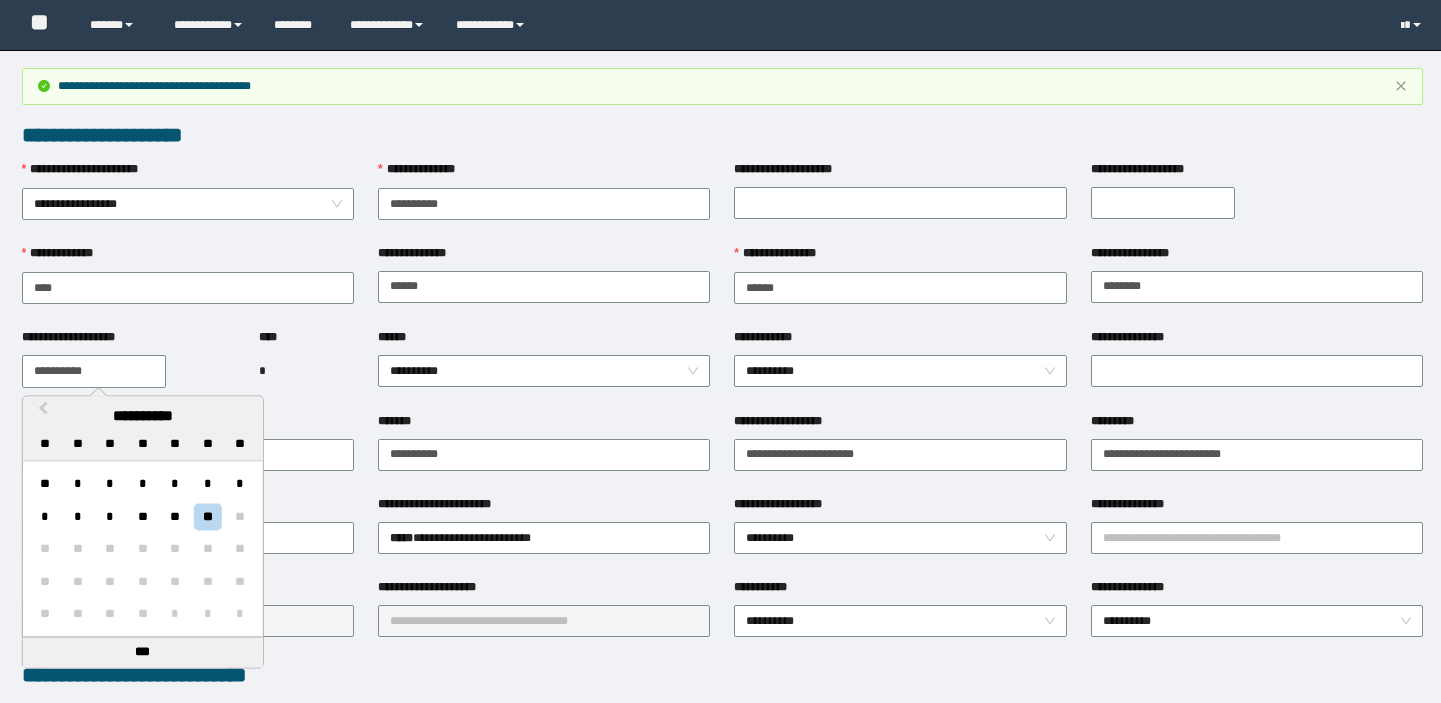 scroll, scrollTop: 0, scrollLeft: 0, axis: both 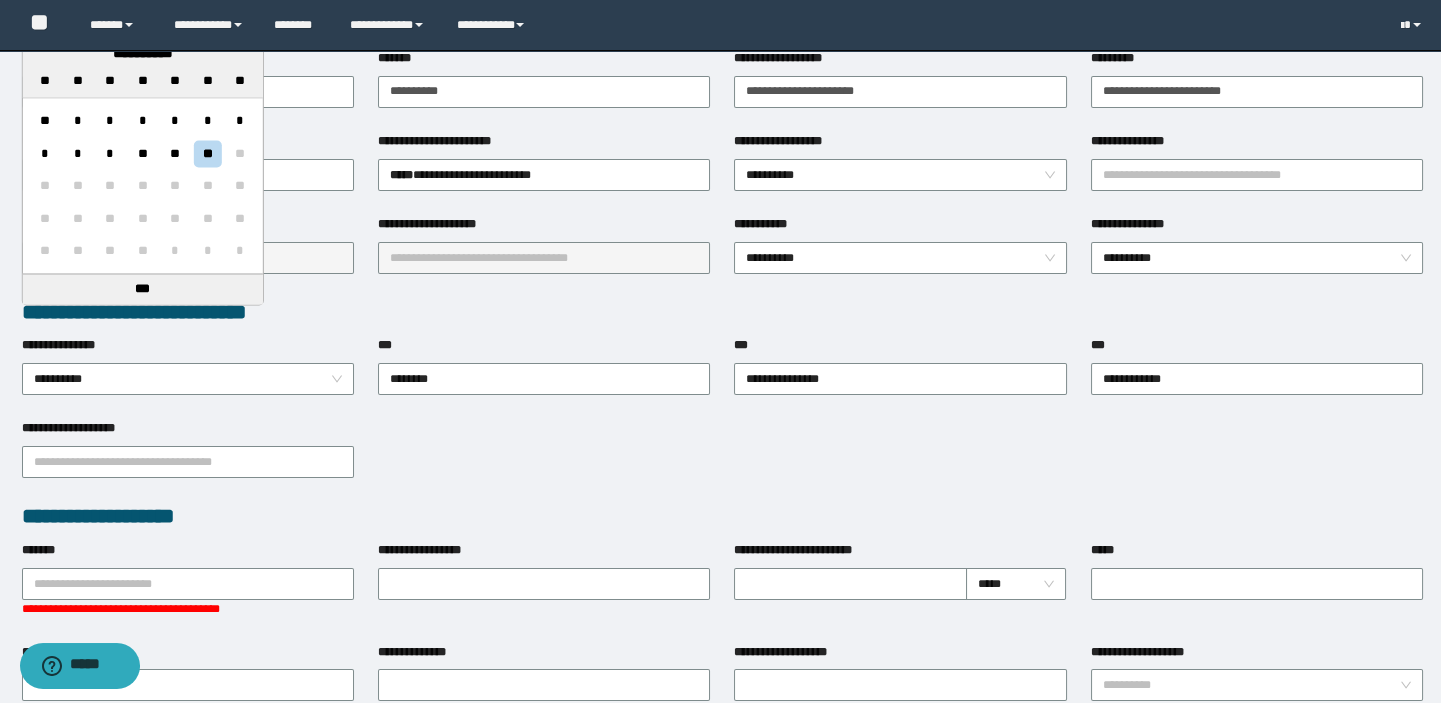 click on "**********" at bounding box center (722, 312) 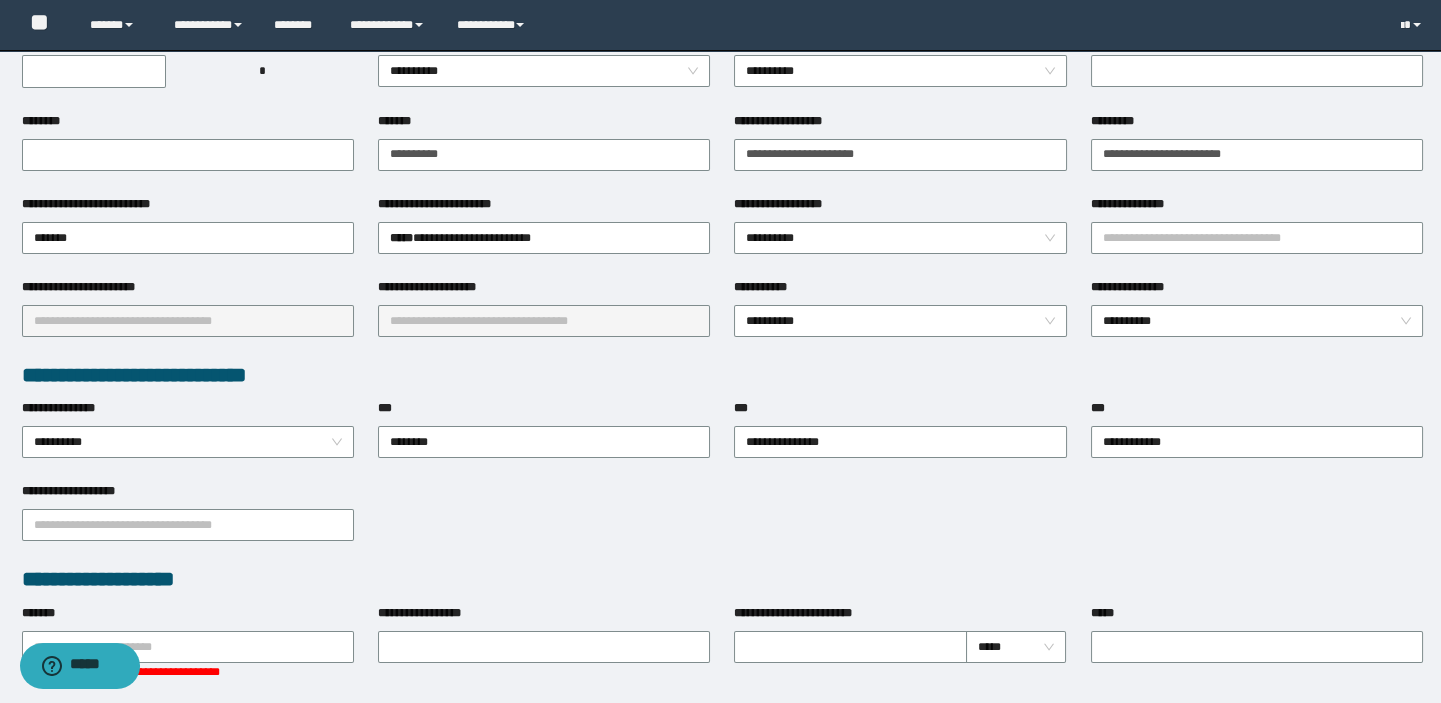 scroll, scrollTop: 181, scrollLeft: 0, axis: vertical 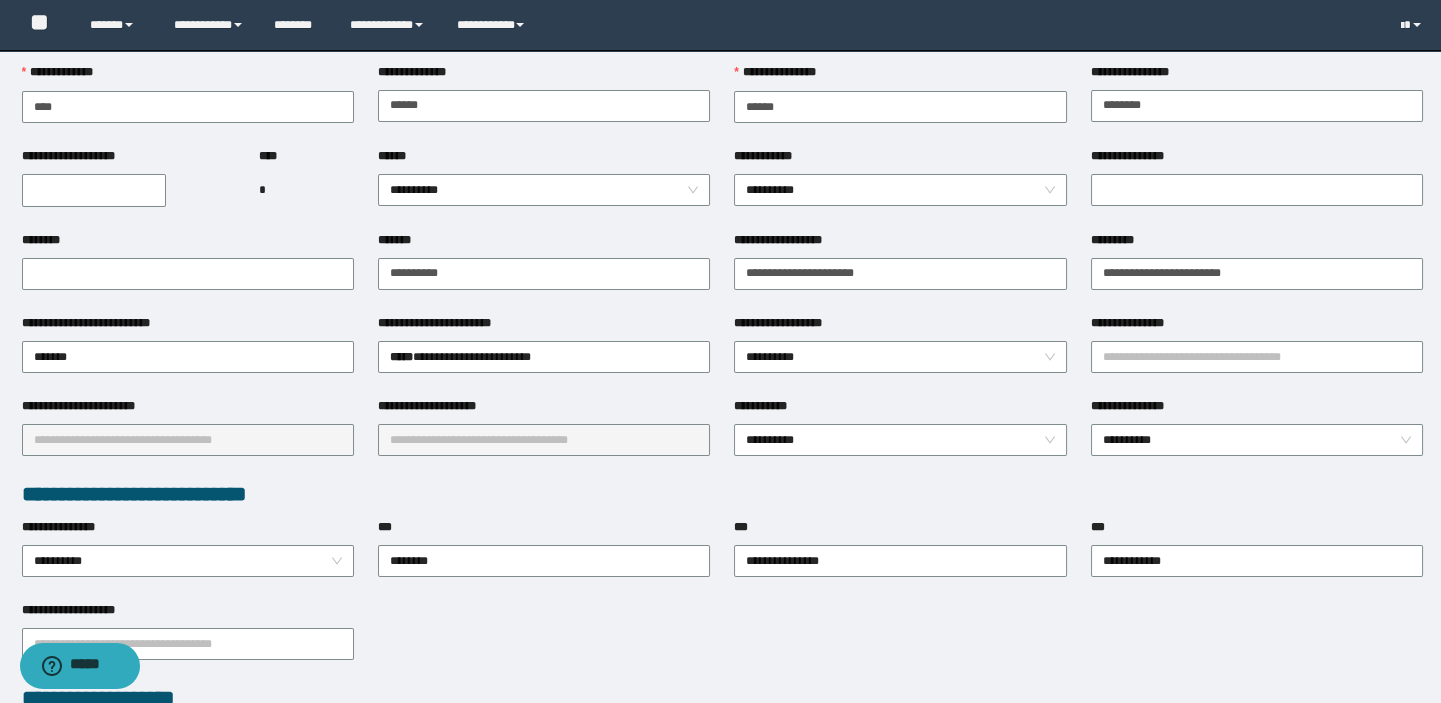 click on "**********" at bounding box center [94, 190] 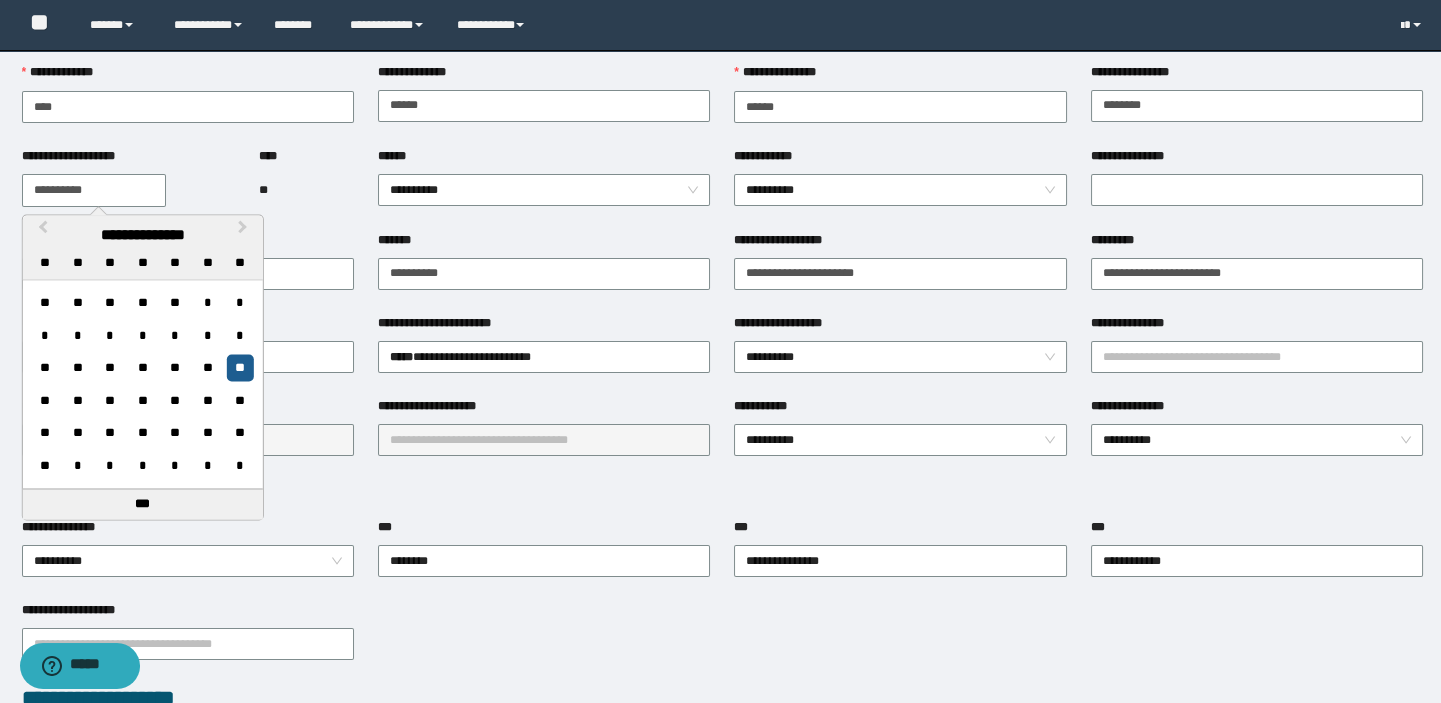 type on "**********" 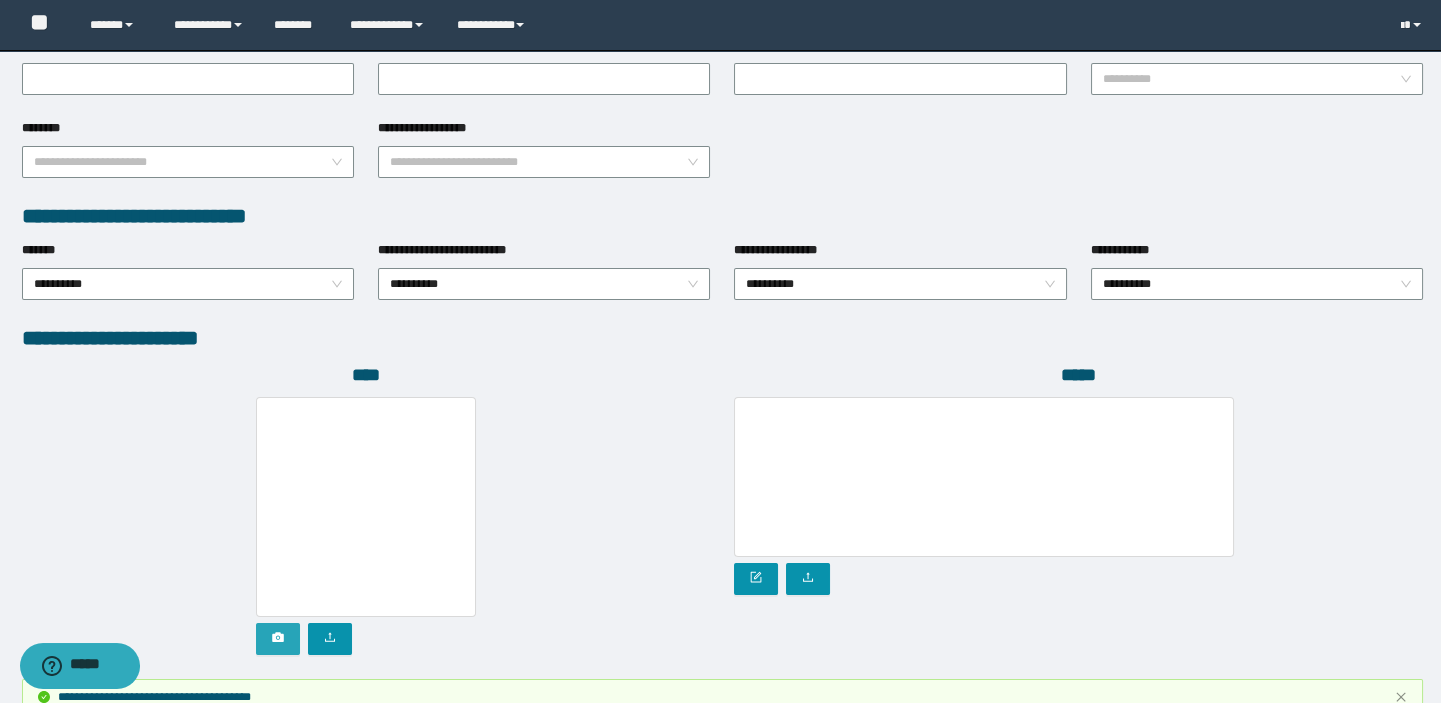 scroll, scrollTop: 1123, scrollLeft: 0, axis: vertical 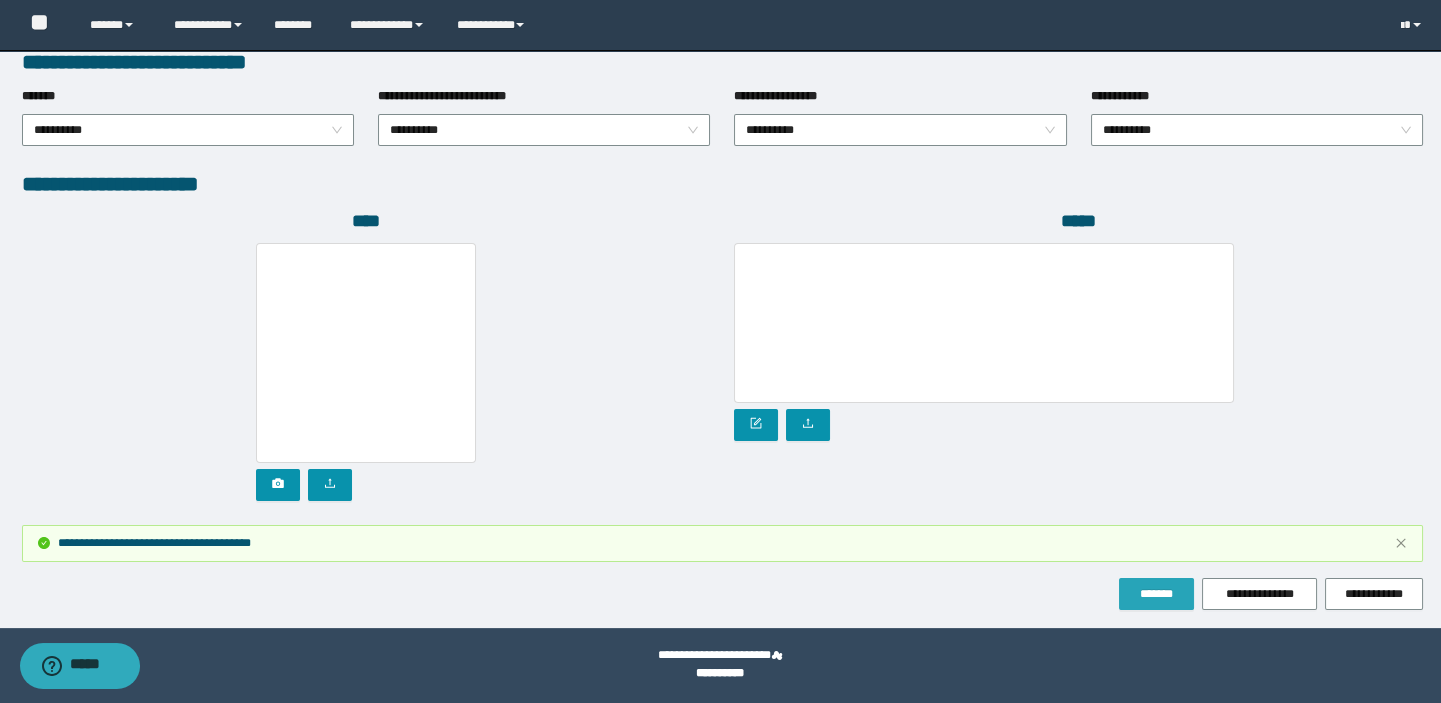 drag, startPoint x: 1150, startPoint y: 584, endPoint x: 830, endPoint y: 256, distance: 458.2401 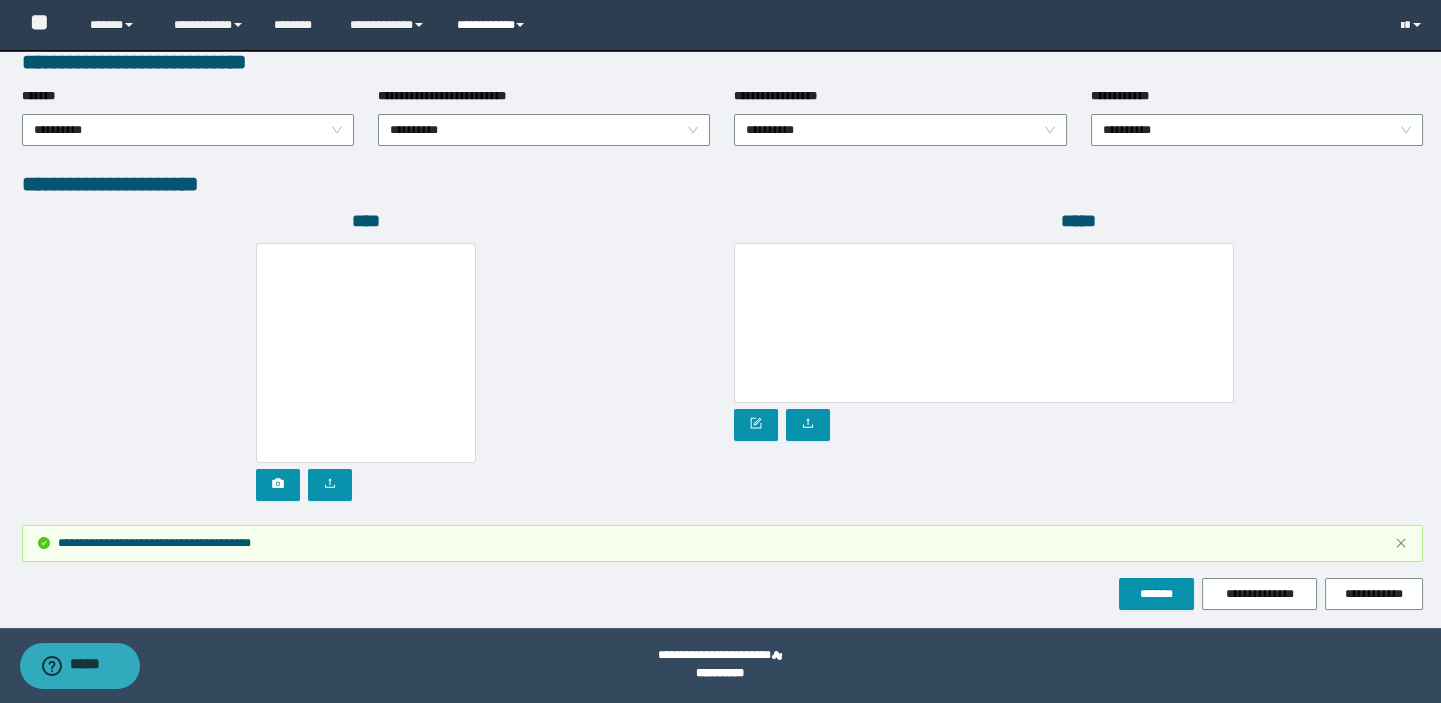 click on "**********" at bounding box center (493, 25) 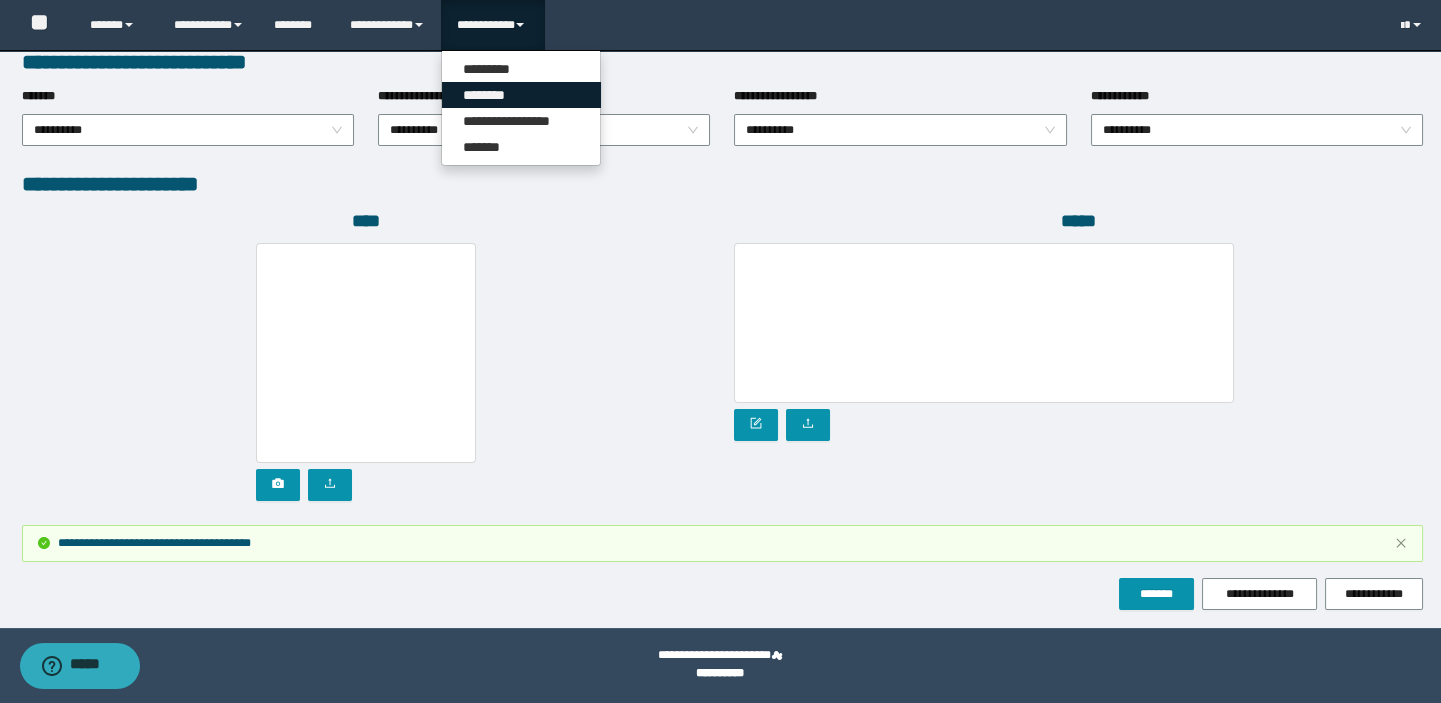 click on "********" at bounding box center [521, 95] 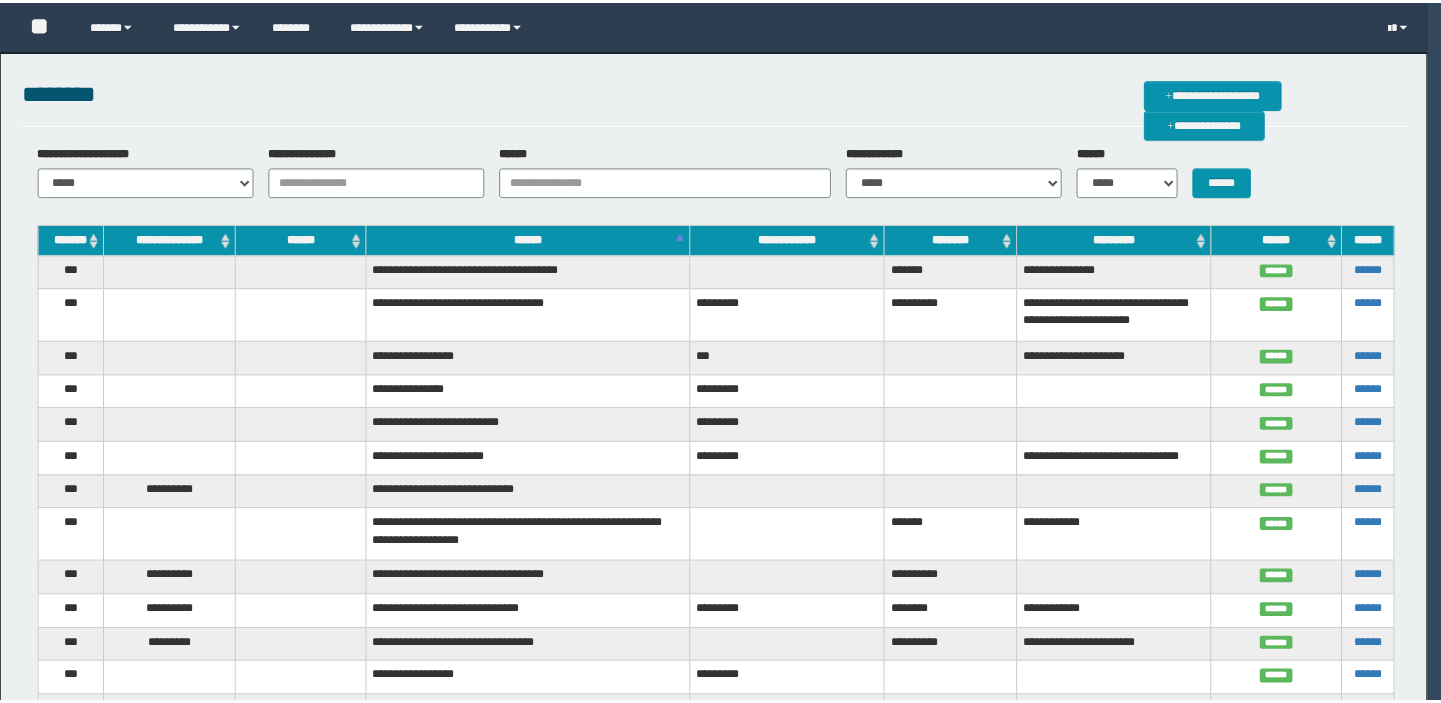 scroll, scrollTop: 0, scrollLeft: 0, axis: both 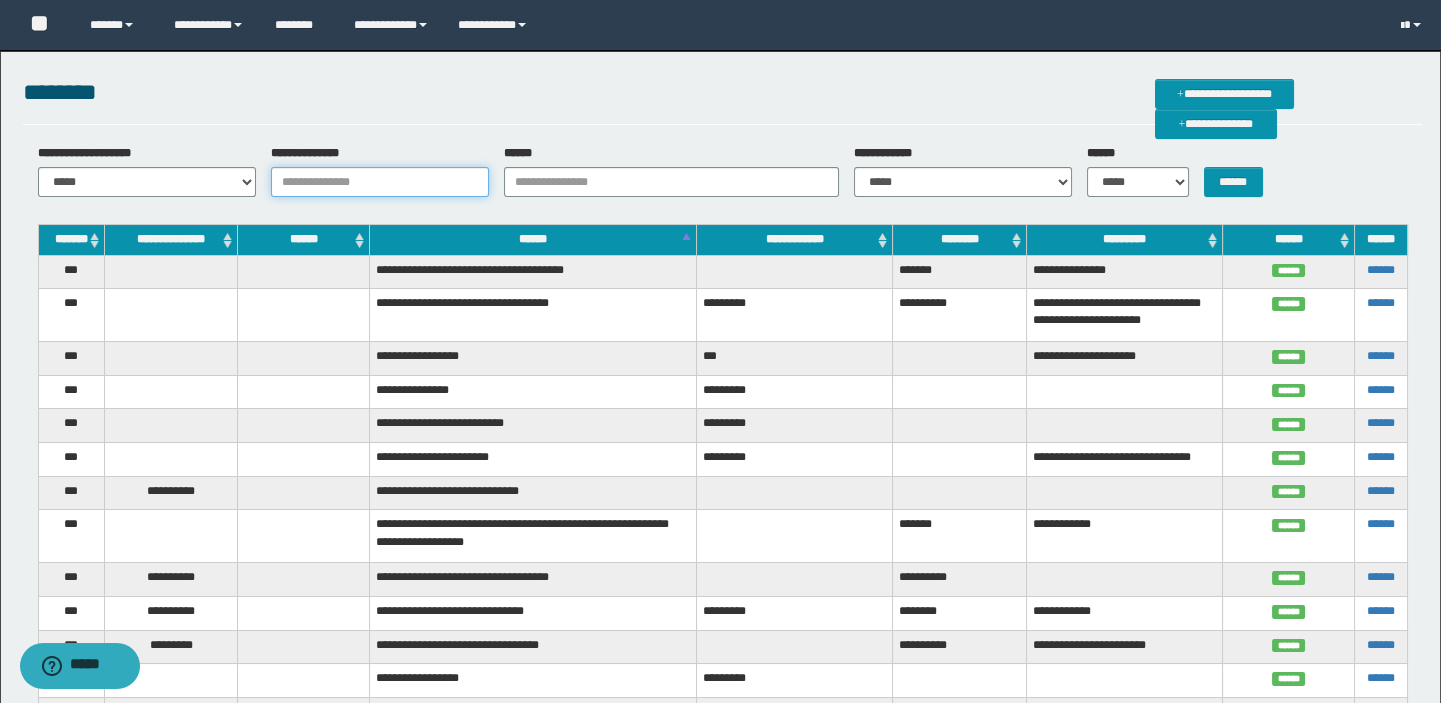 click on "**********" at bounding box center (380, 182) 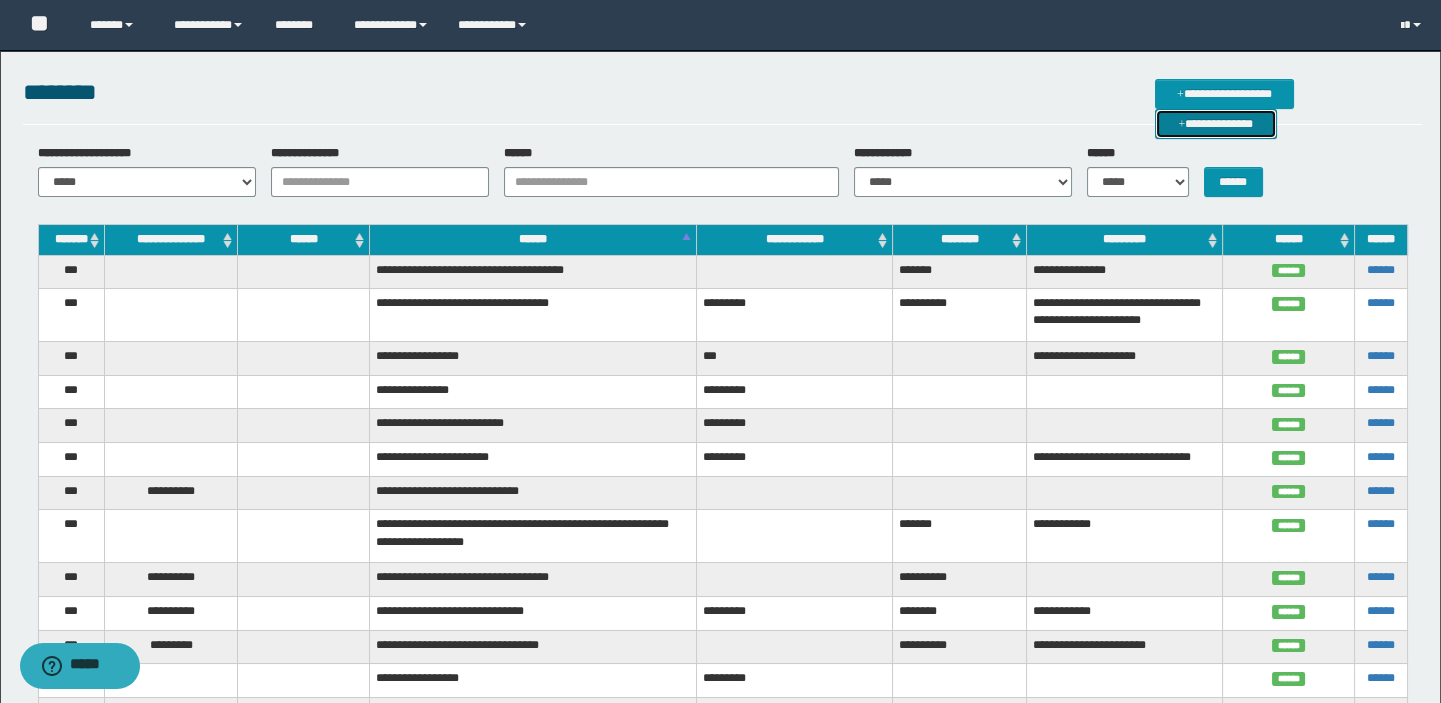click on "**********" at bounding box center [1216, 124] 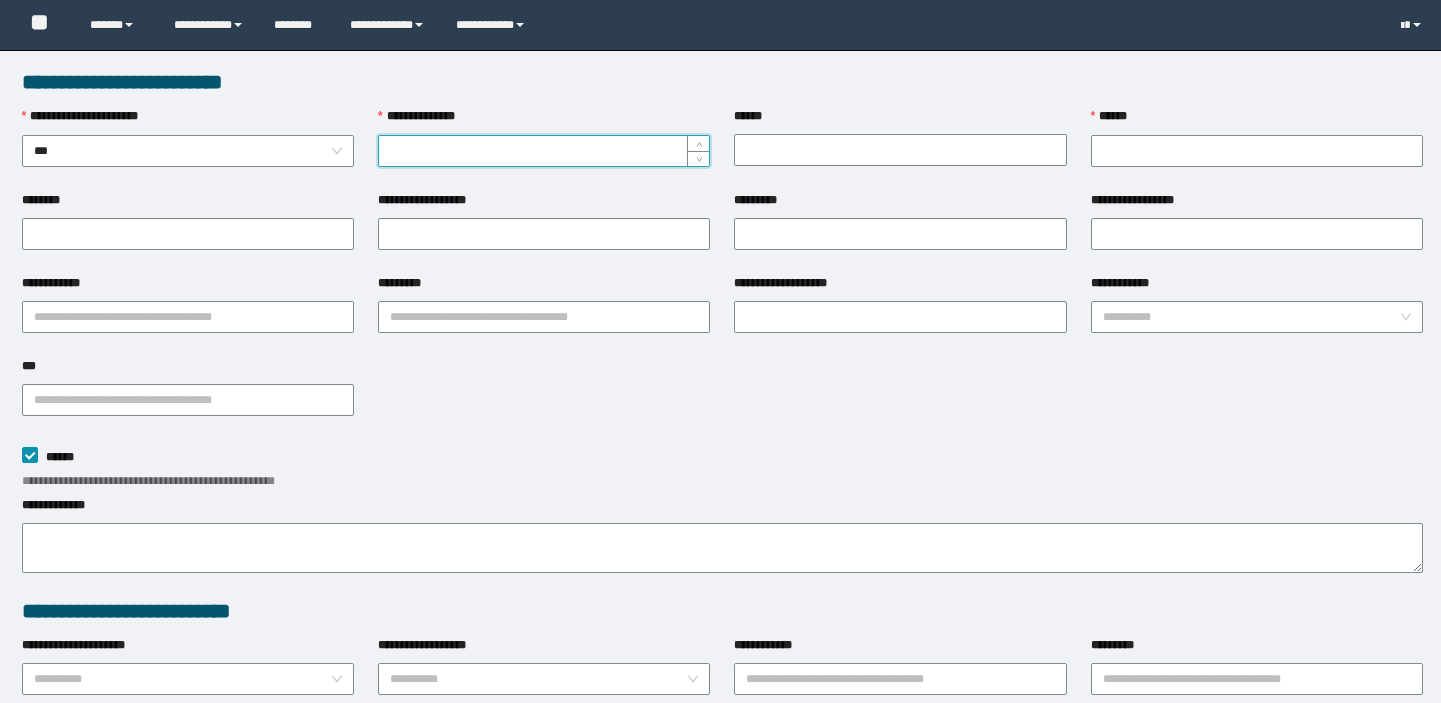 scroll, scrollTop: 0, scrollLeft: 0, axis: both 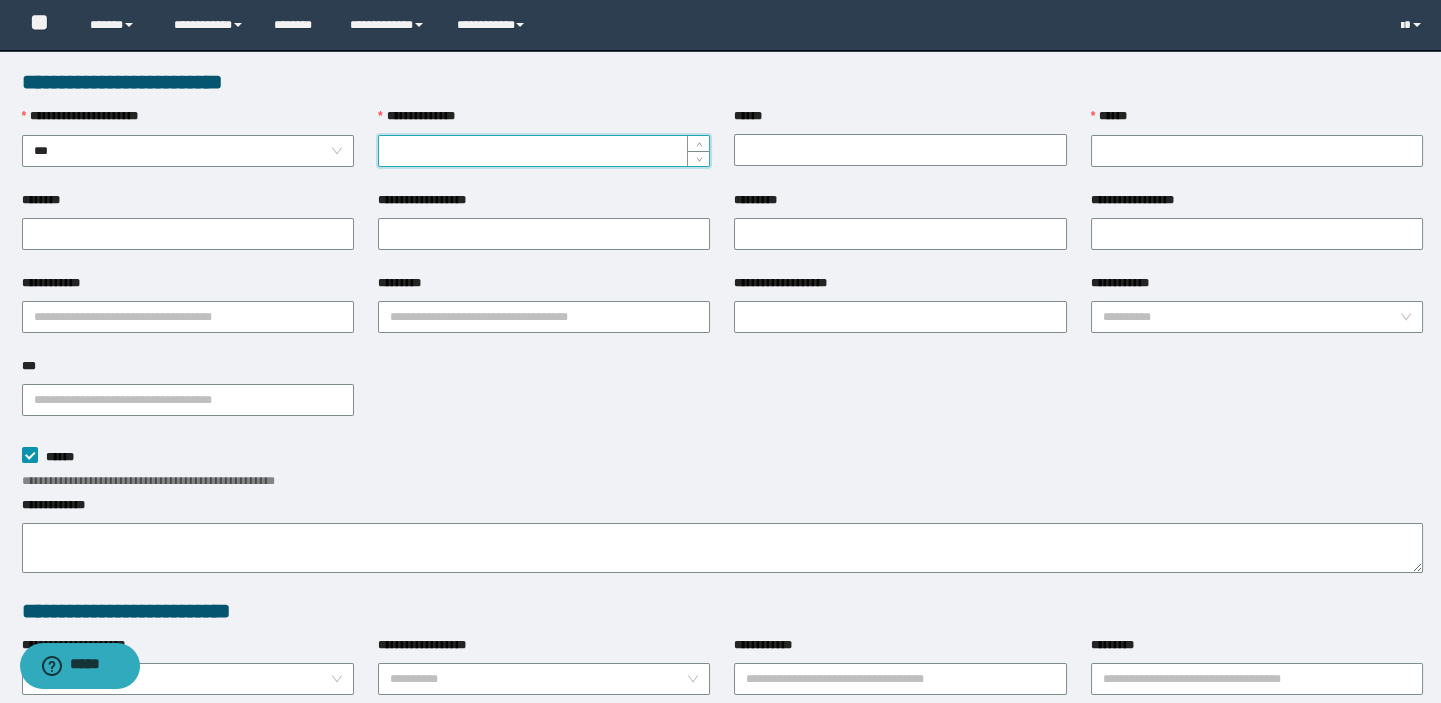 click on "**********" at bounding box center [544, 151] 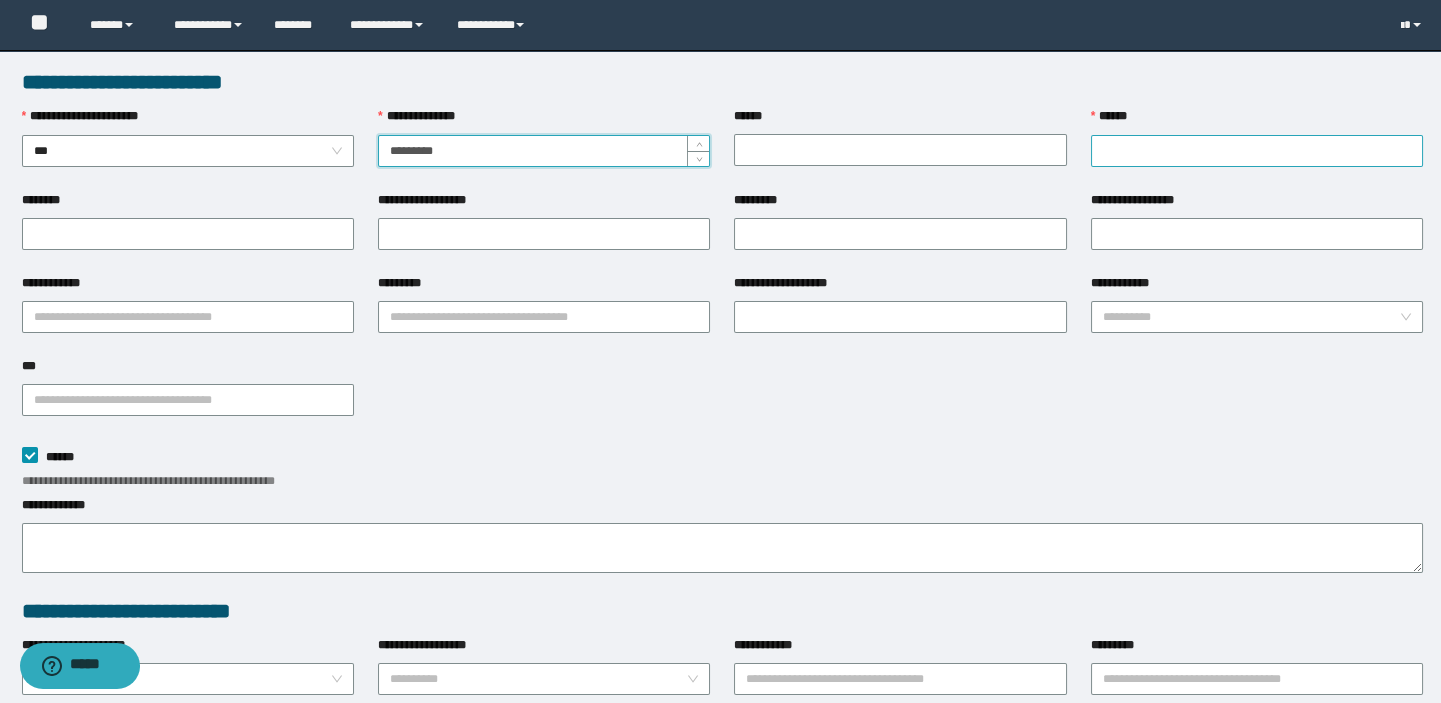 type on "*********" 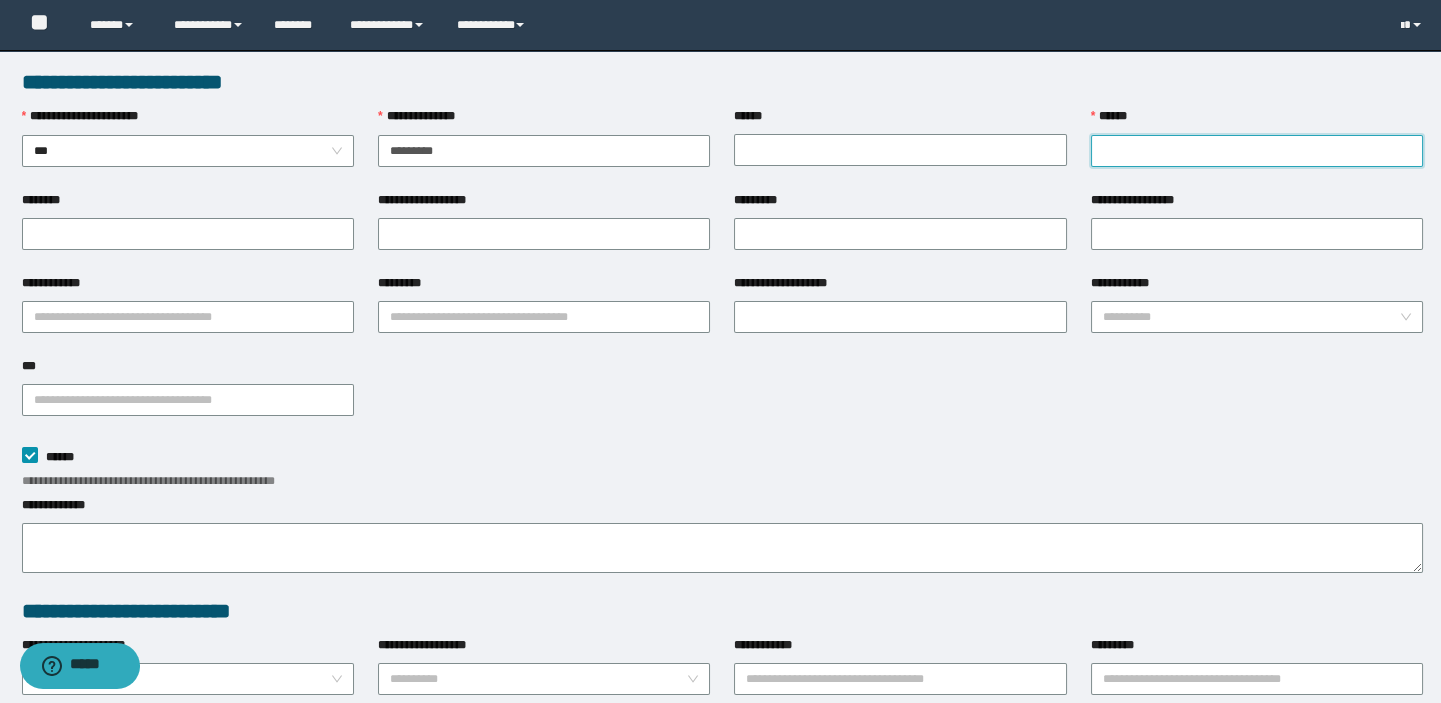 click on "******" at bounding box center (1257, 151) 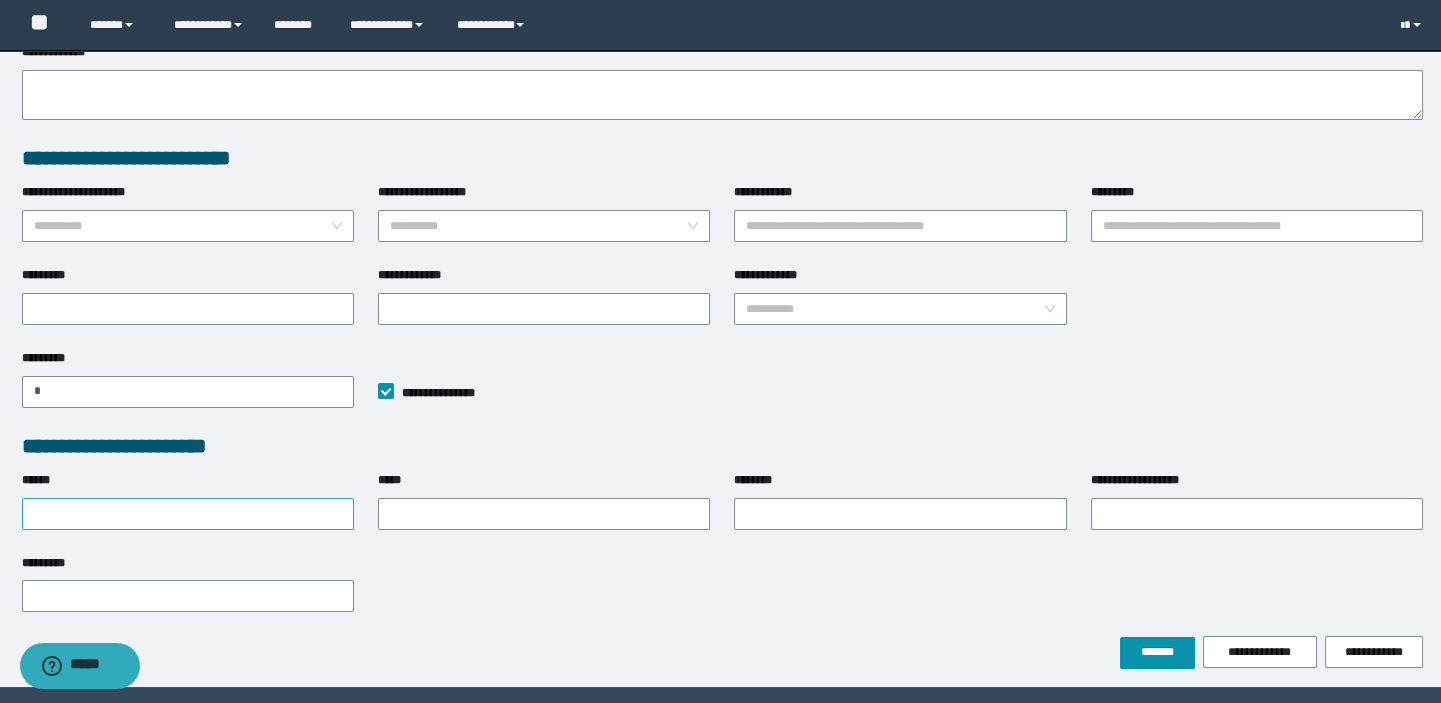 scroll, scrollTop: 513, scrollLeft: 0, axis: vertical 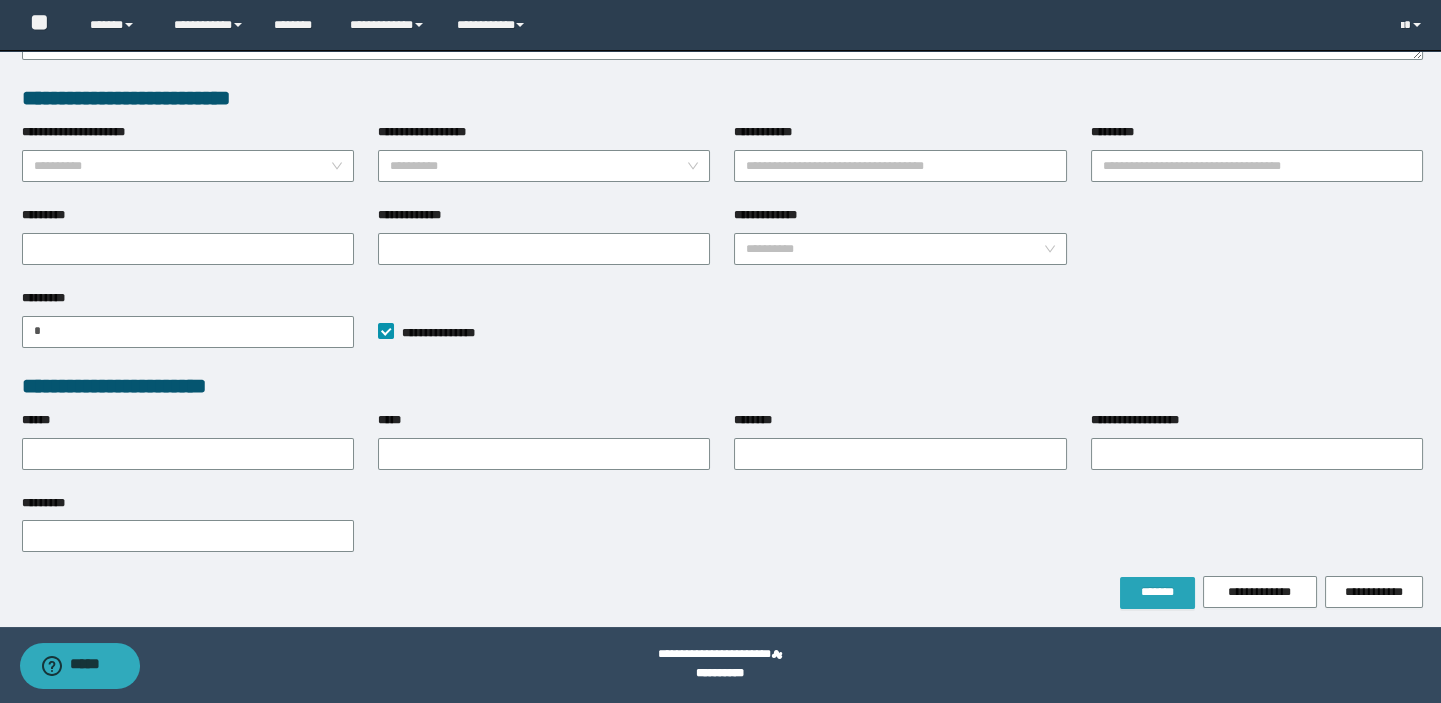 type on "**********" 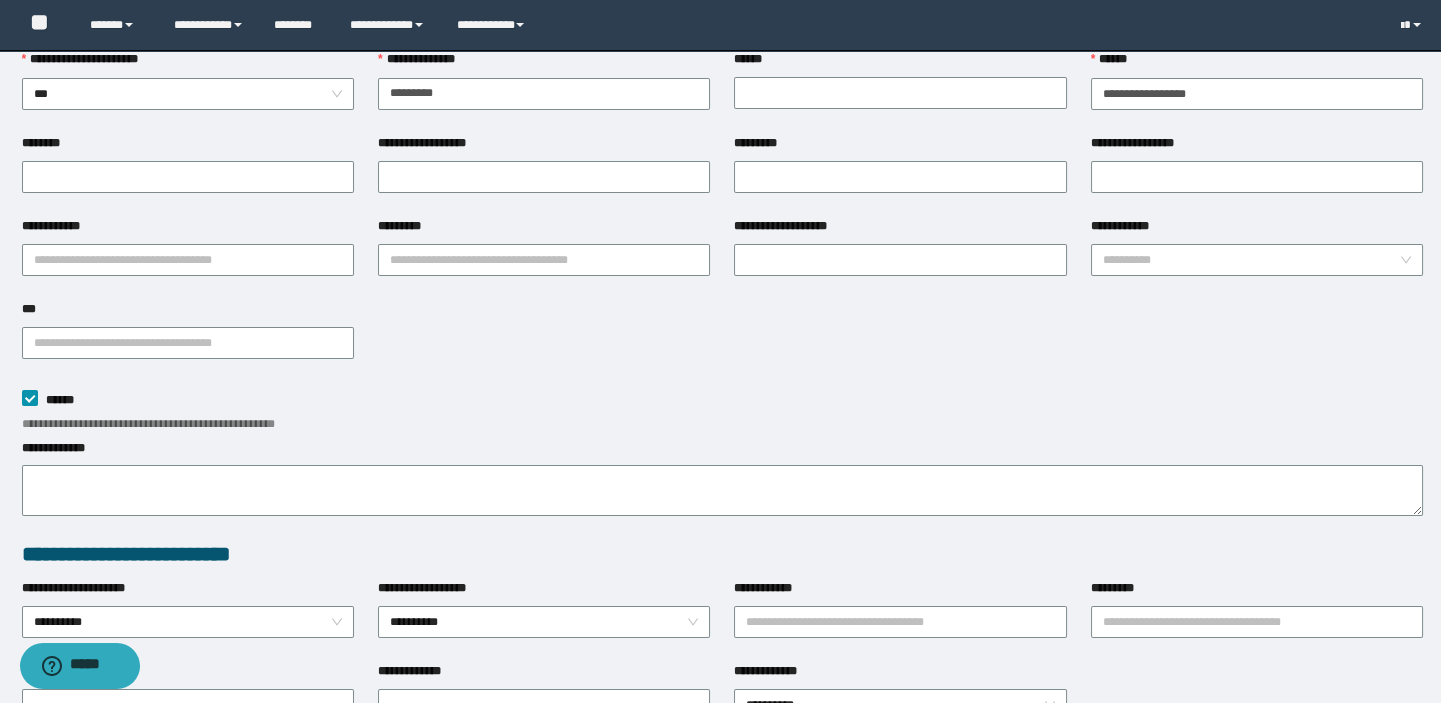 scroll, scrollTop: 0, scrollLeft: 0, axis: both 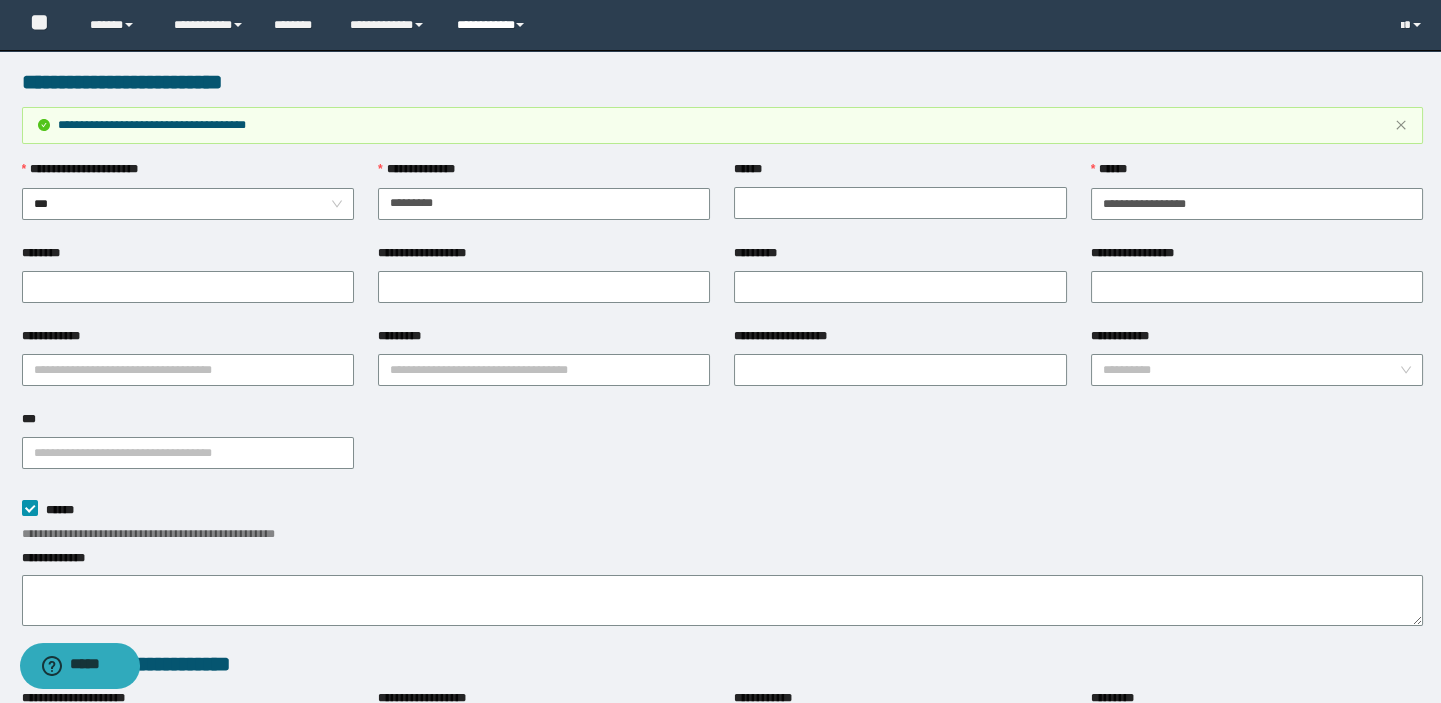 click on "**********" at bounding box center [493, 25] 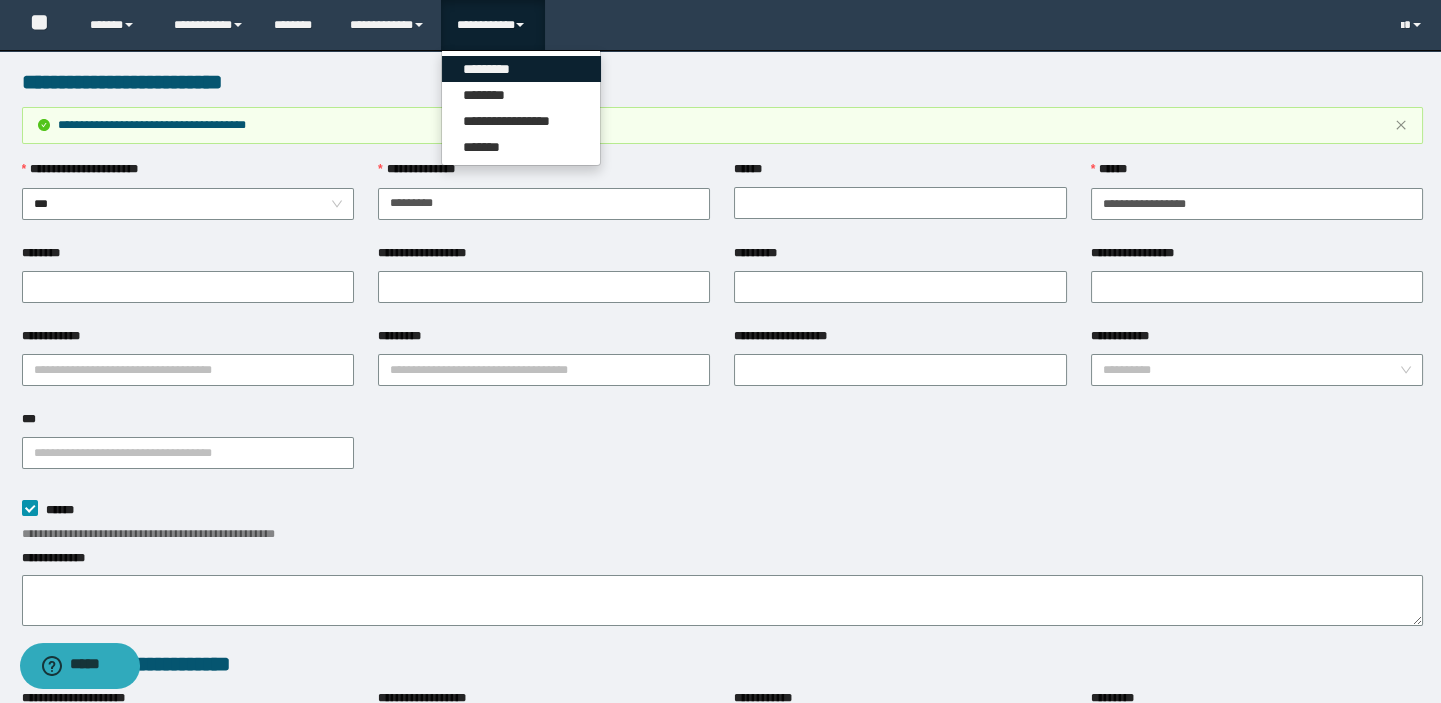 click on "*********" at bounding box center [521, 69] 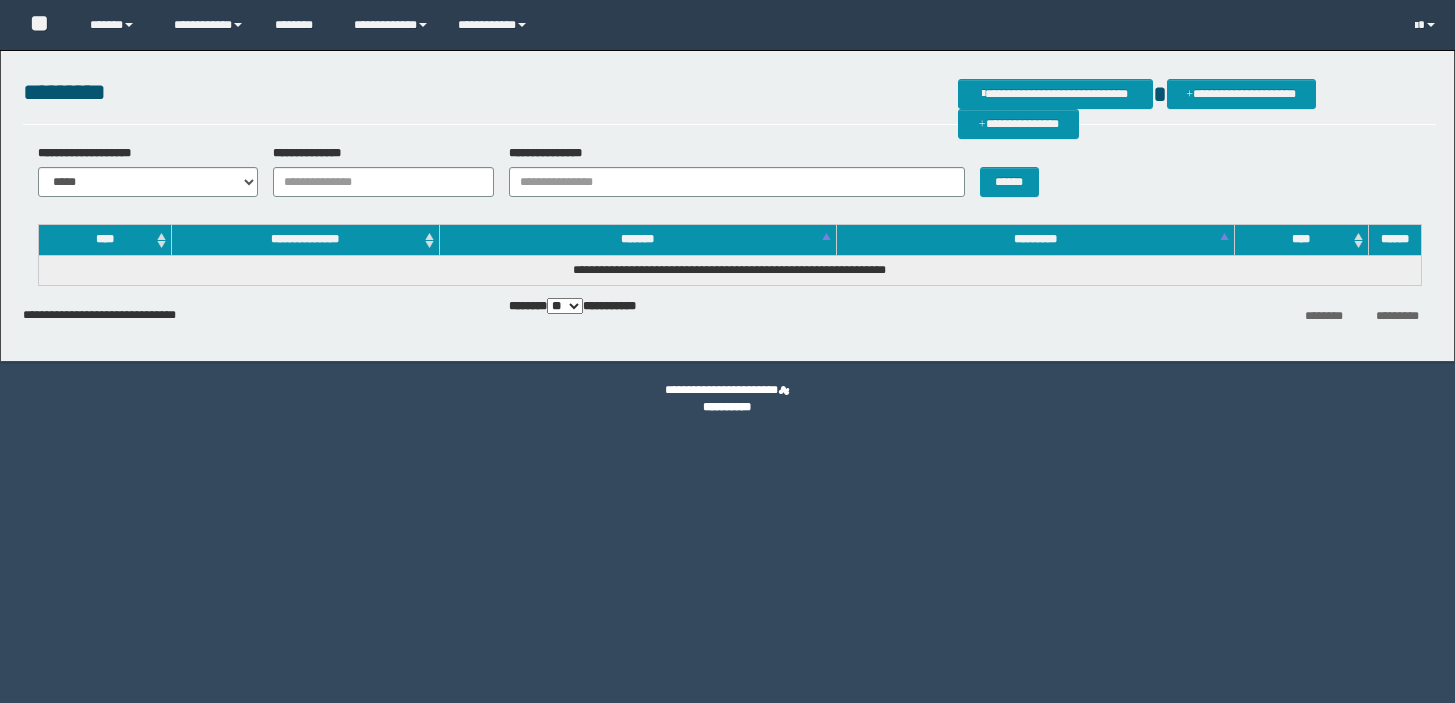 scroll, scrollTop: 0, scrollLeft: 0, axis: both 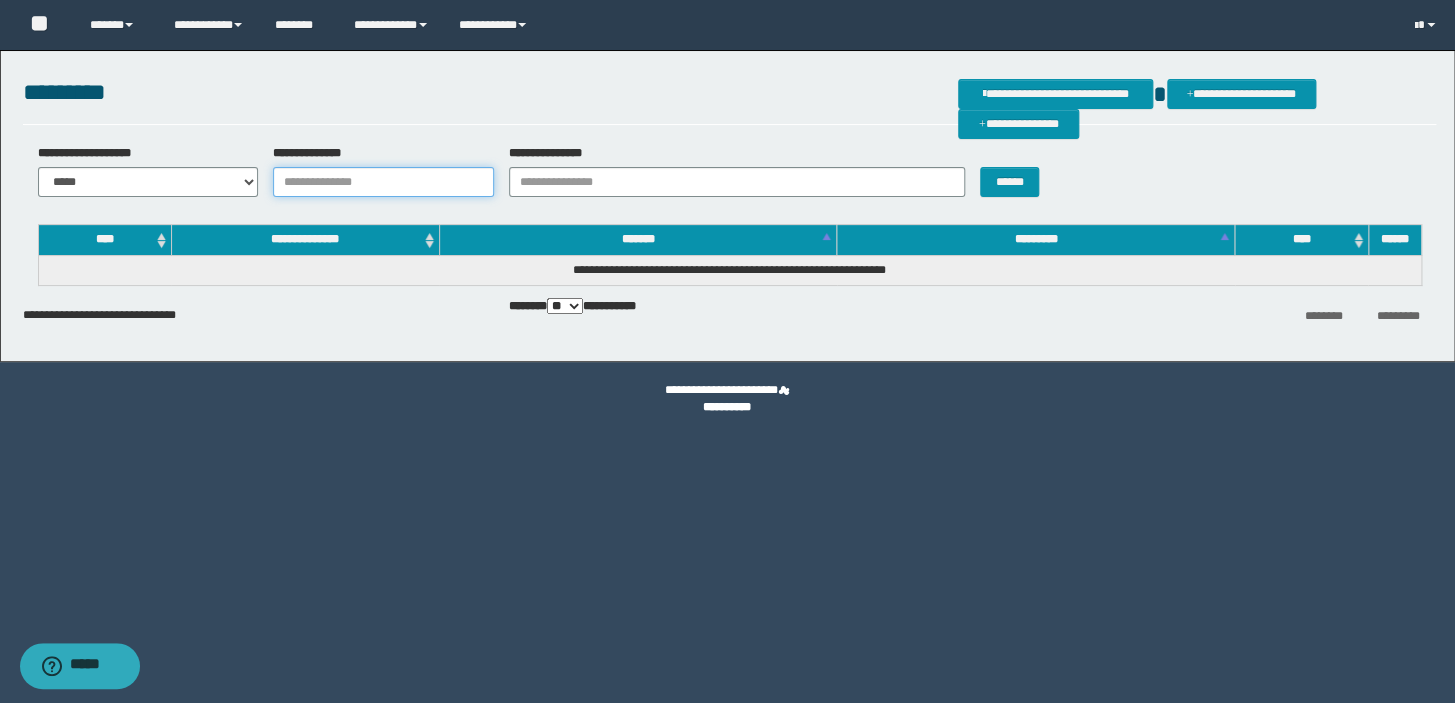 click on "**********" at bounding box center (383, 182) 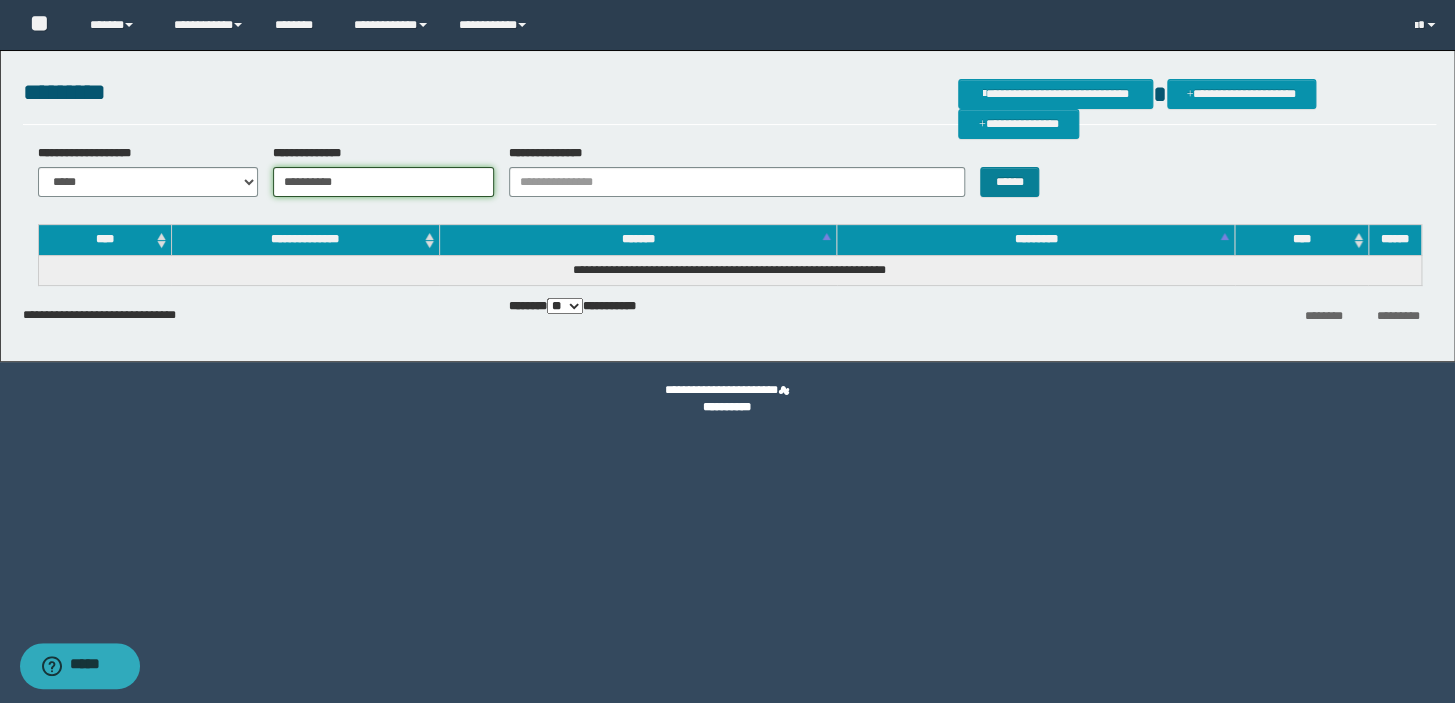 type on "**********" 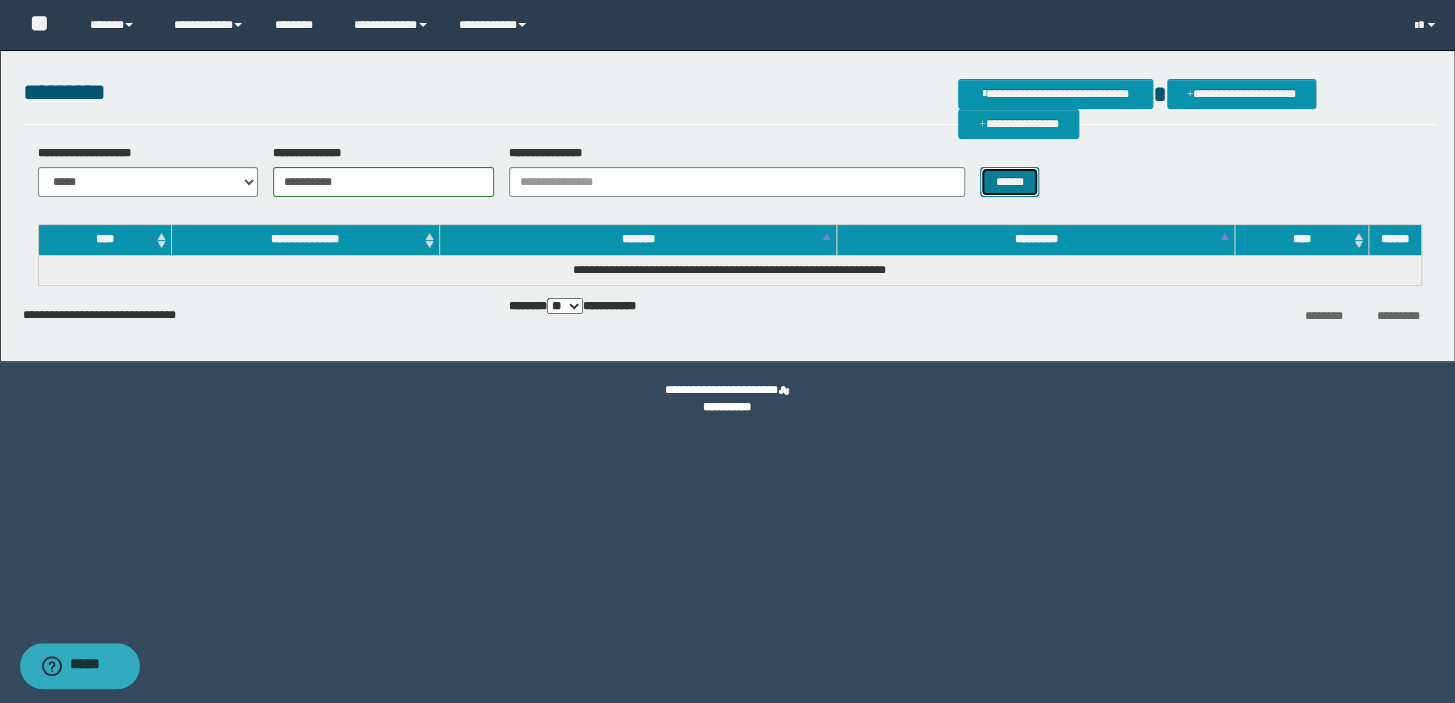 click on "******" at bounding box center (1009, 182) 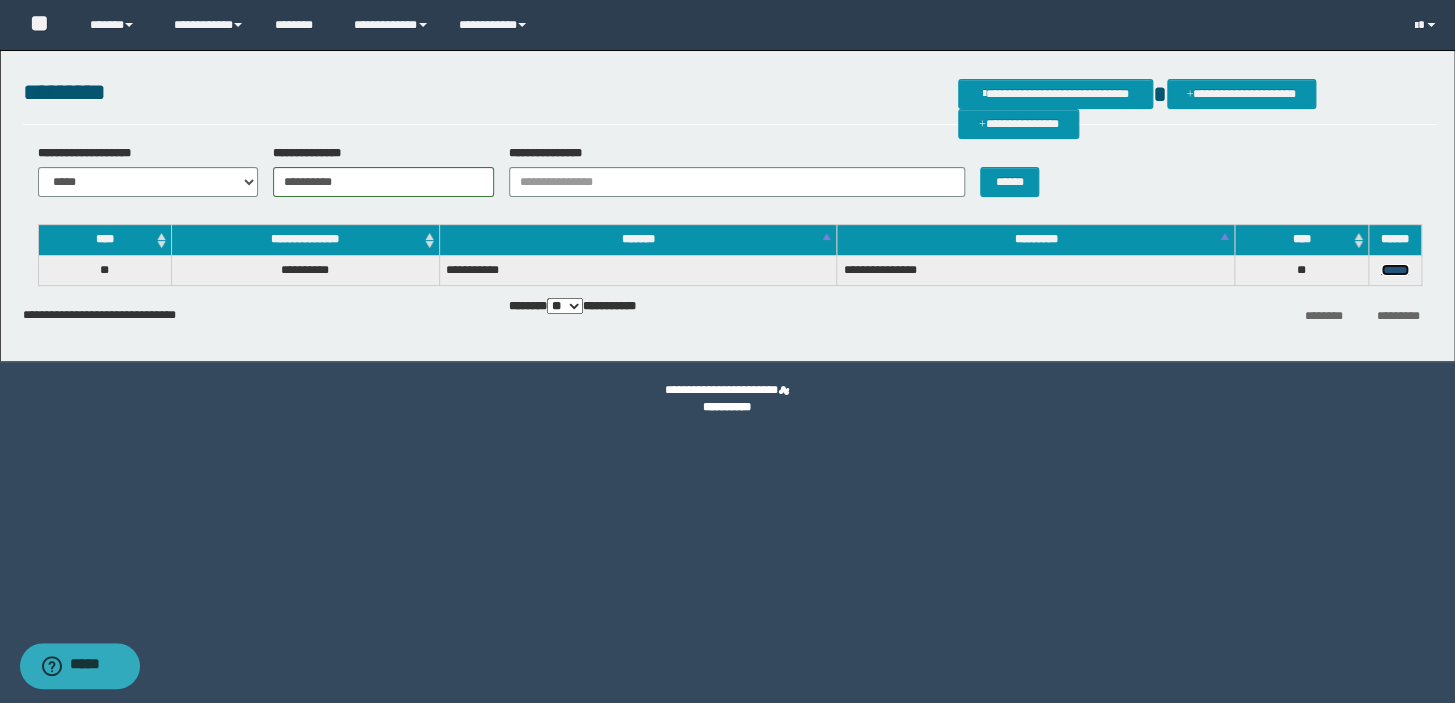 click on "******" at bounding box center [1395, 270] 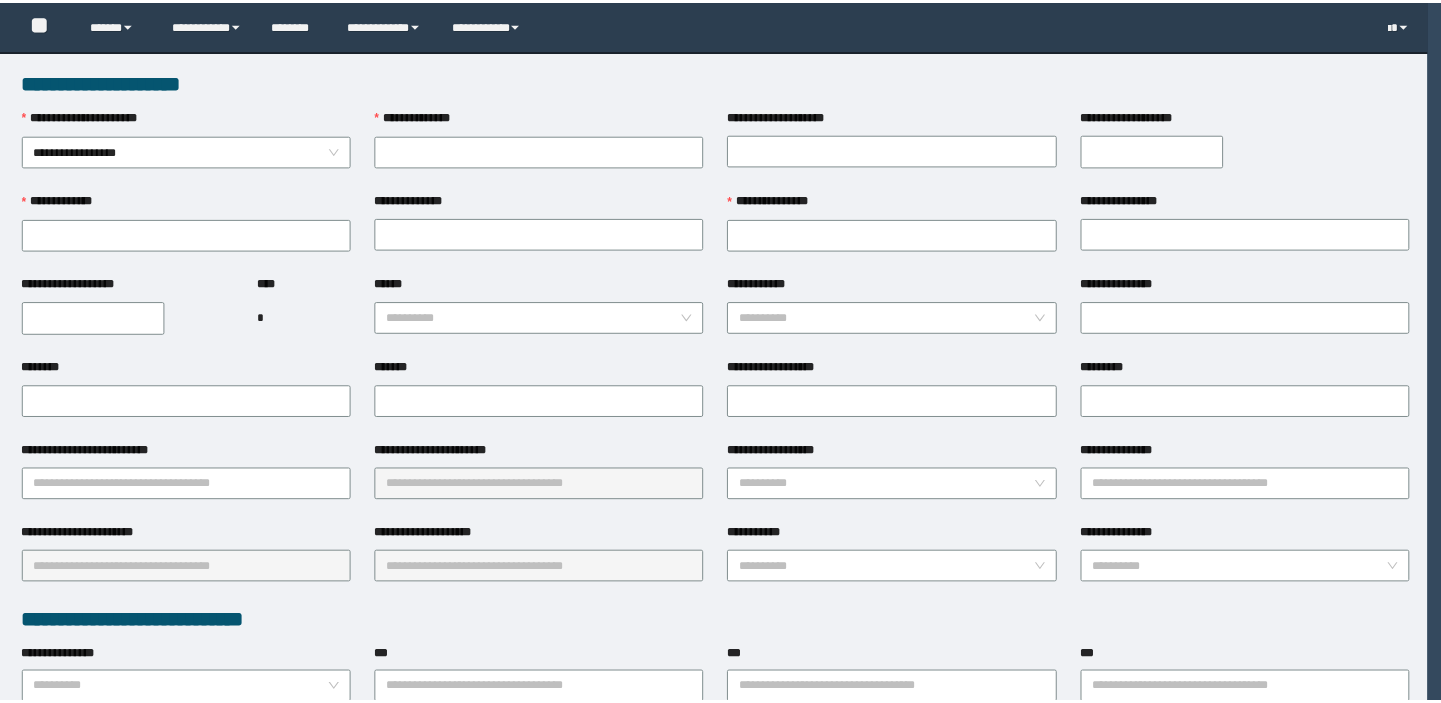 scroll, scrollTop: 0, scrollLeft: 0, axis: both 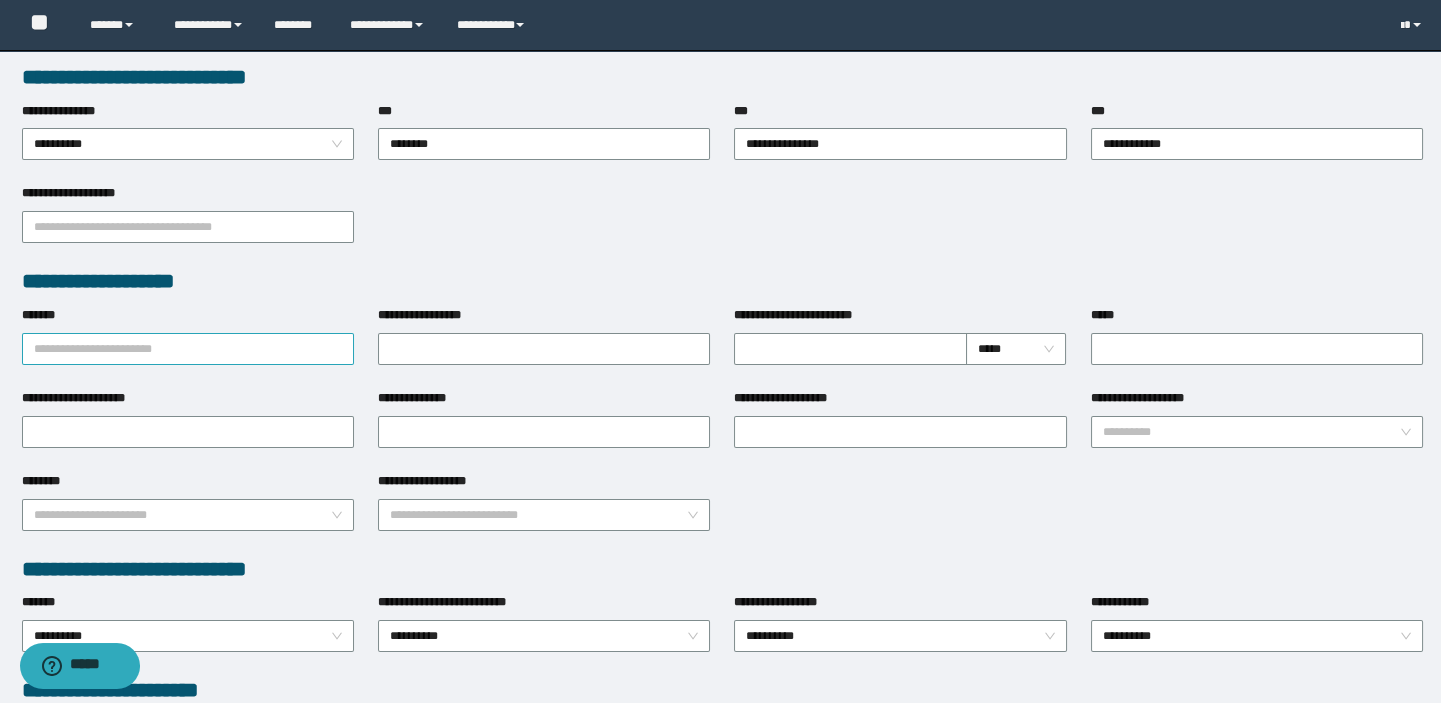 click on "*******" at bounding box center (188, 349) 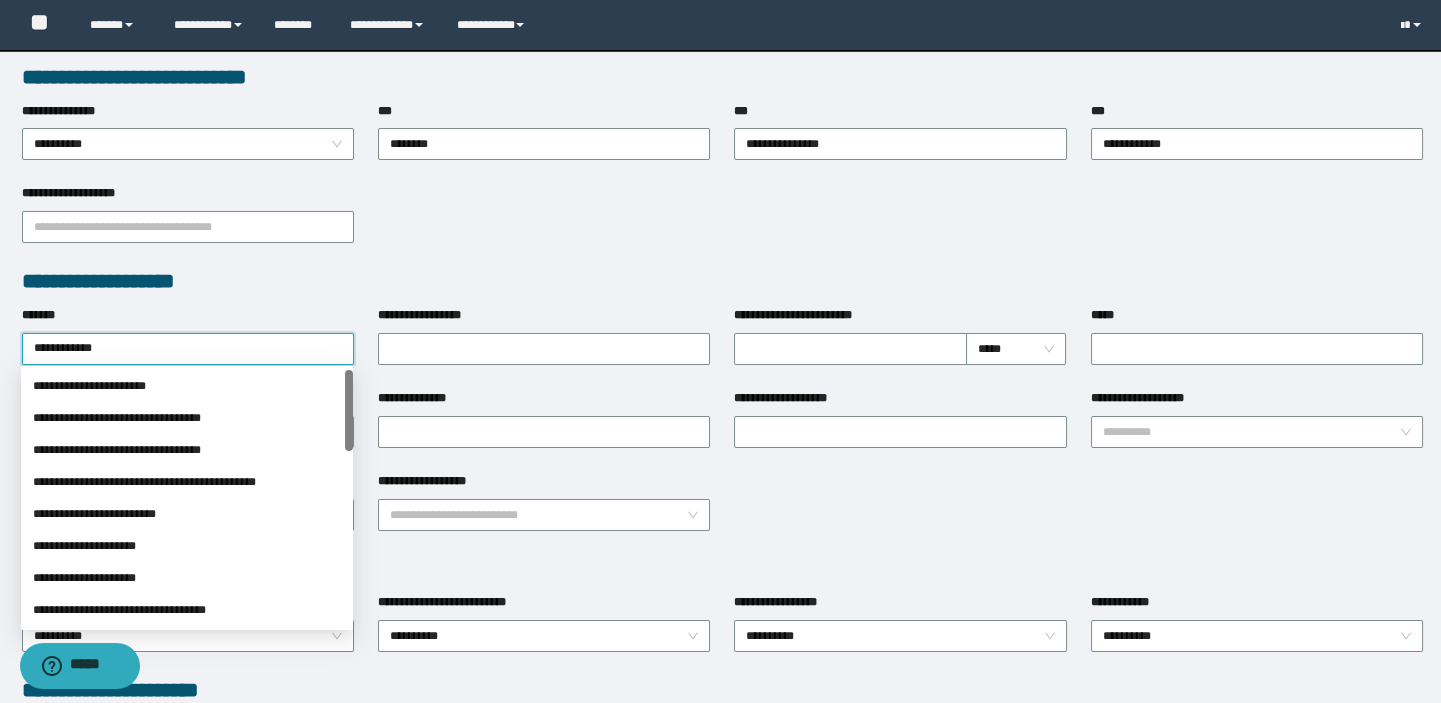 type on "**********" 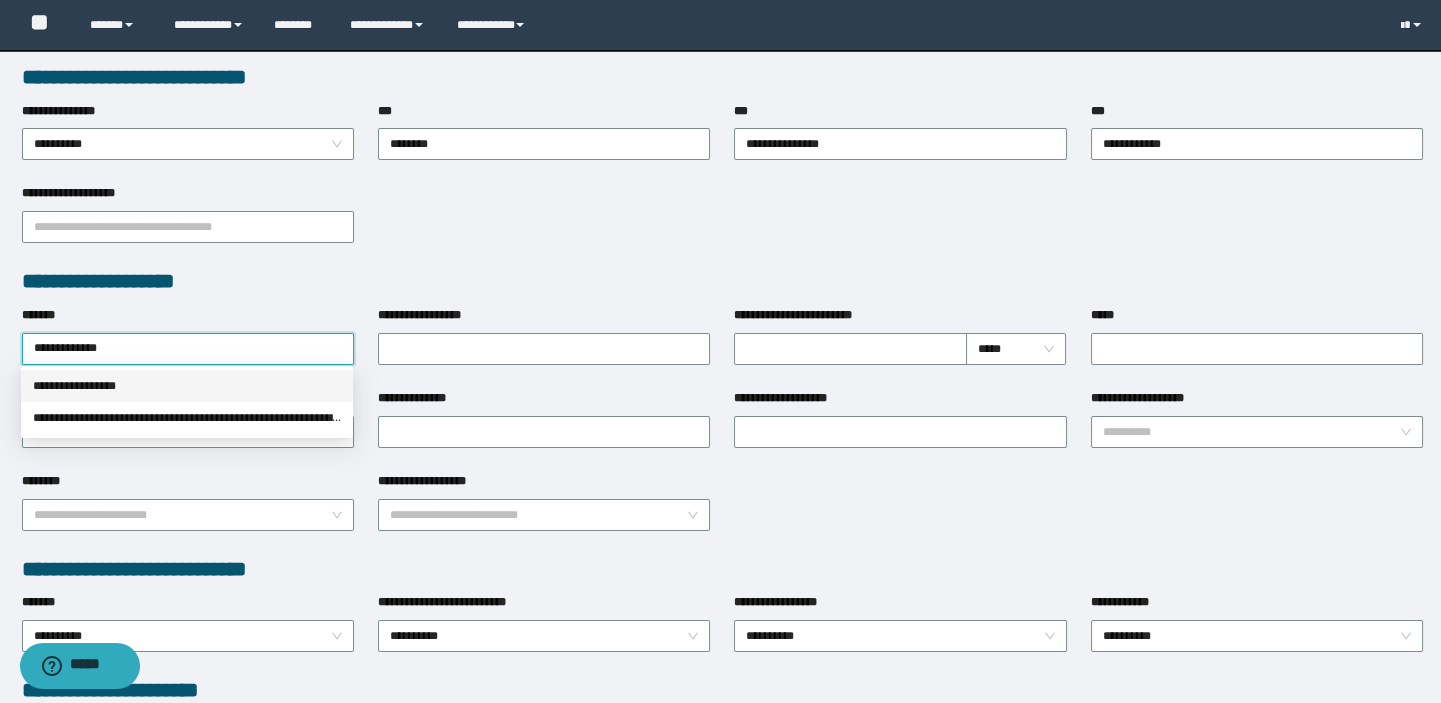 click on "**********" at bounding box center [187, 386] 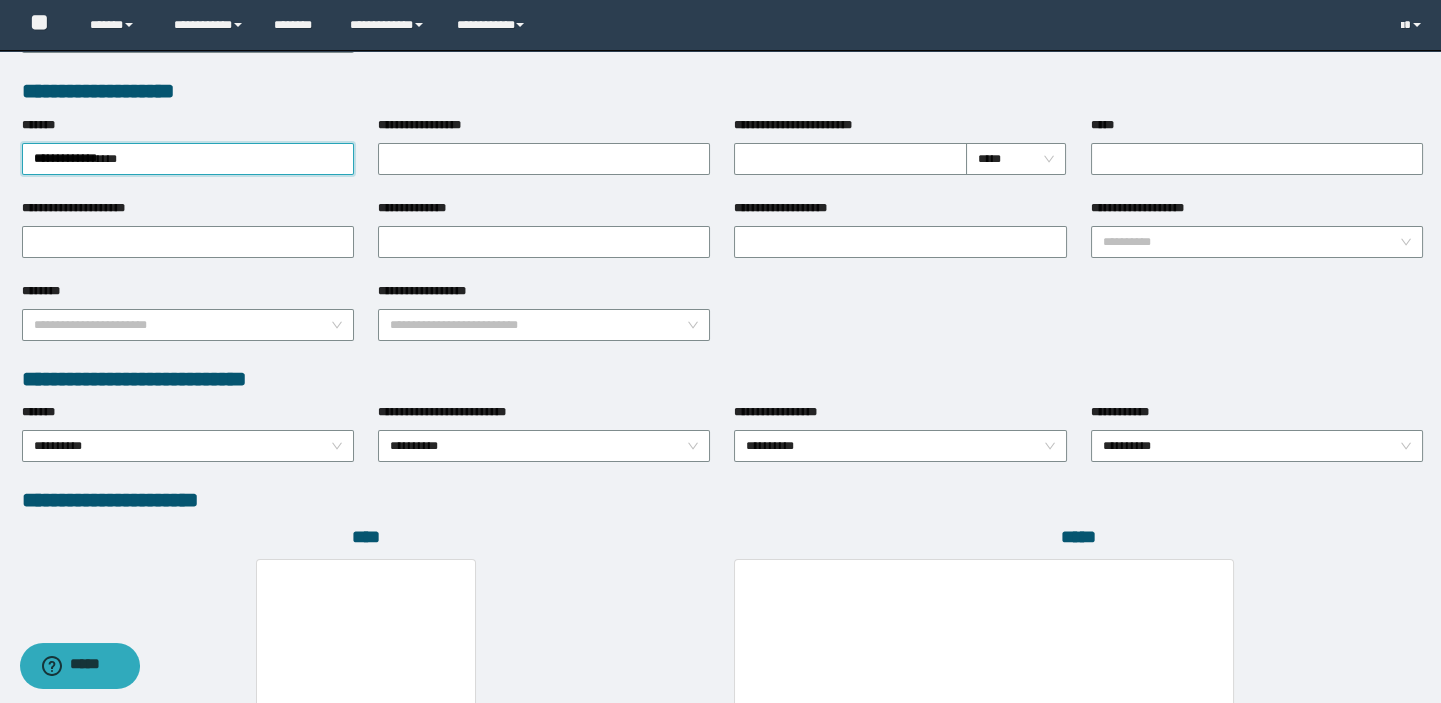 scroll, scrollTop: 999, scrollLeft: 0, axis: vertical 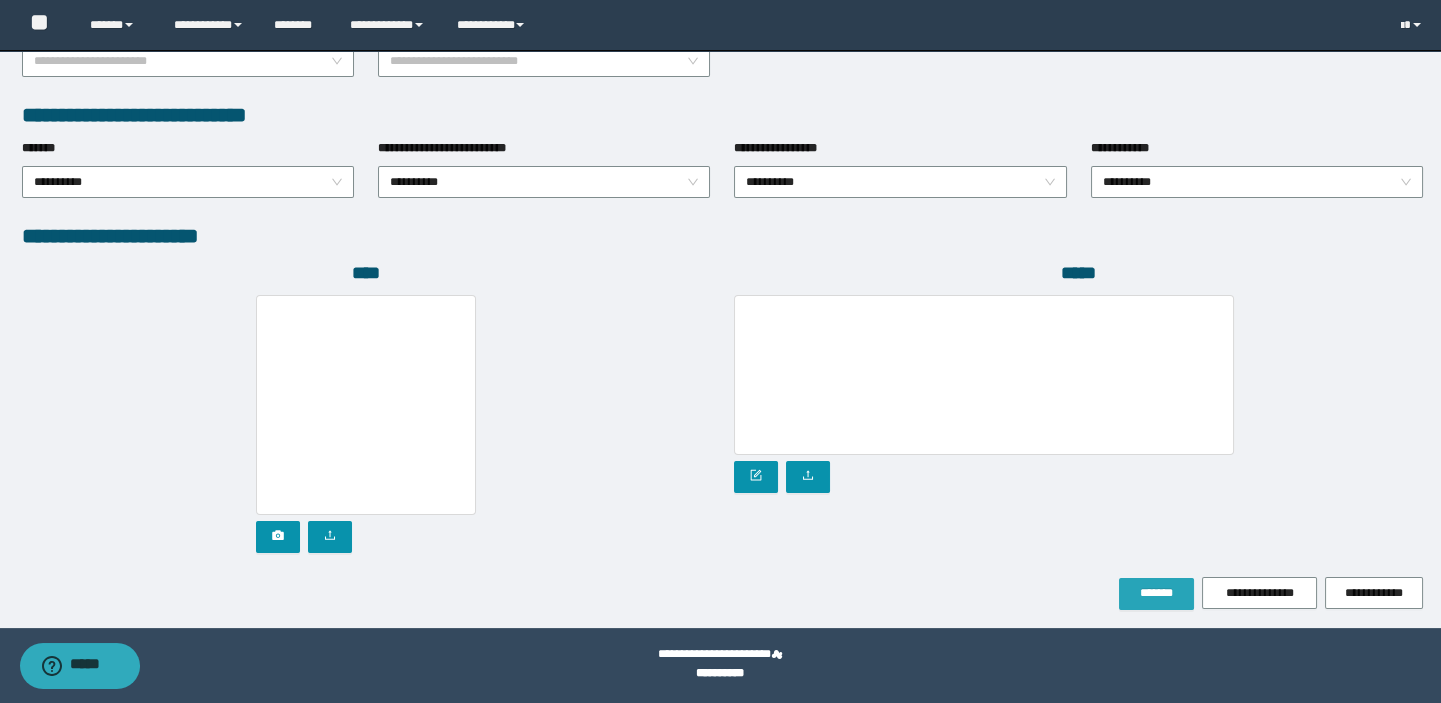 click on "*******" at bounding box center (1156, 594) 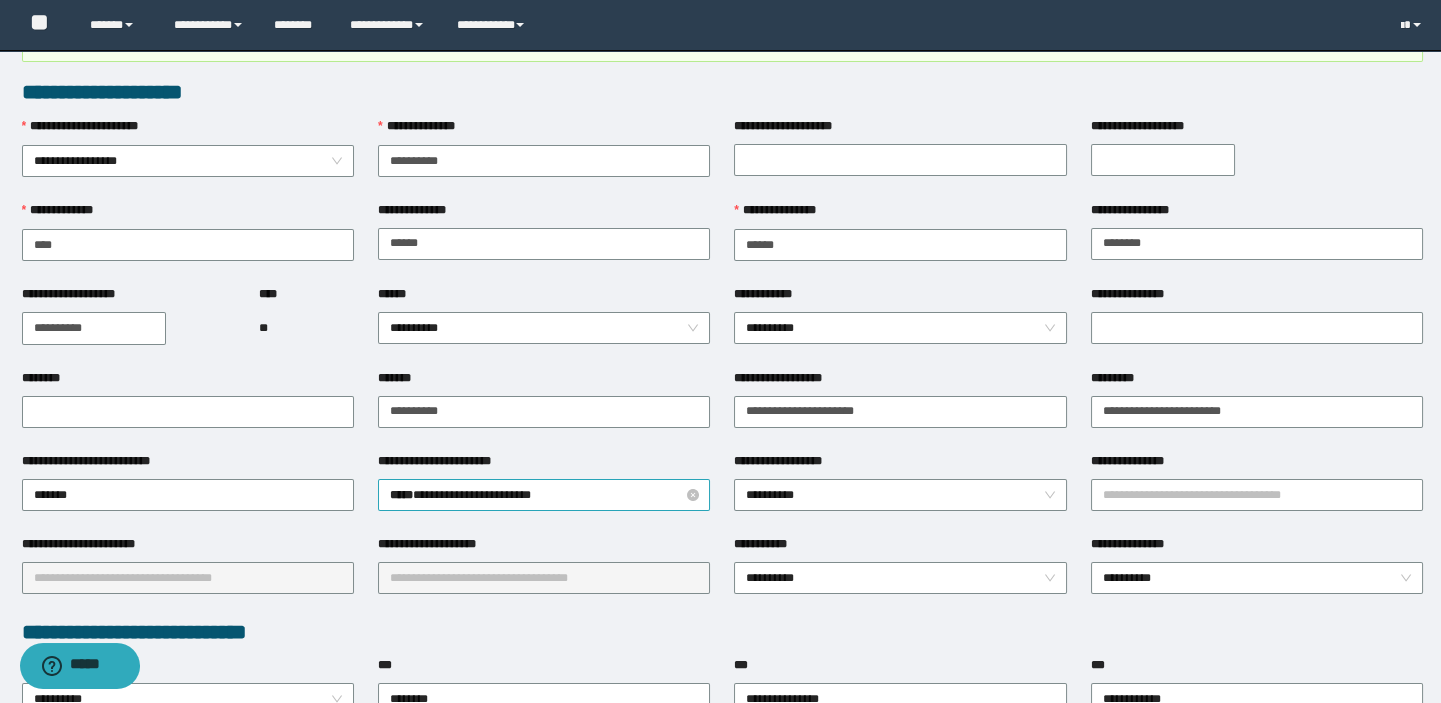 scroll, scrollTop: 0, scrollLeft: 0, axis: both 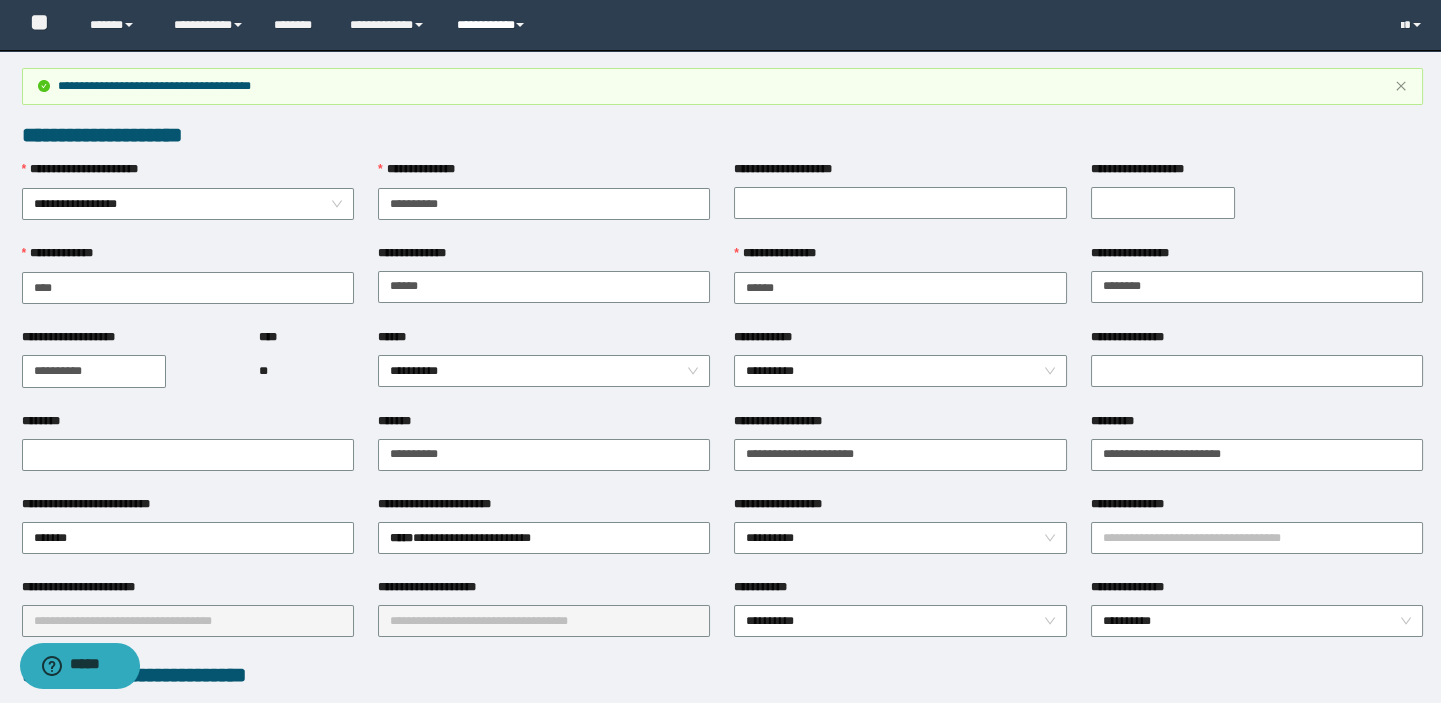 click on "**********" at bounding box center (493, 25) 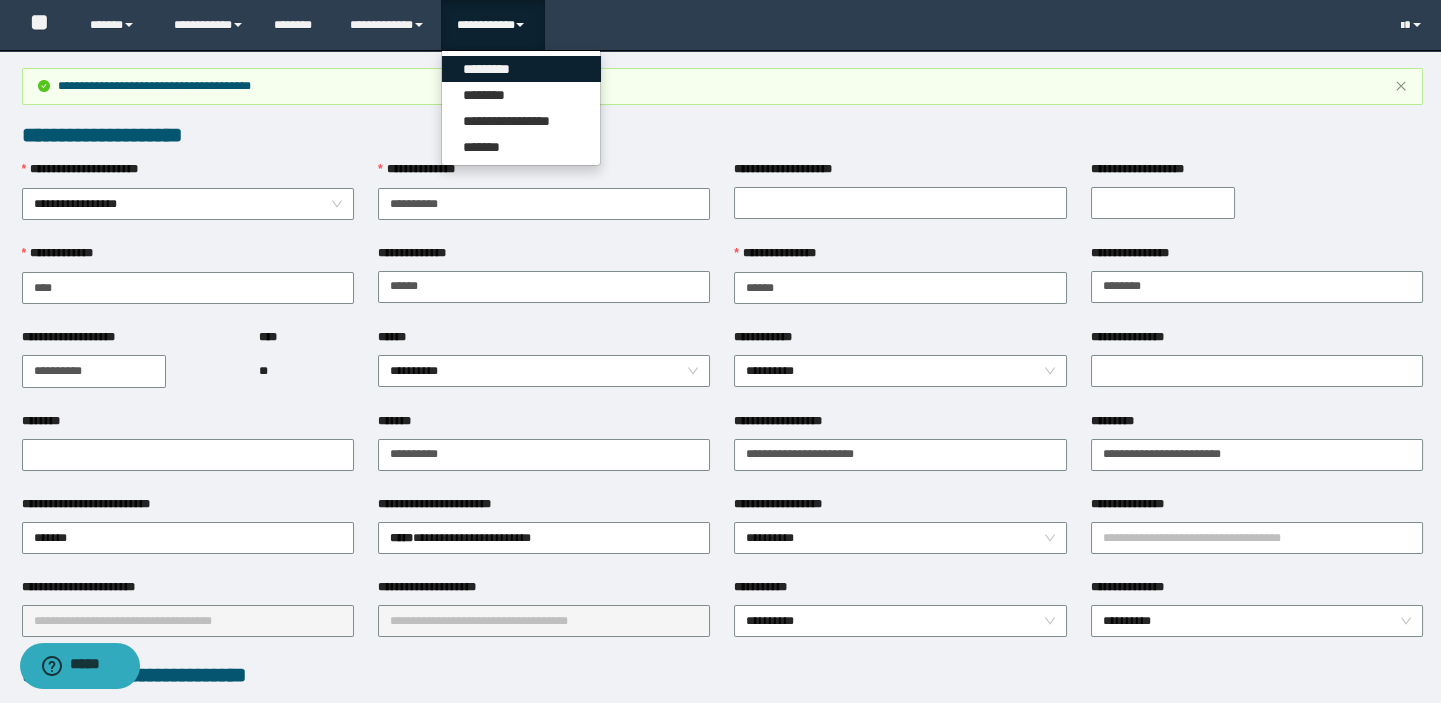 click on "*********" at bounding box center (521, 69) 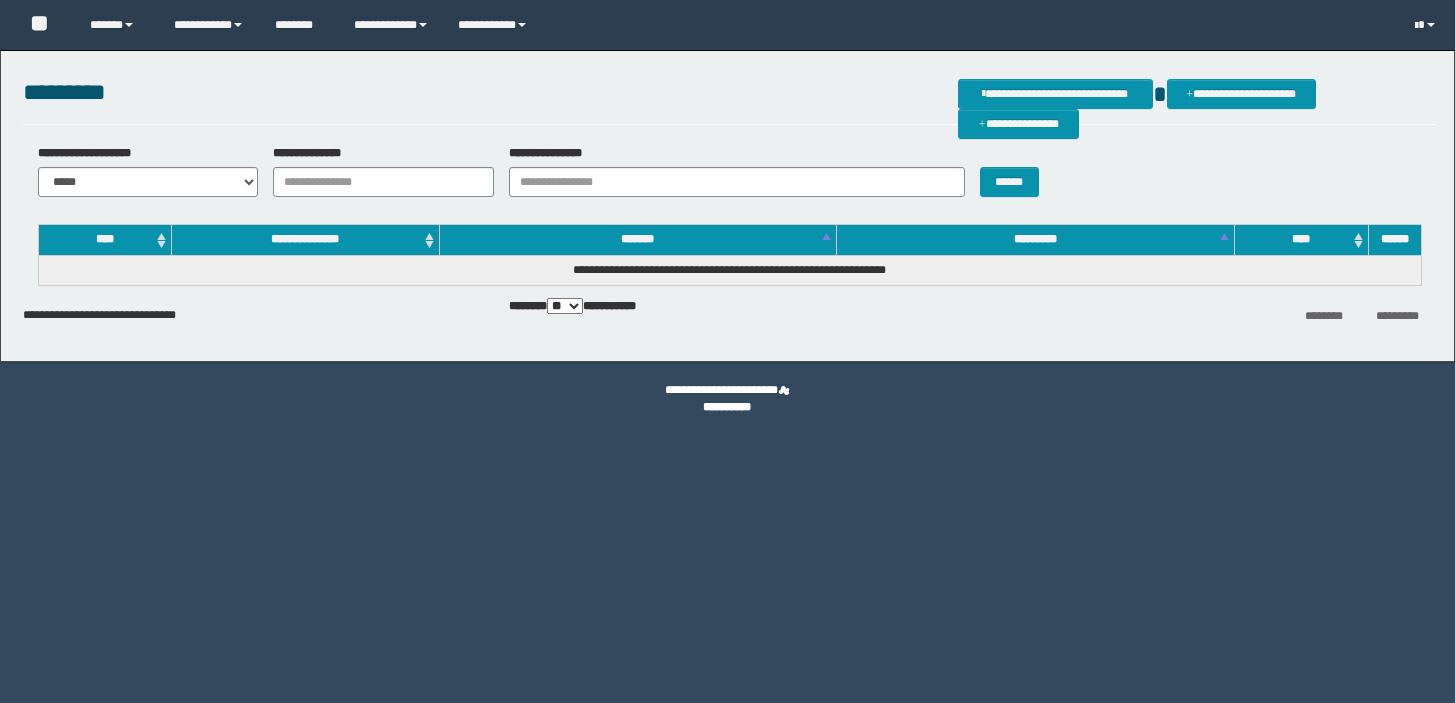 scroll, scrollTop: 0, scrollLeft: 0, axis: both 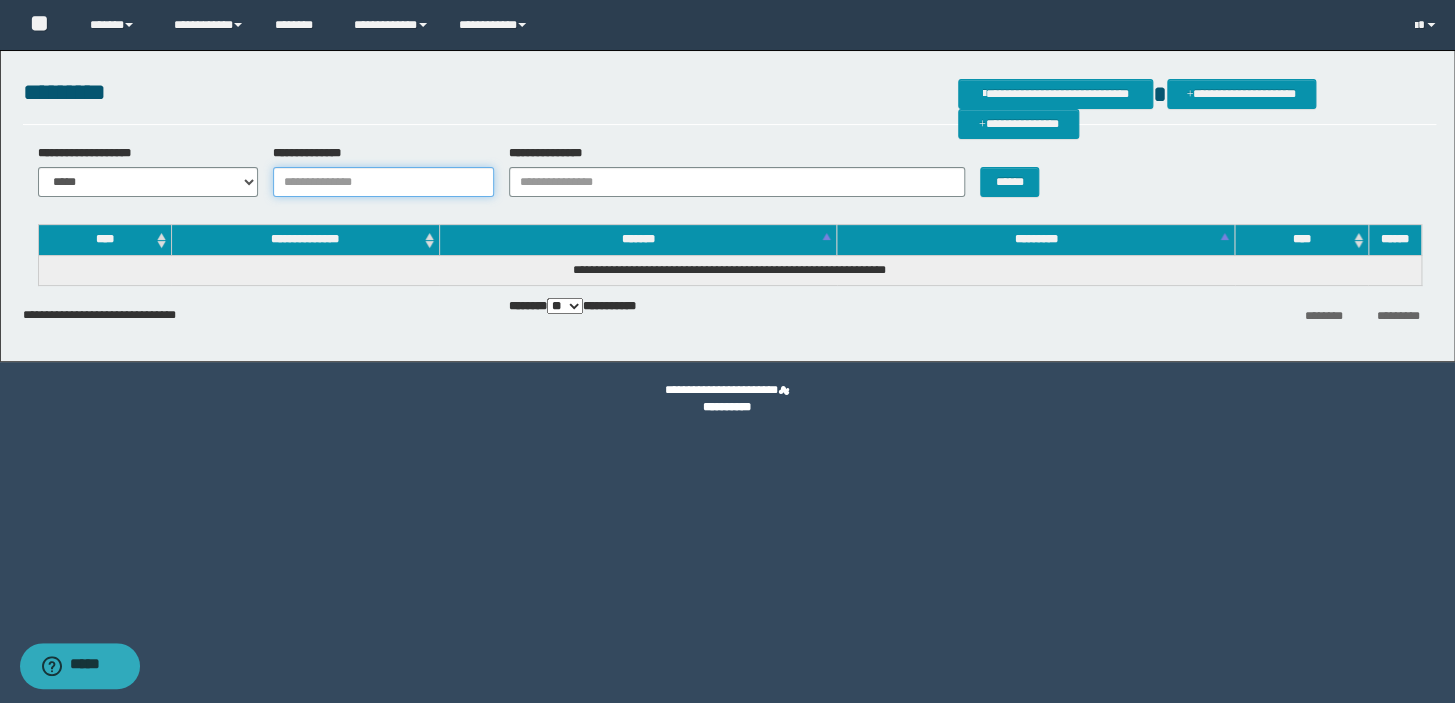 click on "**********" at bounding box center [383, 182] 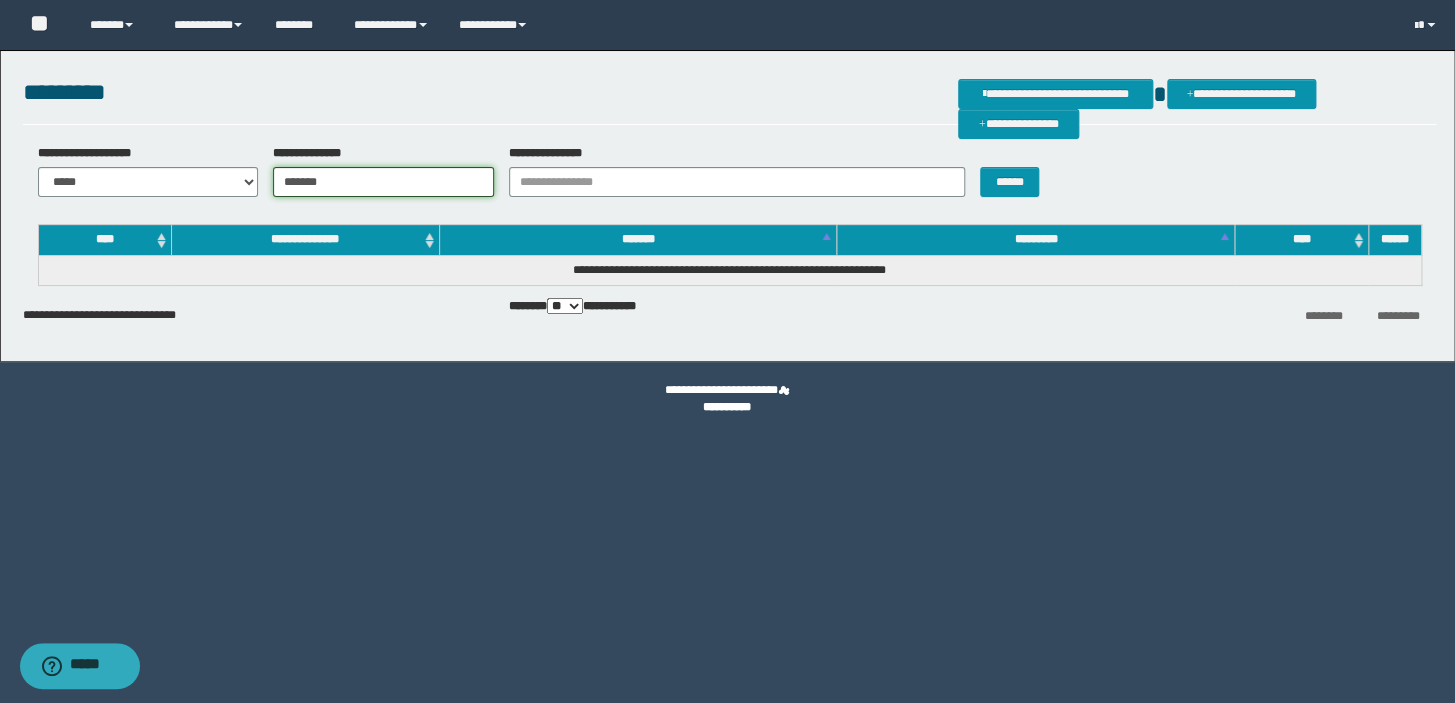 type on "*******" 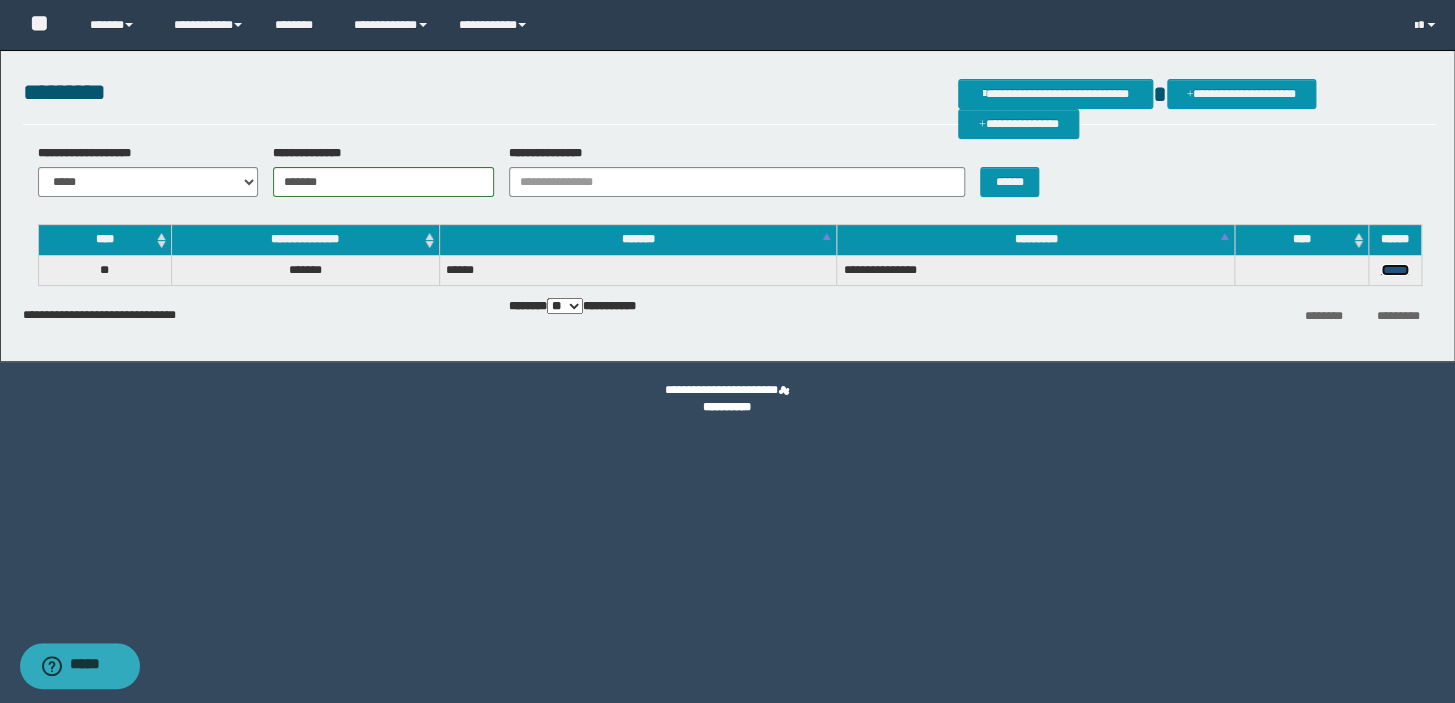 click on "******" at bounding box center [1395, 270] 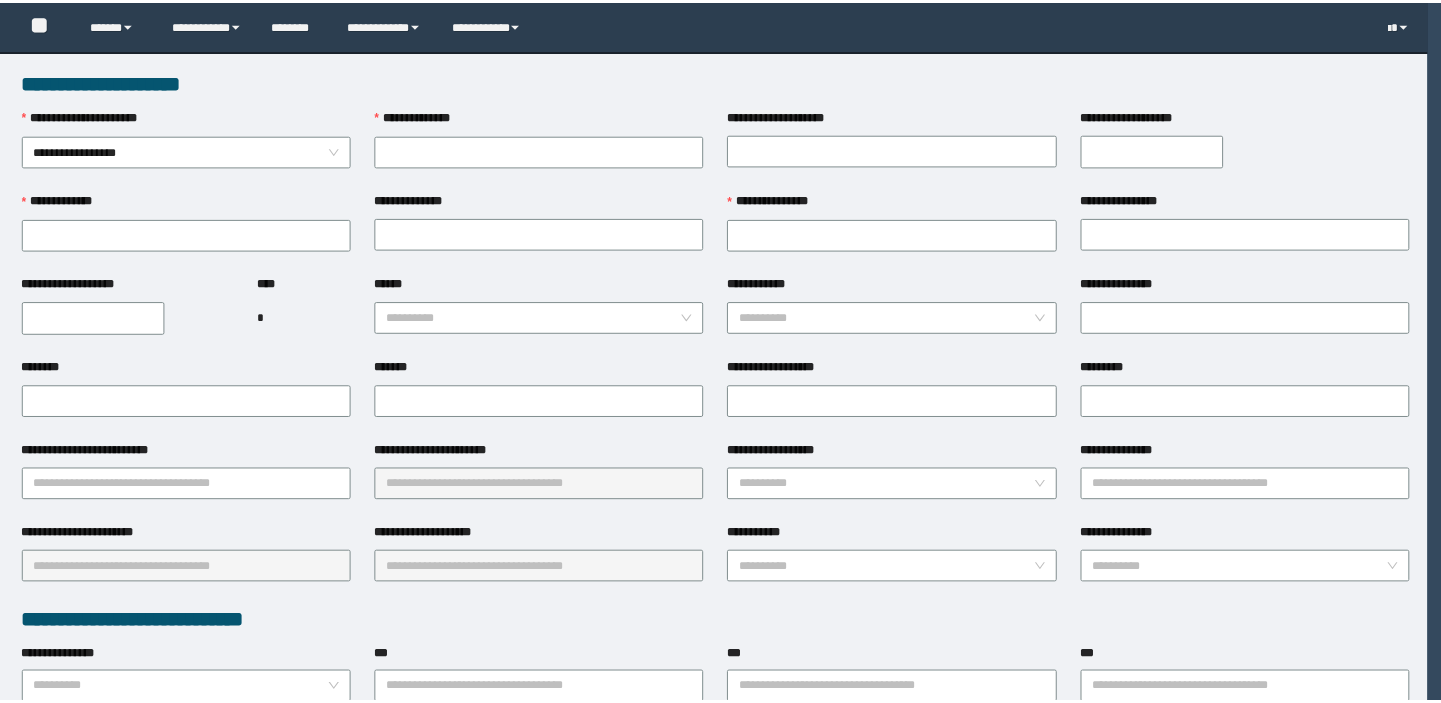 scroll, scrollTop: 0, scrollLeft: 0, axis: both 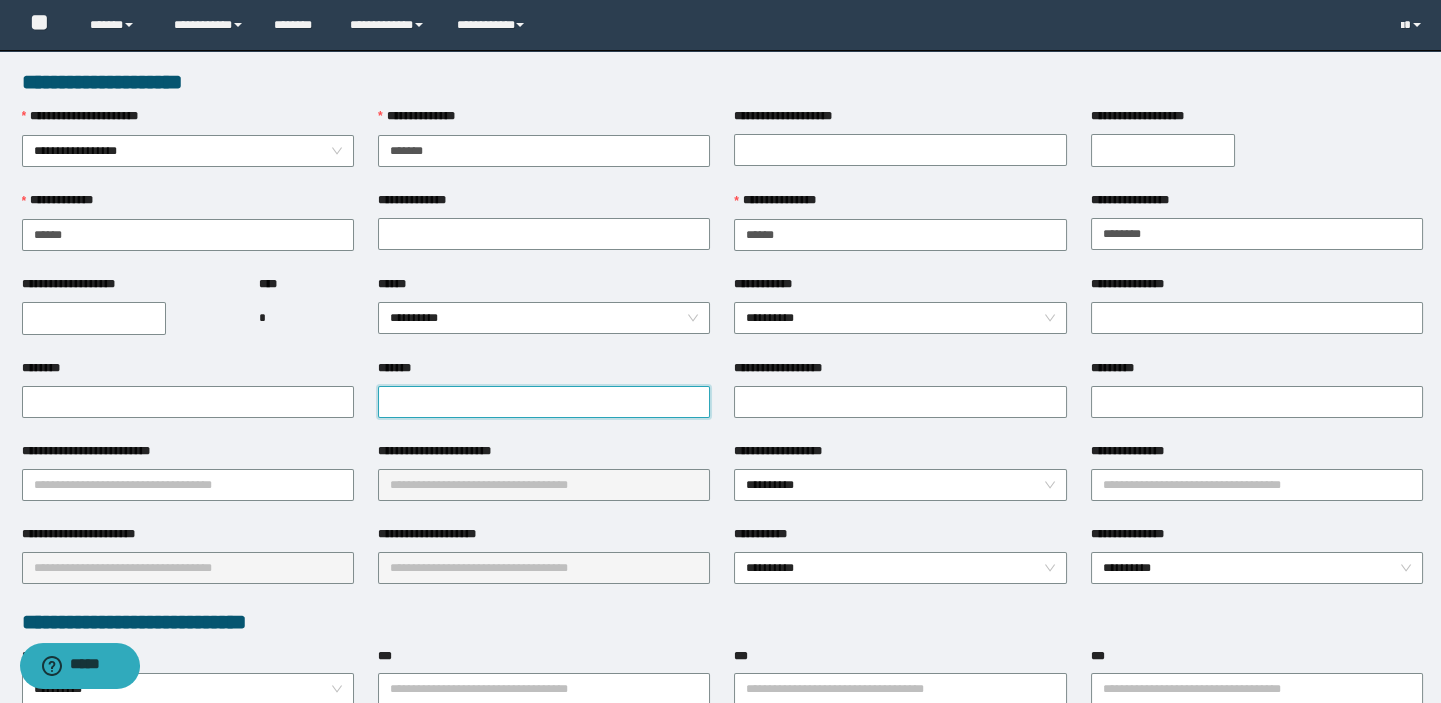 click on "*******" at bounding box center [544, 402] 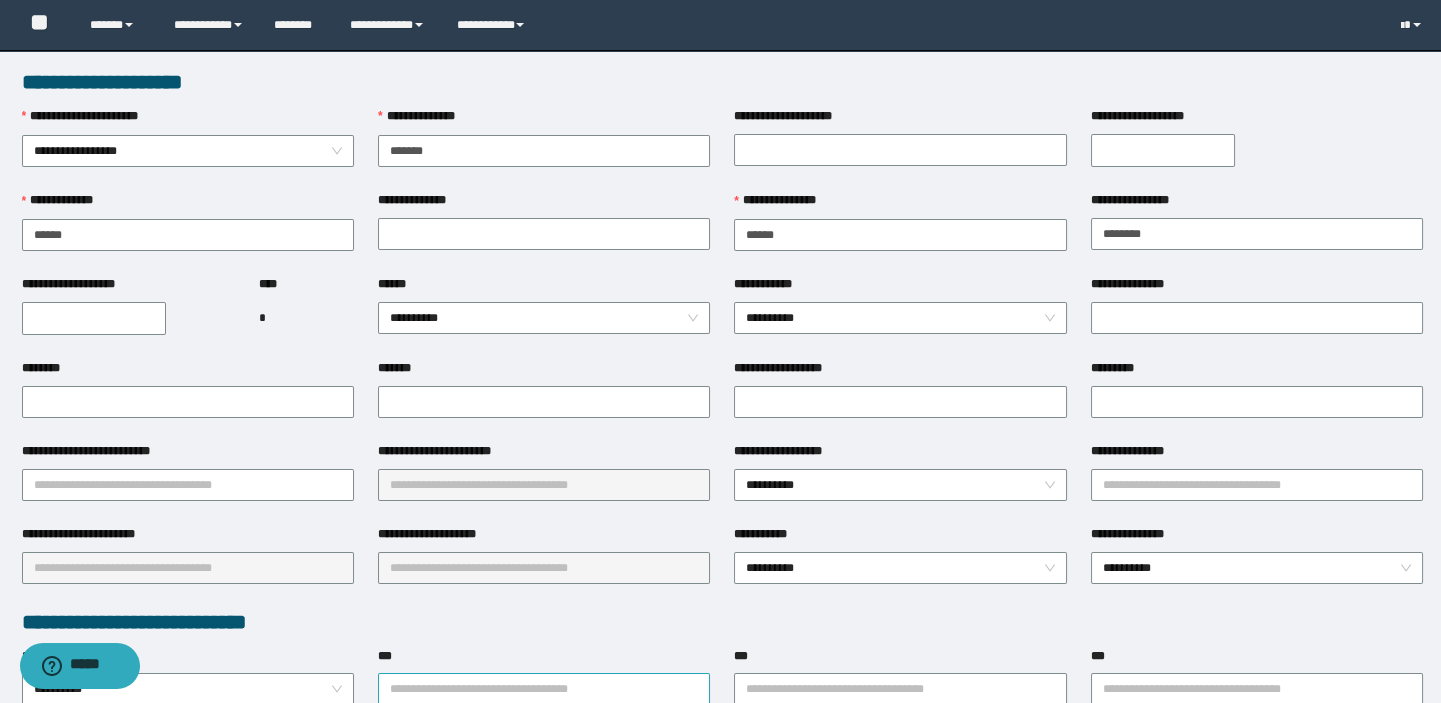click on "***" at bounding box center [544, 689] 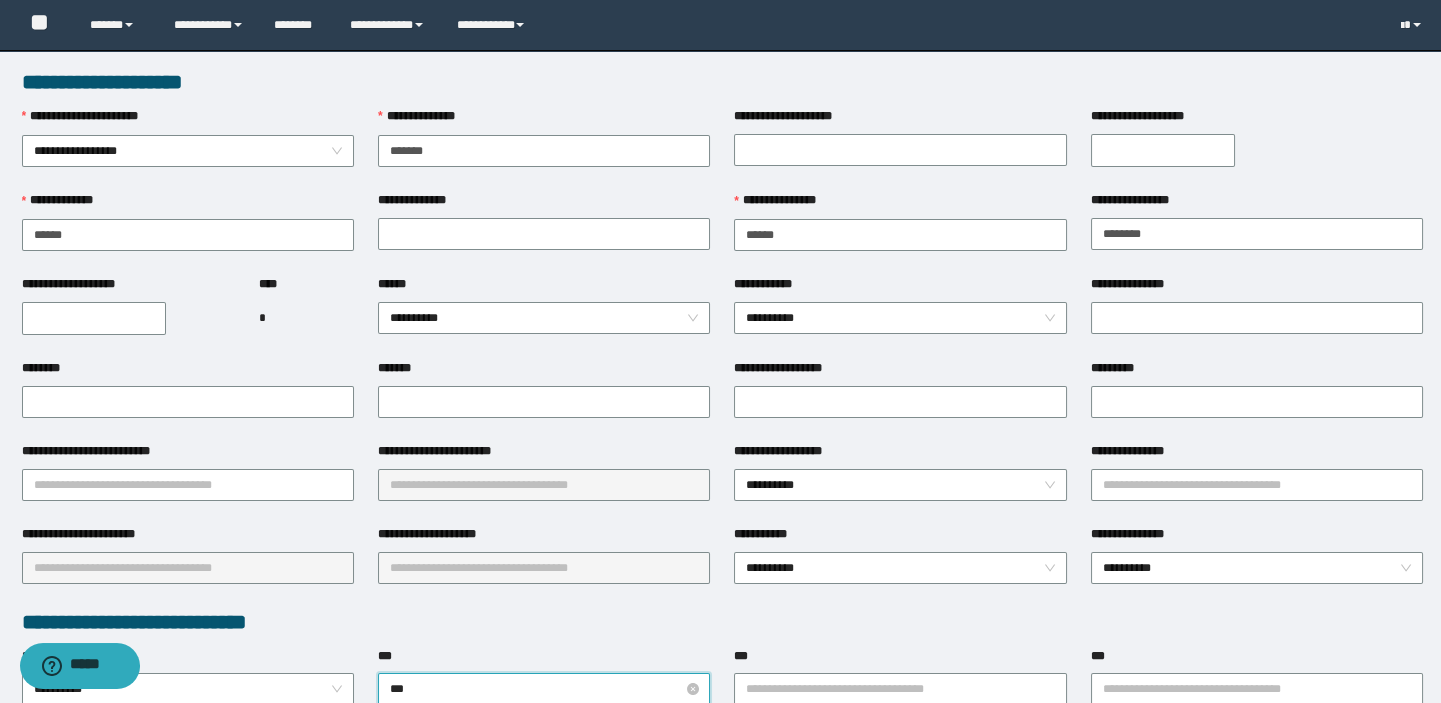 type on "****" 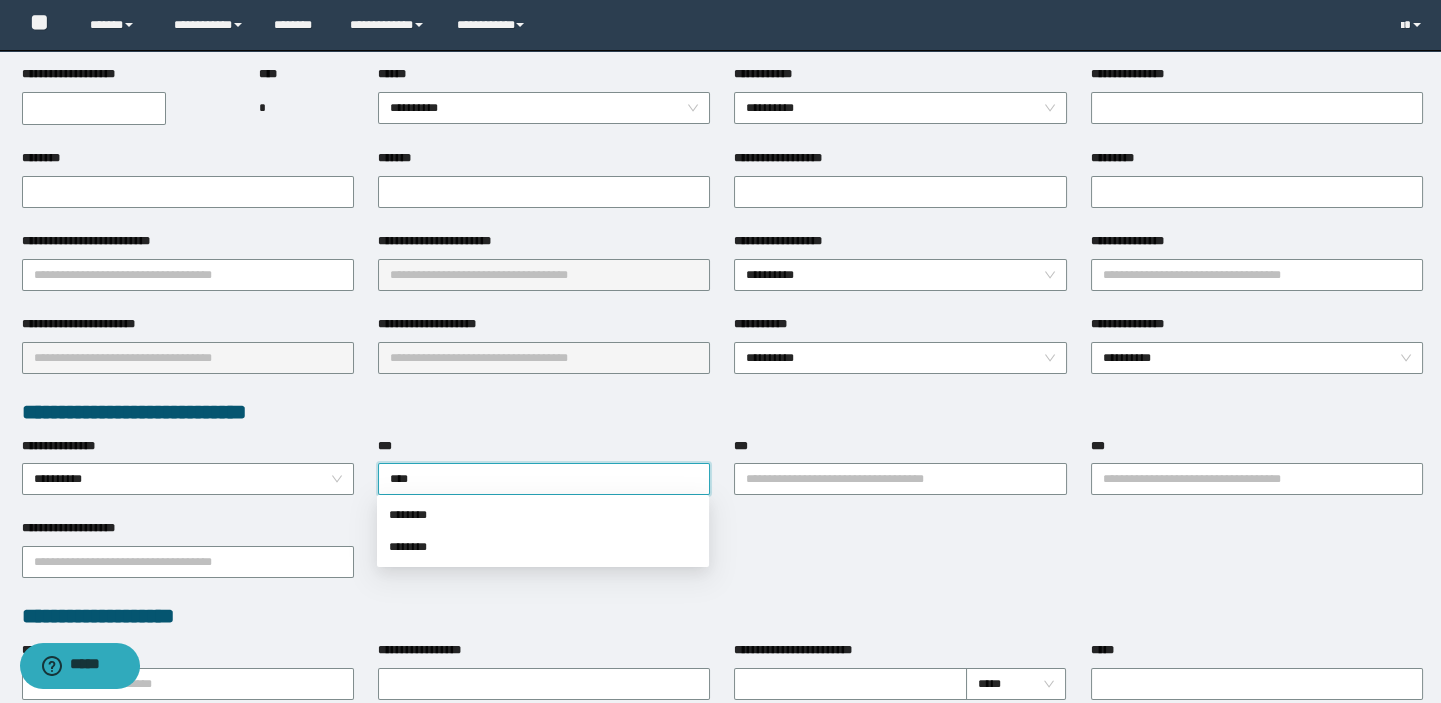 scroll, scrollTop: 454, scrollLeft: 0, axis: vertical 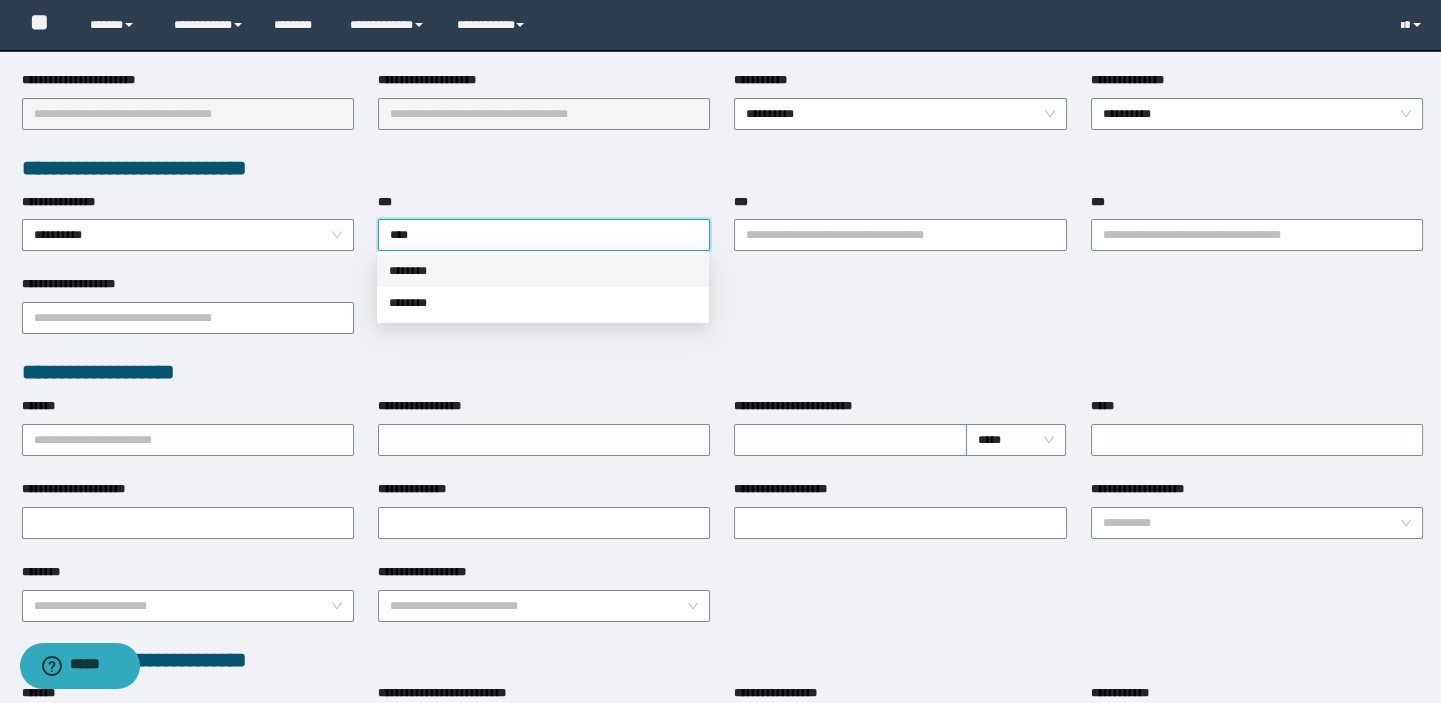click on "********" at bounding box center [543, 271] 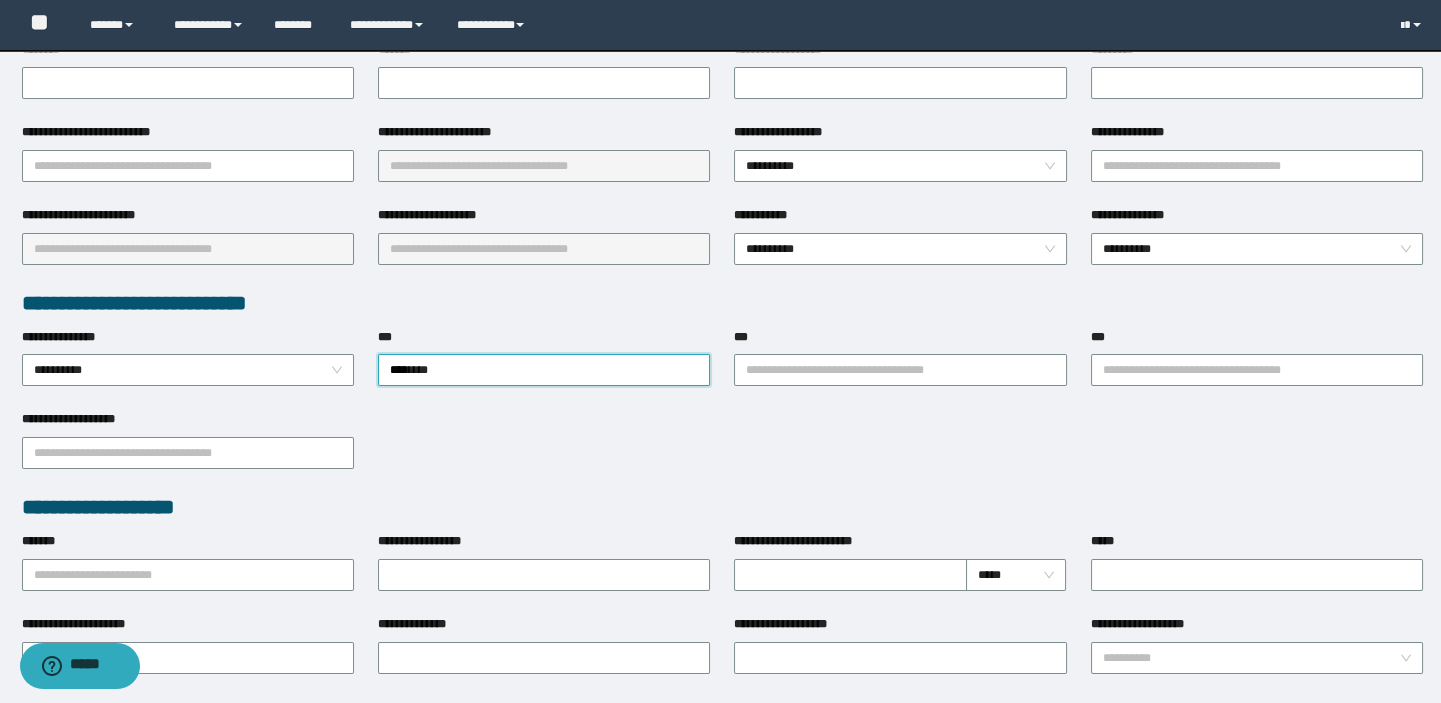 scroll, scrollTop: 181, scrollLeft: 0, axis: vertical 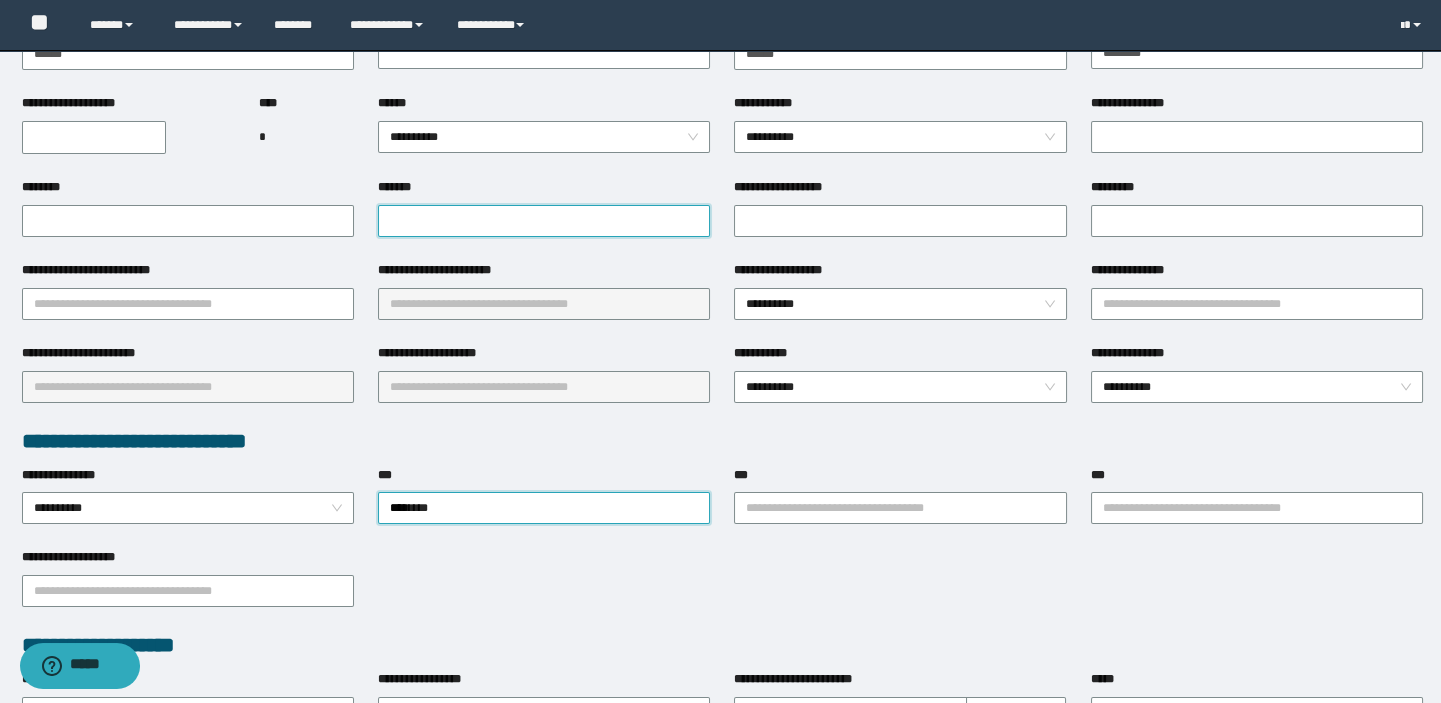 click on "*******" at bounding box center [544, 221] 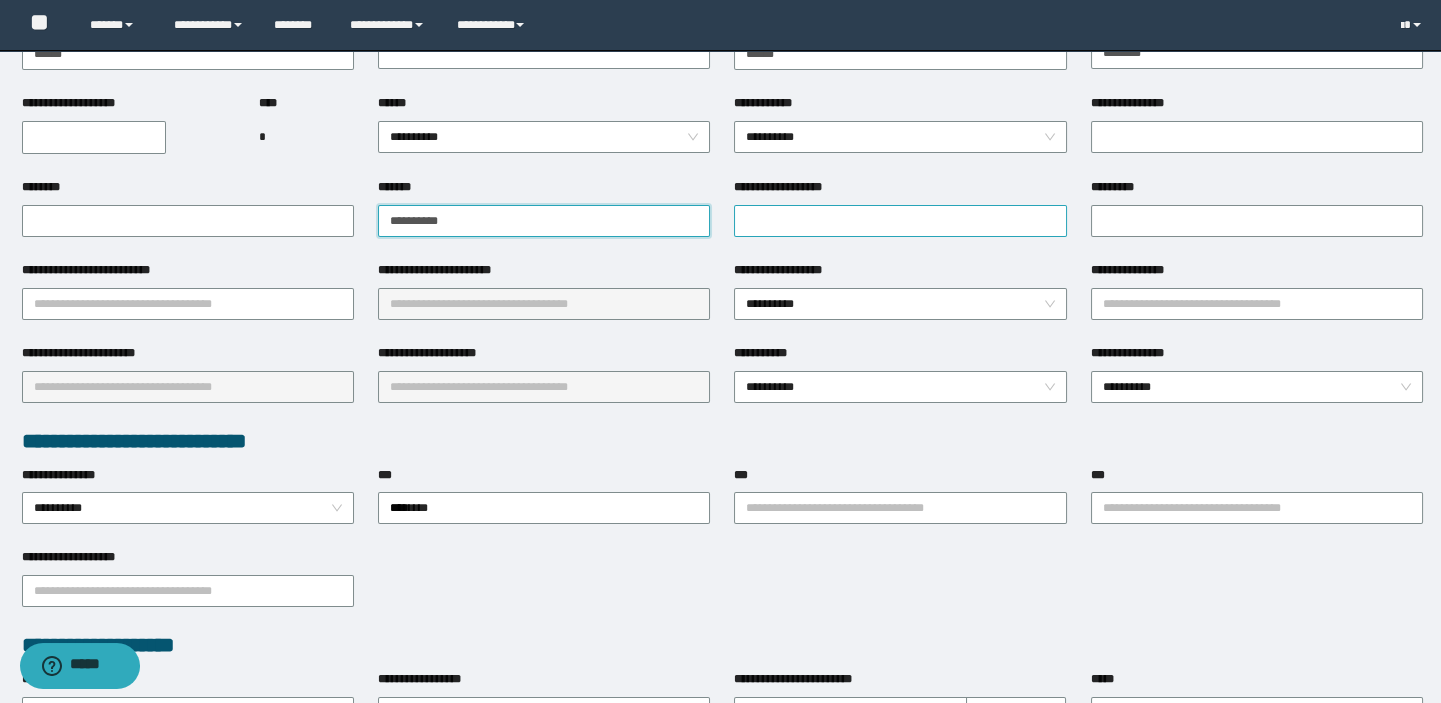 type on "**********" 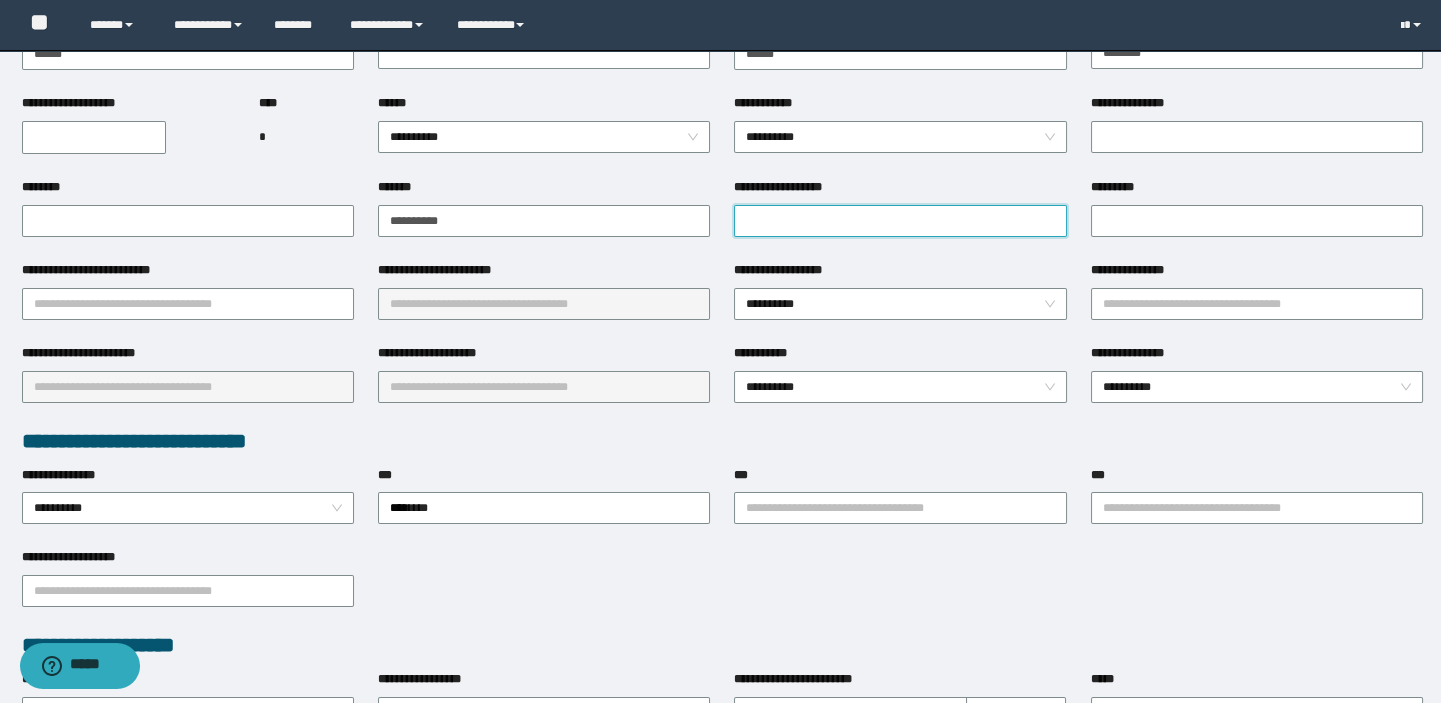 click on "**********" at bounding box center [900, 221] 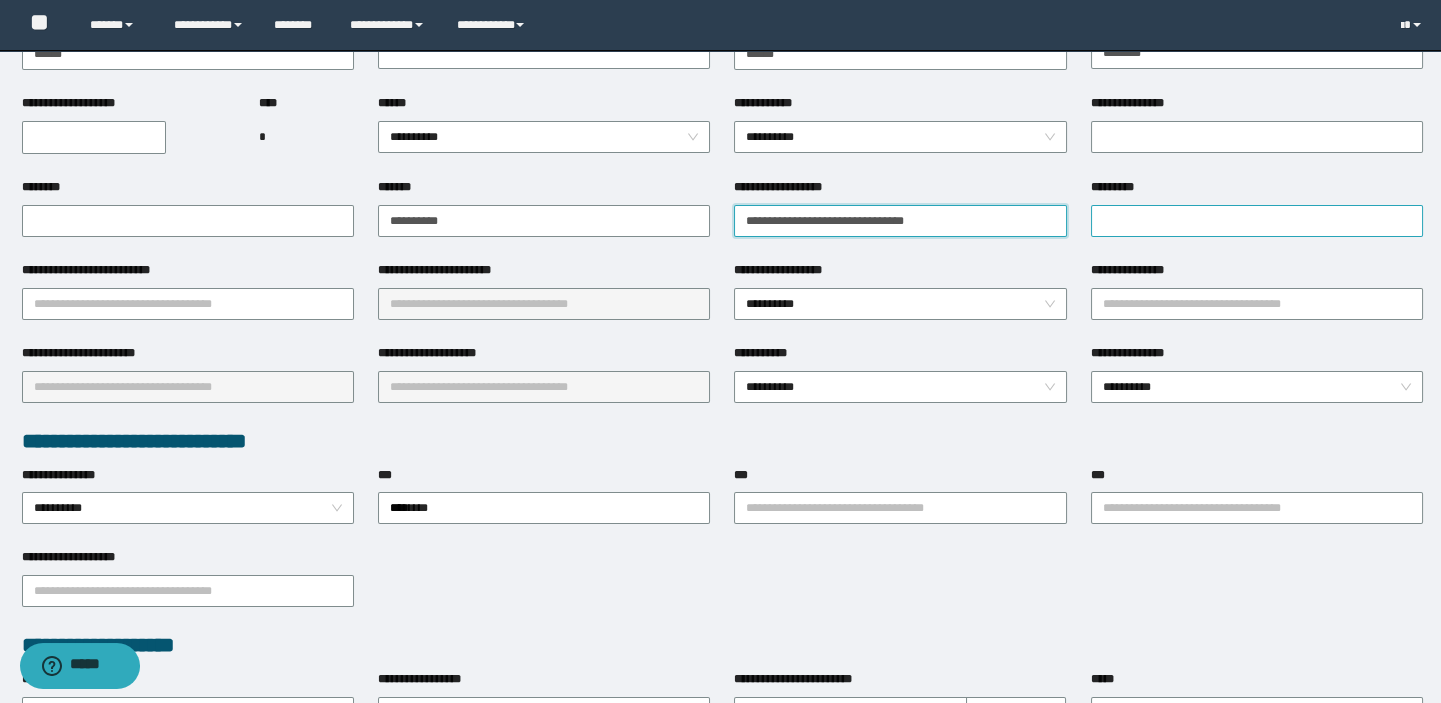 type on "**********" 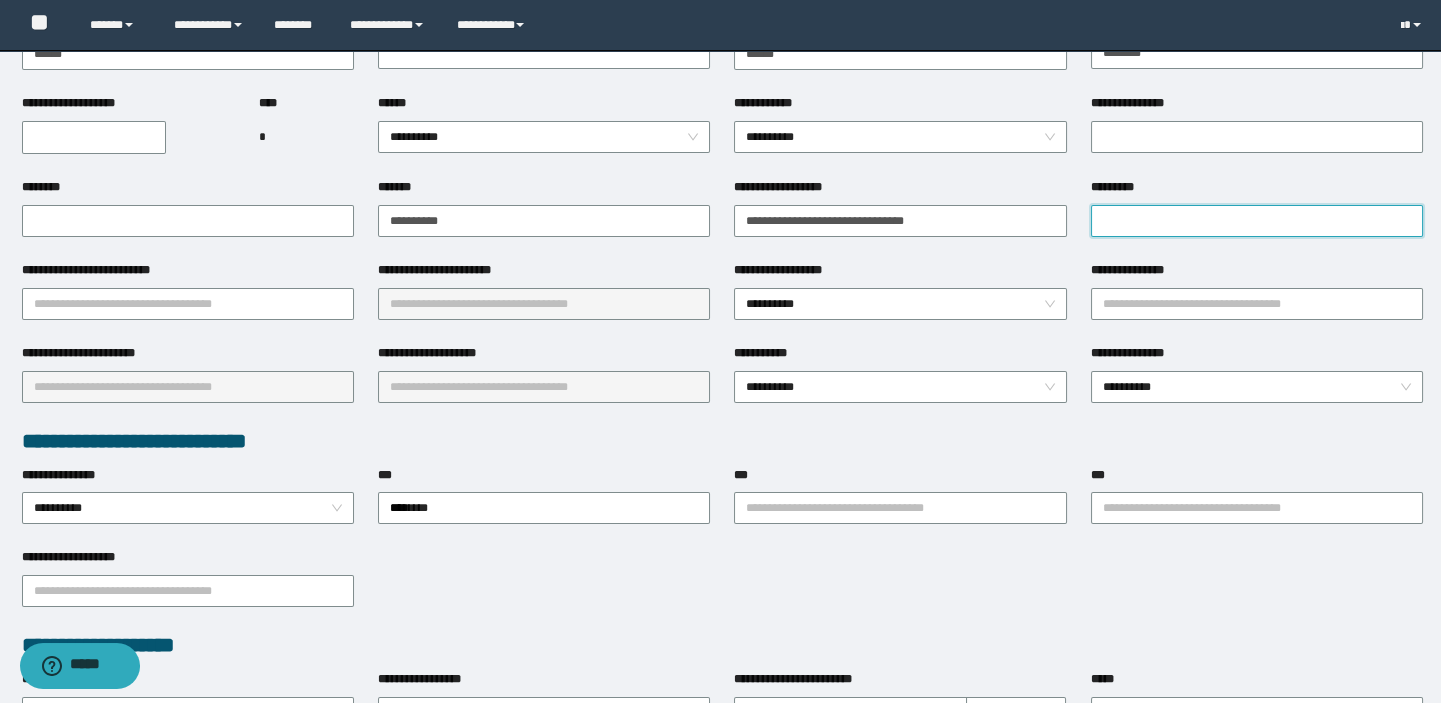 click on "*********" at bounding box center (1257, 221) 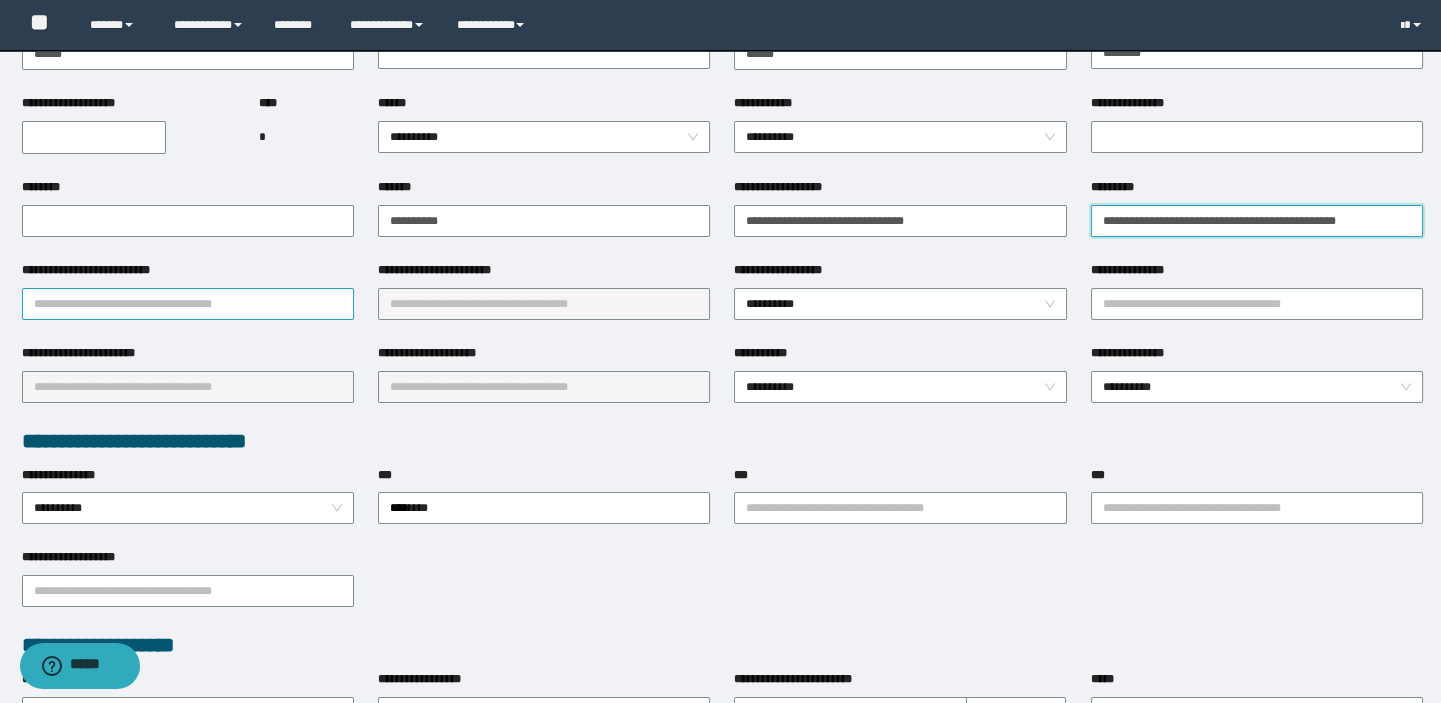 type on "**********" 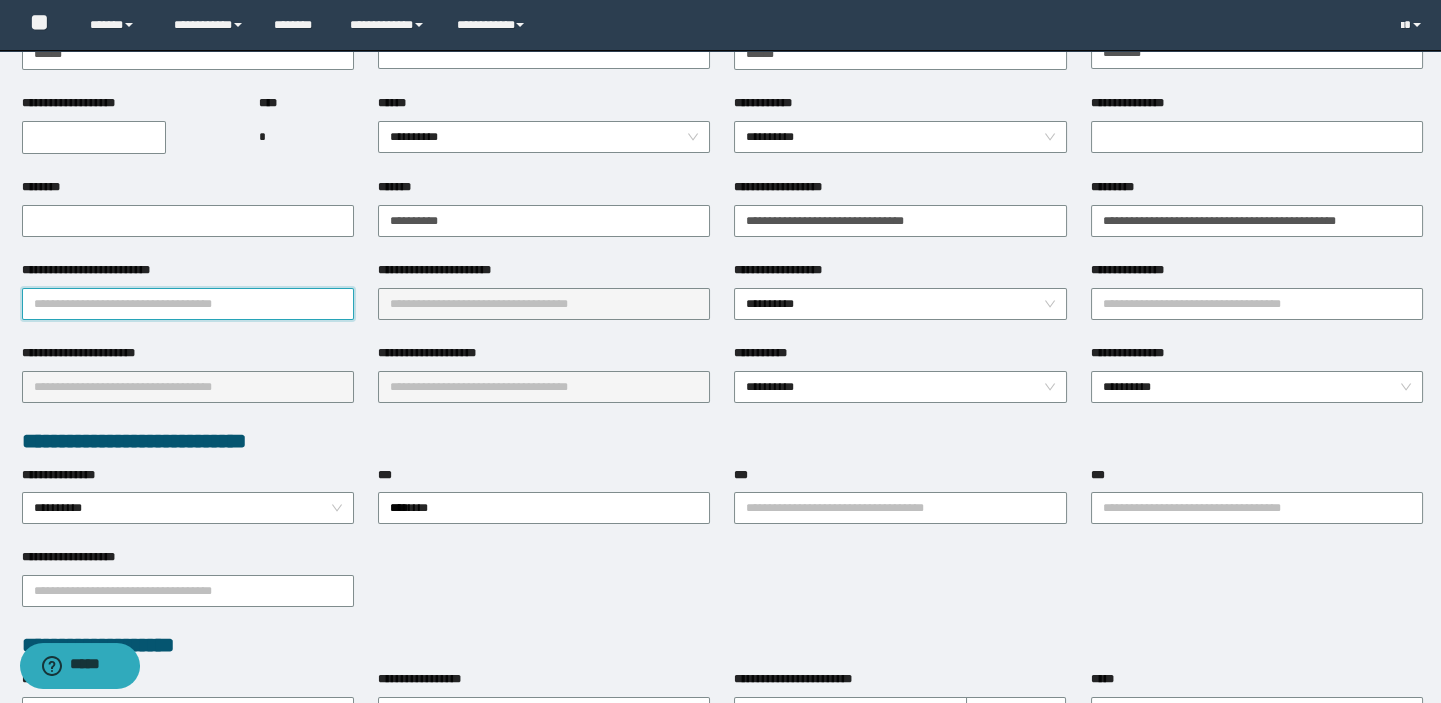 click on "**********" at bounding box center (188, 304) 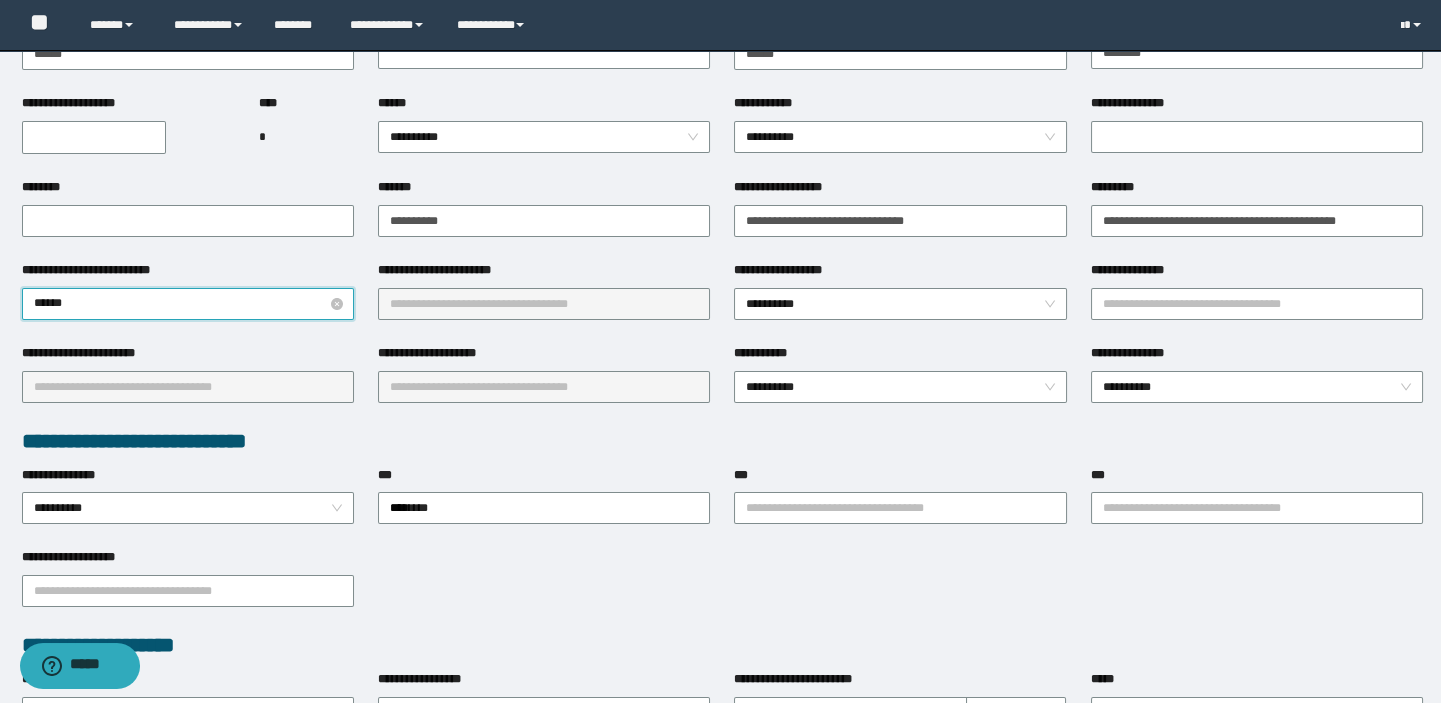 type on "*******" 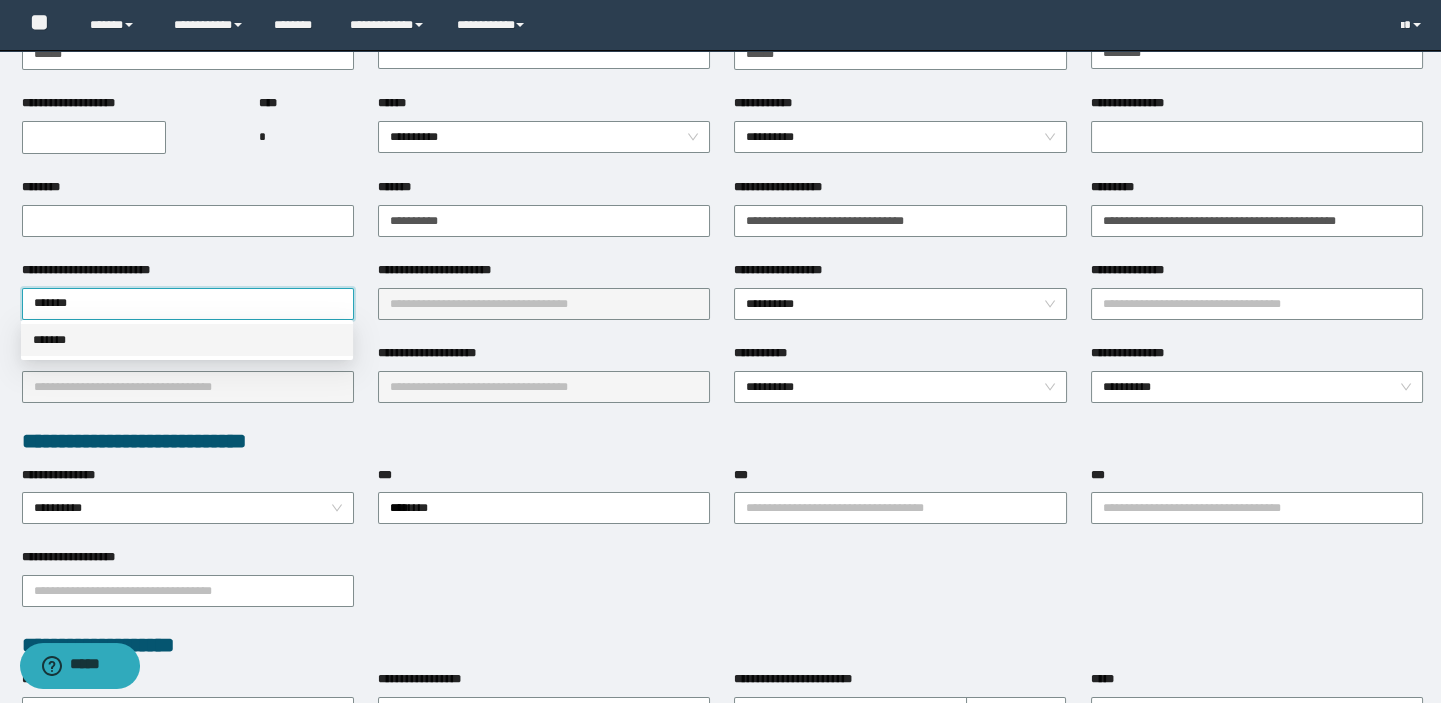 click on "*******" at bounding box center [187, 340] 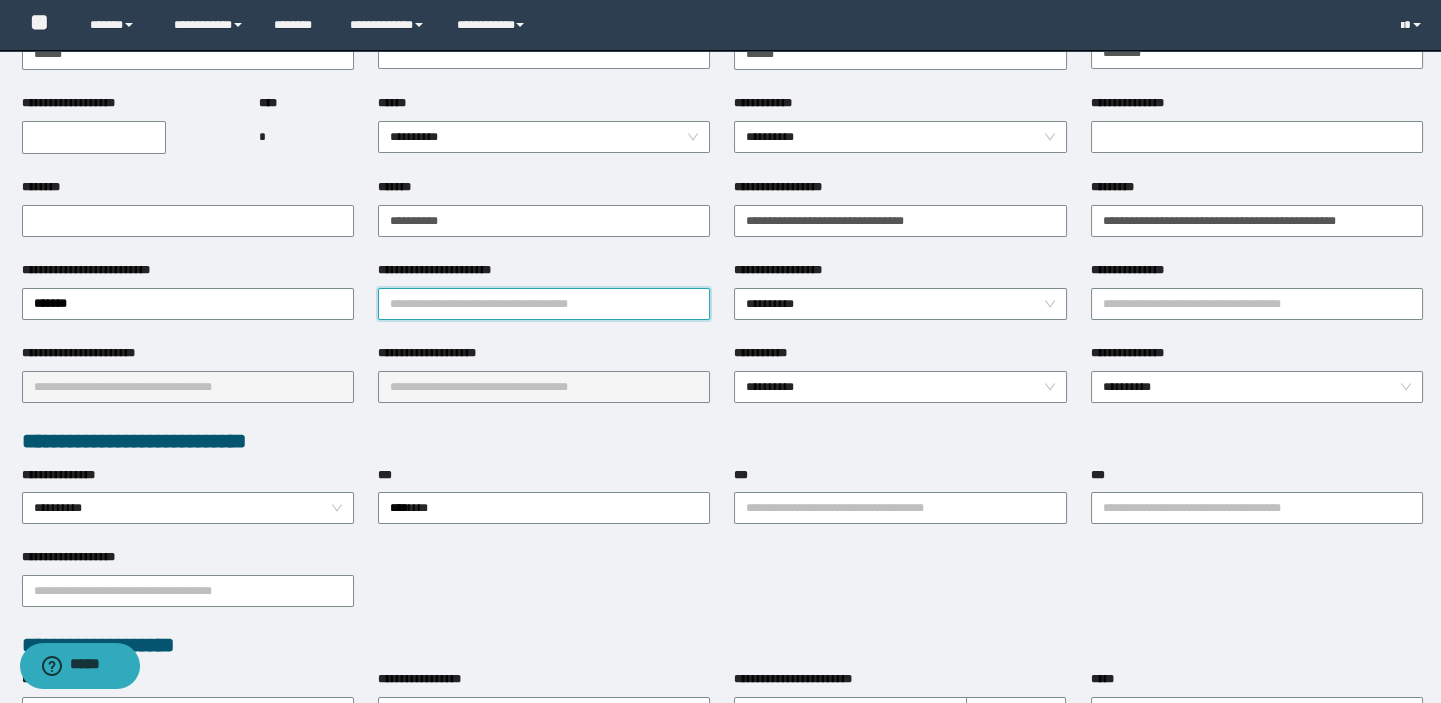 click on "**********" at bounding box center [544, 304] 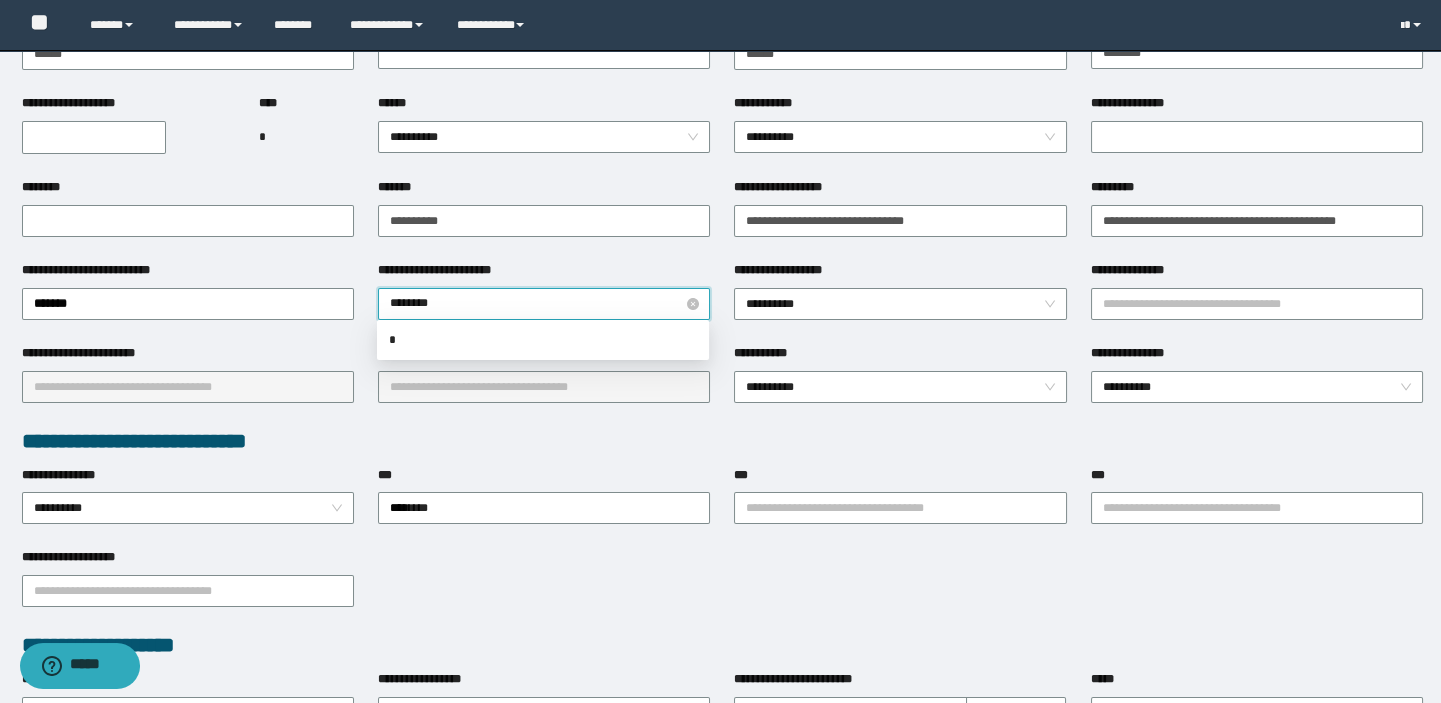 type on "*********" 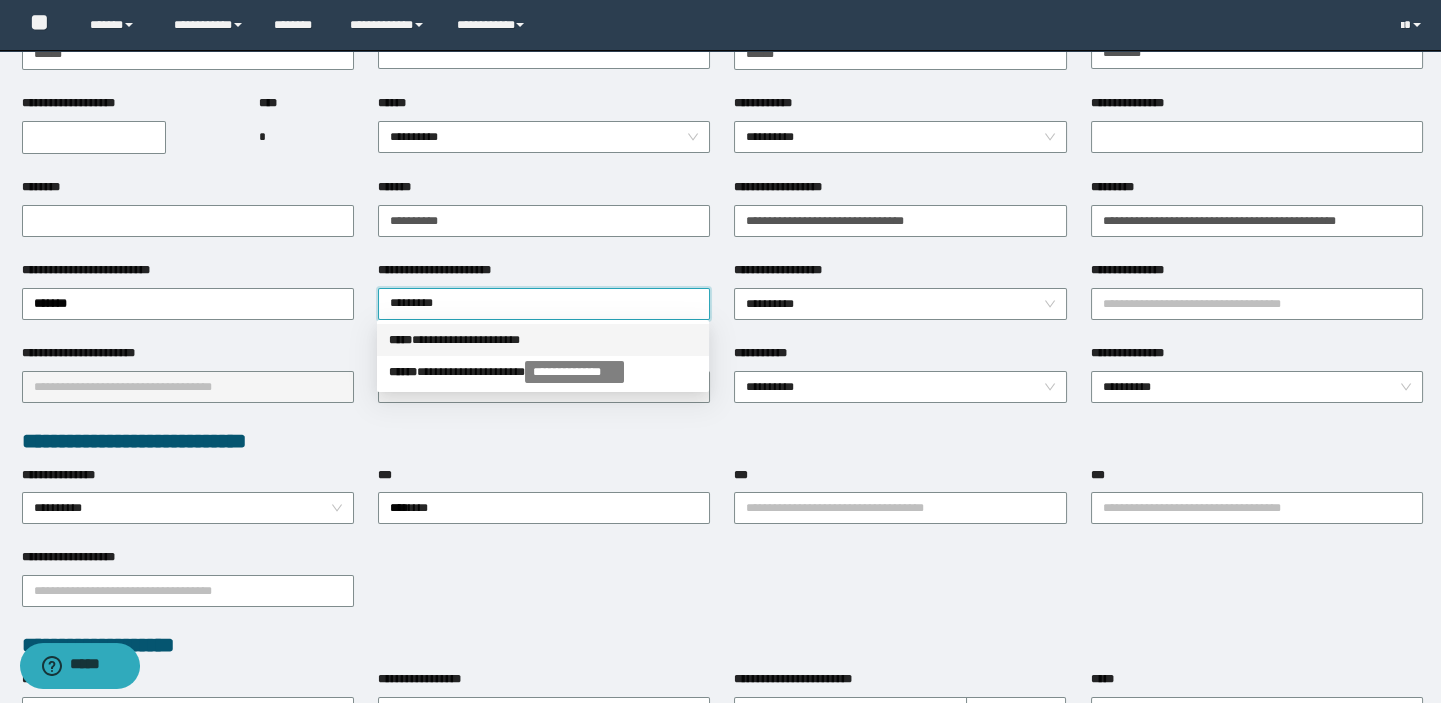 click on "**********" at bounding box center [543, 340] 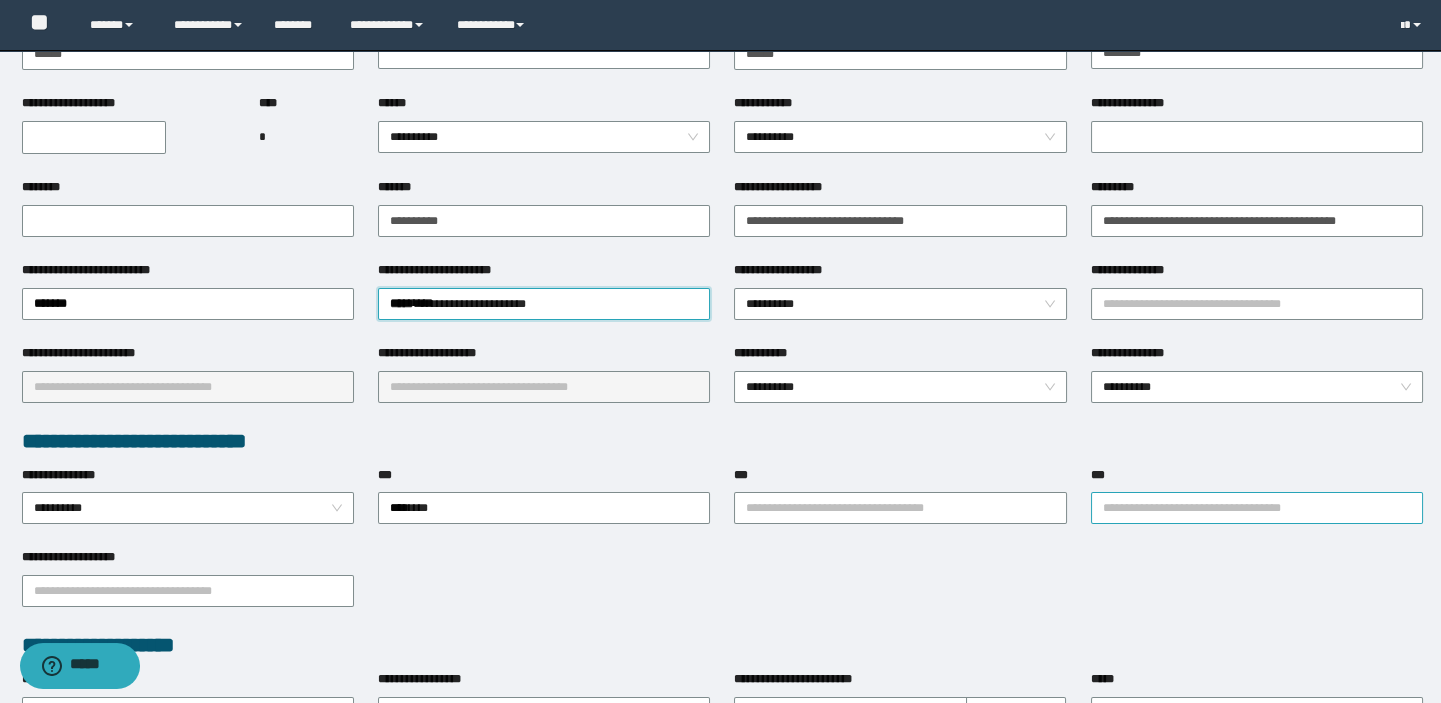 click on "***" at bounding box center (1257, 508) 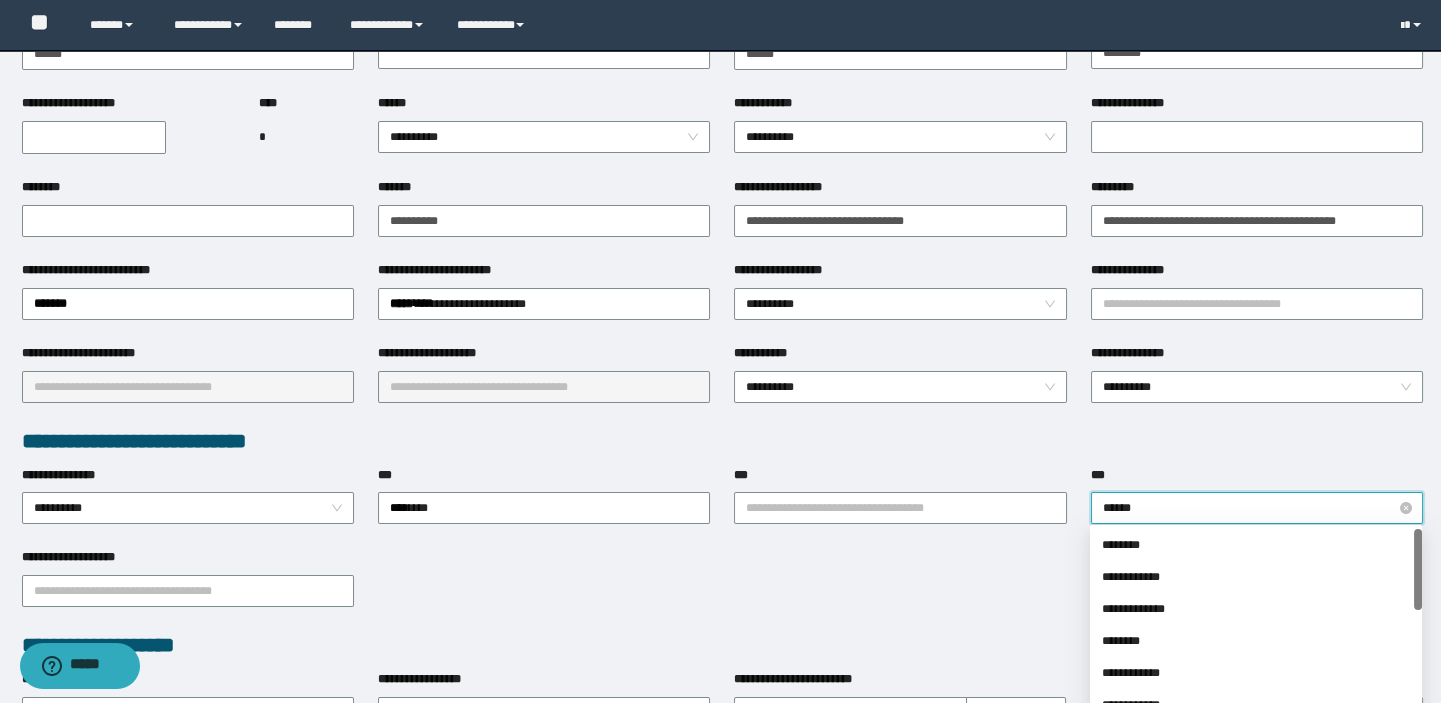 type on "*******" 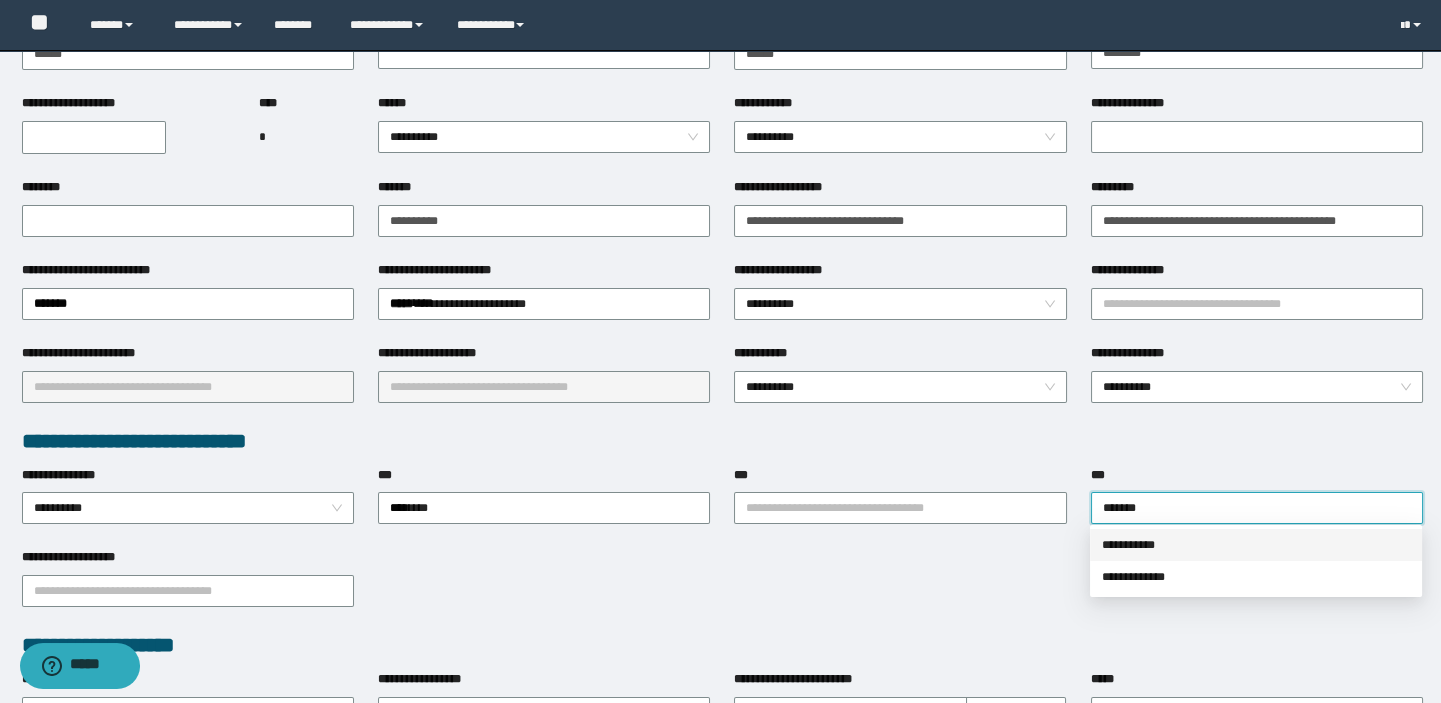 click on "**********" at bounding box center [1256, 545] 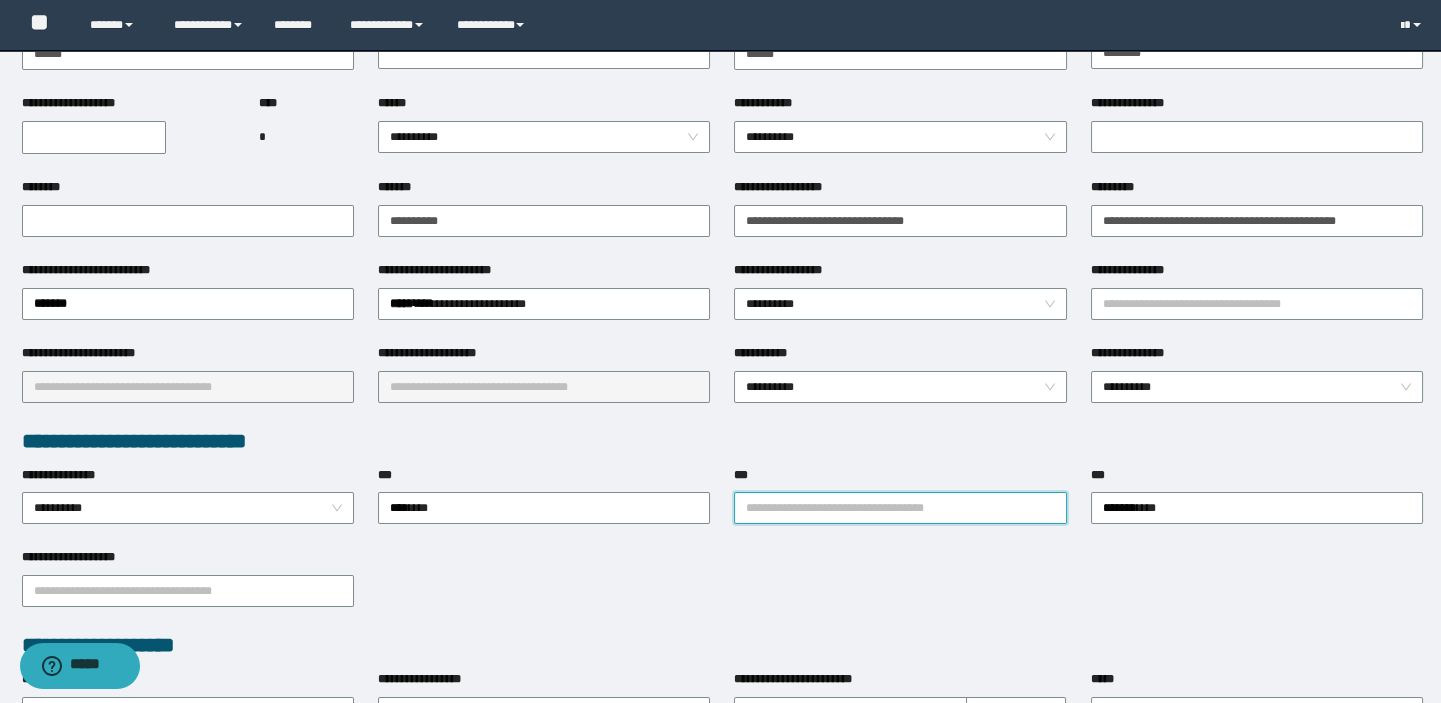 click on "***" at bounding box center [900, 508] 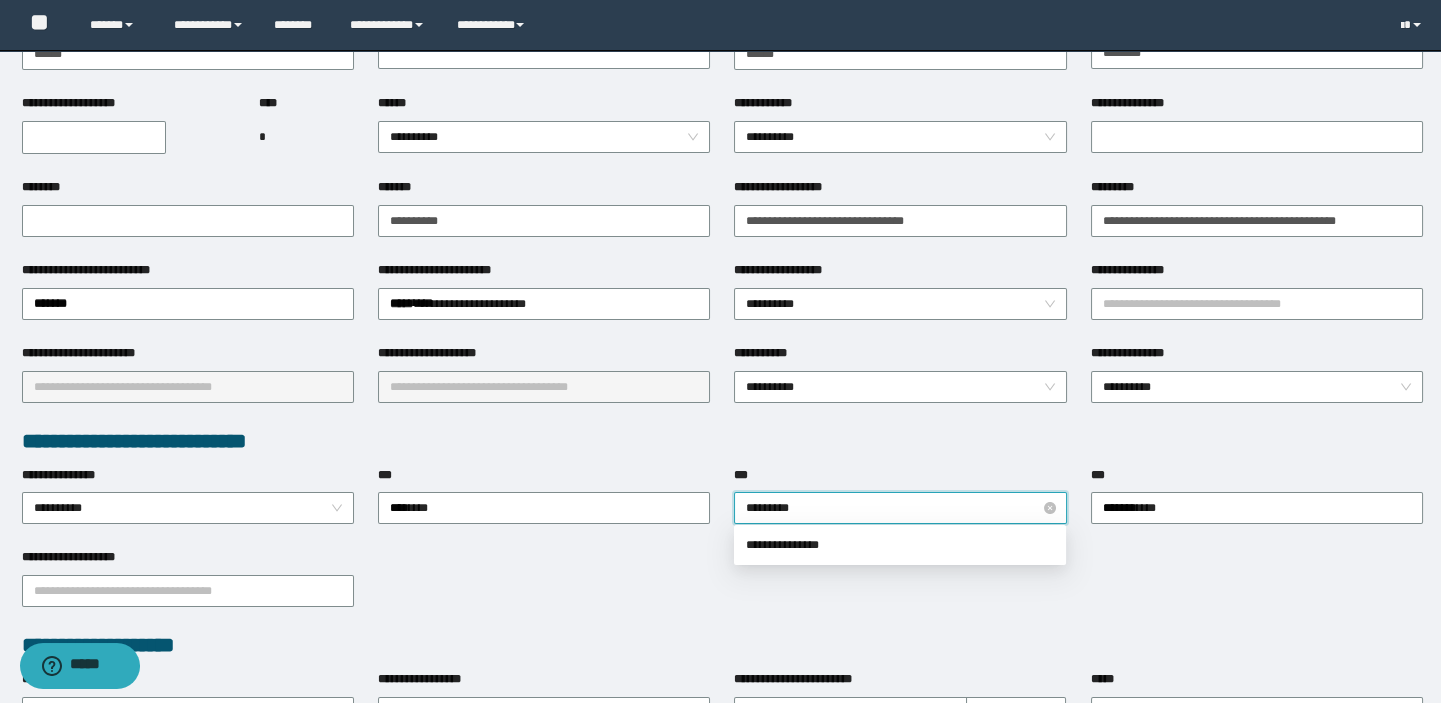 type on "**********" 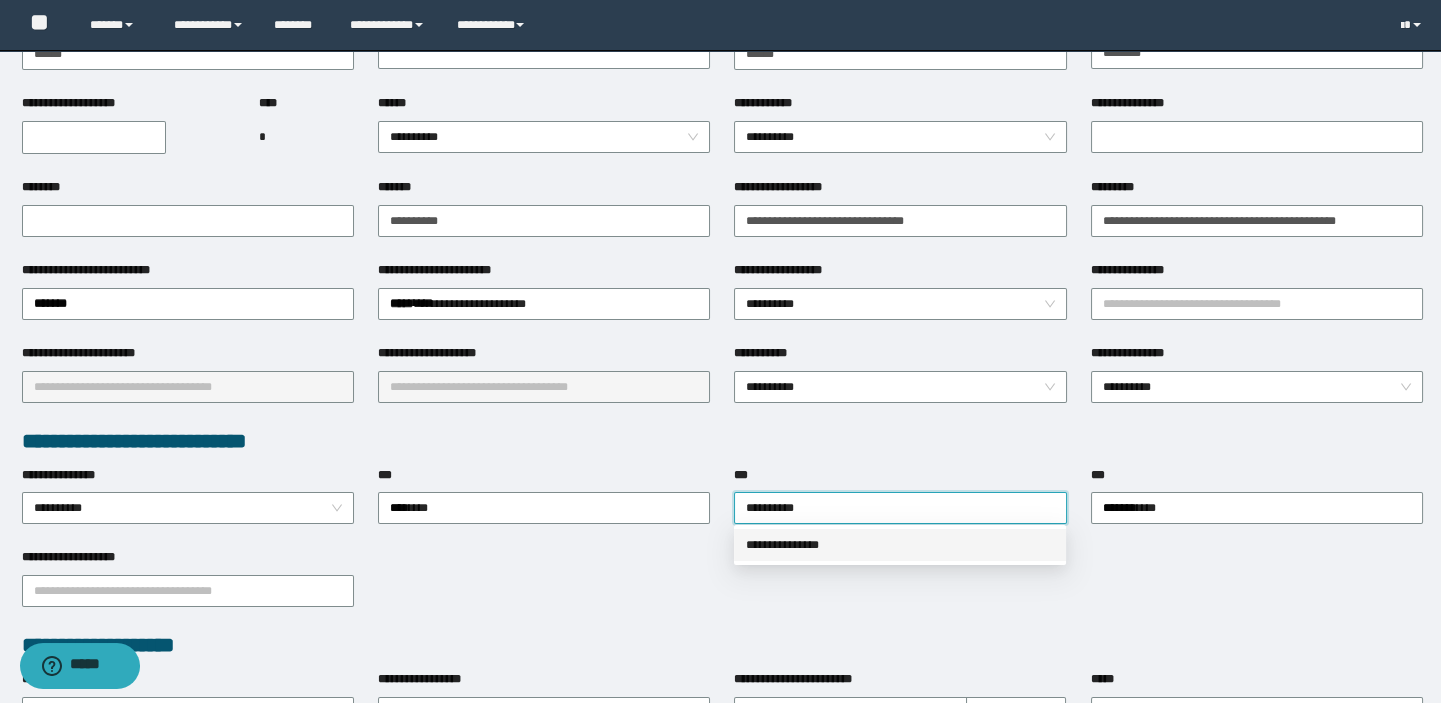 click on "**********" at bounding box center [900, 545] 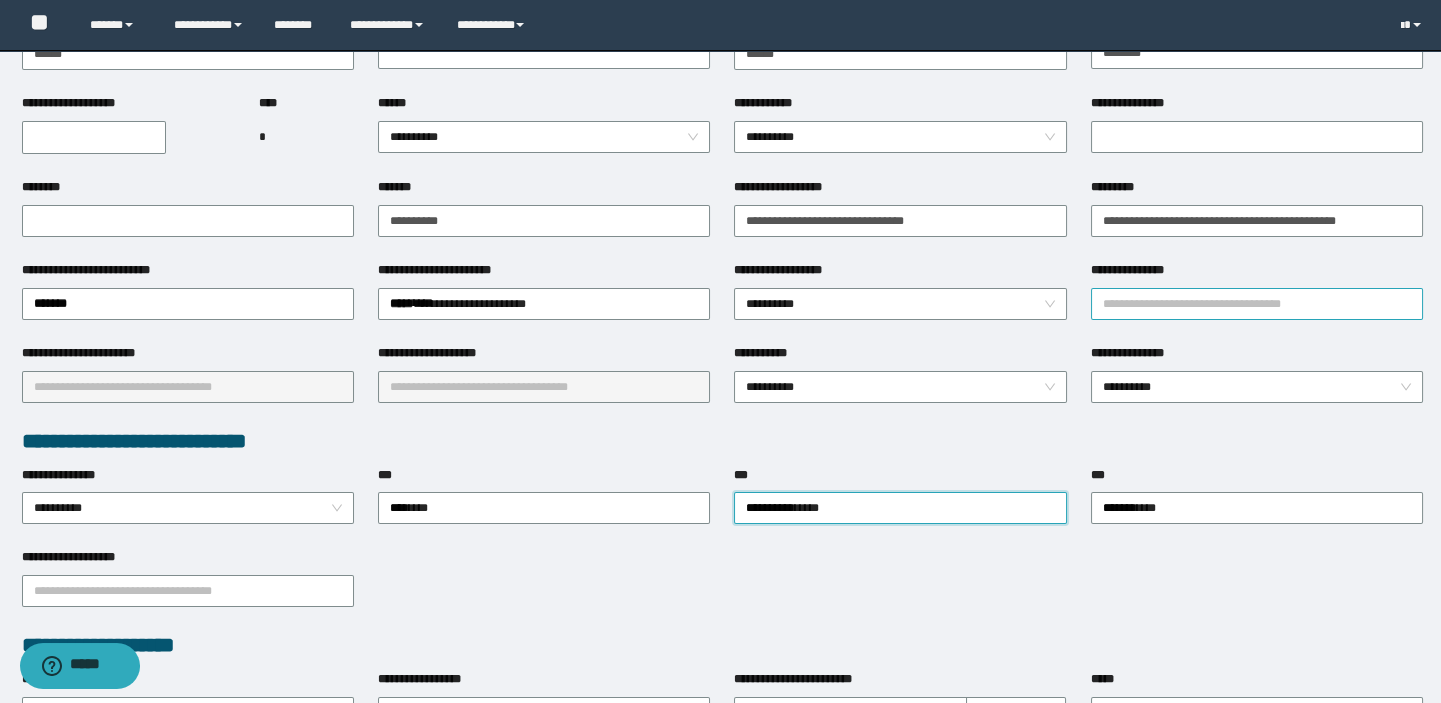 click on "**********" at bounding box center [1257, 304] 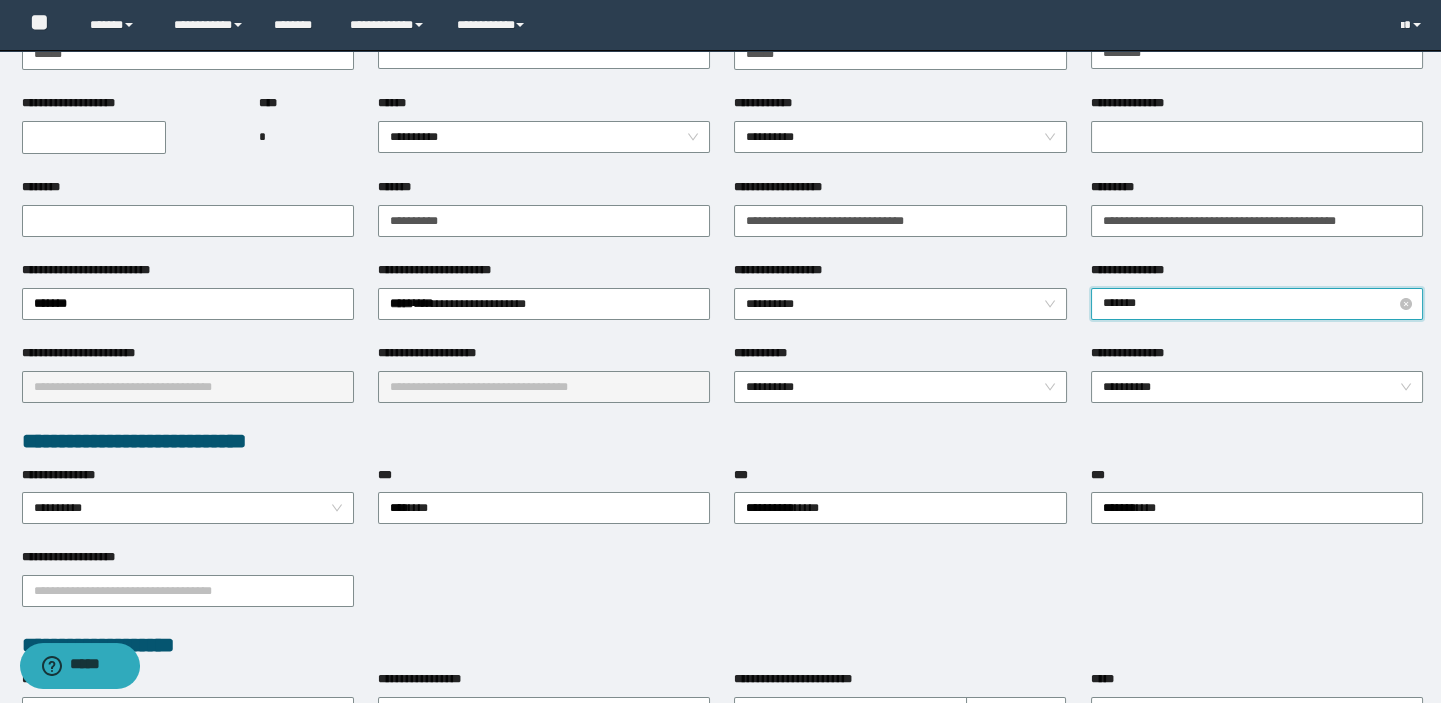 type on "********" 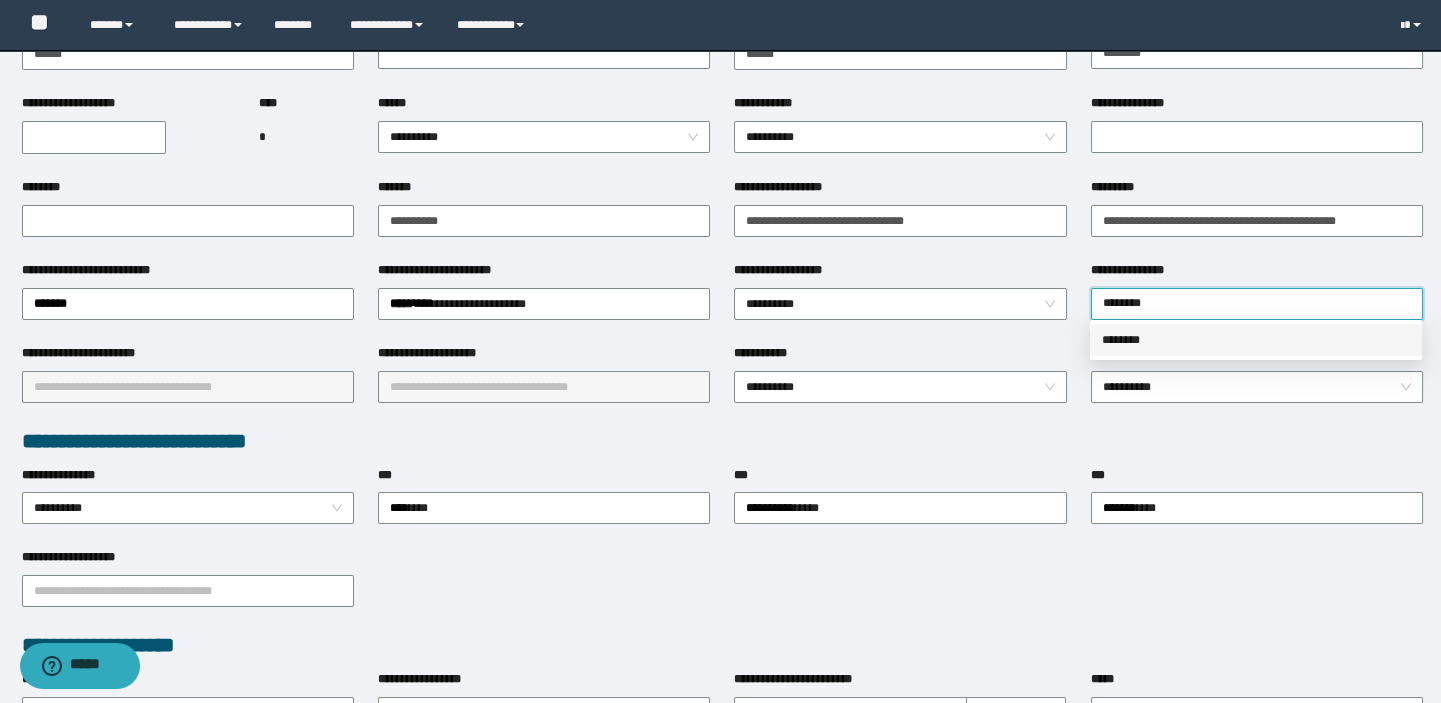 click on "********" at bounding box center [1256, 340] 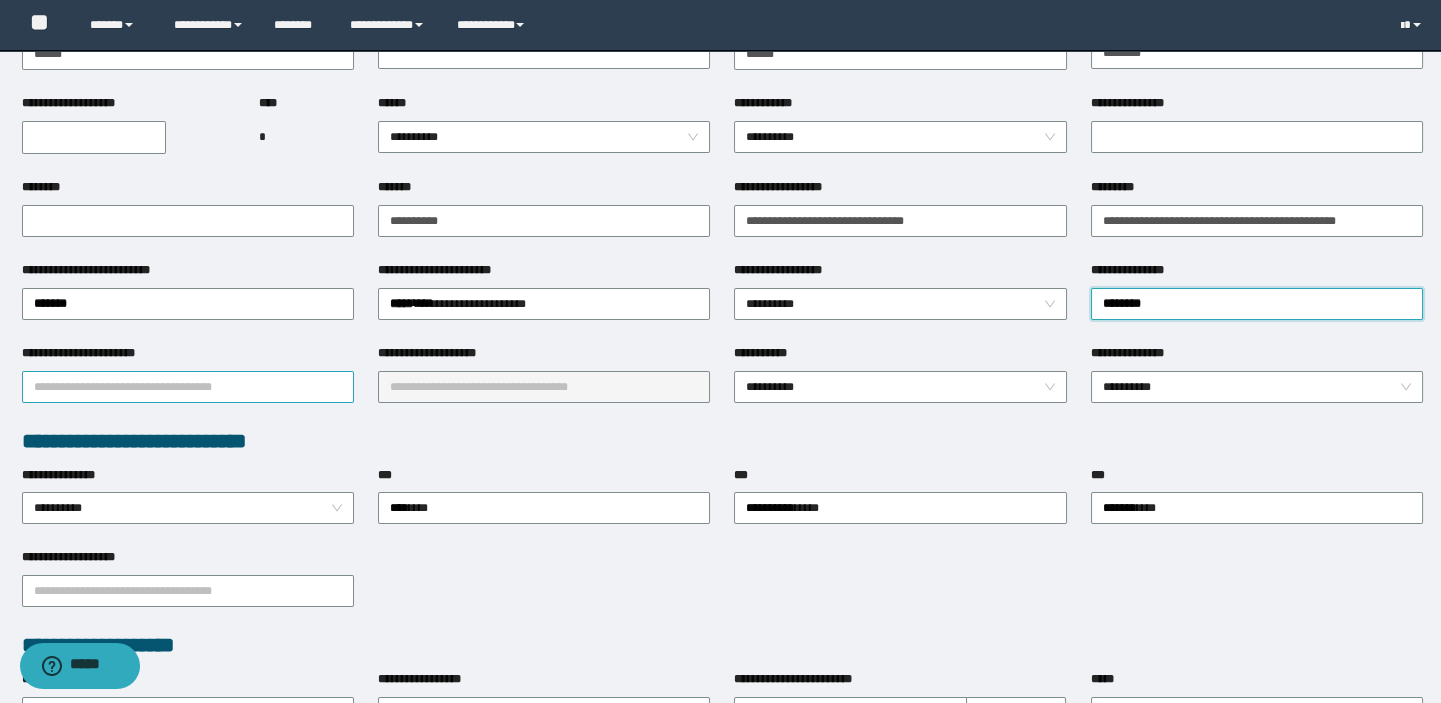 click on "**********" at bounding box center (188, 387) 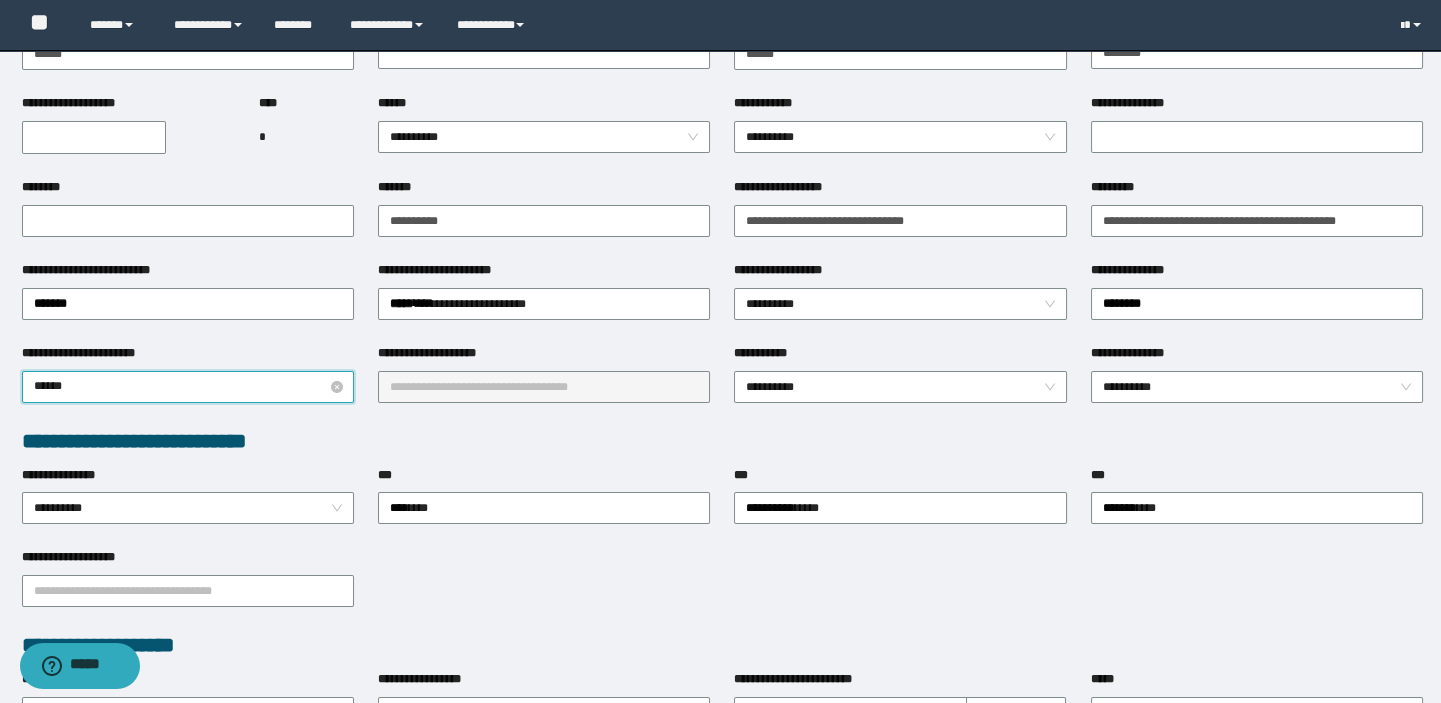 type on "*******" 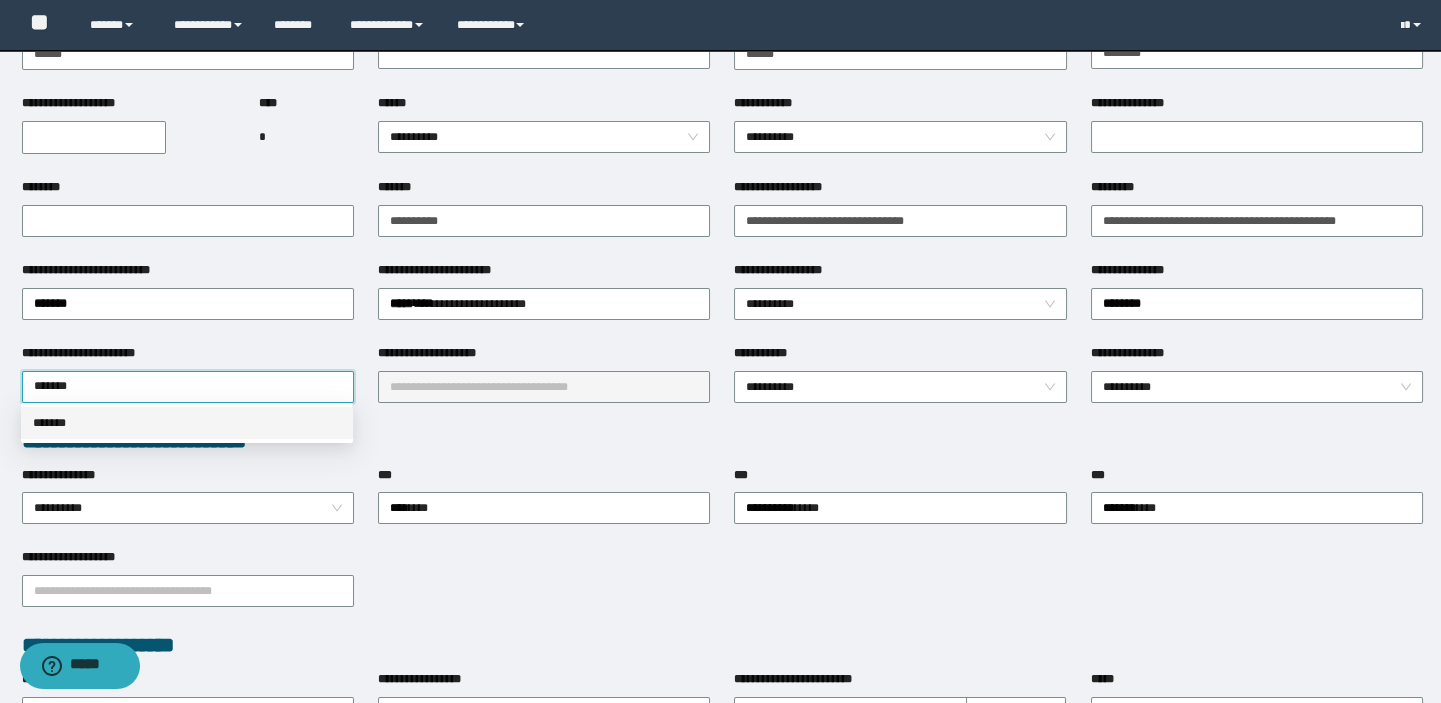 click on "*******" at bounding box center (187, 423) 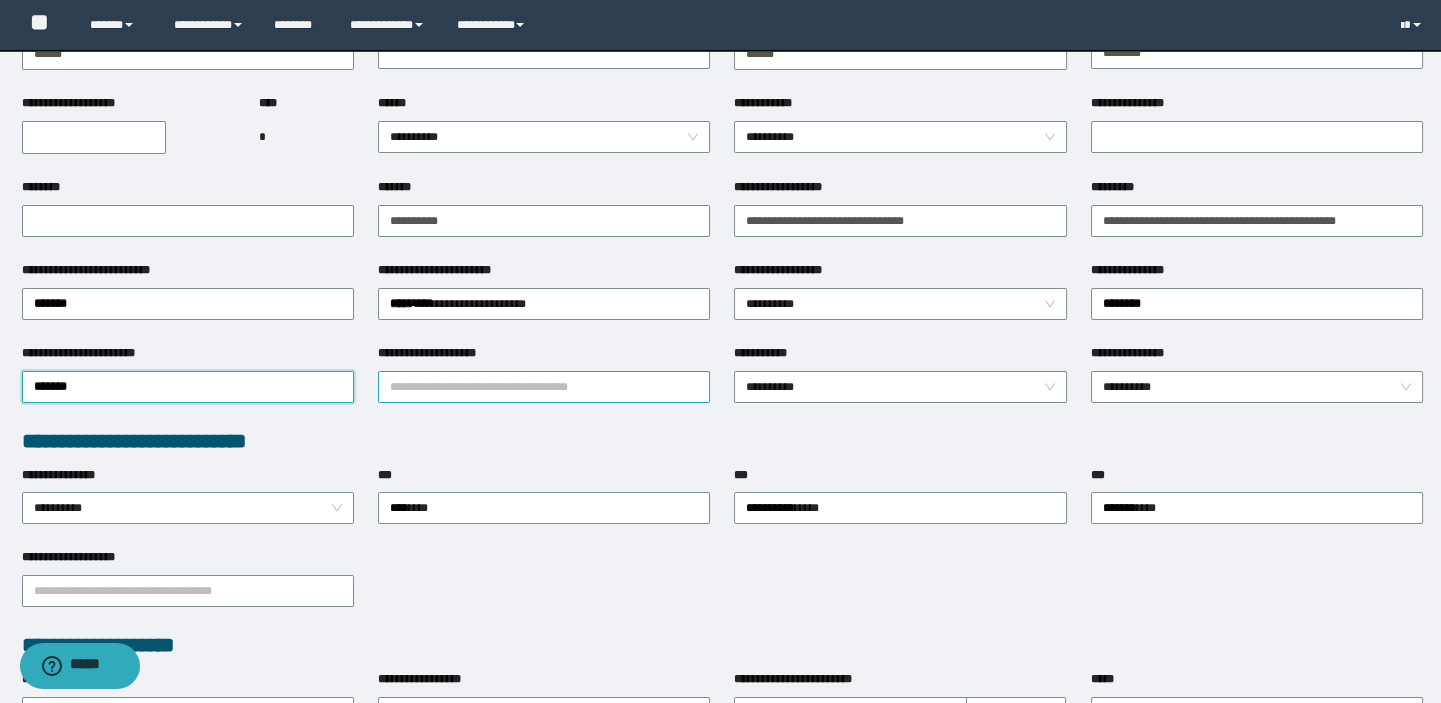 click on "**********" at bounding box center (544, 387) 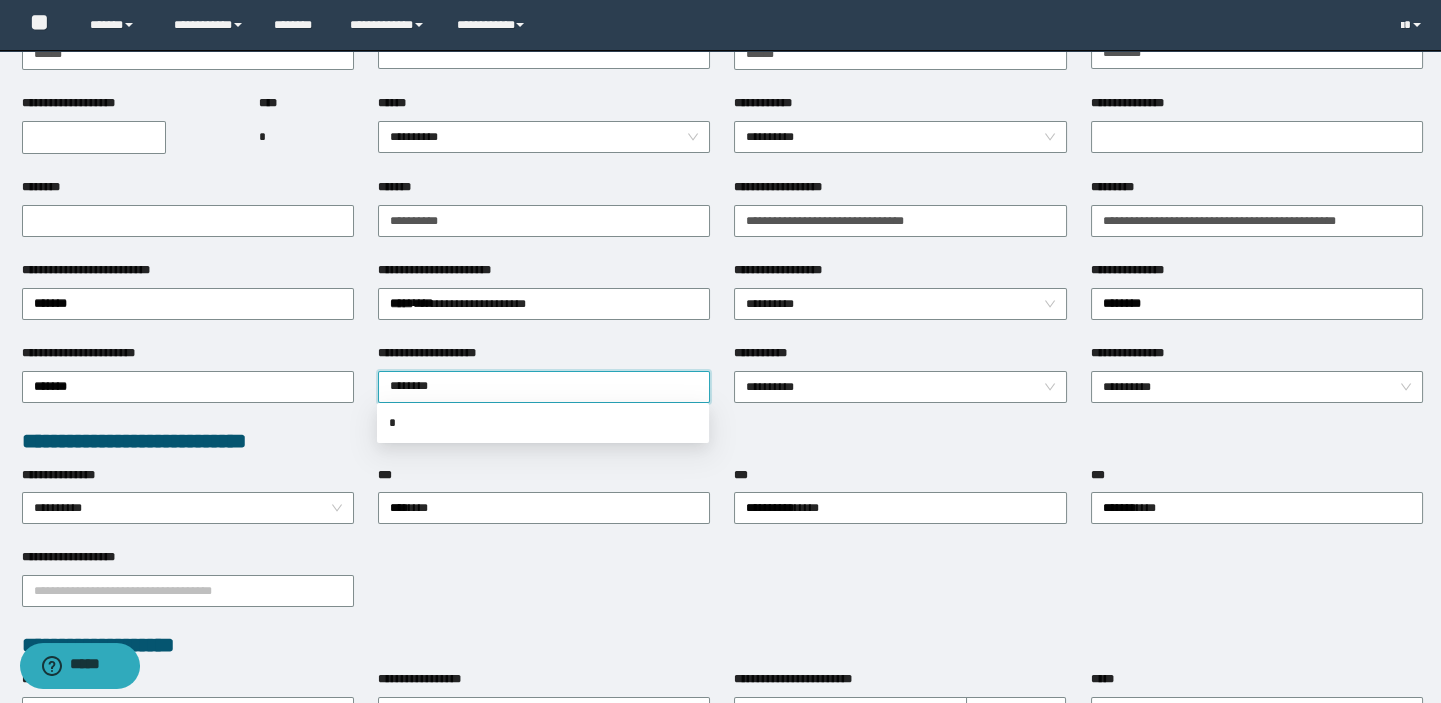 type on "*********" 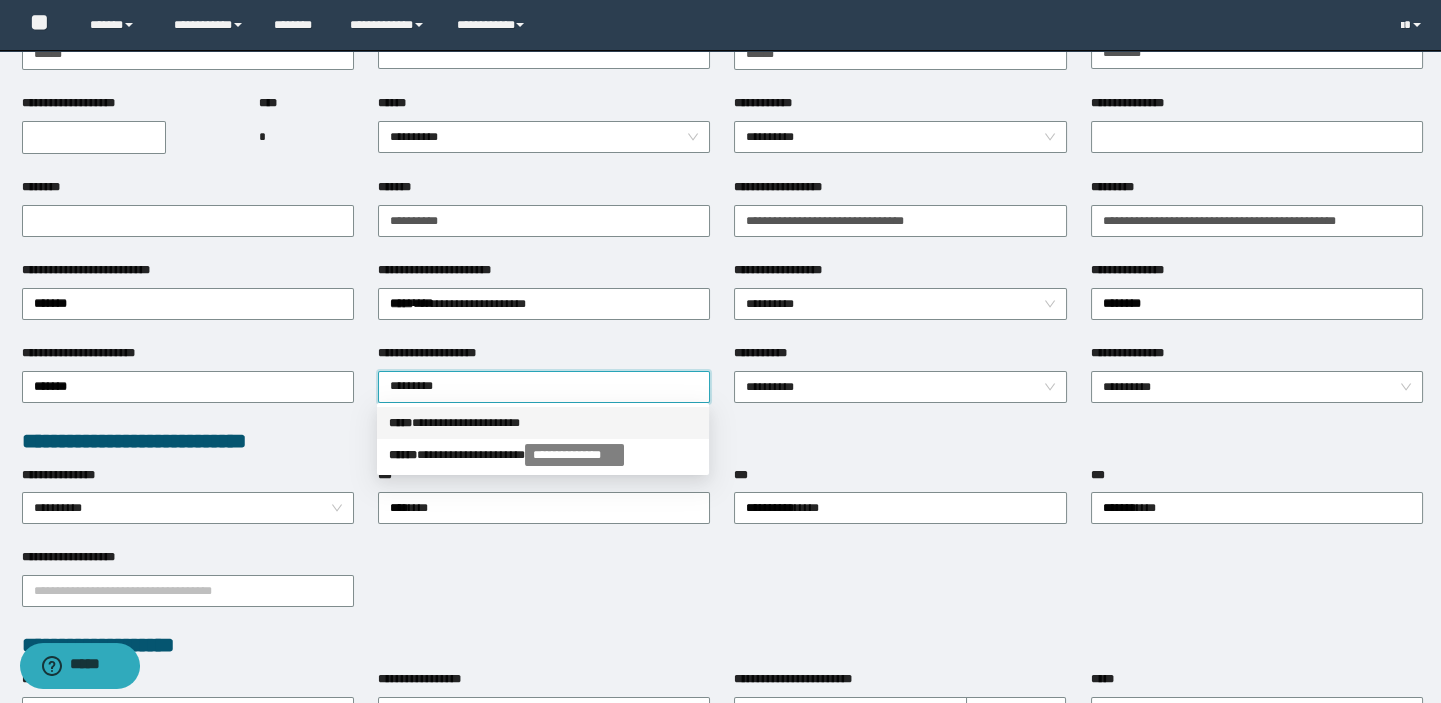 click on "**********" at bounding box center [543, 423] 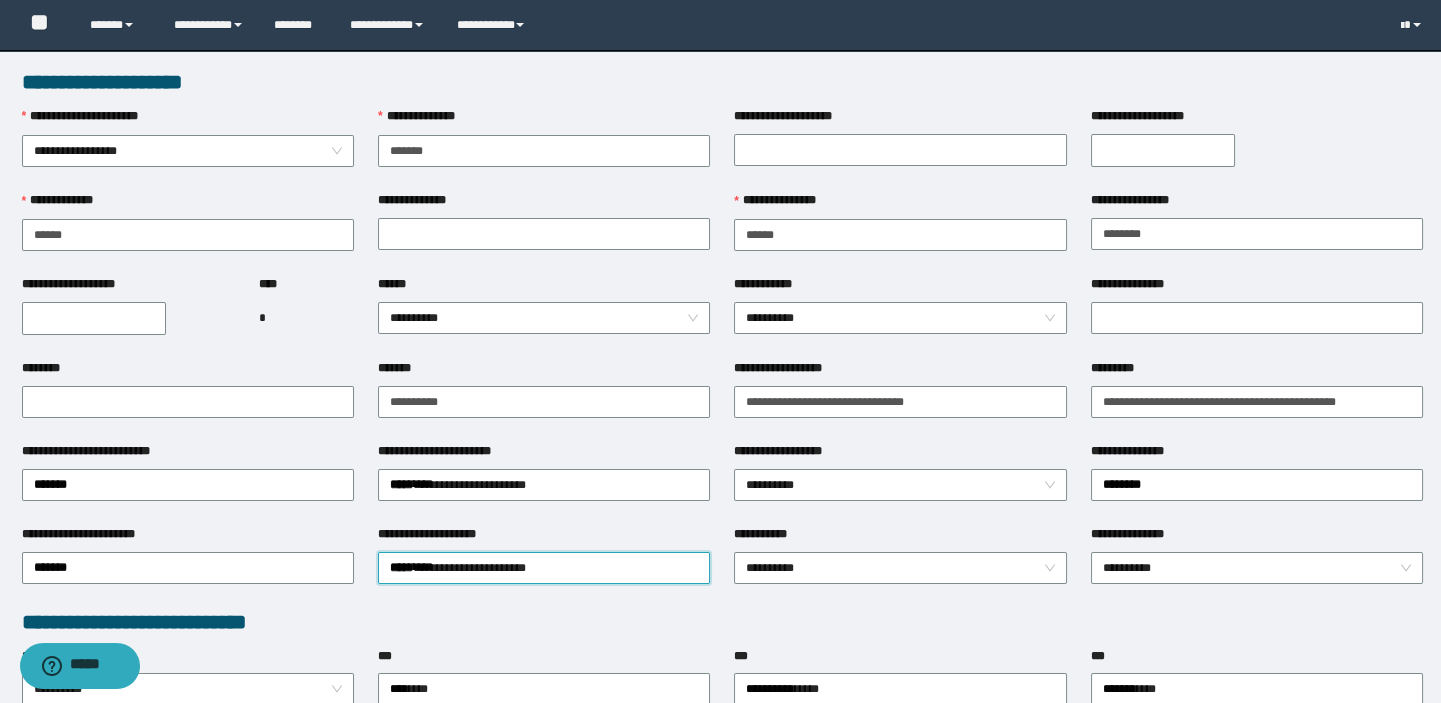 scroll, scrollTop: 0, scrollLeft: 0, axis: both 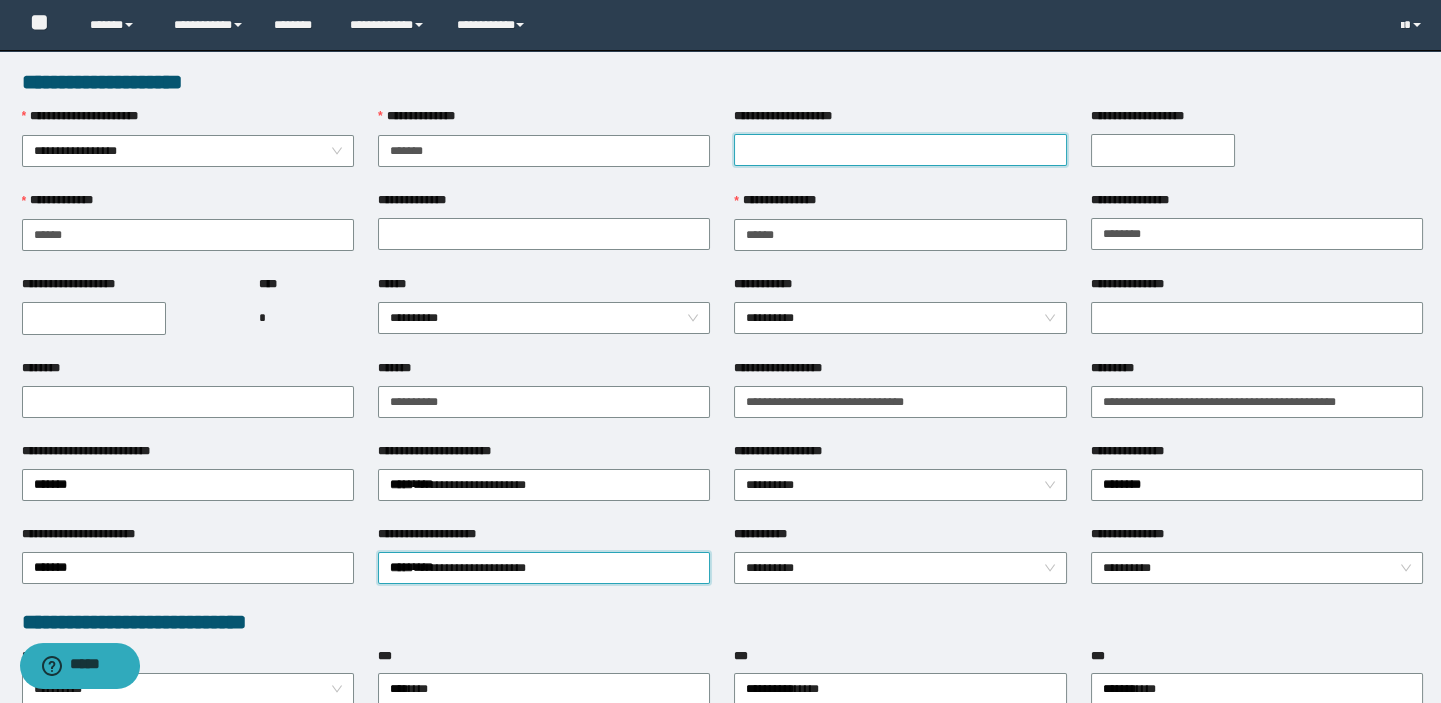 click on "**********" at bounding box center [900, 150] 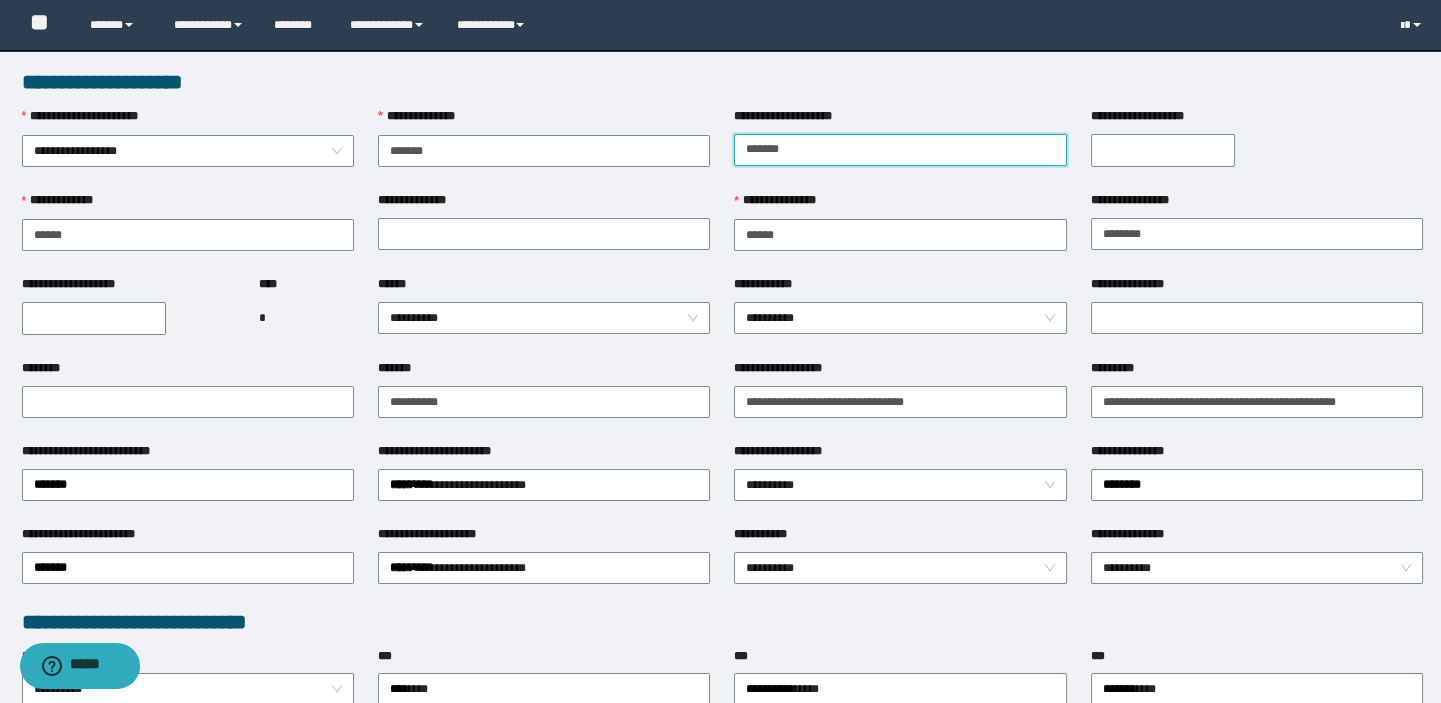 type on "*******" 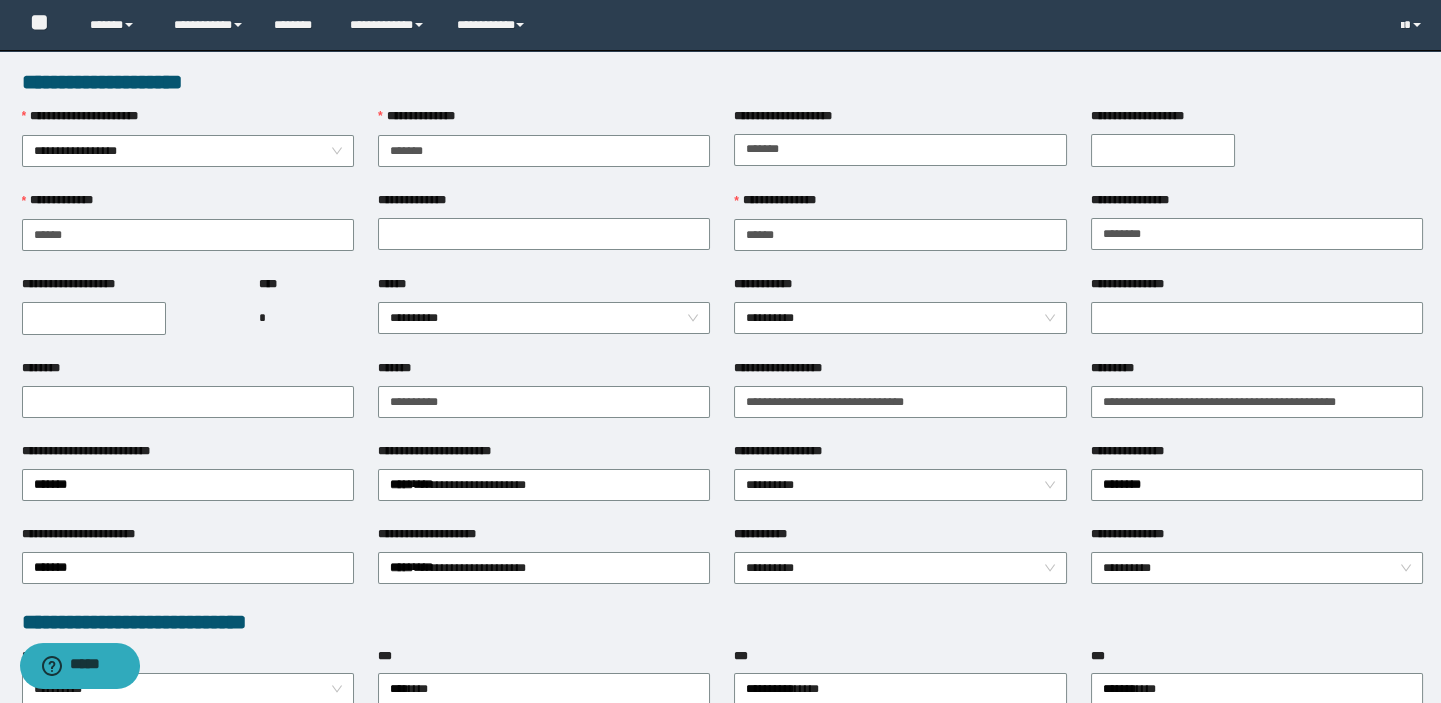 click on "**********" at bounding box center [1163, 150] 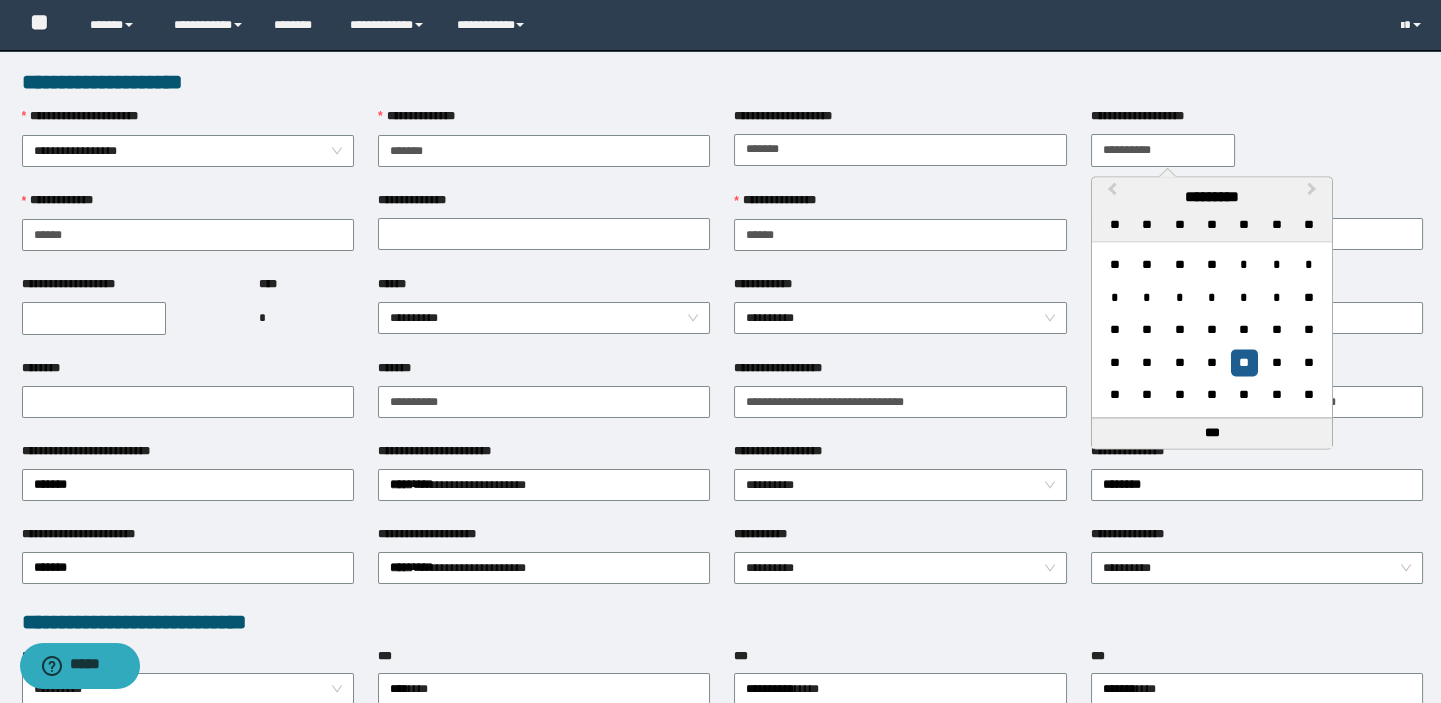 type on "**********" 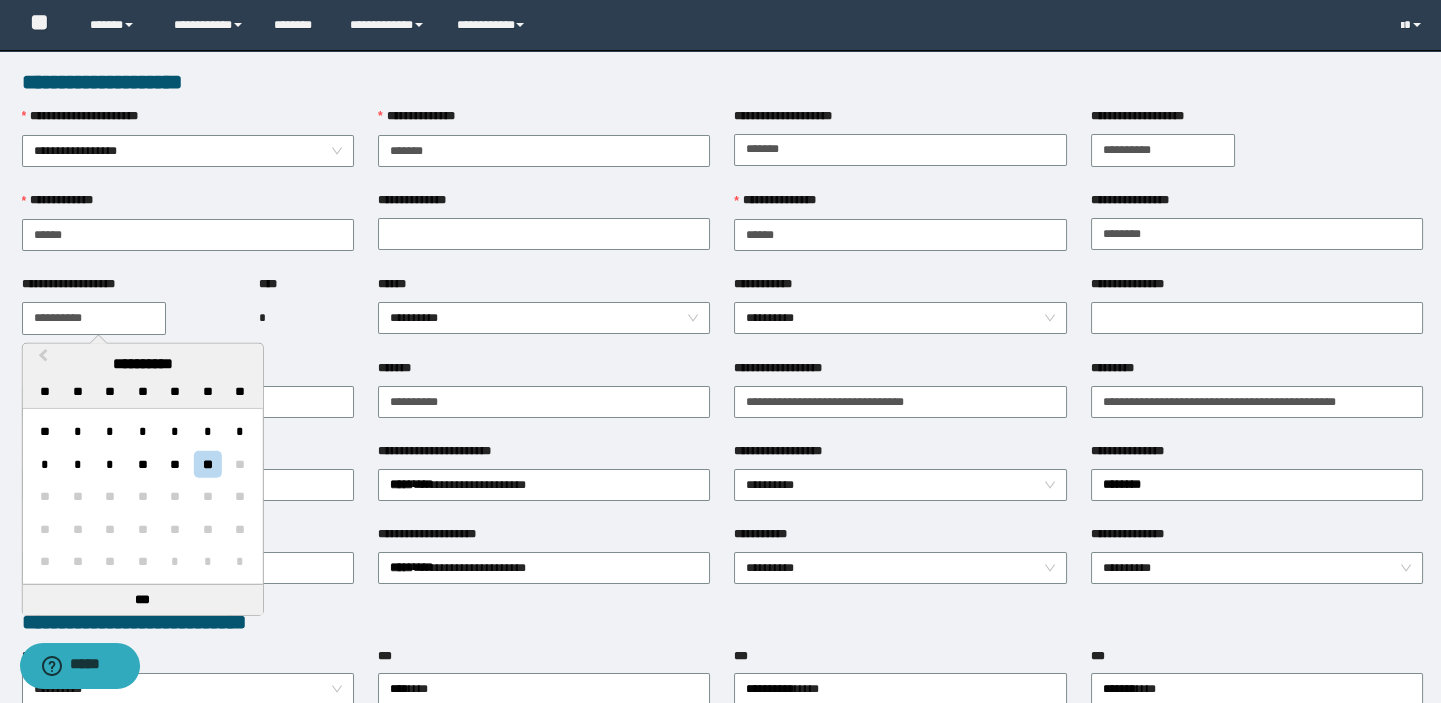 click on "**********" at bounding box center (94, 318) 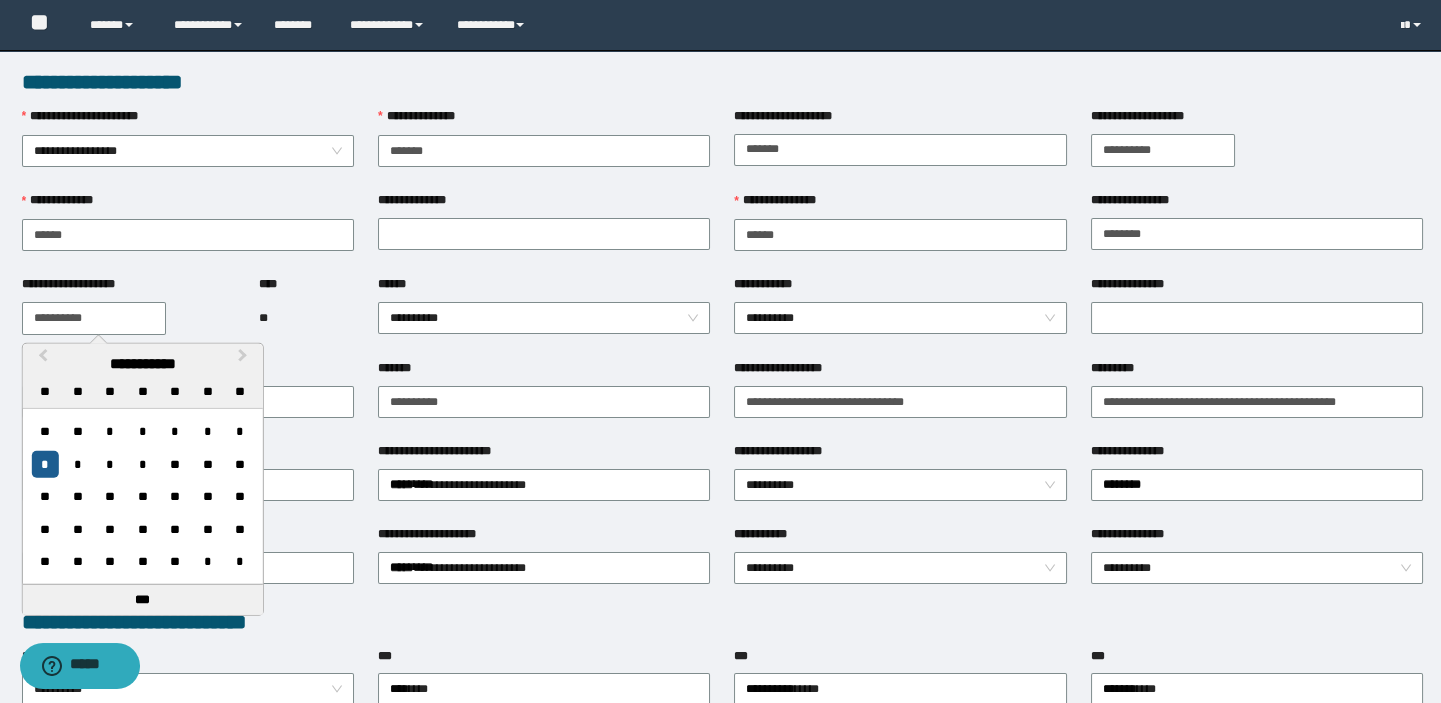 type on "**********" 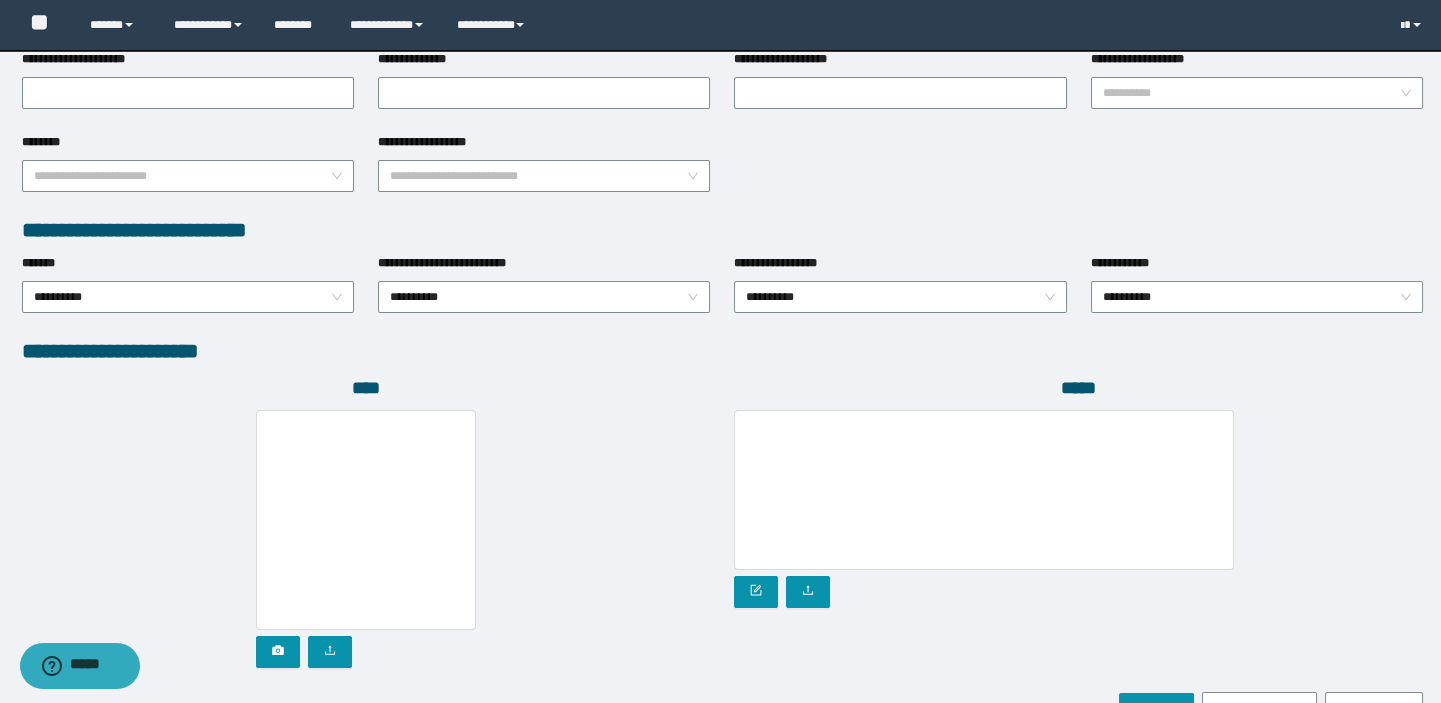 scroll, scrollTop: 999, scrollLeft: 0, axis: vertical 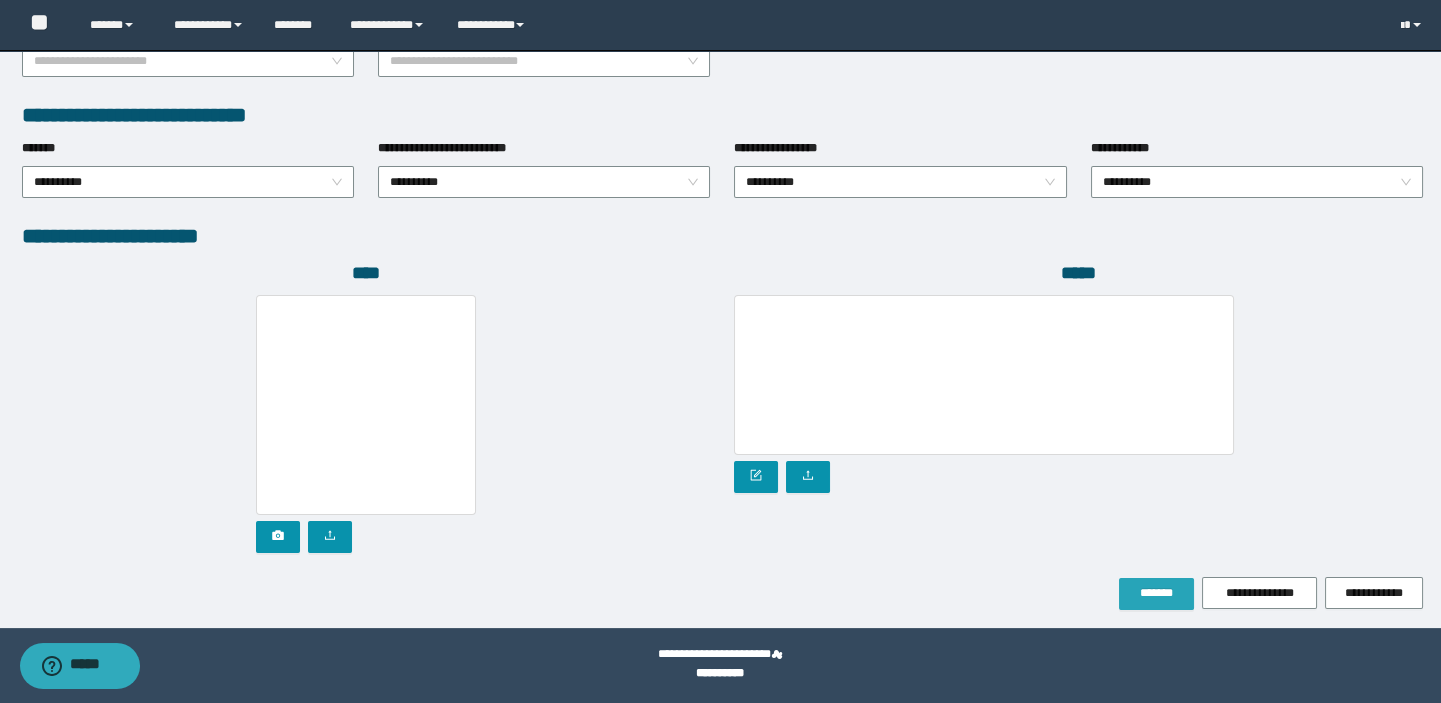 click on "*******" at bounding box center [1156, 593] 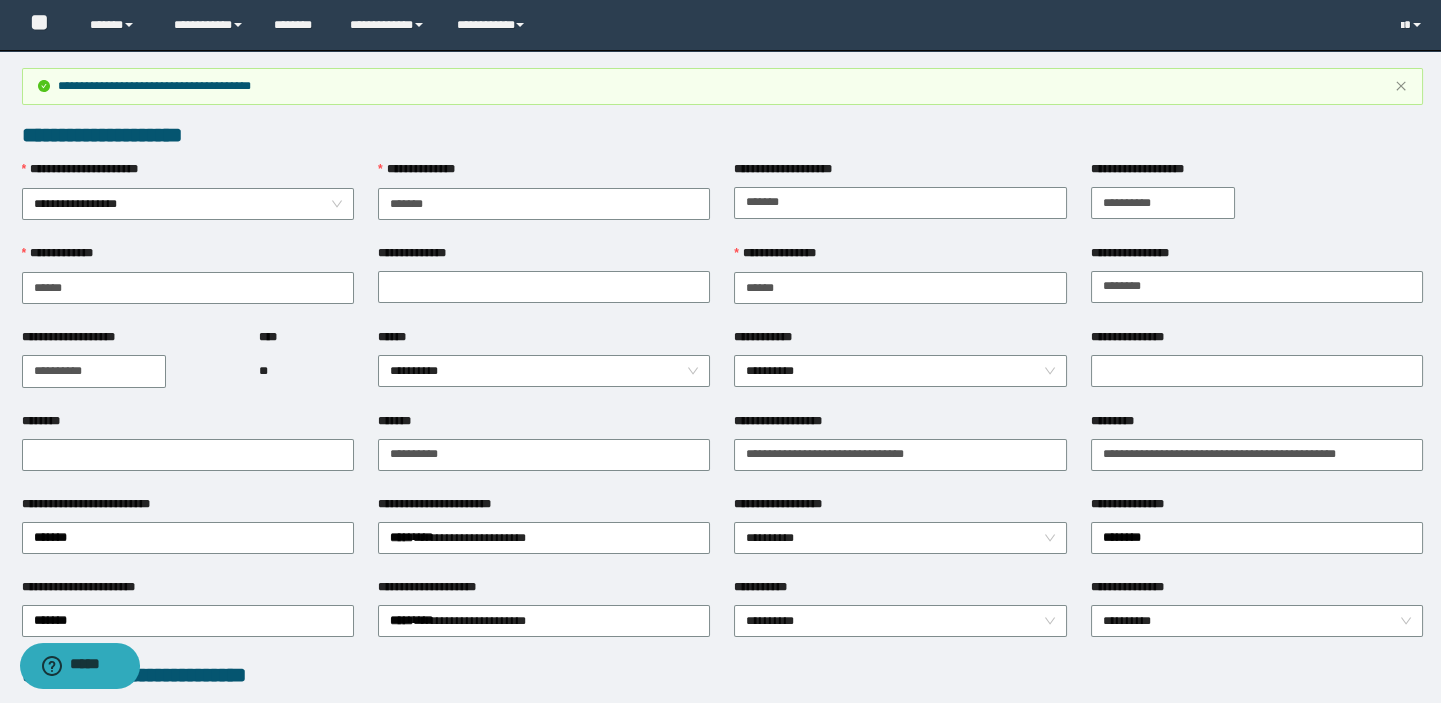 scroll, scrollTop: 363, scrollLeft: 0, axis: vertical 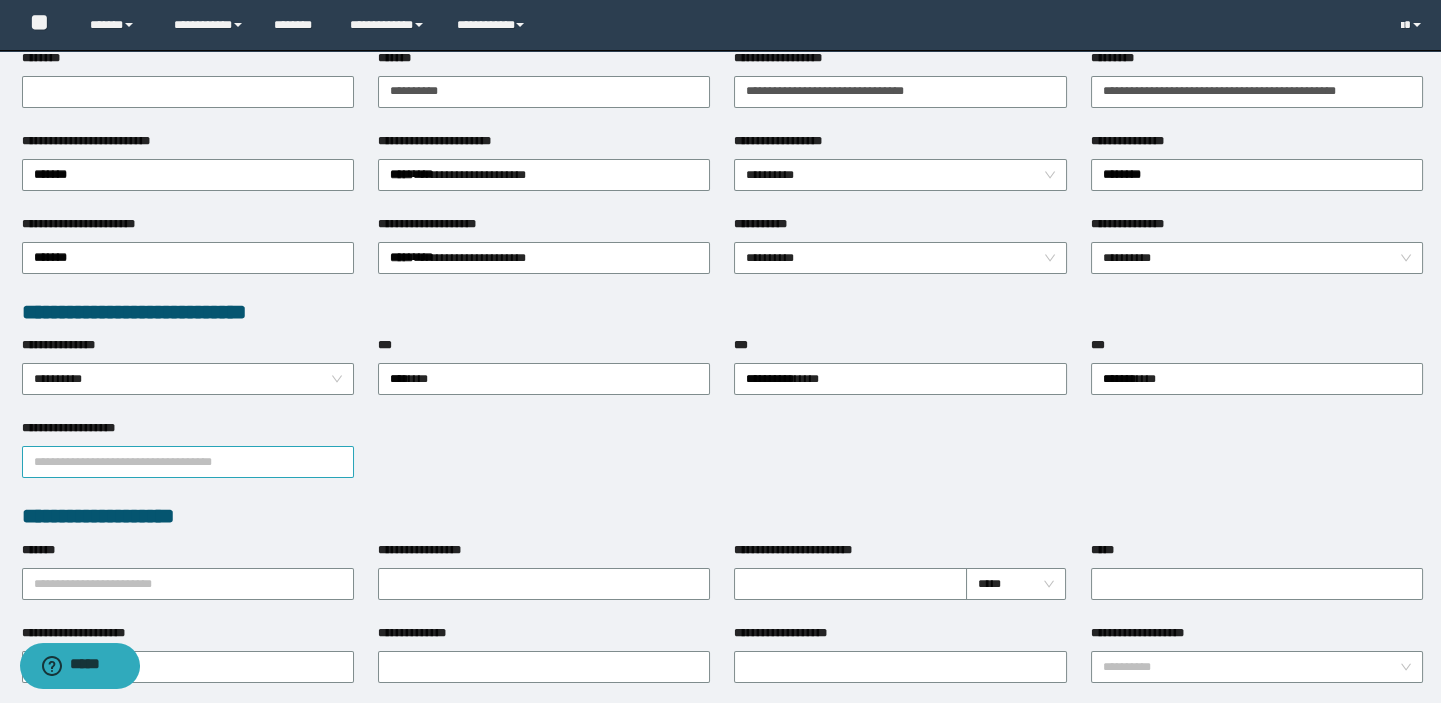 click on "**********" at bounding box center (188, 462) 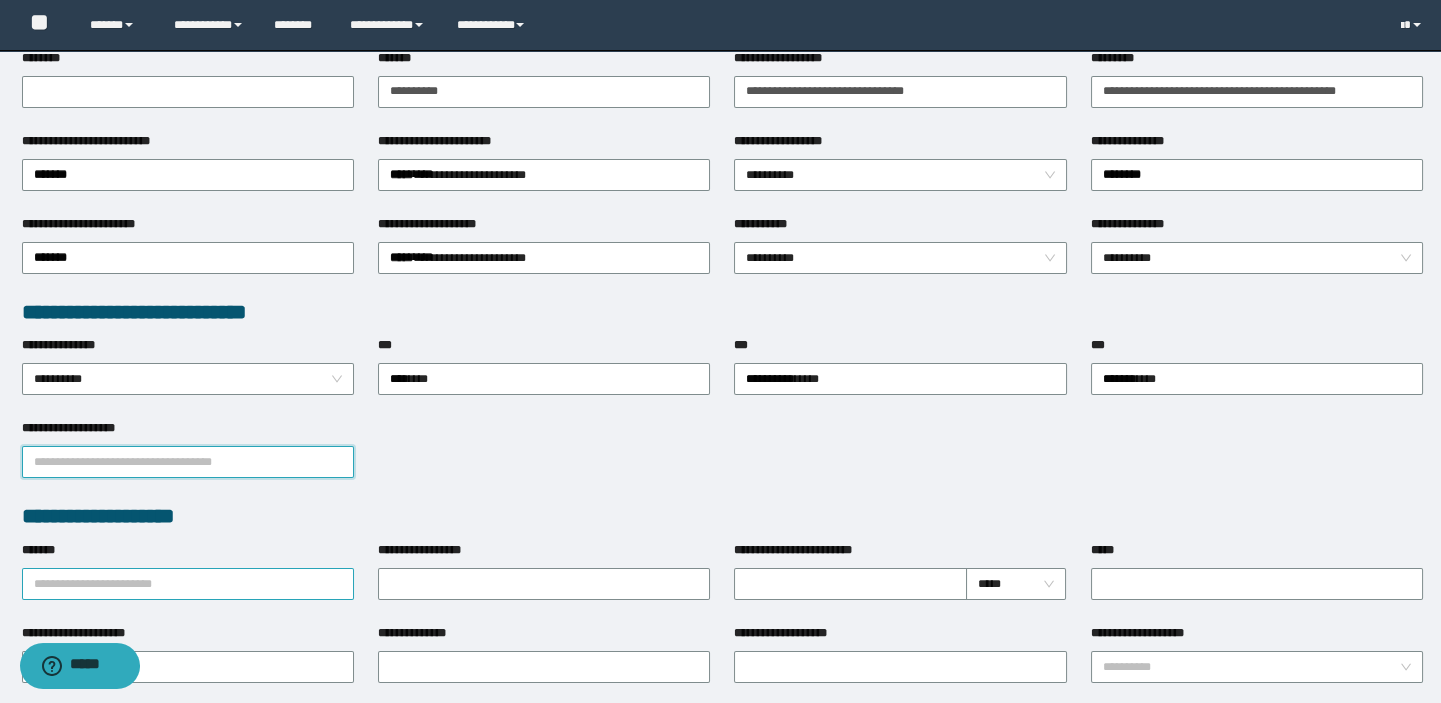 click on "**********" at bounding box center [188, 570] 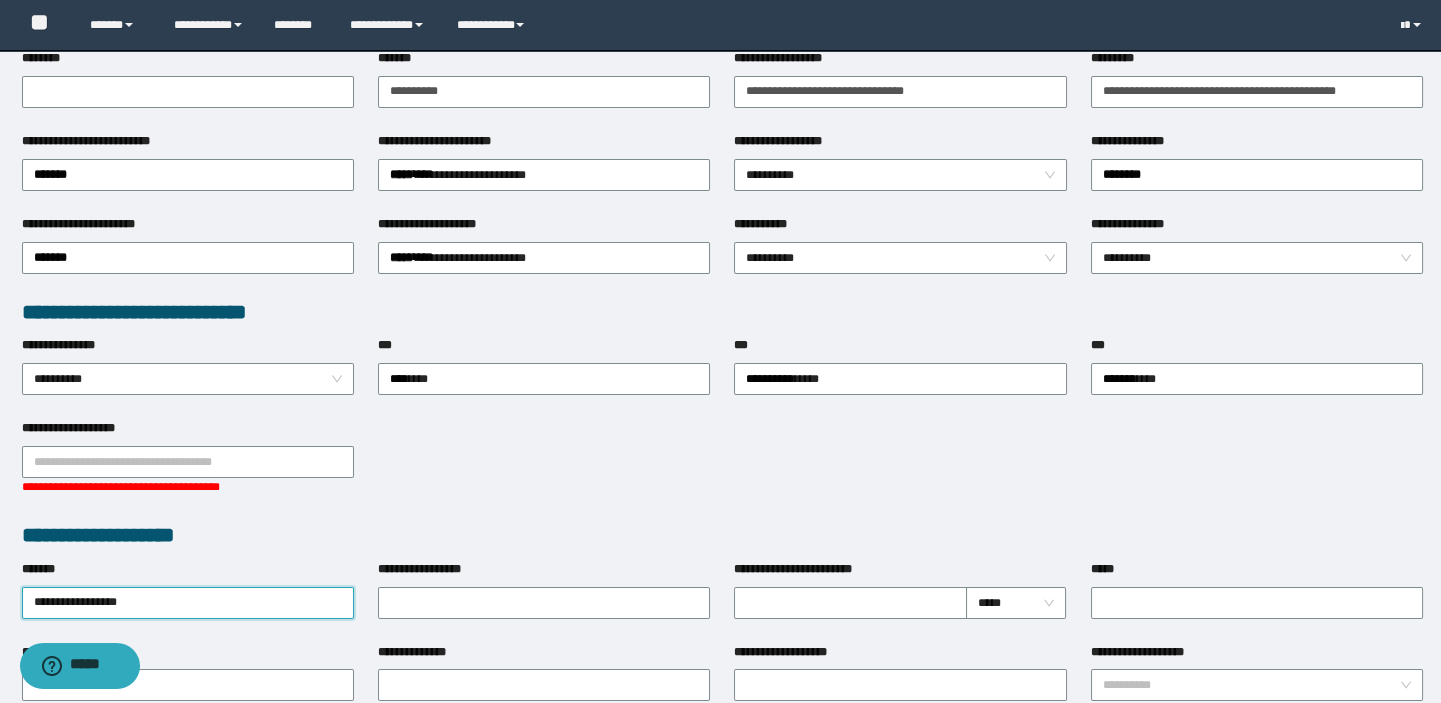 type on "**********" 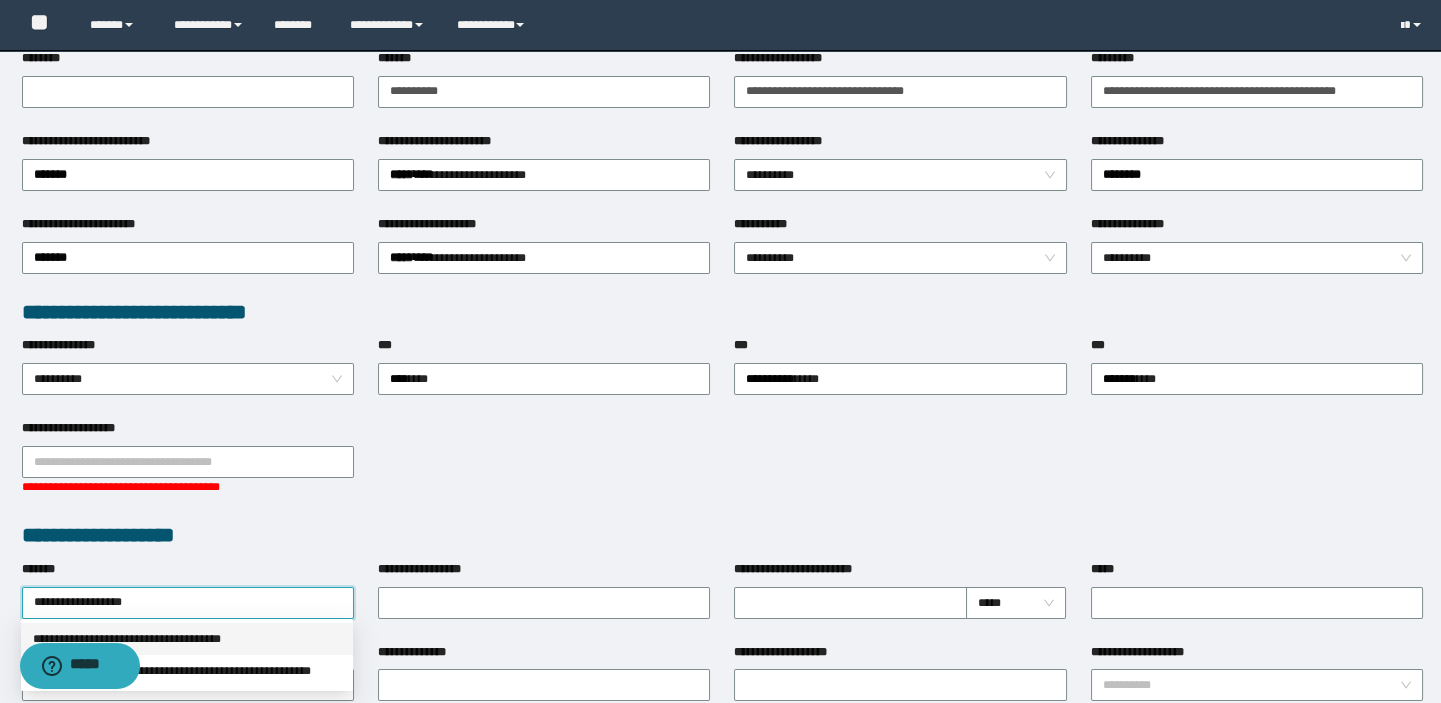 click on "**********" at bounding box center [187, 639] 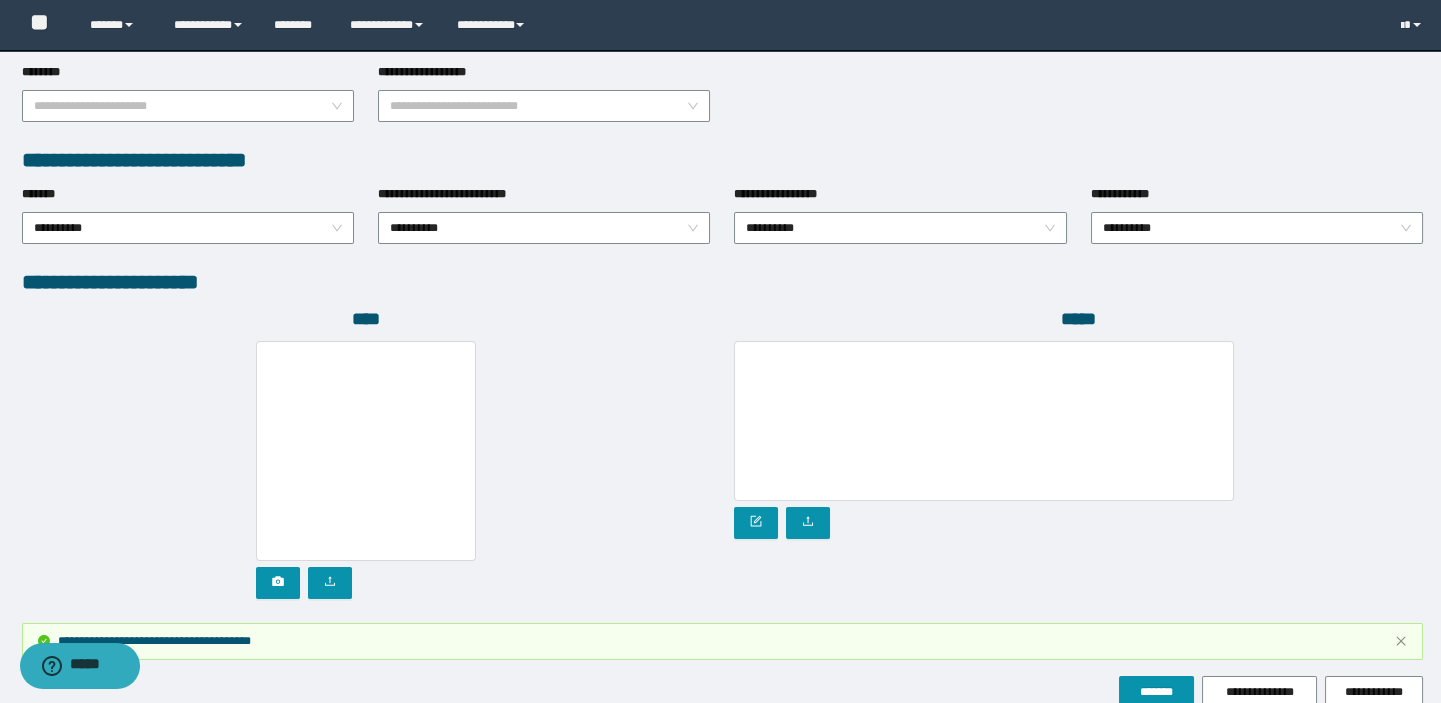 scroll, scrollTop: 1123, scrollLeft: 0, axis: vertical 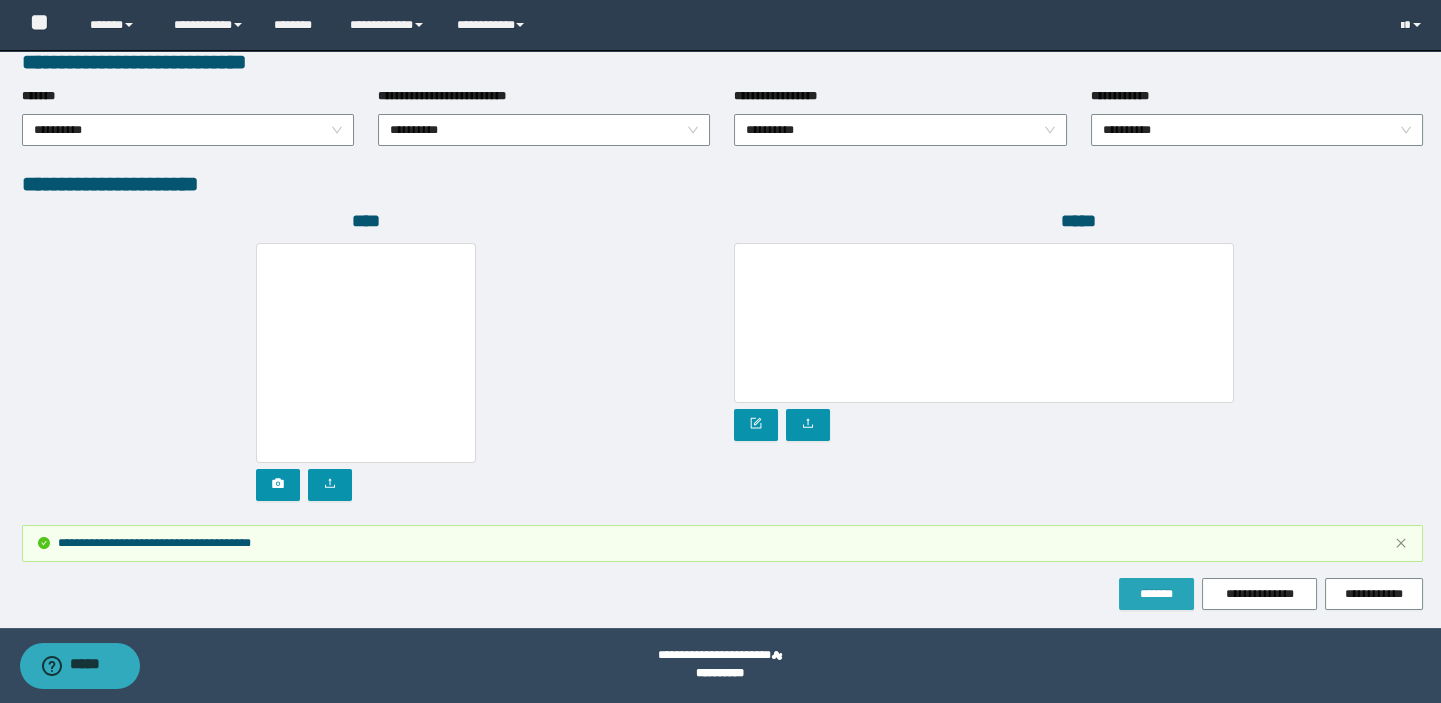 click on "*******" at bounding box center (1156, 594) 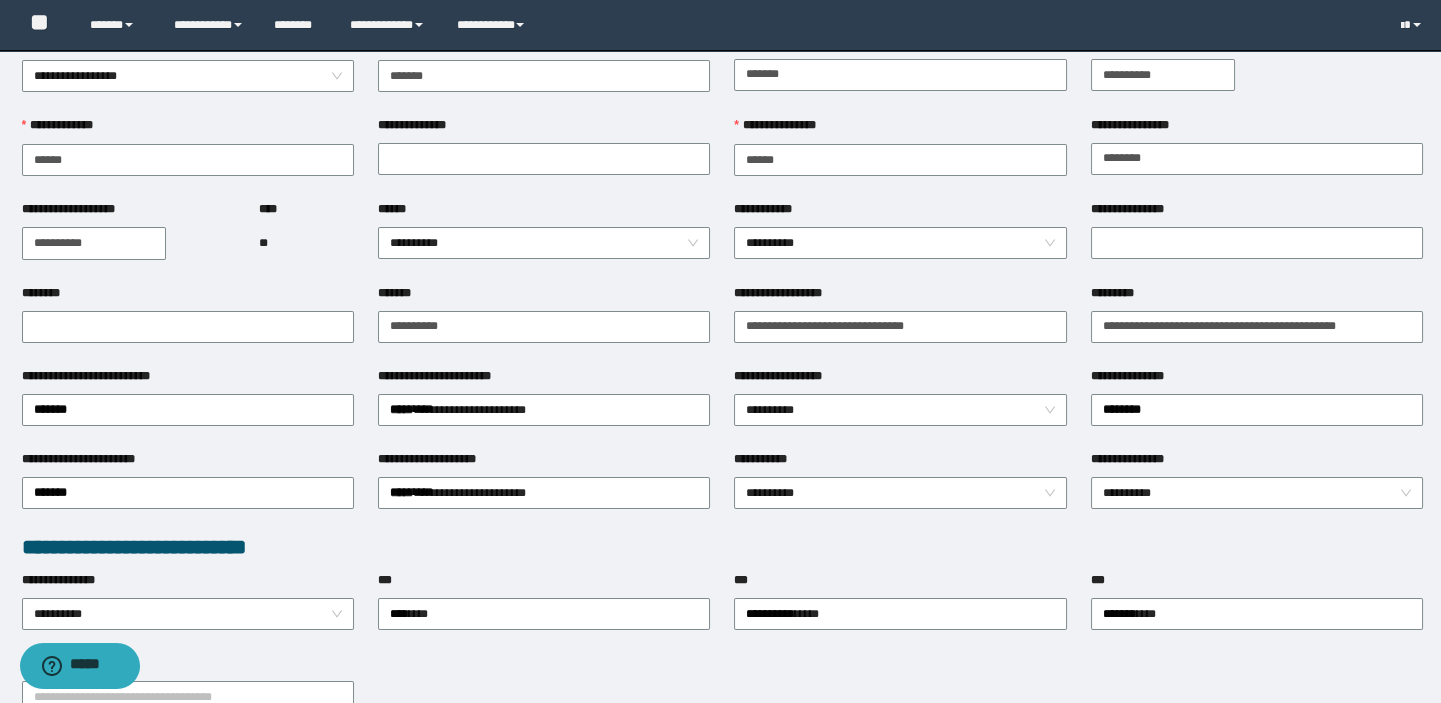 scroll, scrollTop: 0, scrollLeft: 0, axis: both 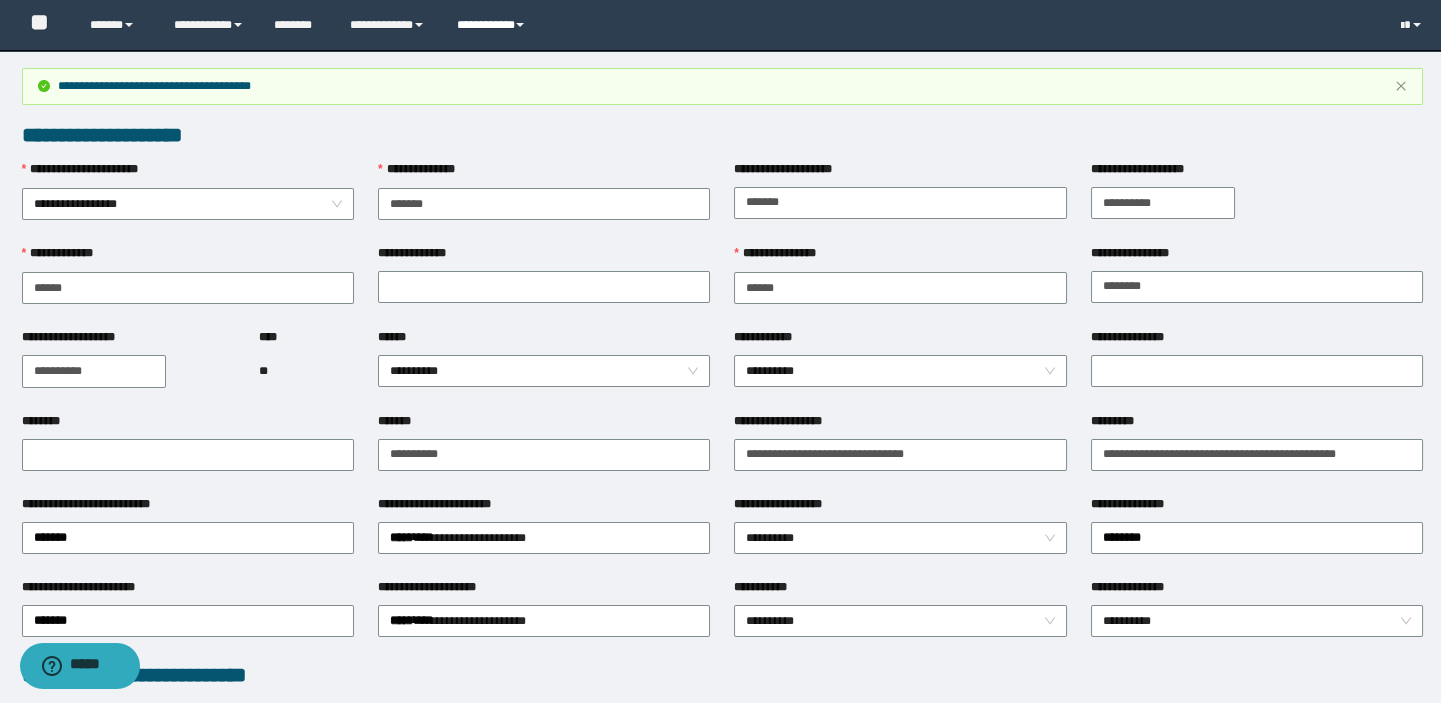 click on "**********" at bounding box center (493, 25) 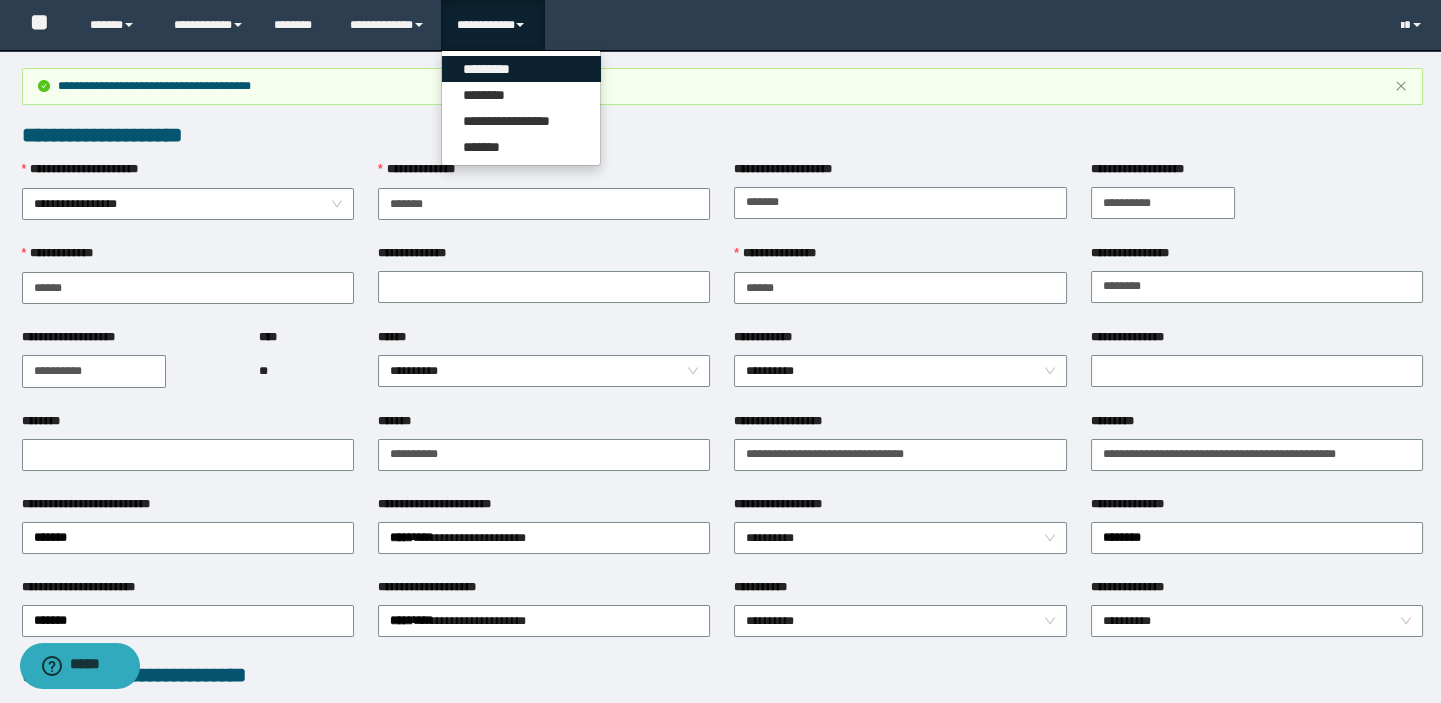 click on "*********" at bounding box center (521, 69) 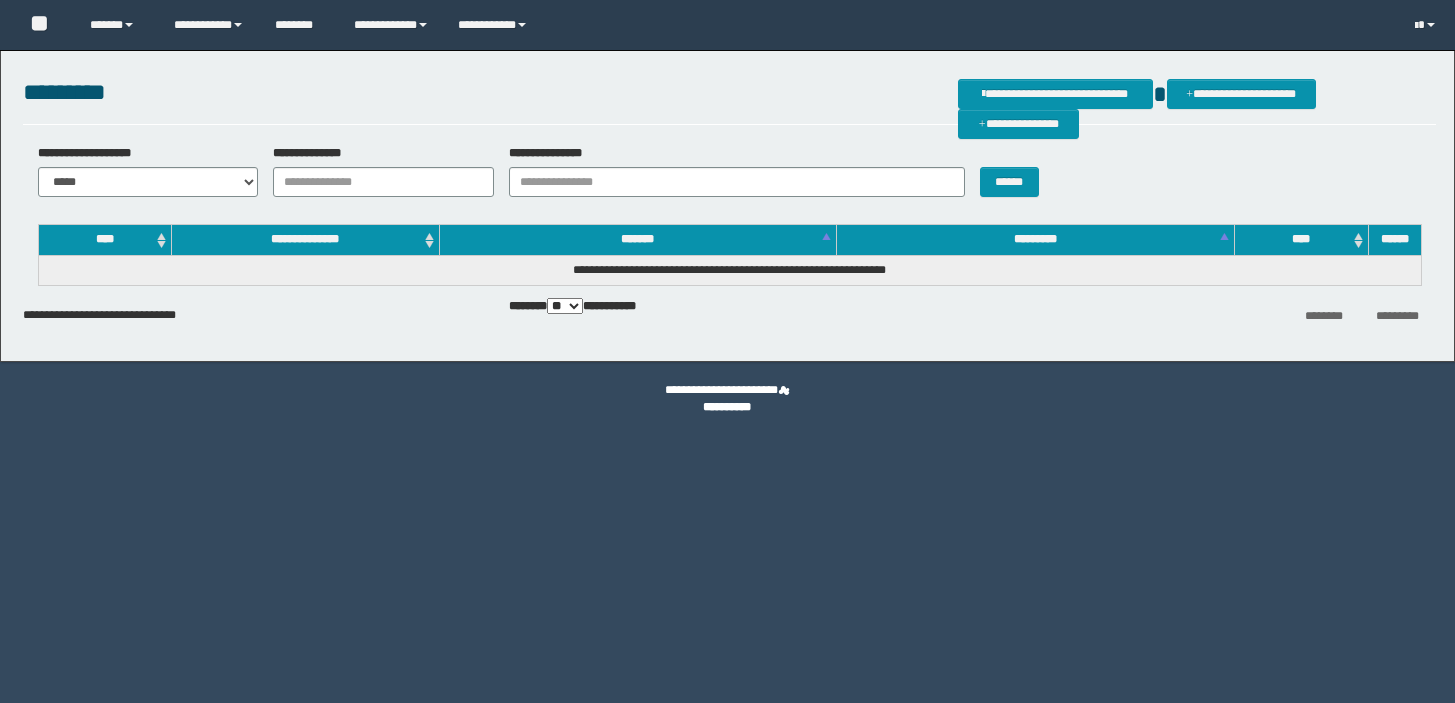 scroll, scrollTop: 0, scrollLeft: 0, axis: both 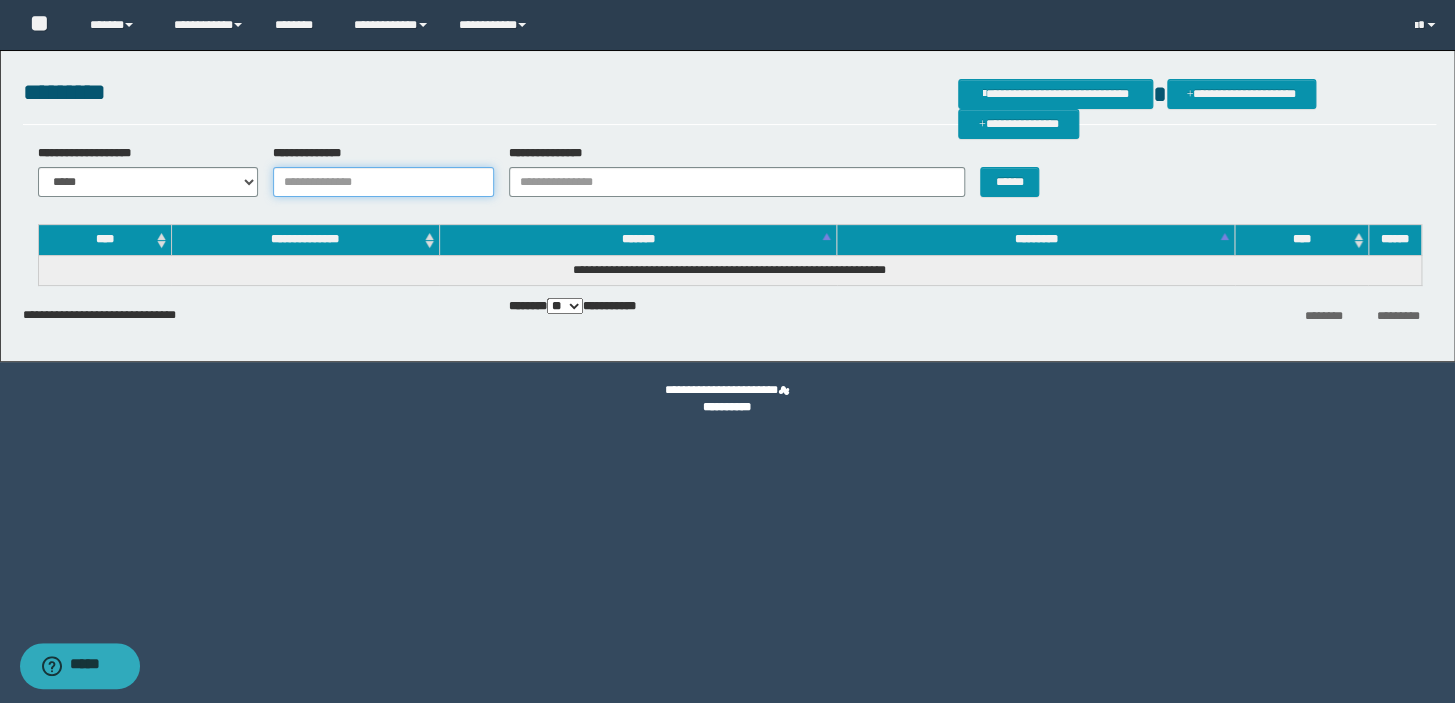 click on "**********" at bounding box center (383, 182) 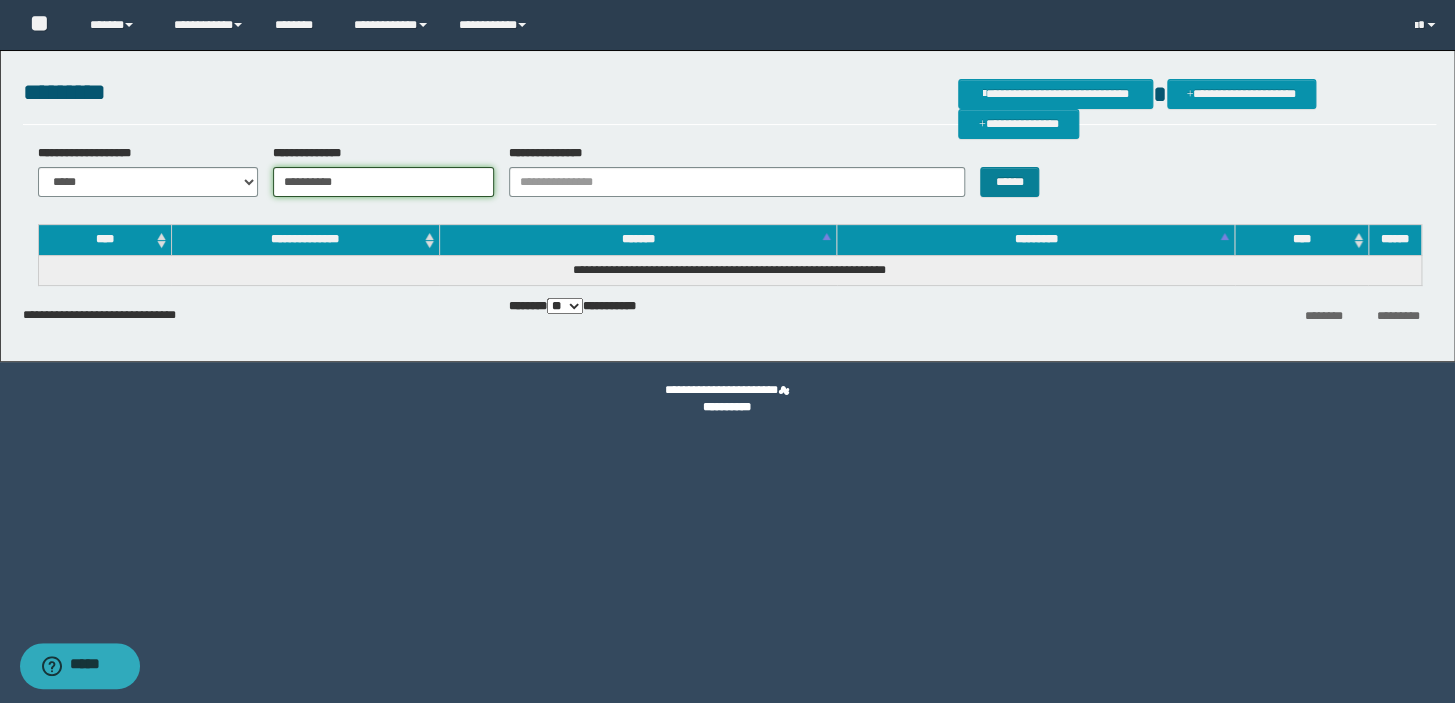 type on "**********" 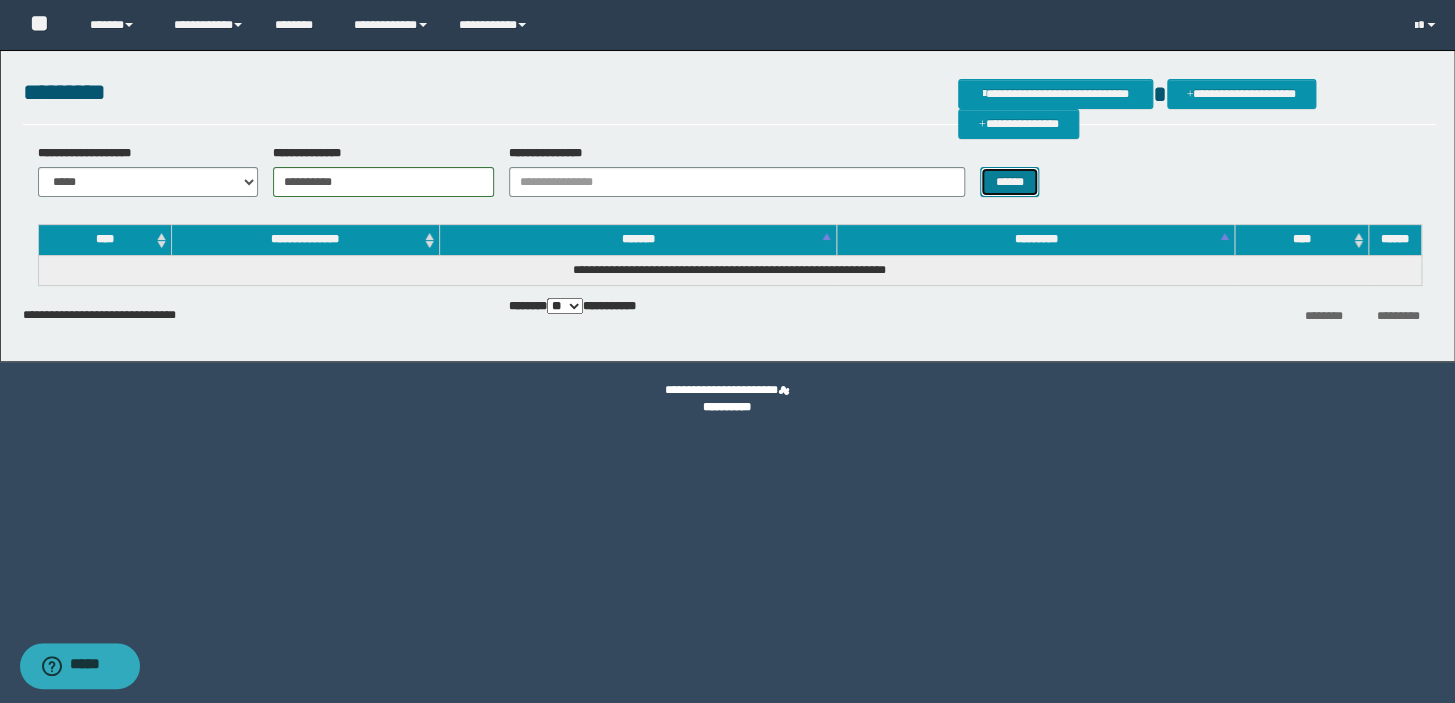 click on "******" at bounding box center (1009, 182) 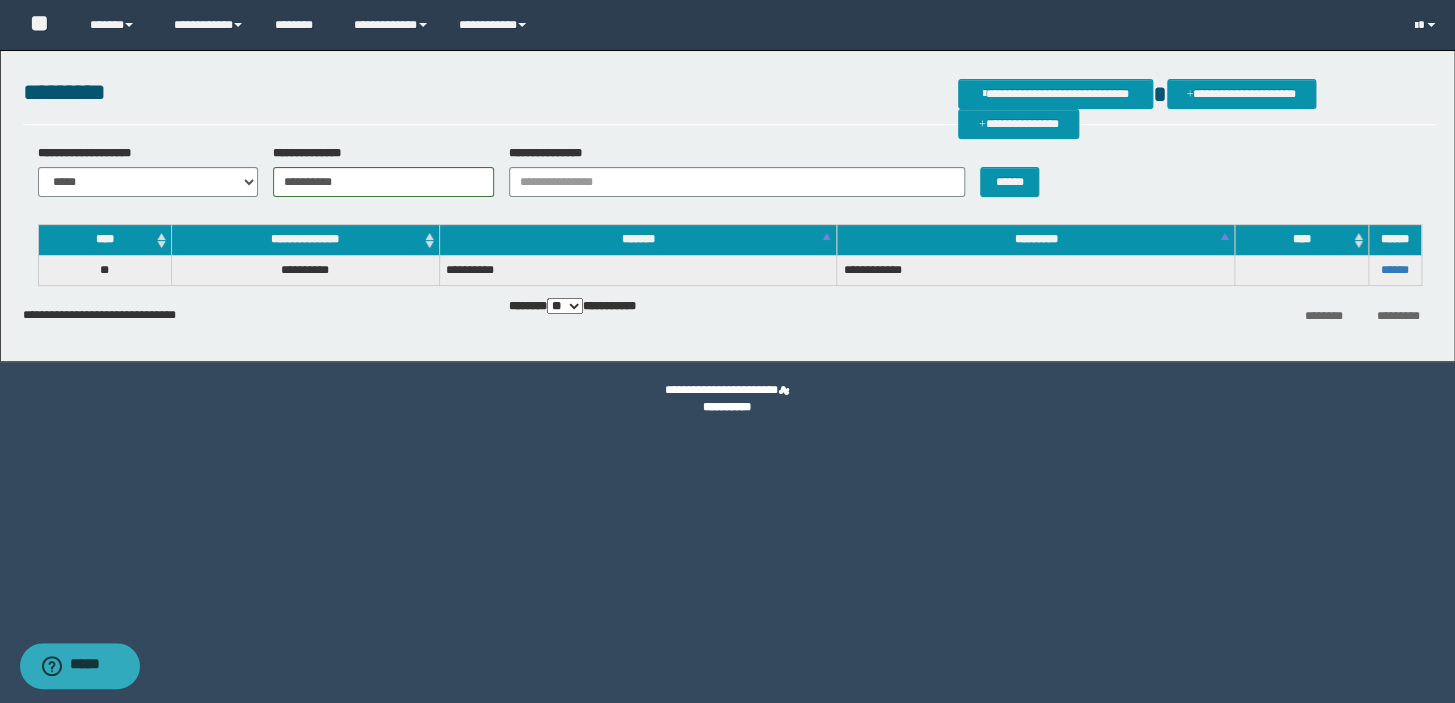 click on "******" at bounding box center (1394, 270) 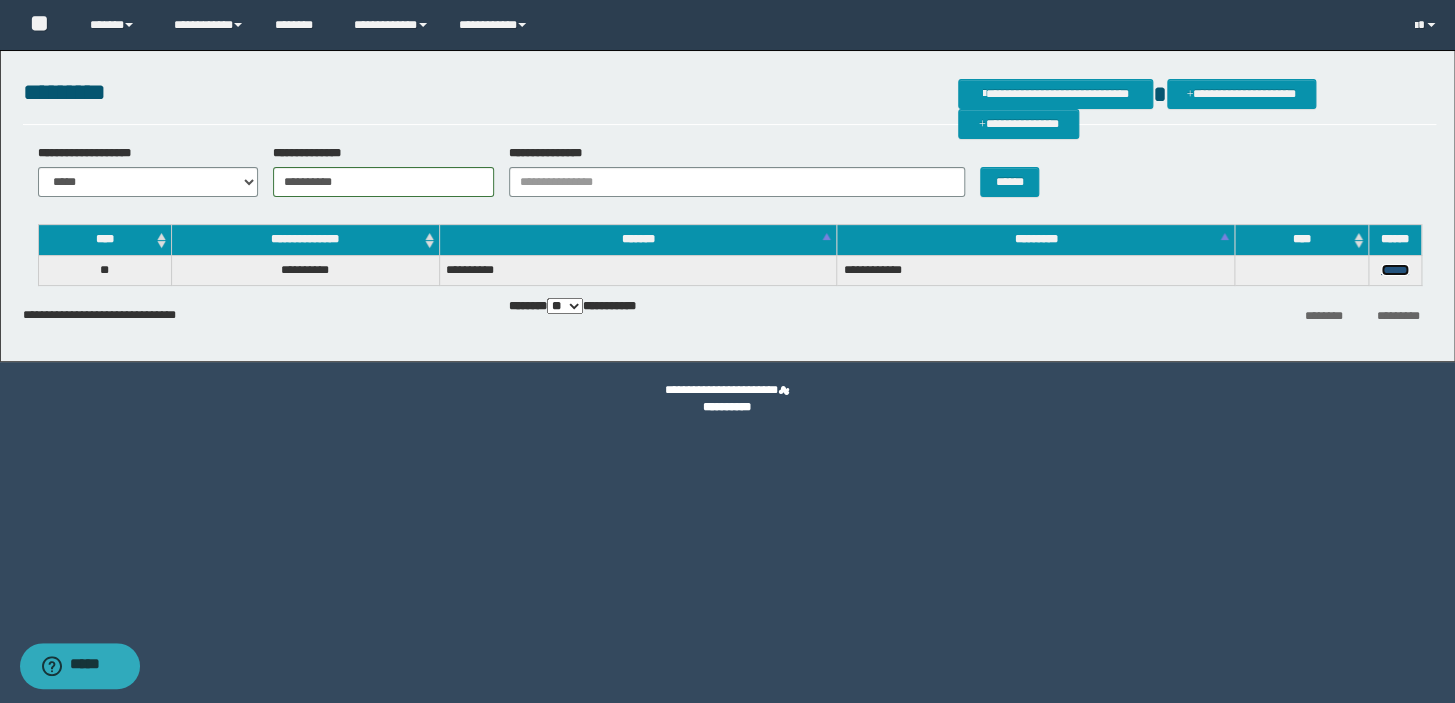 click on "******" at bounding box center (1395, 270) 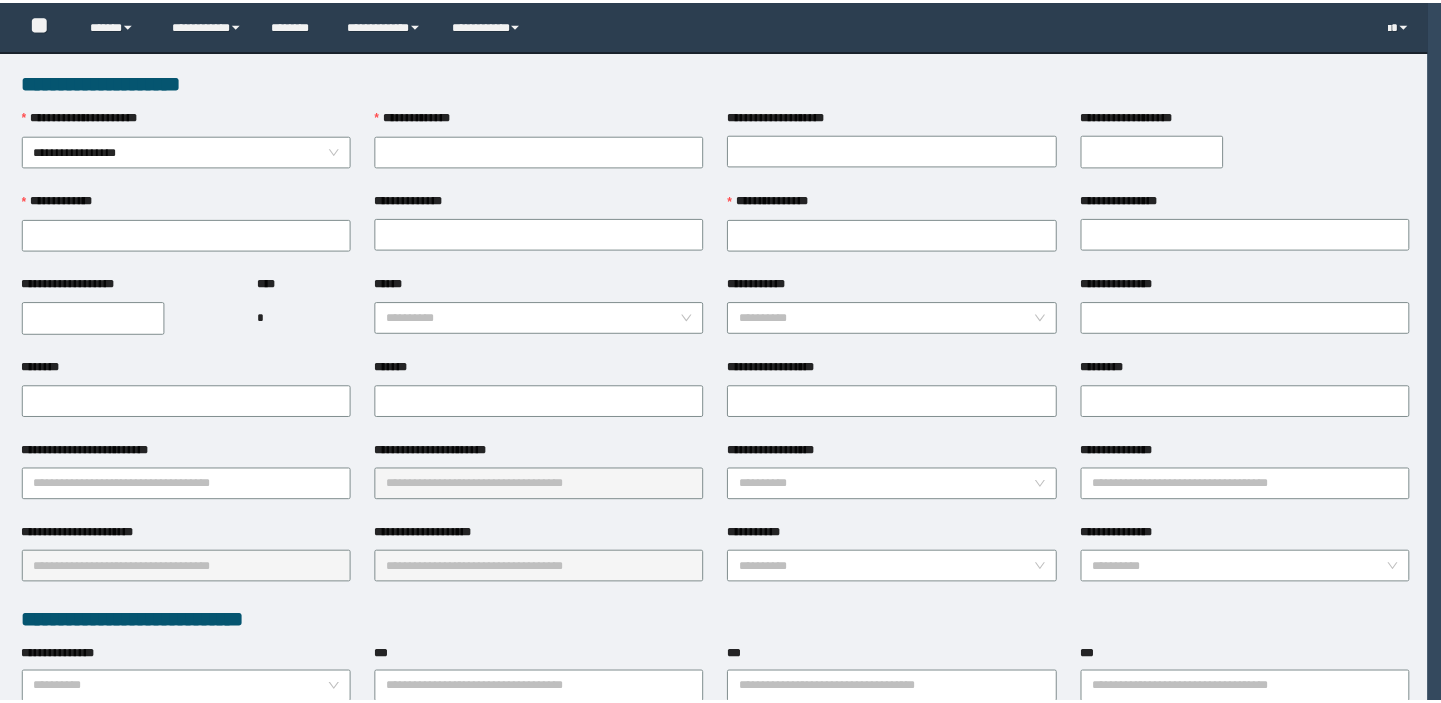scroll, scrollTop: 0, scrollLeft: 0, axis: both 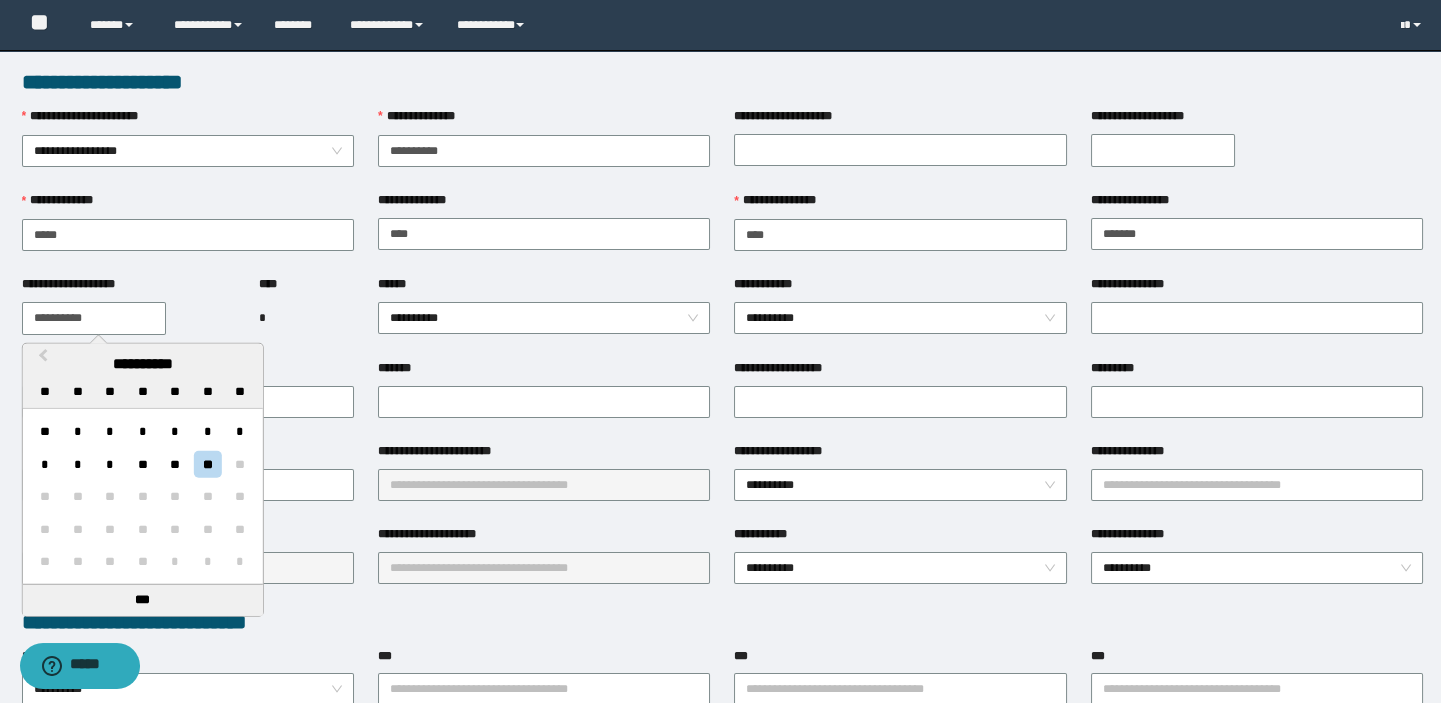 click on "**********" at bounding box center (94, 318) 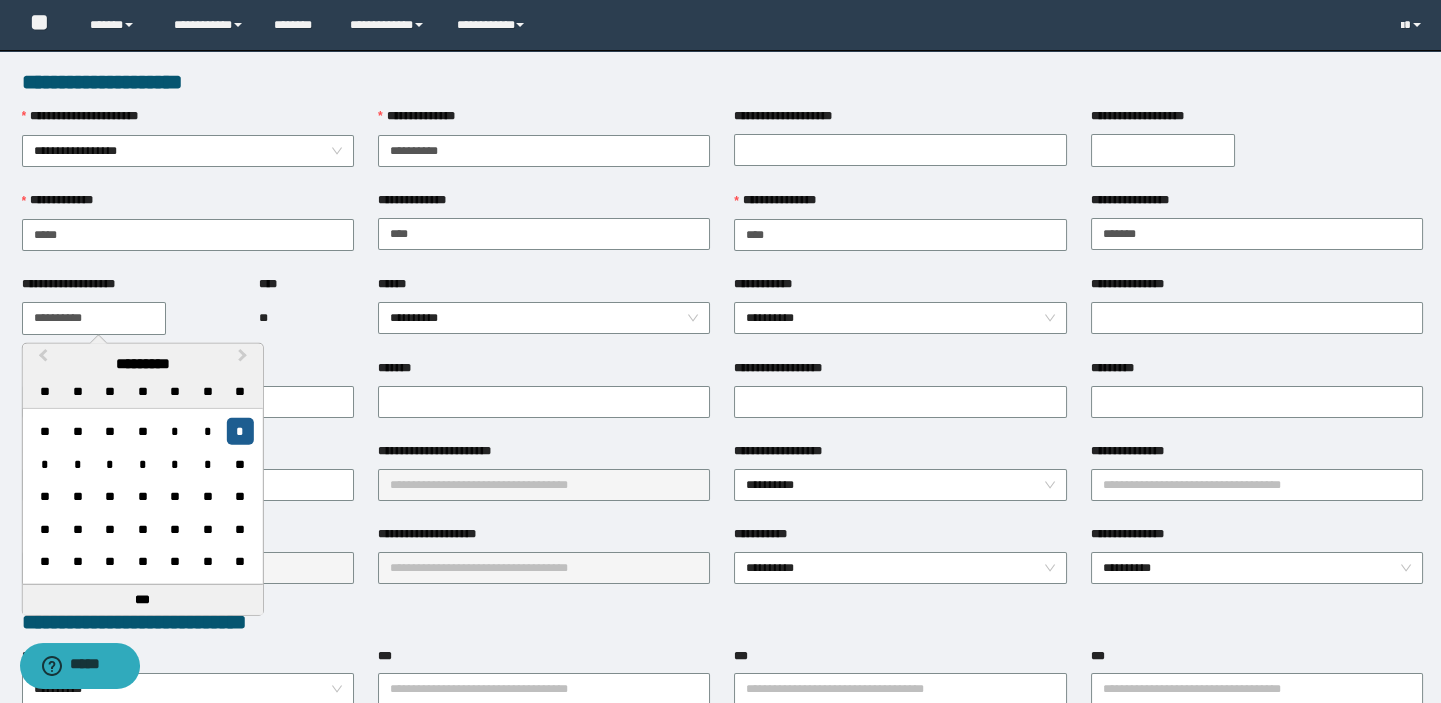 type on "**********" 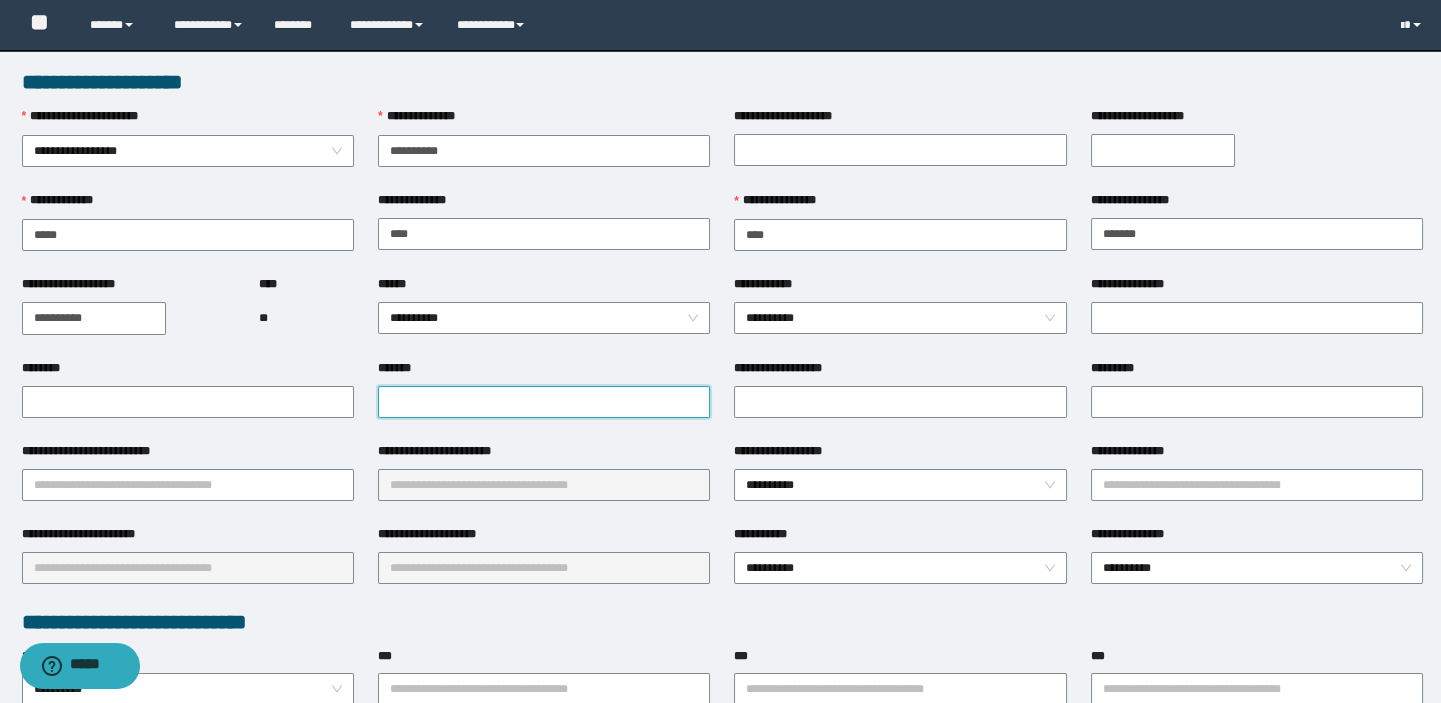 click on "*******" at bounding box center [544, 402] 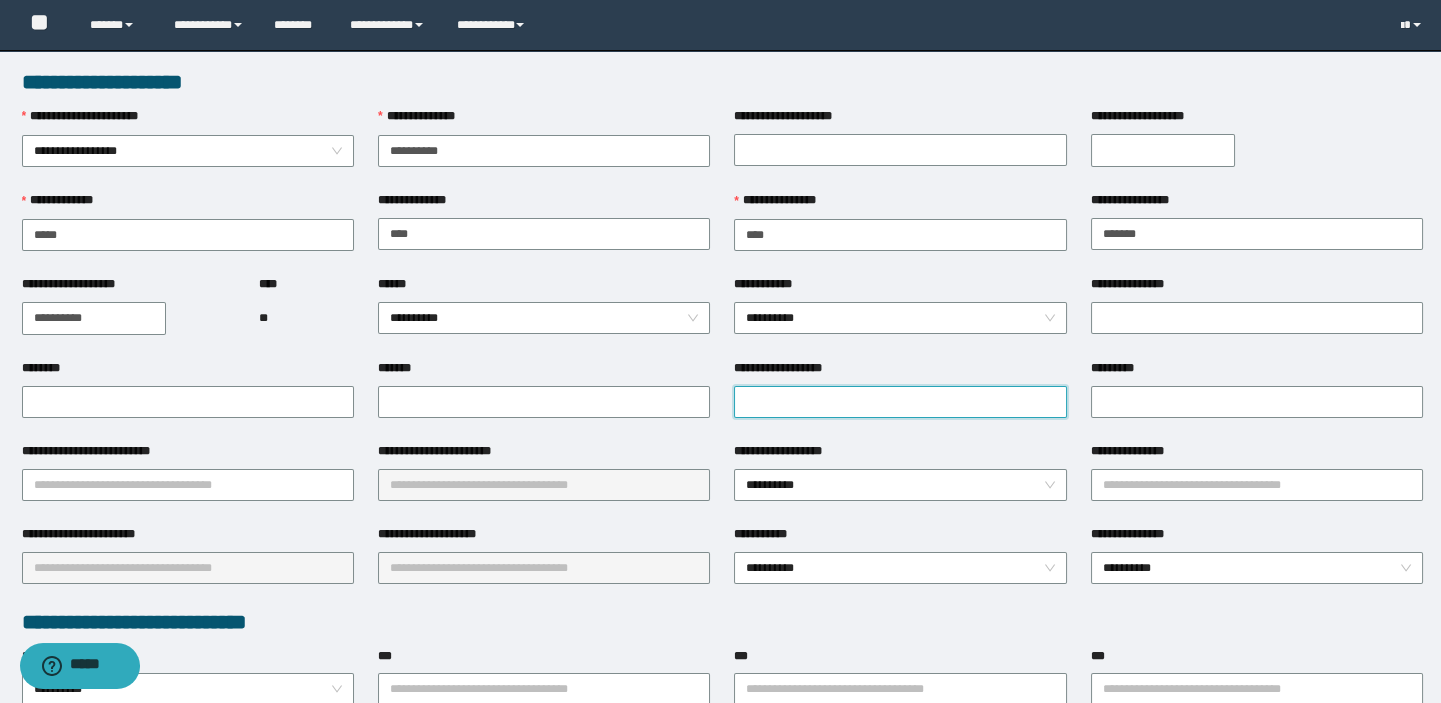 click on "**********" at bounding box center (900, 402) 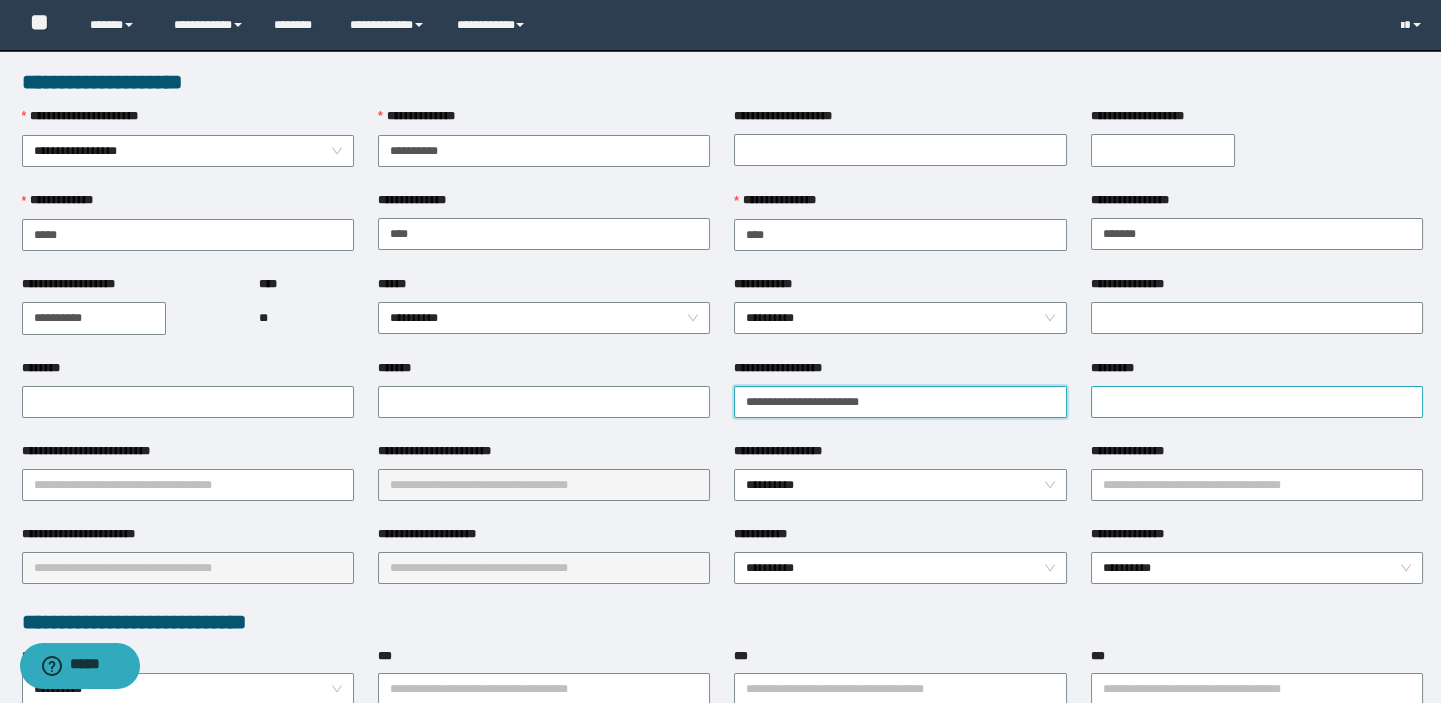 type on "**********" 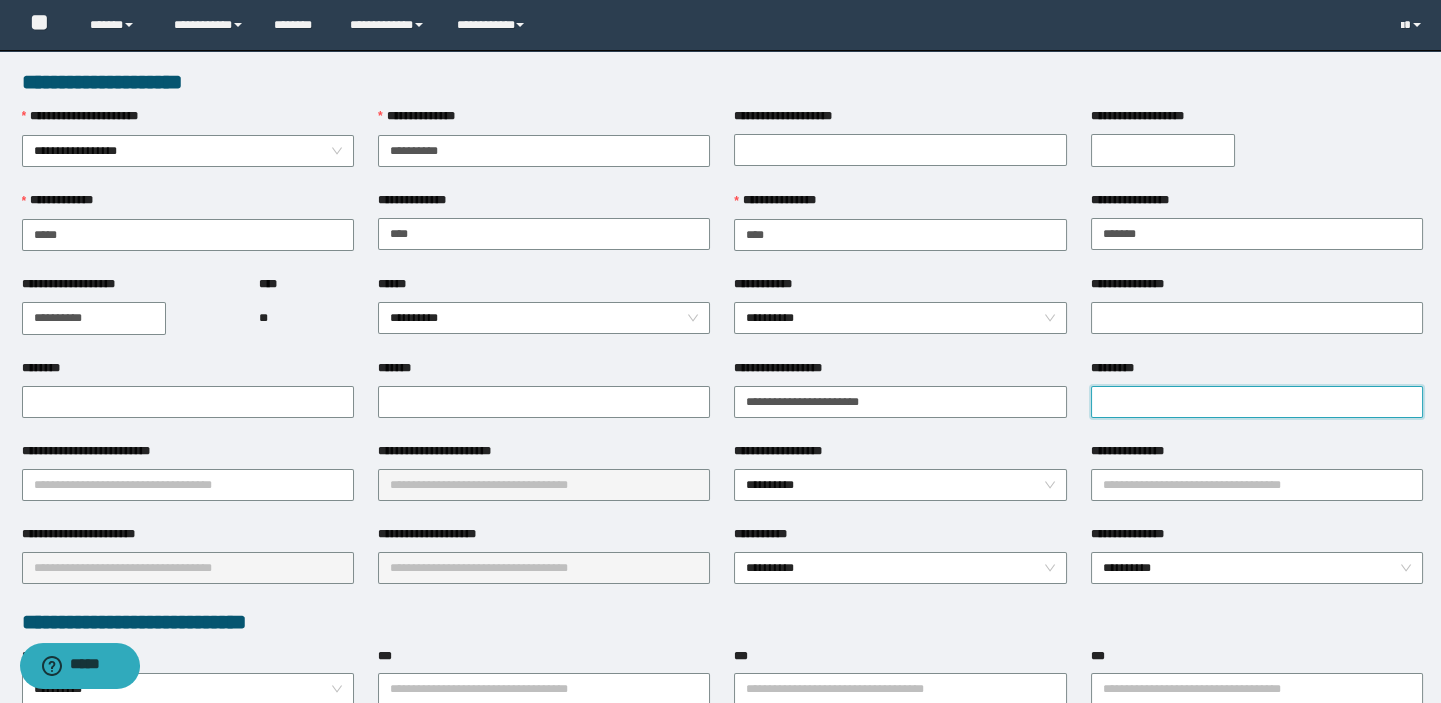 click on "*********" at bounding box center [1257, 402] 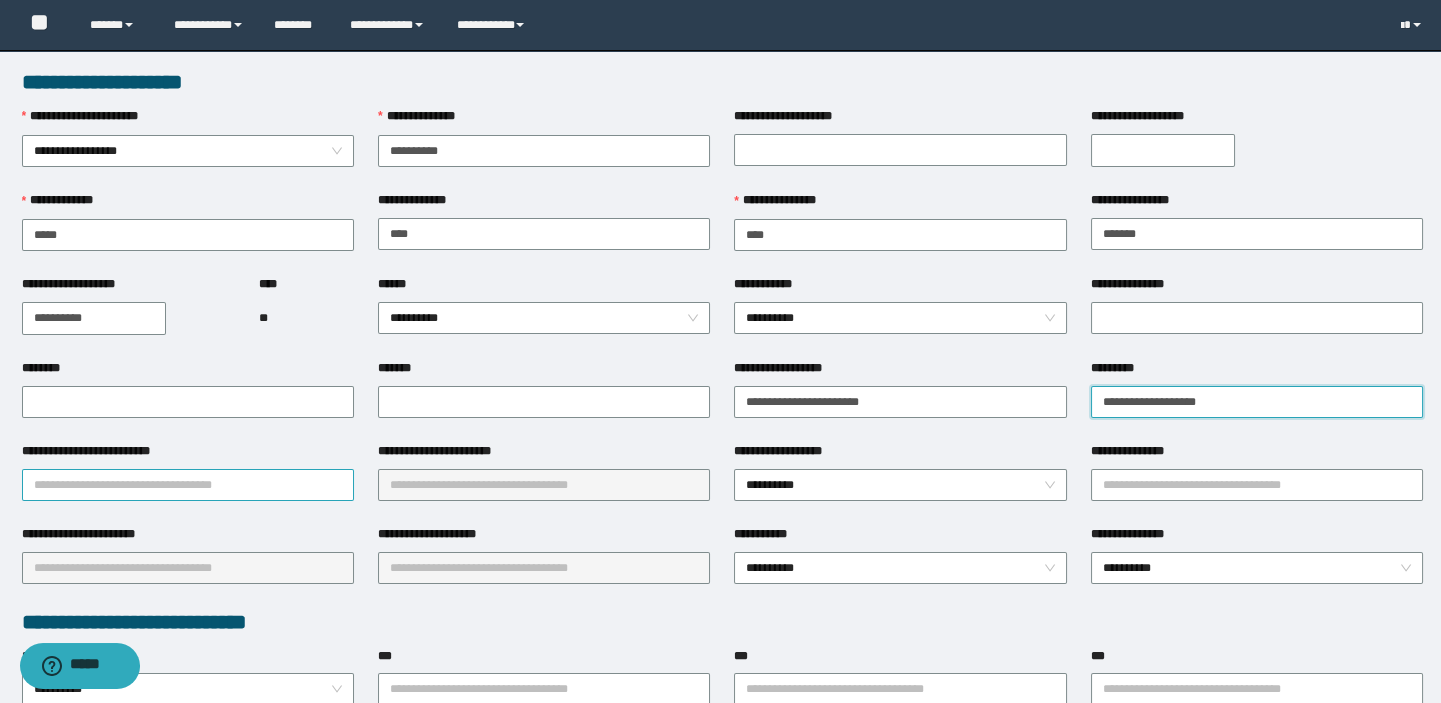 click on "**********" at bounding box center [188, 485] 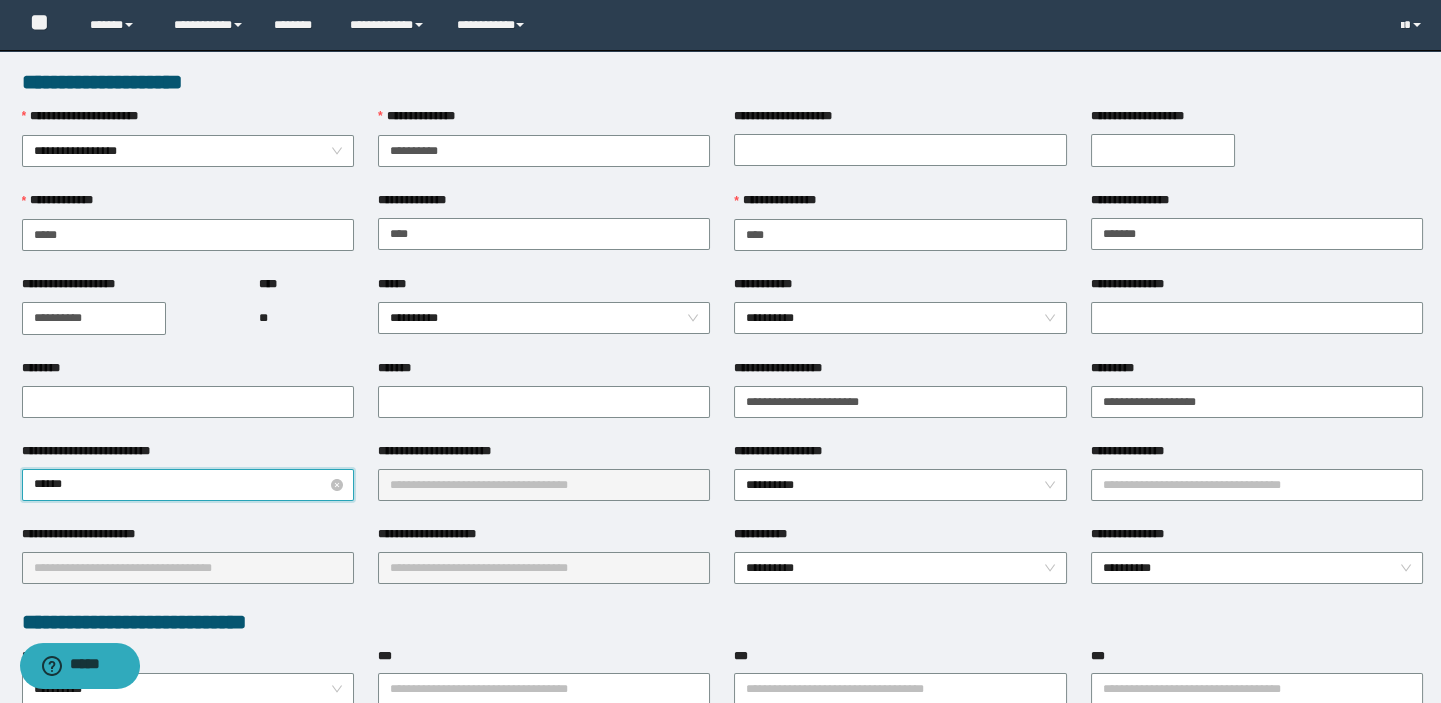 type on "*******" 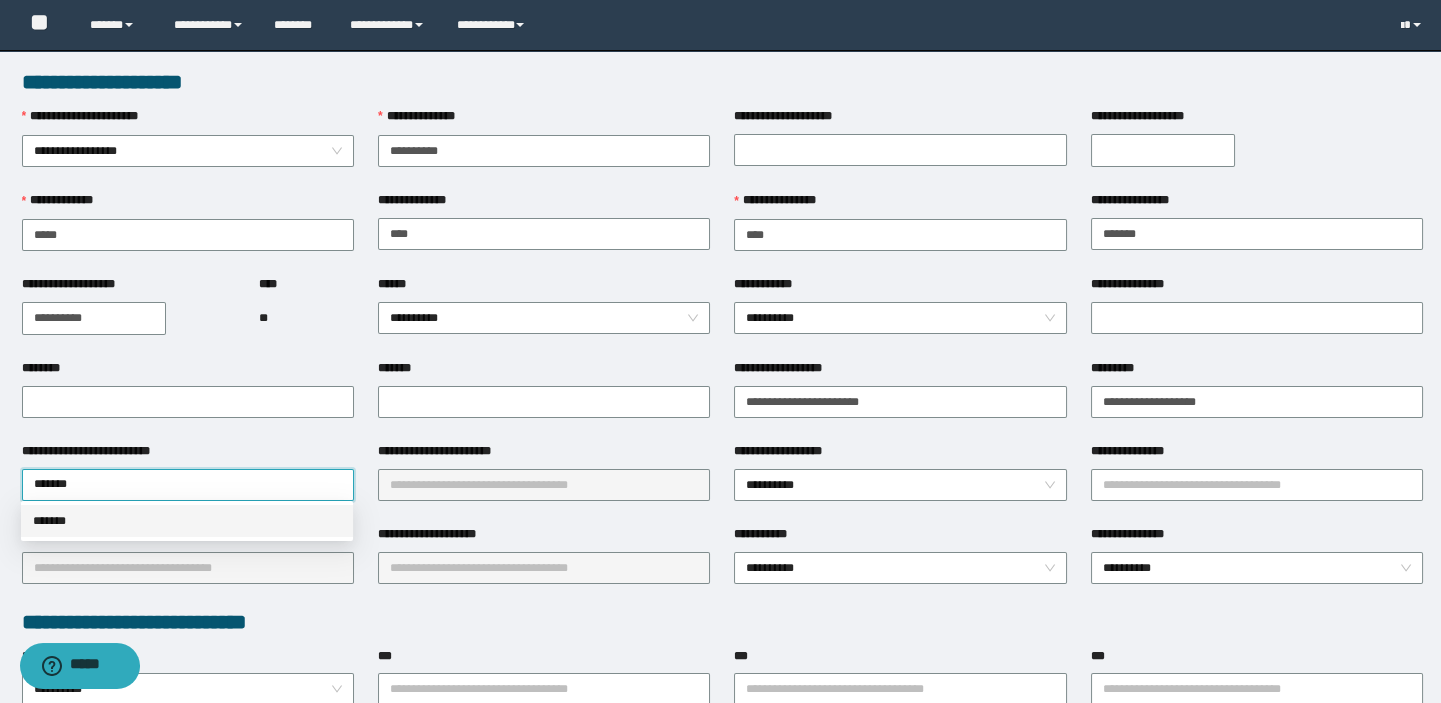 click on "*******" at bounding box center [187, 521] 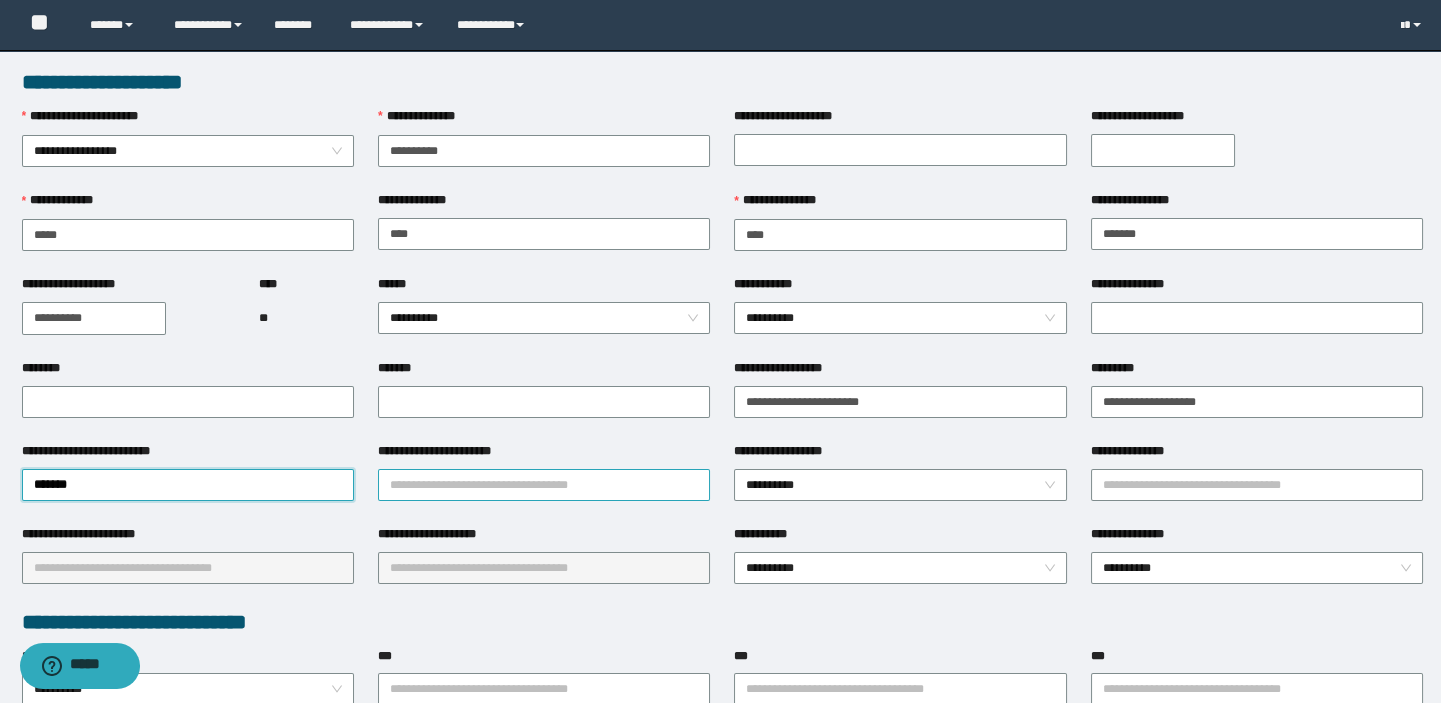 click on "**********" at bounding box center (544, 485) 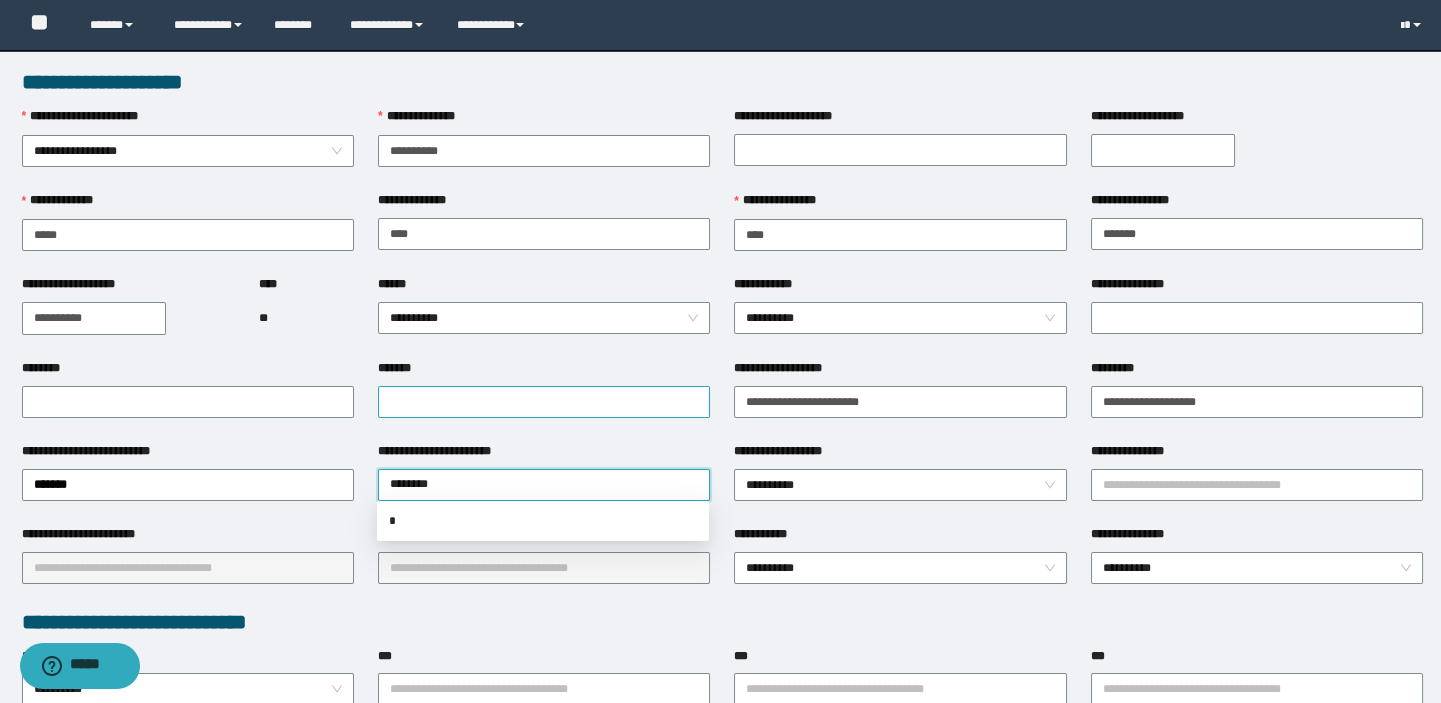 type on "*********" 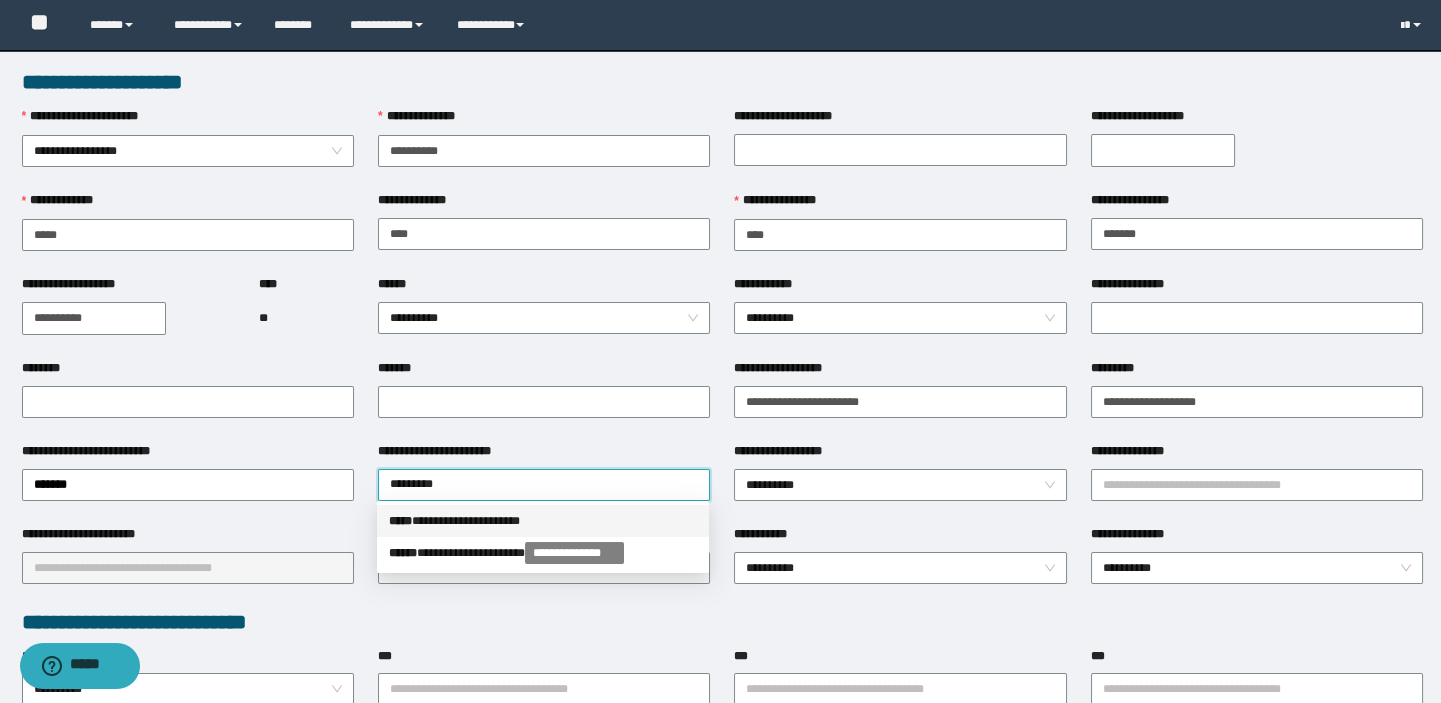 click on "**********" at bounding box center (543, 521) 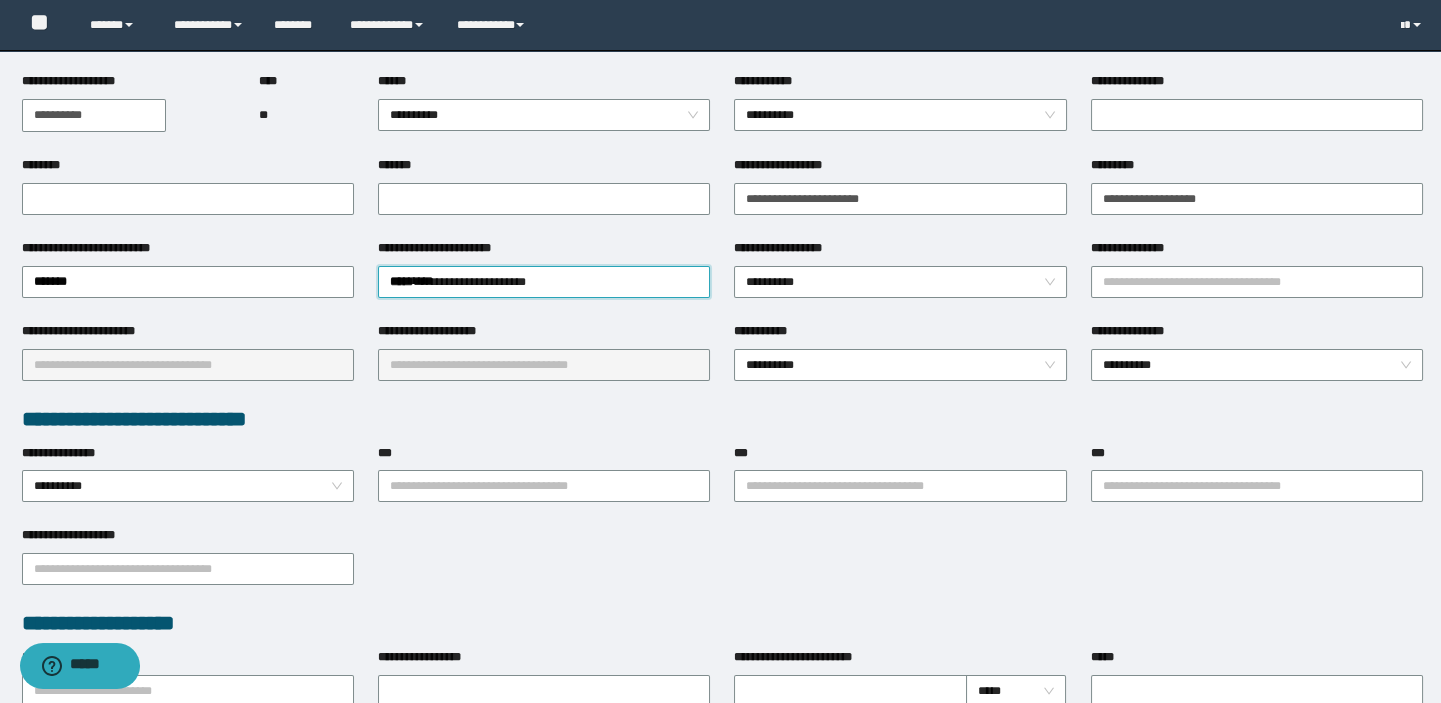 scroll, scrollTop: 272, scrollLeft: 0, axis: vertical 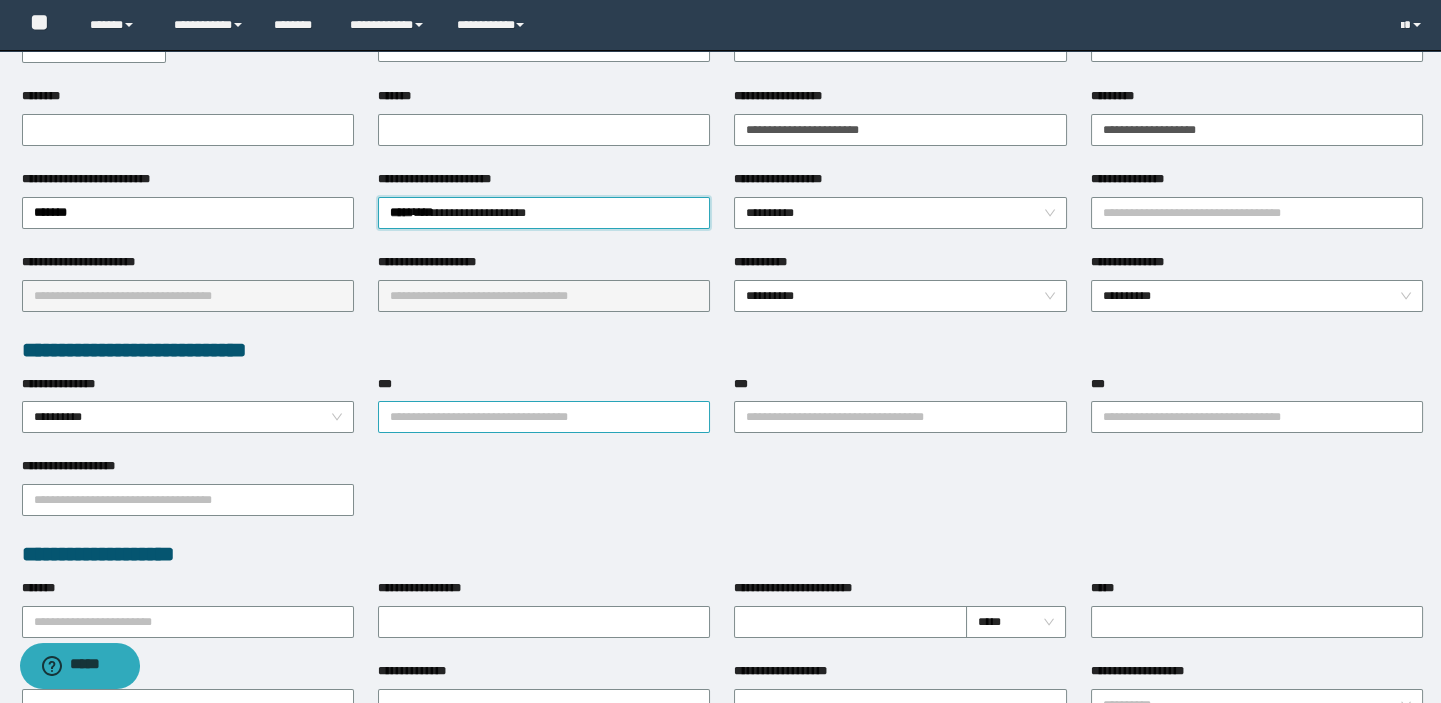 click on "***" at bounding box center (544, 417) 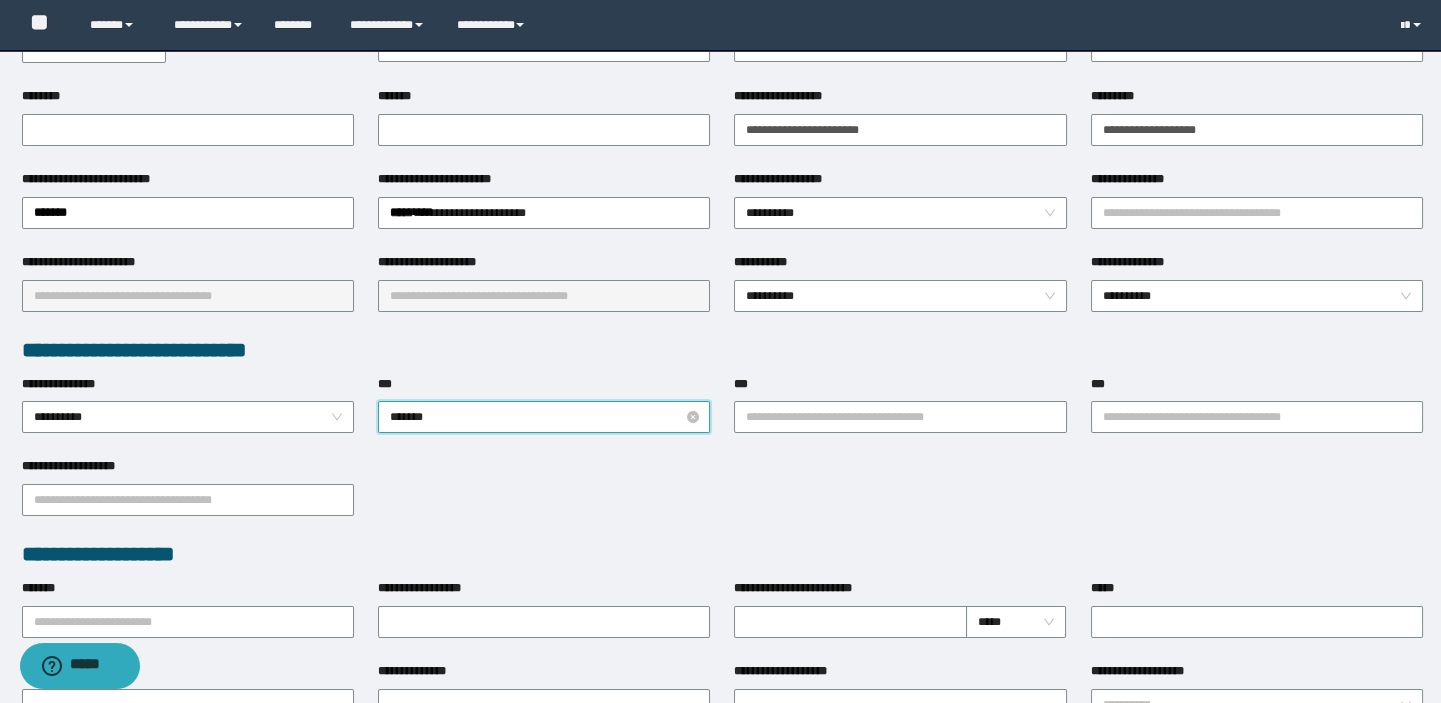 type on "********" 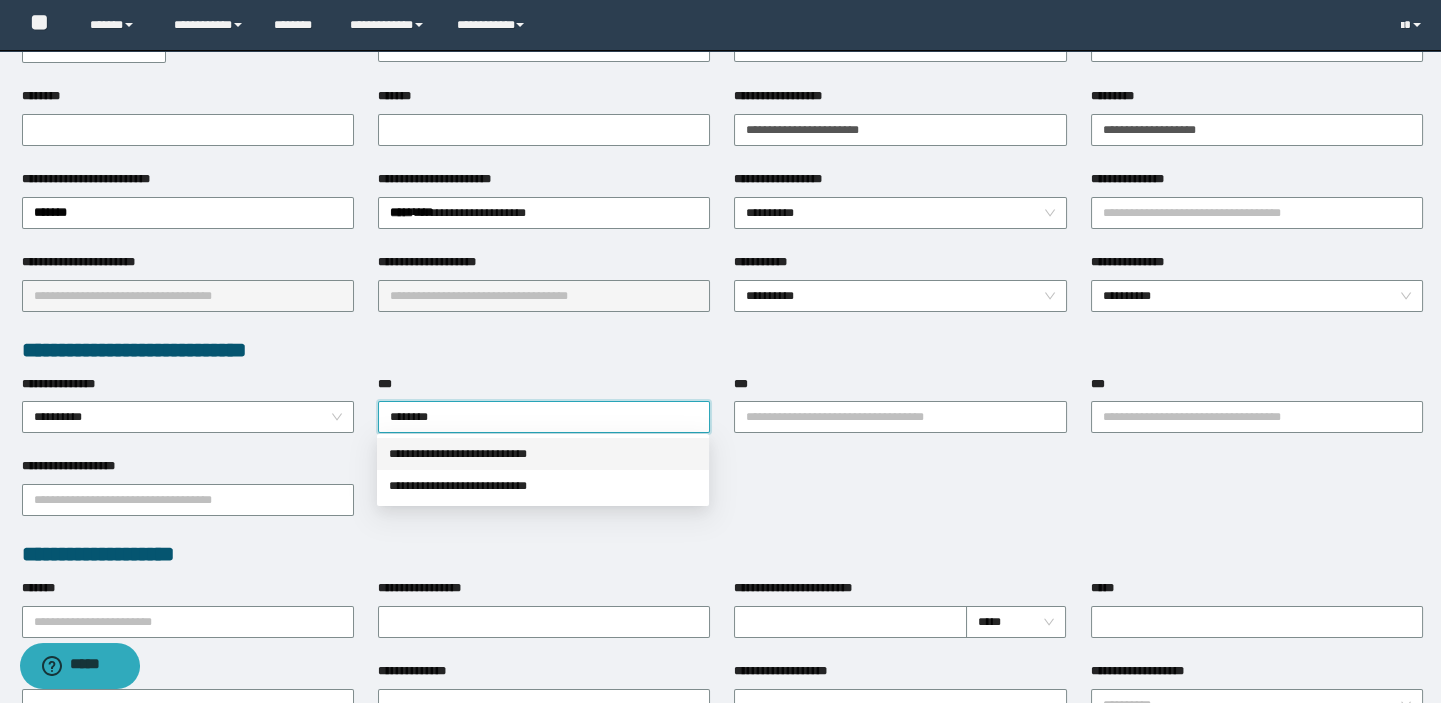 click on "**********" at bounding box center (543, 454) 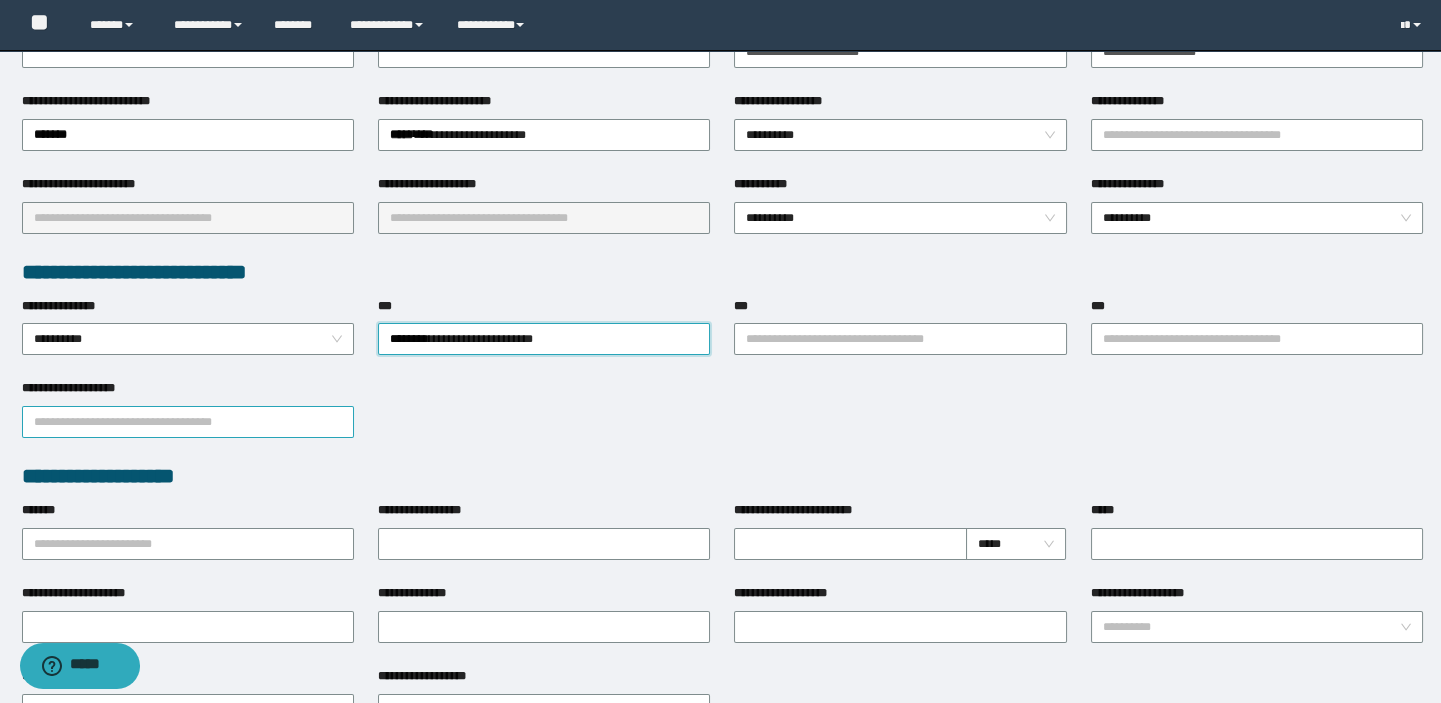 scroll, scrollTop: 454, scrollLeft: 0, axis: vertical 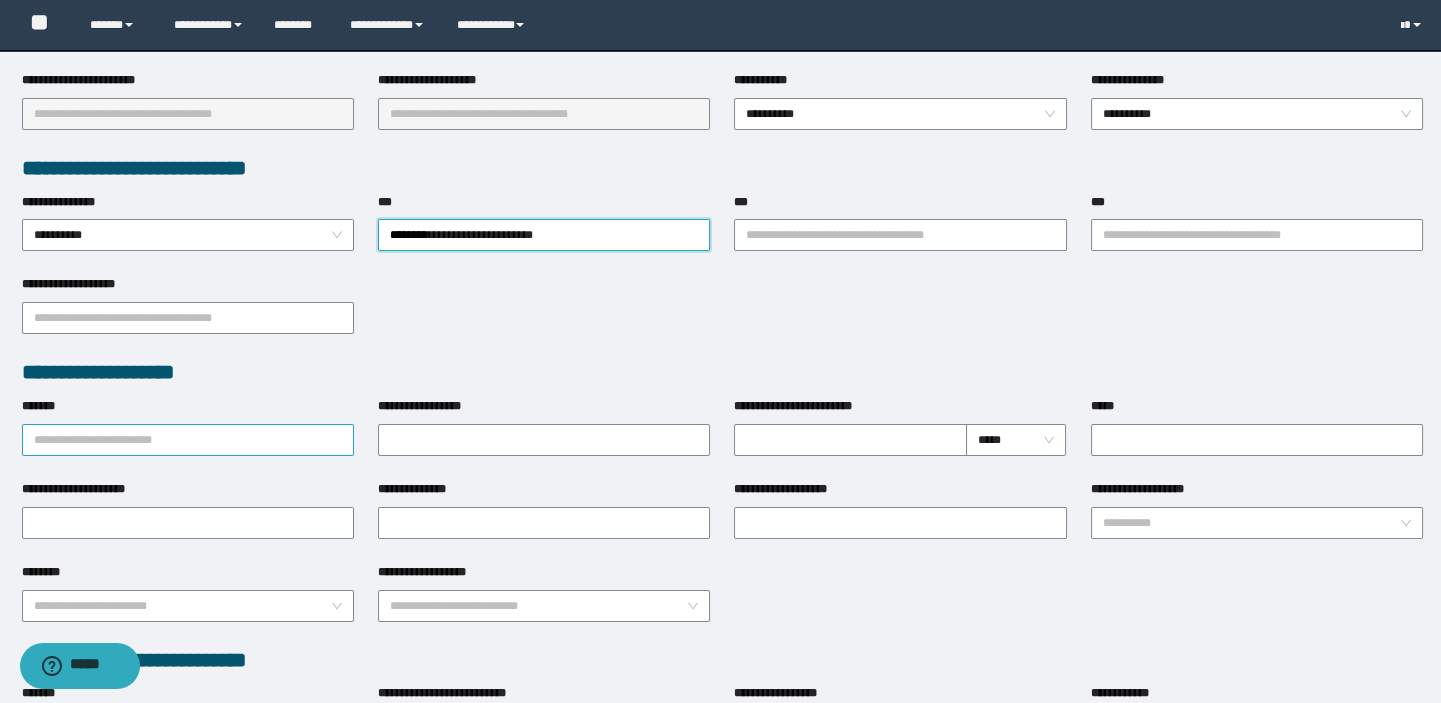 click on "*******" at bounding box center [188, 440] 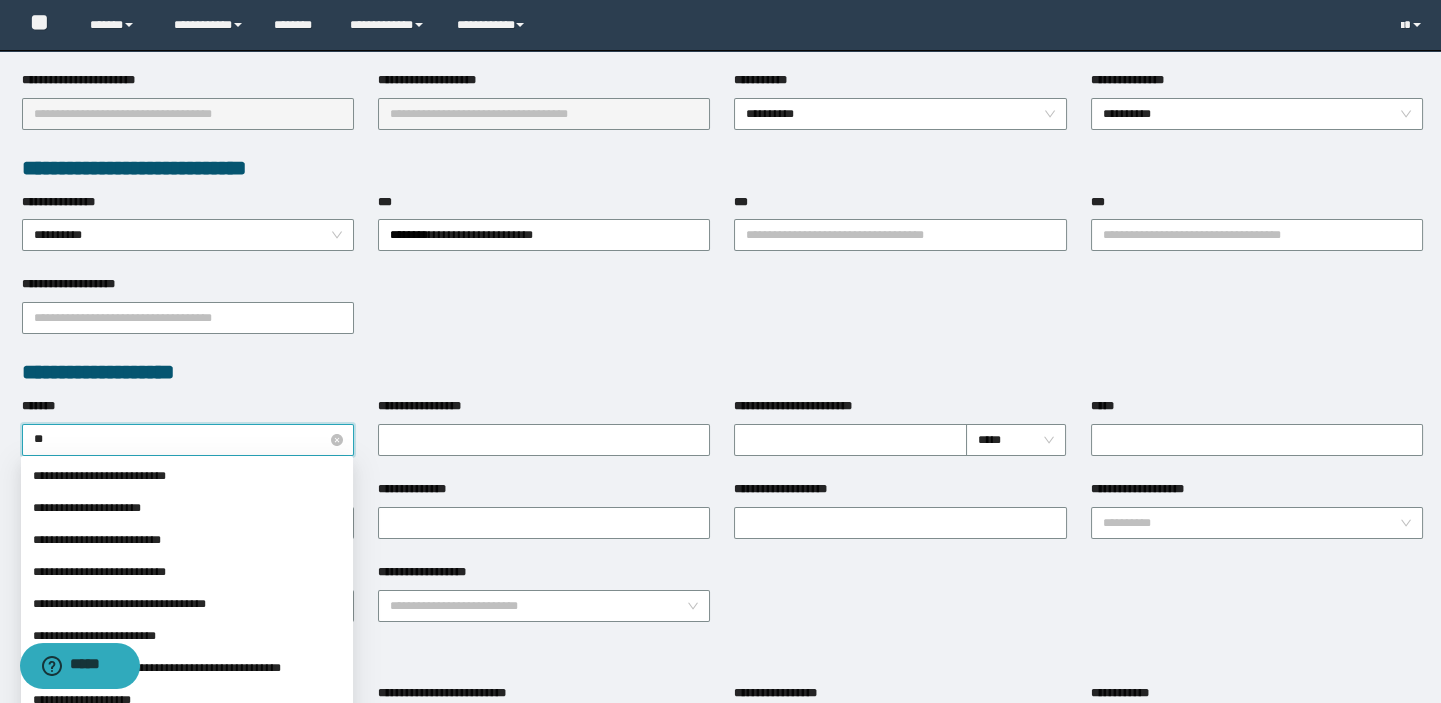 type on "*" 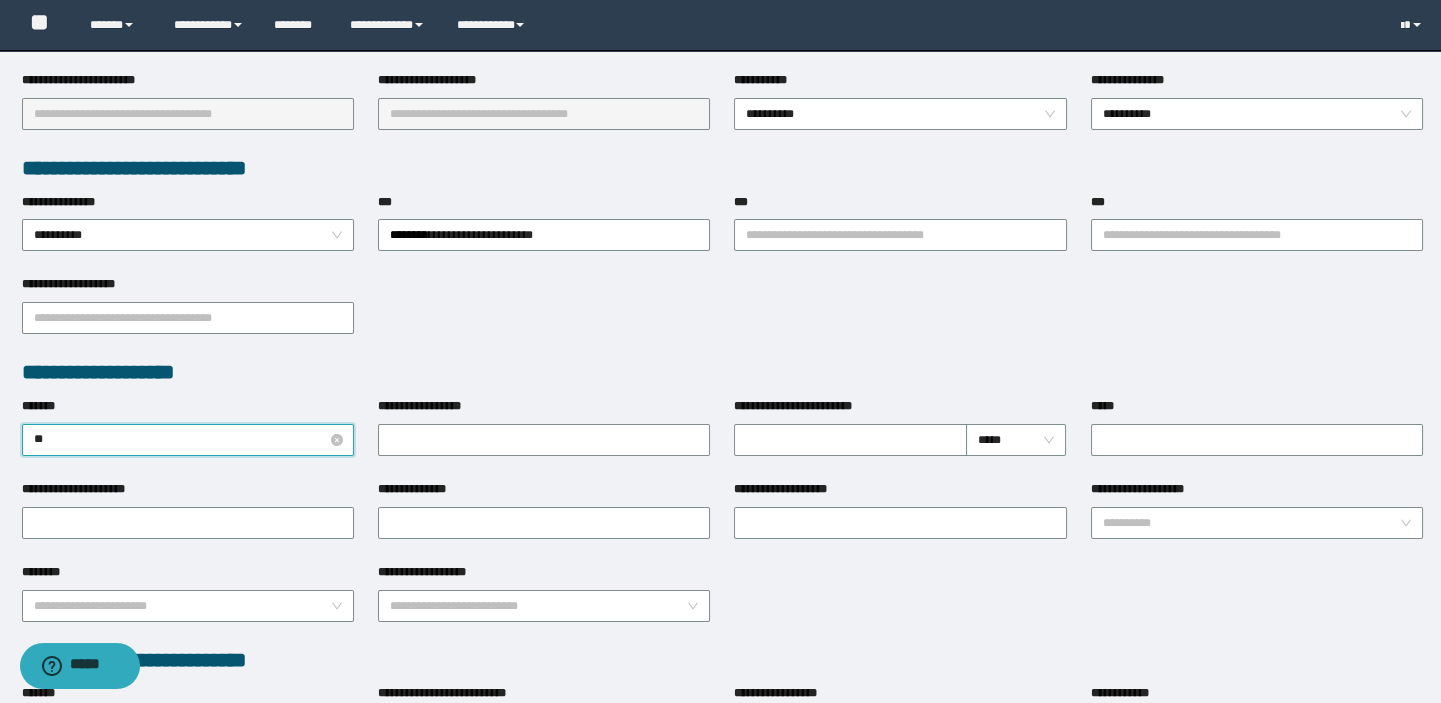 type on "*" 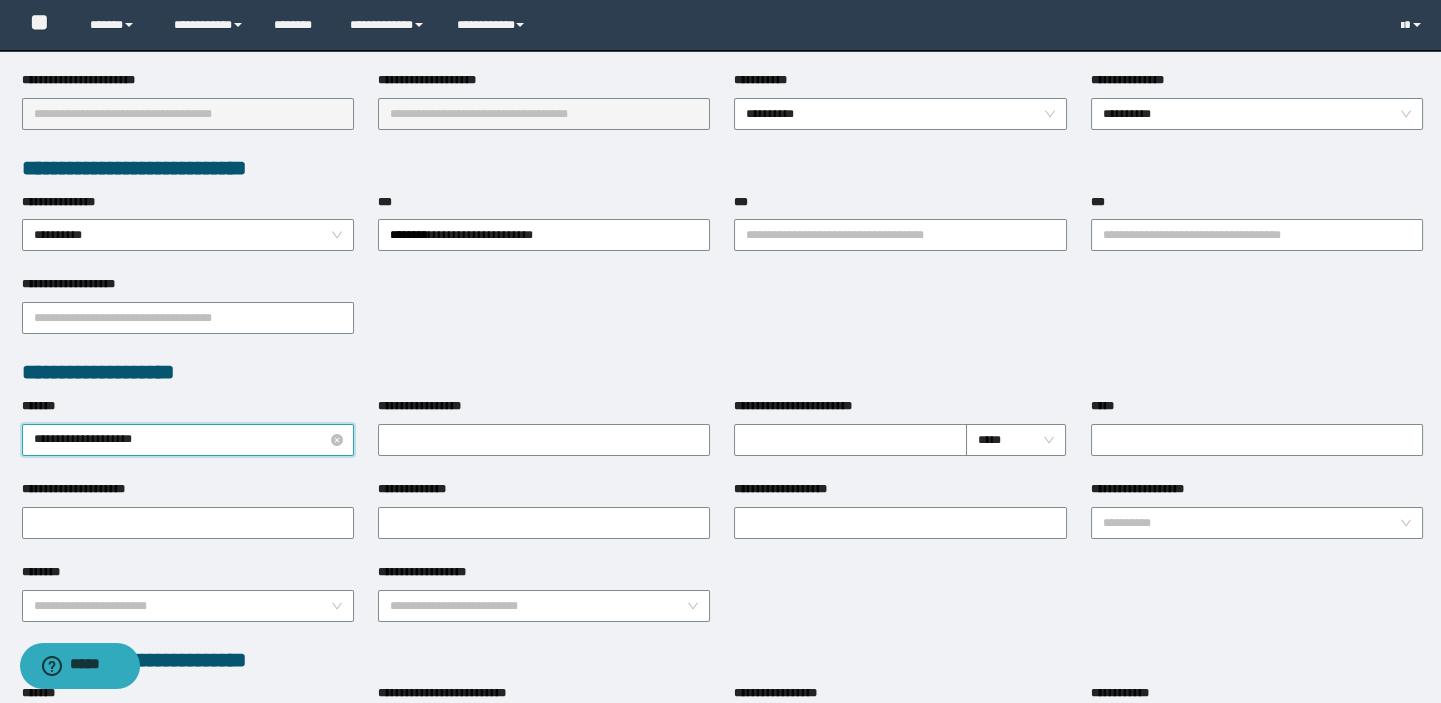type on "**********" 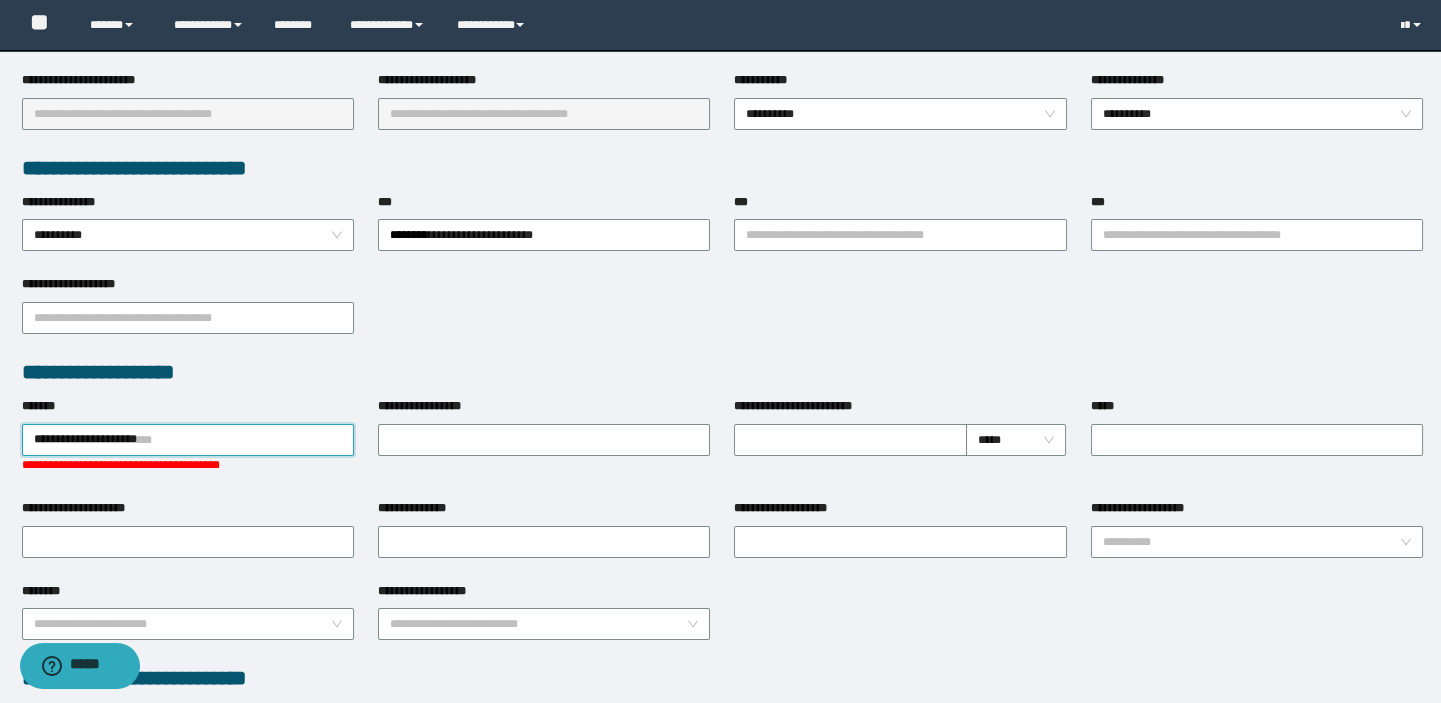 click on "**********" at bounding box center [188, 440] 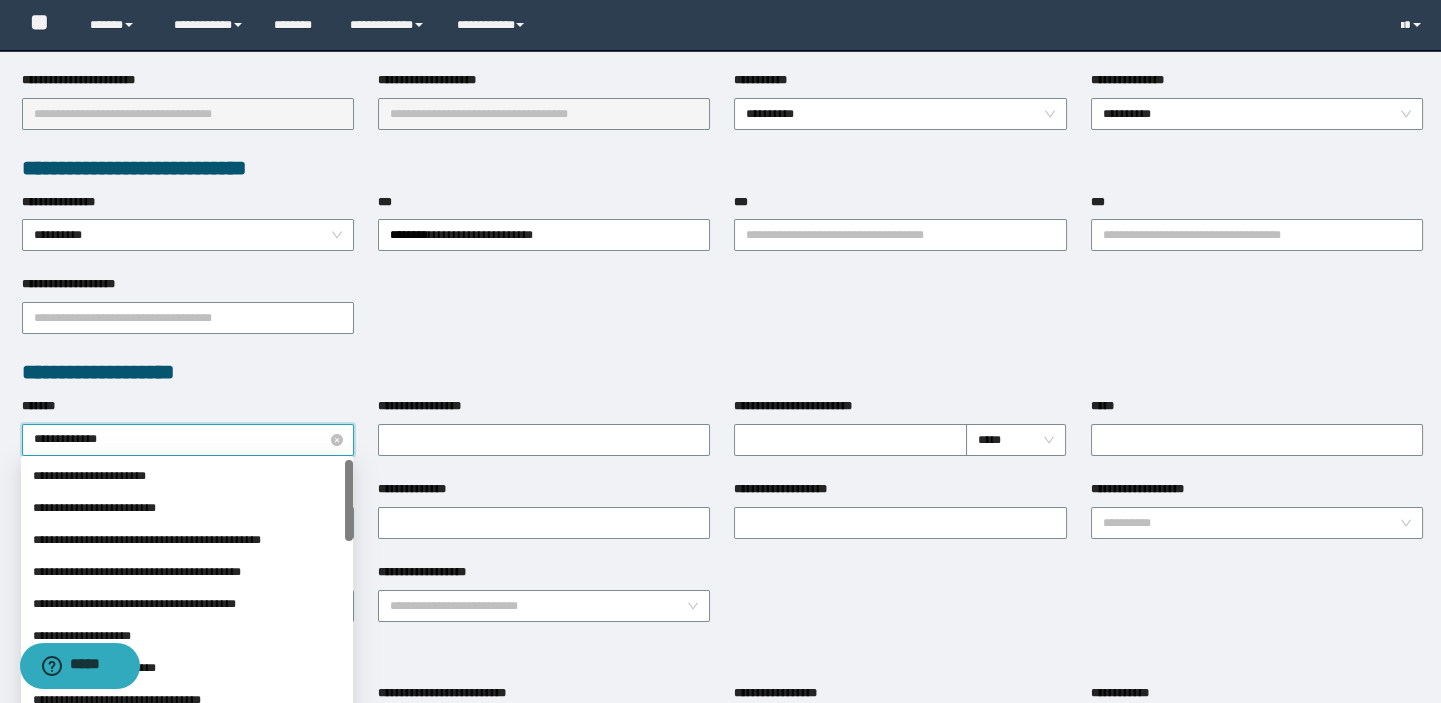 type on "**********" 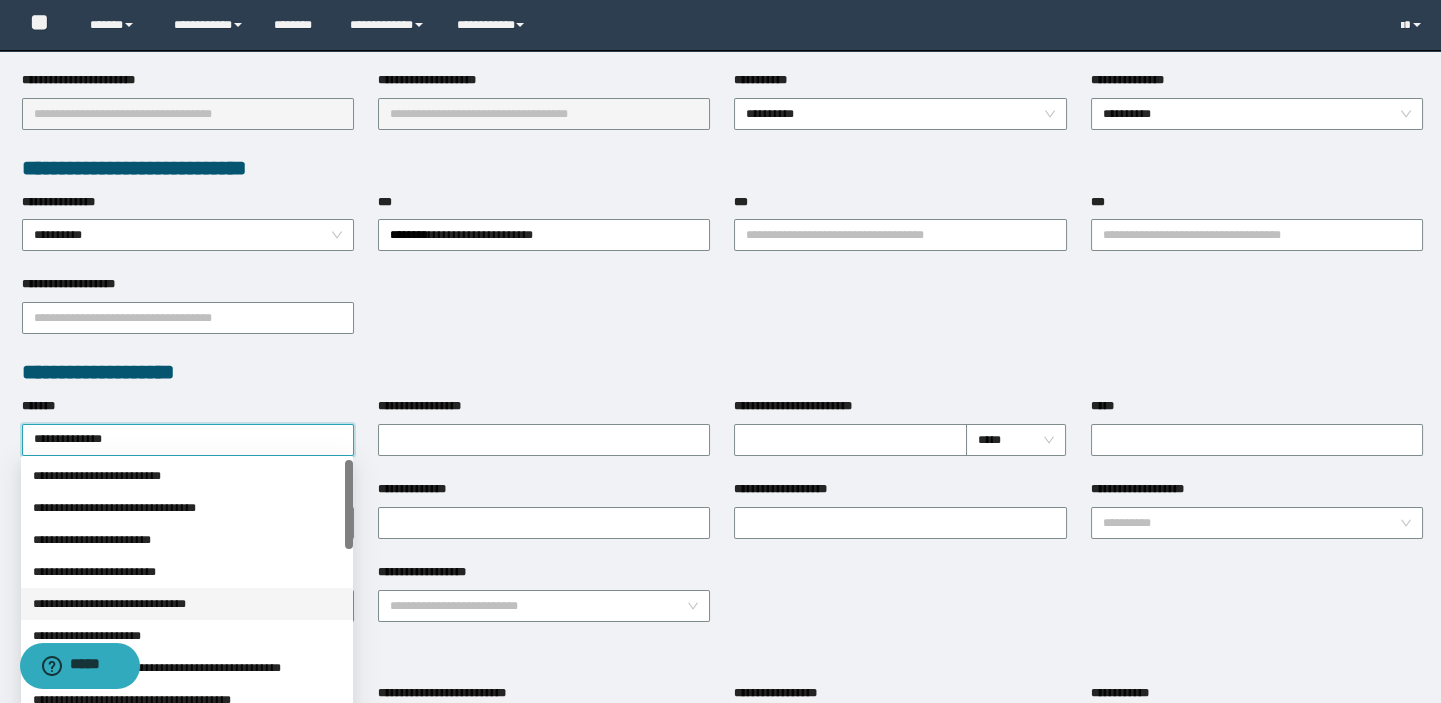 click on "**********" at bounding box center (187, 604) 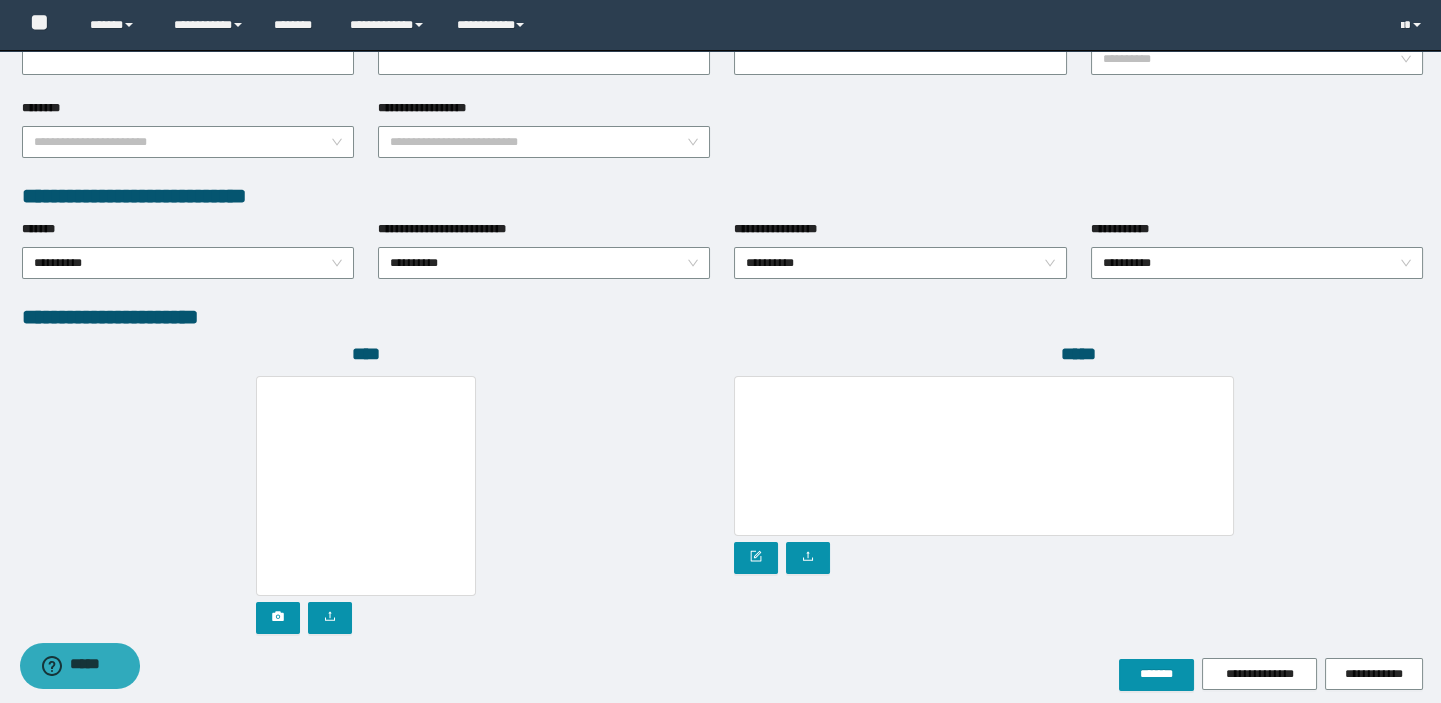 scroll, scrollTop: 999, scrollLeft: 0, axis: vertical 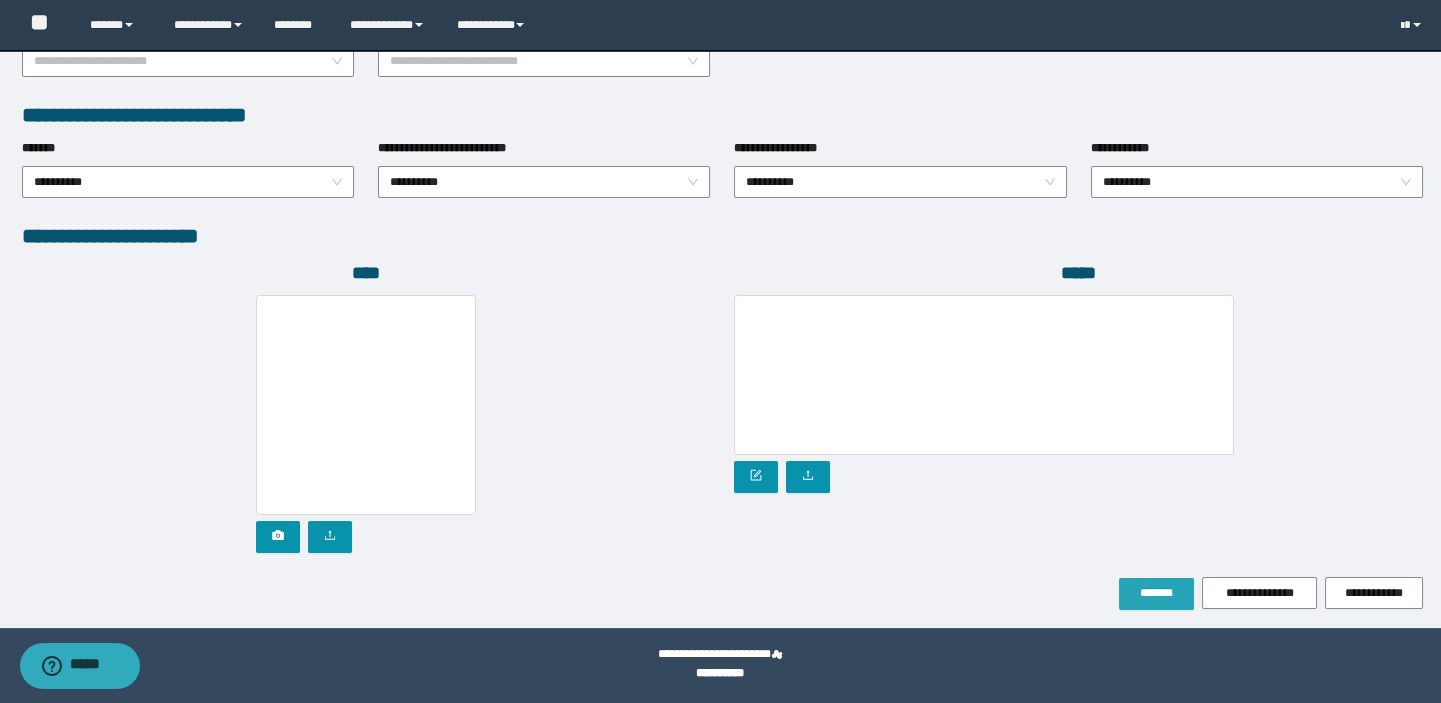 click on "*******" at bounding box center (1156, 593) 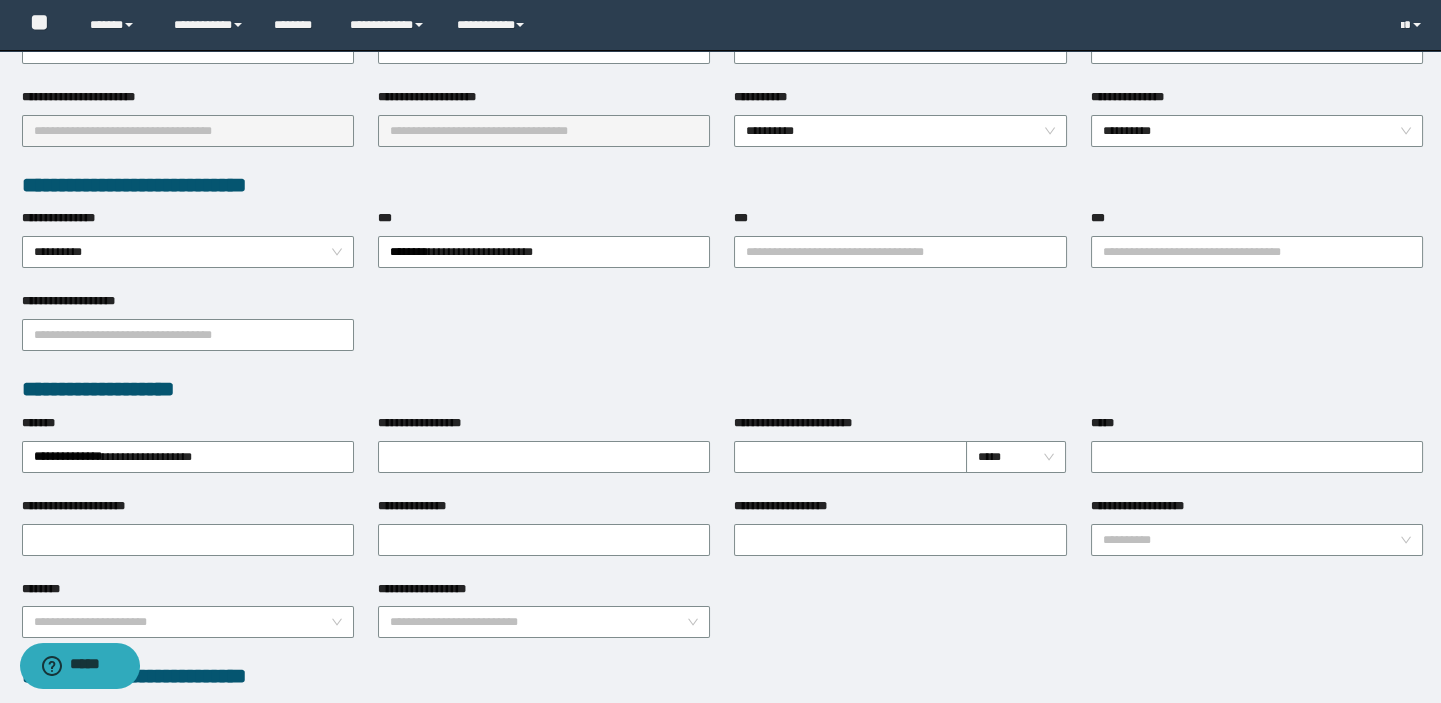 scroll, scrollTop: 233, scrollLeft: 0, axis: vertical 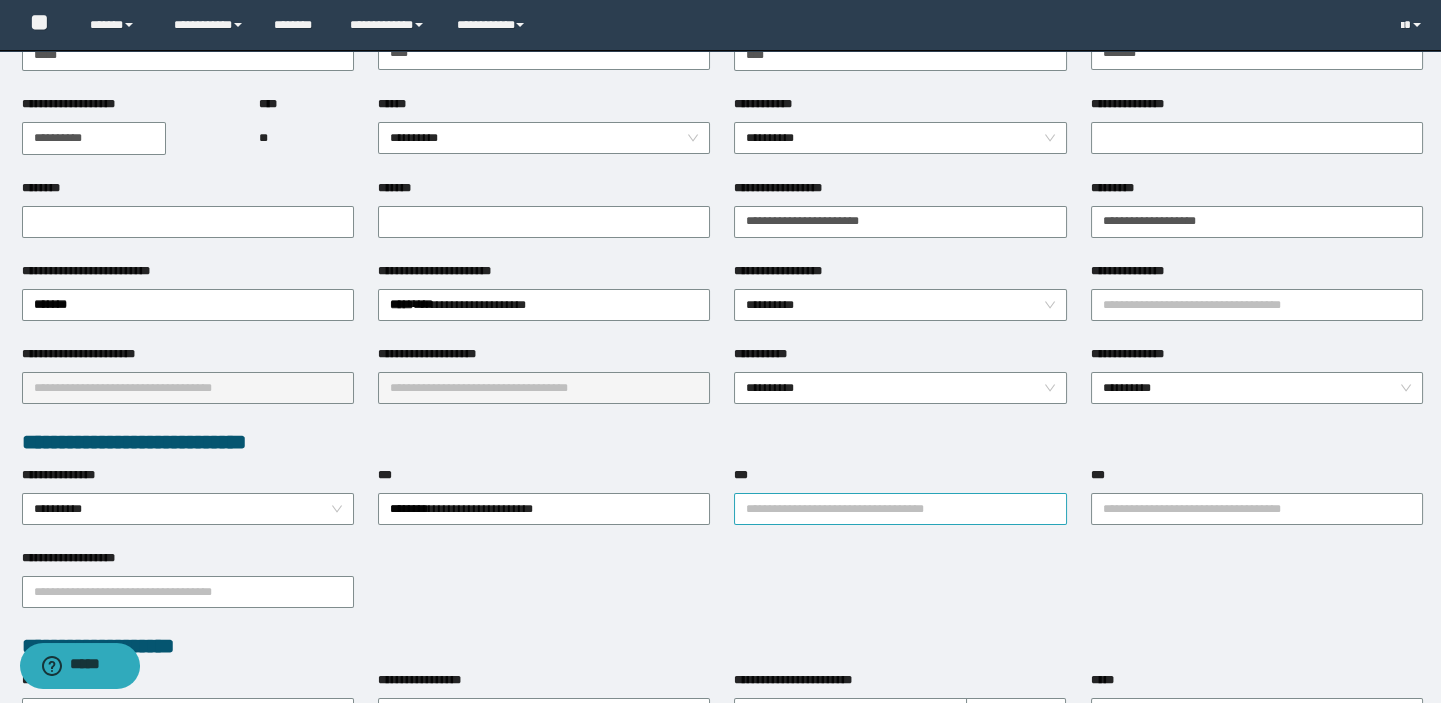 click on "***" at bounding box center (900, 509) 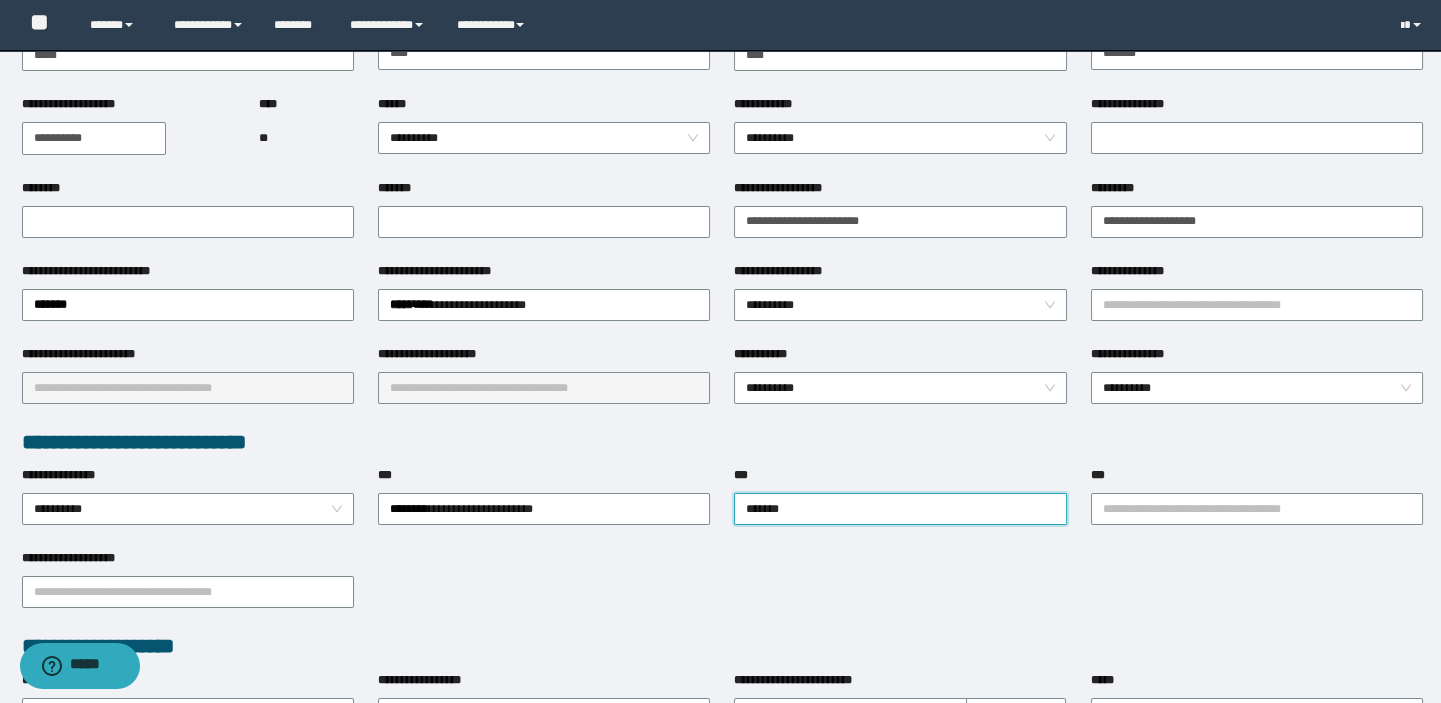 type on "********" 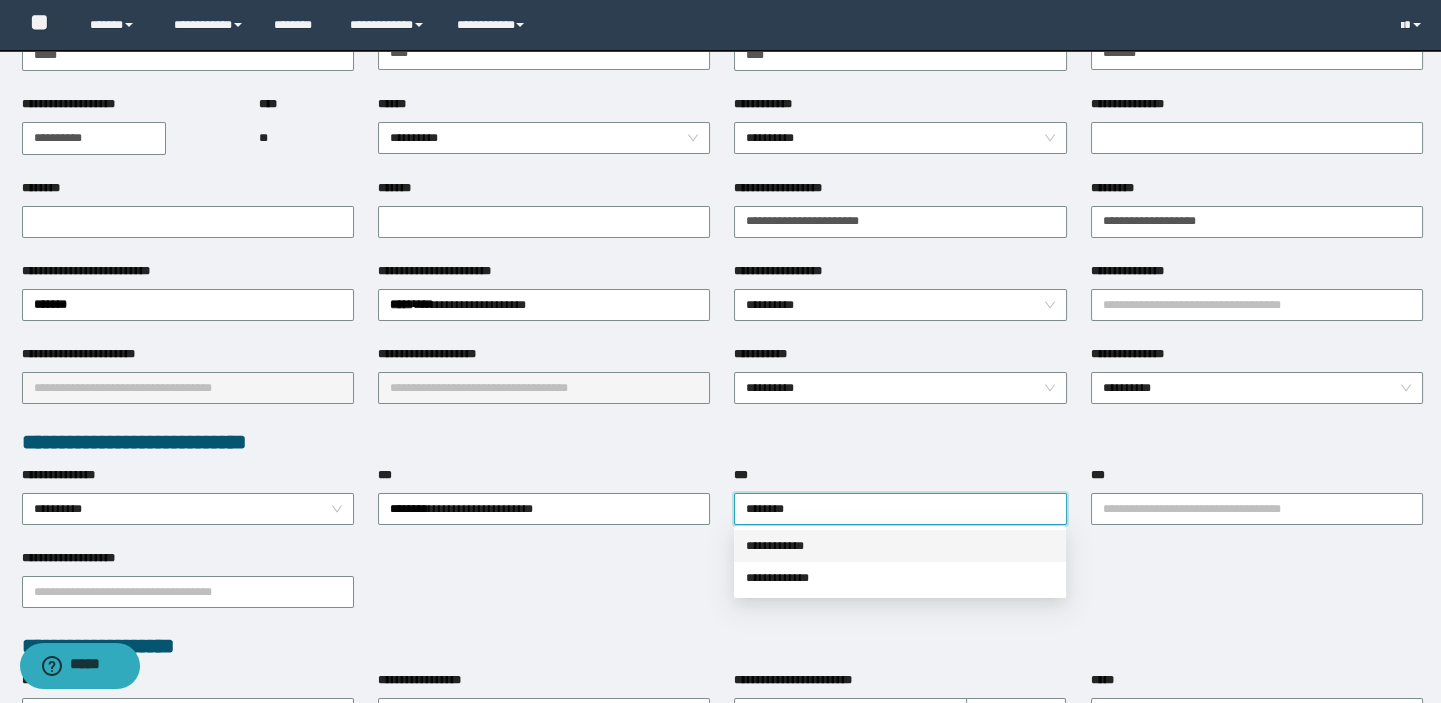 click on "**********" at bounding box center (900, 546) 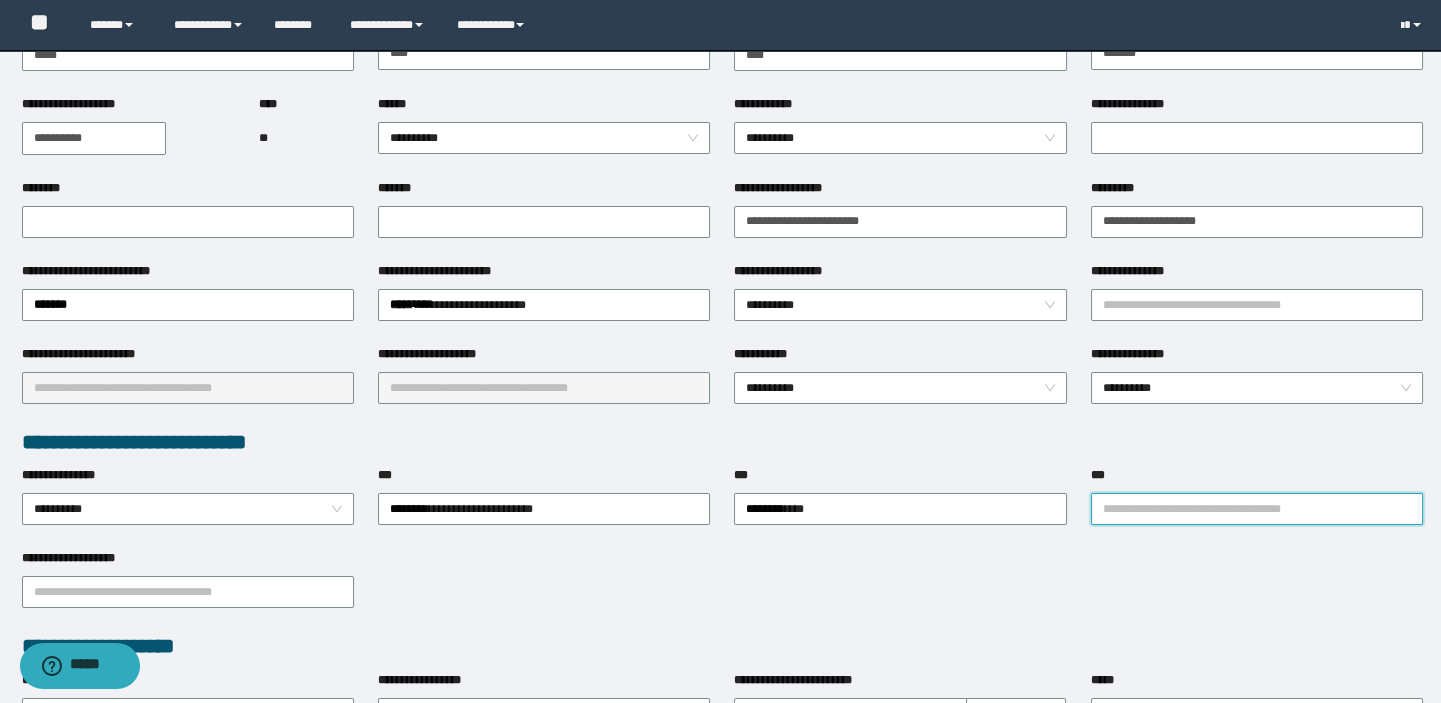 click on "***" at bounding box center [1257, 509] 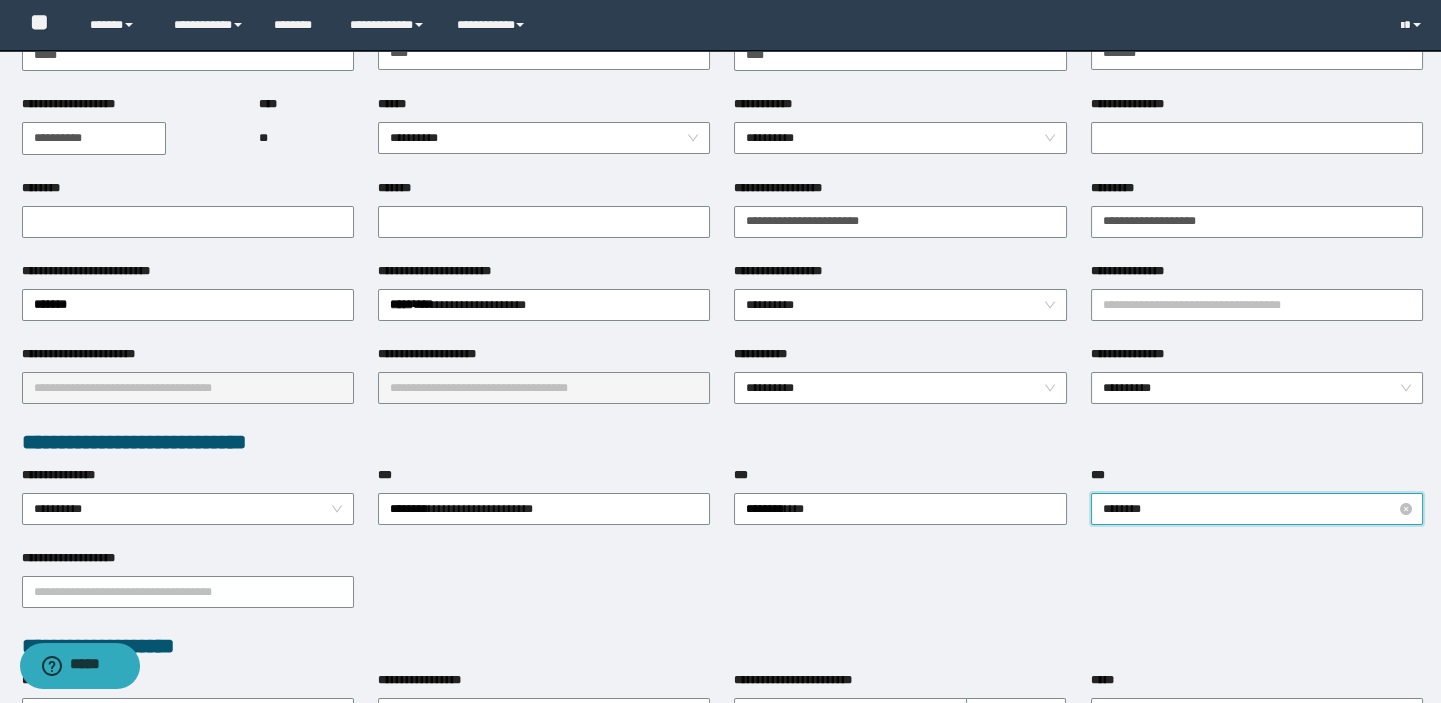 type on "*********" 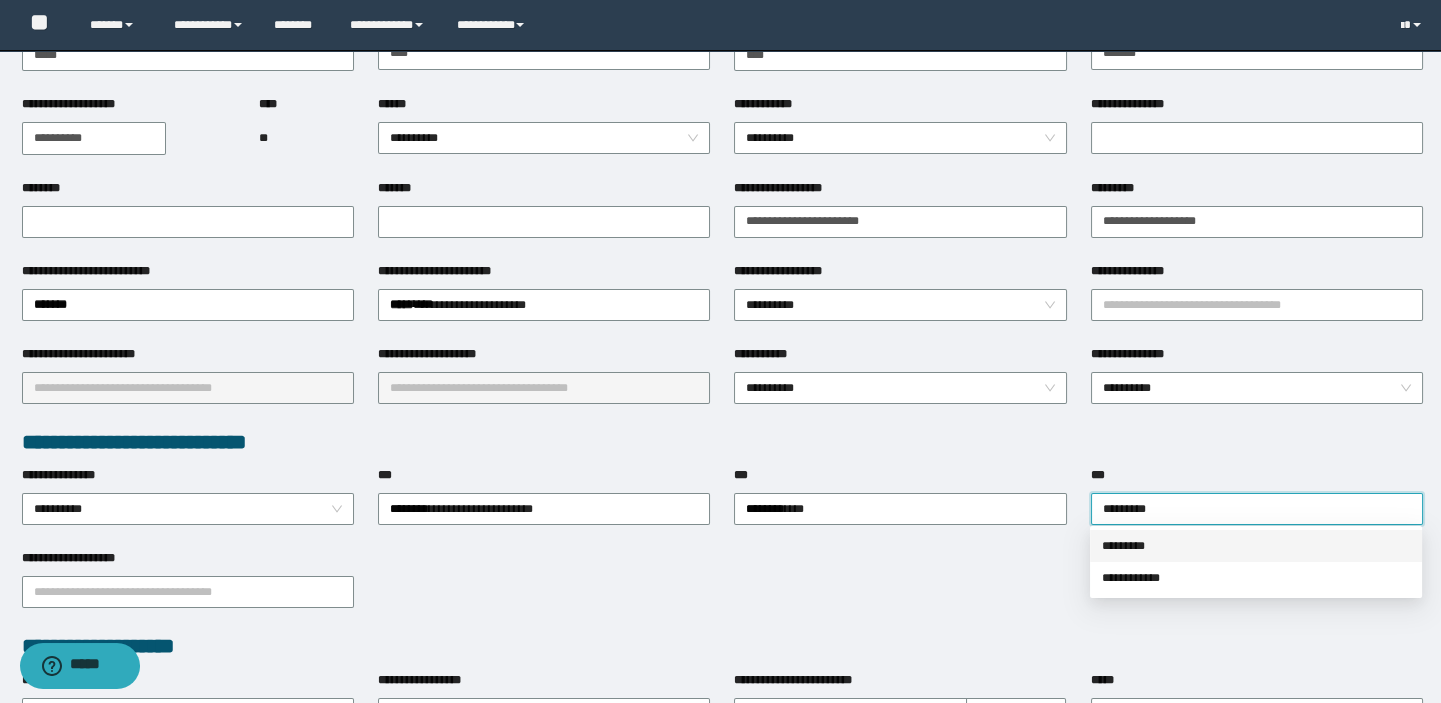 click on "*********" at bounding box center [1256, 546] 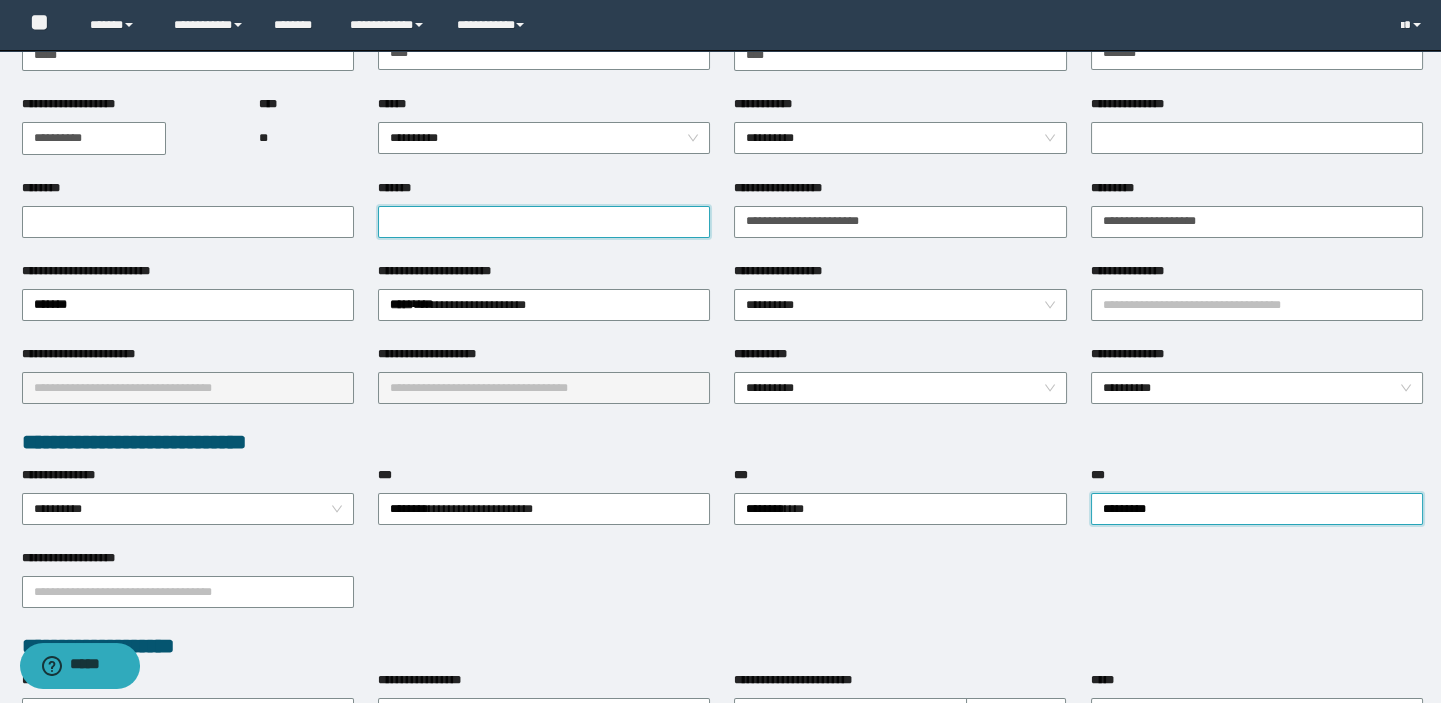click on "*******" at bounding box center [544, 222] 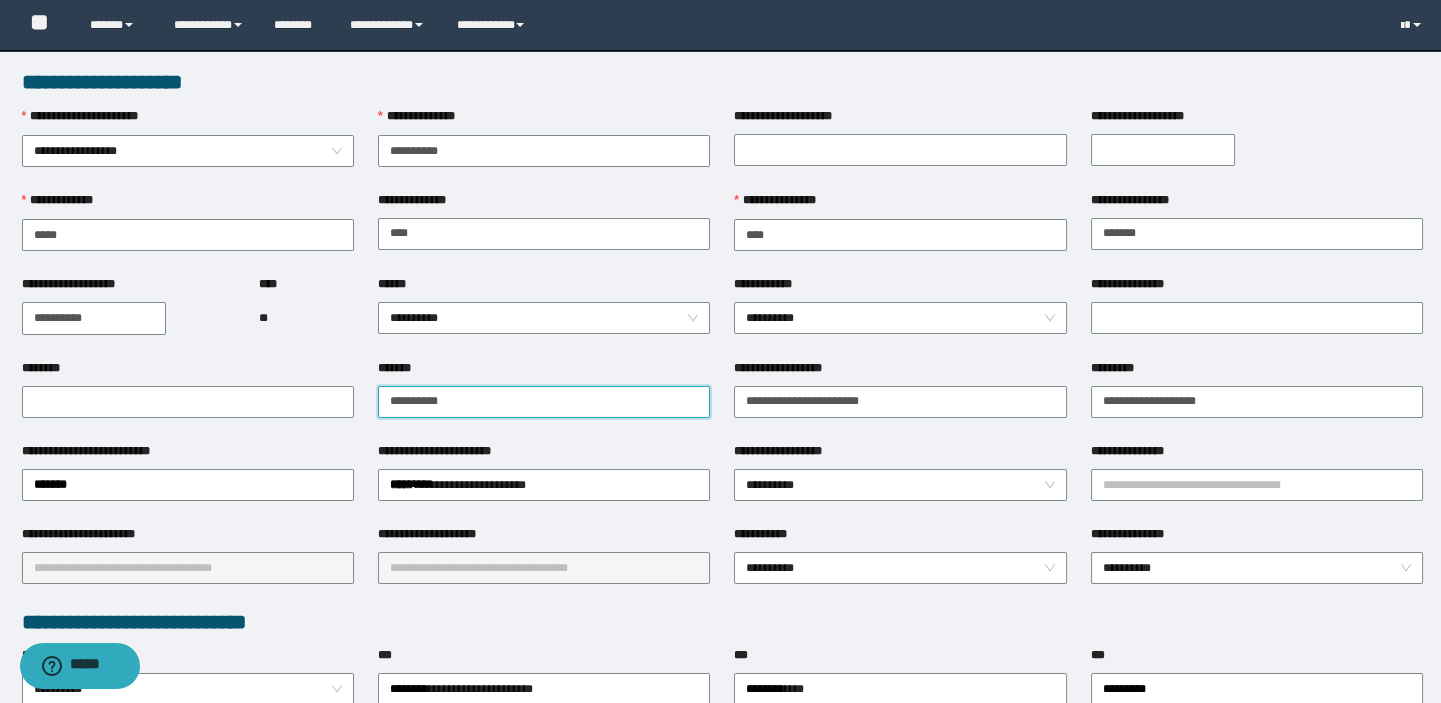 scroll, scrollTop: 51, scrollLeft: 0, axis: vertical 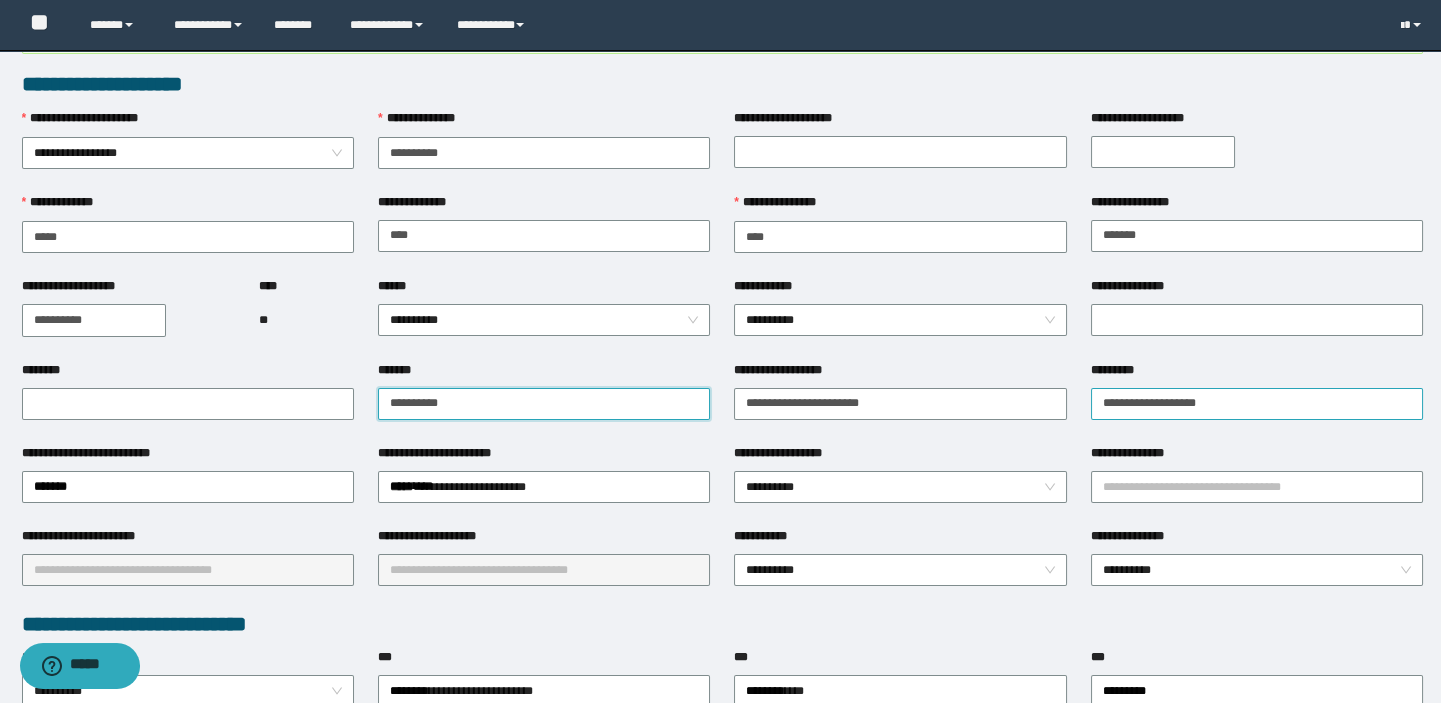 type on "**********" 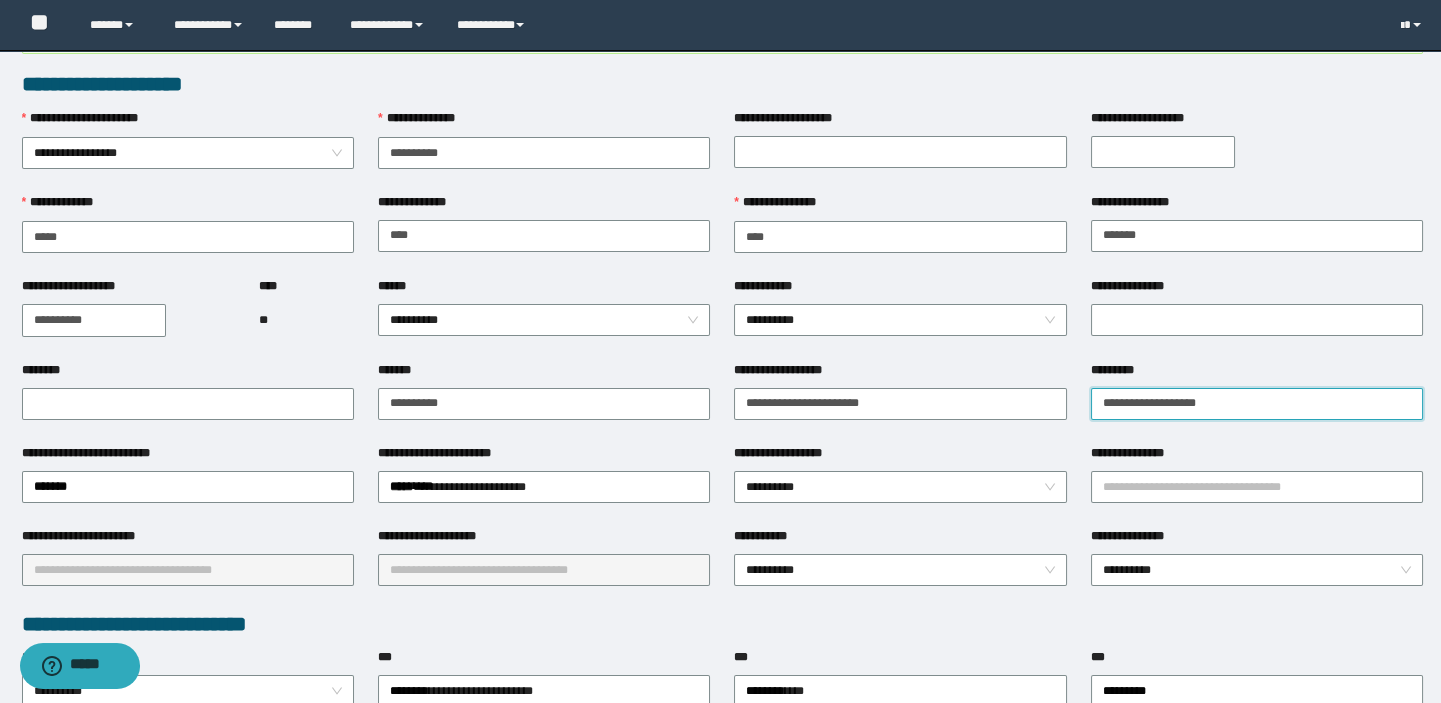 click on "**********" at bounding box center (1257, 404) 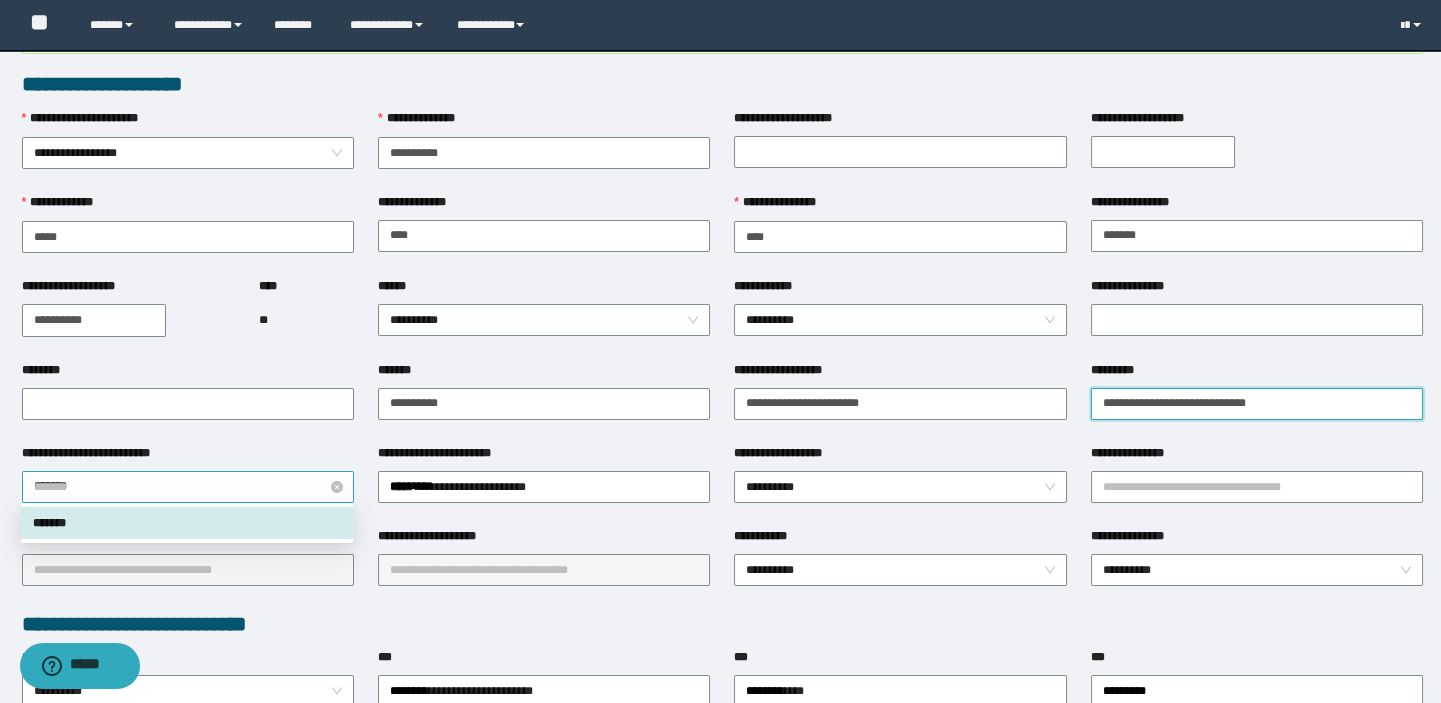 click on "*******" at bounding box center [188, 487] 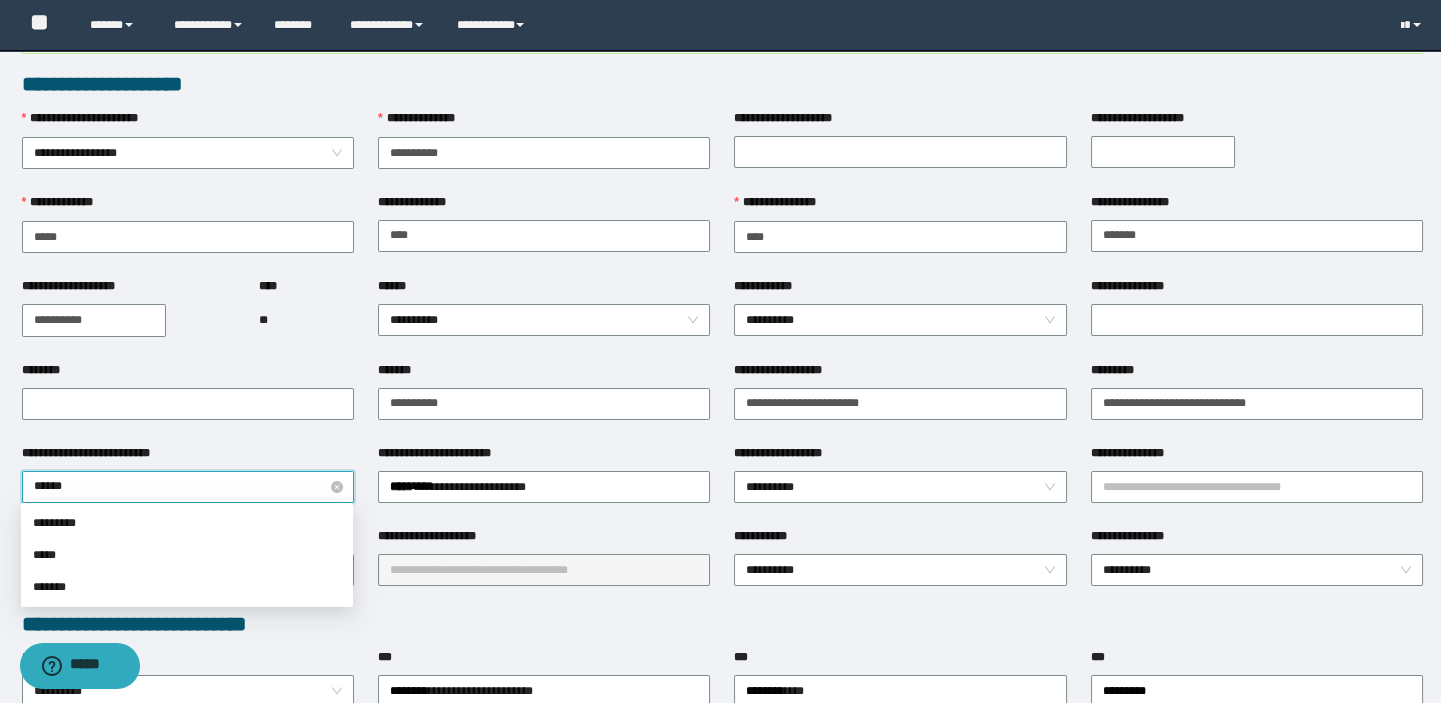 type on "*******" 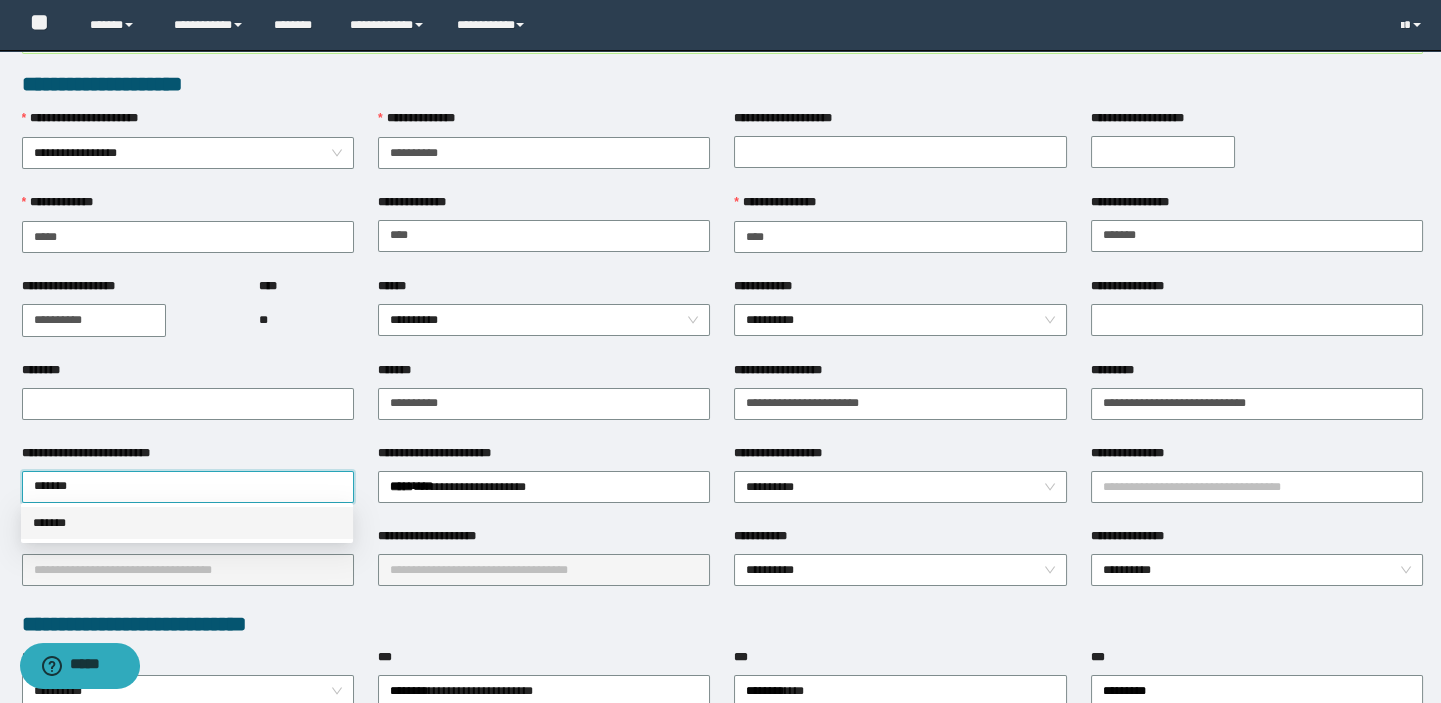 click on "*******" at bounding box center [187, 523] 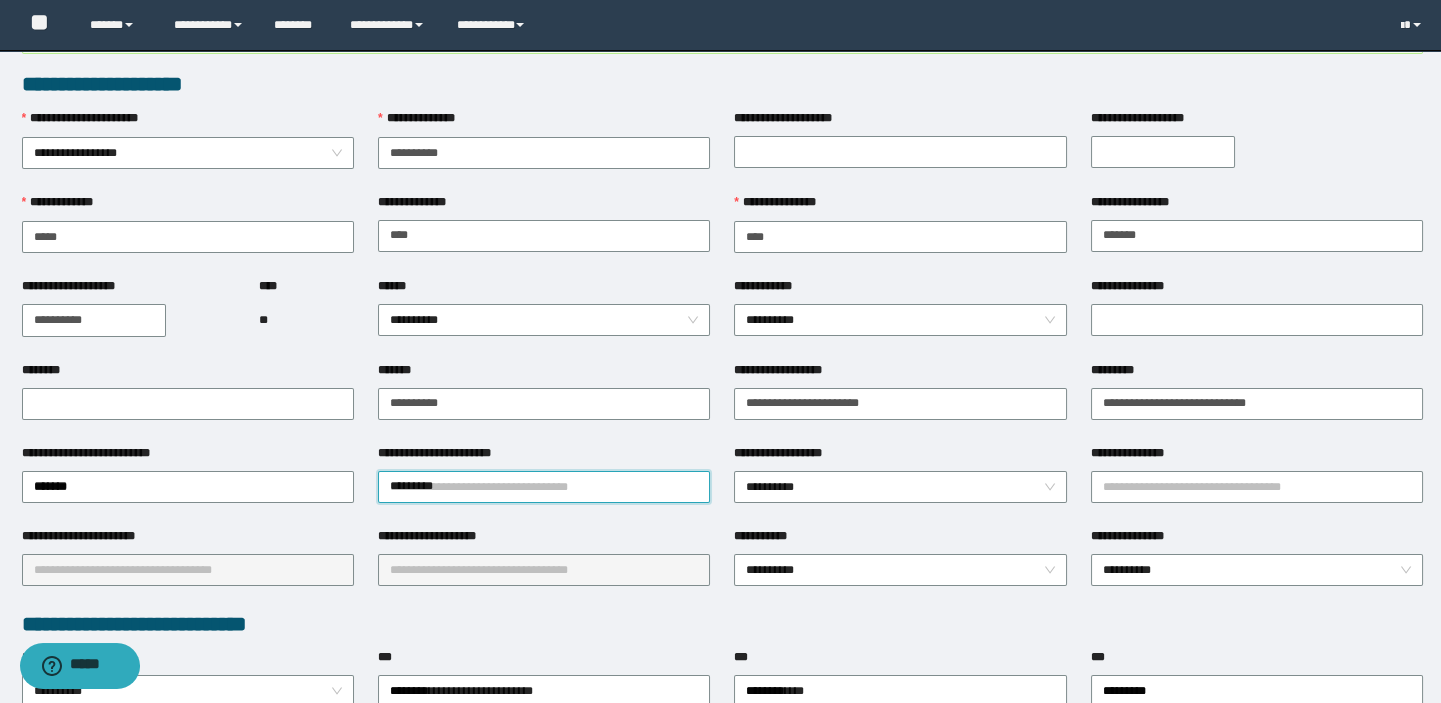 click on "*********" at bounding box center [544, 487] 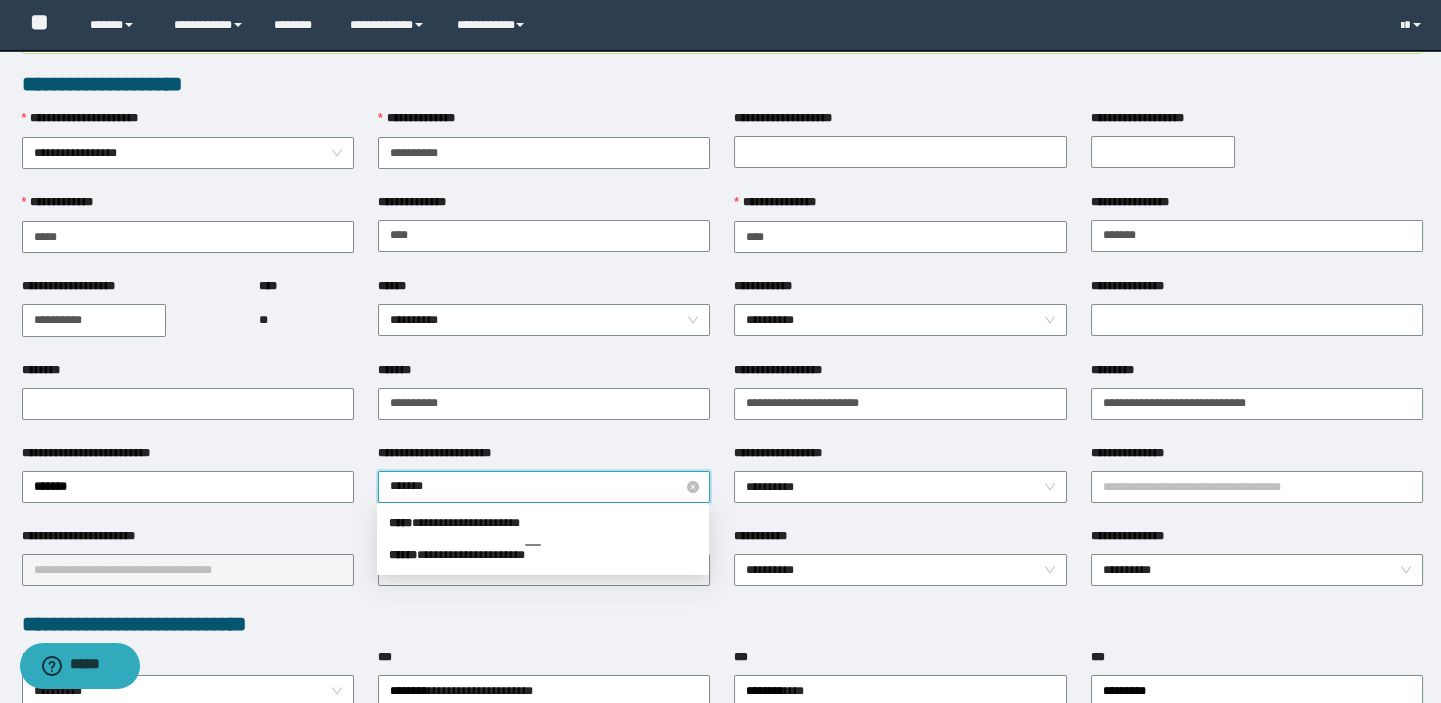 type on "********" 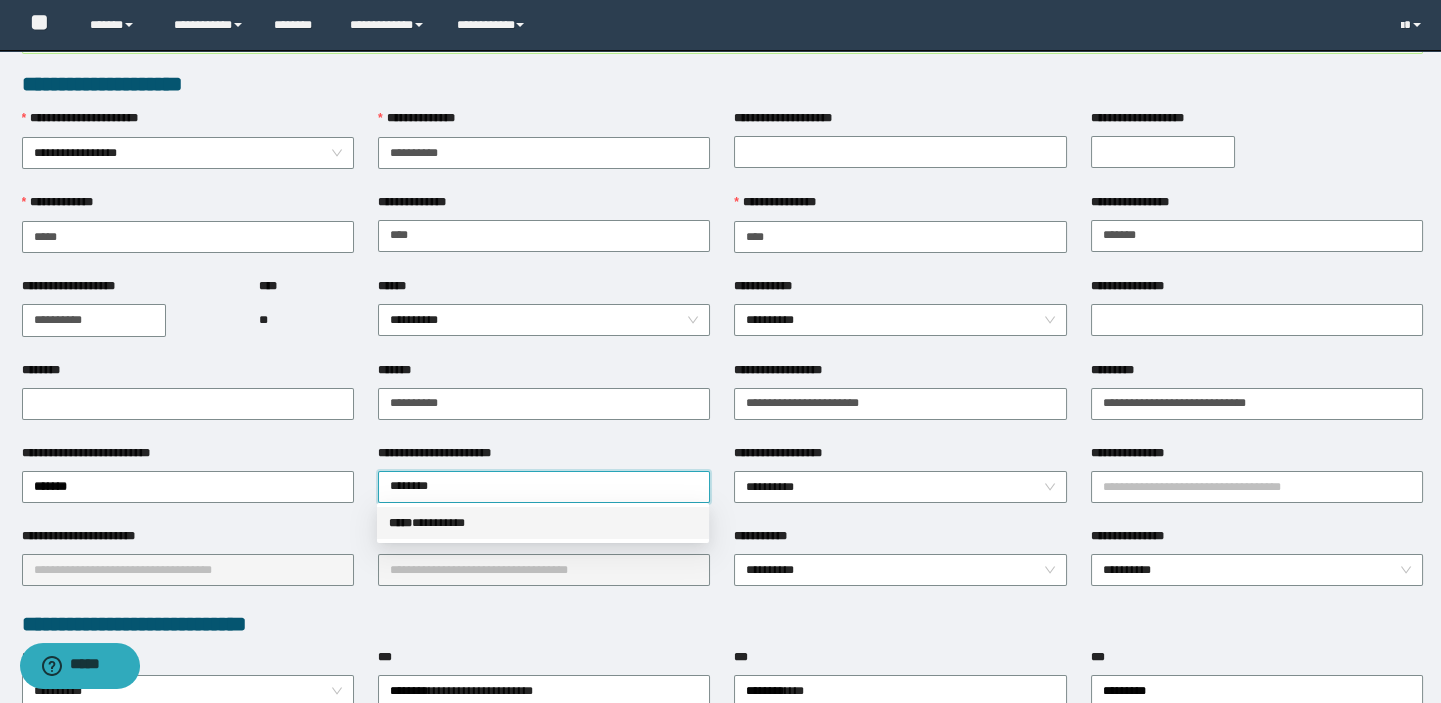 click on "***** * ********" at bounding box center (543, 523) 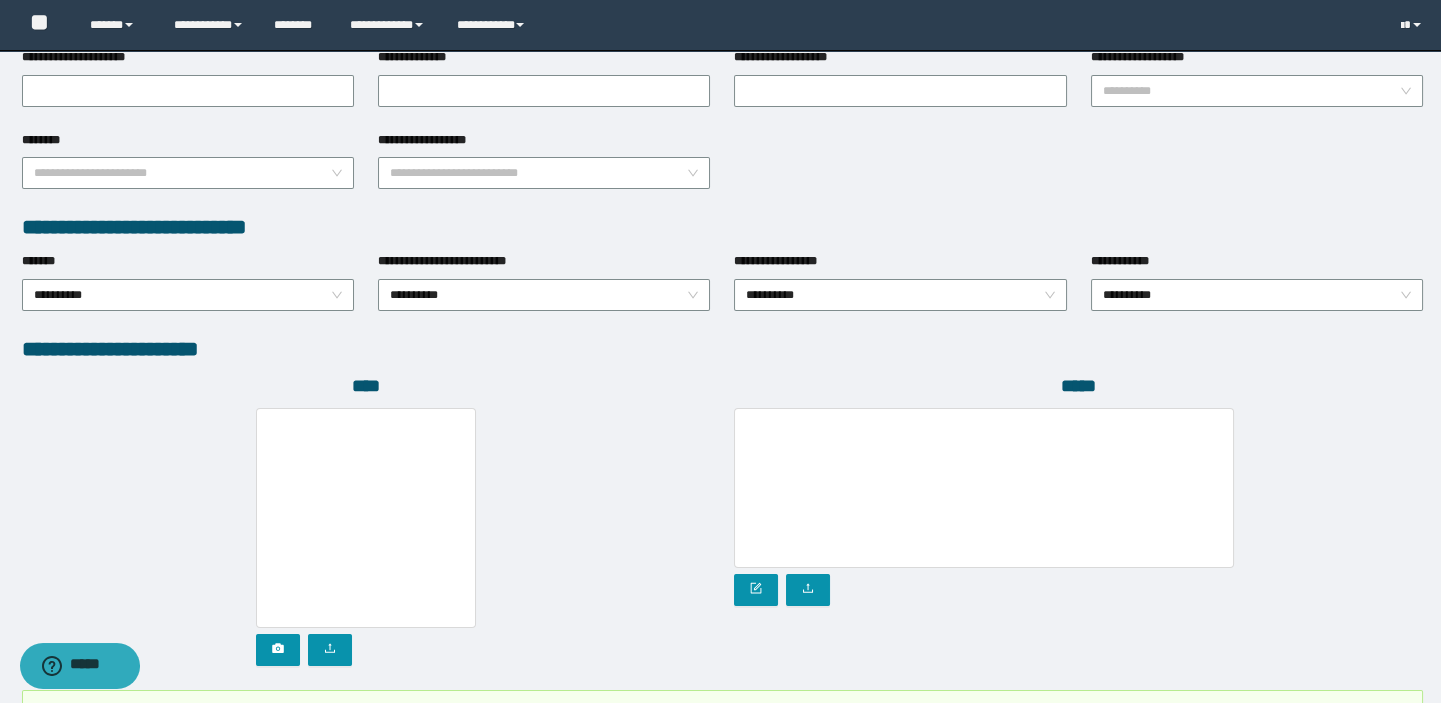 scroll, scrollTop: 1104, scrollLeft: 0, axis: vertical 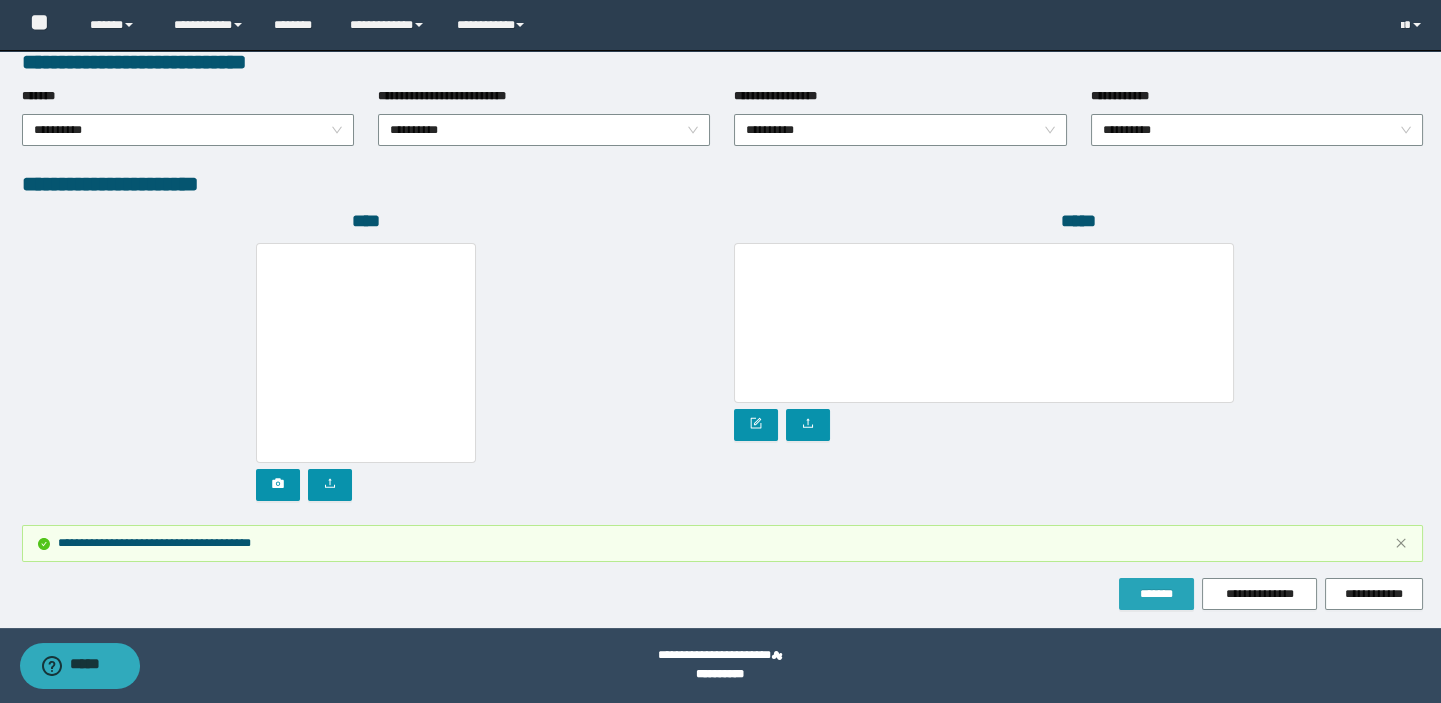 click on "*******" at bounding box center [1156, 594] 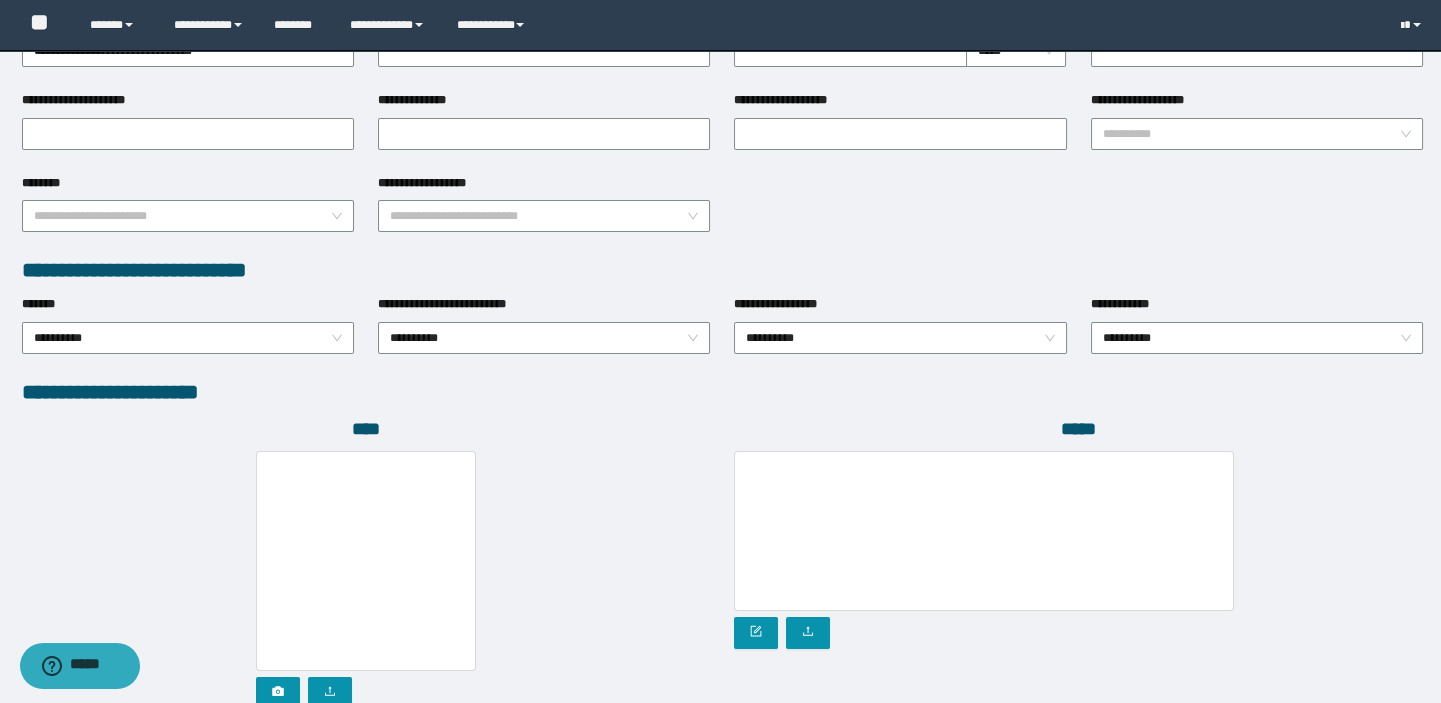 scroll, scrollTop: 1104, scrollLeft: 0, axis: vertical 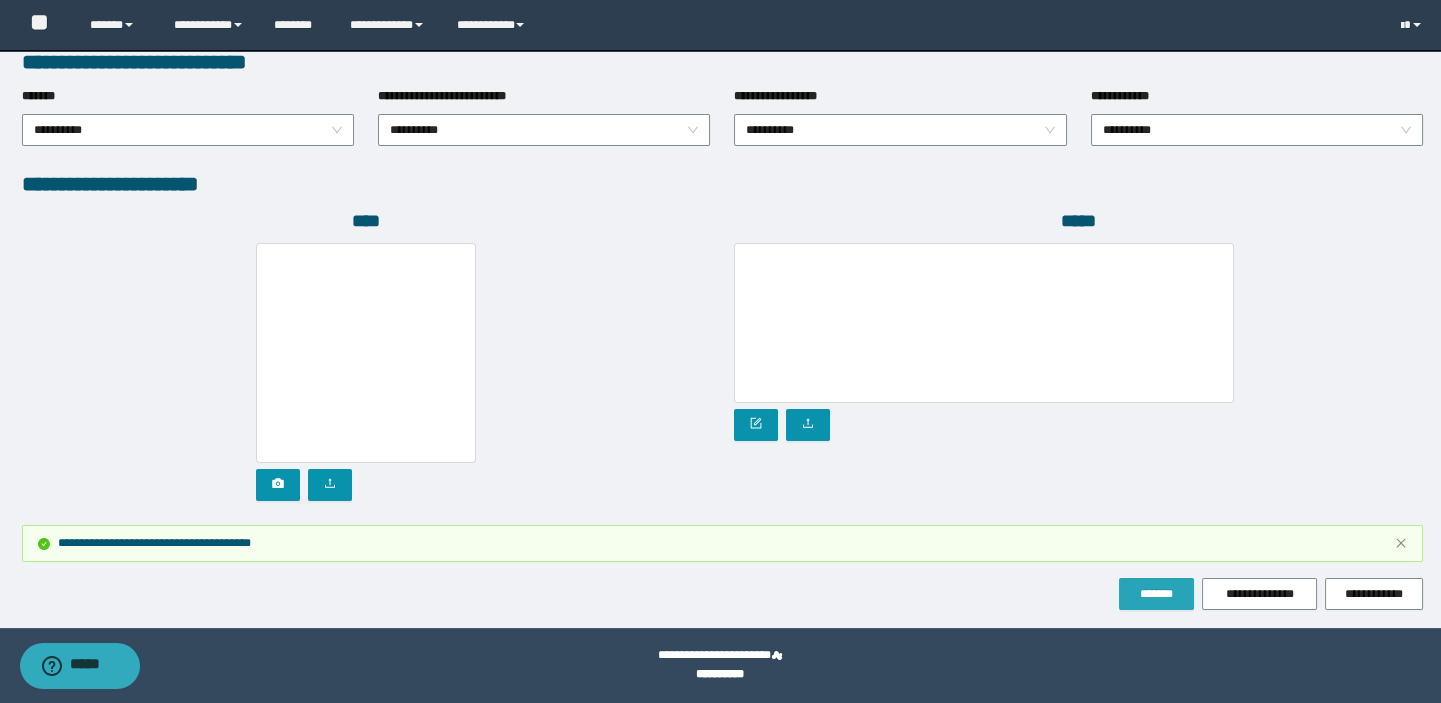 click on "*******" at bounding box center (1156, 594) 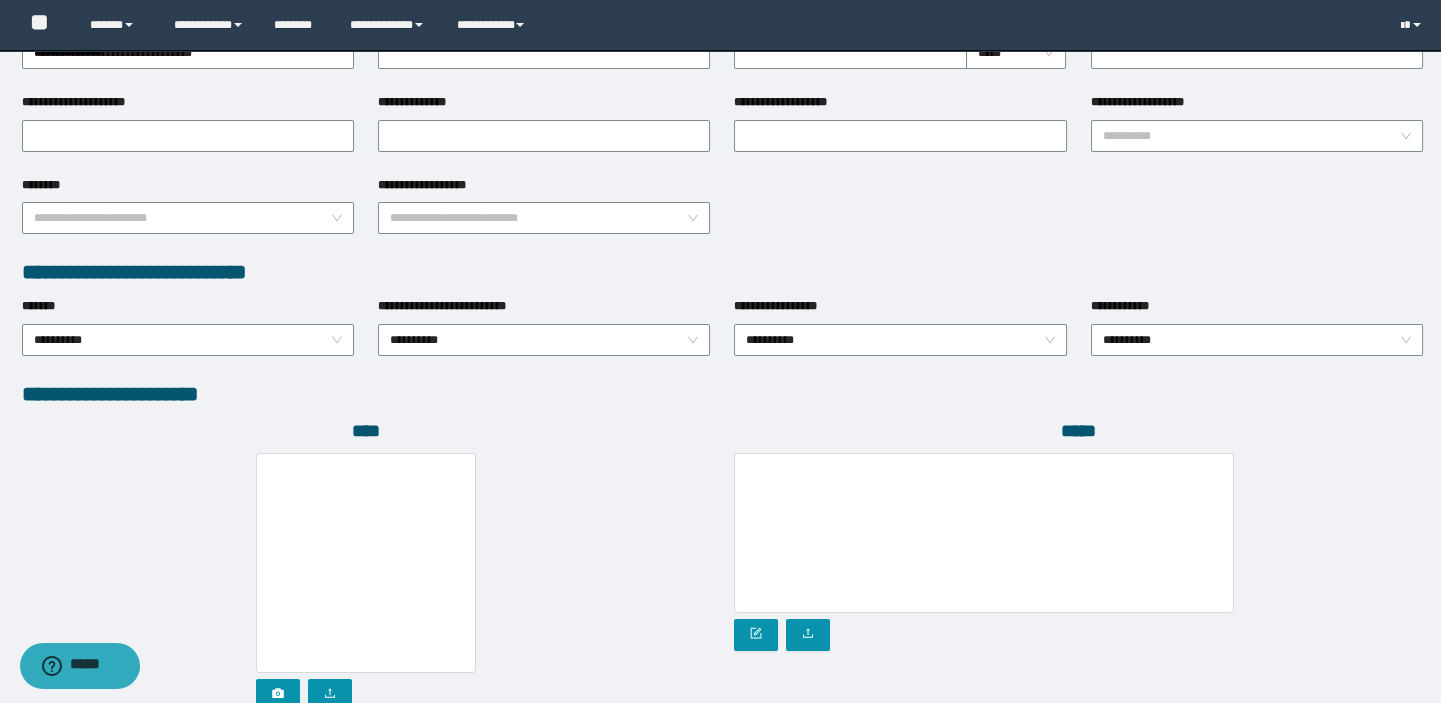 scroll, scrollTop: 831, scrollLeft: 0, axis: vertical 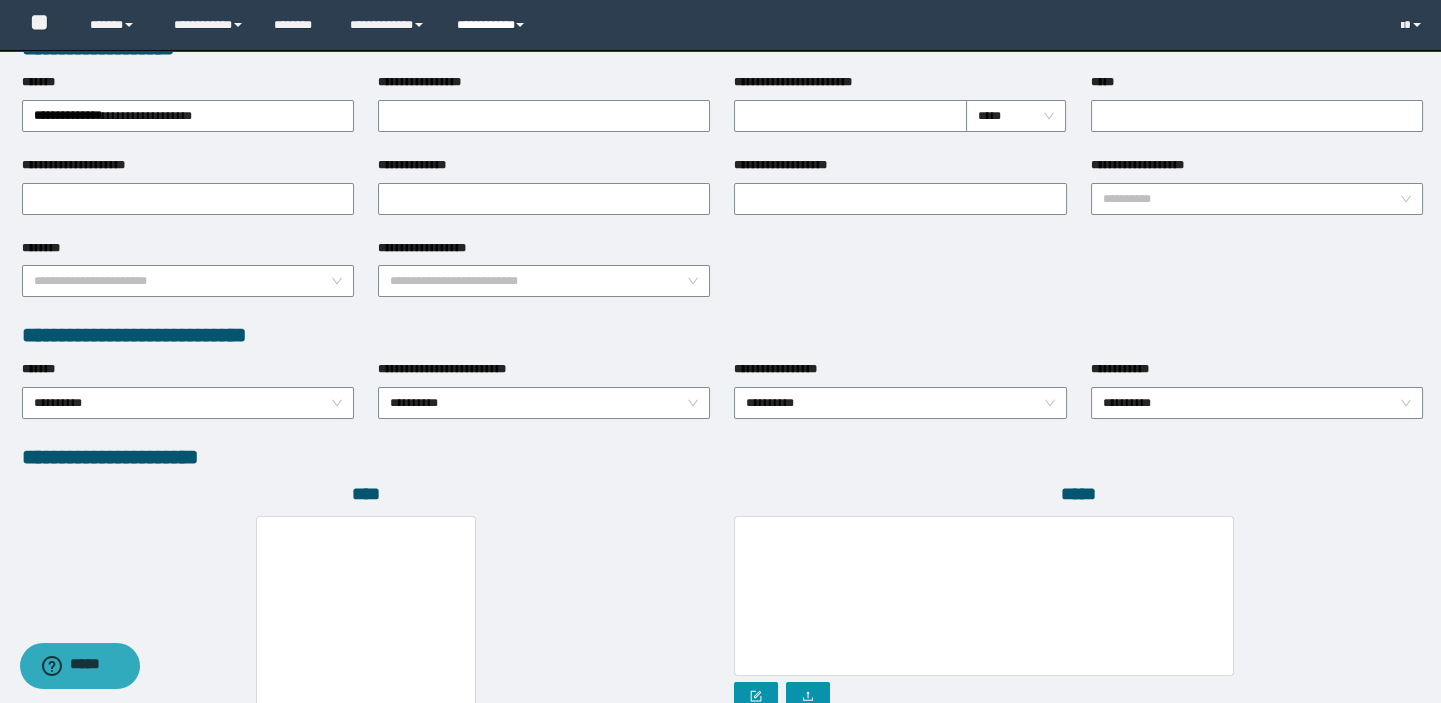 click on "**********" at bounding box center [493, 25] 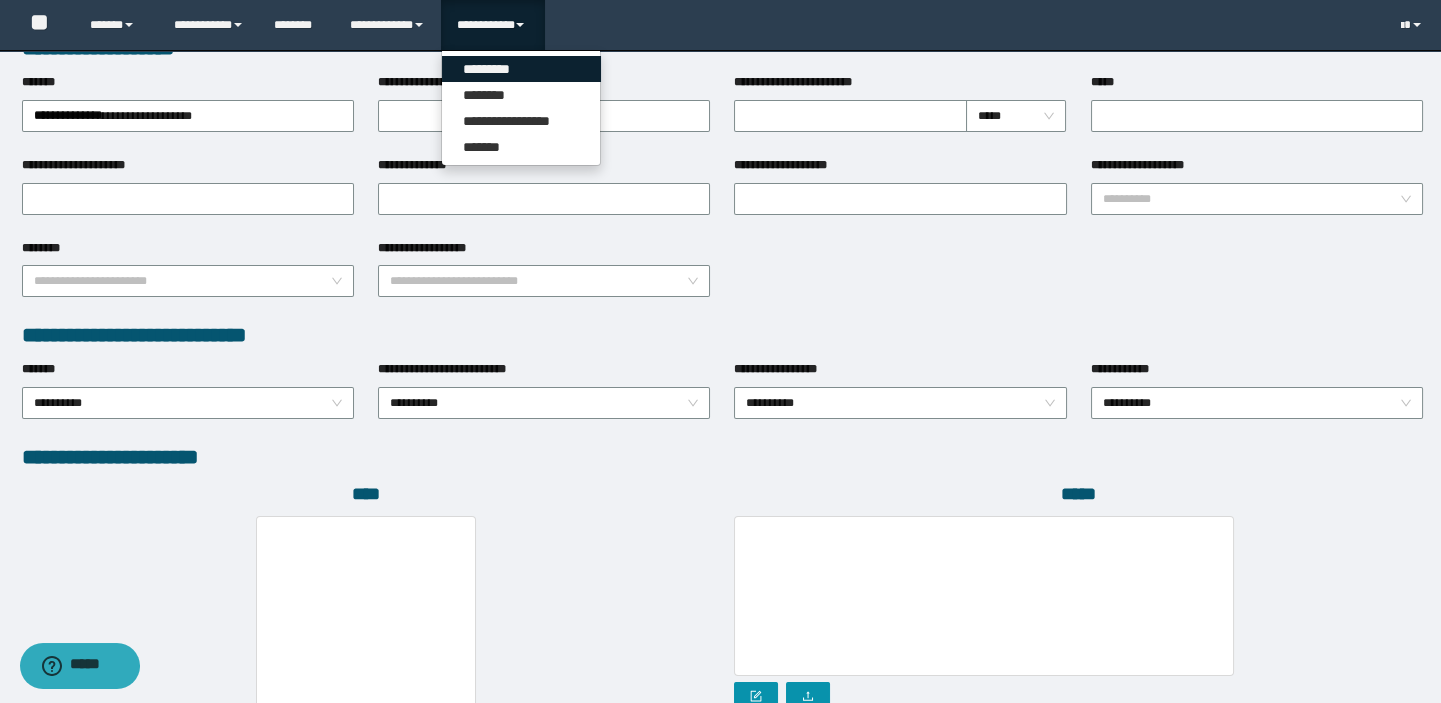 click on "*********" at bounding box center [521, 69] 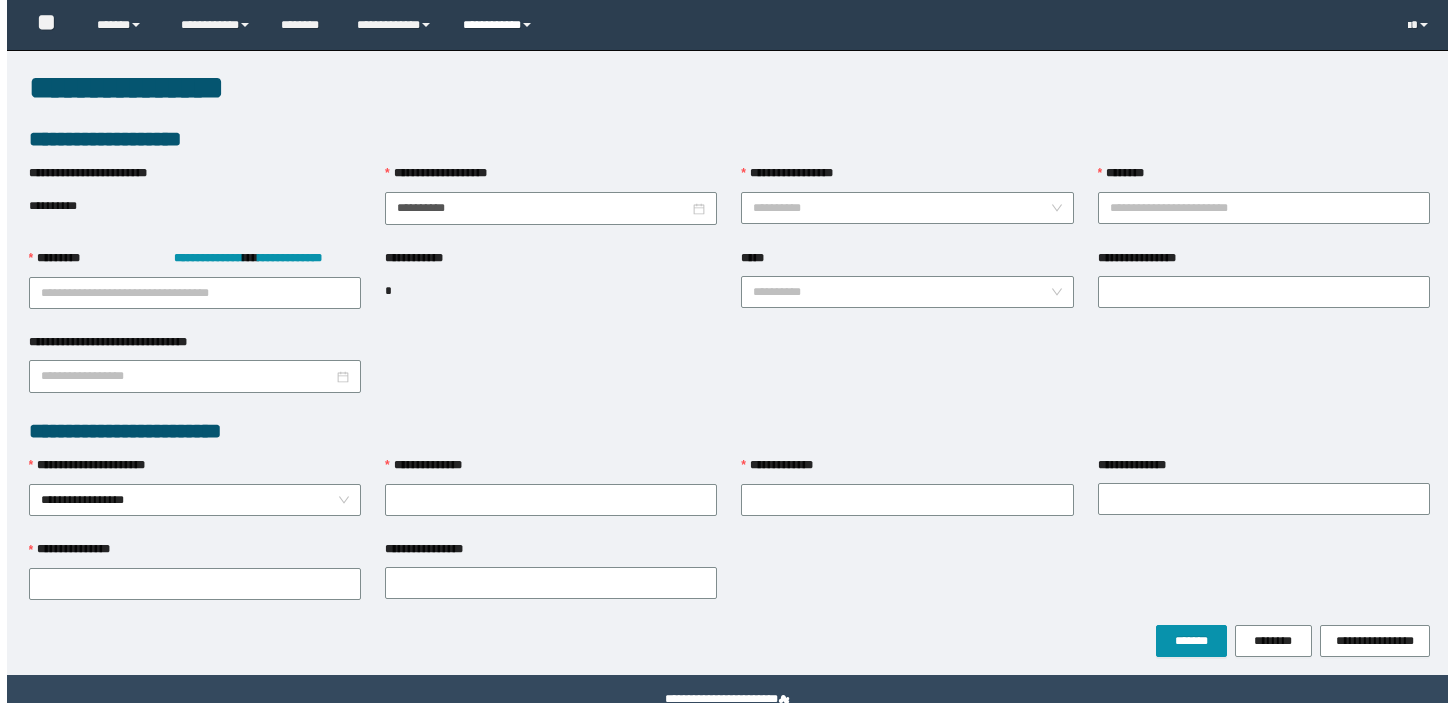 scroll, scrollTop: 0, scrollLeft: 0, axis: both 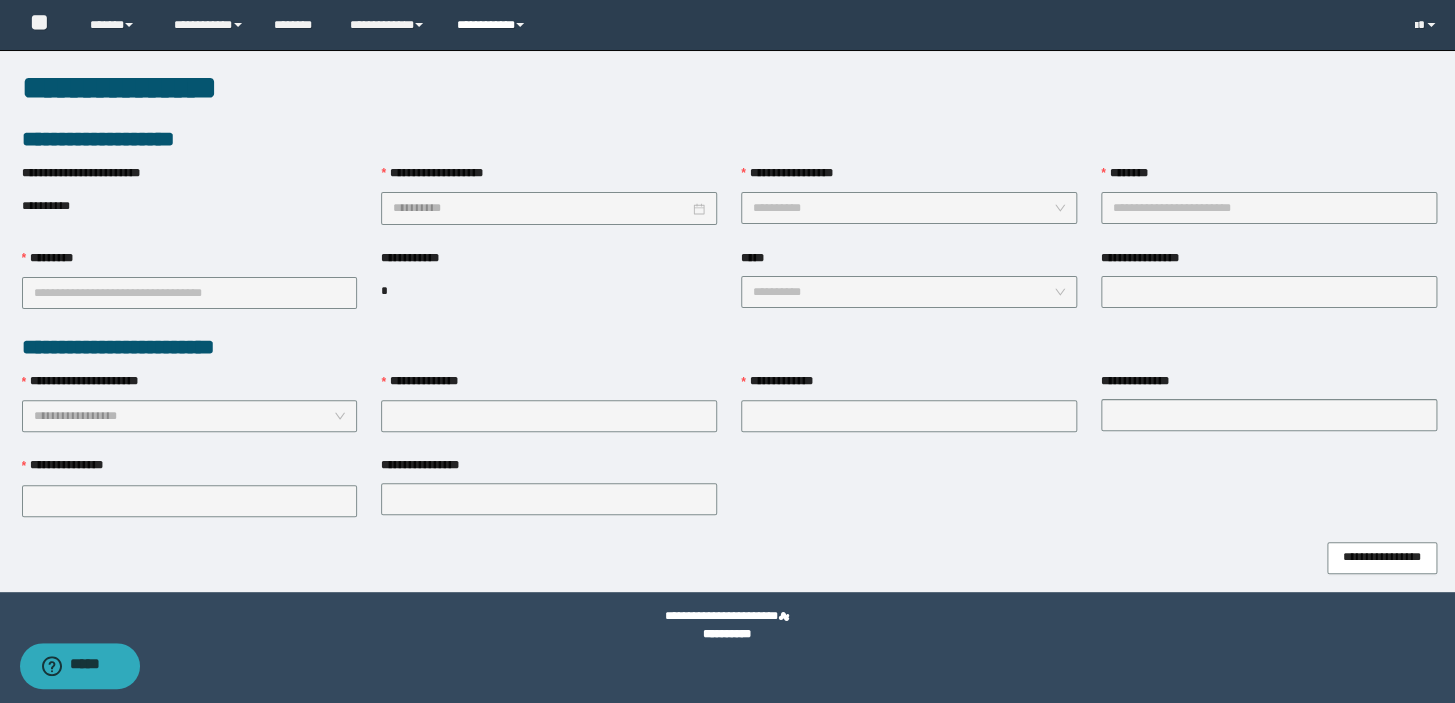 click on "**********" at bounding box center [493, 25] 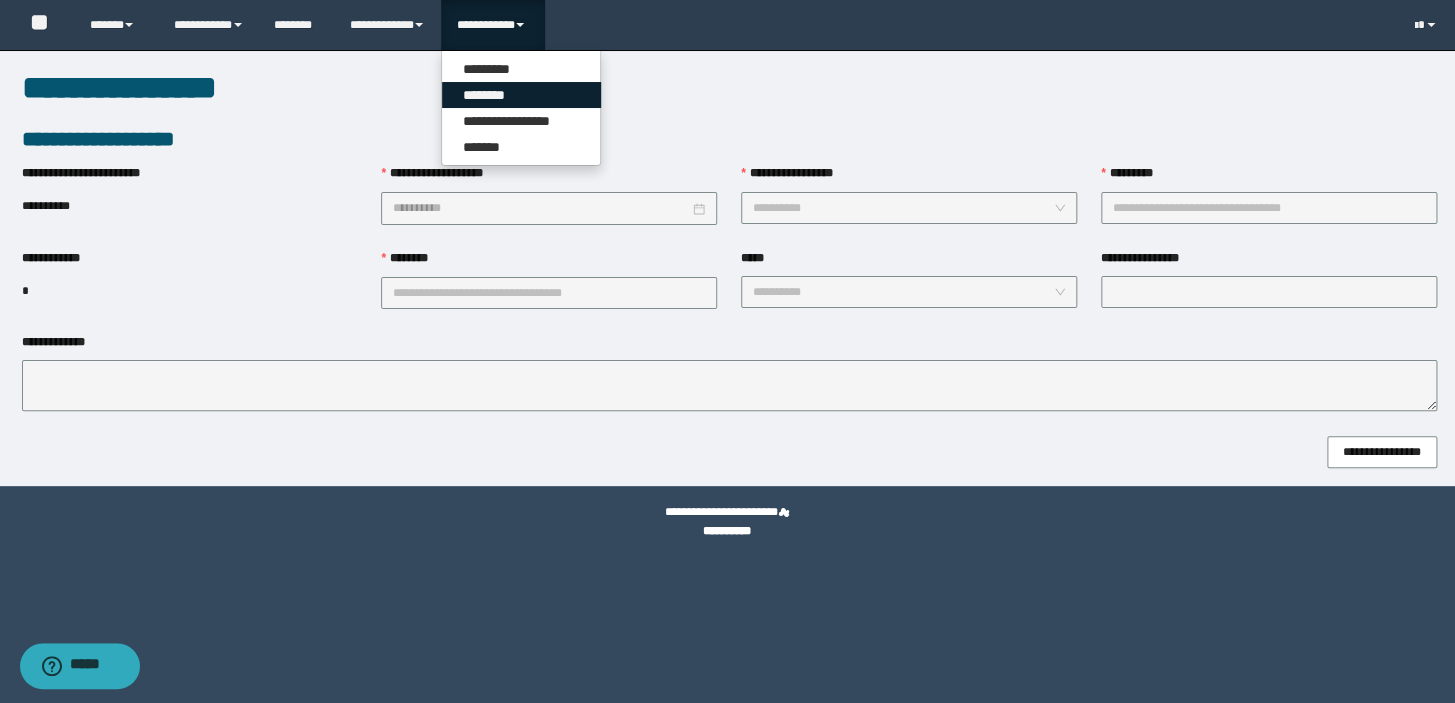 click on "********" at bounding box center [521, 95] 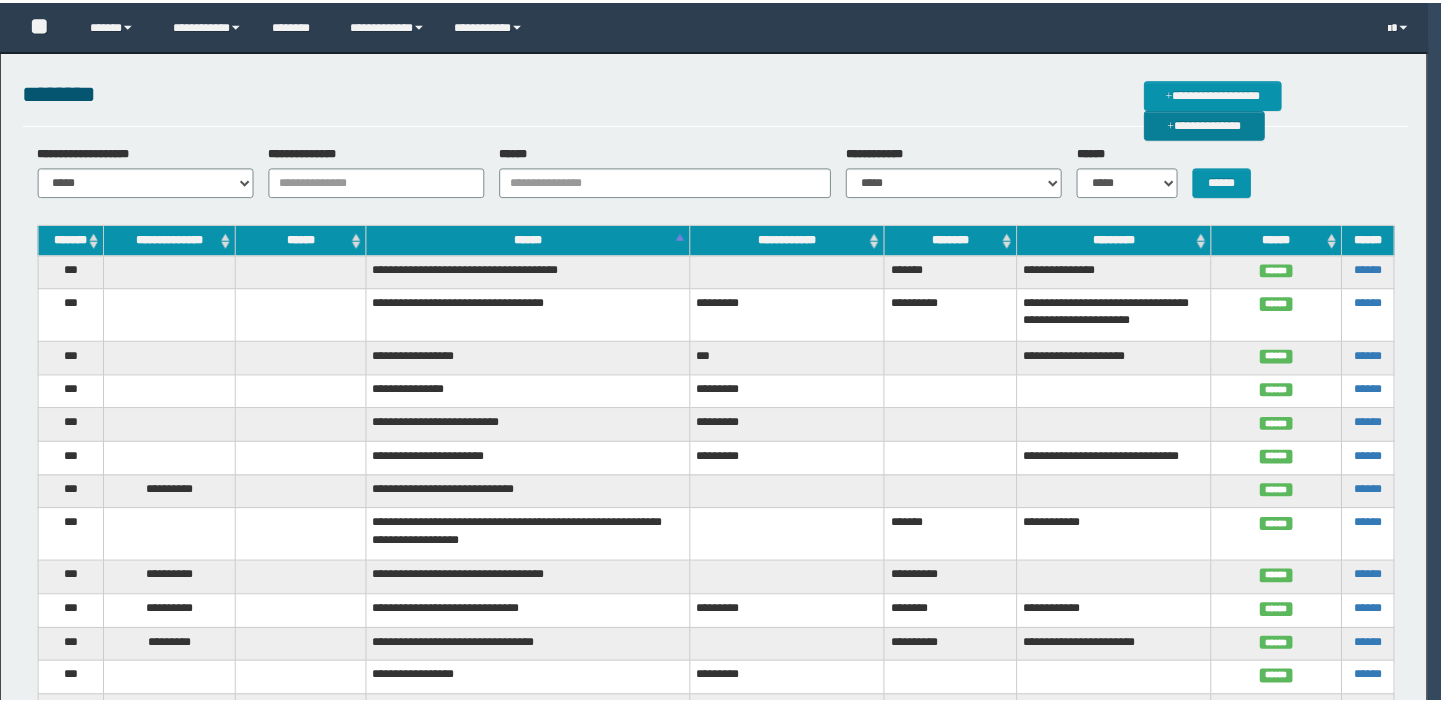 scroll, scrollTop: 0, scrollLeft: 0, axis: both 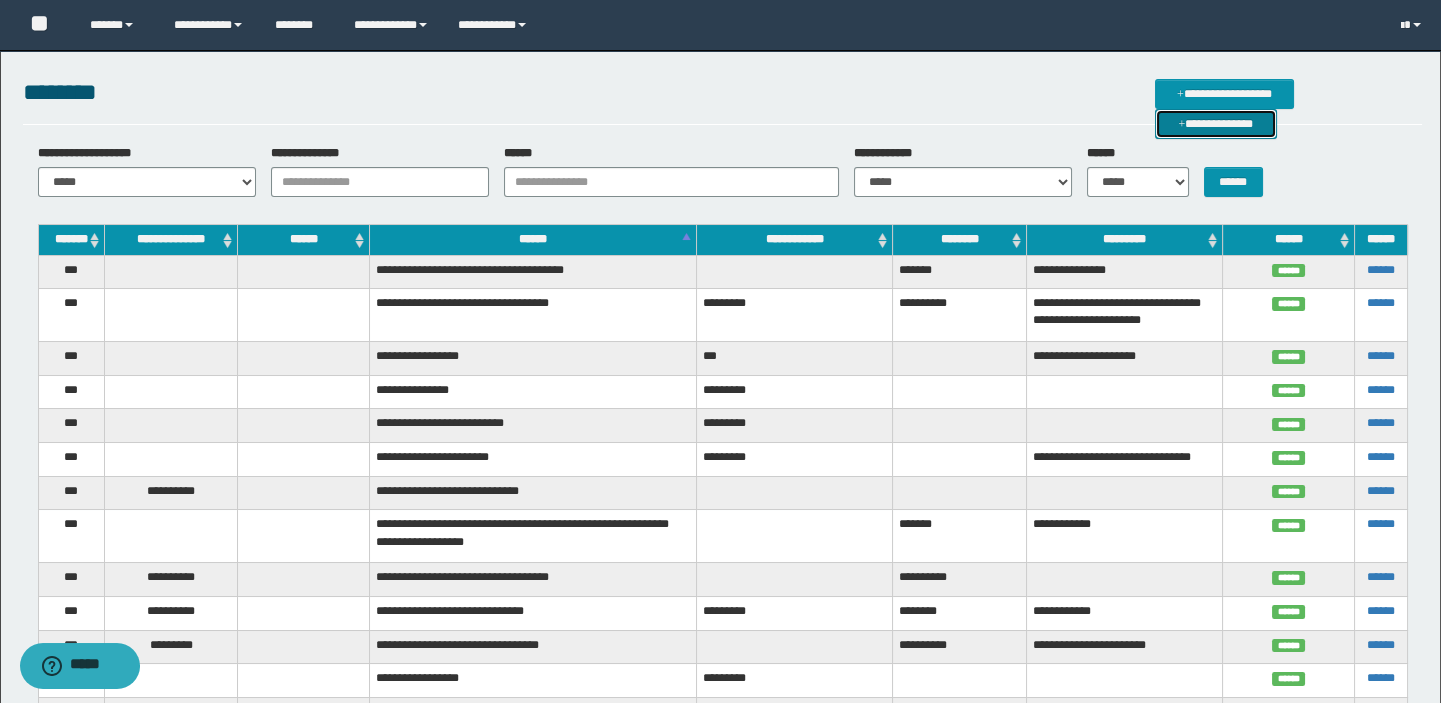 click on "**********" at bounding box center (1216, 124) 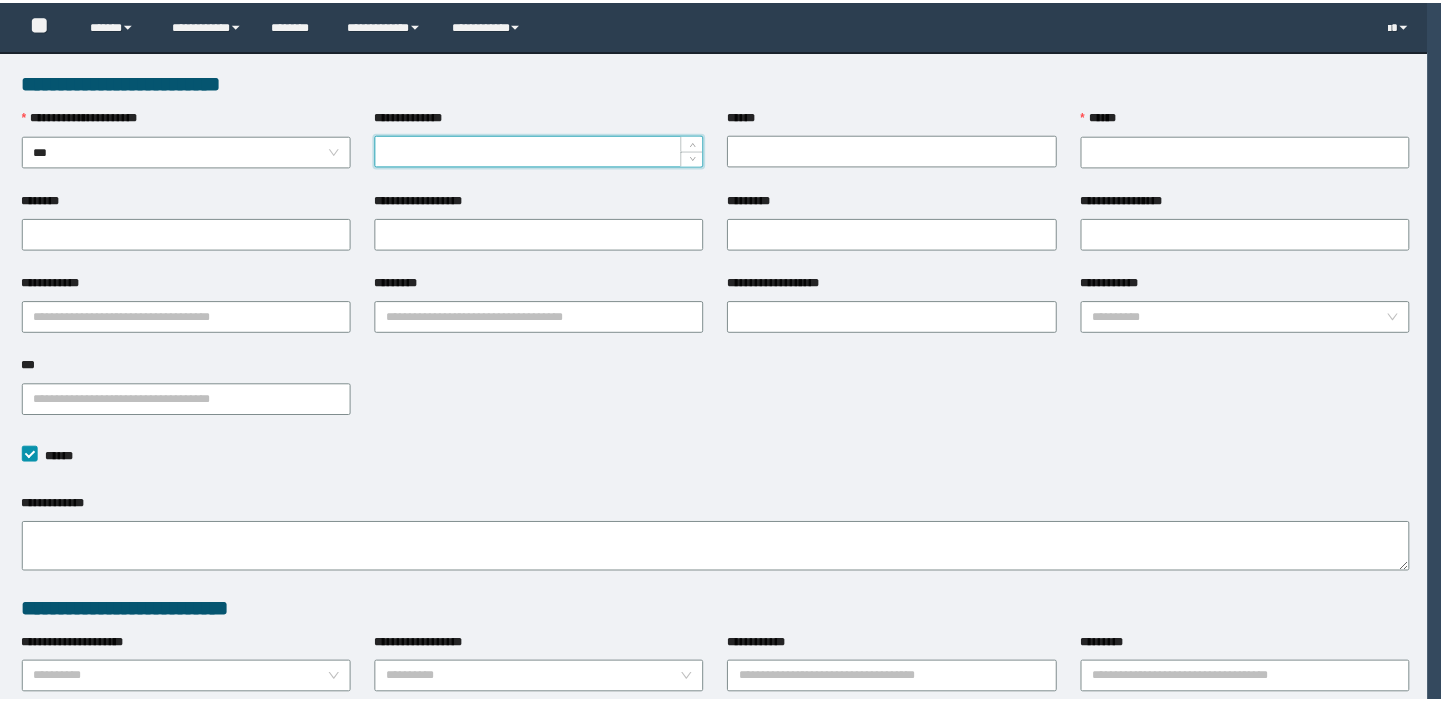 scroll, scrollTop: 0, scrollLeft: 0, axis: both 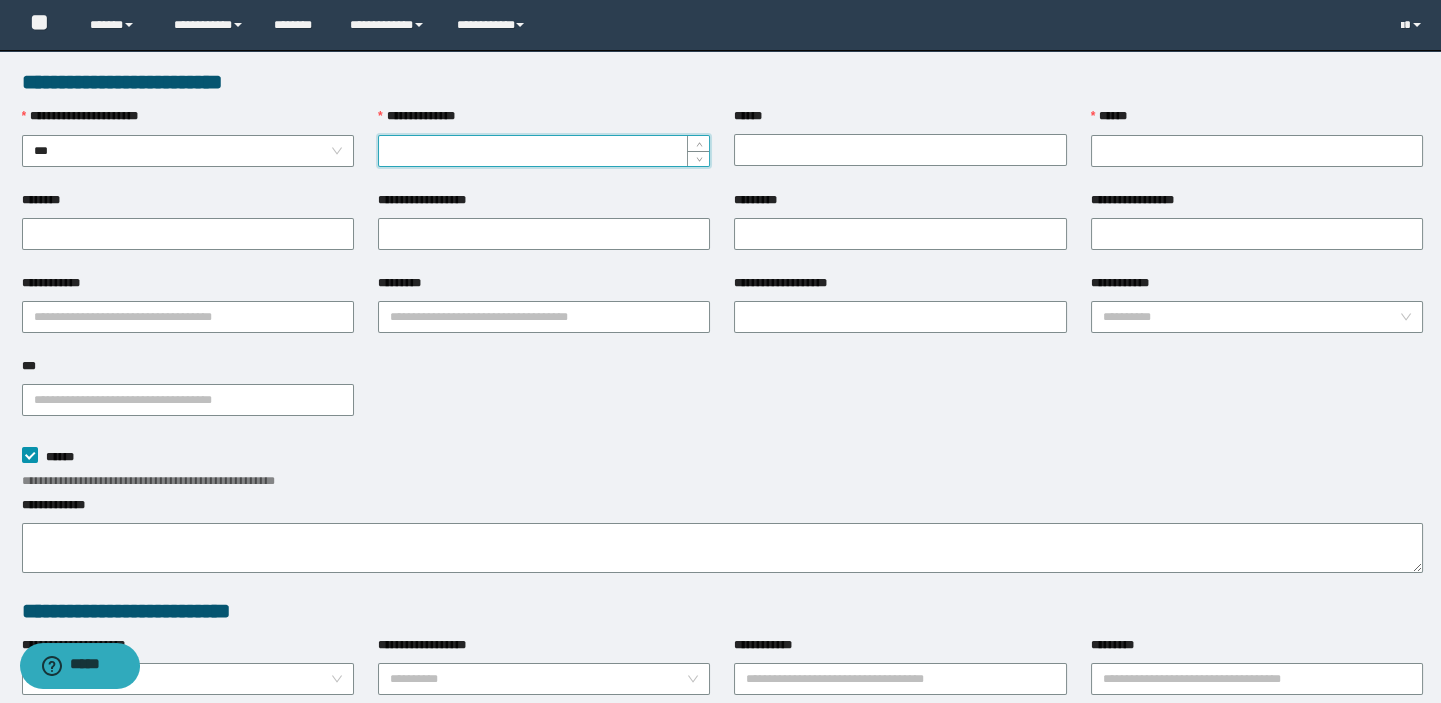 click on "**********" at bounding box center [544, 151] 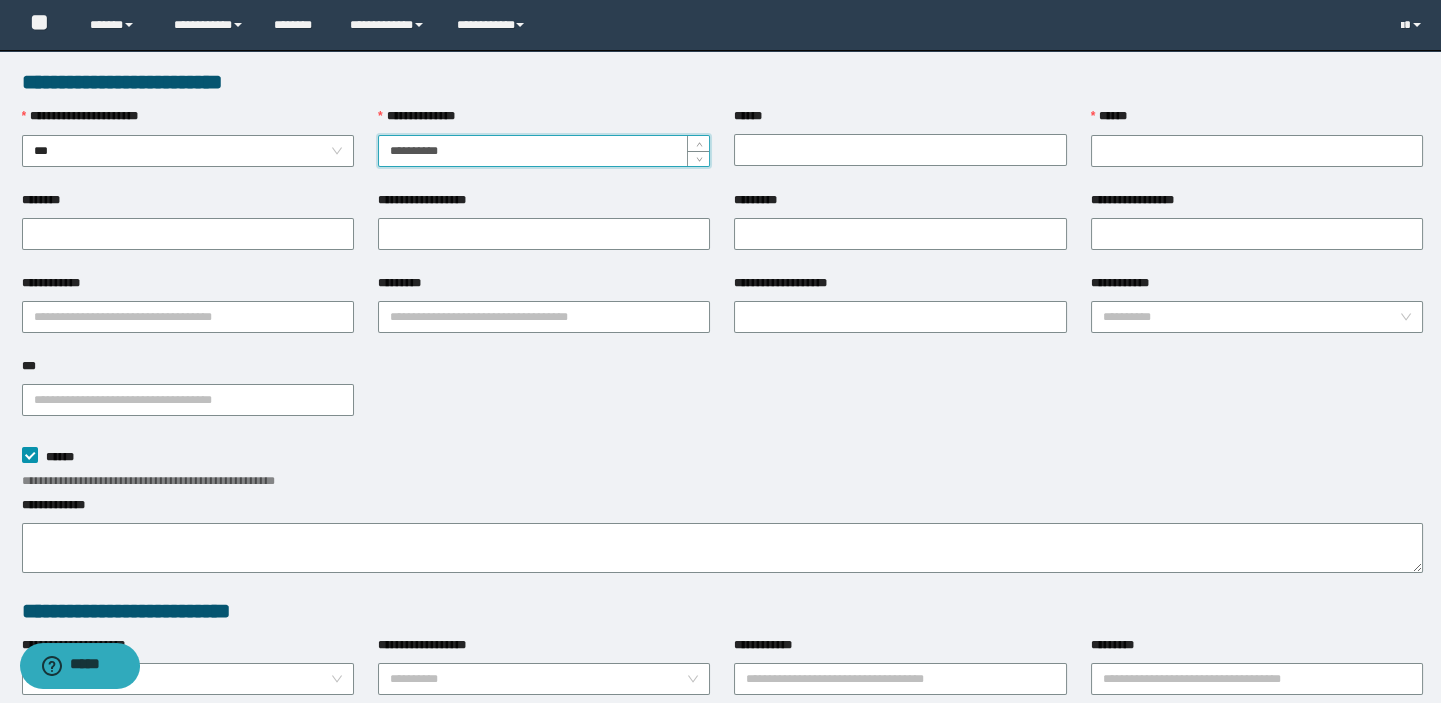 type on "**********" 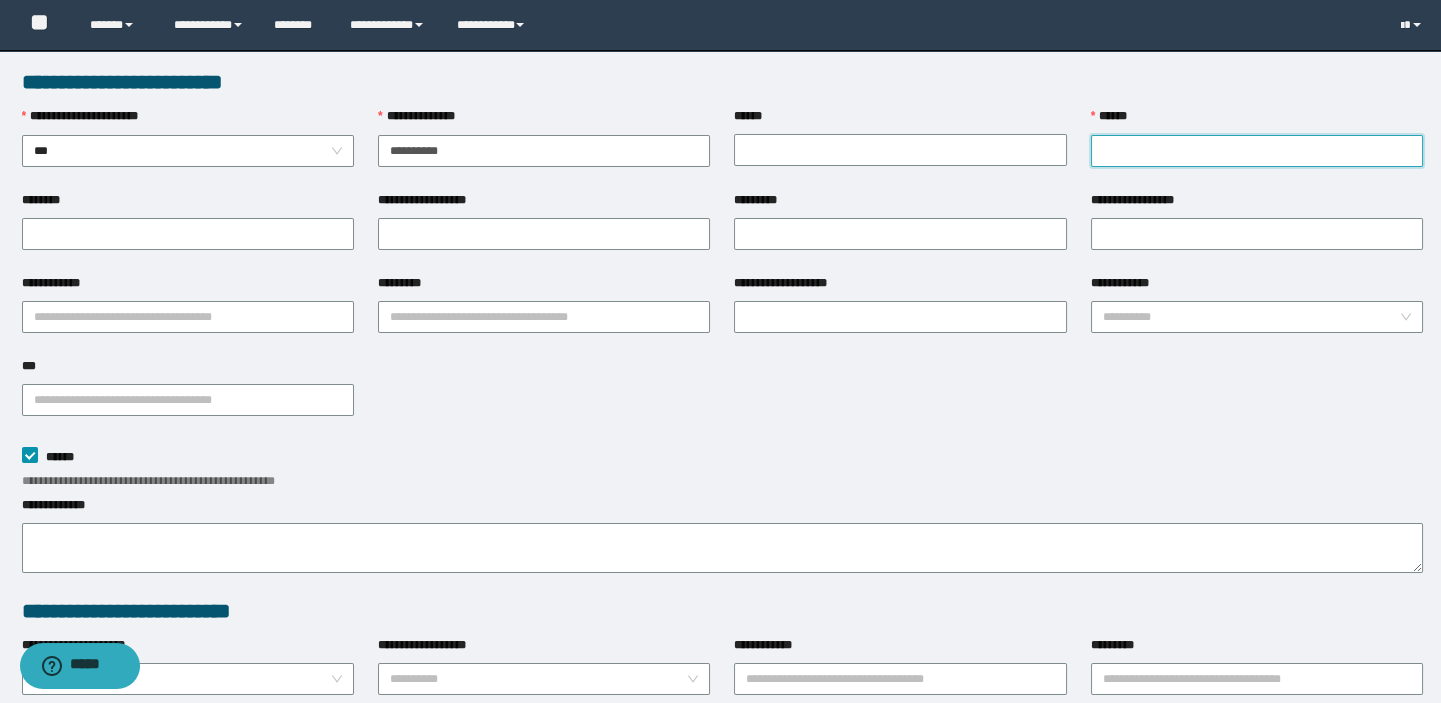 click on "******" at bounding box center (1257, 151) 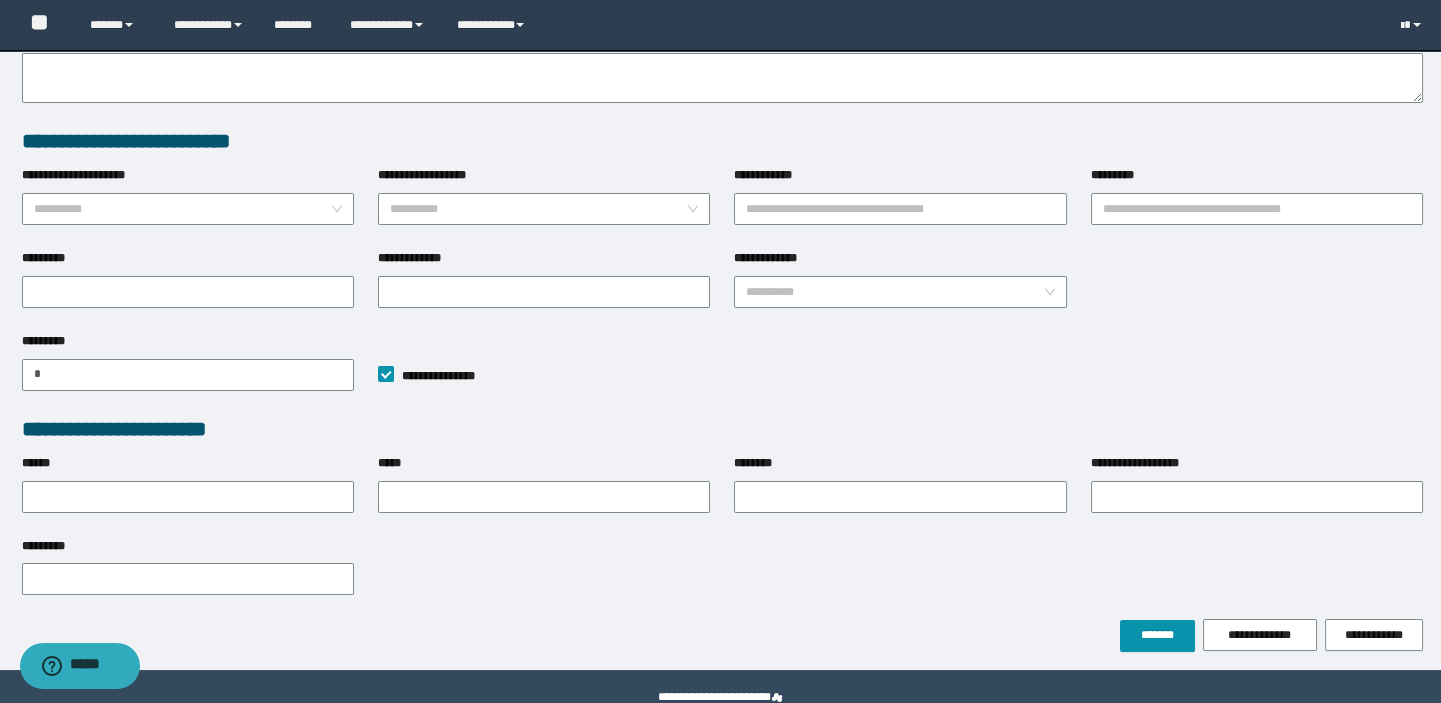 scroll, scrollTop: 513, scrollLeft: 0, axis: vertical 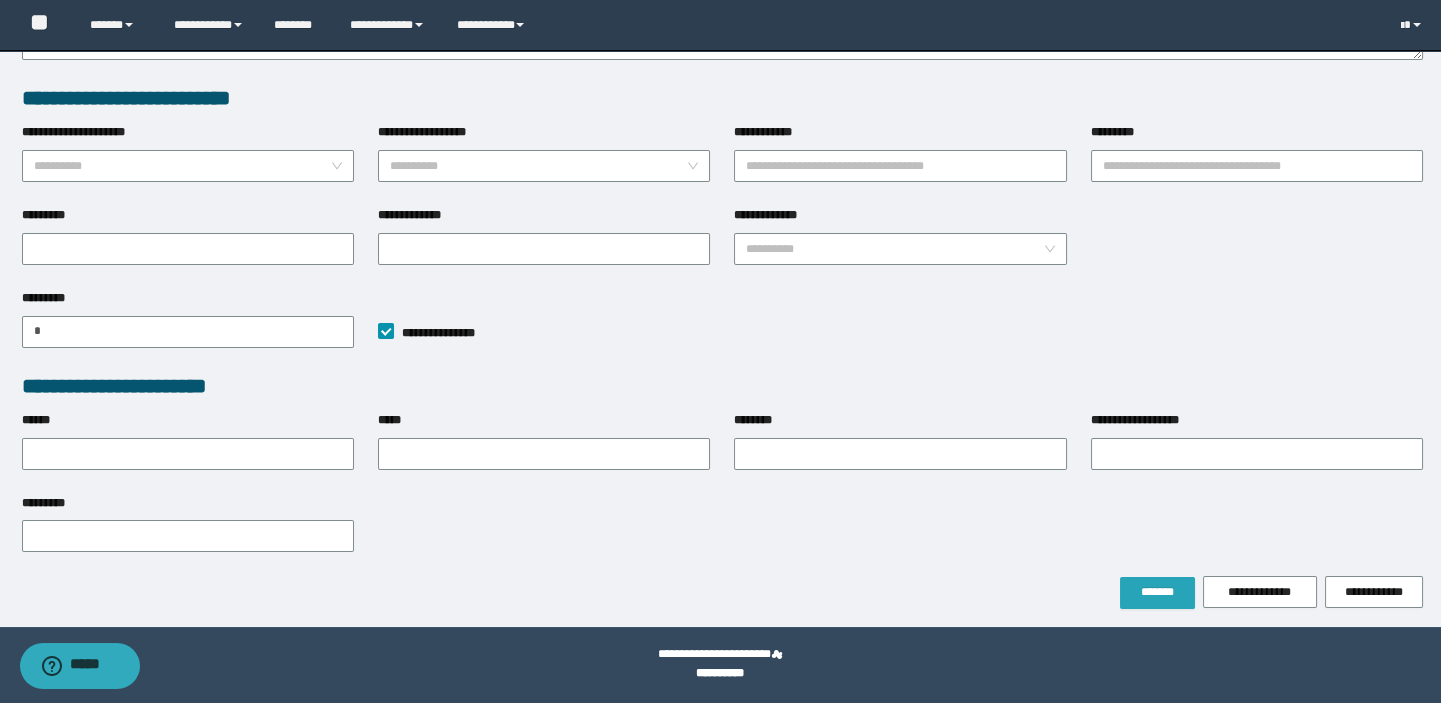 type on "**********" 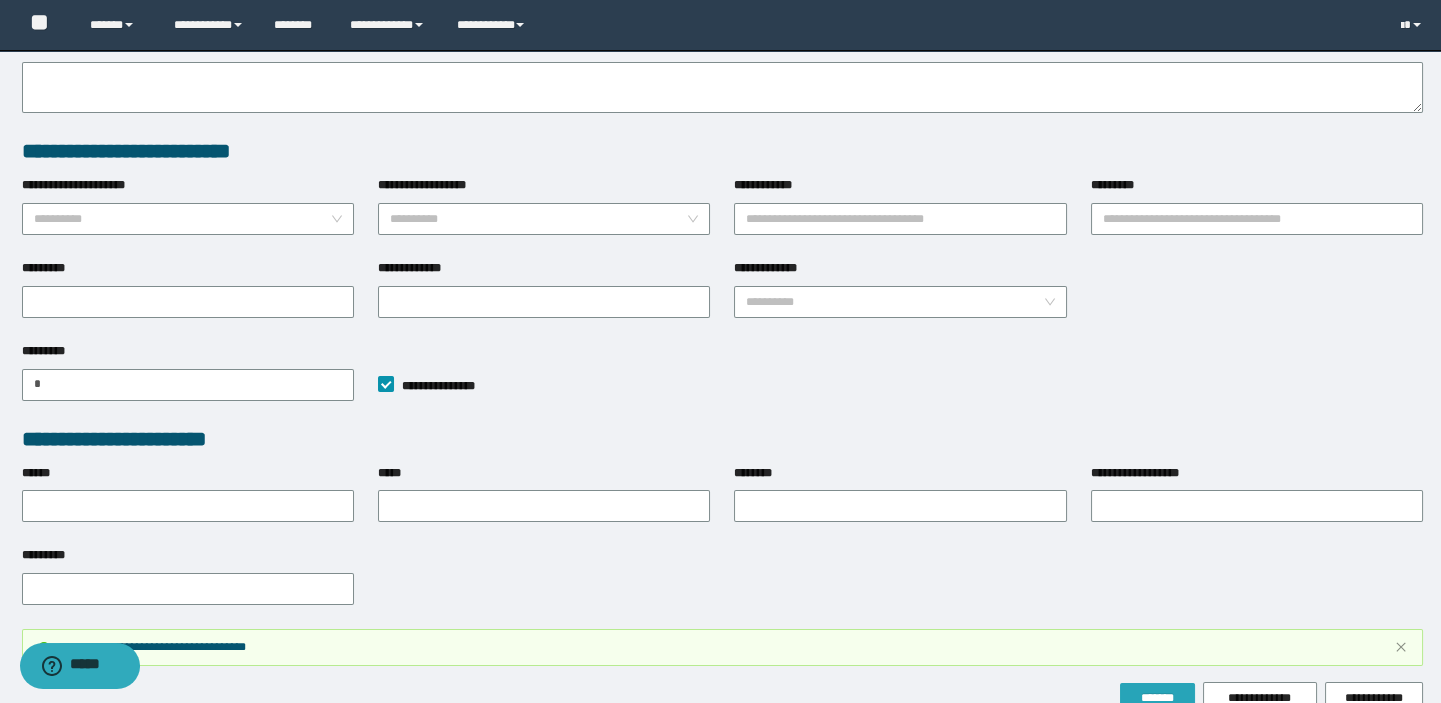 scroll, scrollTop: 566, scrollLeft: 0, axis: vertical 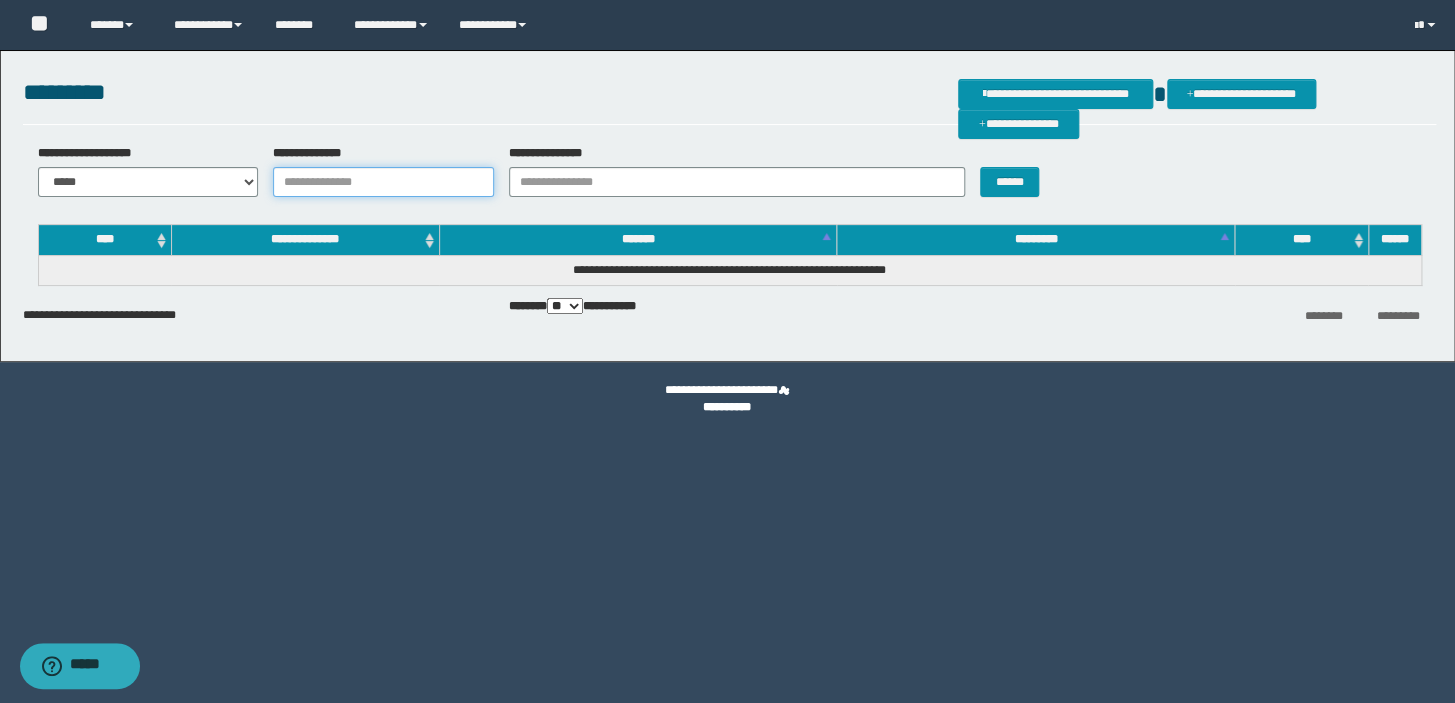 click on "**********" at bounding box center [383, 182] 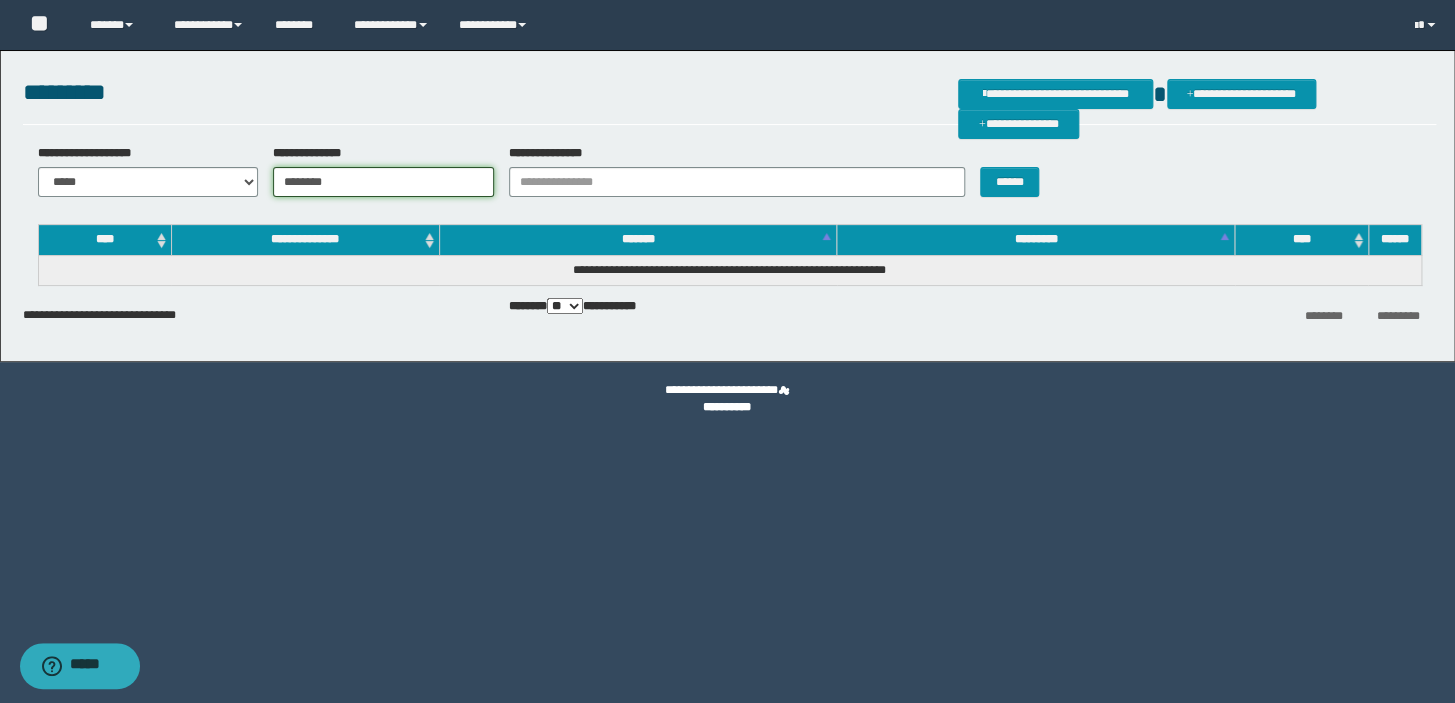 type on "********" 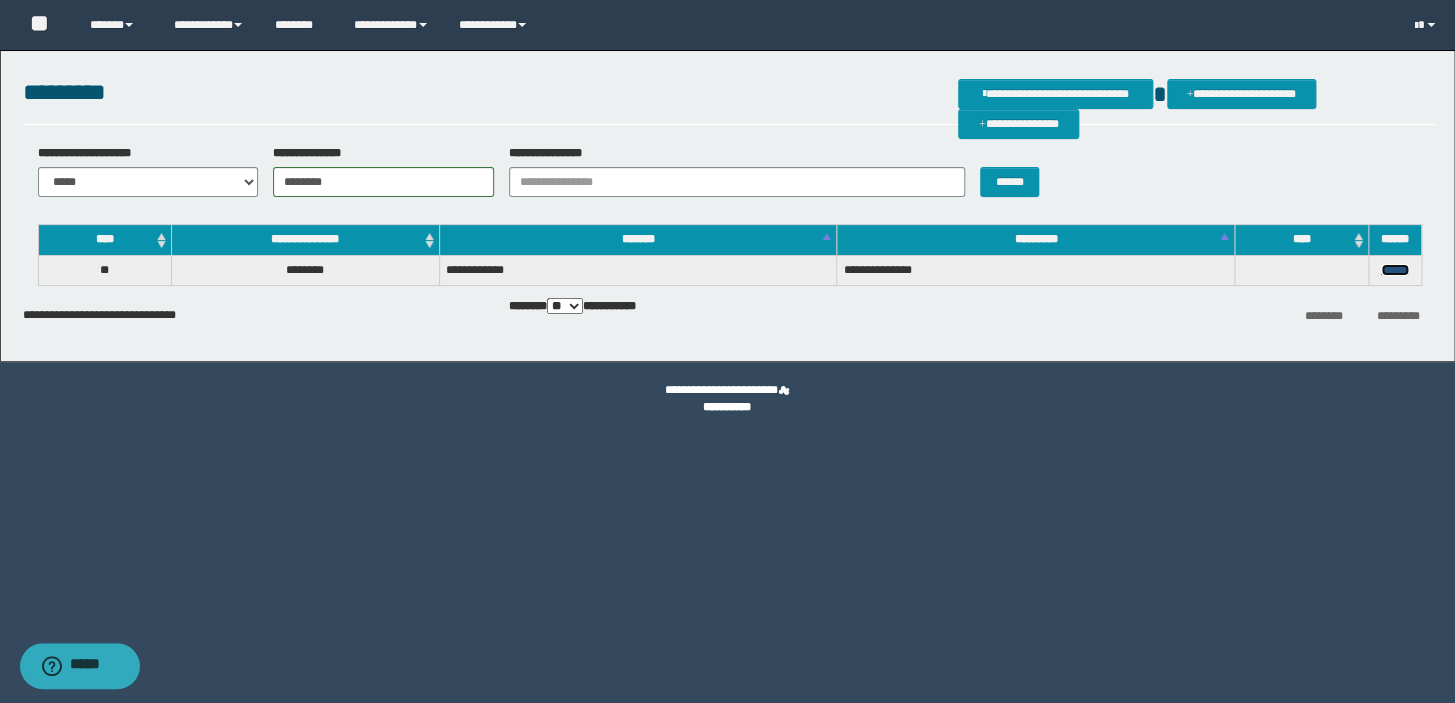 click on "******" at bounding box center [1395, 270] 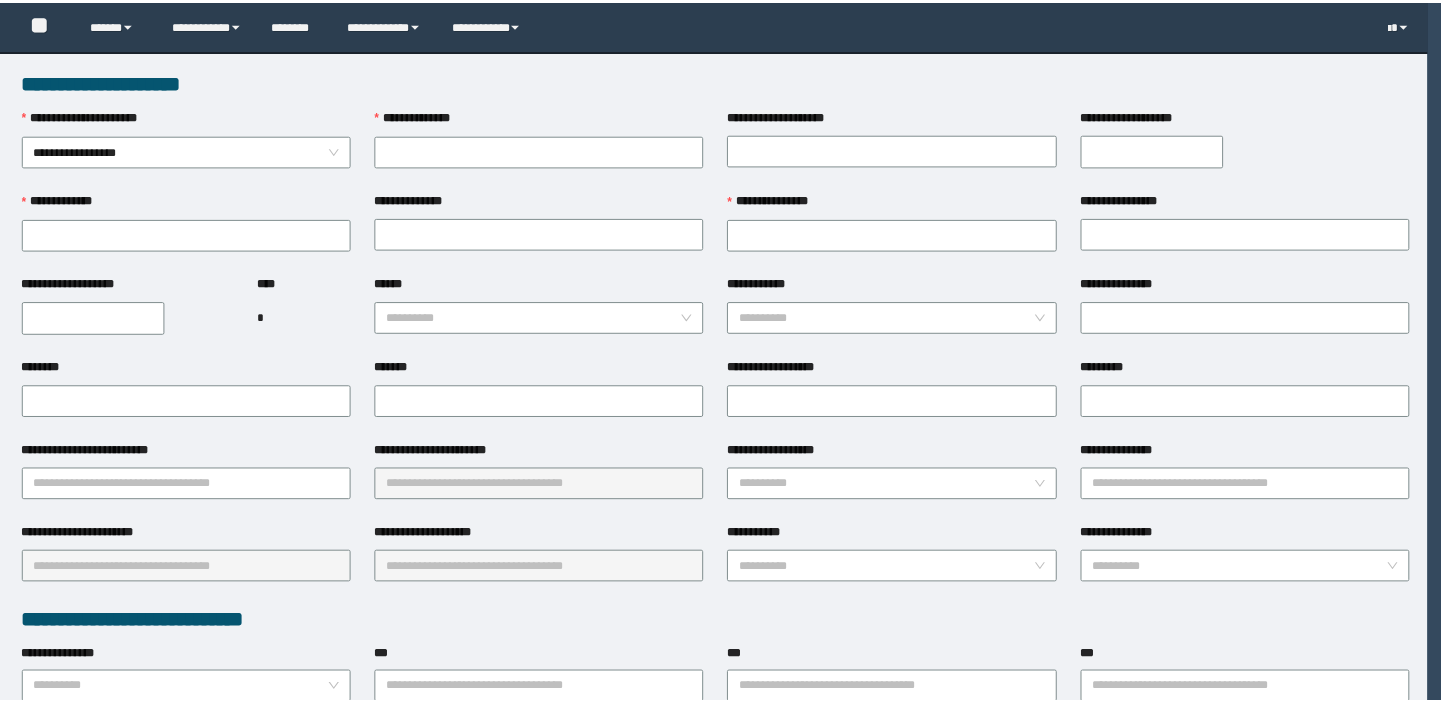 scroll, scrollTop: 0, scrollLeft: 0, axis: both 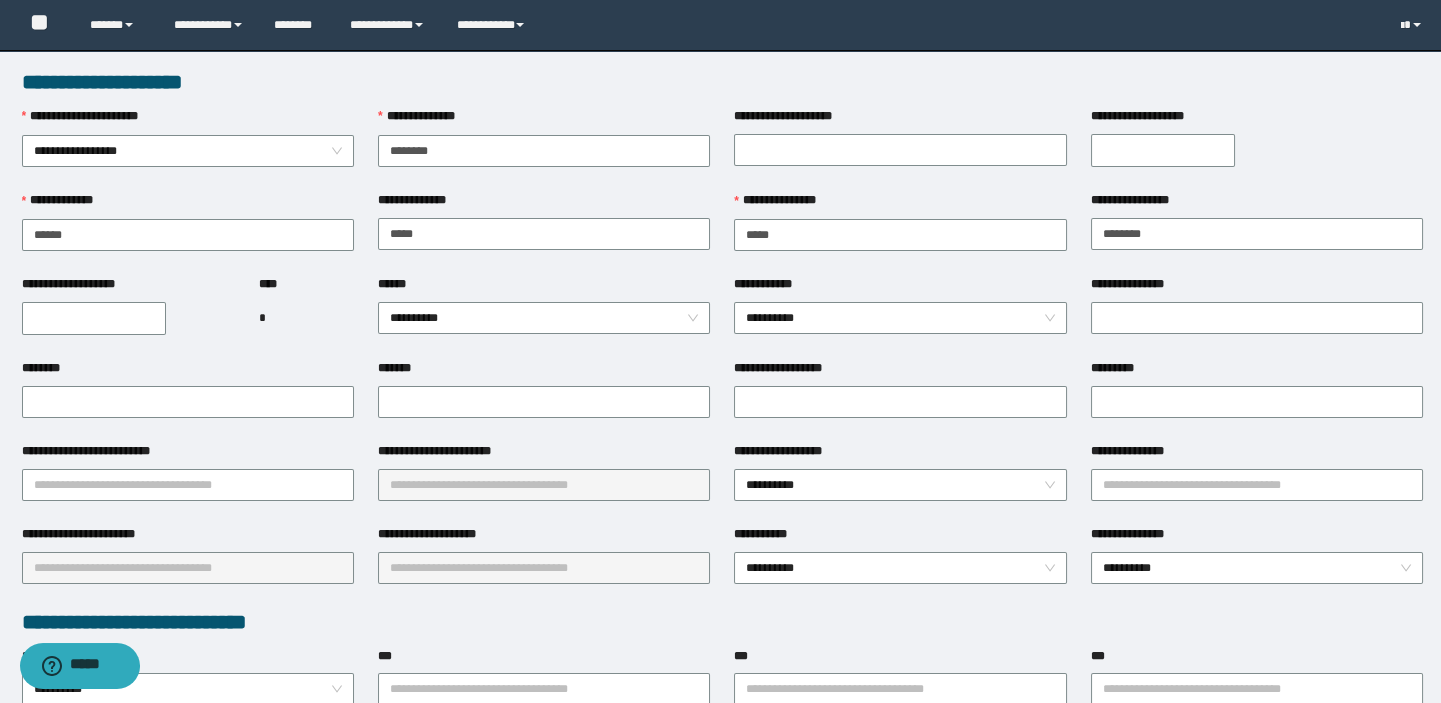click on "**********" at bounding box center (94, 318) 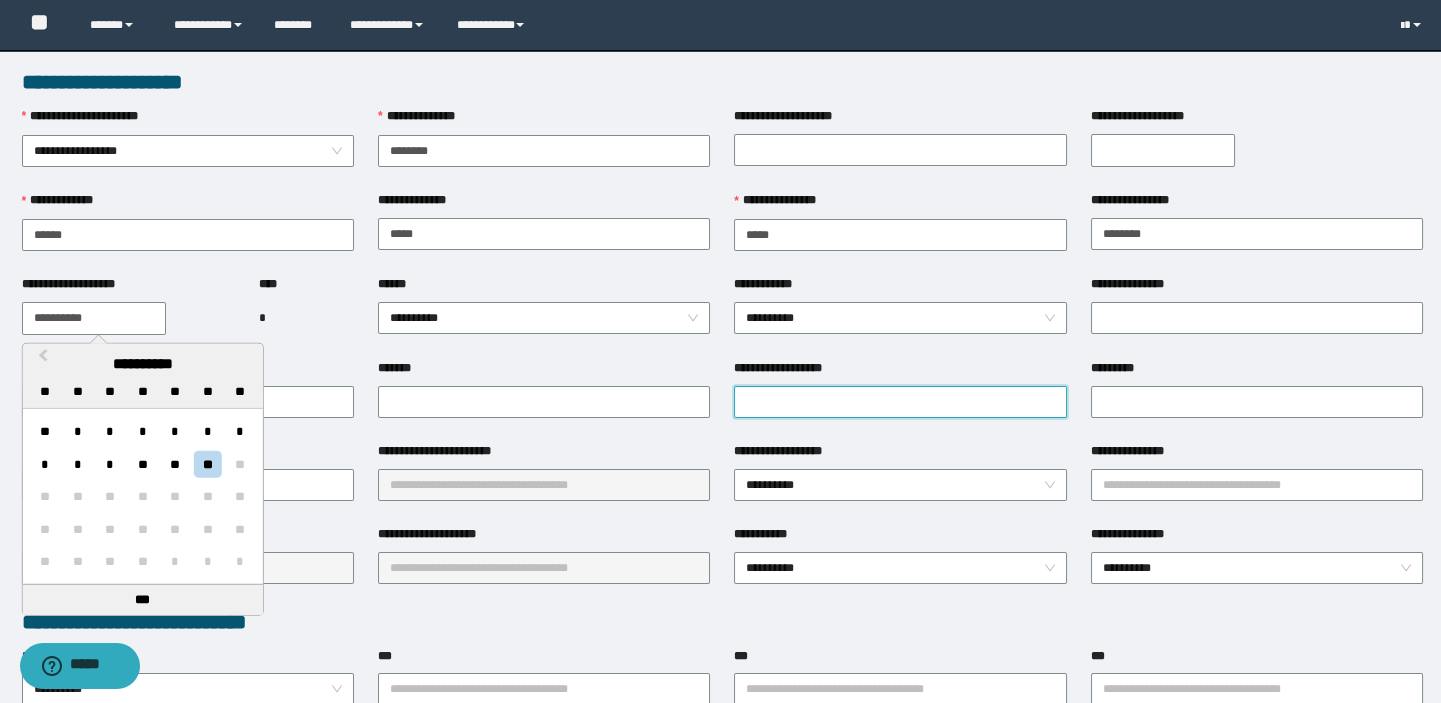 click on "**********" at bounding box center [900, 402] 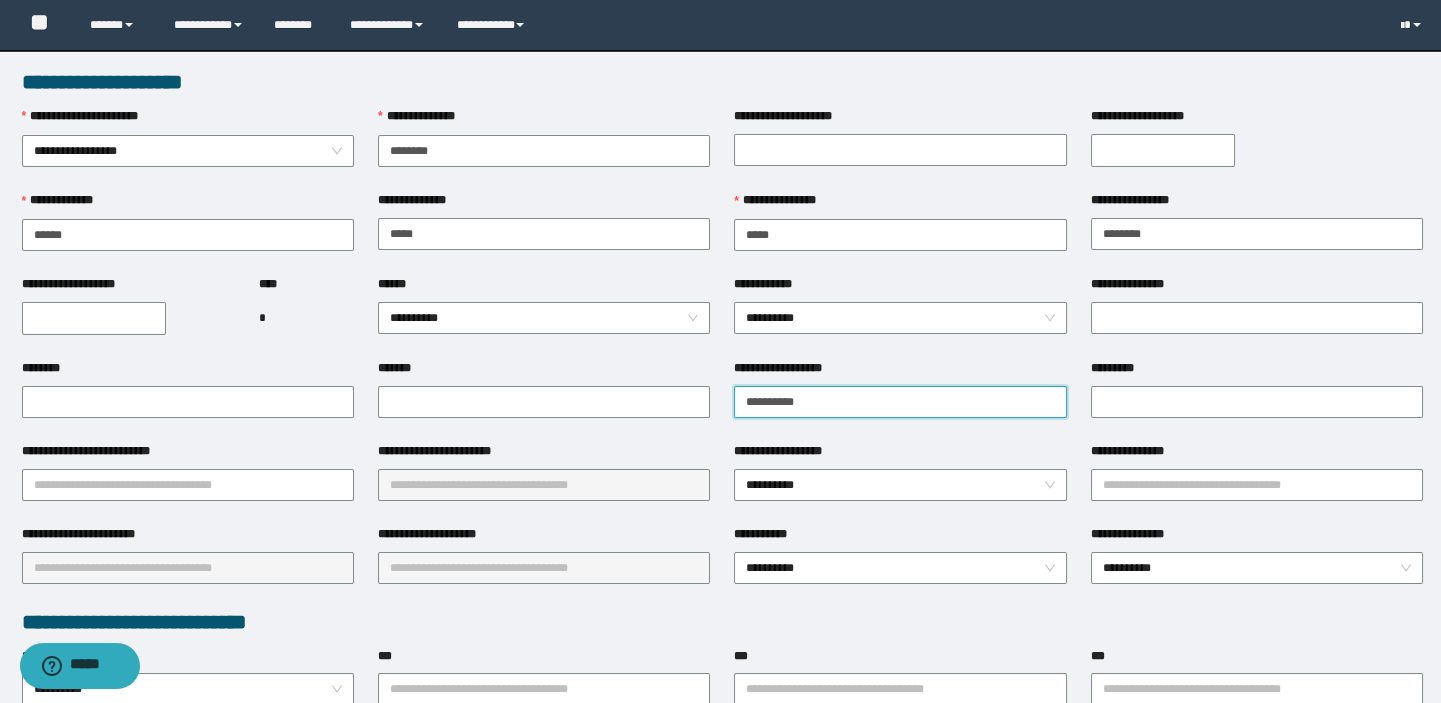 type on "**********" 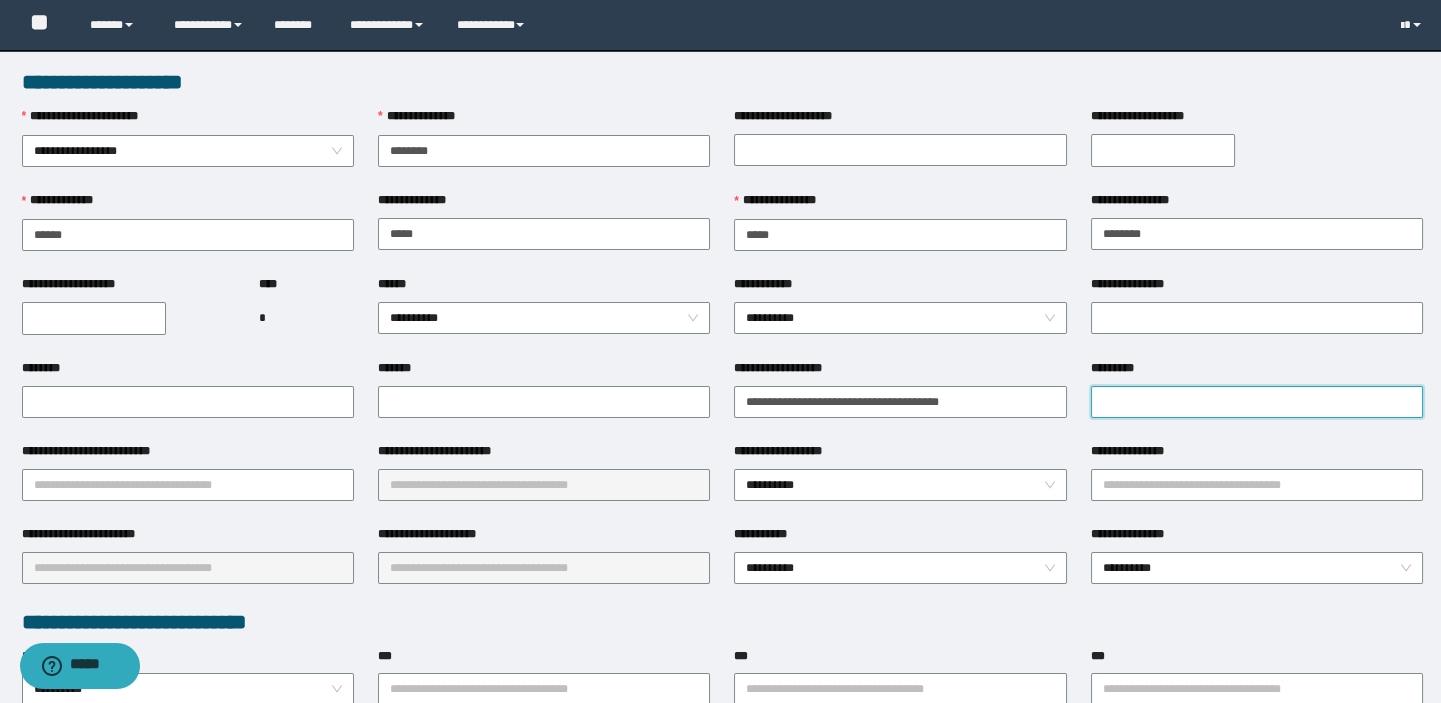 click on "*********" at bounding box center [1257, 402] 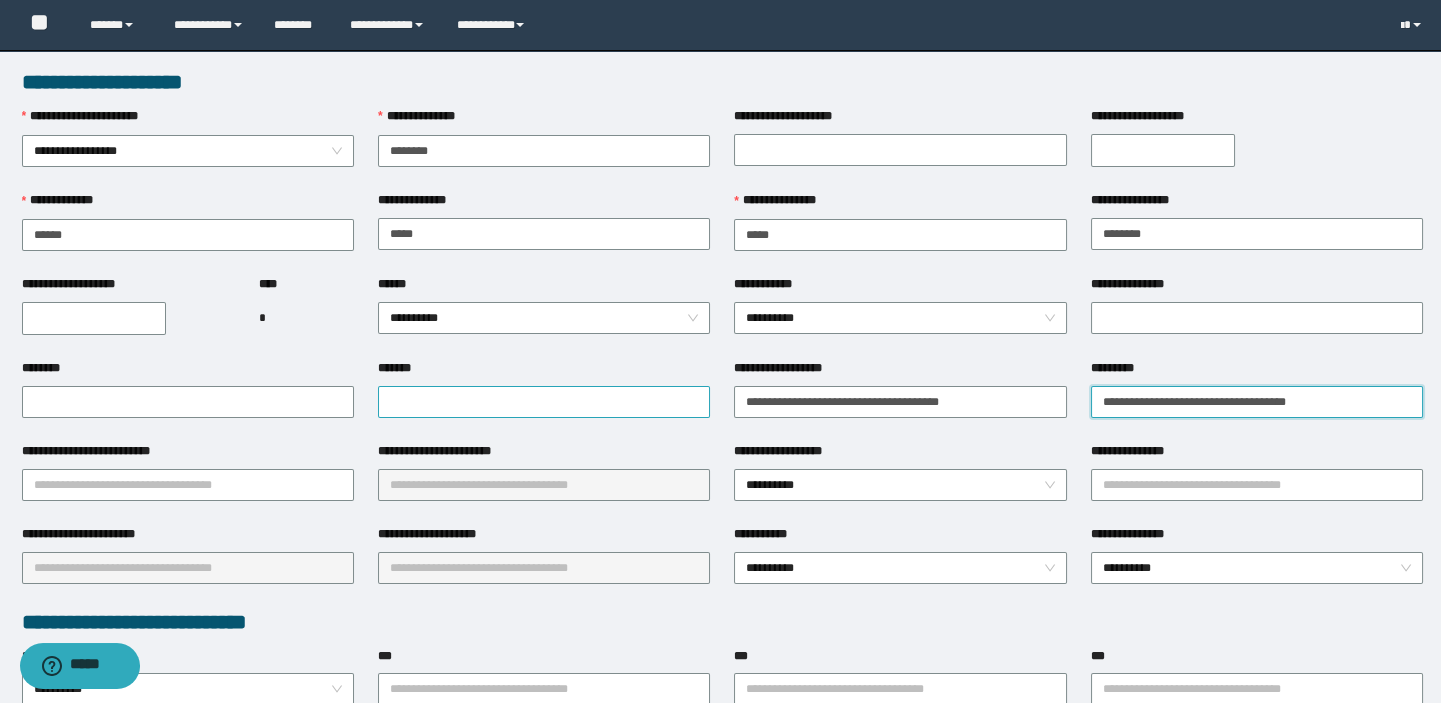 type on "**********" 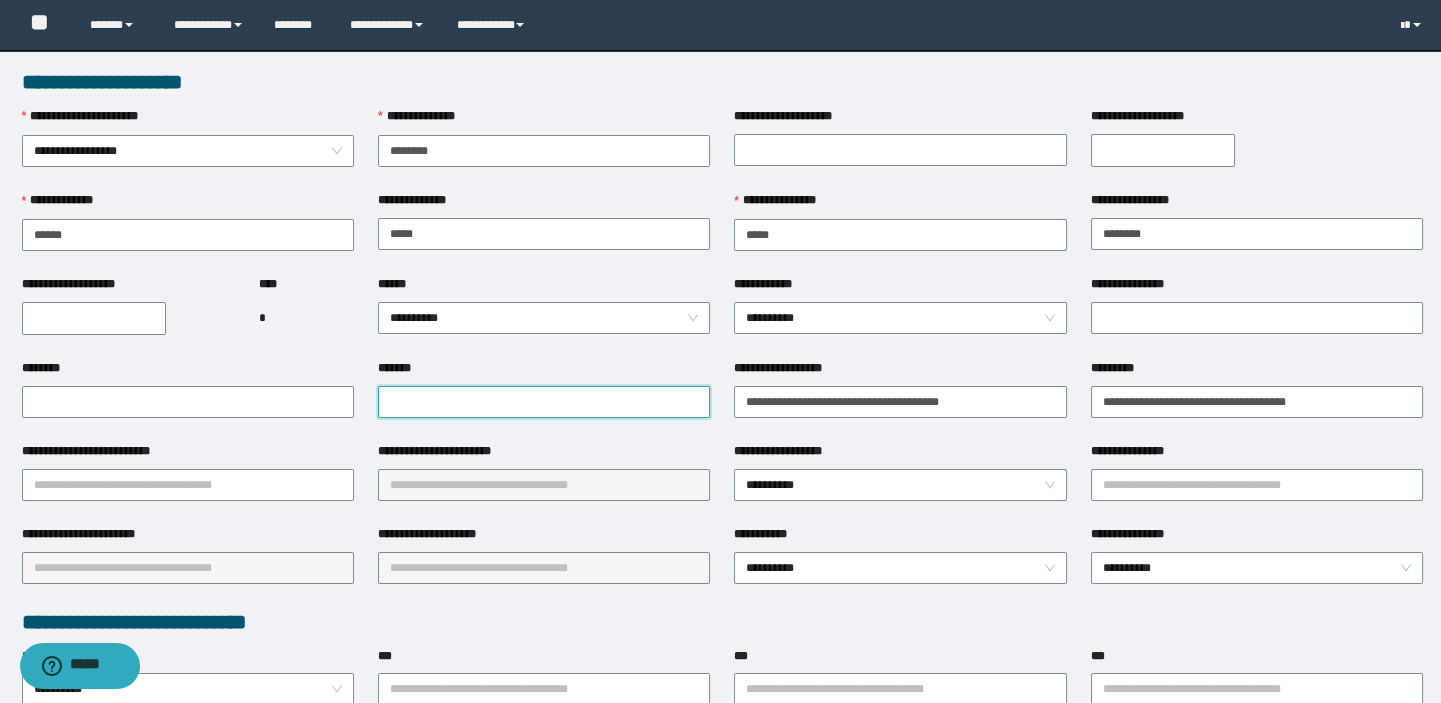 click on "*******" at bounding box center (544, 402) 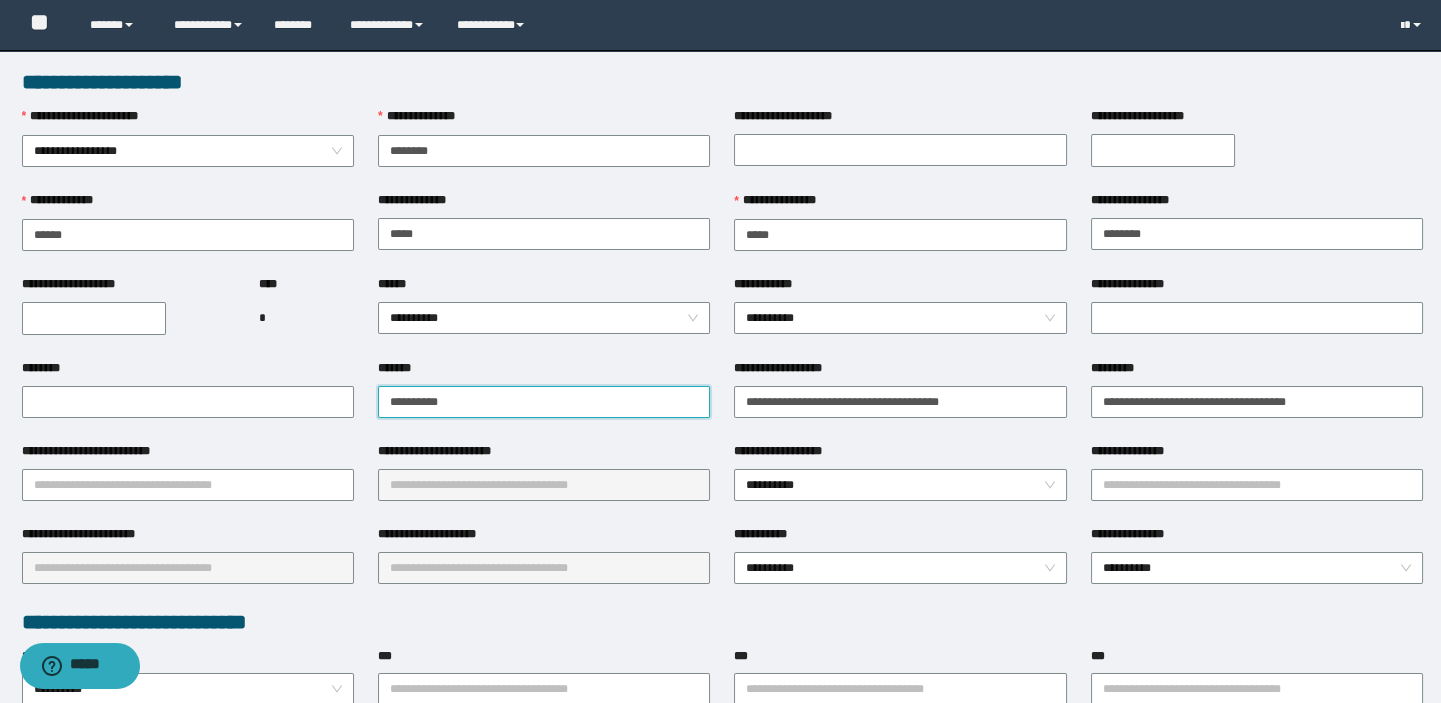 type on "**********" 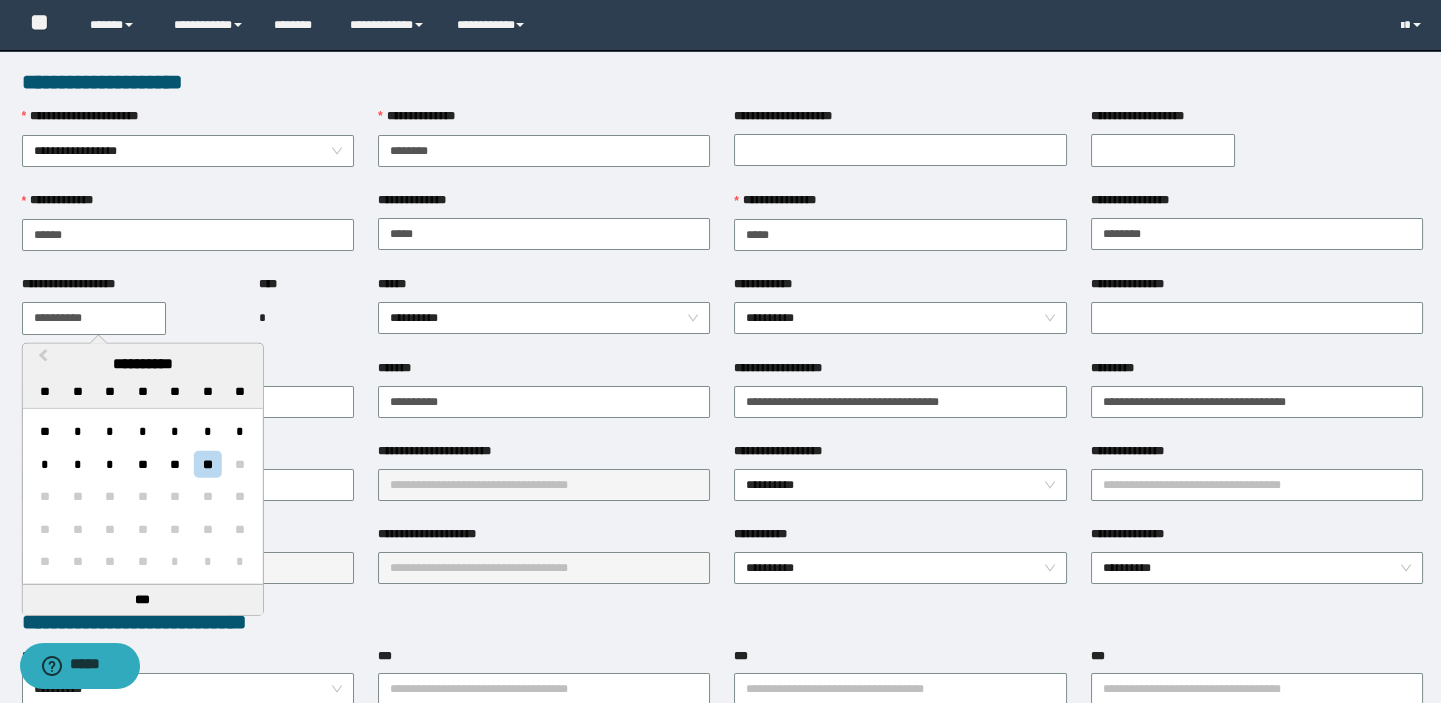 click on "**********" at bounding box center [94, 318] 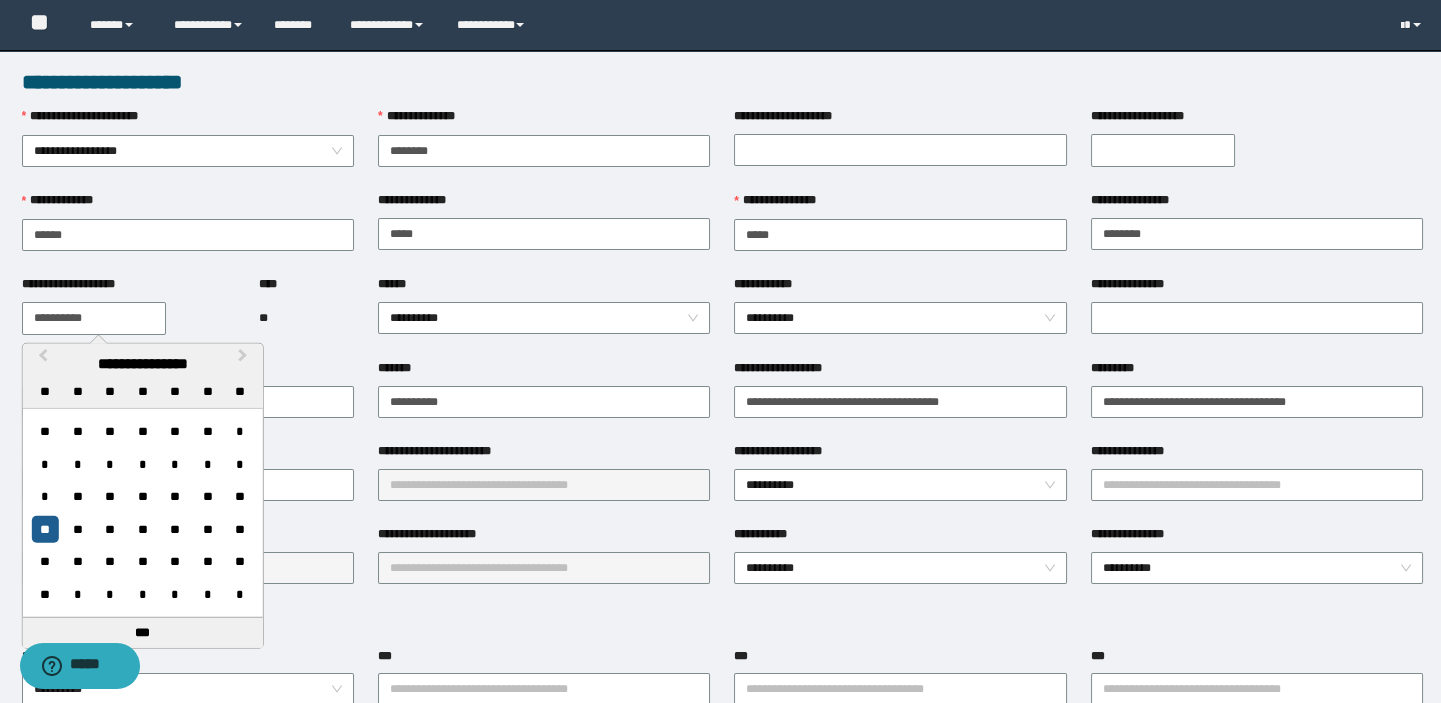 type on "**********" 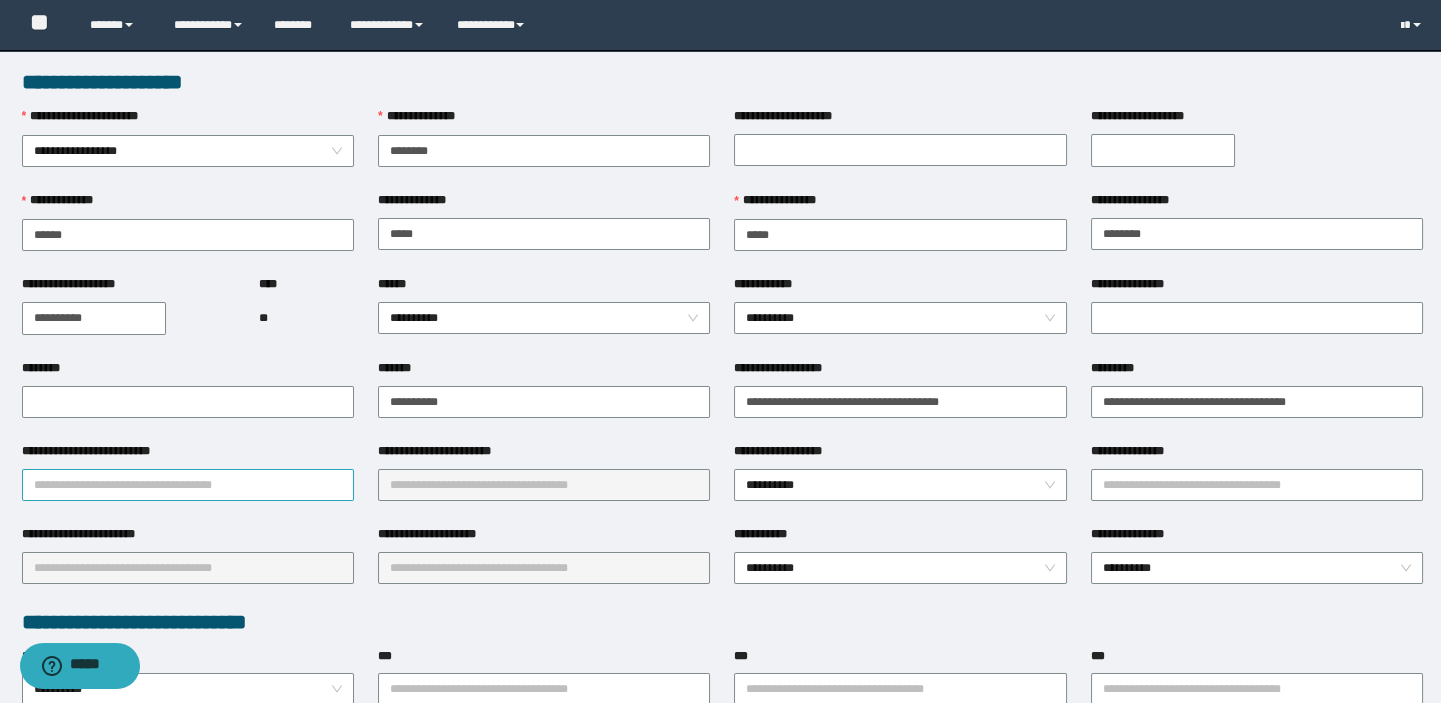 click on "**********" at bounding box center (188, 485) 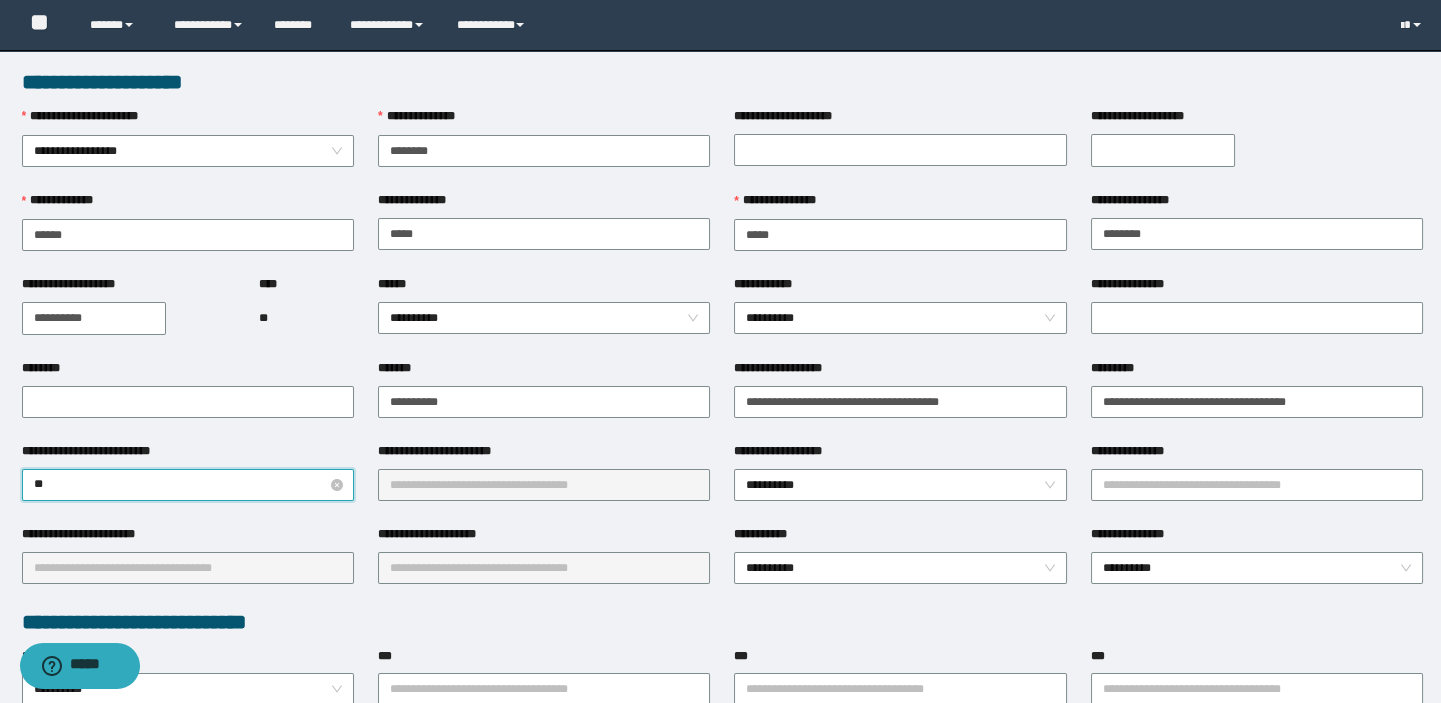 type on "*" 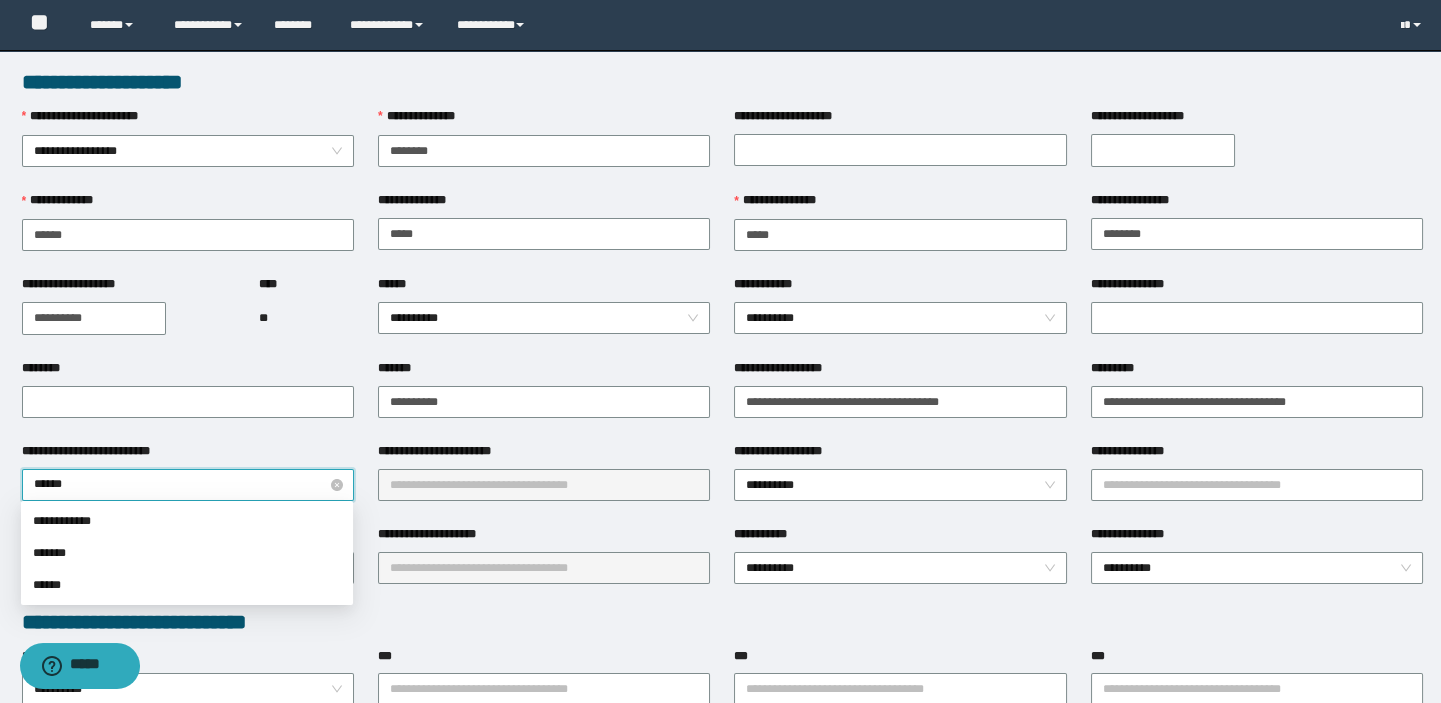 type on "*******" 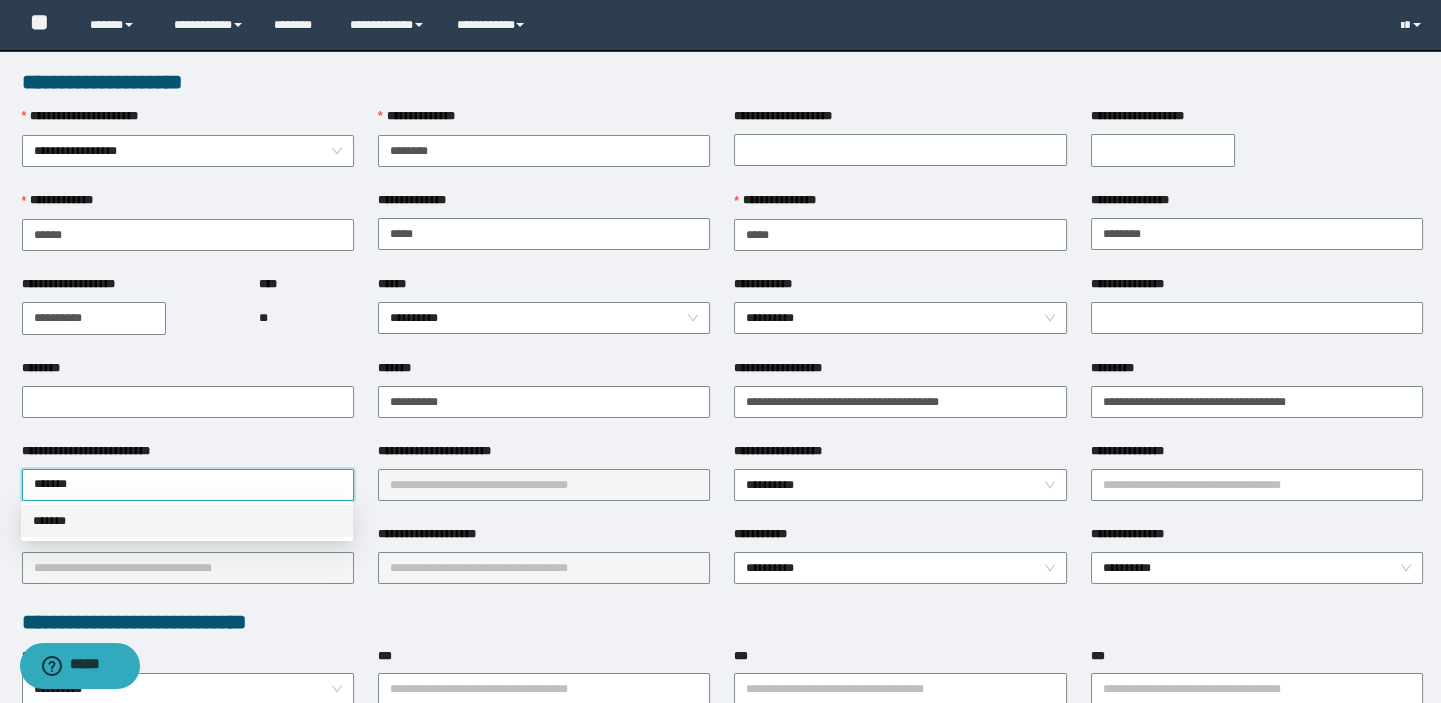 click on "*******" at bounding box center (187, 521) 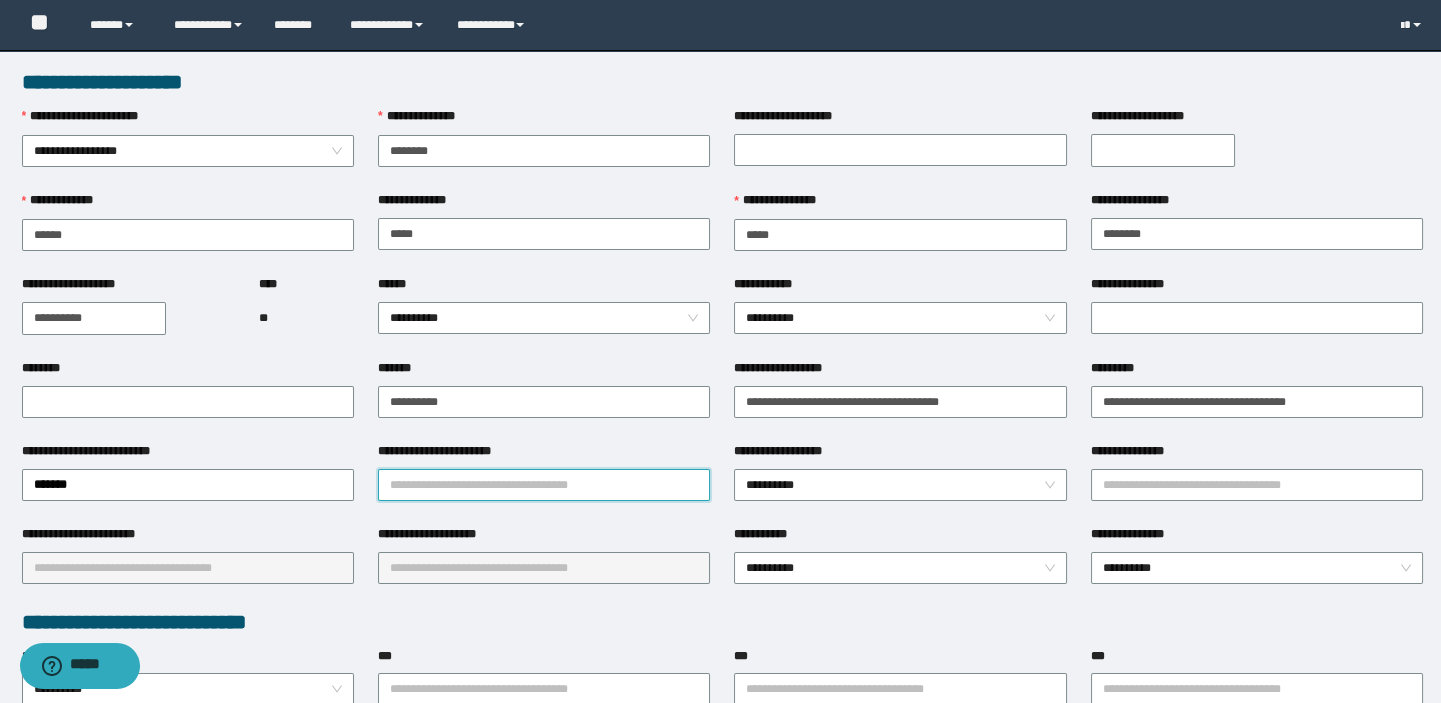 click on "**********" at bounding box center (544, 485) 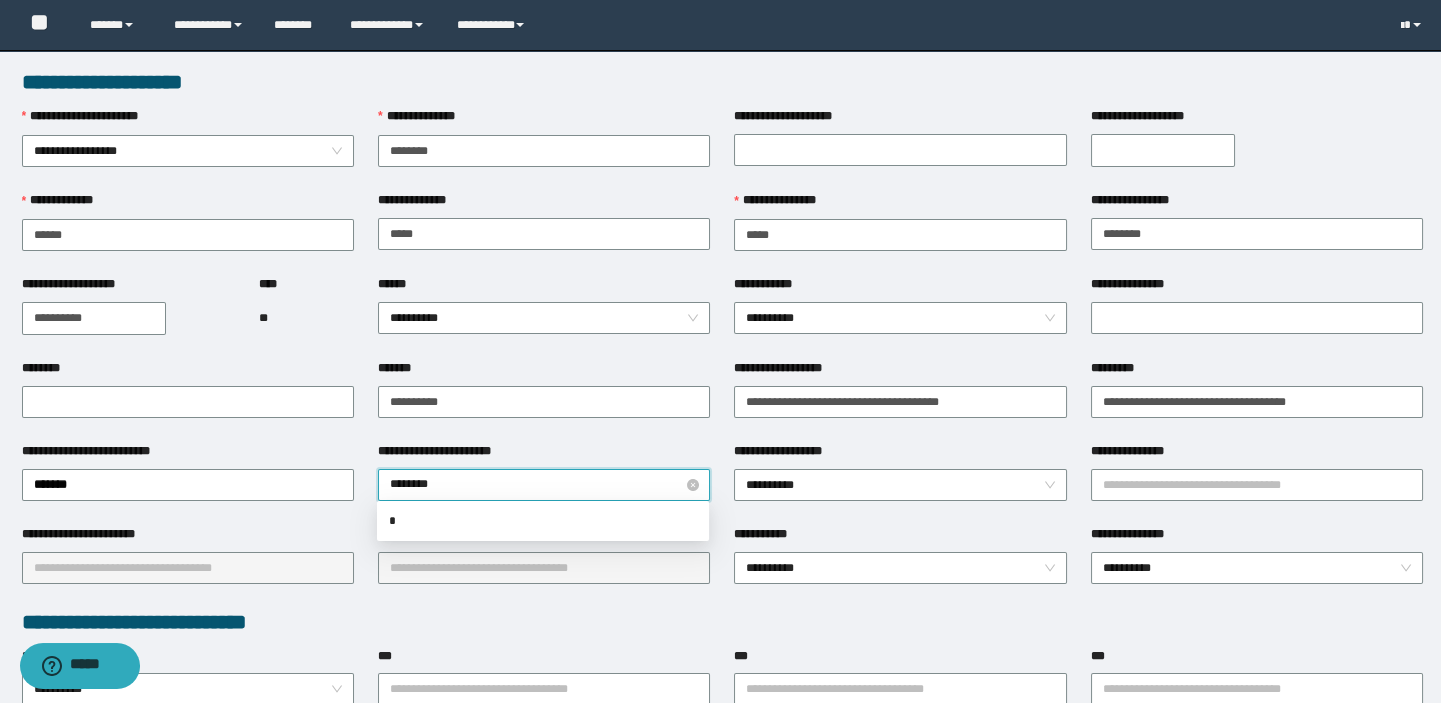 type on "*********" 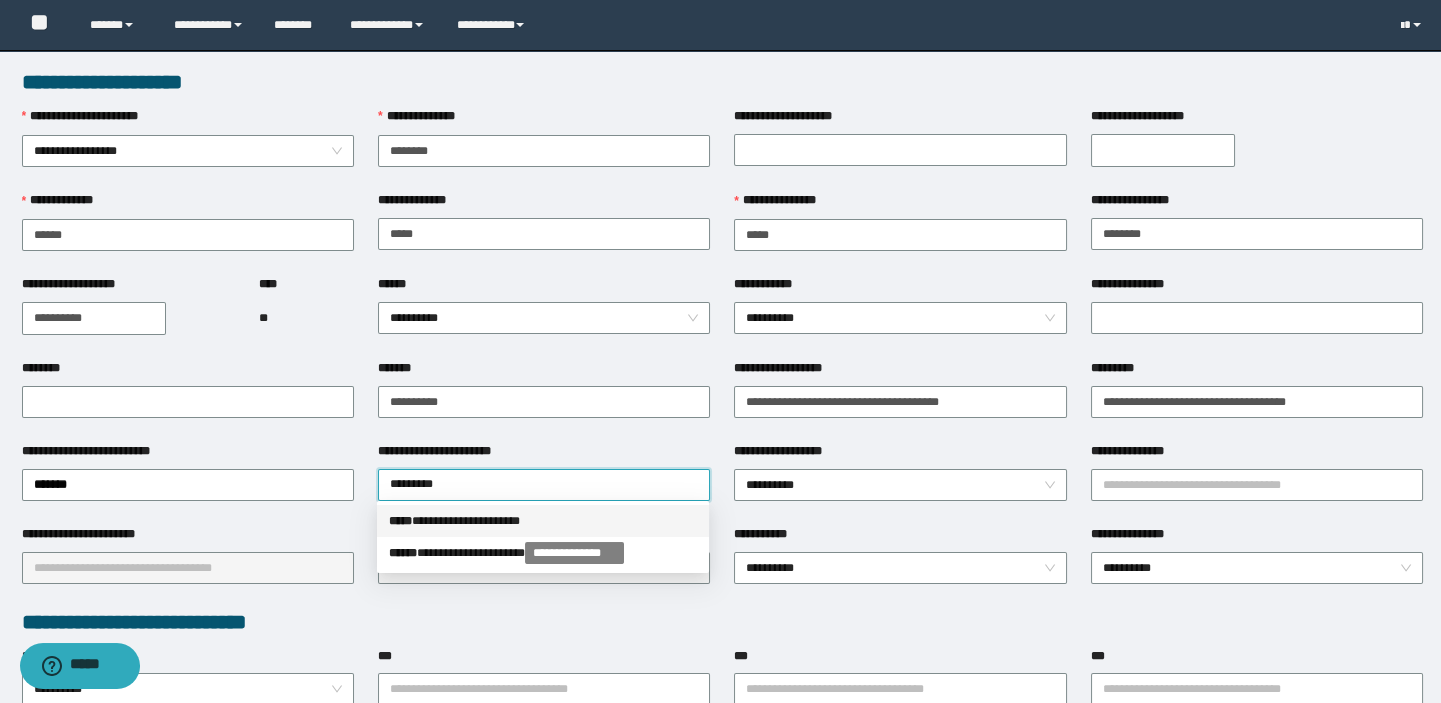 click on "**********" at bounding box center [543, 521] 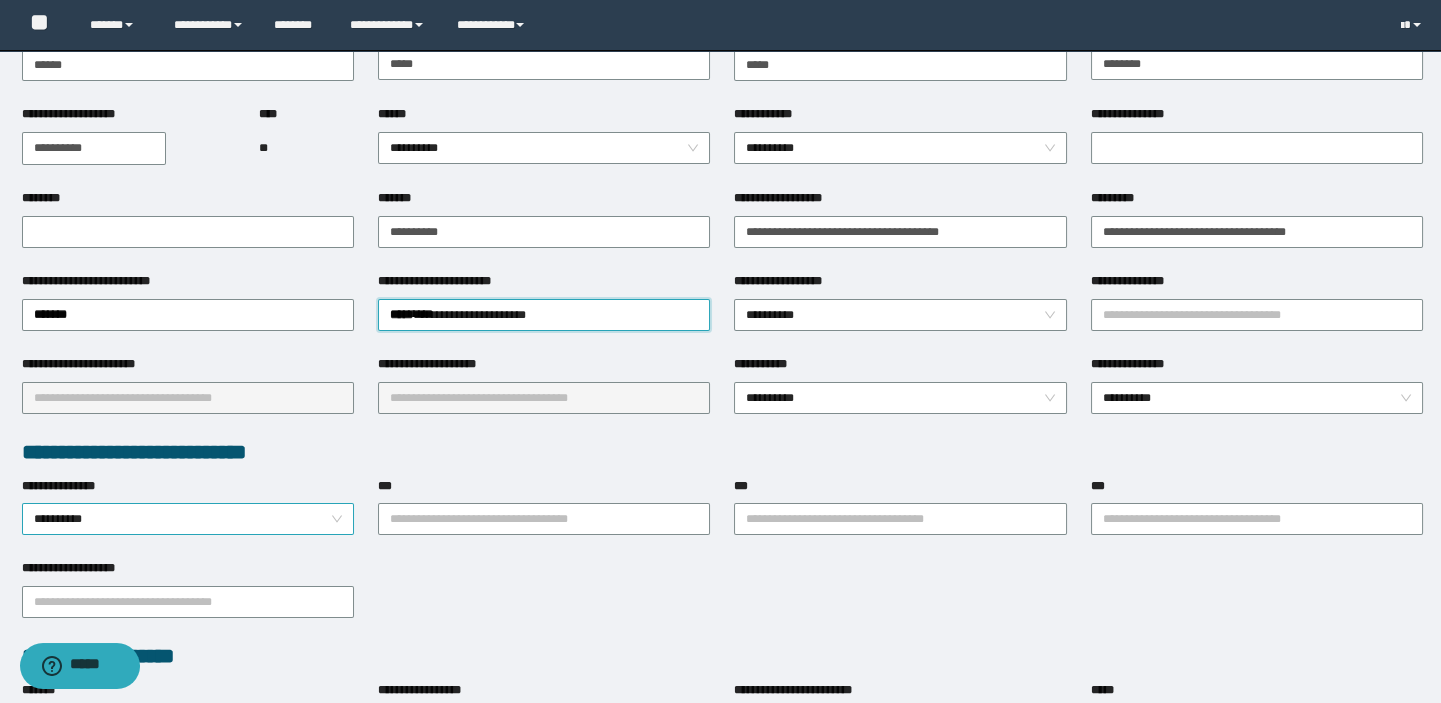 scroll, scrollTop: 181, scrollLeft: 0, axis: vertical 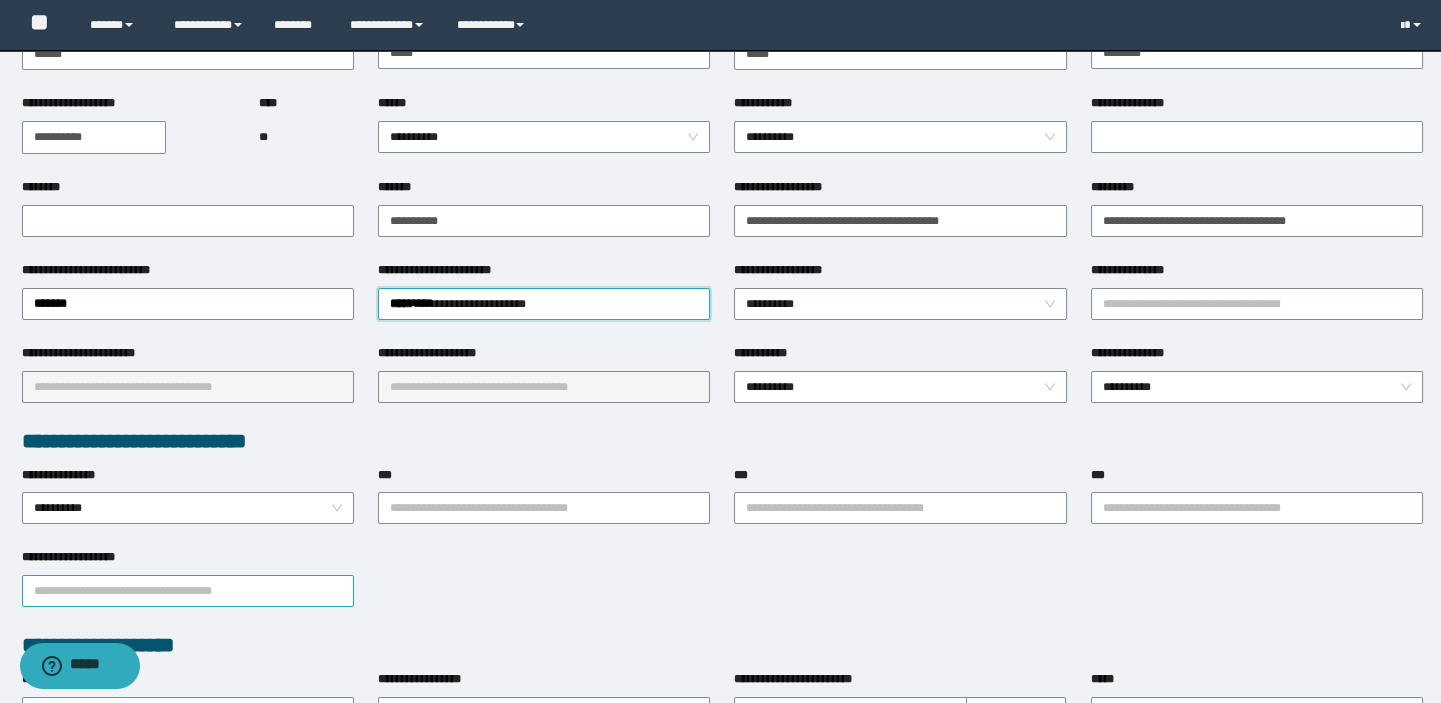 click on "**********" at bounding box center (188, 591) 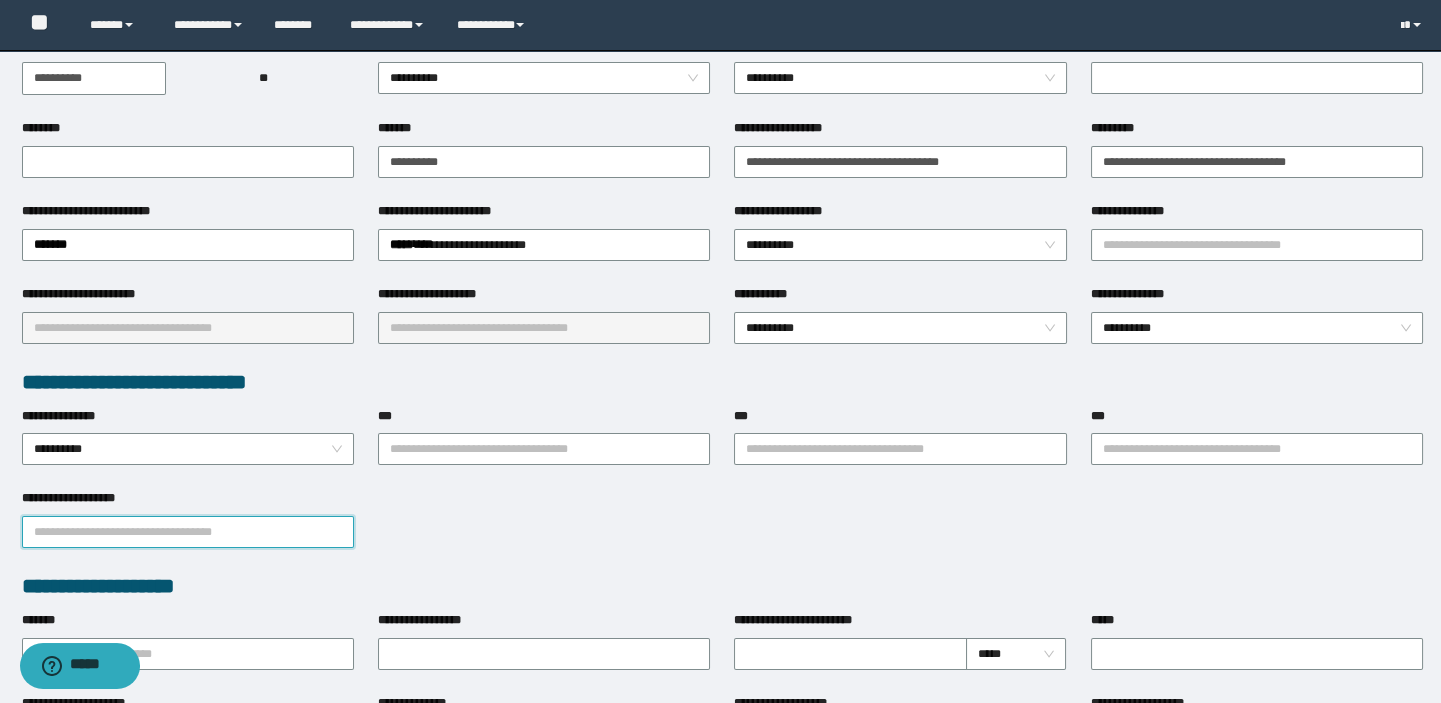 scroll, scrollTop: 272, scrollLeft: 0, axis: vertical 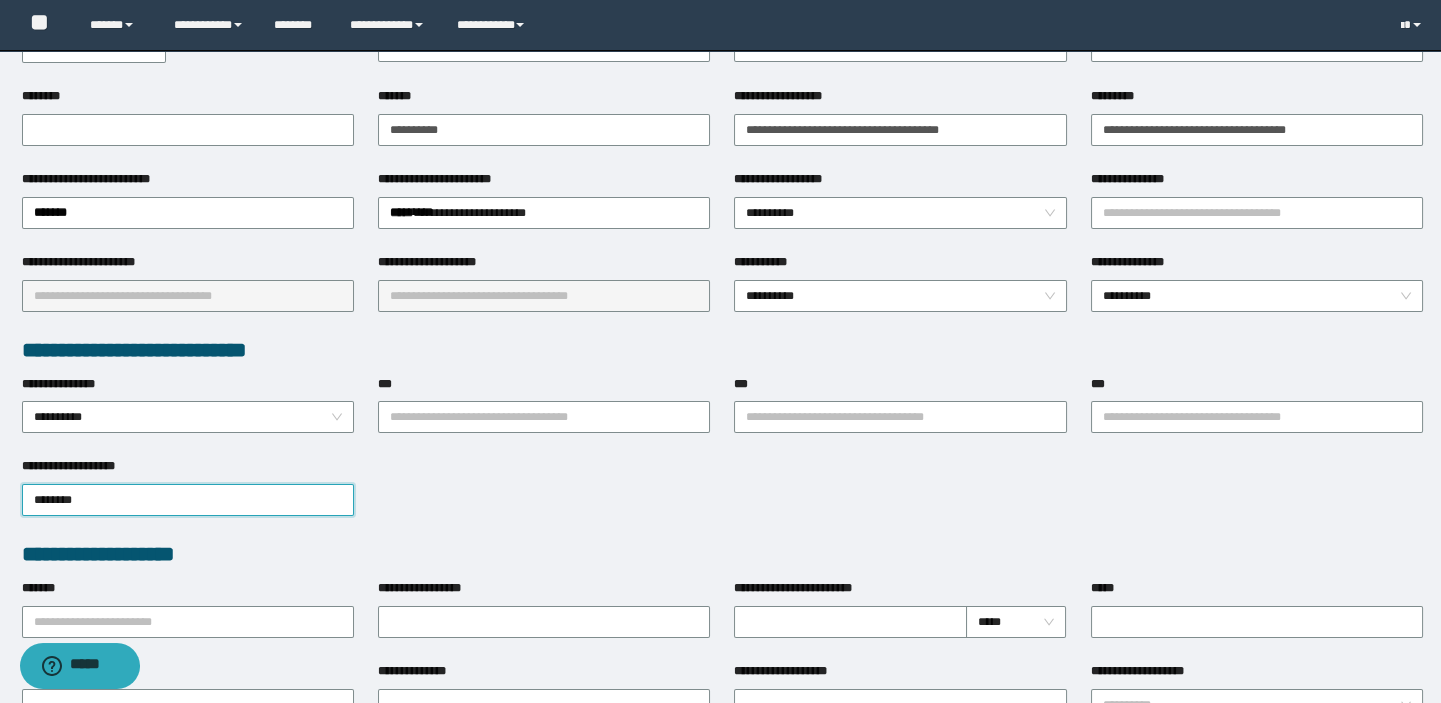 type on "*********" 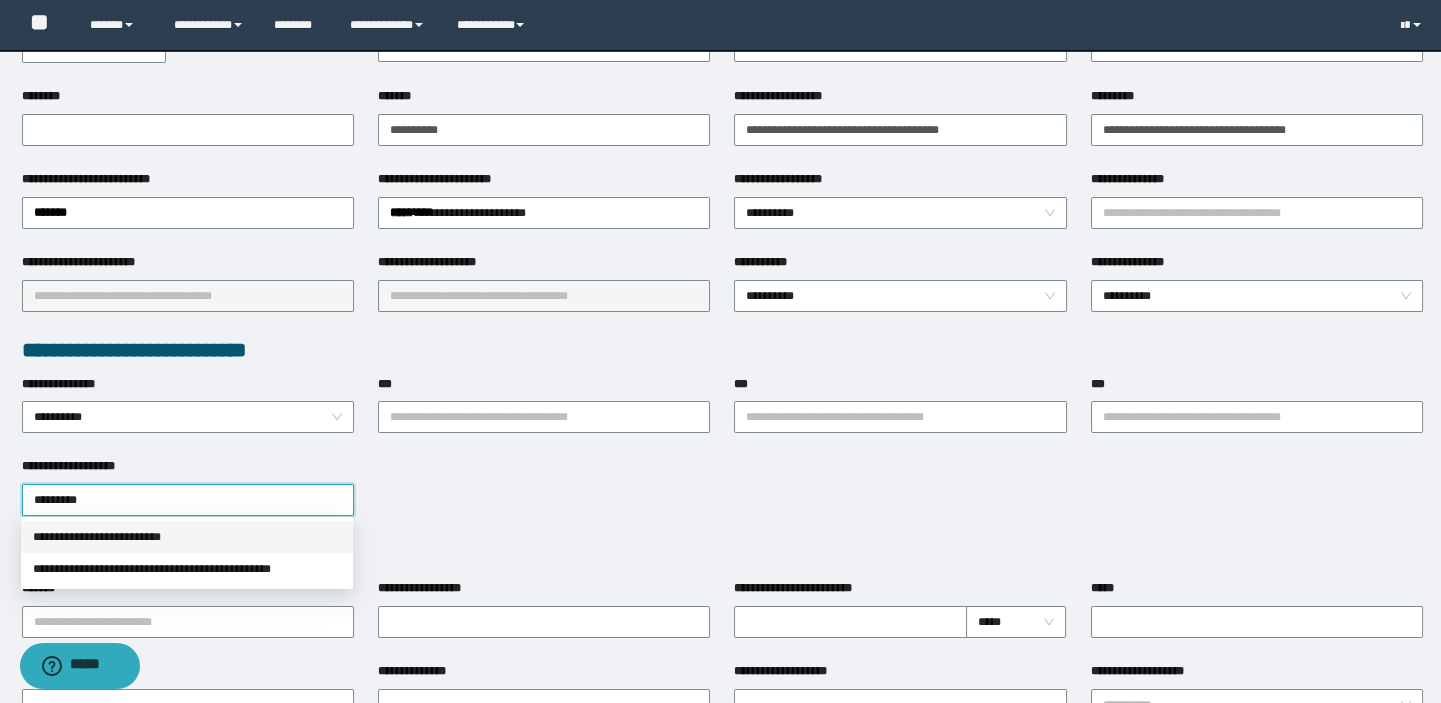 click on "**********" at bounding box center (187, 537) 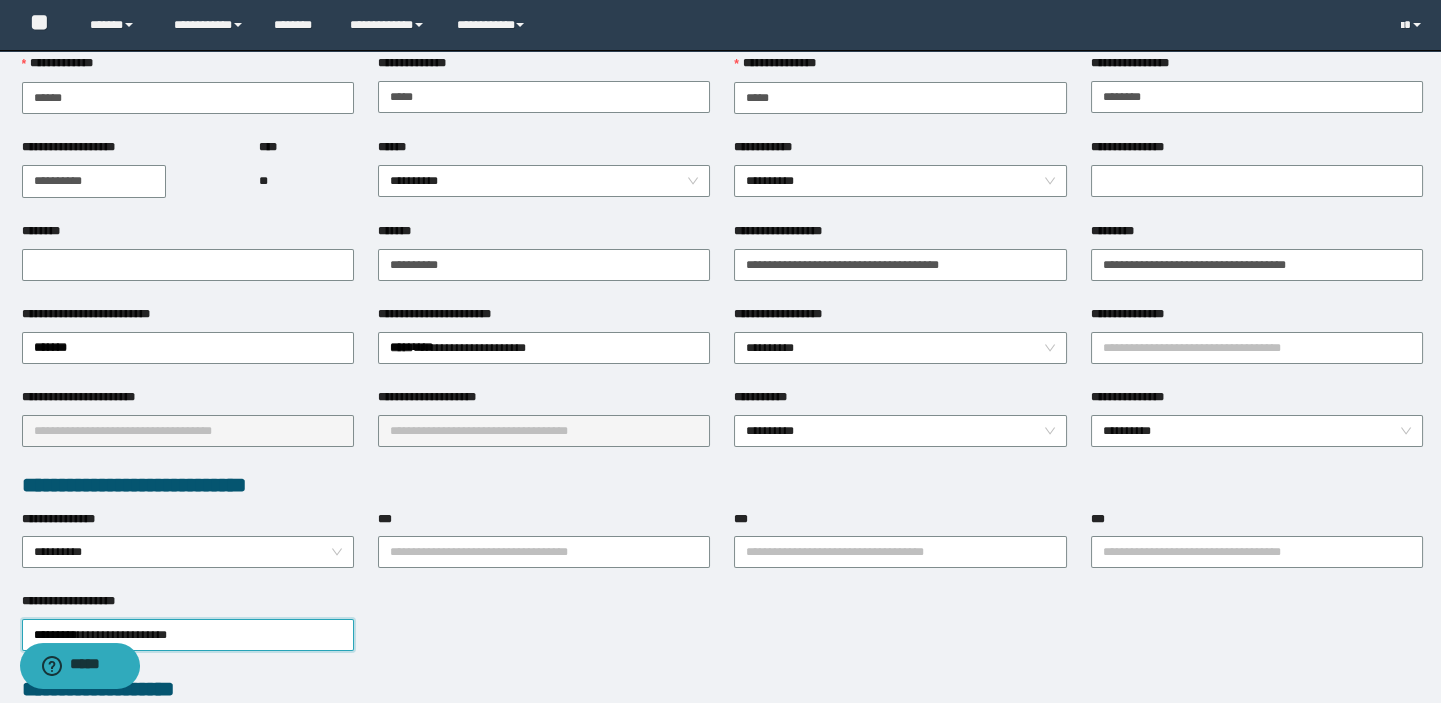scroll, scrollTop: 0, scrollLeft: 0, axis: both 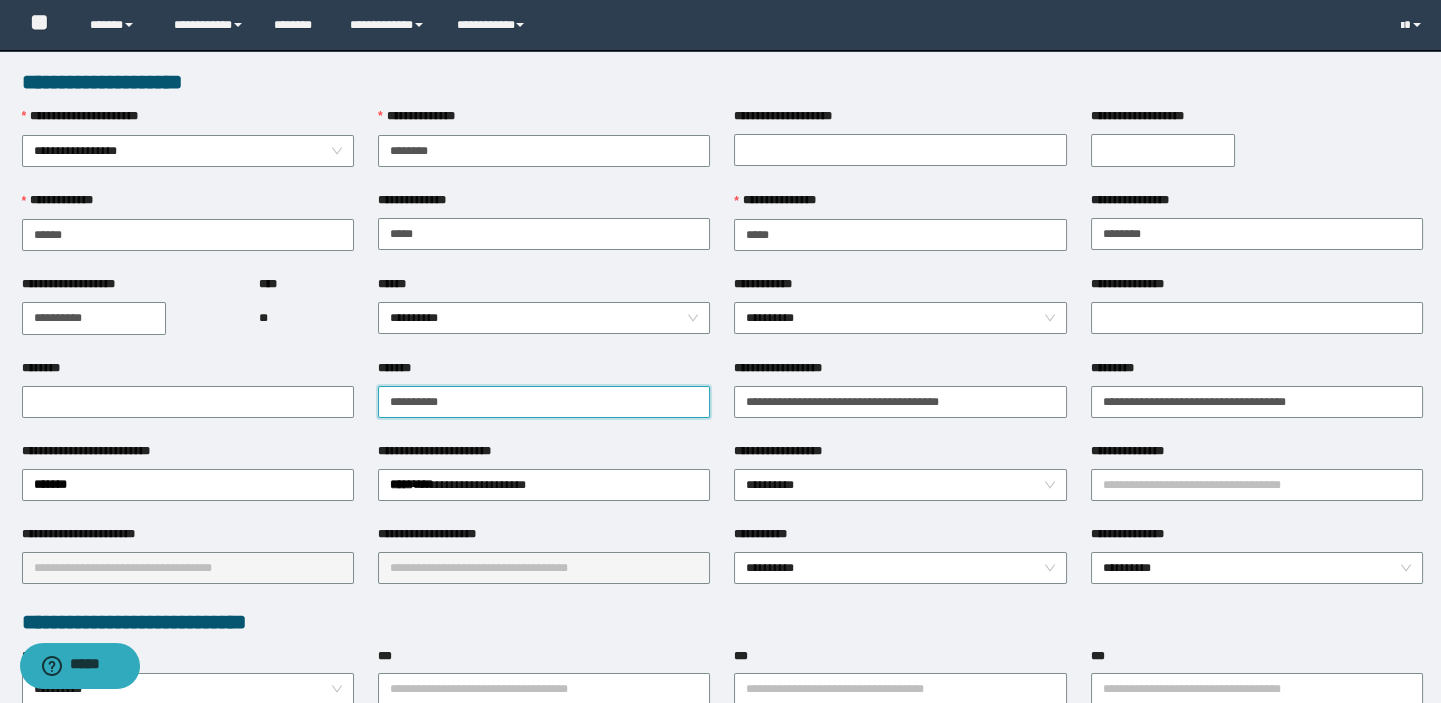 click on "**********" at bounding box center (544, 402) 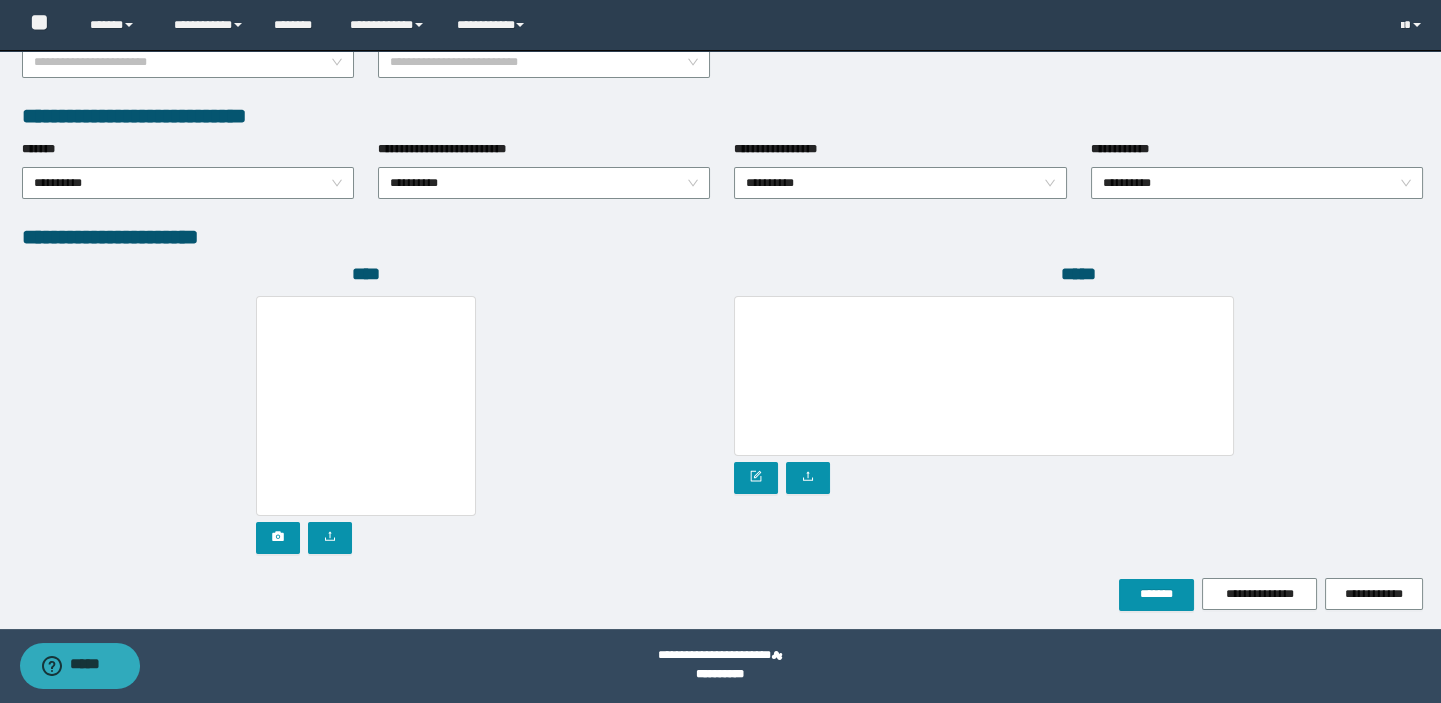 scroll, scrollTop: 999, scrollLeft: 0, axis: vertical 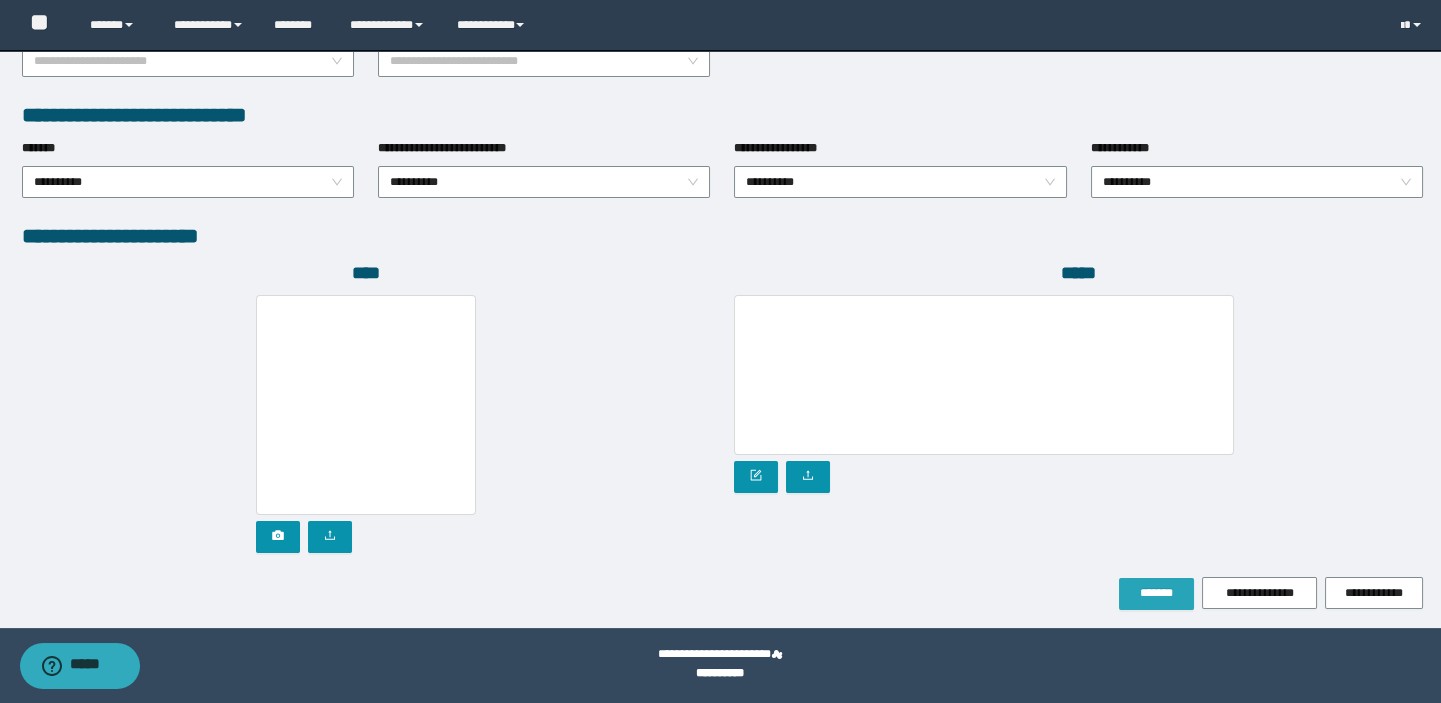 type on "**********" 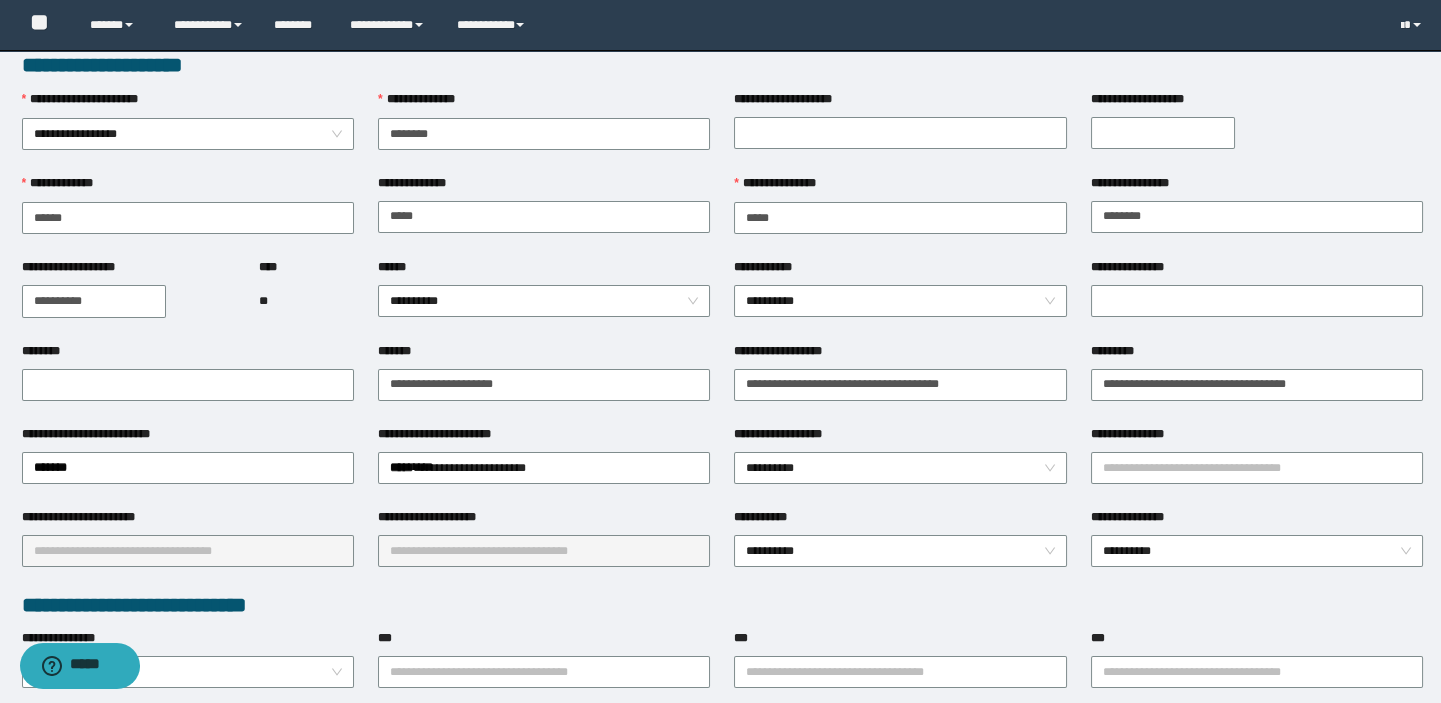 scroll, scrollTop: 181, scrollLeft: 0, axis: vertical 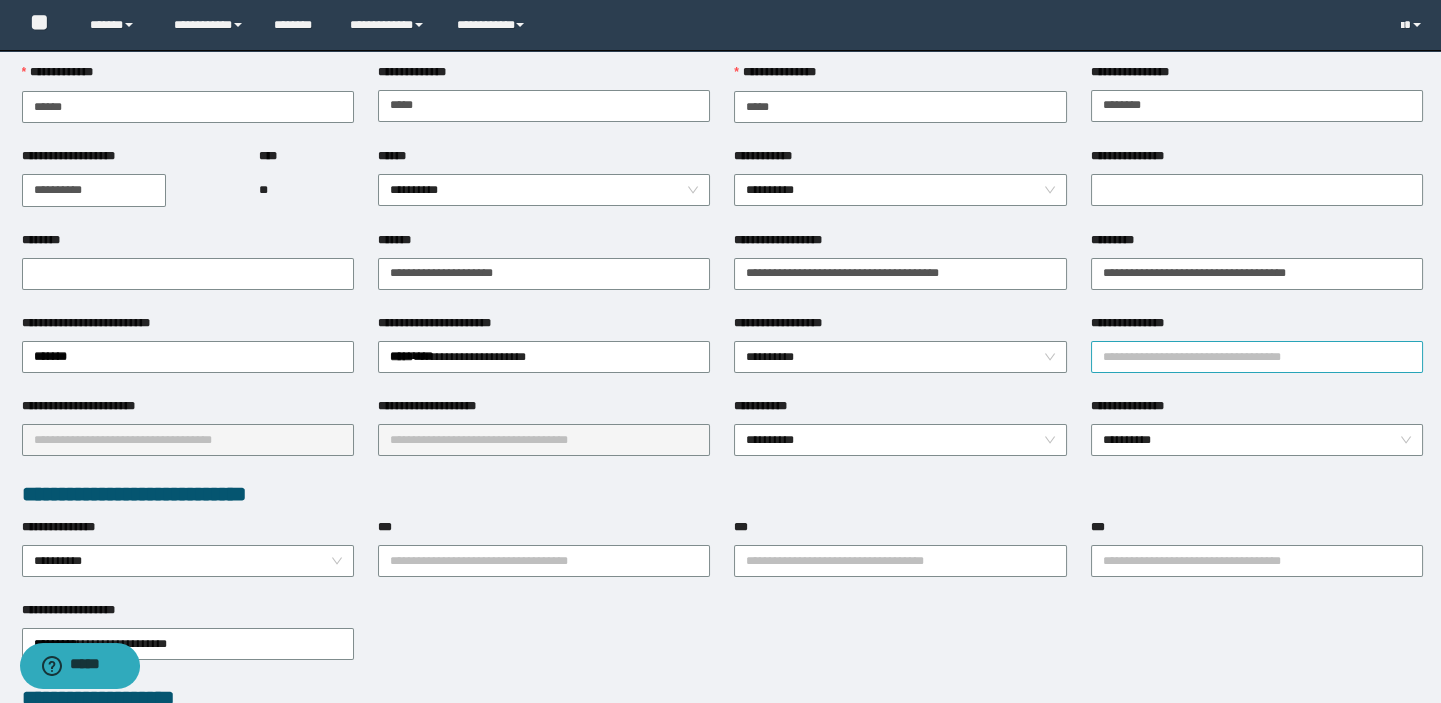 click on "**********" at bounding box center [1257, 357] 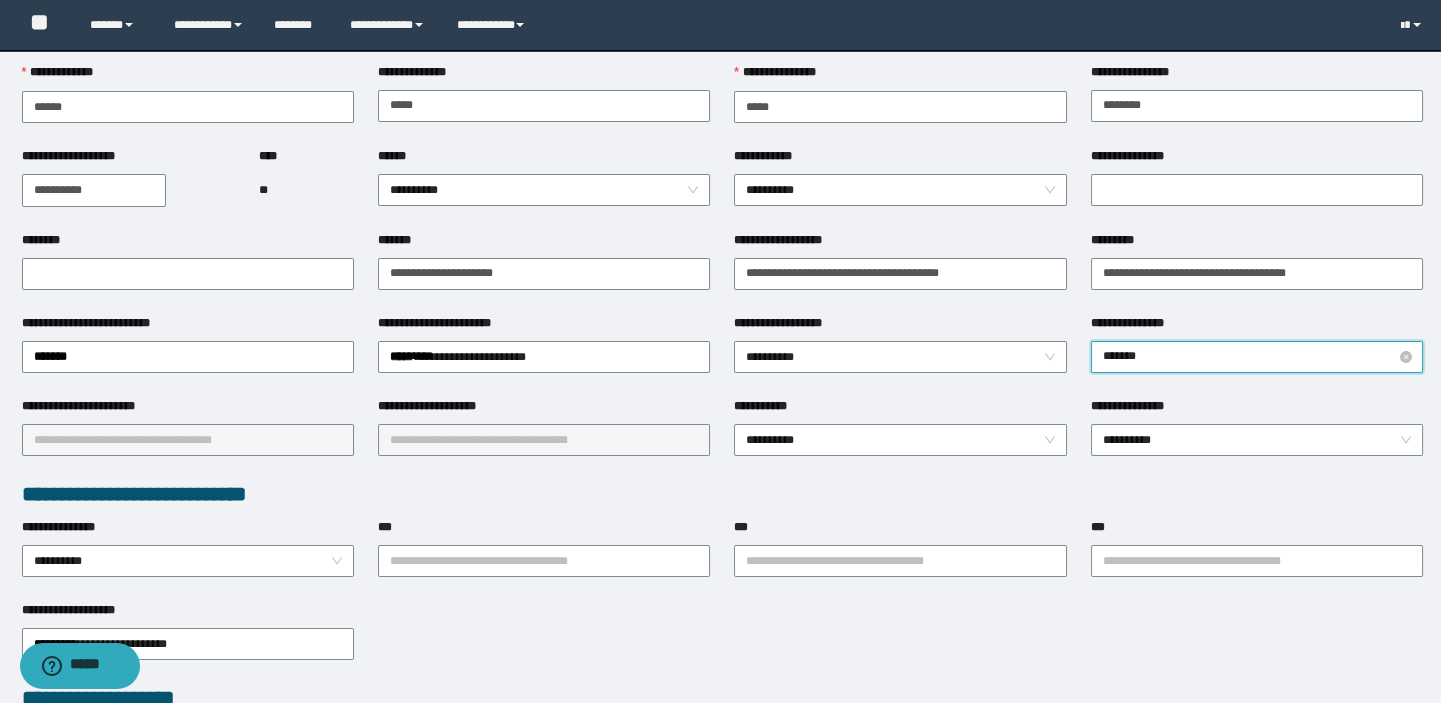 type on "********" 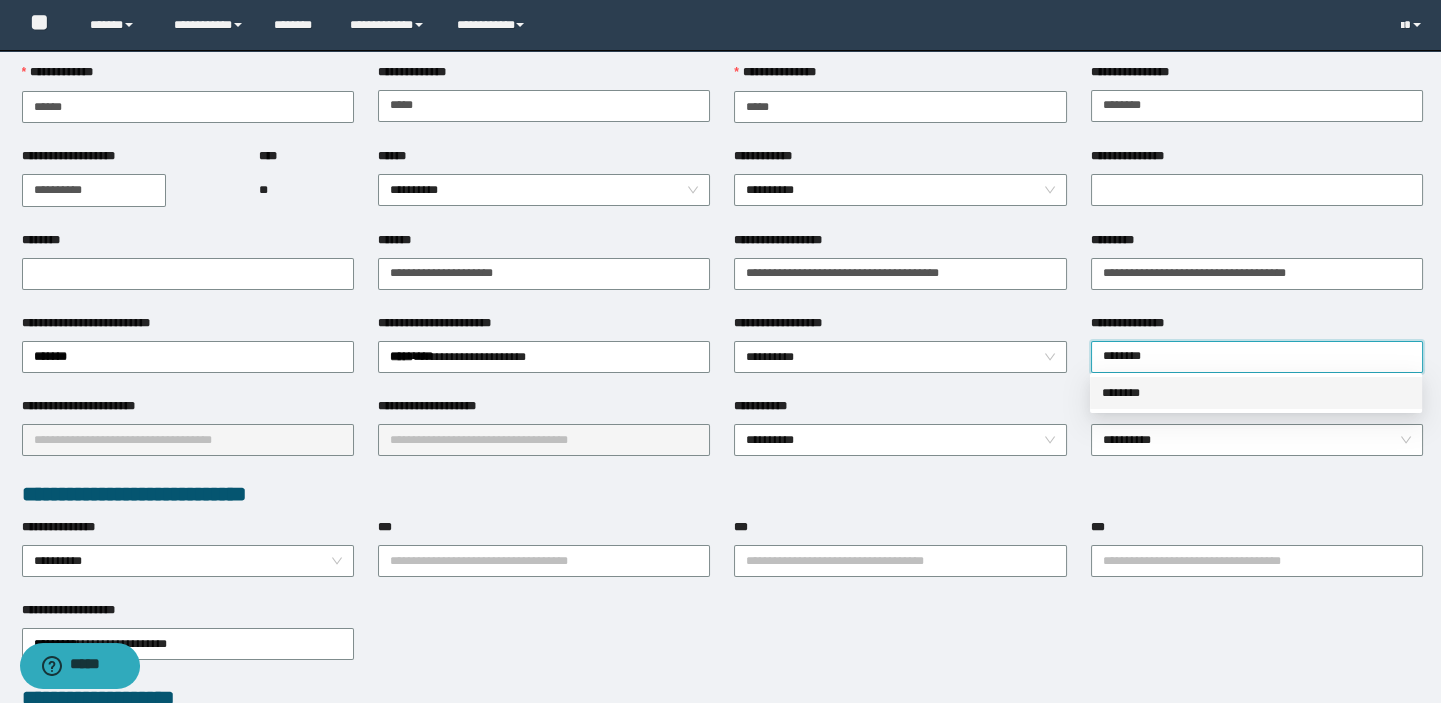 click on "********" at bounding box center (1256, 393) 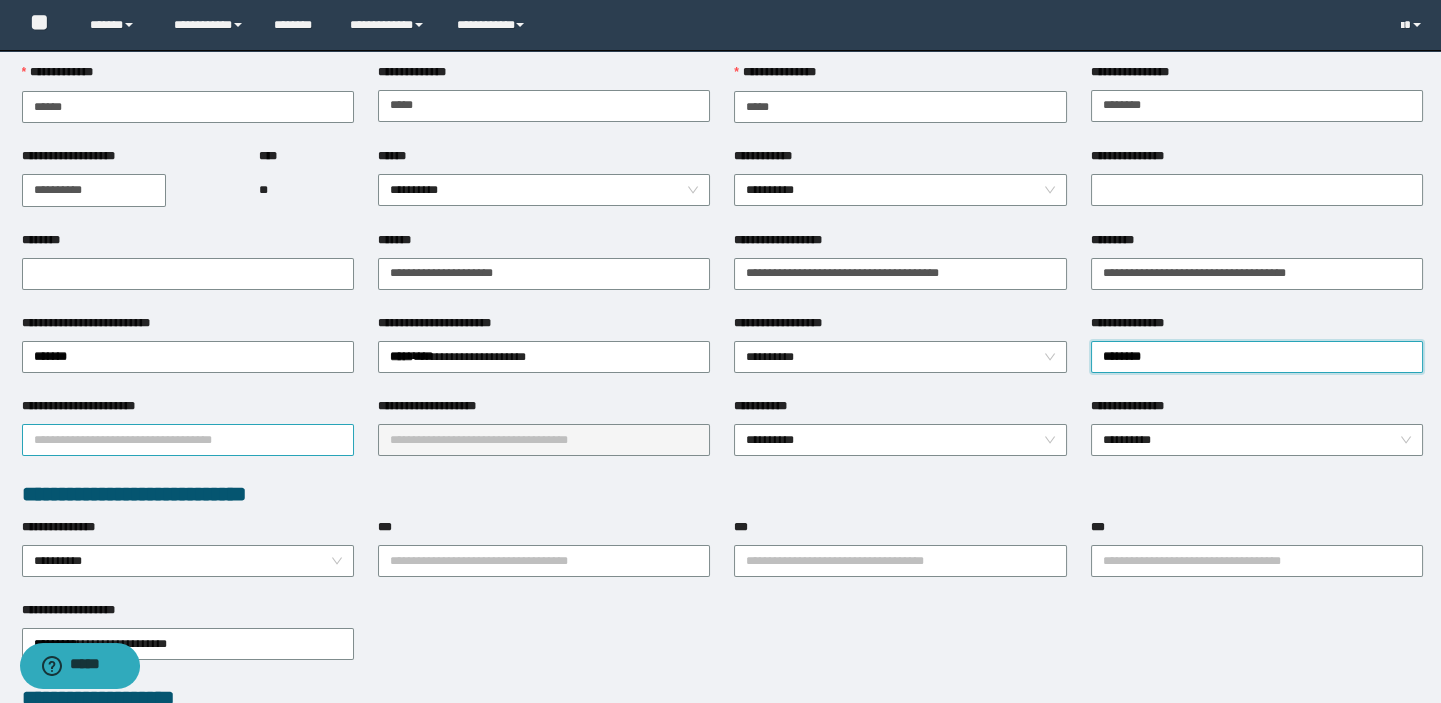click on "**********" at bounding box center (188, 440) 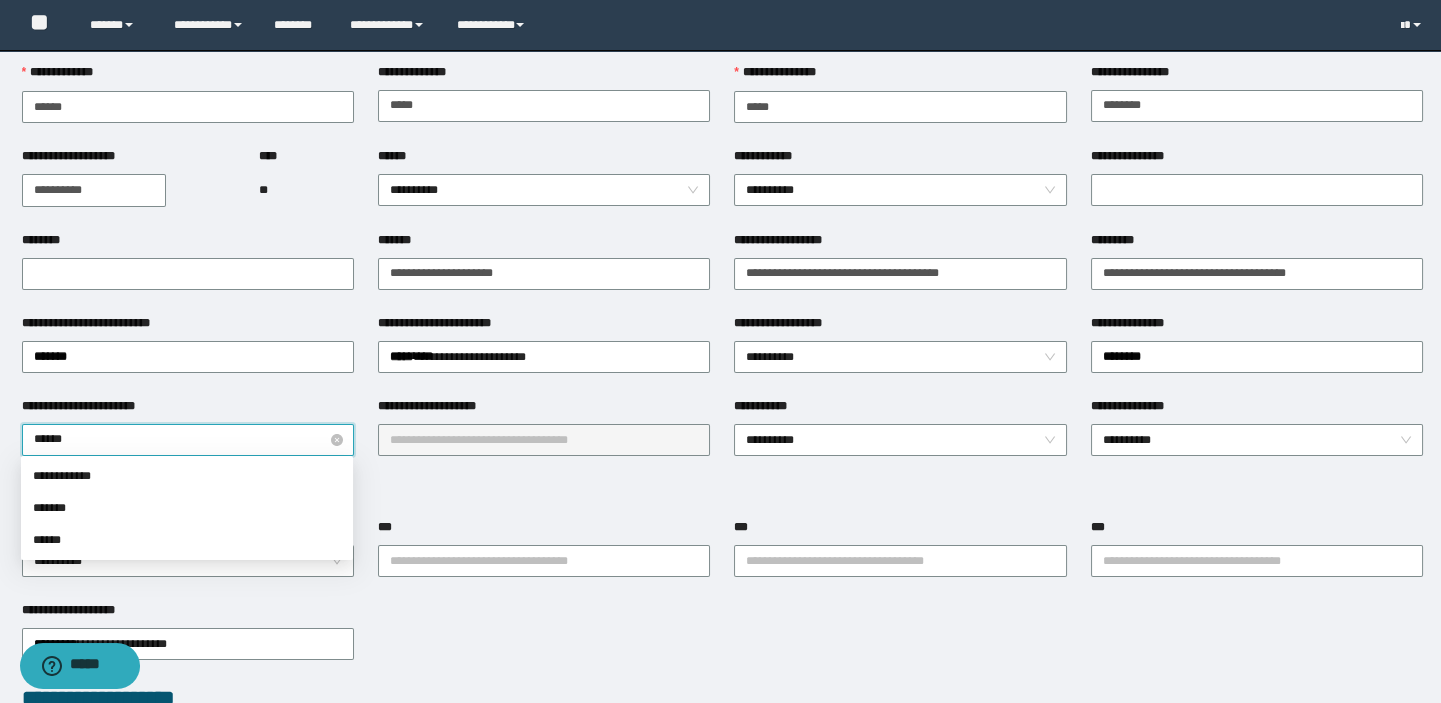 type on "*******" 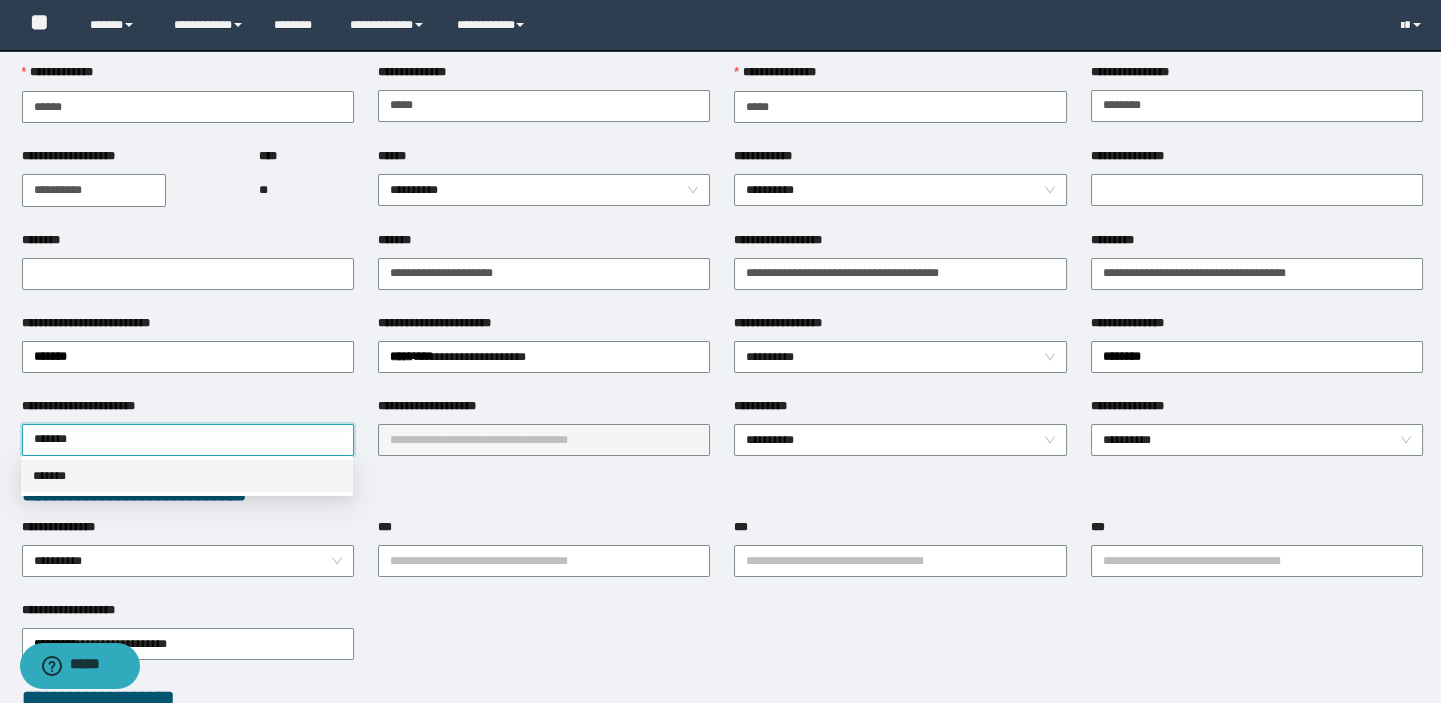 click on "*******" at bounding box center [187, 476] 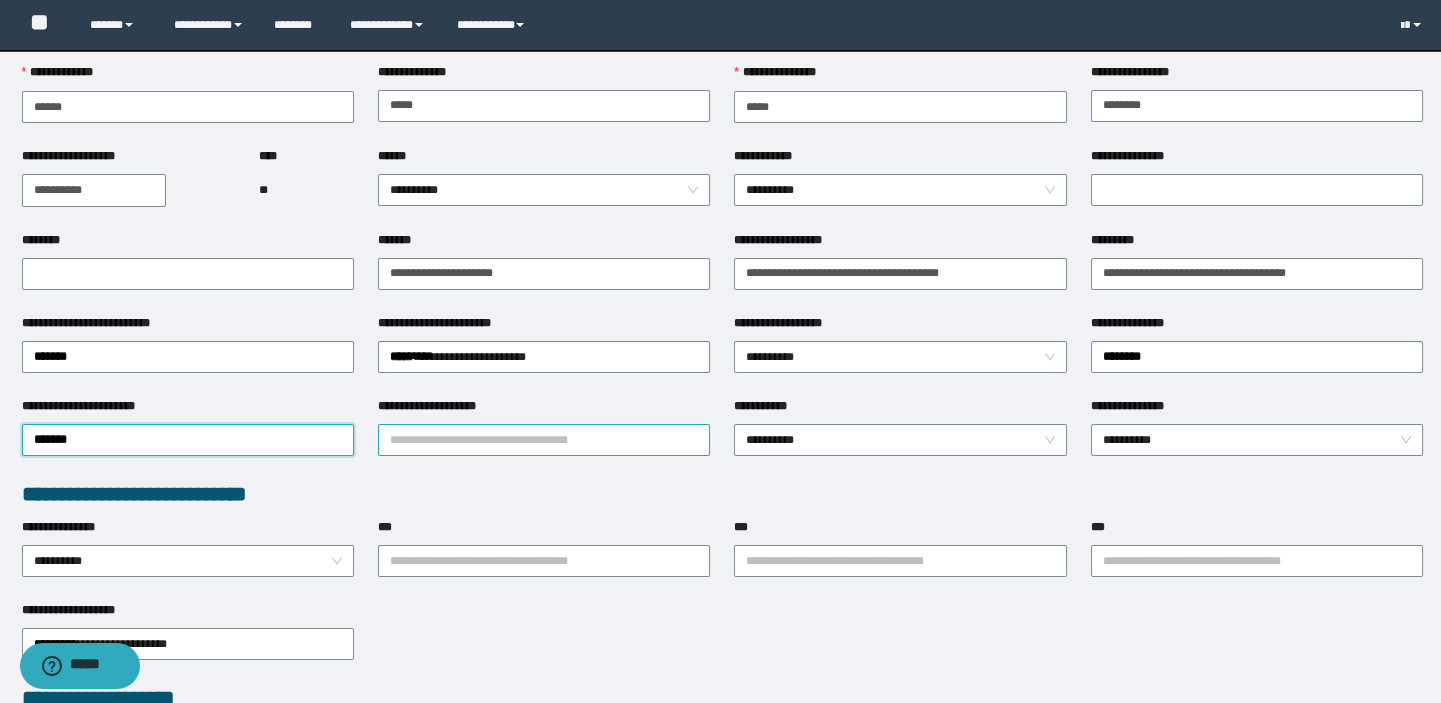 click on "**********" at bounding box center (544, 440) 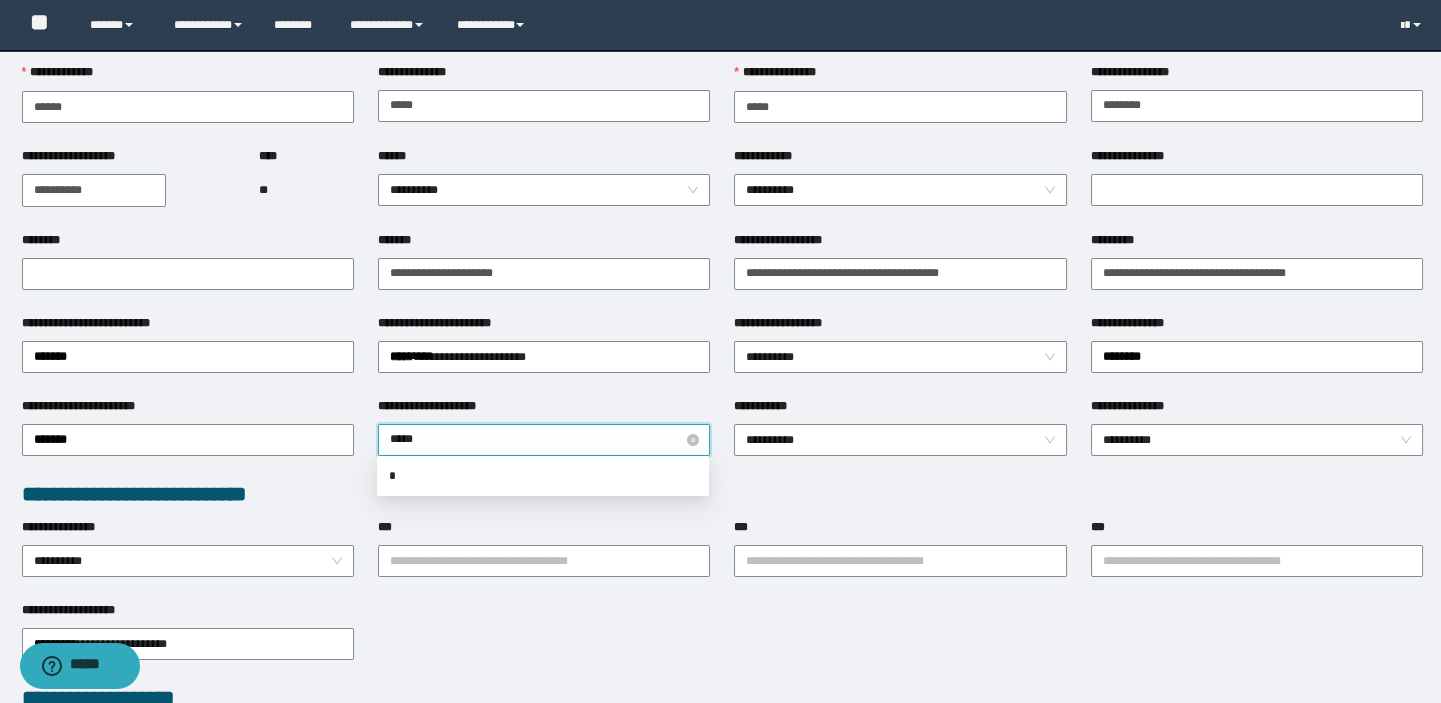 type on "******" 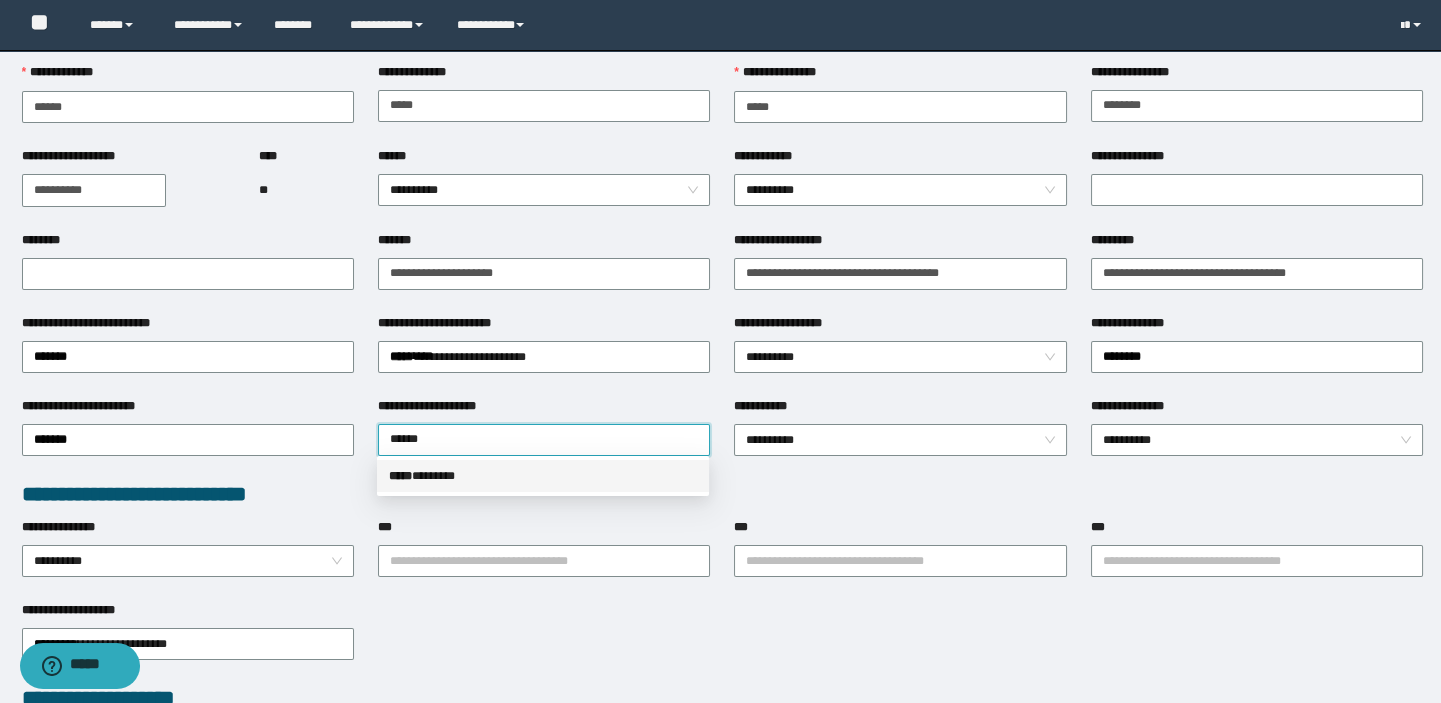 click on "*****" at bounding box center [400, 476] 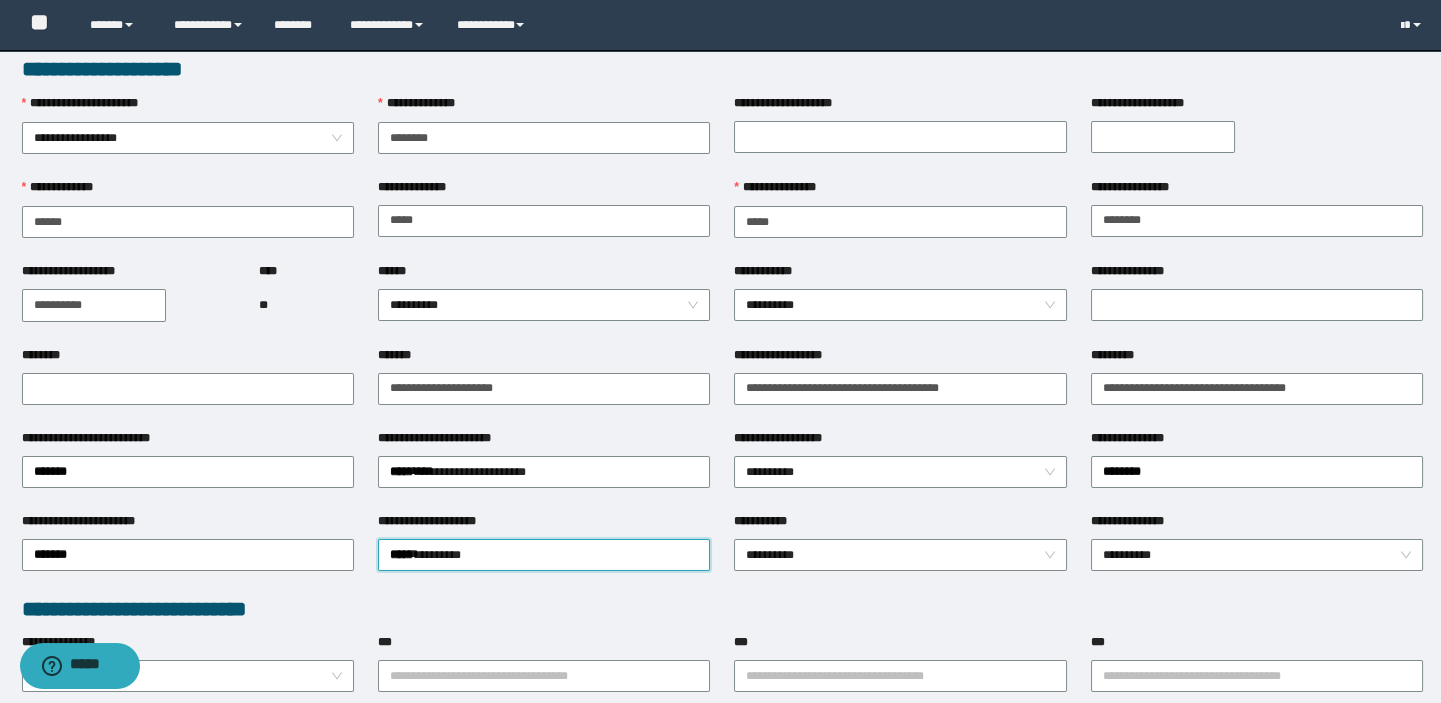 scroll, scrollTop: 0, scrollLeft: 0, axis: both 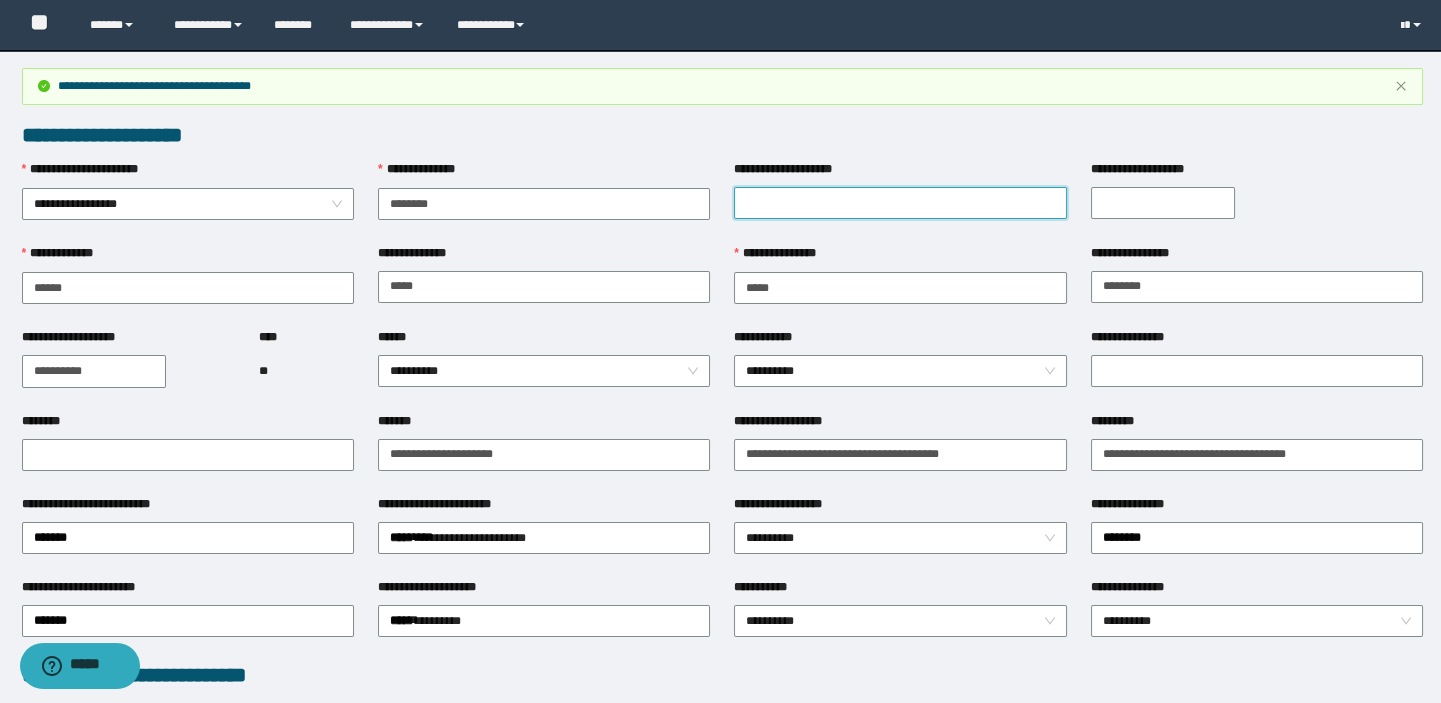 drag, startPoint x: 820, startPoint y: 196, endPoint x: 811, endPoint y: 174, distance: 23.769728 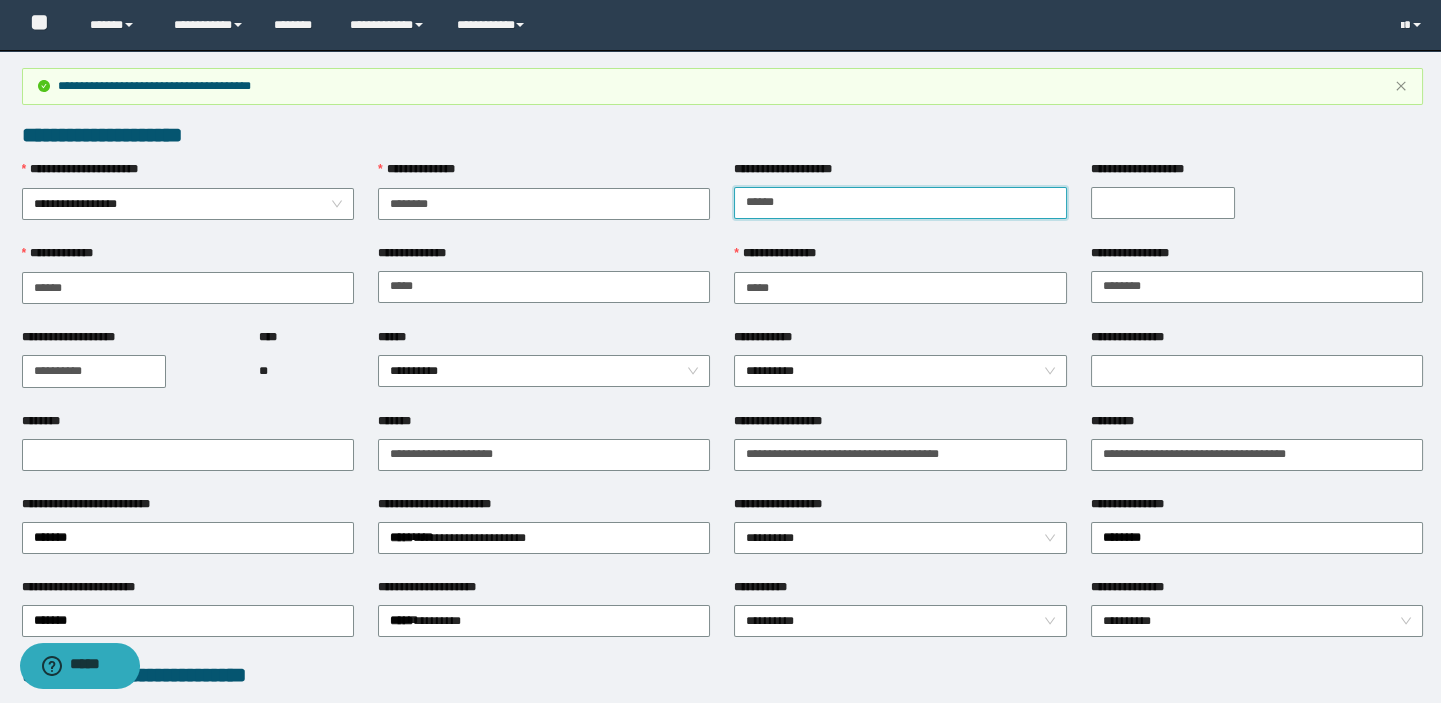 type on "******" 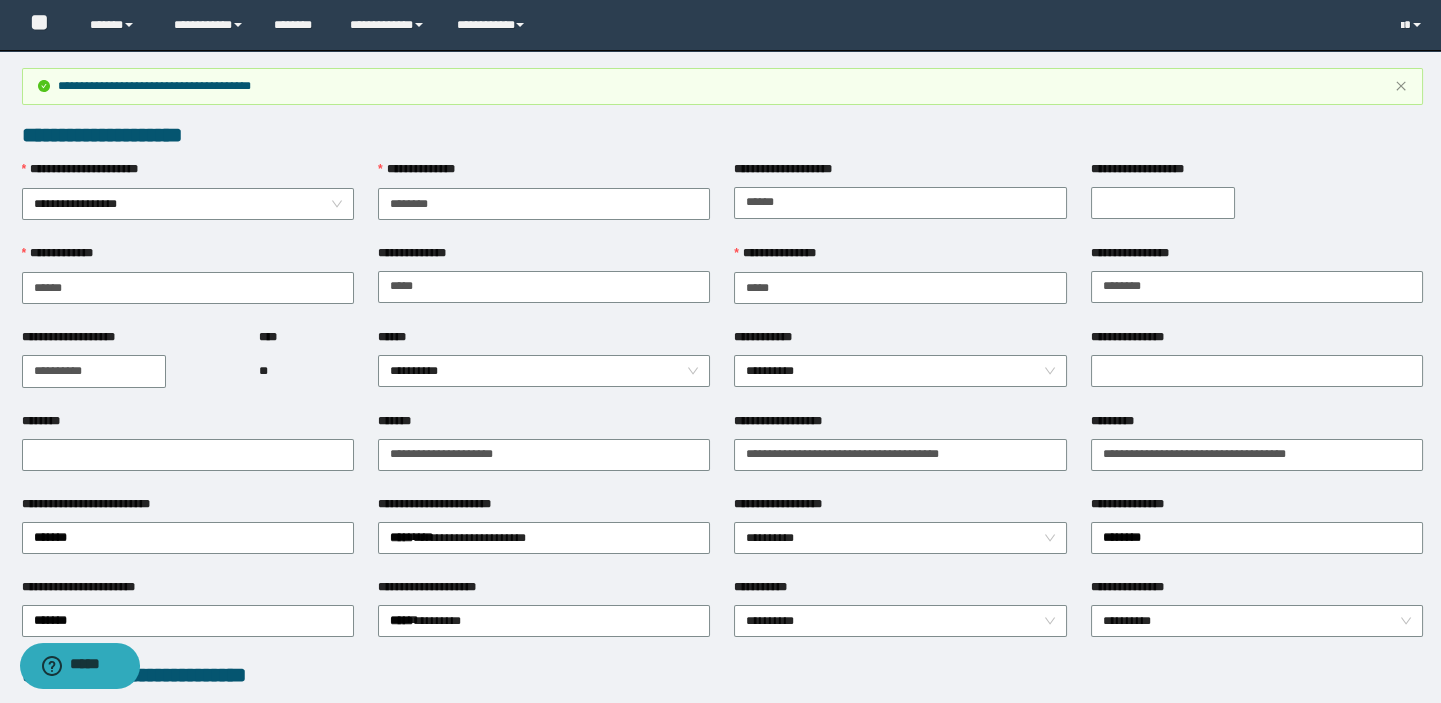 click on "**********" at bounding box center [1163, 203] 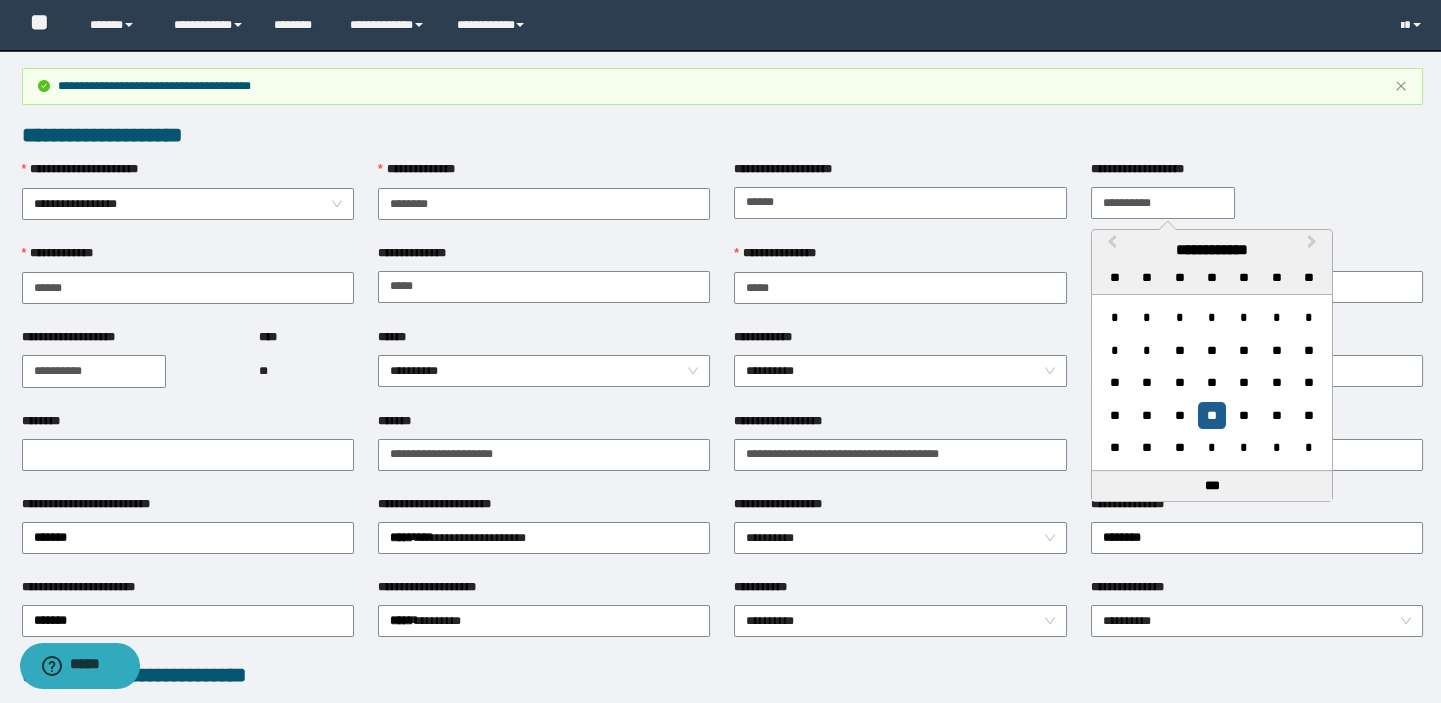 type on "**********" 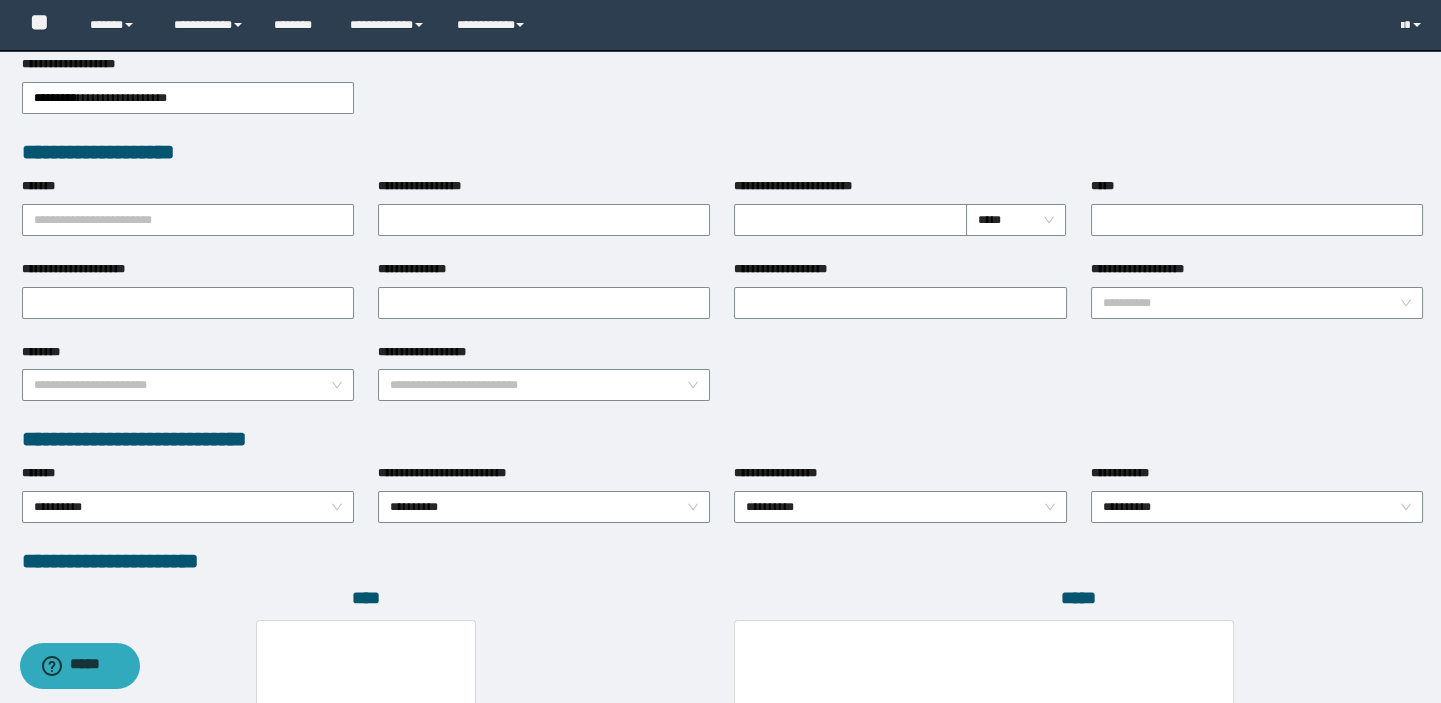 scroll, scrollTop: 1104, scrollLeft: 0, axis: vertical 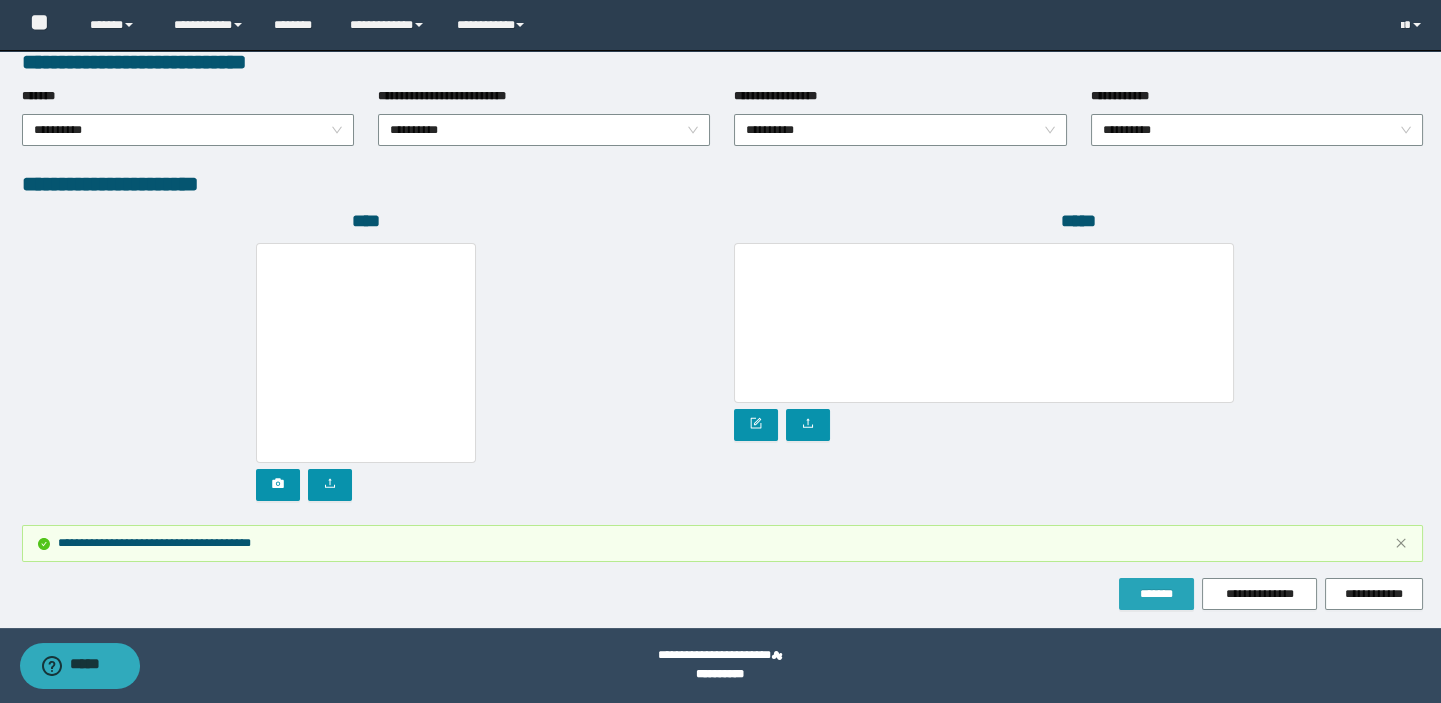 click on "*******" at bounding box center [1156, 594] 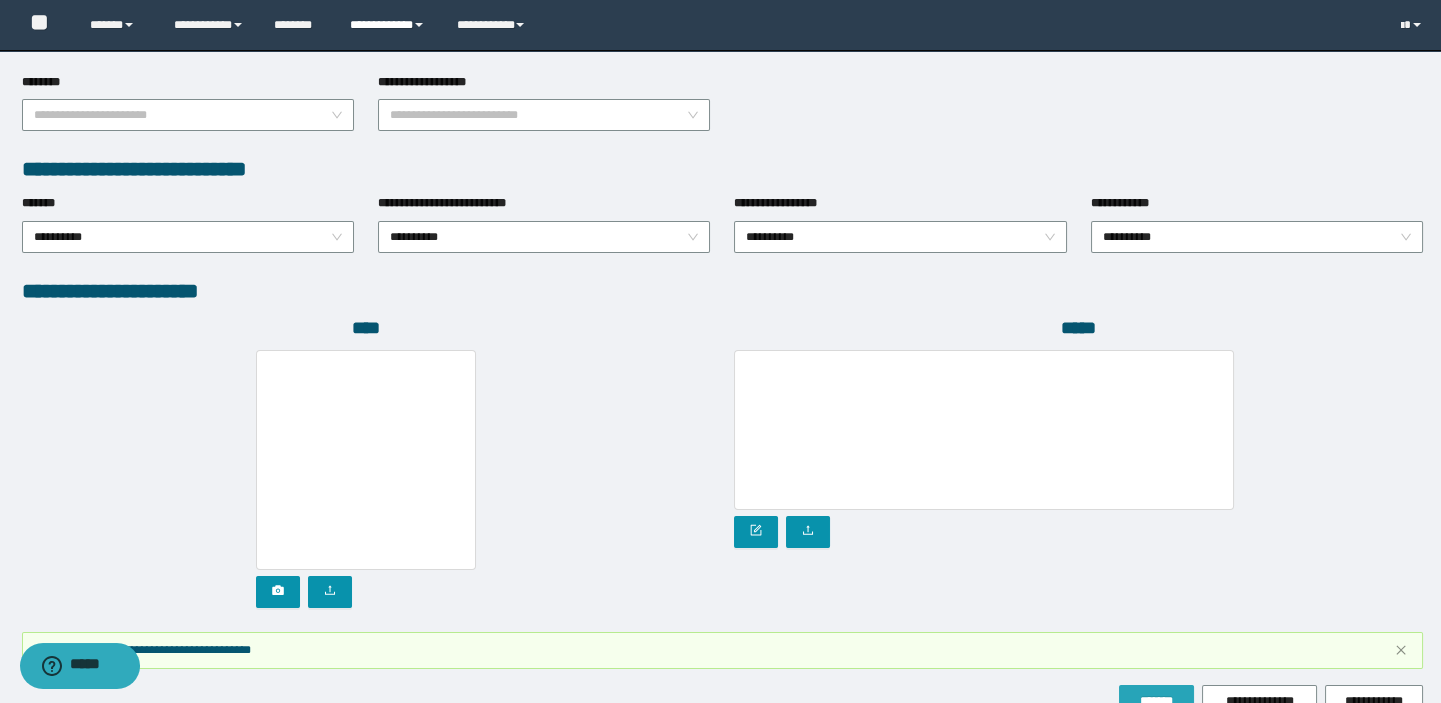 scroll, scrollTop: 922, scrollLeft: 0, axis: vertical 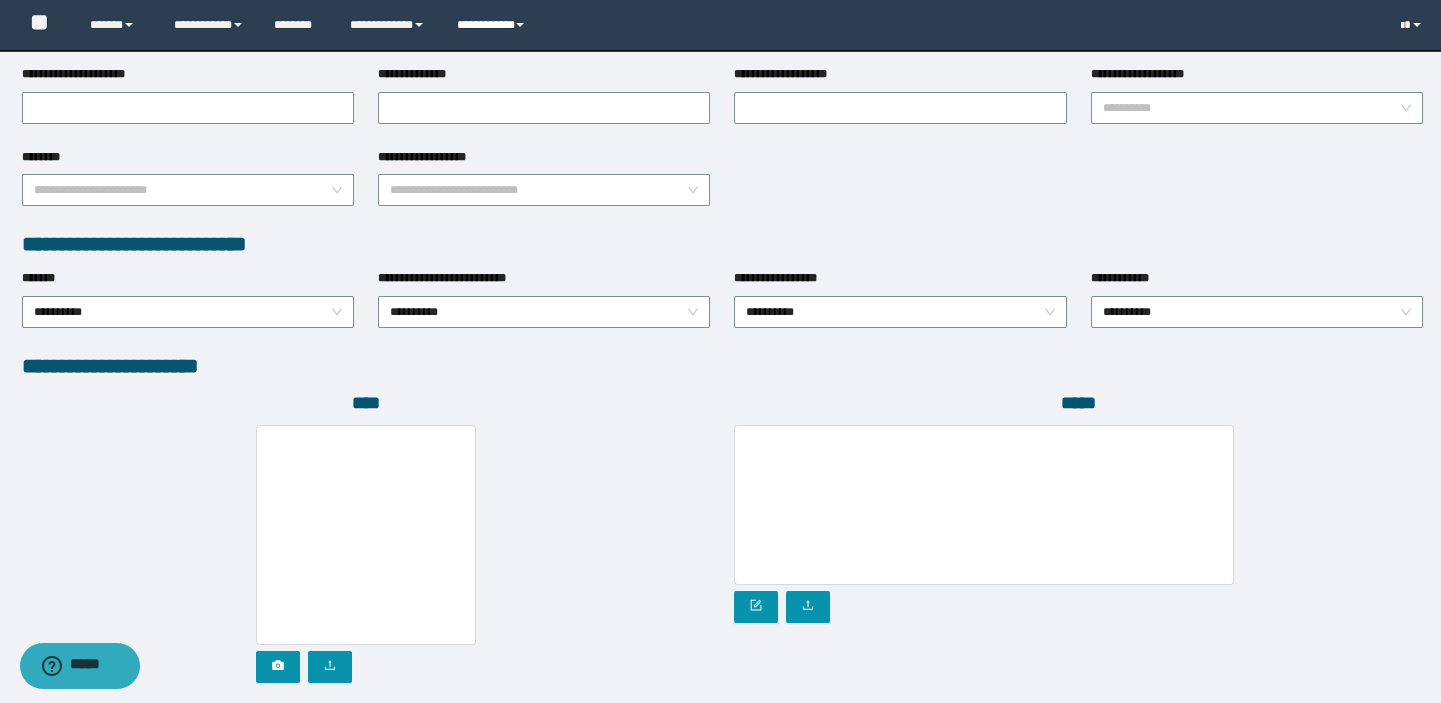 click on "**********" at bounding box center [493, 25] 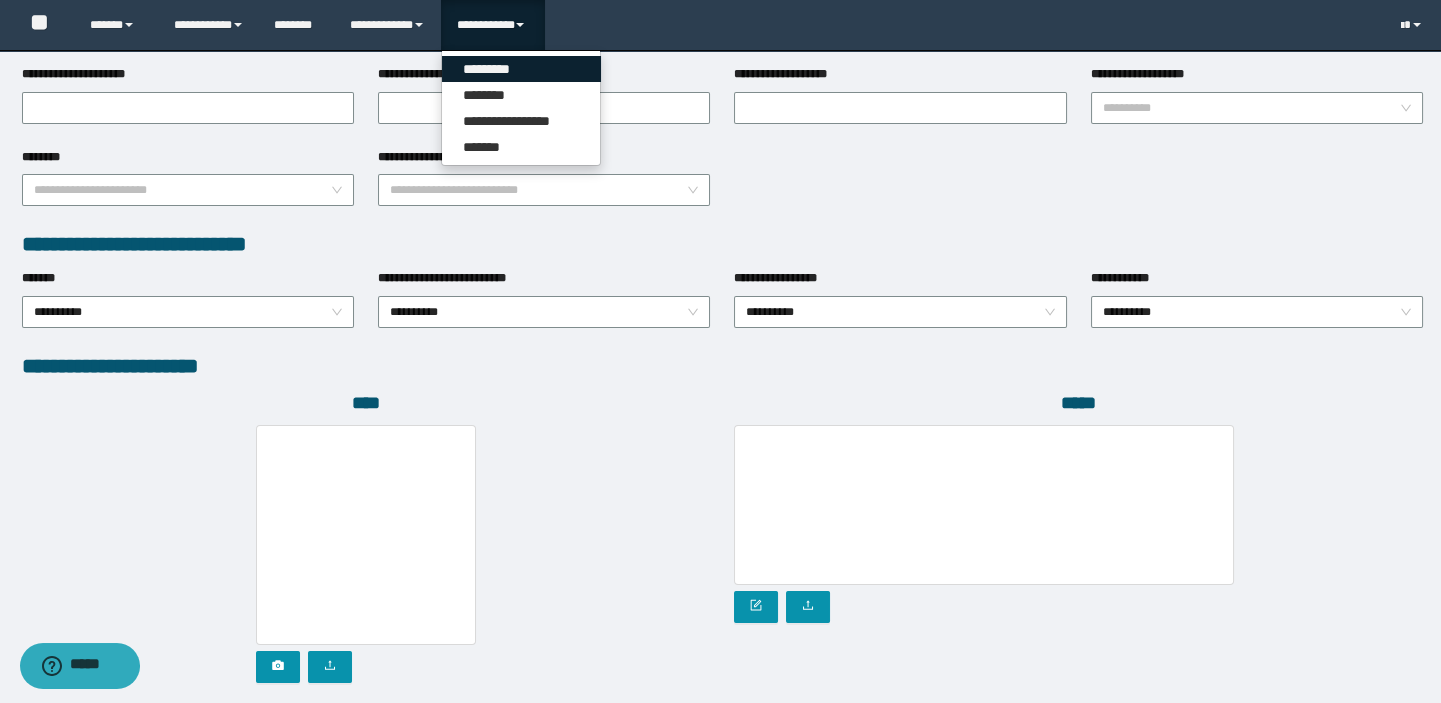 click on "*********" at bounding box center [521, 69] 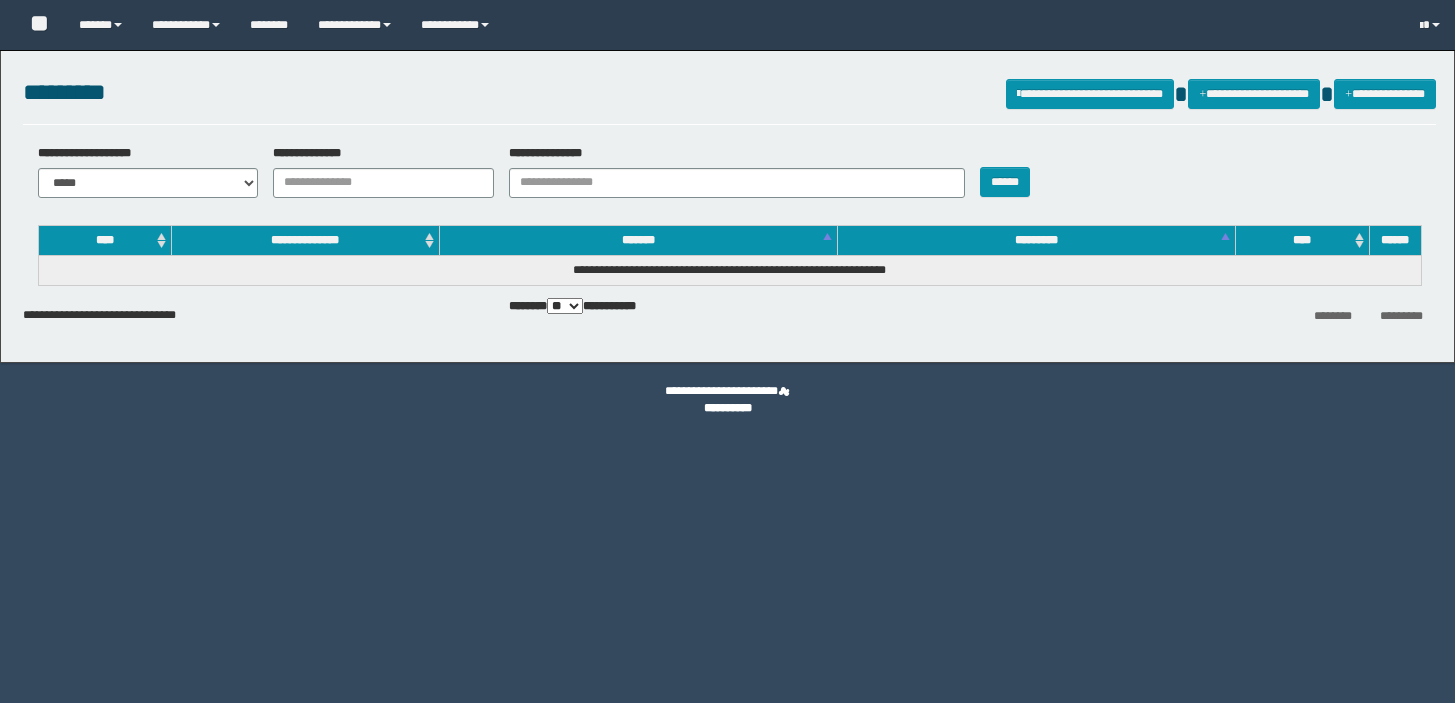 scroll, scrollTop: 0, scrollLeft: 0, axis: both 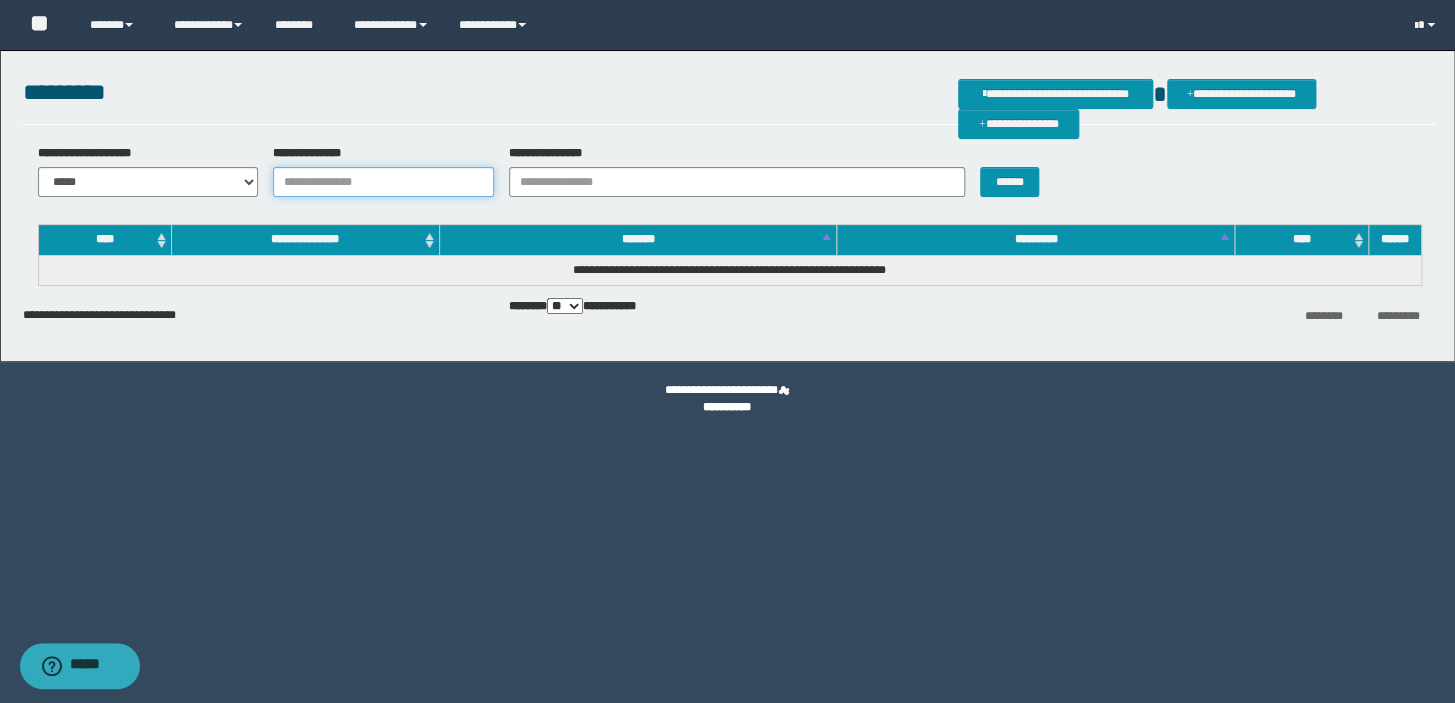 click on "**********" at bounding box center (383, 182) 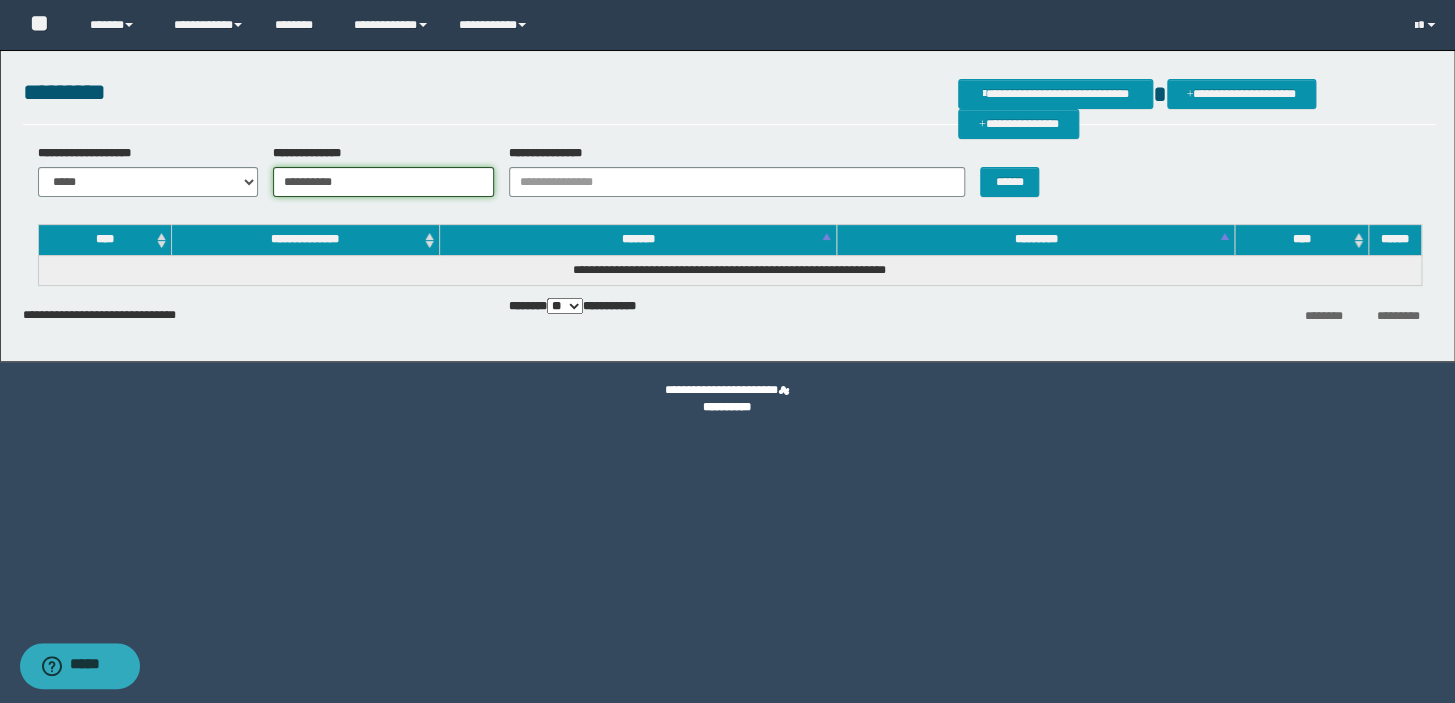 type on "**********" 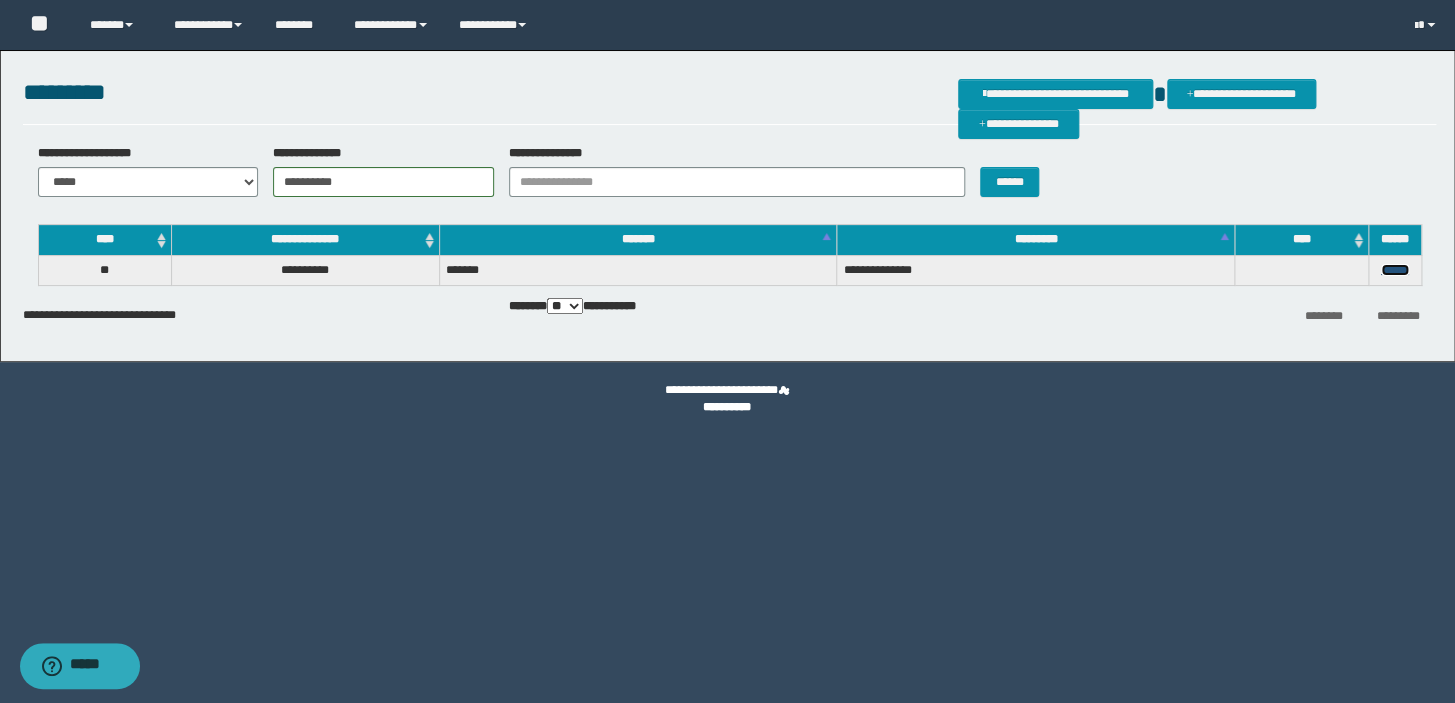 click on "******" at bounding box center [1395, 270] 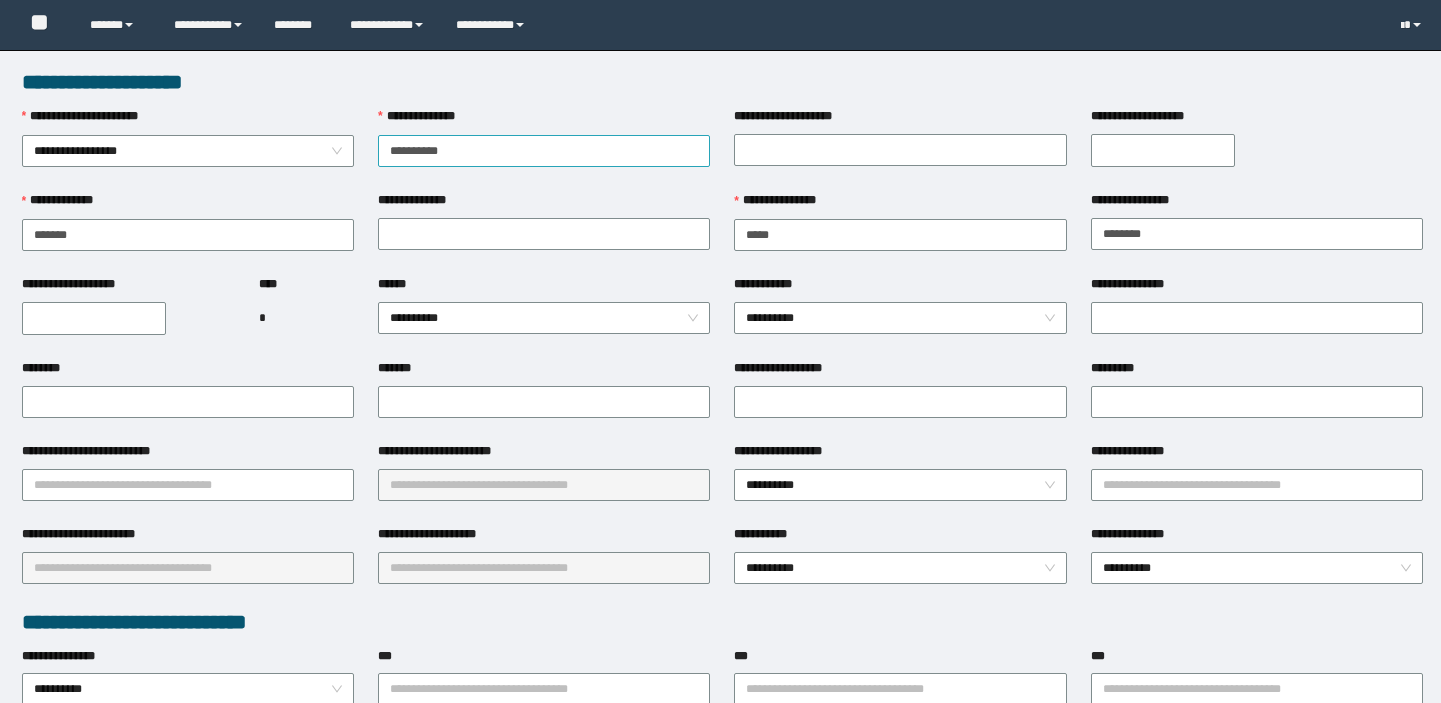 scroll, scrollTop: 0, scrollLeft: 0, axis: both 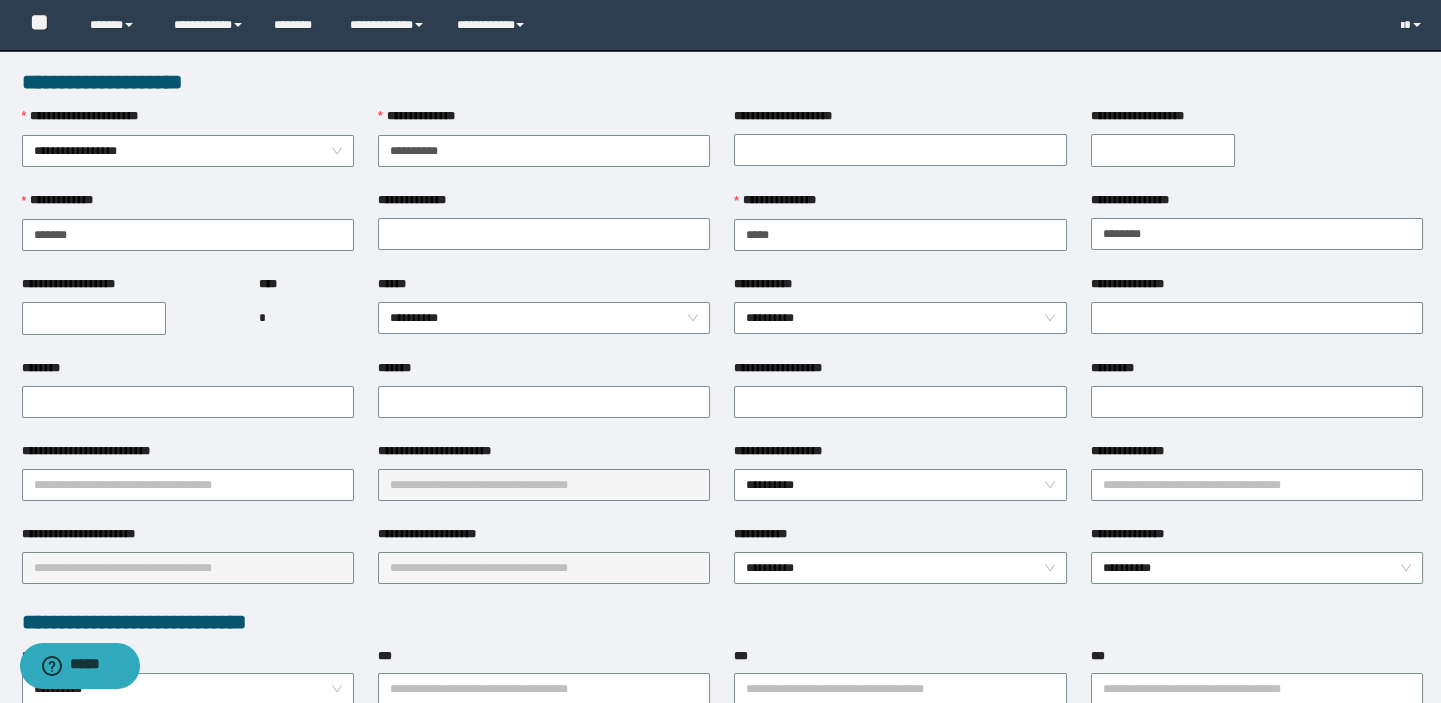 click on "**********" at bounding box center (94, 318) 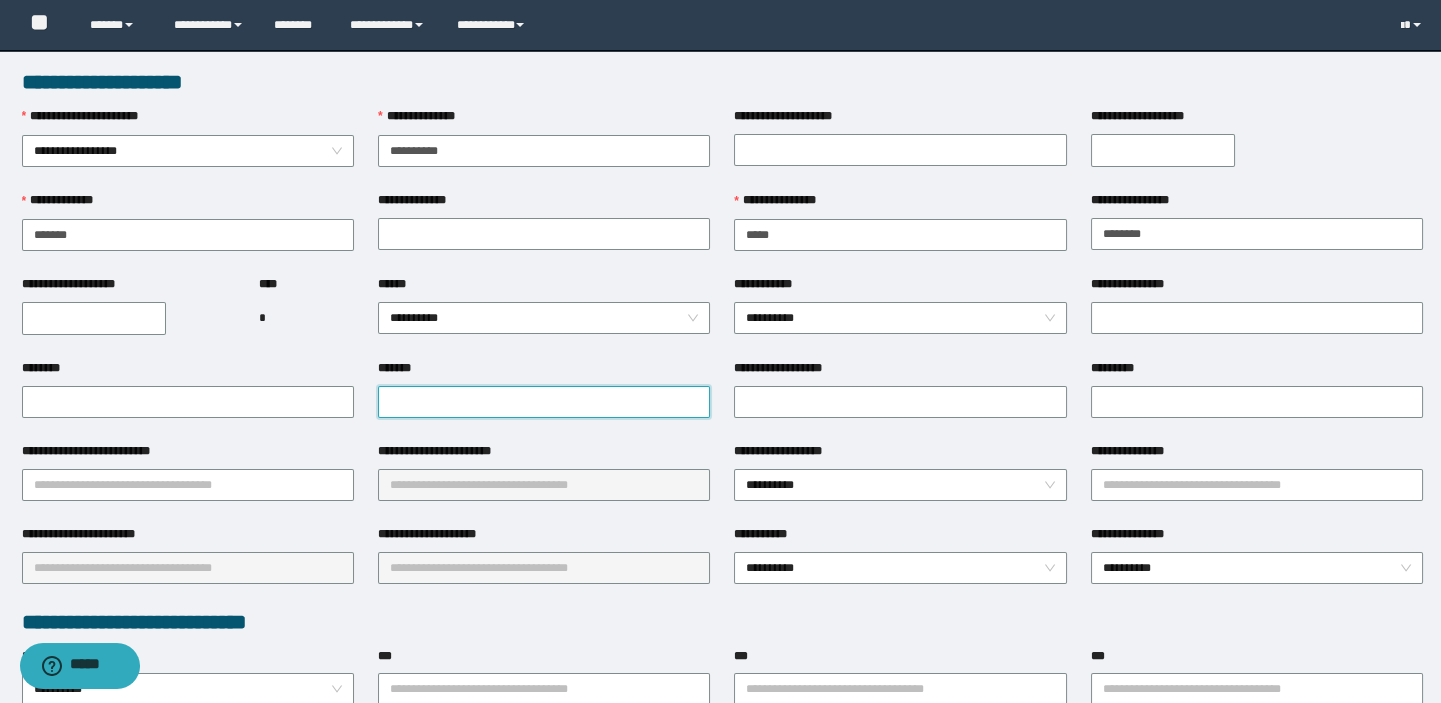 click on "*******" at bounding box center [544, 402] 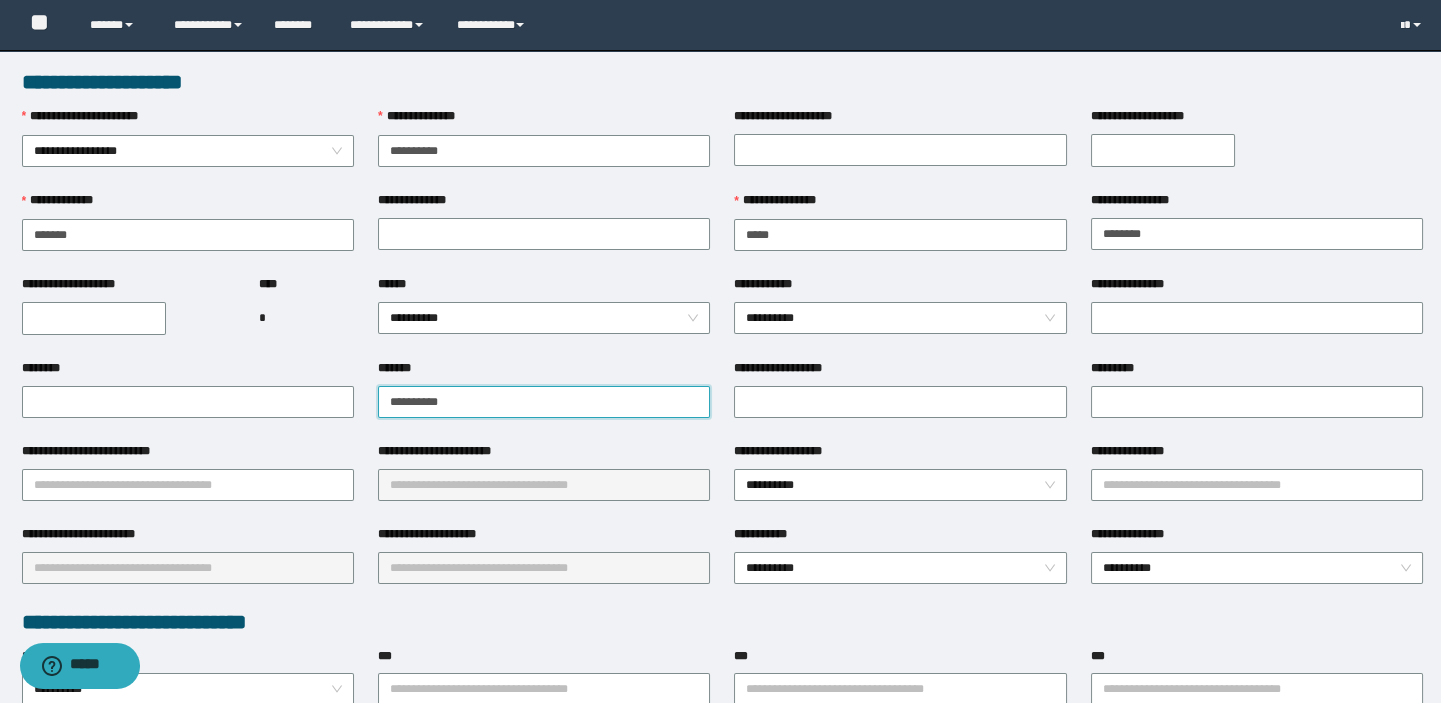 type on "**********" 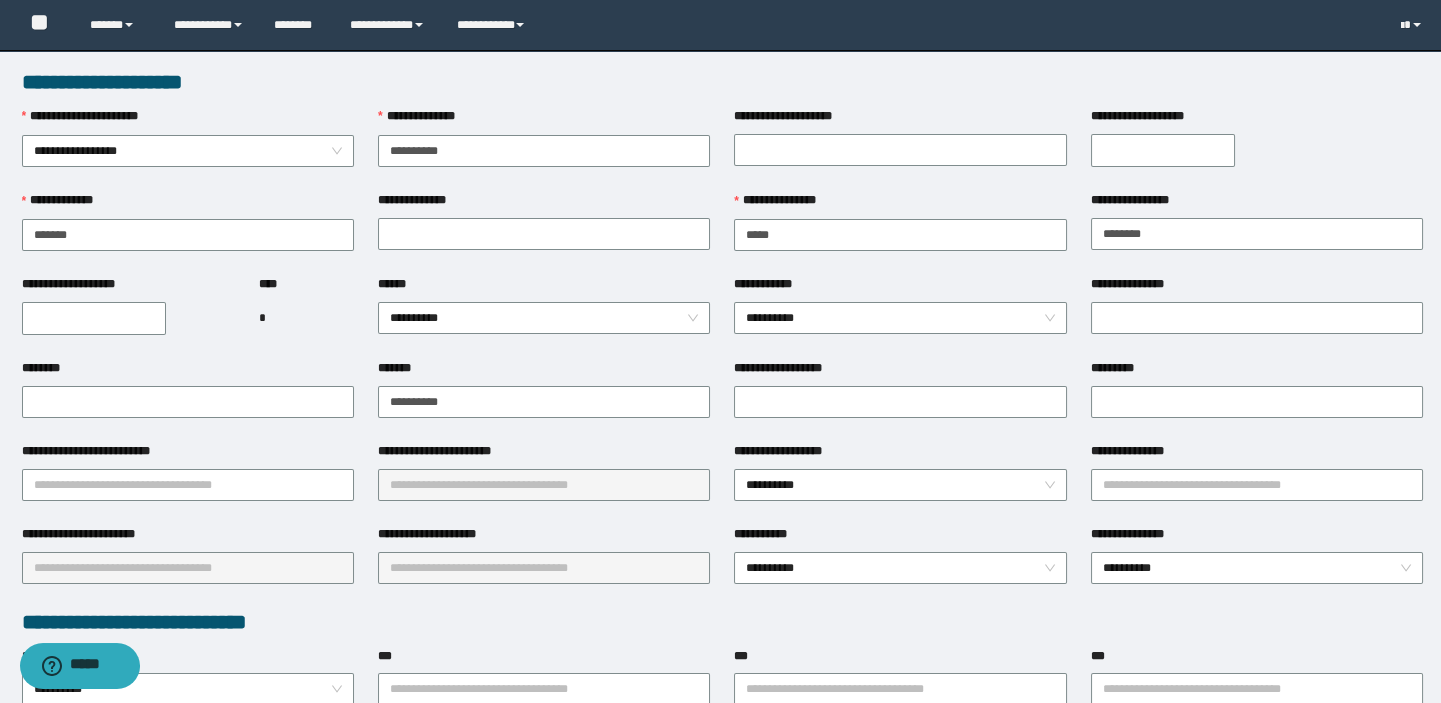 click on "**********" at bounding box center [94, 318] 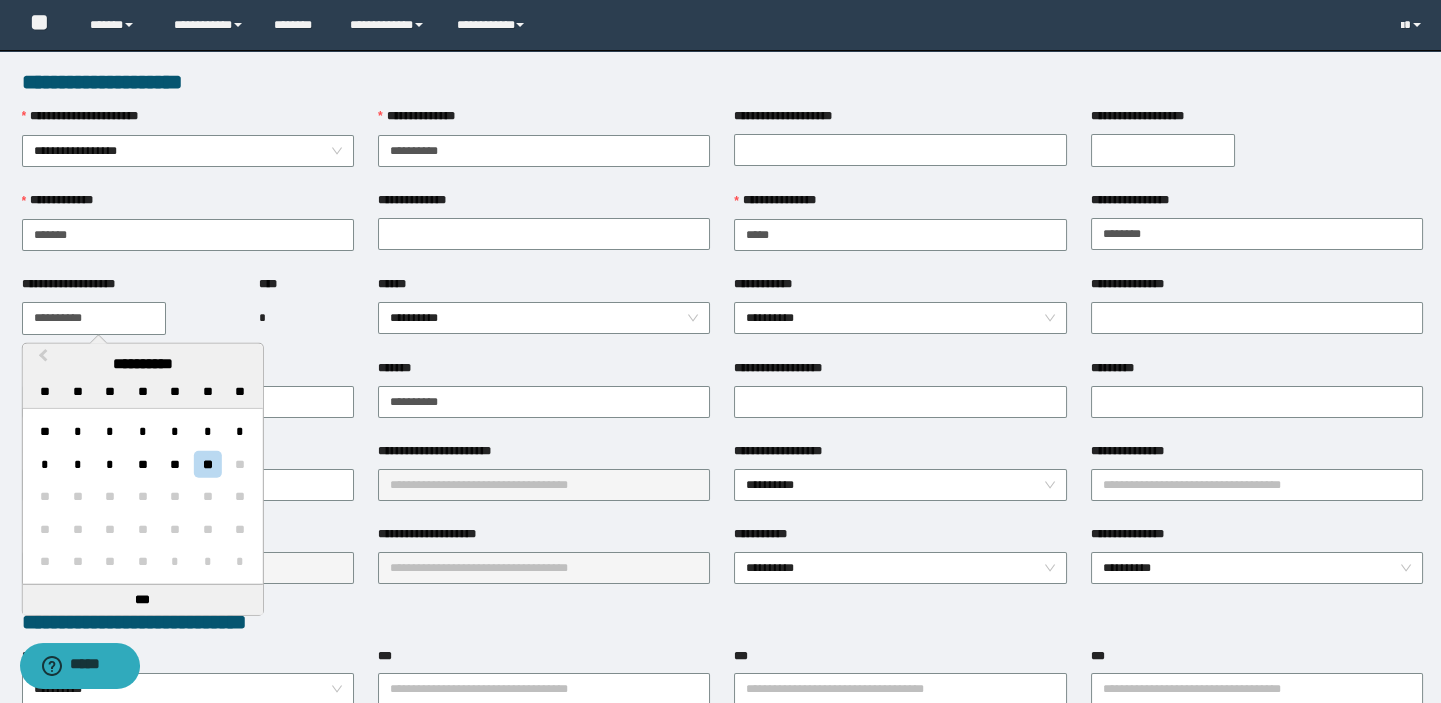 scroll, scrollTop: 363, scrollLeft: 0, axis: vertical 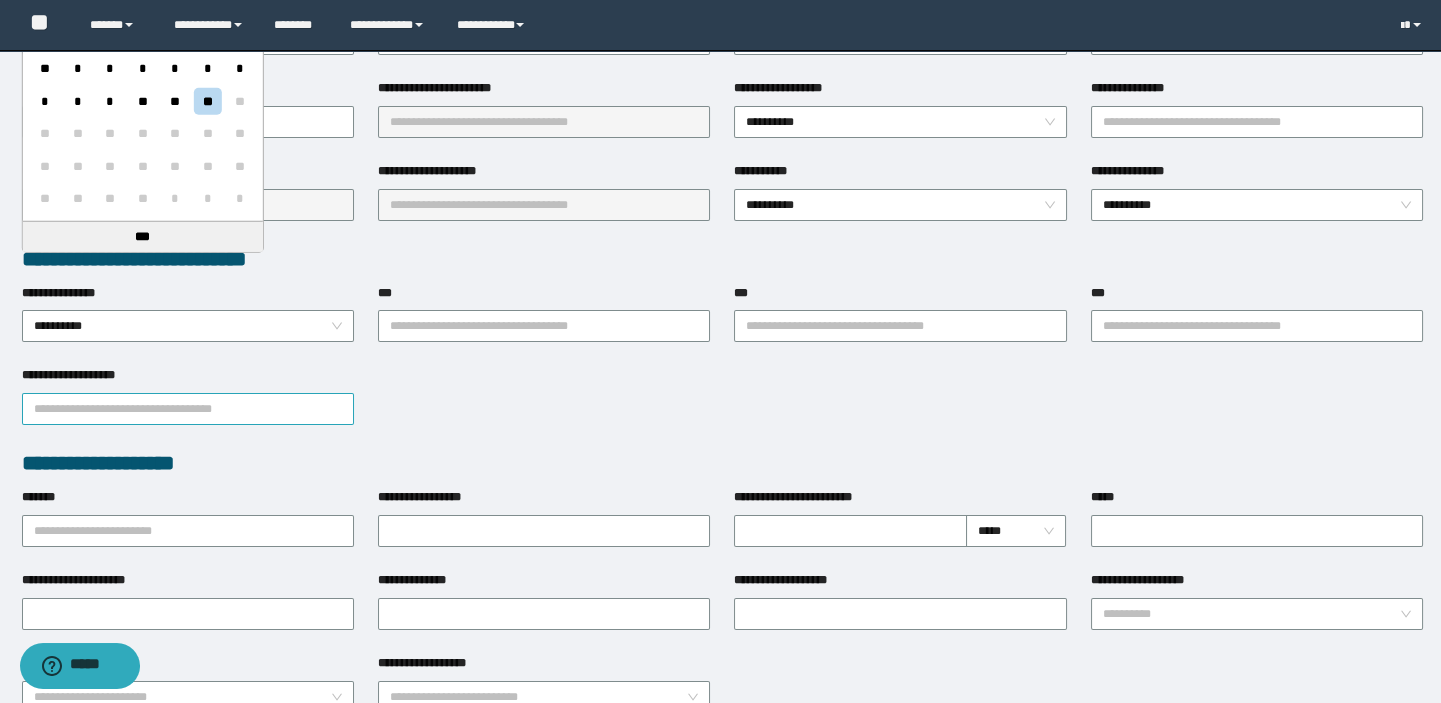 click on "**********" at bounding box center (188, 409) 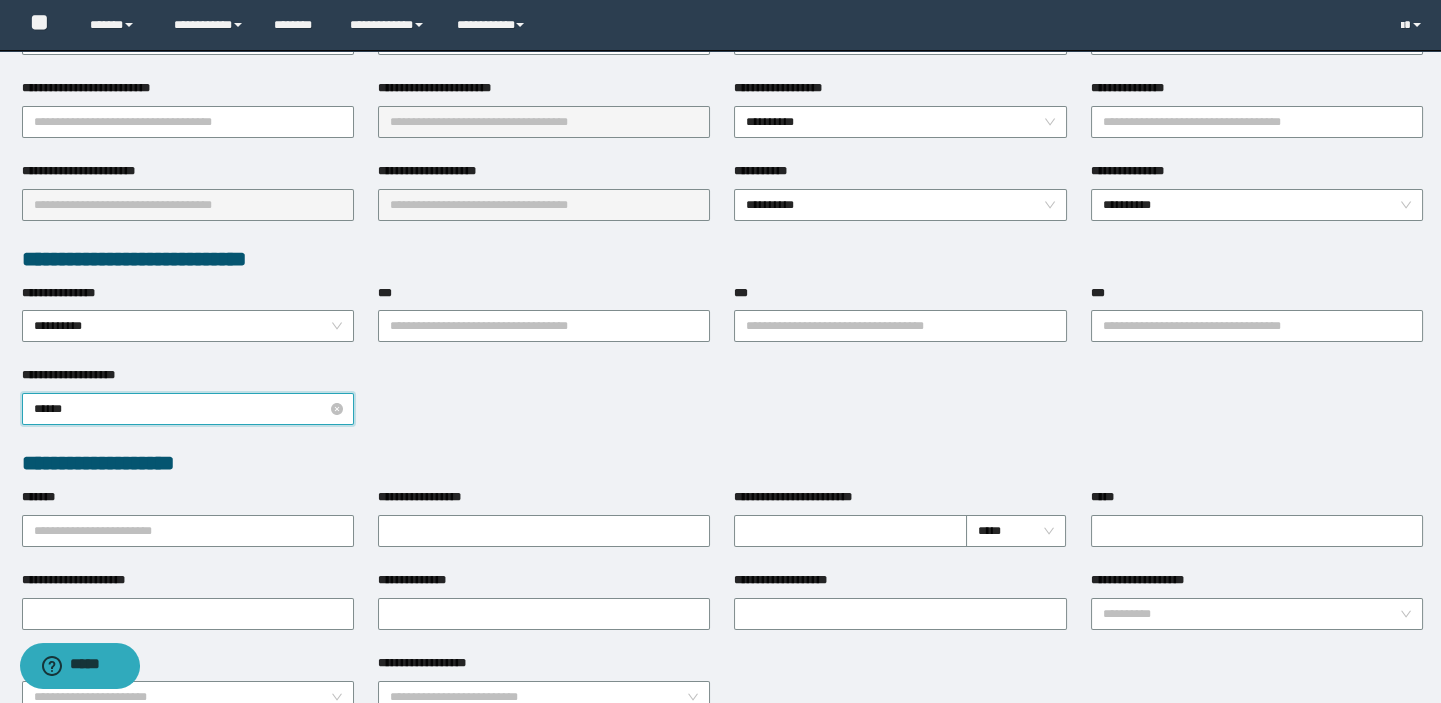 type on "*******" 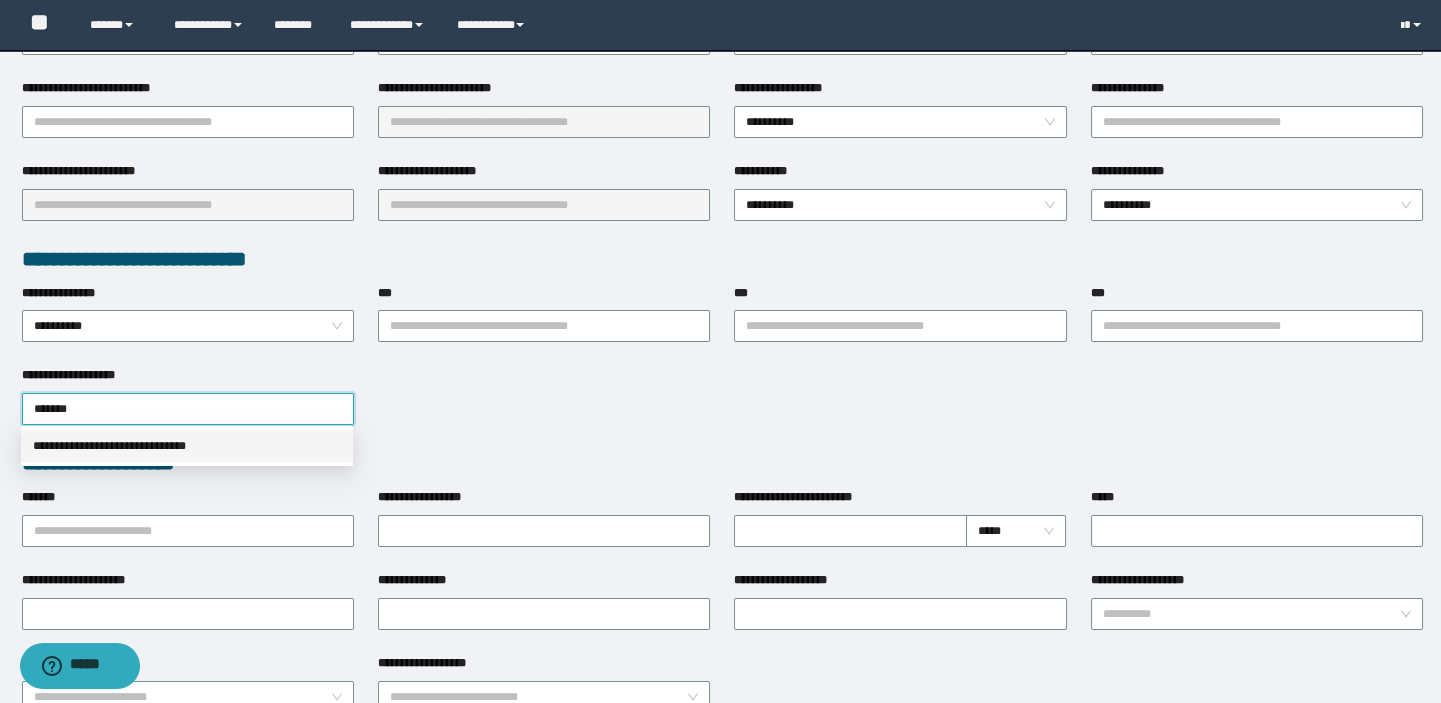 click on "**********" at bounding box center [187, 446] 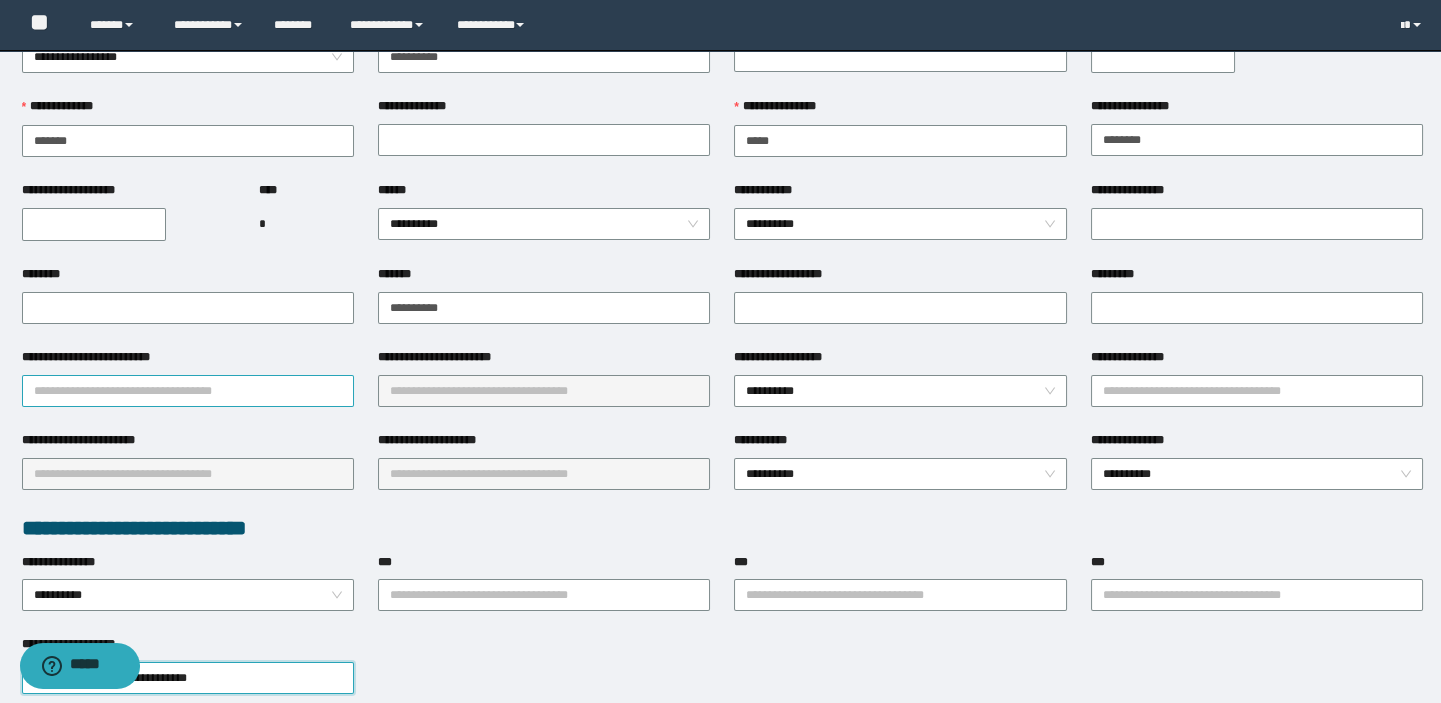 scroll, scrollTop: 90, scrollLeft: 0, axis: vertical 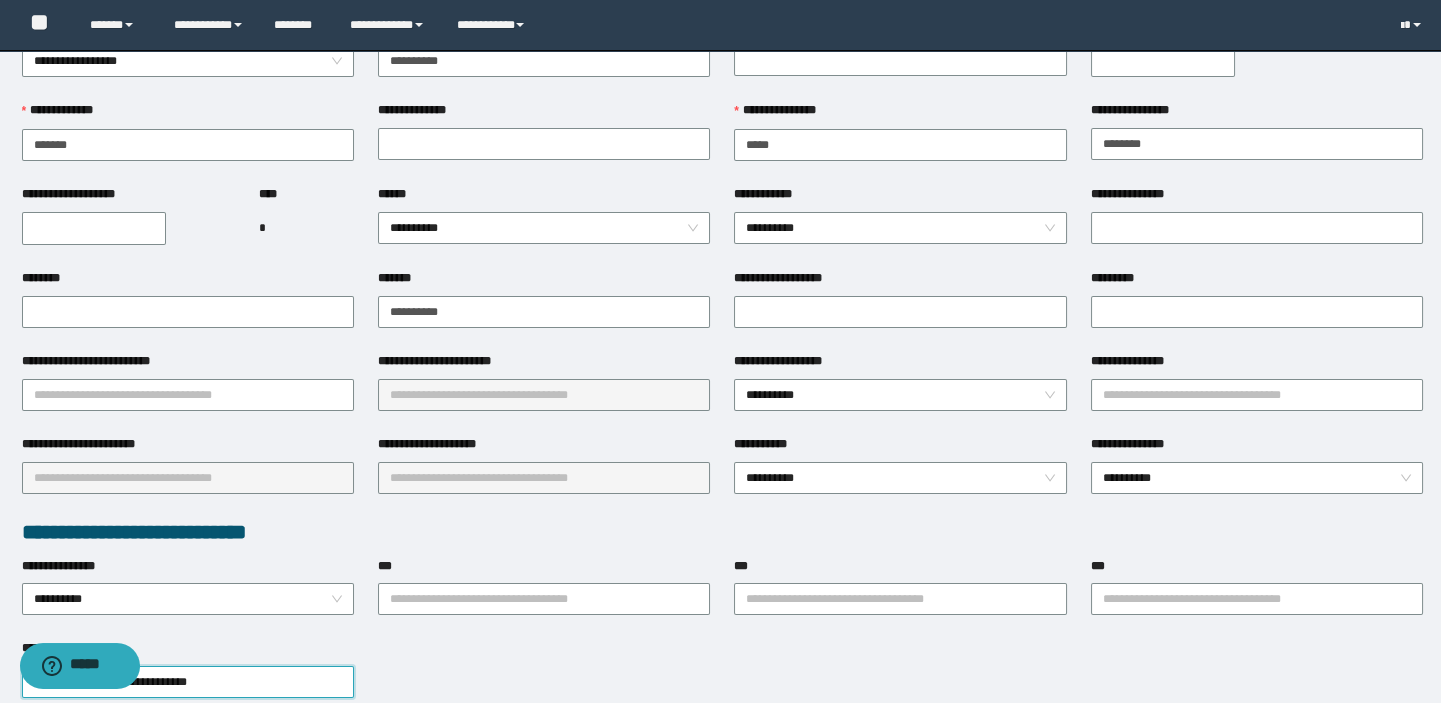 click on "**********" at bounding box center (94, 228) 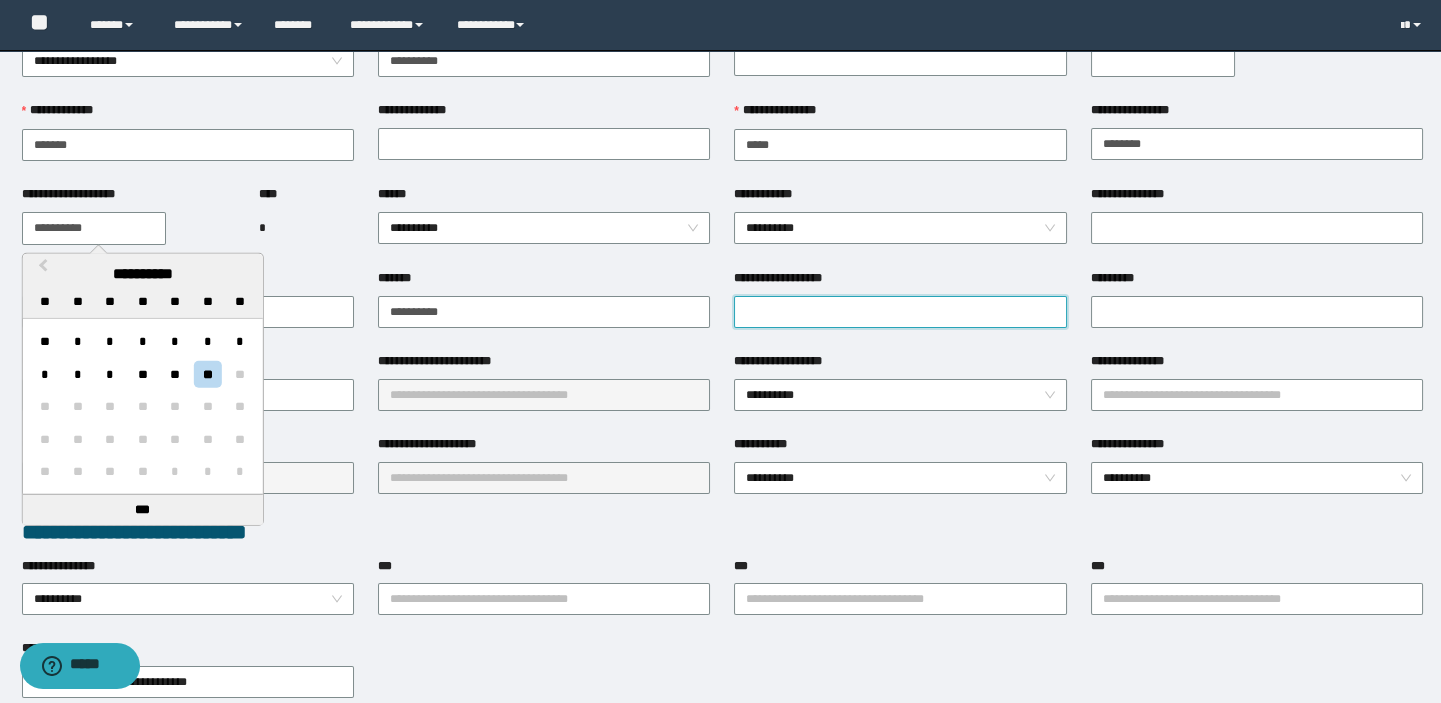 click on "**********" at bounding box center [900, 312] 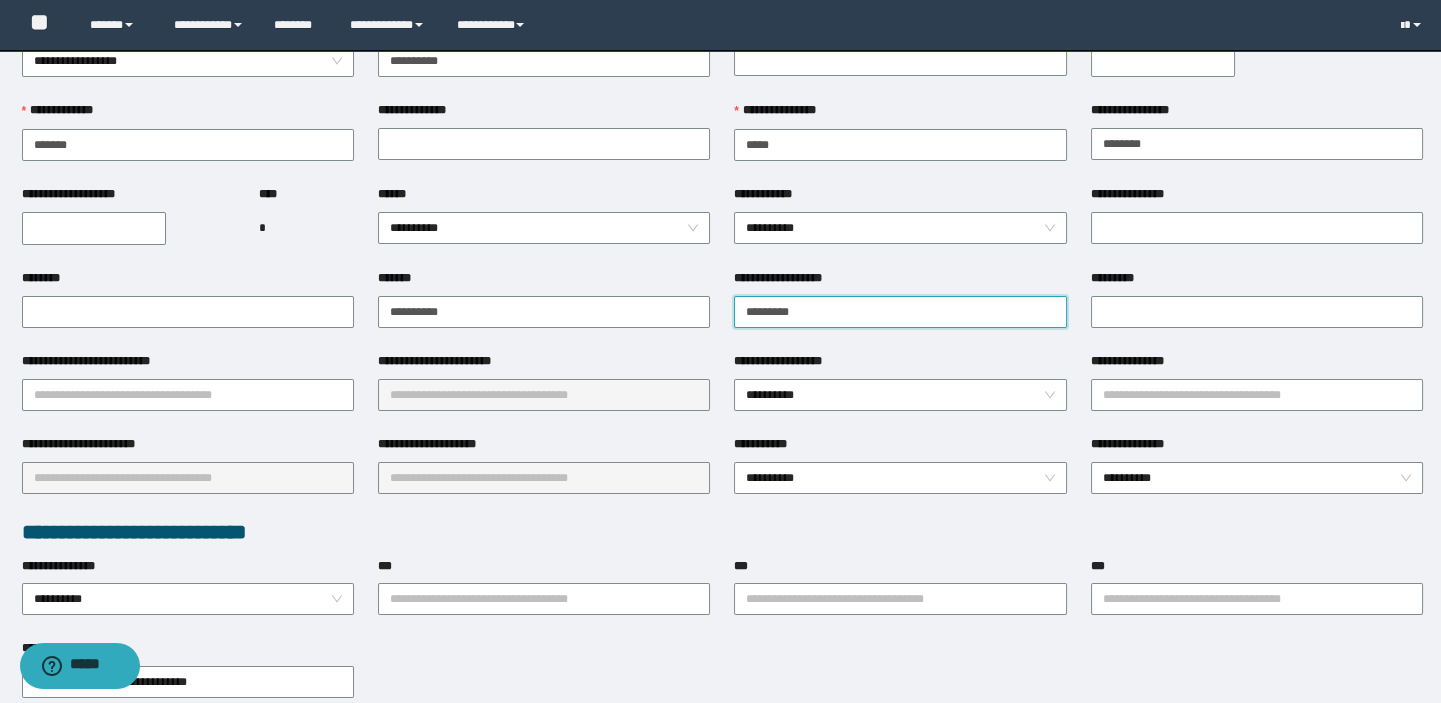 type on "**********" 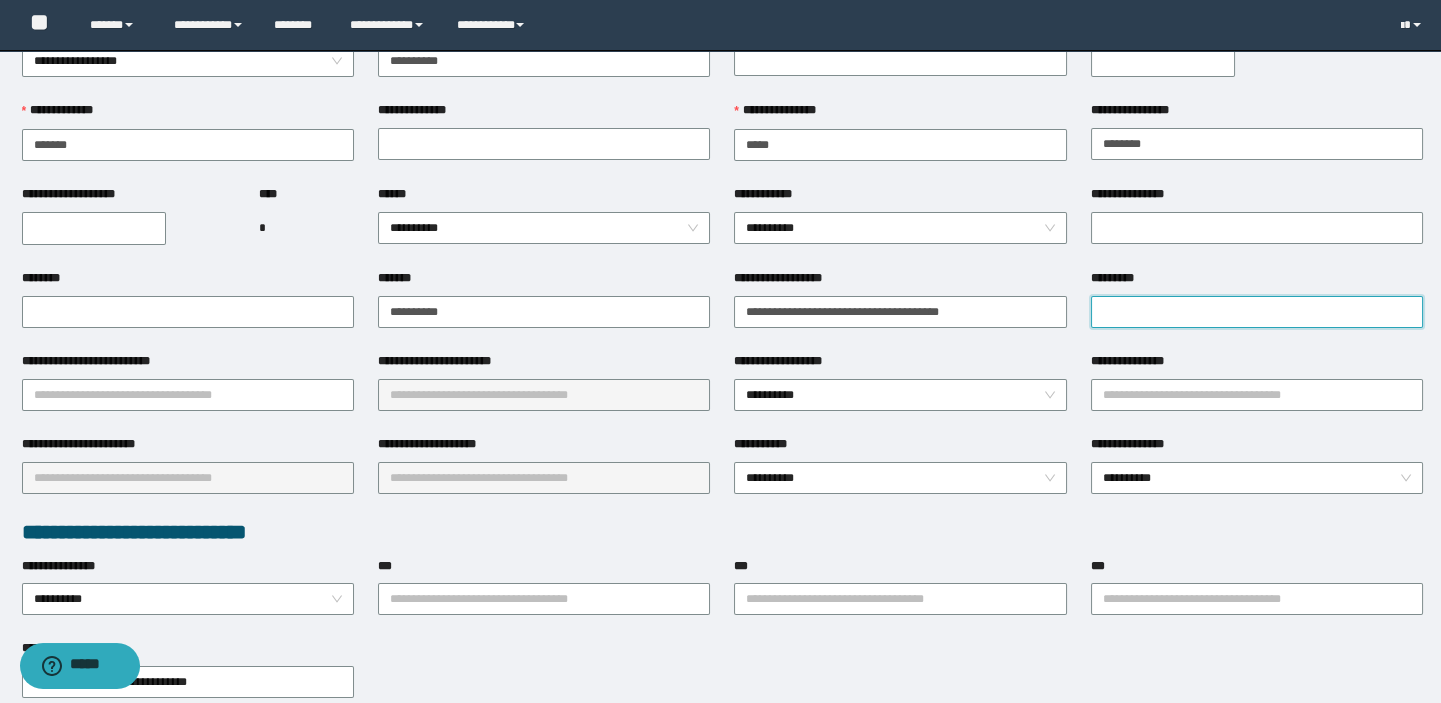 click on "*********" at bounding box center [1257, 312] 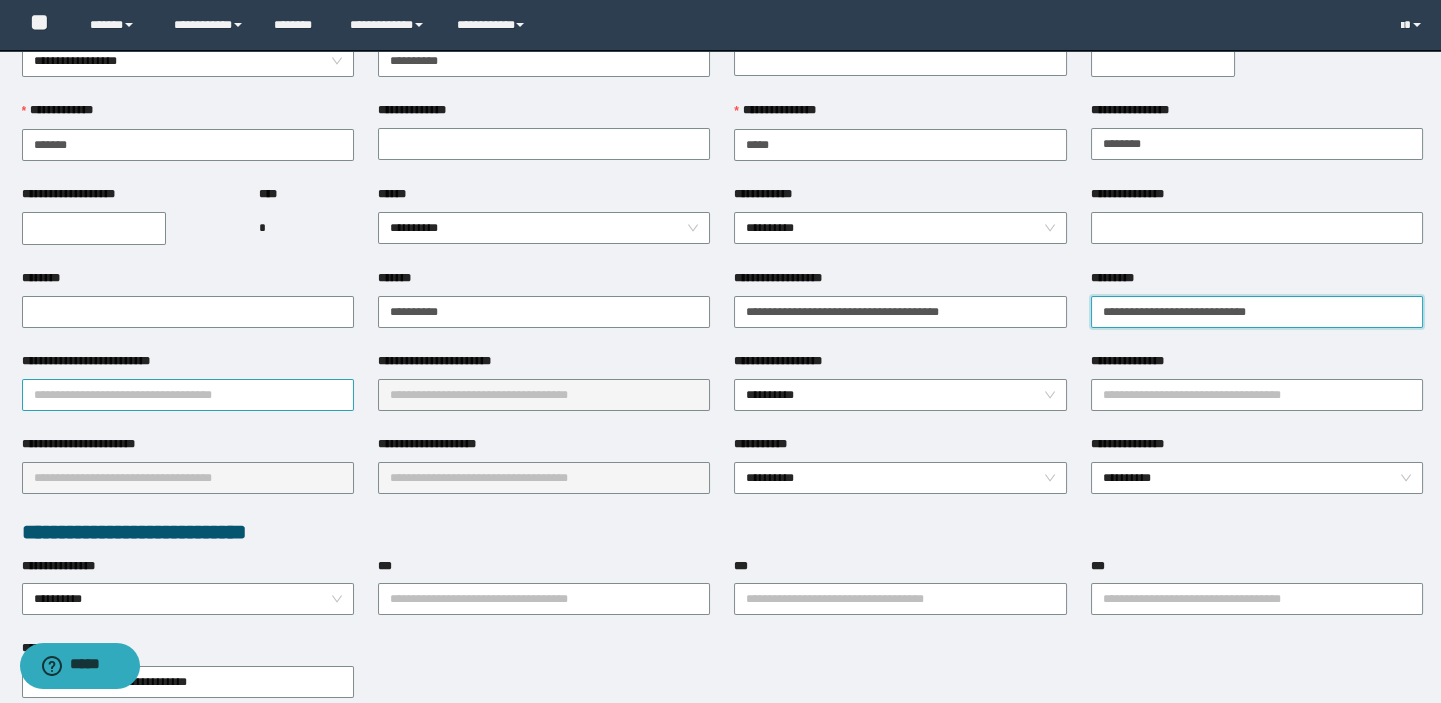 type on "**********" 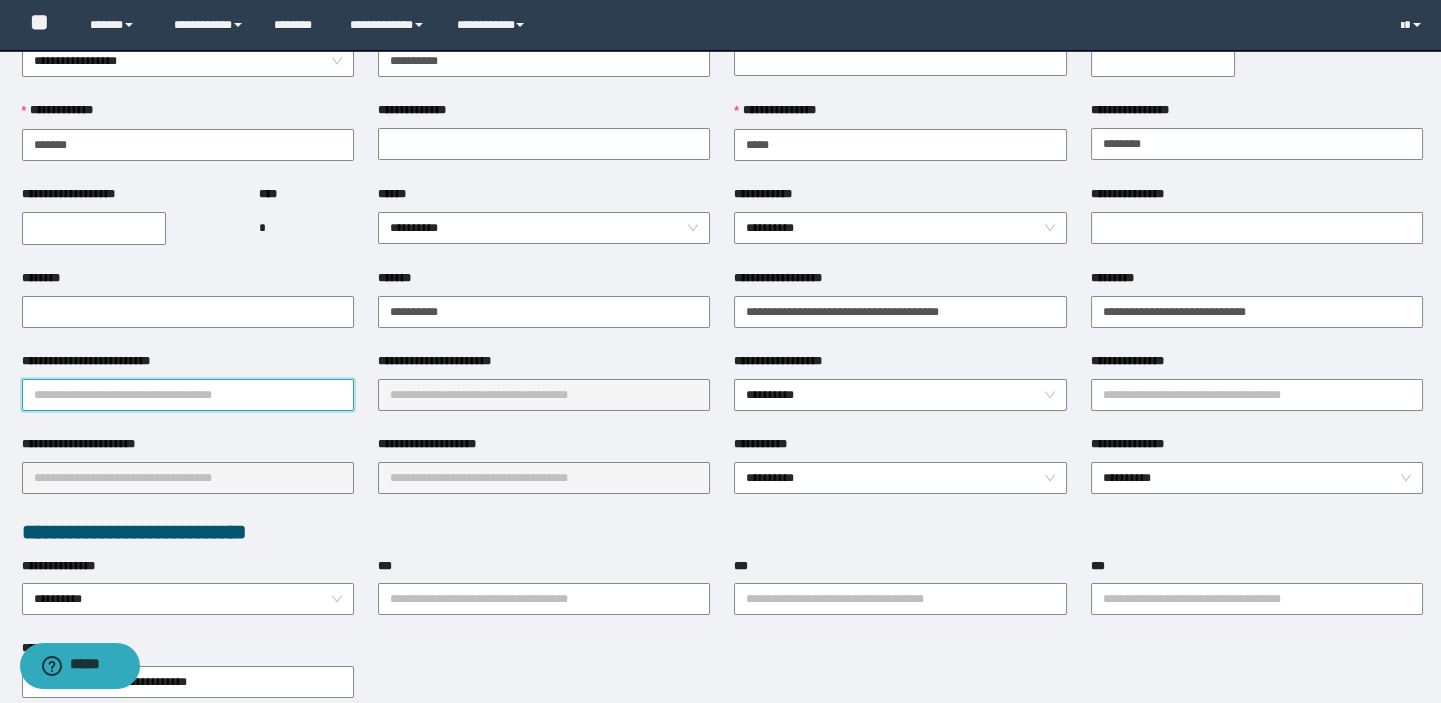 click on "**********" at bounding box center (188, 395) 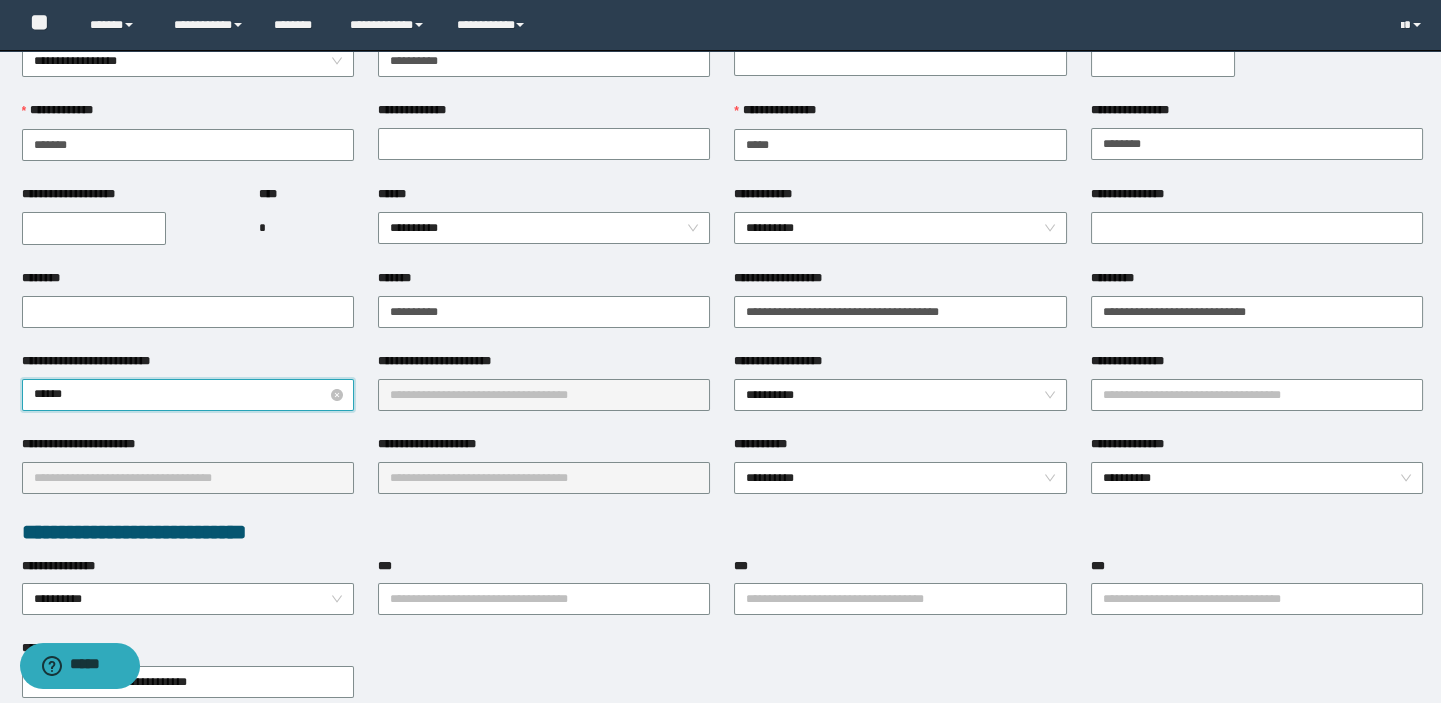 type on "*******" 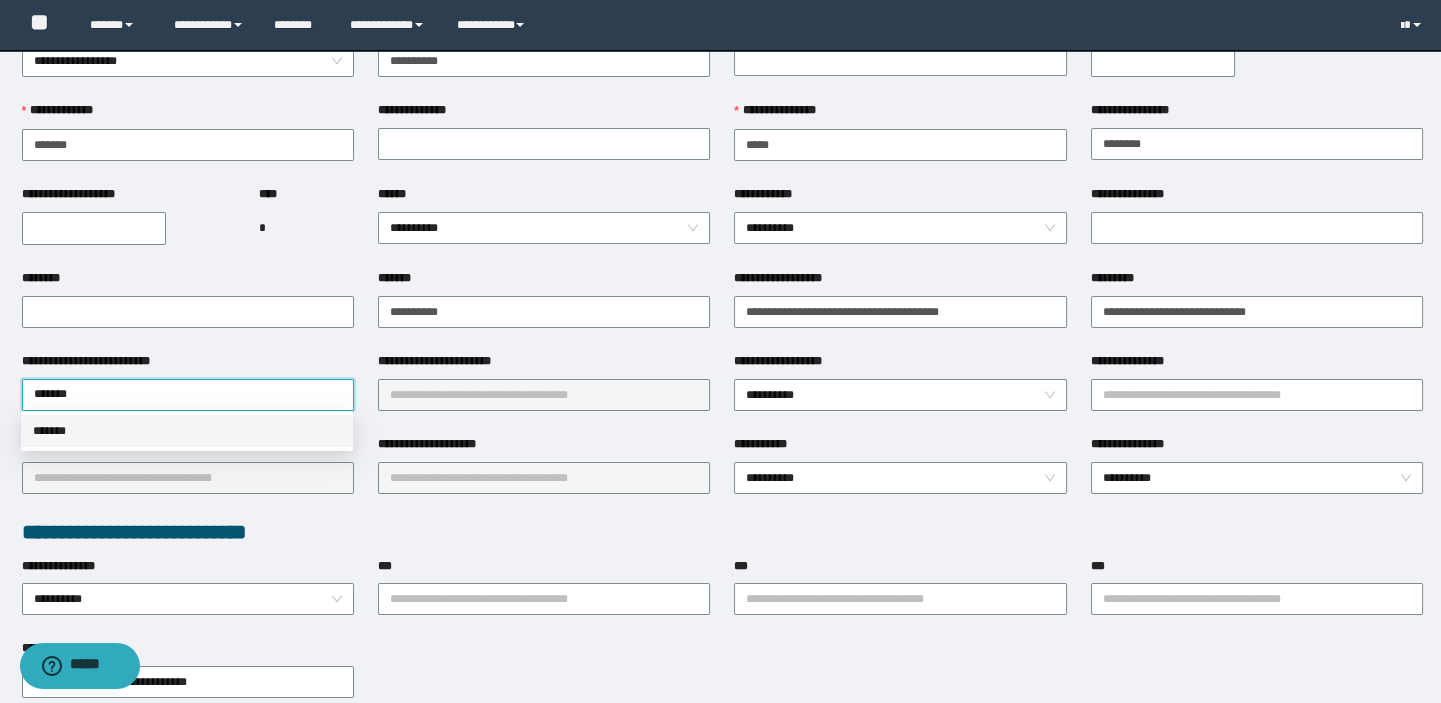 click on "*******" at bounding box center (187, 431) 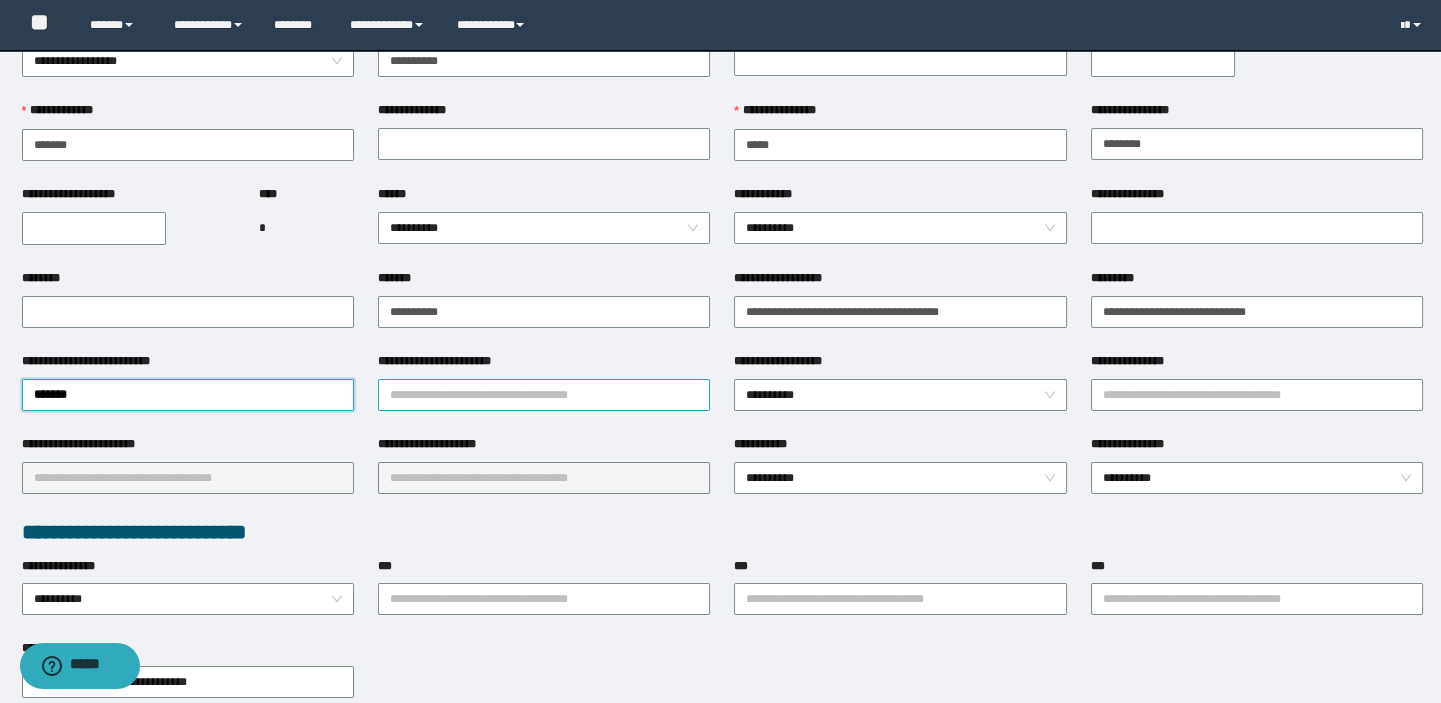 click on "**********" at bounding box center [544, 395] 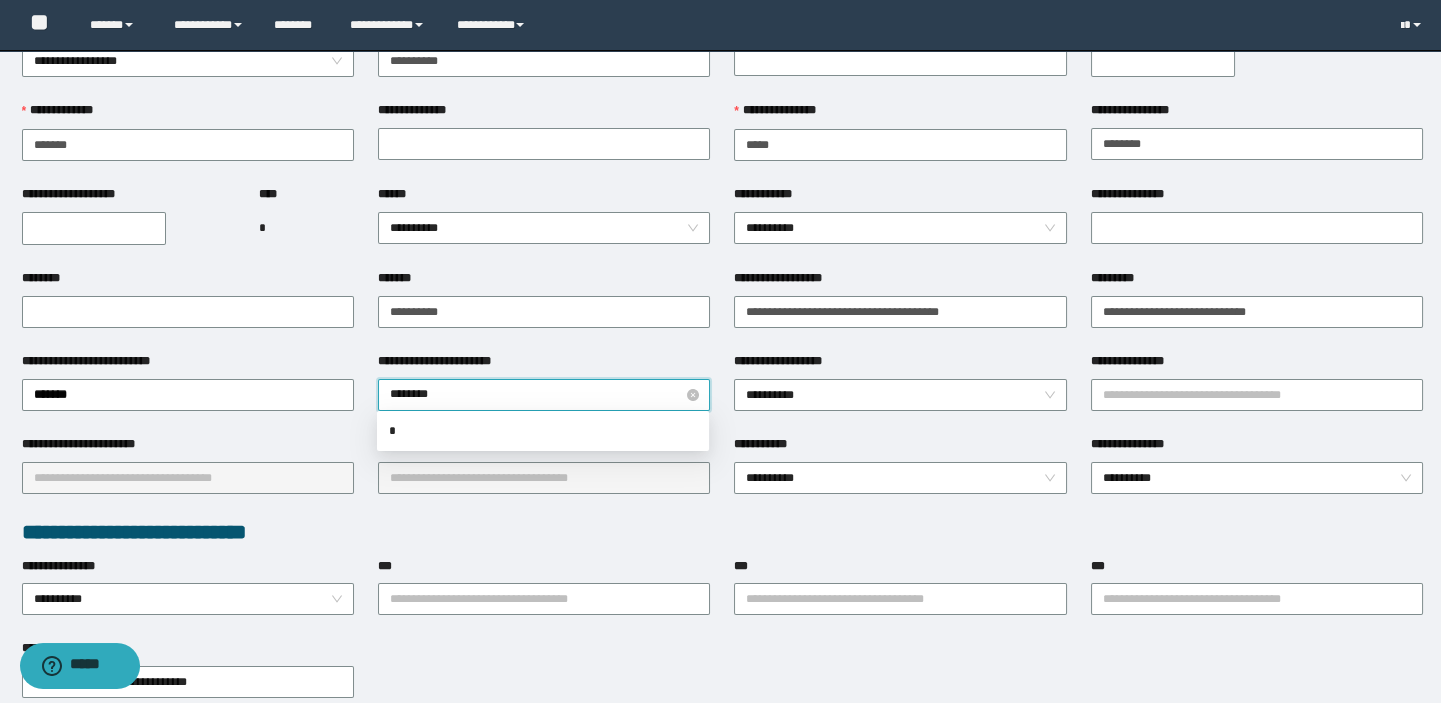 type on "*********" 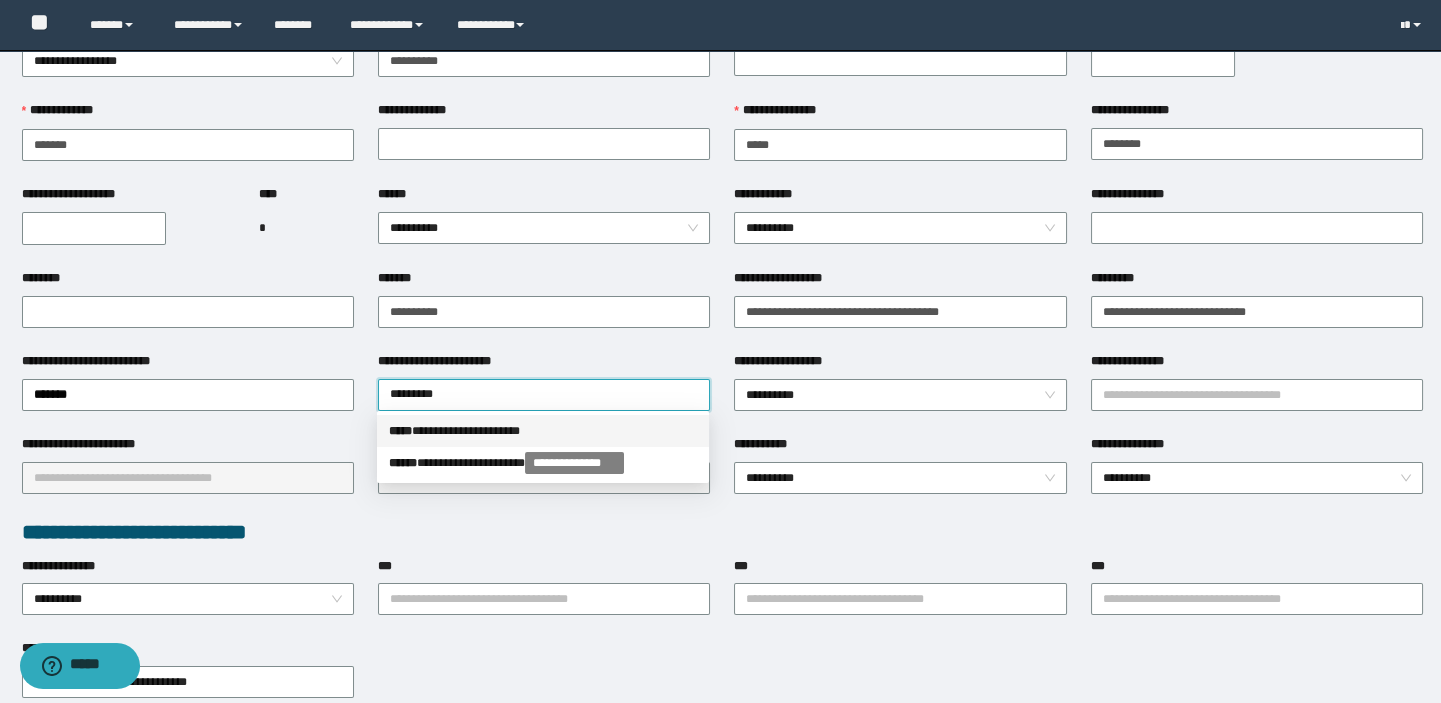click on "**********" at bounding box center (543, 431) 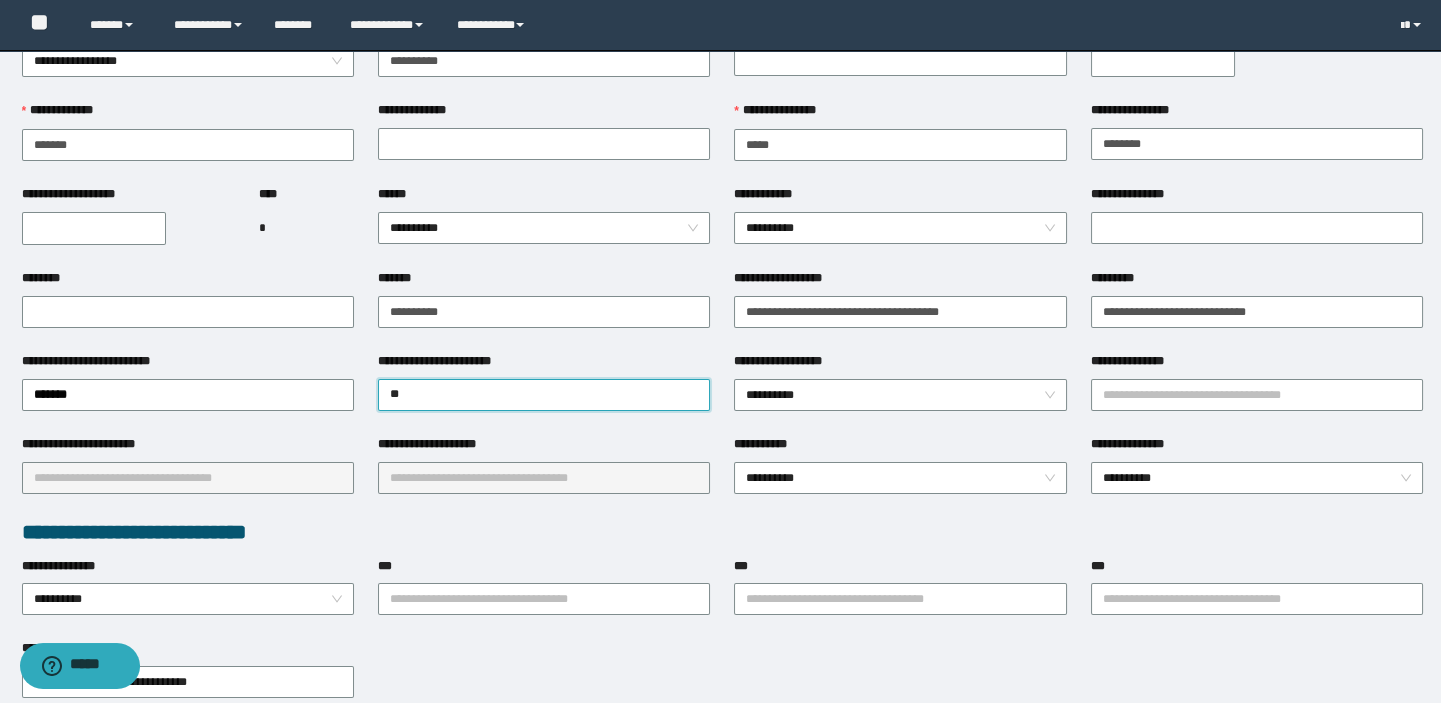 type on "*" 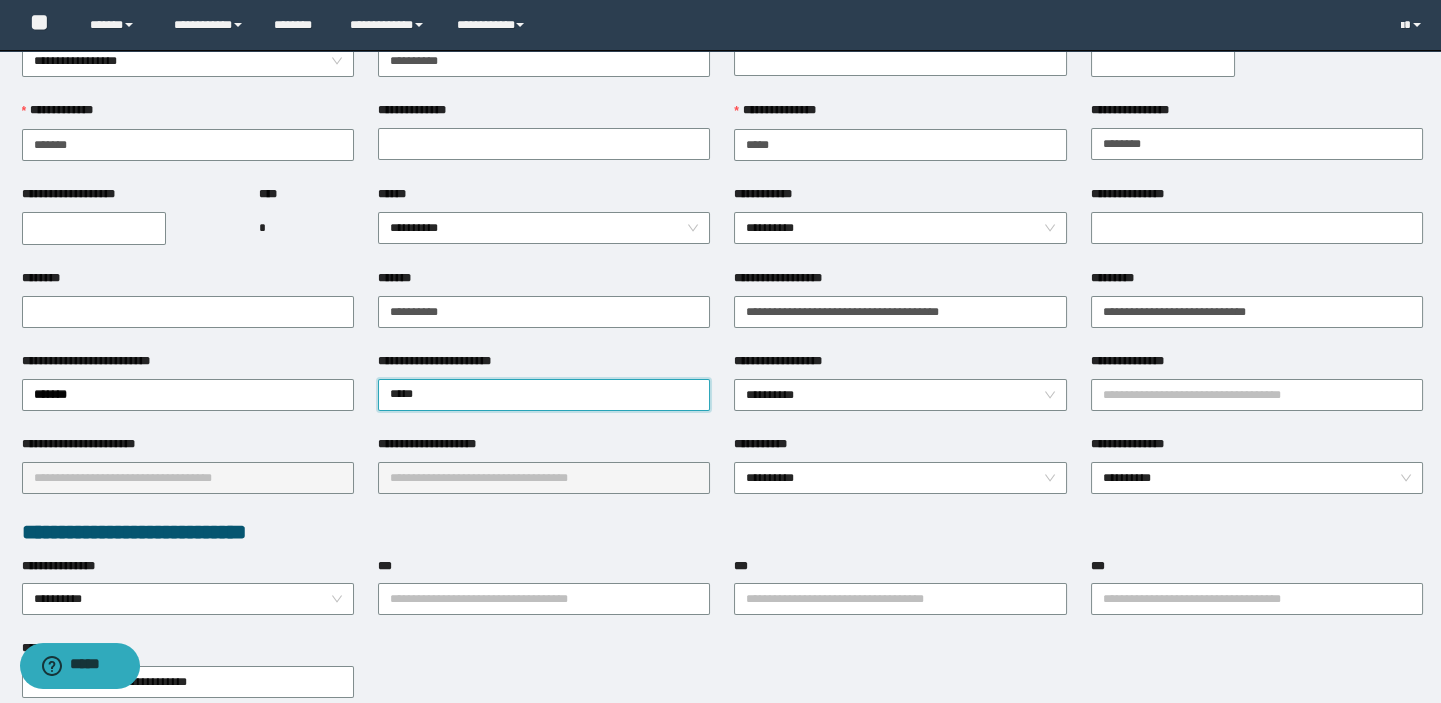 type on "******" 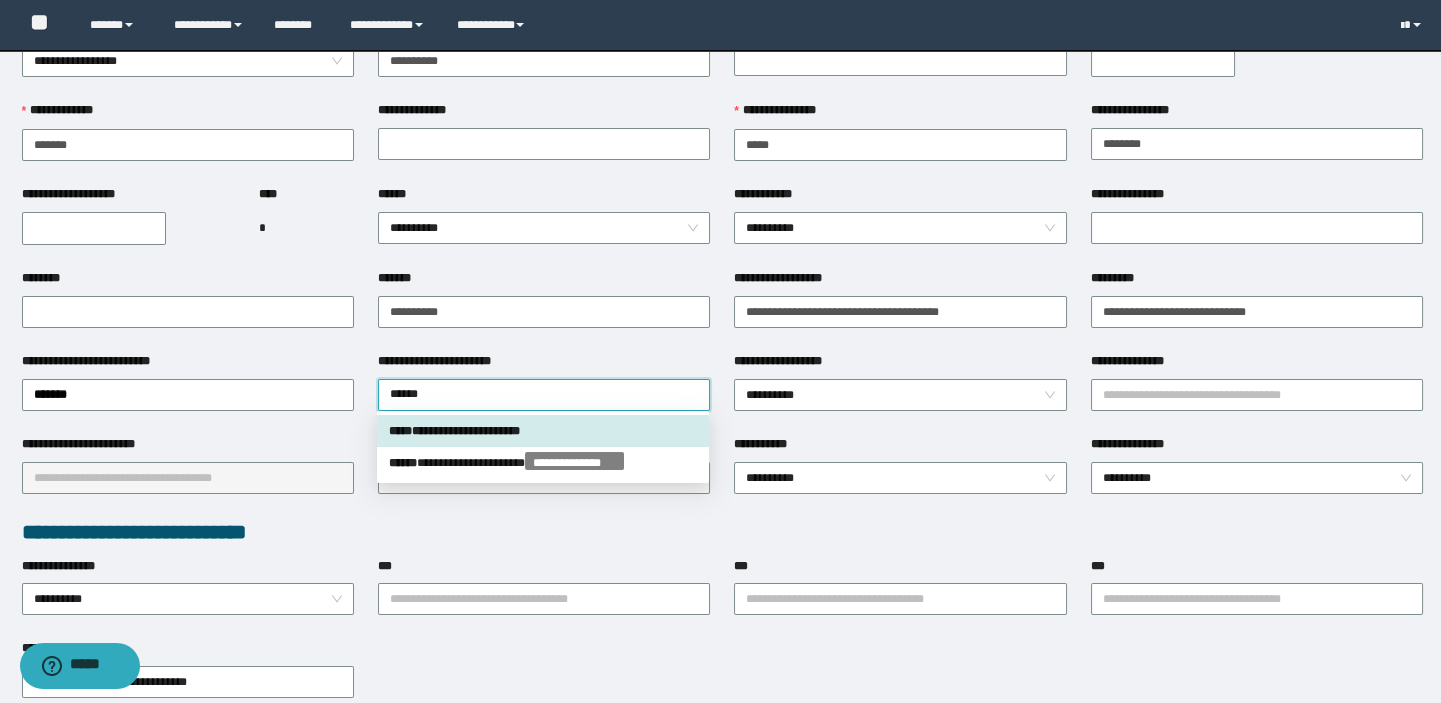 click on "**********" at bounding box center [543, 431] 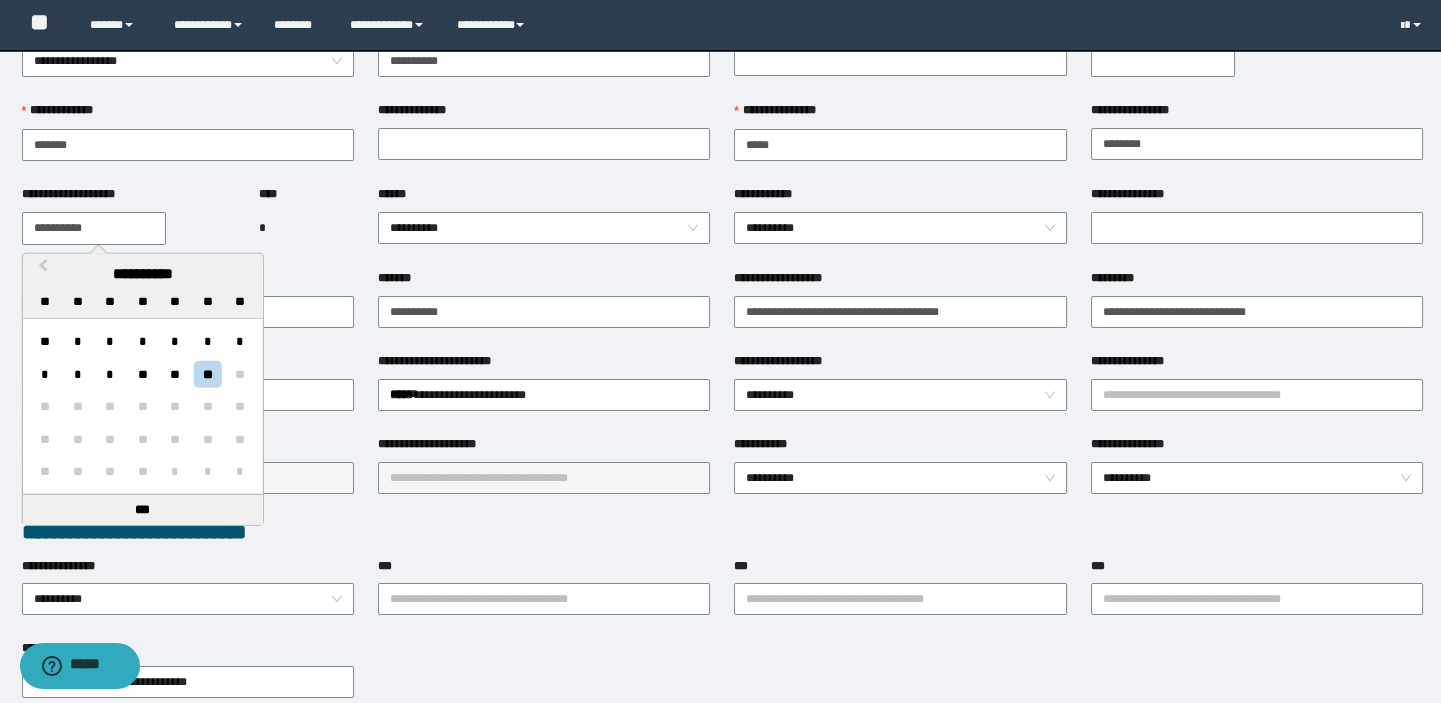 click on "**********" at bounding box center (94, 228) 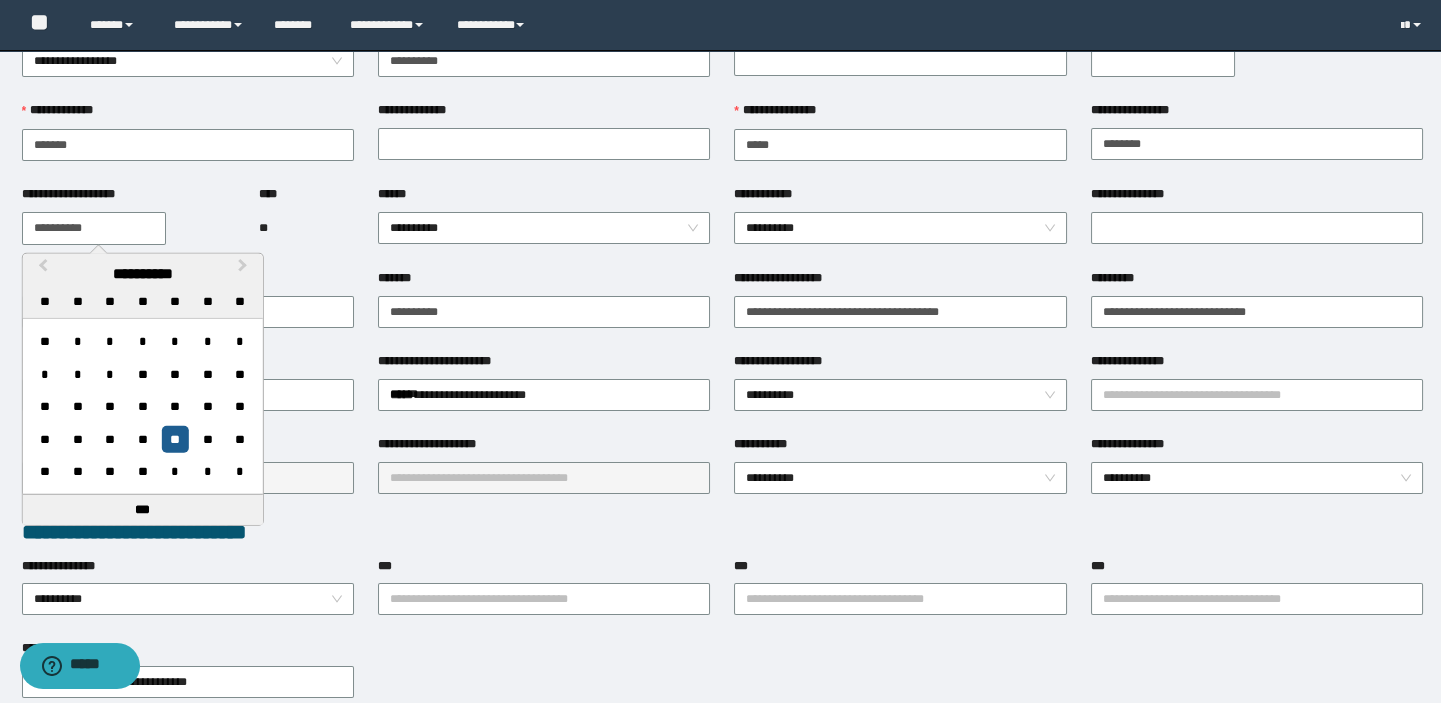 type on "**********" 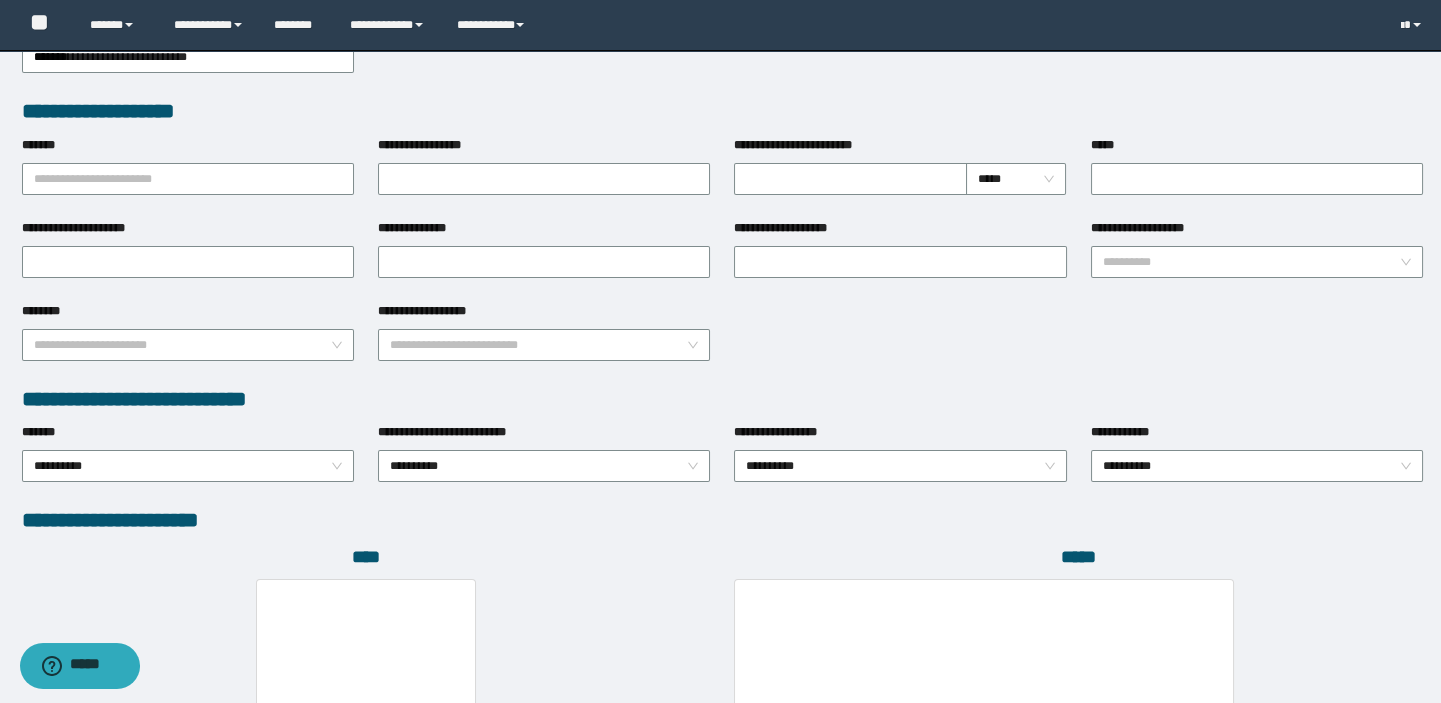 scroll, scrollTop: 909, scrollLeft: 0, axis: vertical 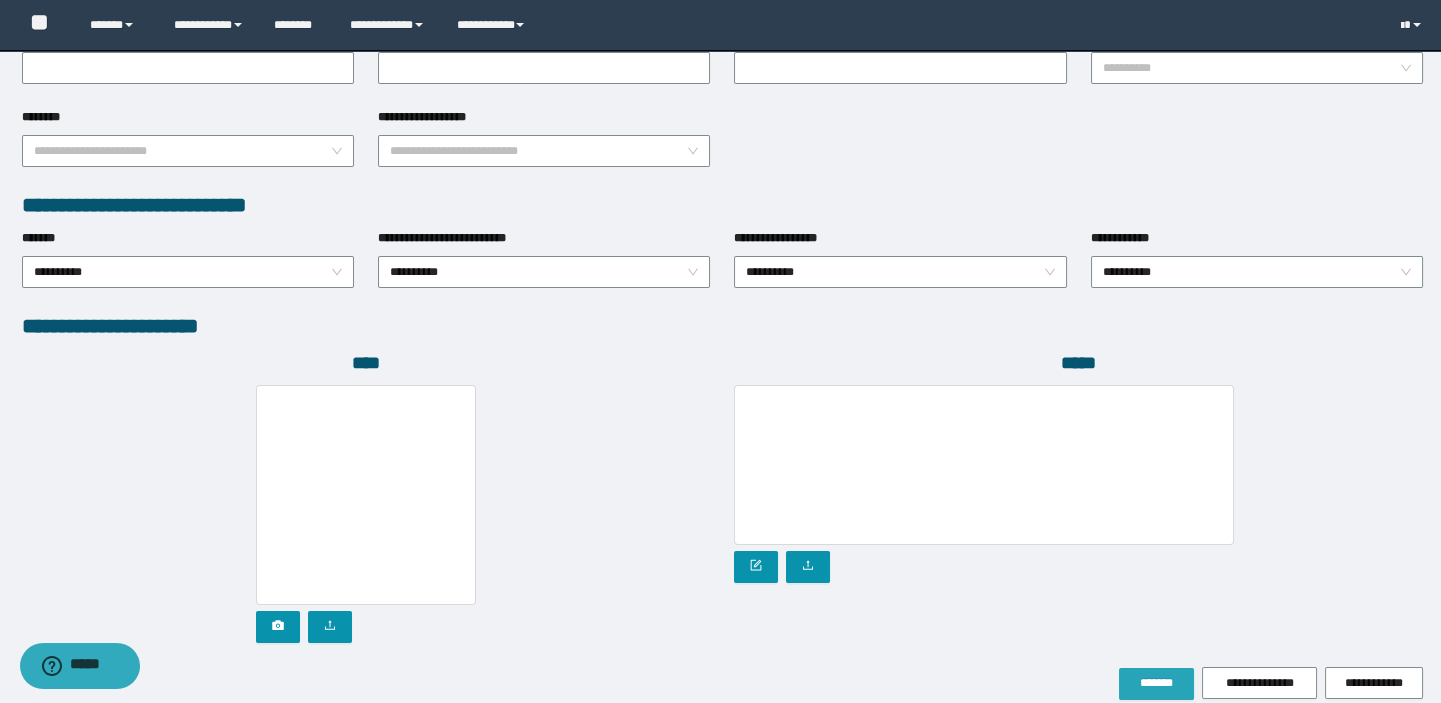 click on "*******" at bounding box center (1156, 683) 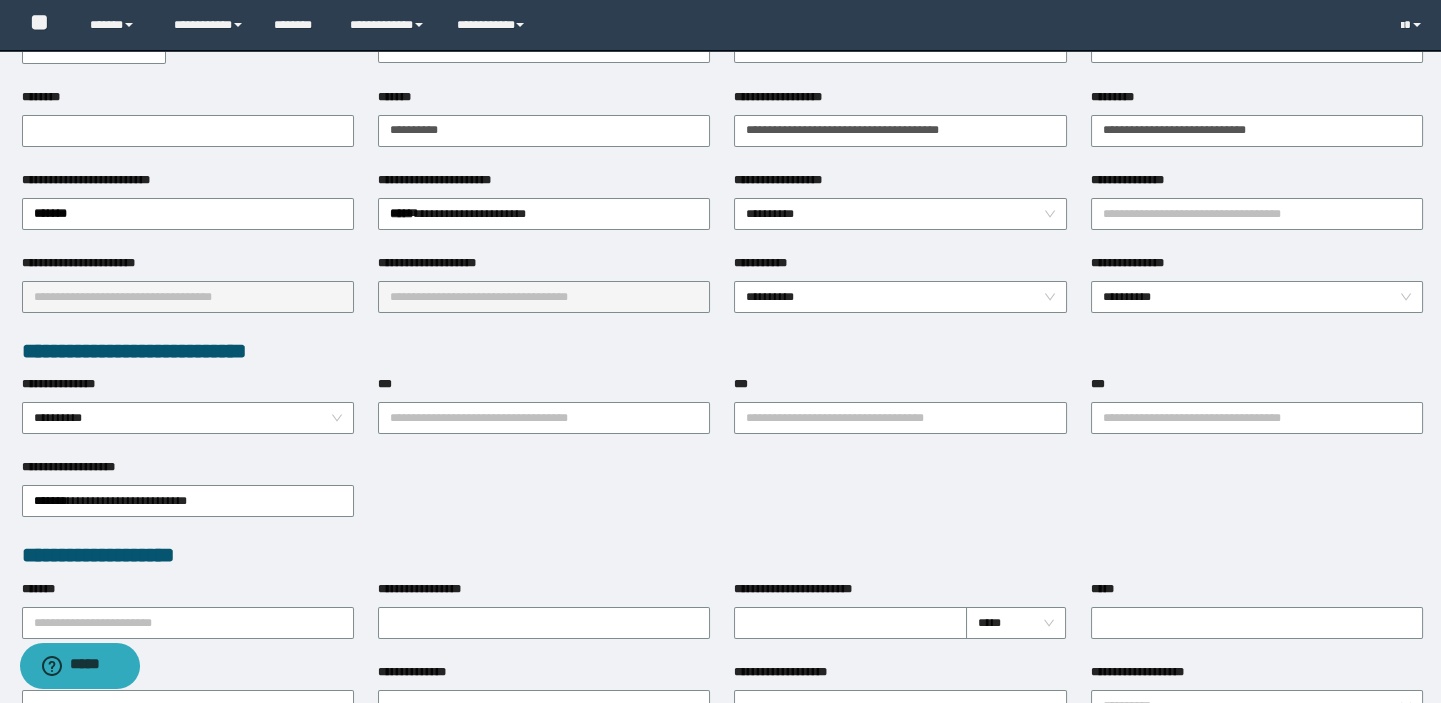 scroll, scrollTop: 0, scrollLeft: 0, axis: both 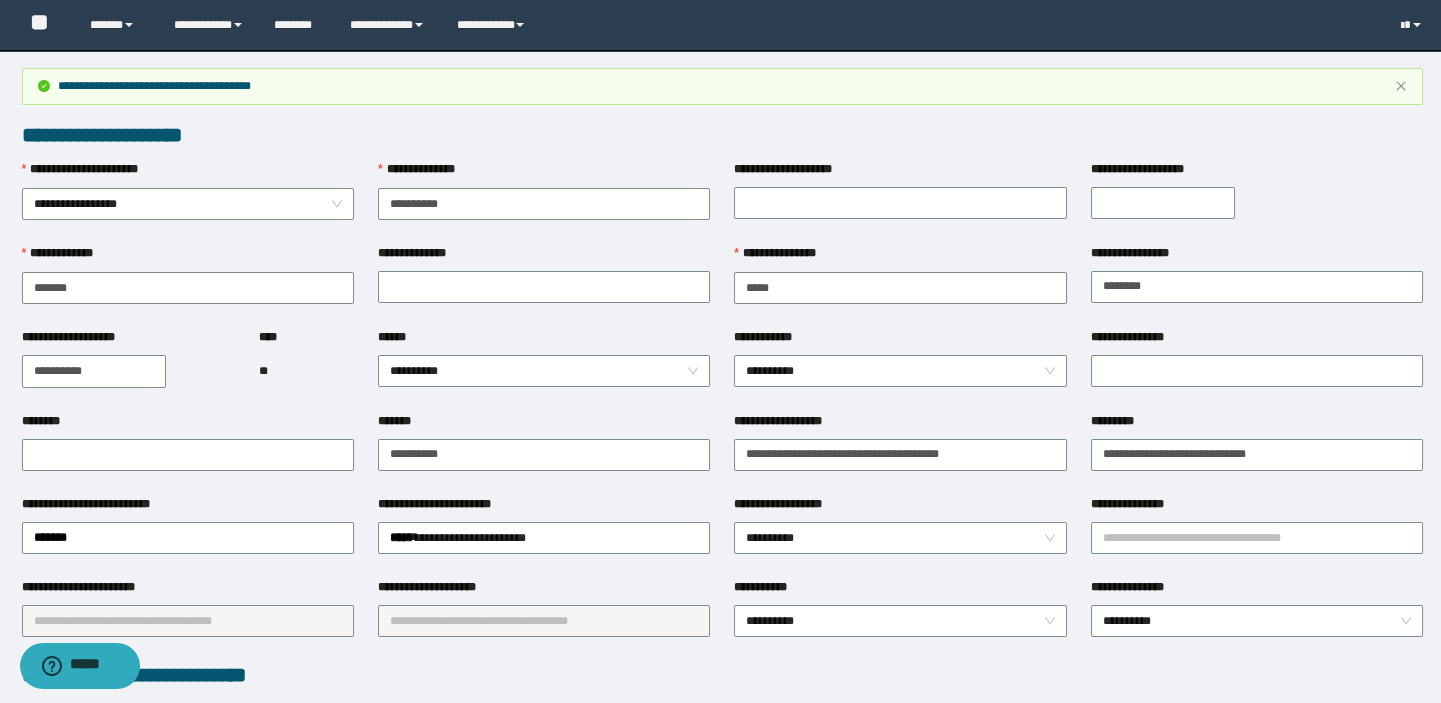 click on "**********" at bounding box center [1163, 203] 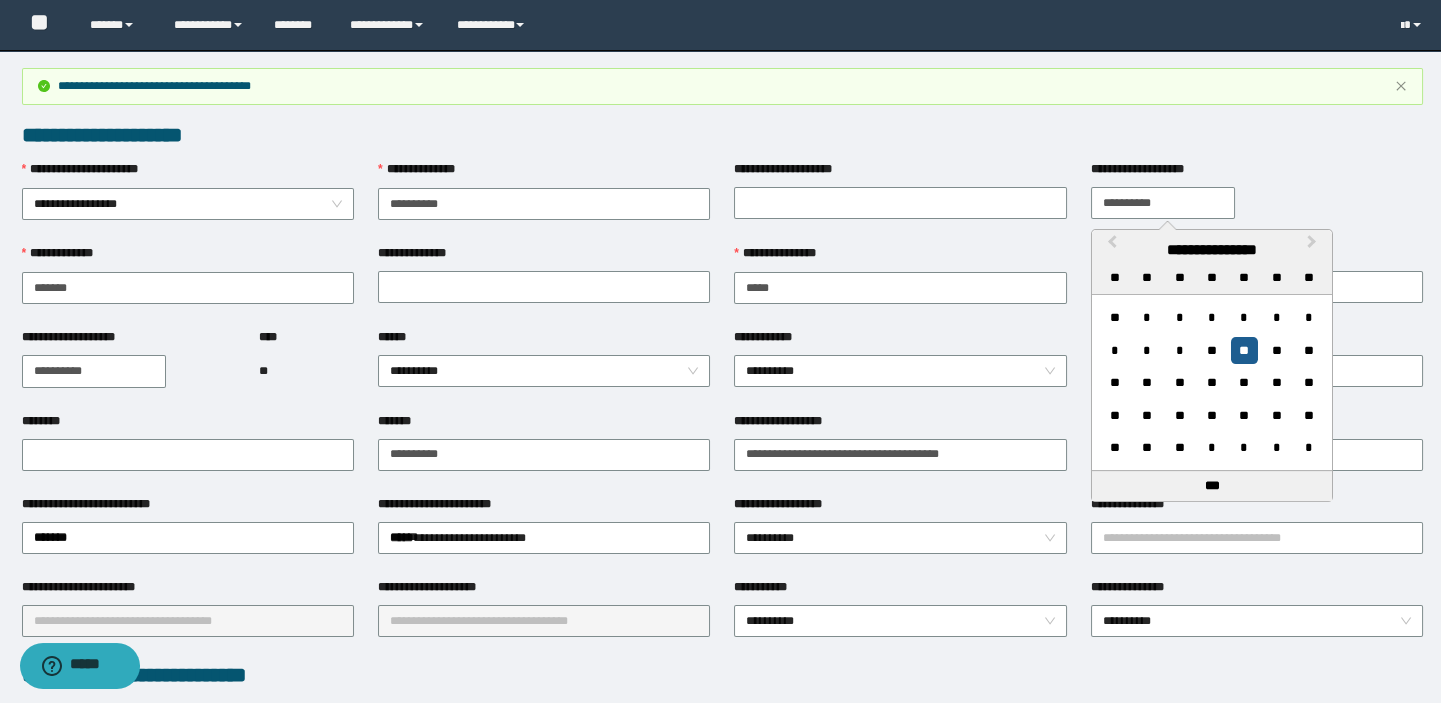type on "**********" 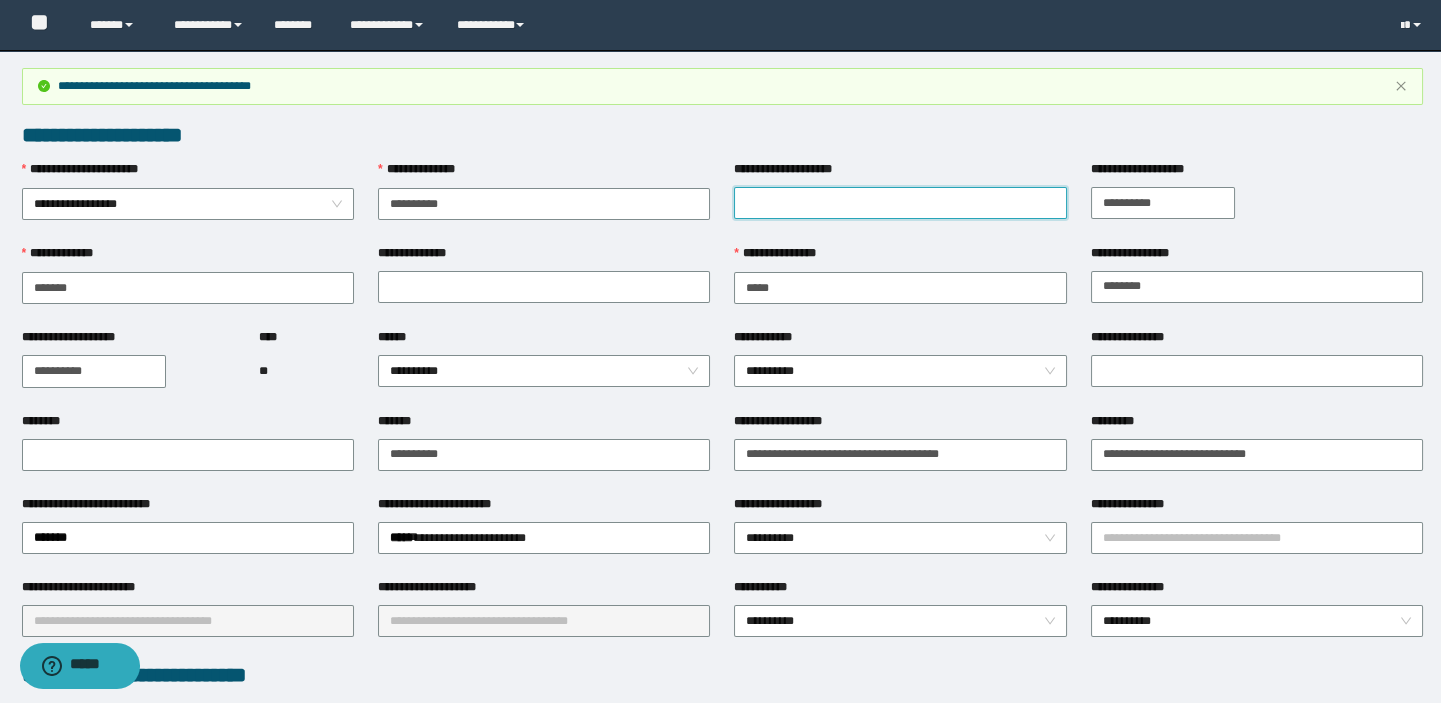 click on "**********" at bounding box center (900, 203) 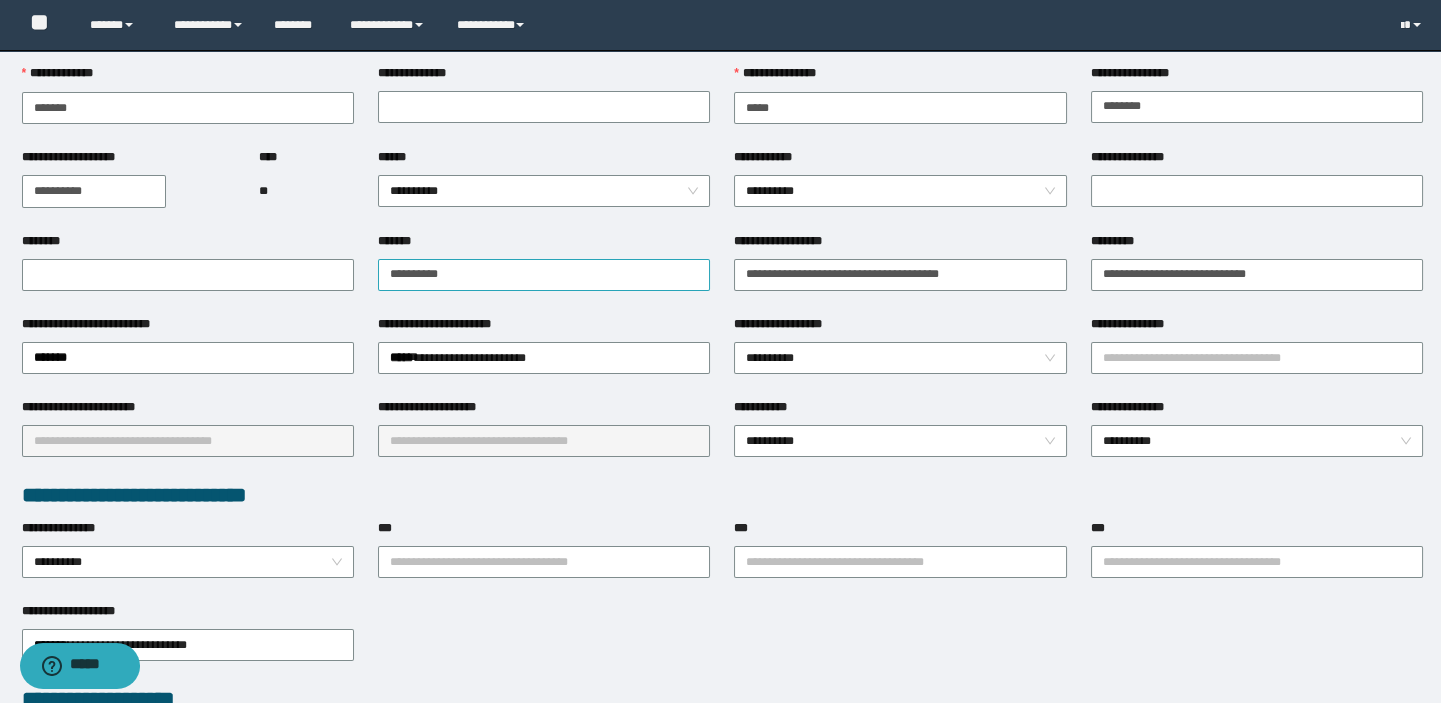 scroll, scrollTop: 181, scrollLeft: 0, axis: vertical 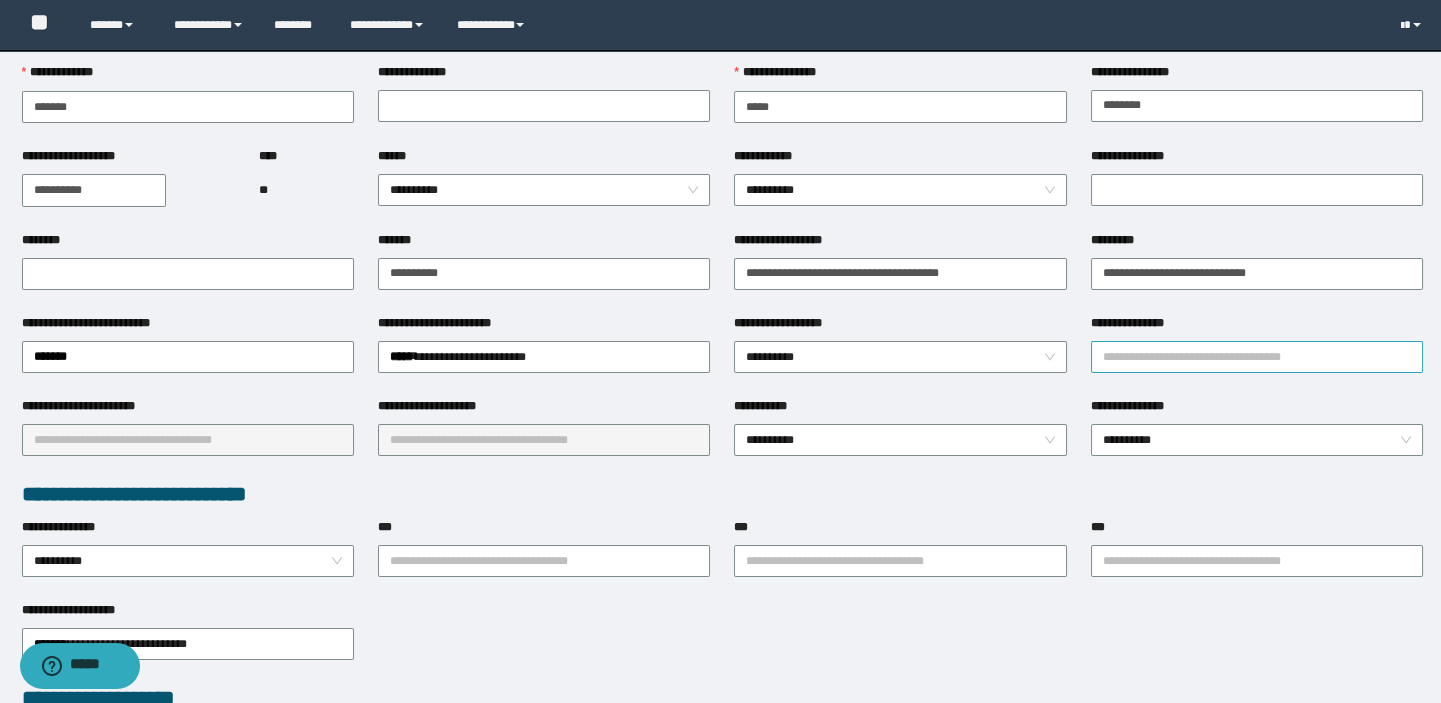 type on "*******" 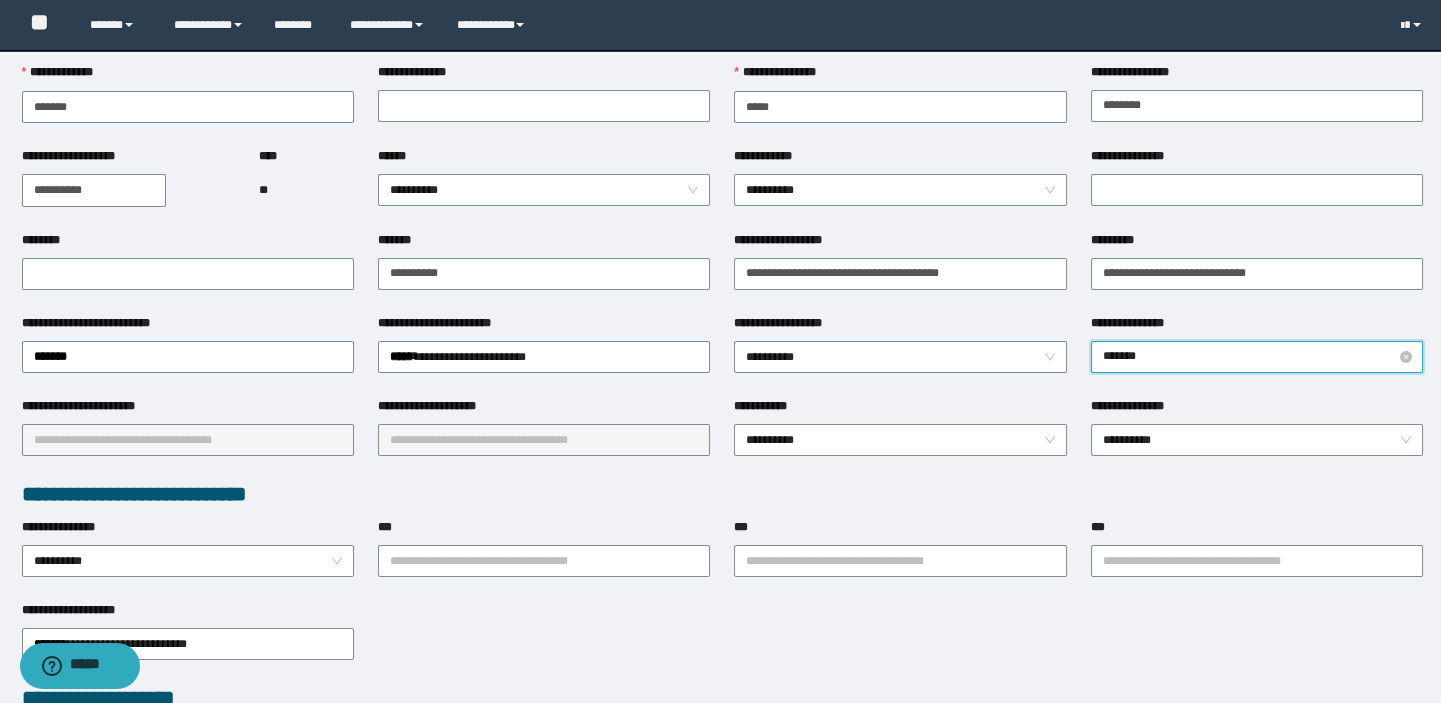 type on "********" 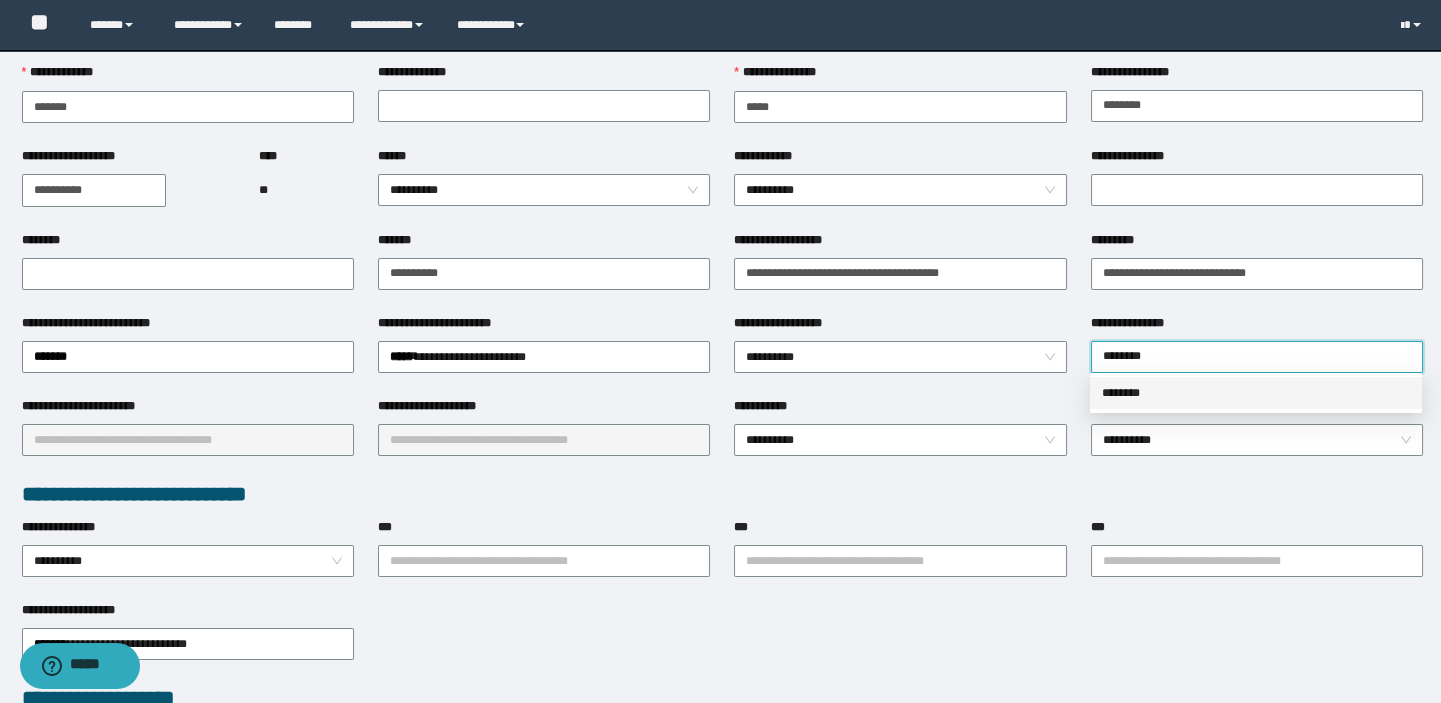 click on "********" at bounding box center [1256, 393] 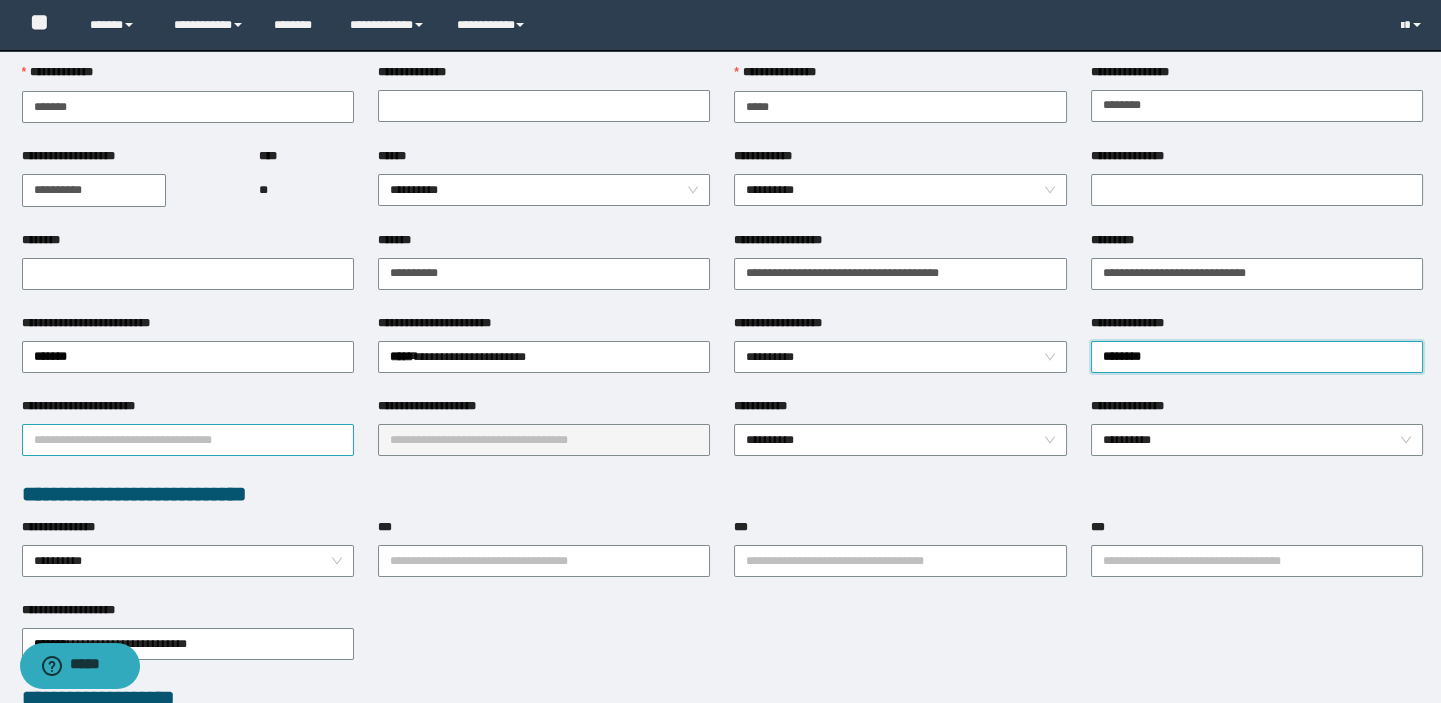 click on "**********" at bounding box center [188, 440] 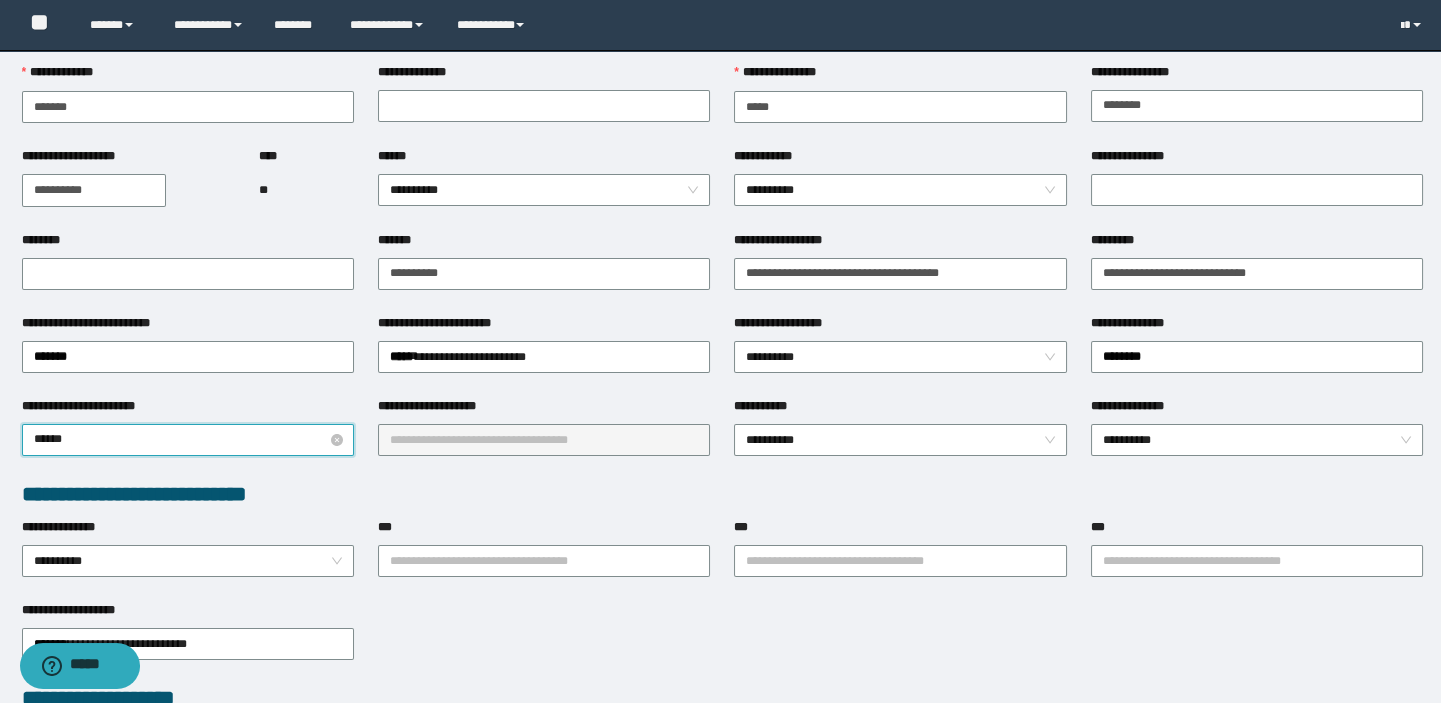 type on "*******" 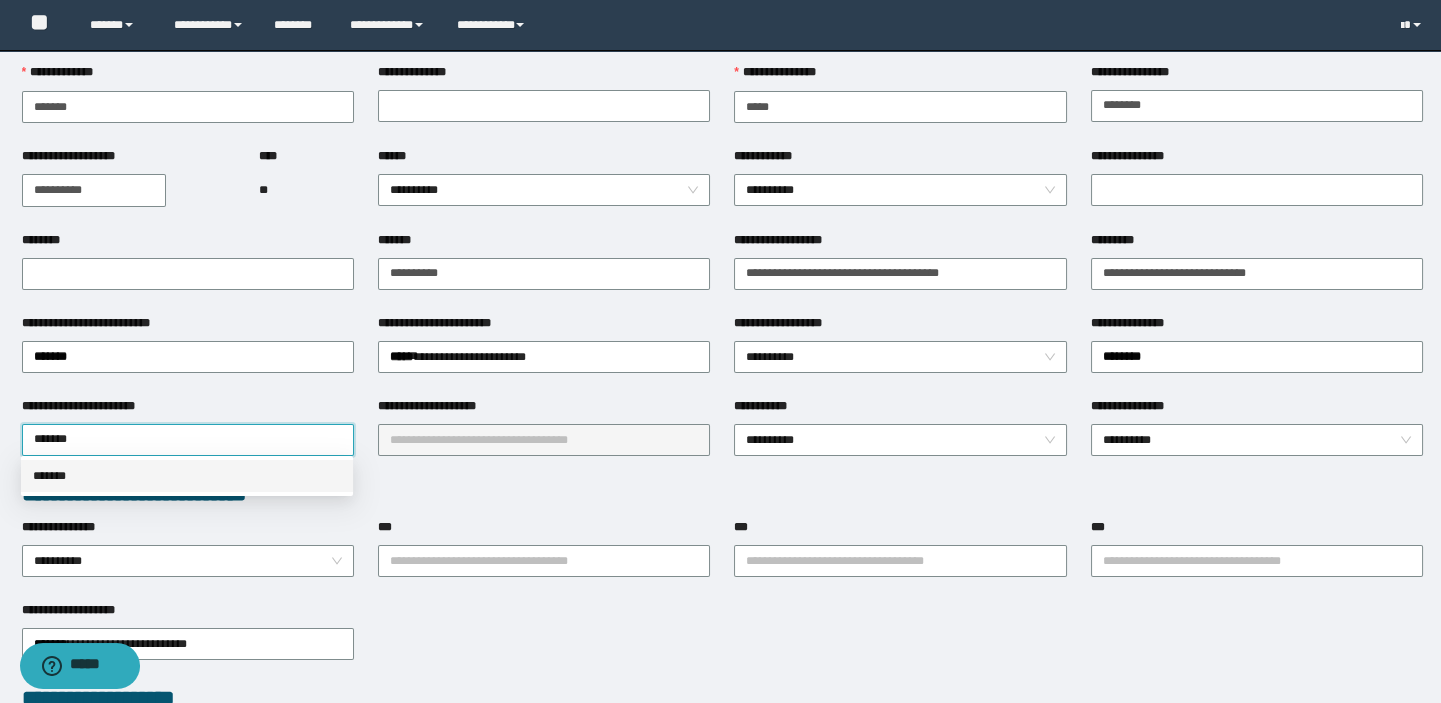 click on "*******" at bounding box center [187, 476] 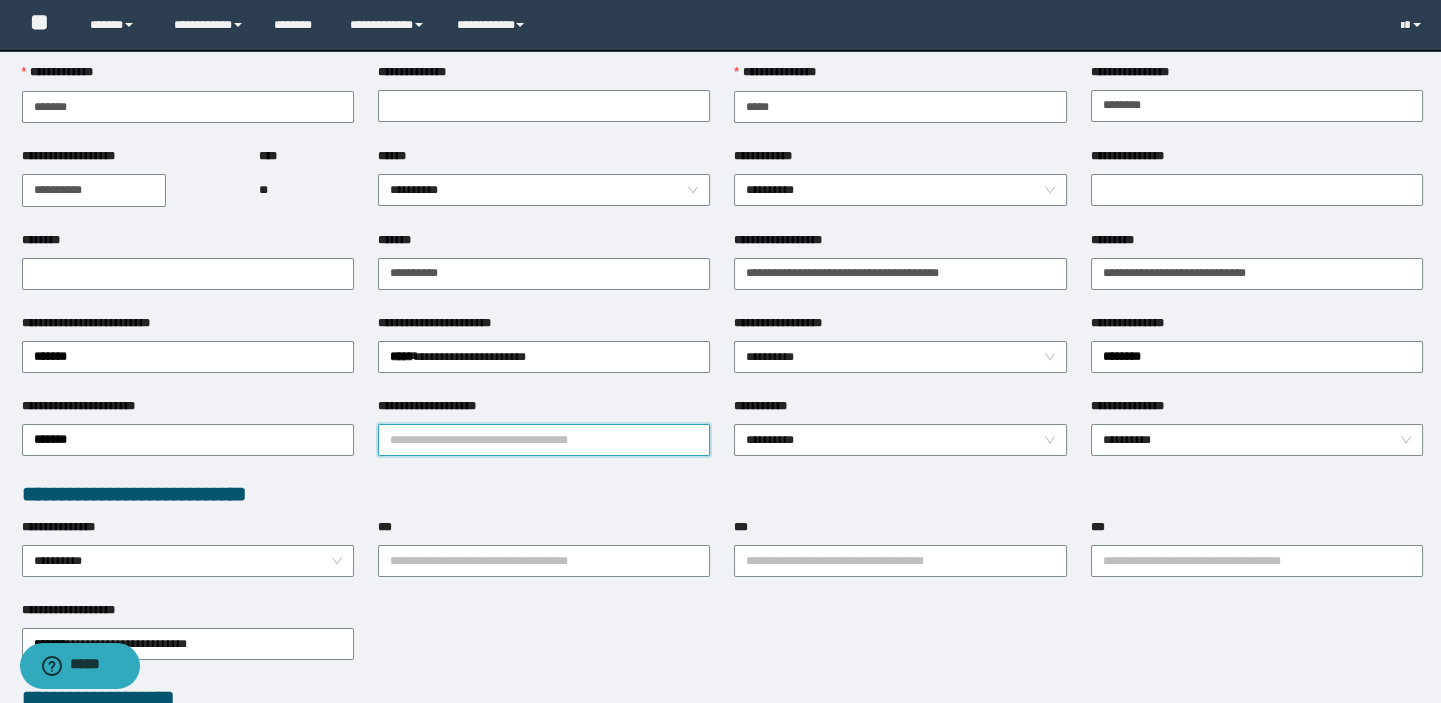 click on "**********" at bounding box center (544, 440) 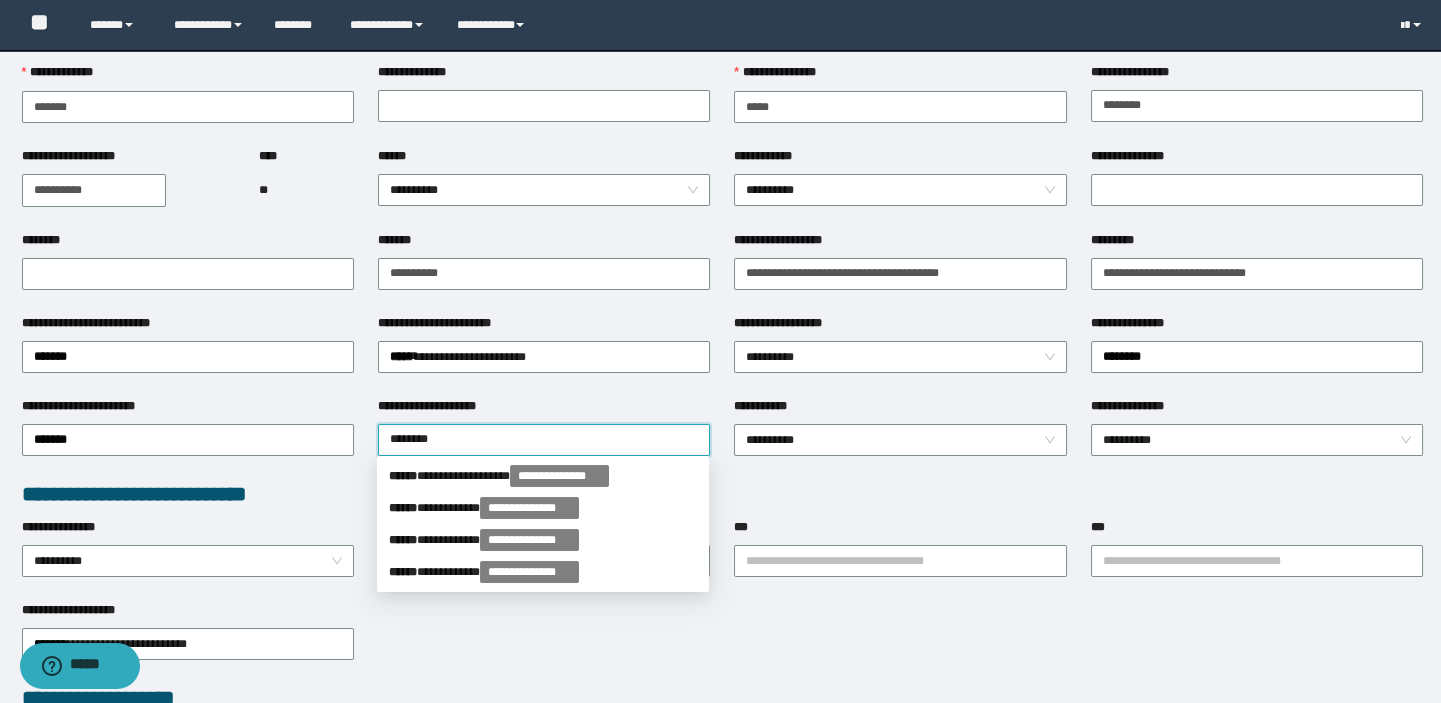 type on "*********" 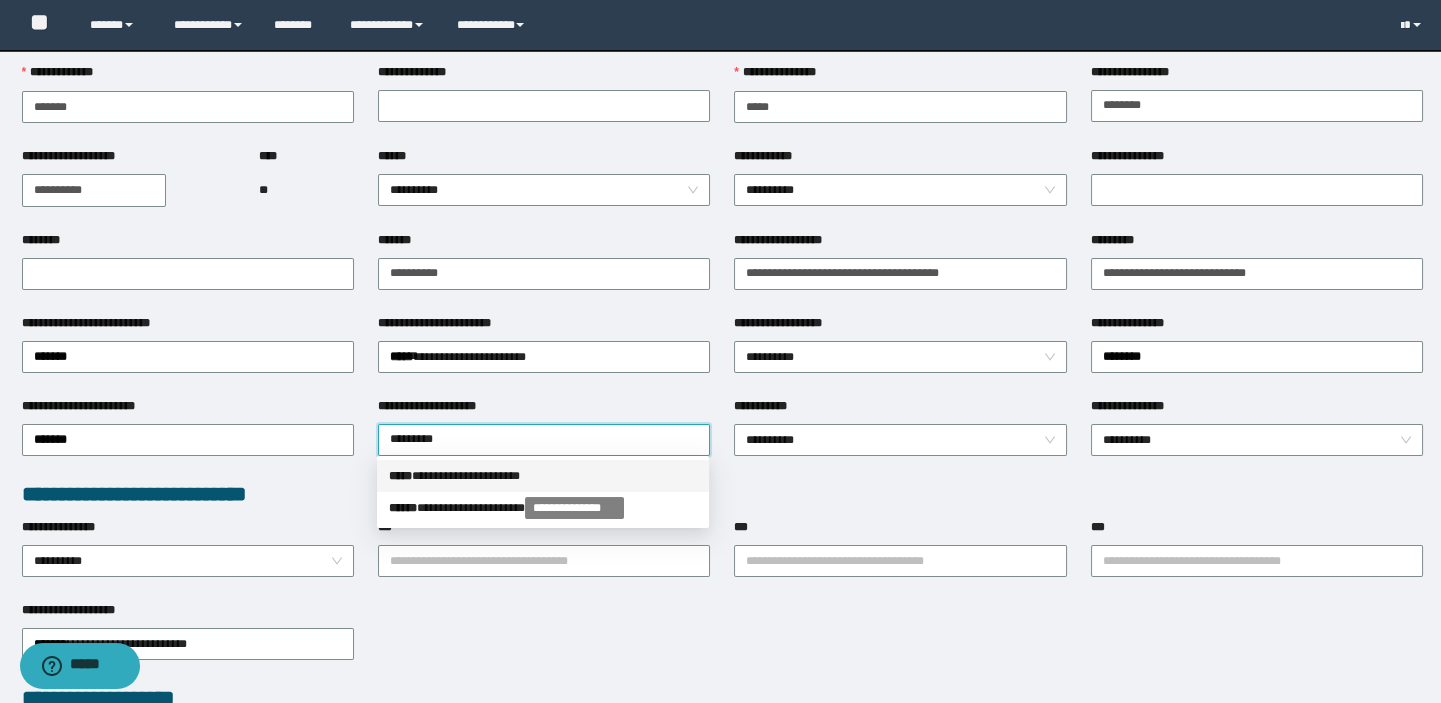 click on "**********" at bounding box center [543, 476] 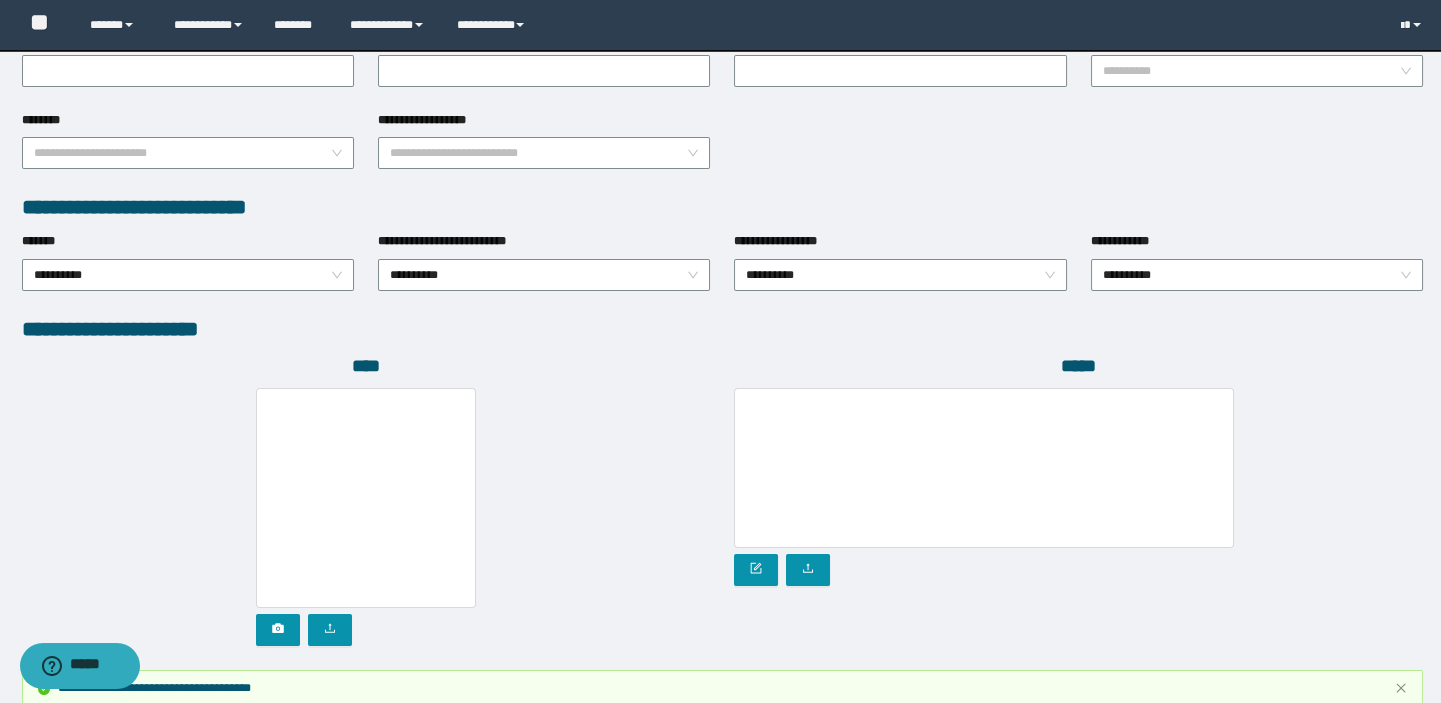 scroll, scrollTop: 1090, scrollLeft: 0, axis: vertical 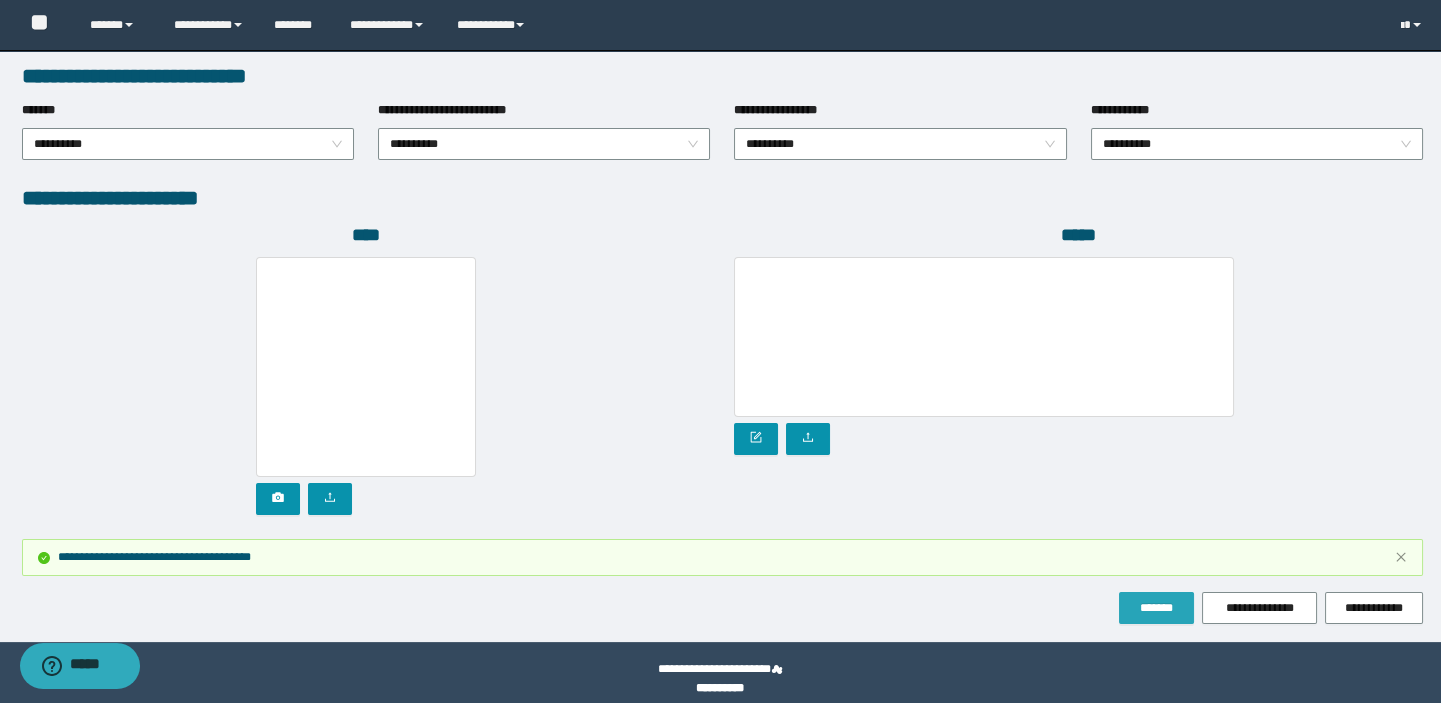 click on "*******" at bounding box center [1156, 608] 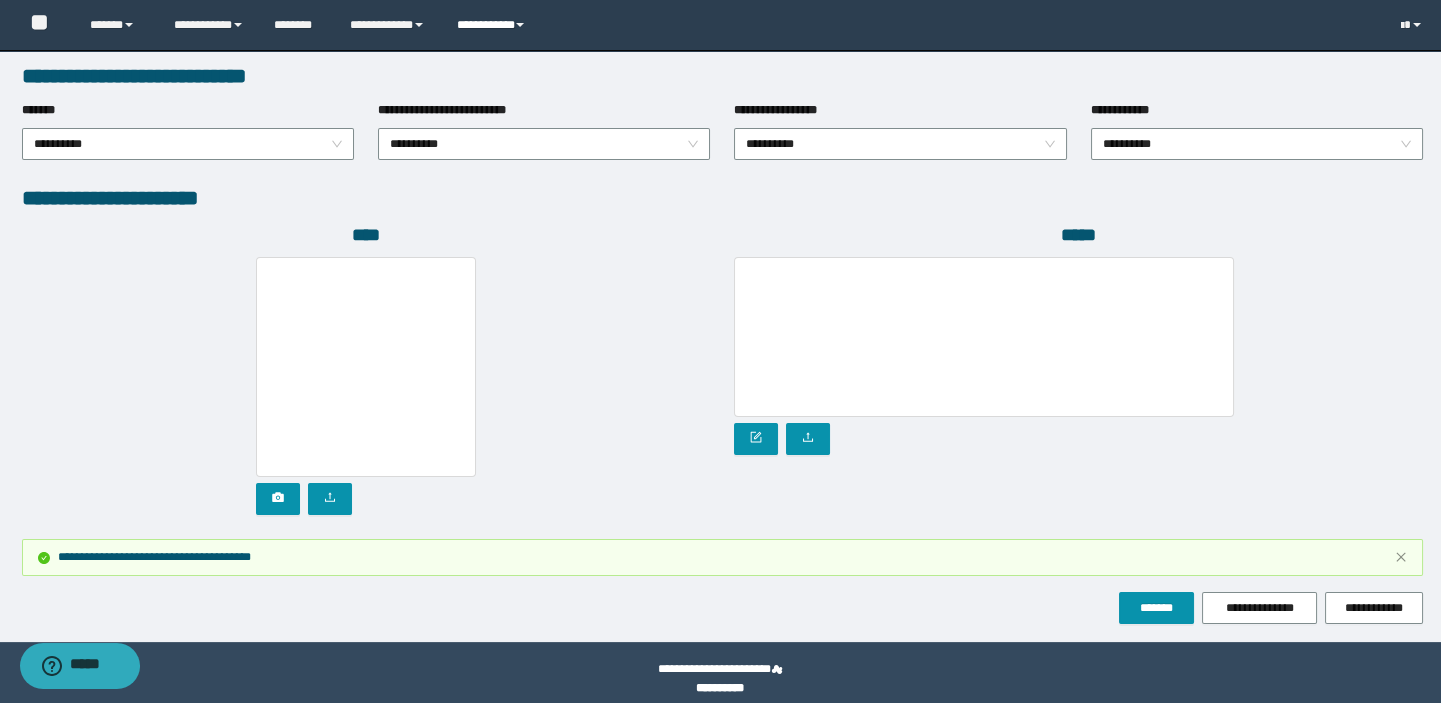 click on "**********" at bounding box center (493, 25) 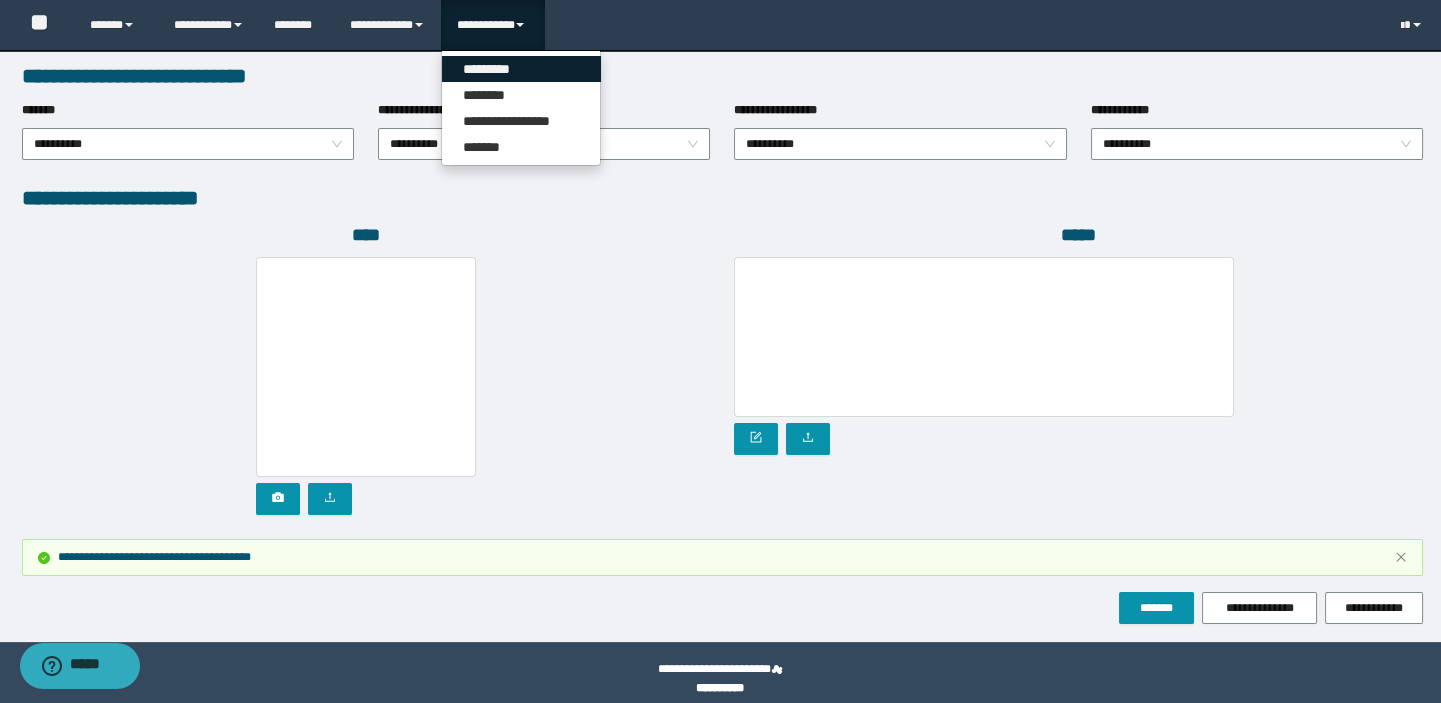 click on "*********" at bounding box center (521, 69) 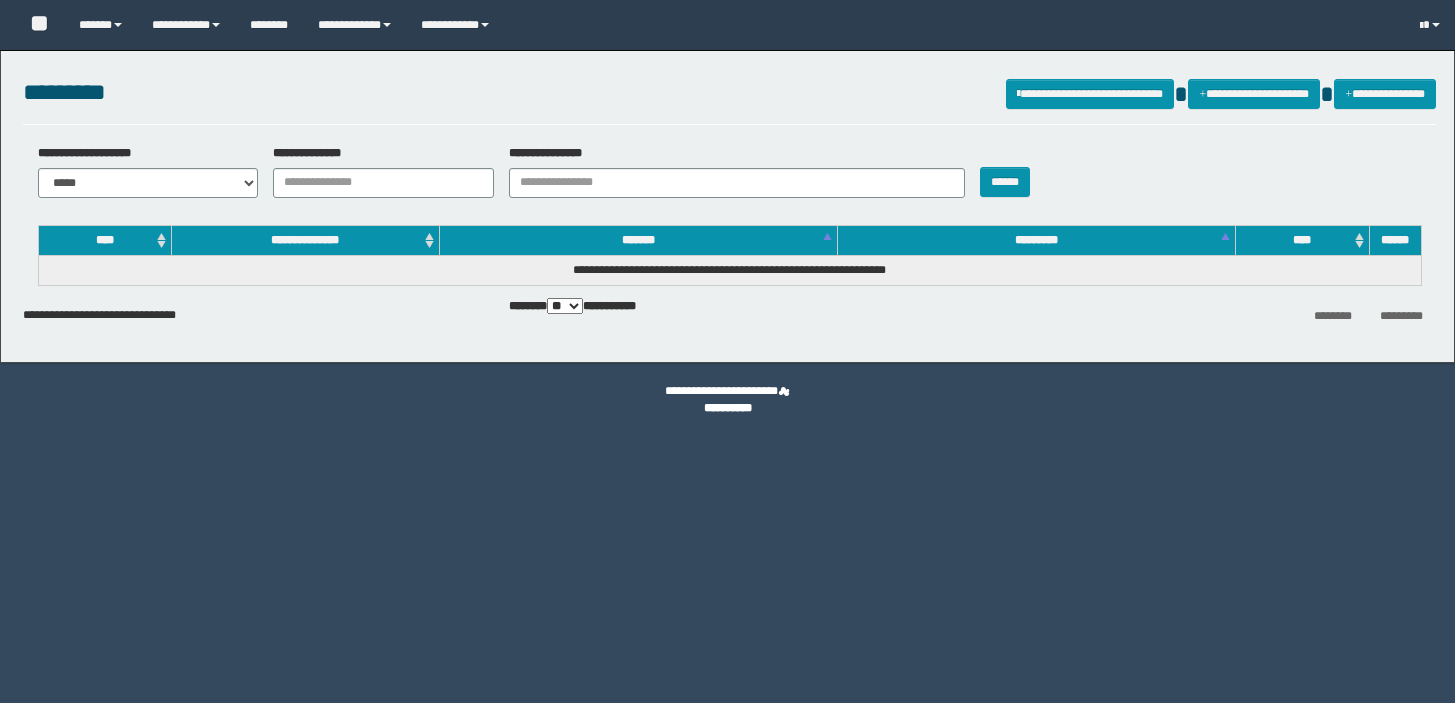 scroll, scrollTop: 0, scrollLeft: 0, axis: both 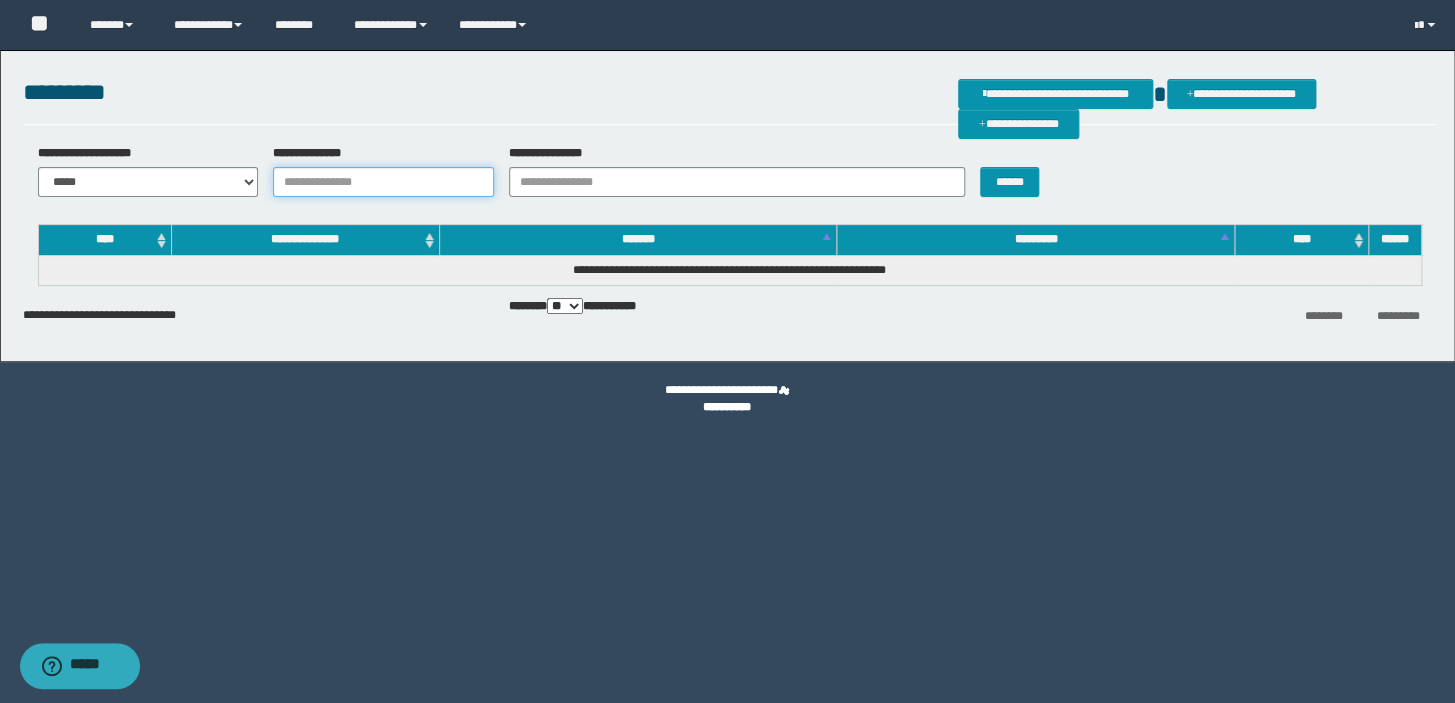 click on "**********" at bounding box center [383, 182] 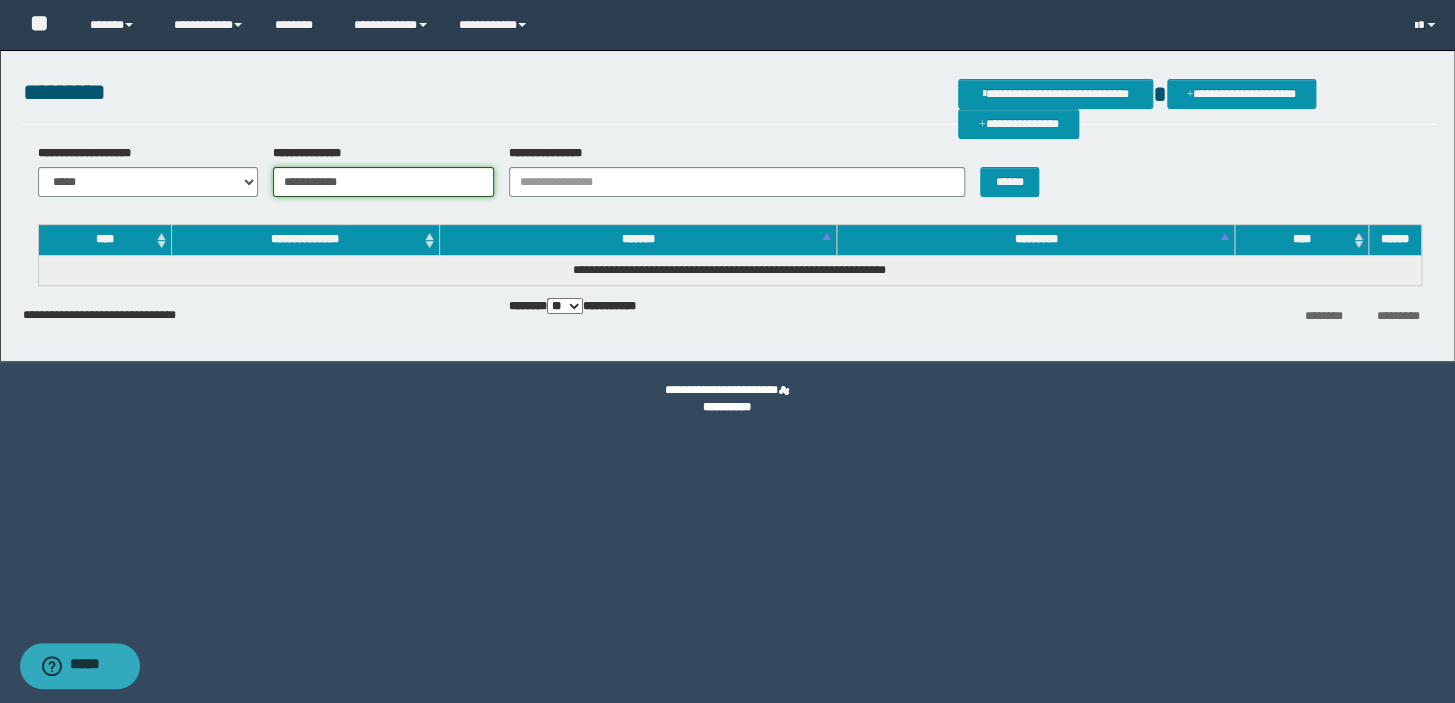 click on "**********" at bounding box center (383, 182) 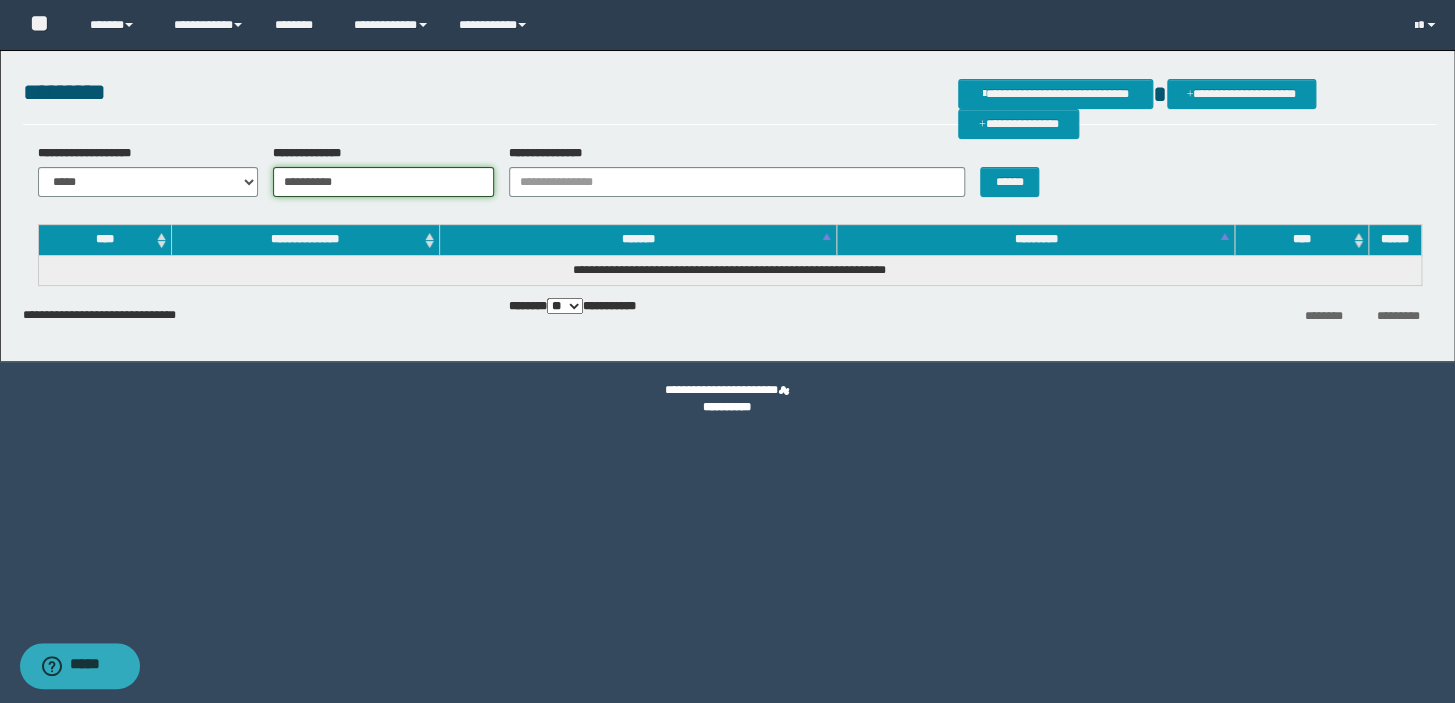 type on "**********" 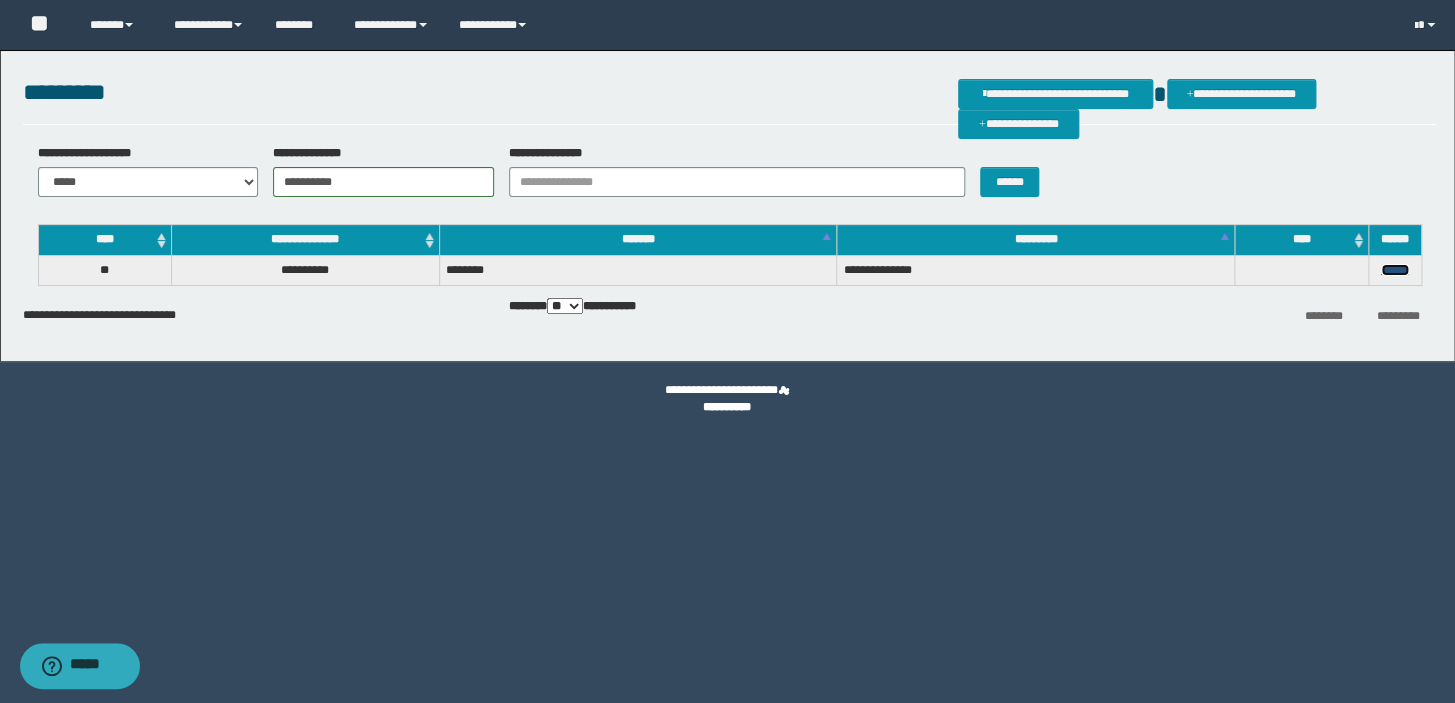 click on "******" at bounding box center (1395, 270) 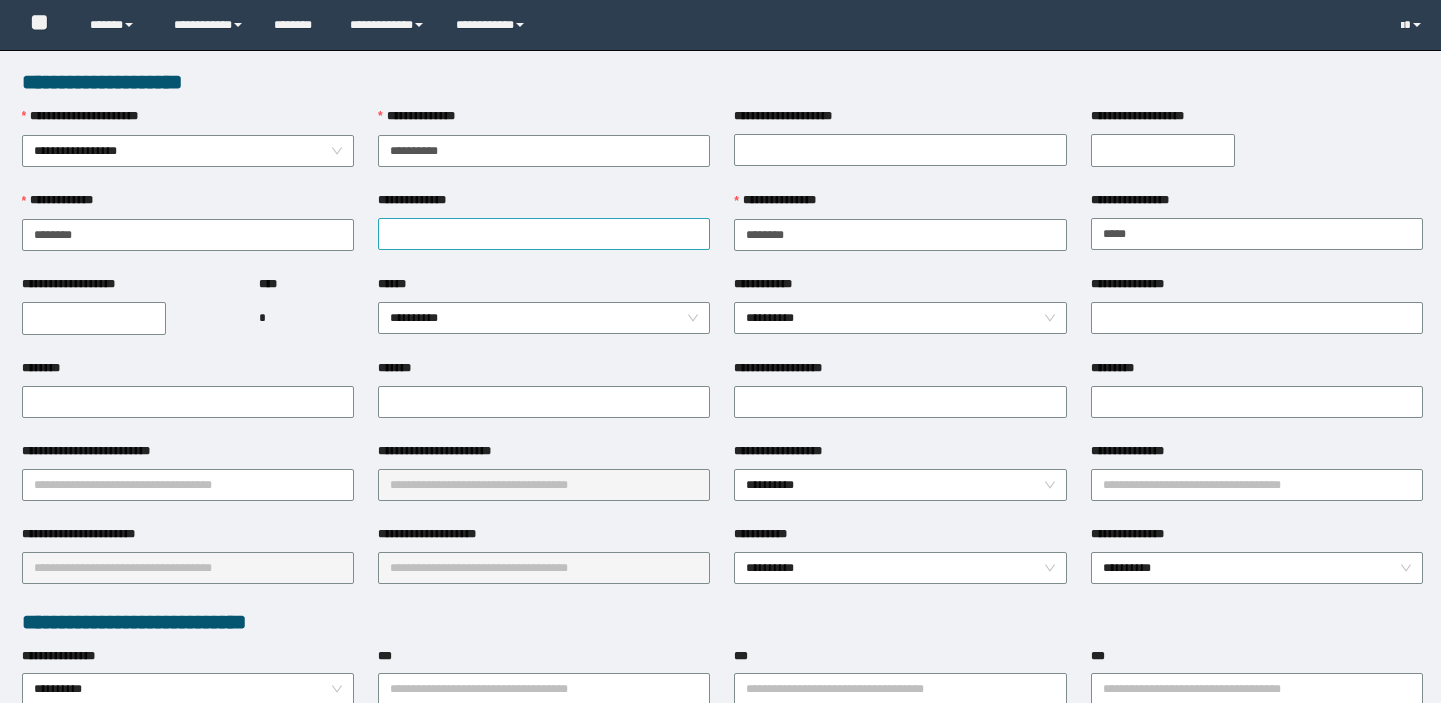 scroll, scrollTop: 0, scrollLeft: 0, axis: both 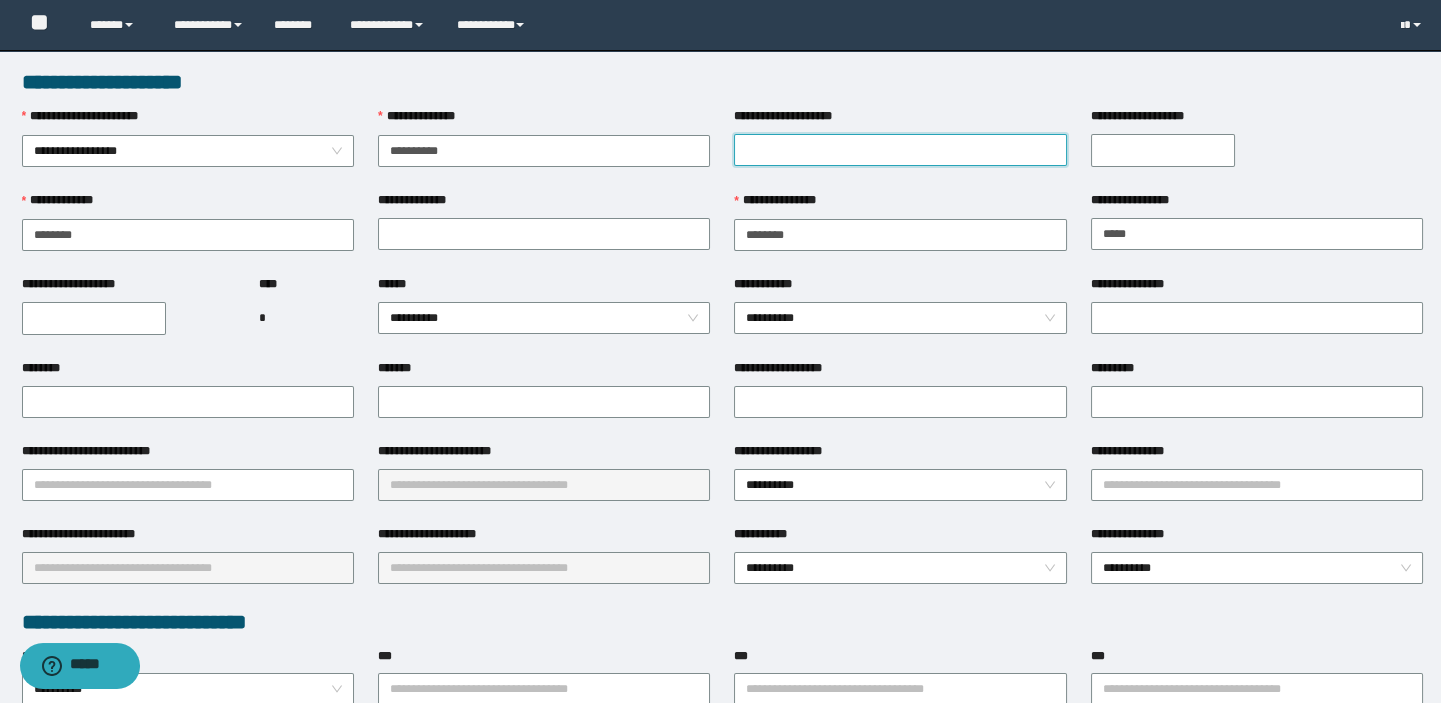 click on "**********" at bounding box center [900, 150] 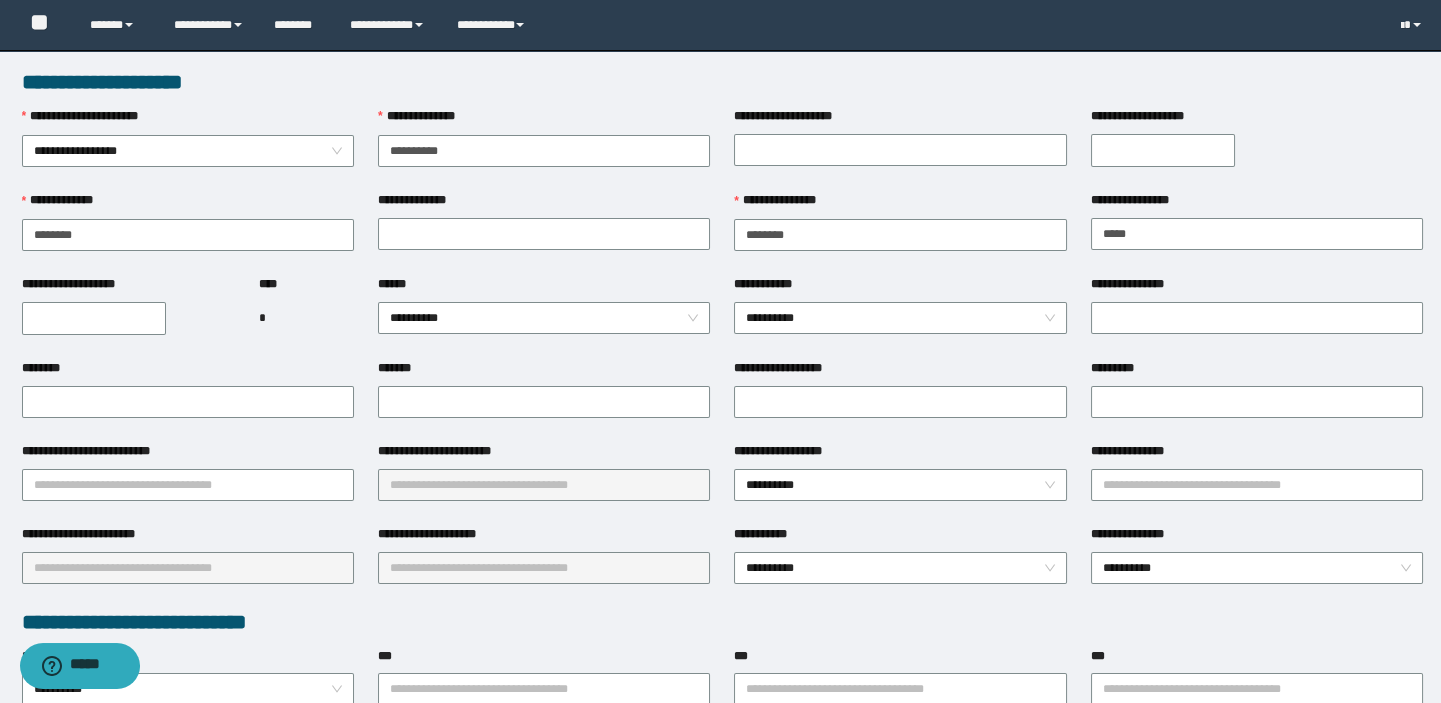 click on "**********" at bounding box center [94, 318] 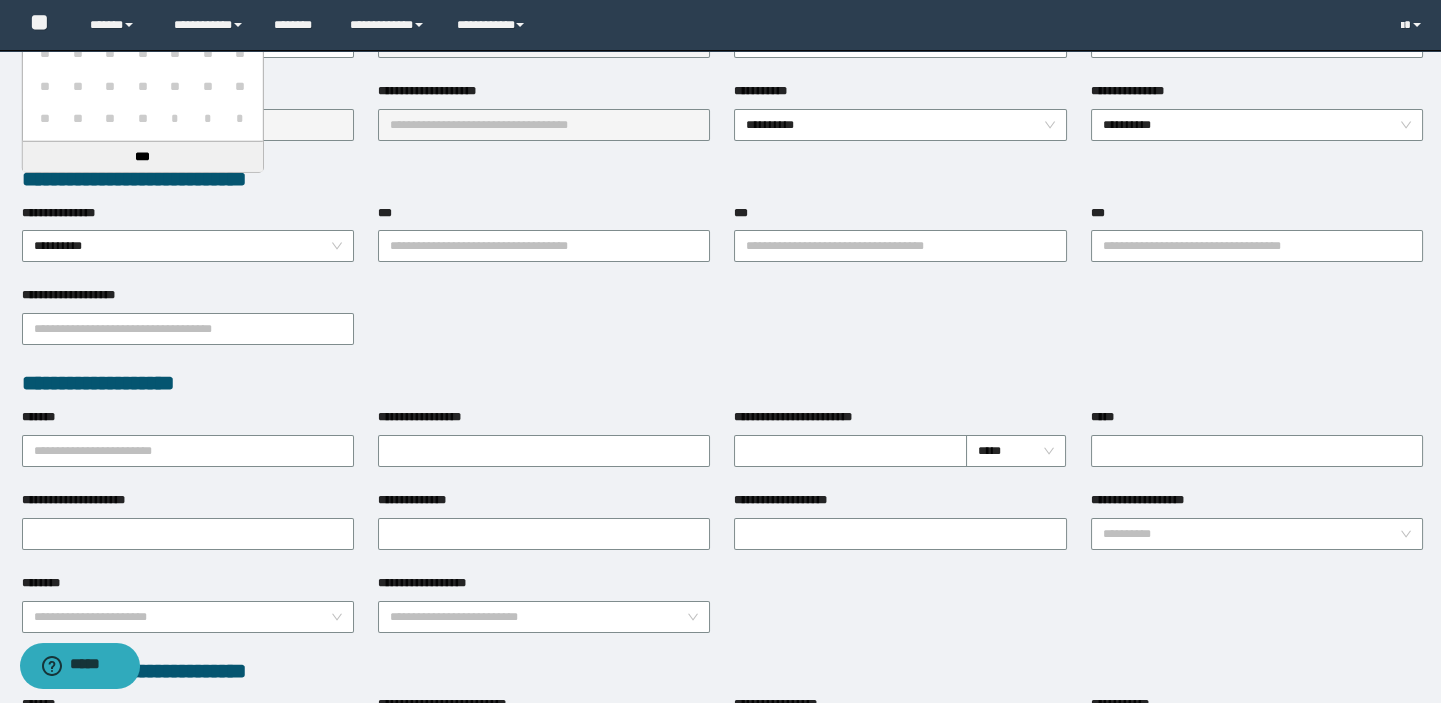 scroll, scrollTop: 454, scrollLeft: 0, axis: vertical 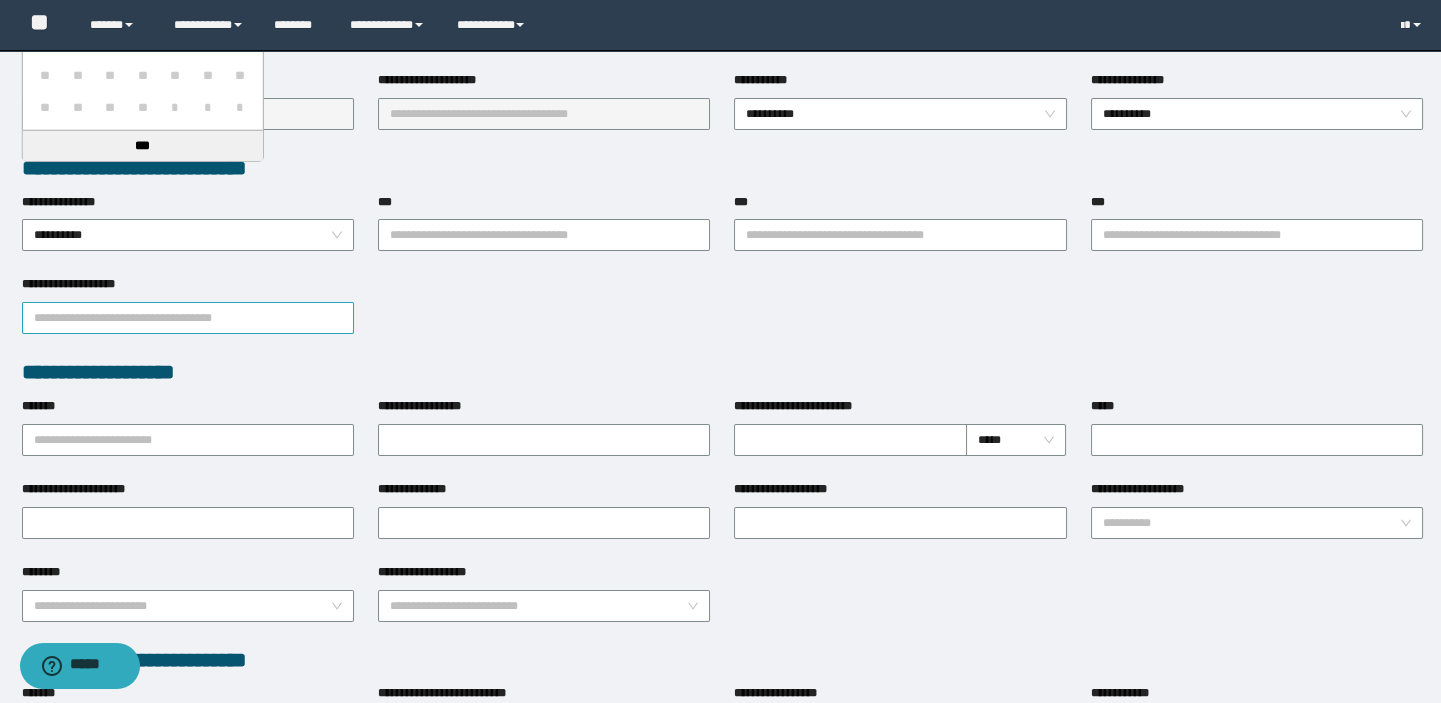 click on "**********" at bounding box center (188, 318) 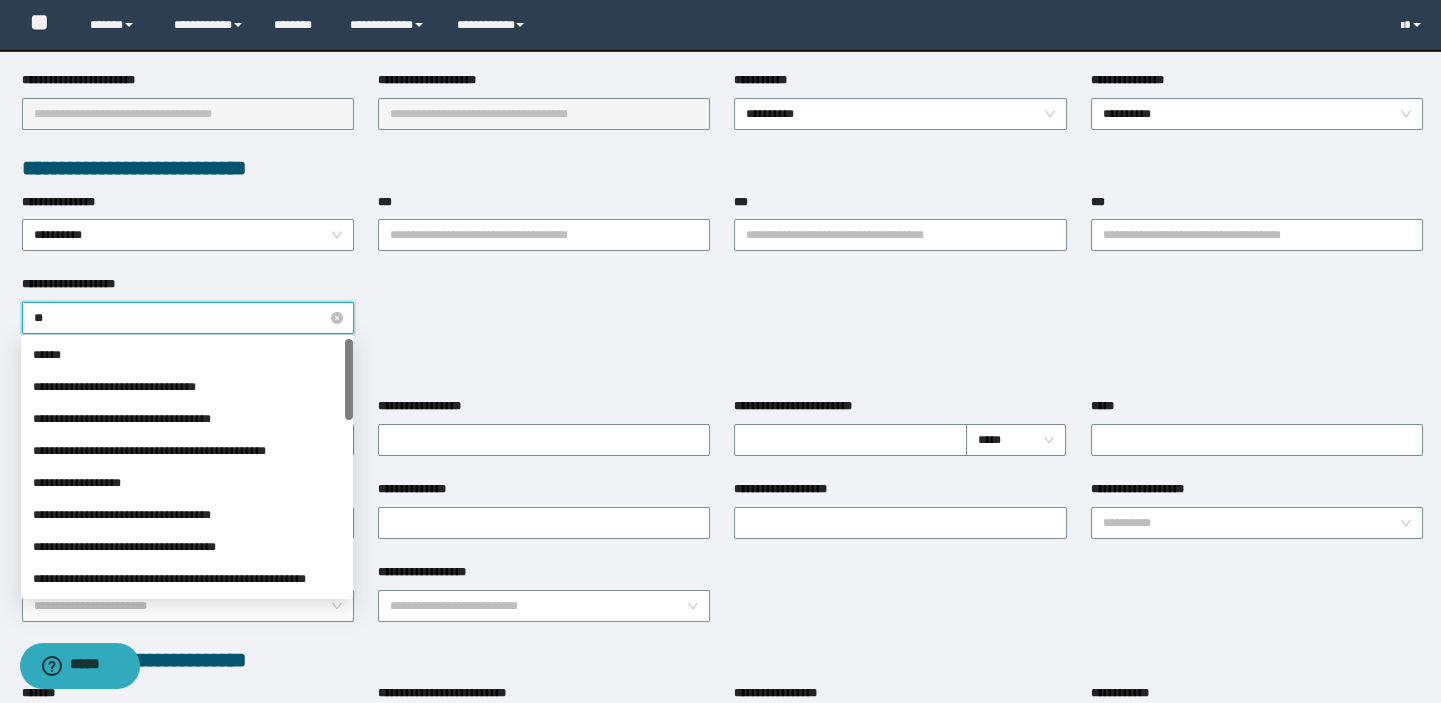 type on "*" 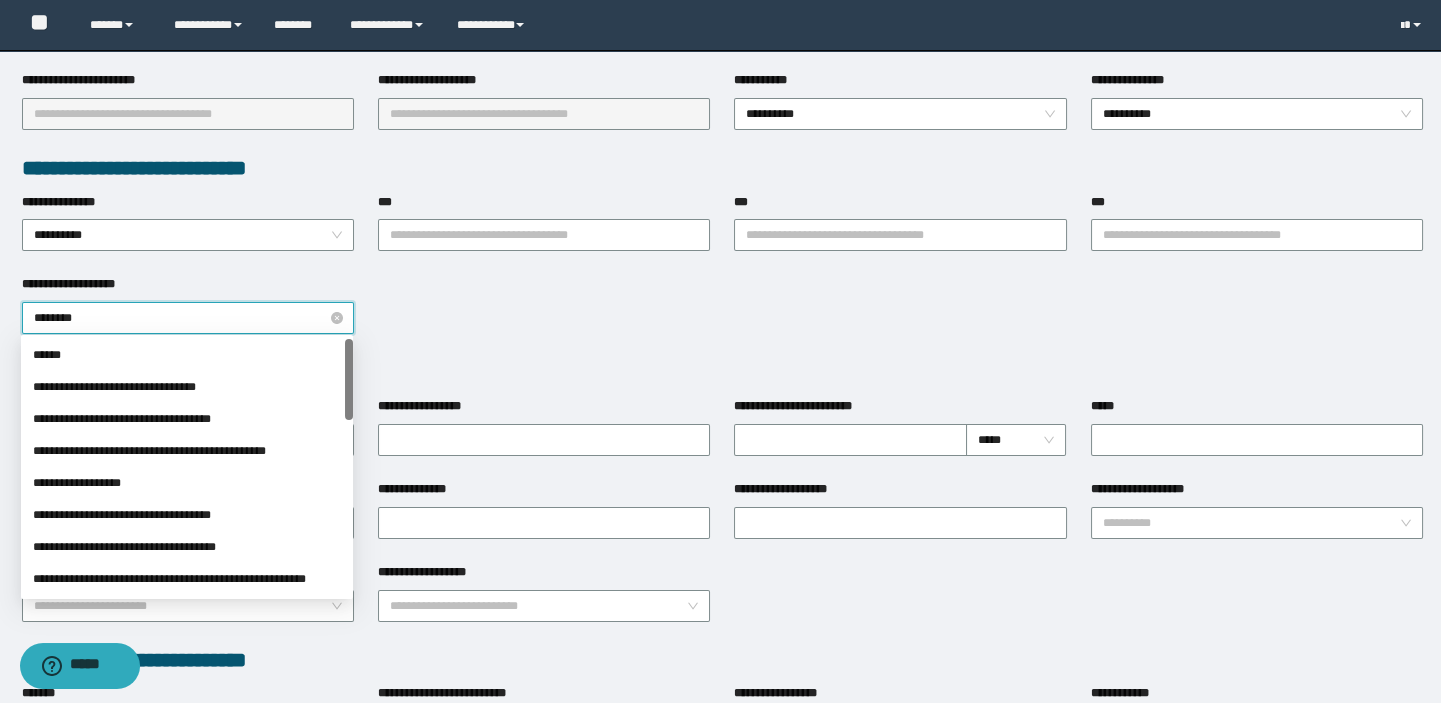 type on "*********" 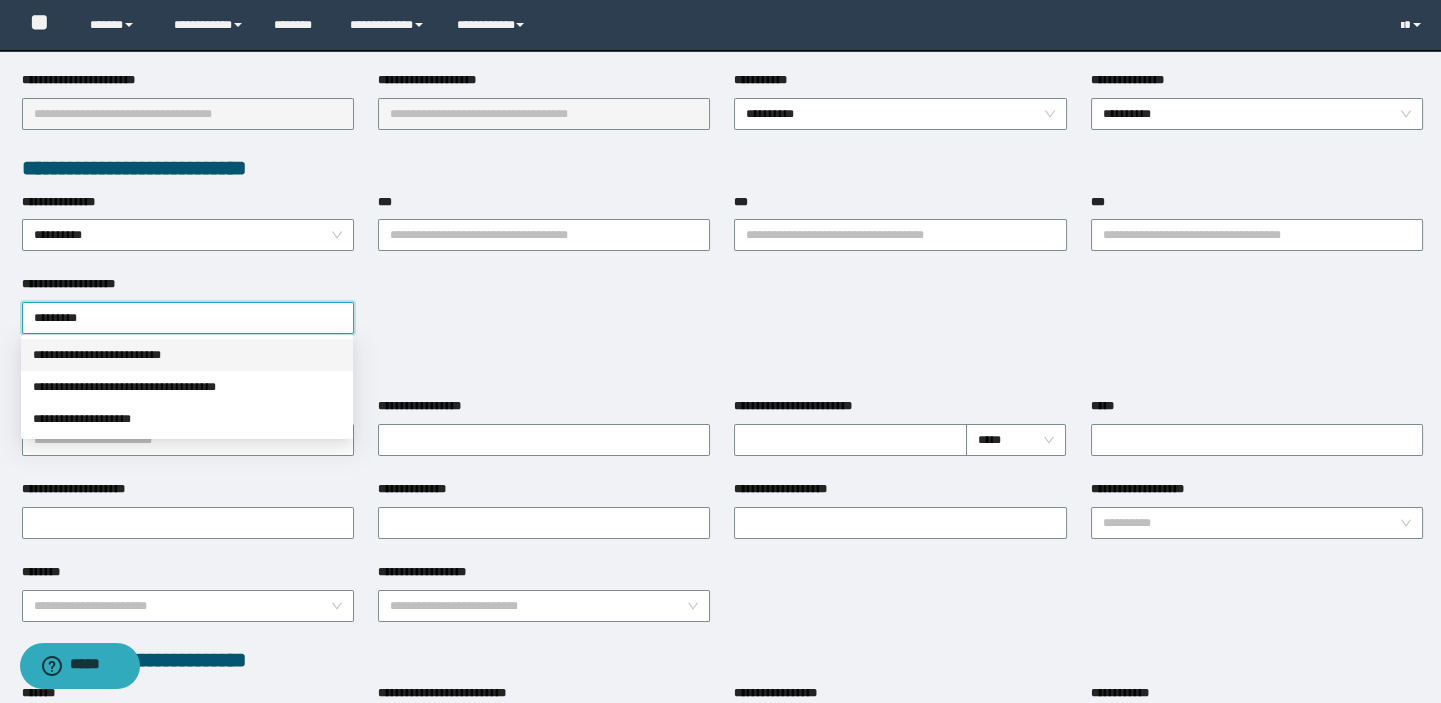click on "**********" at bounding box center (187, 355) 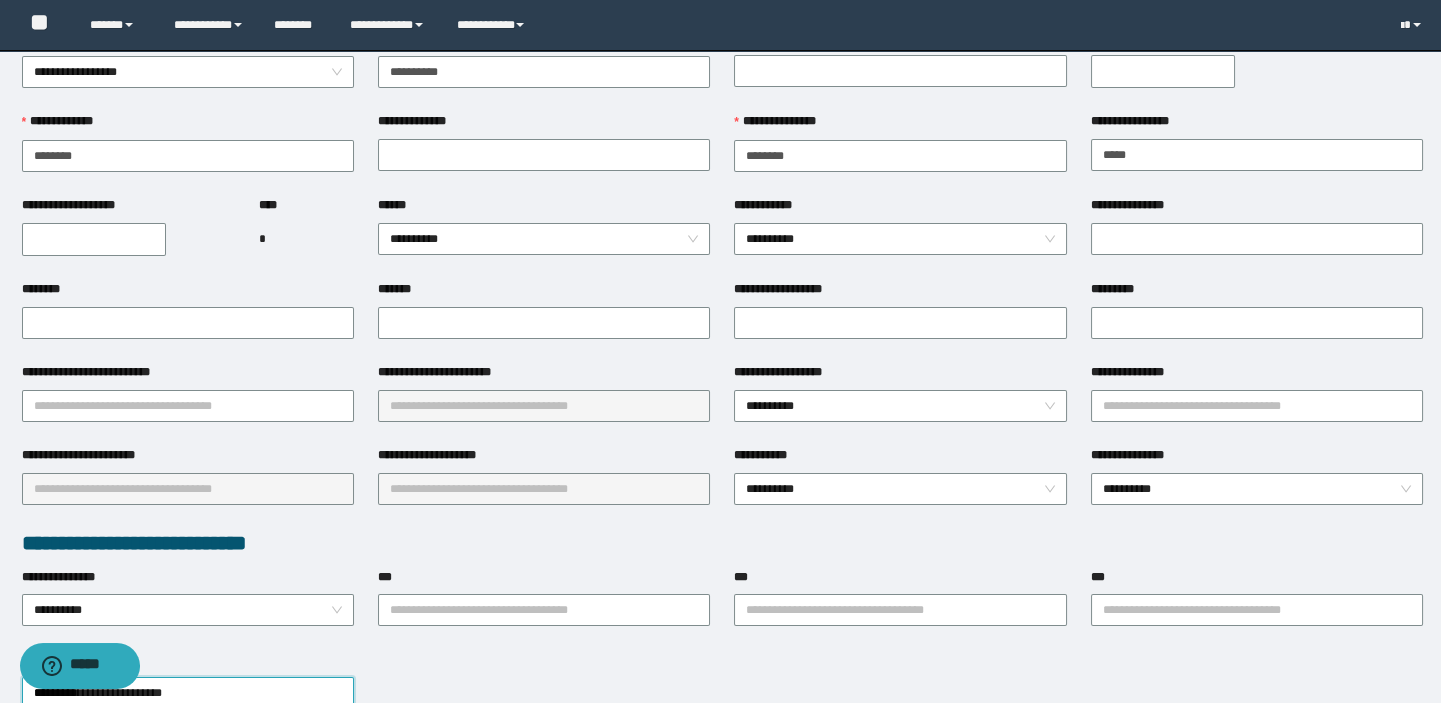 scroll, scrollTop: 0, scrollLeft: 0, axis: both 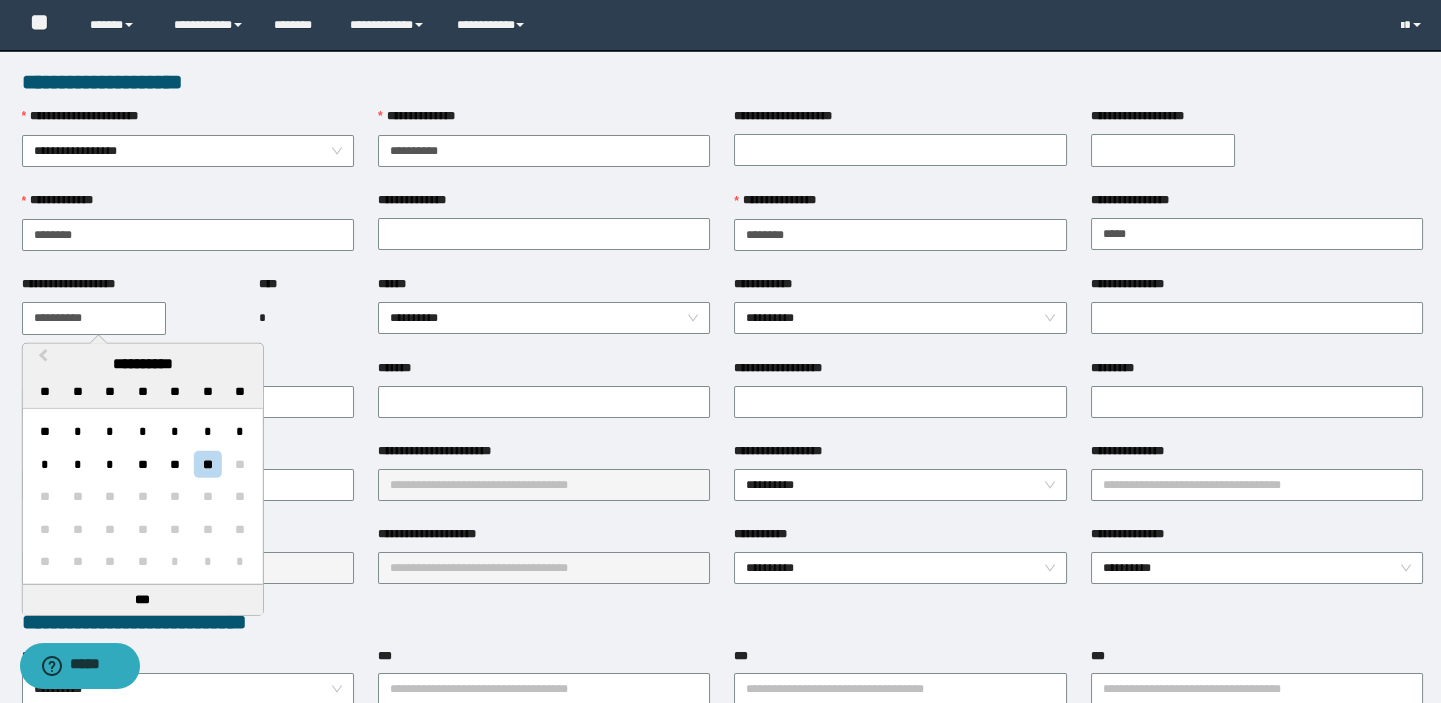 click on "**********" at bounding box center (94, 318) 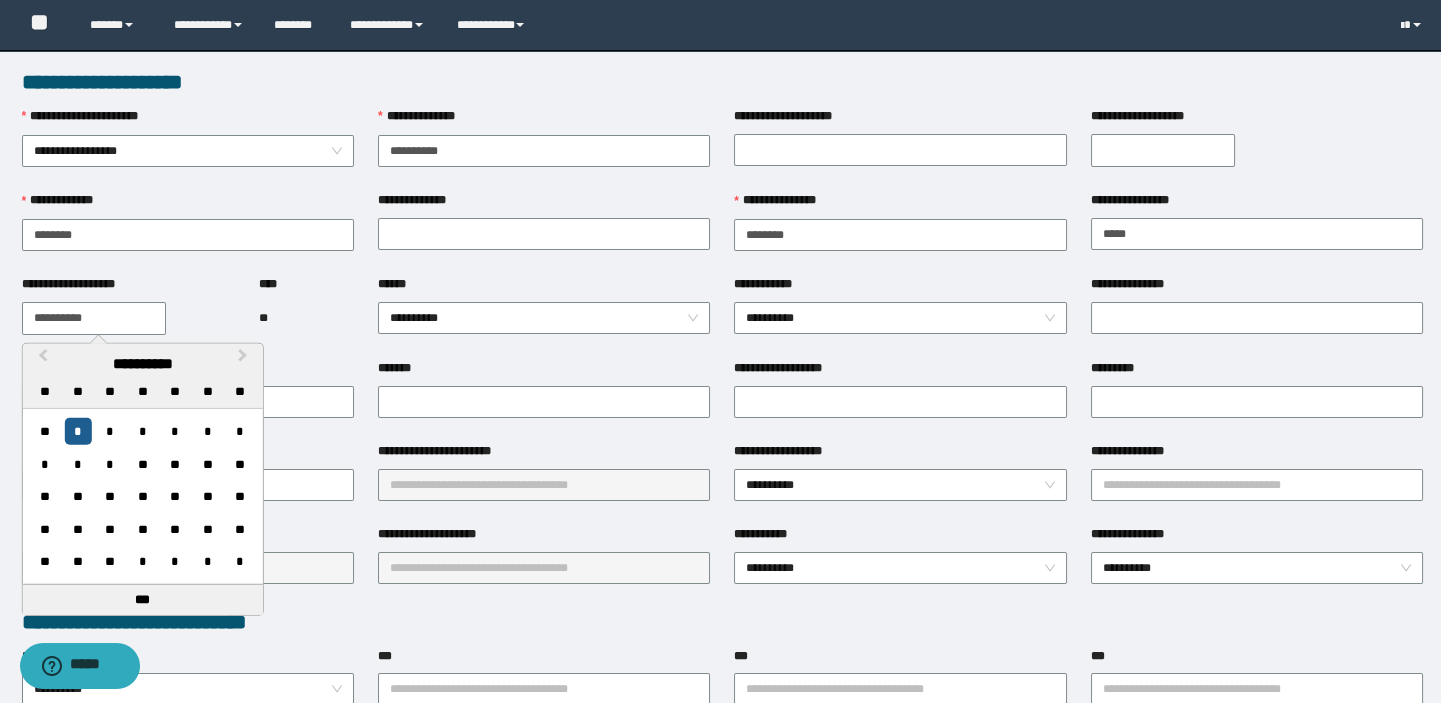 type on "**********" 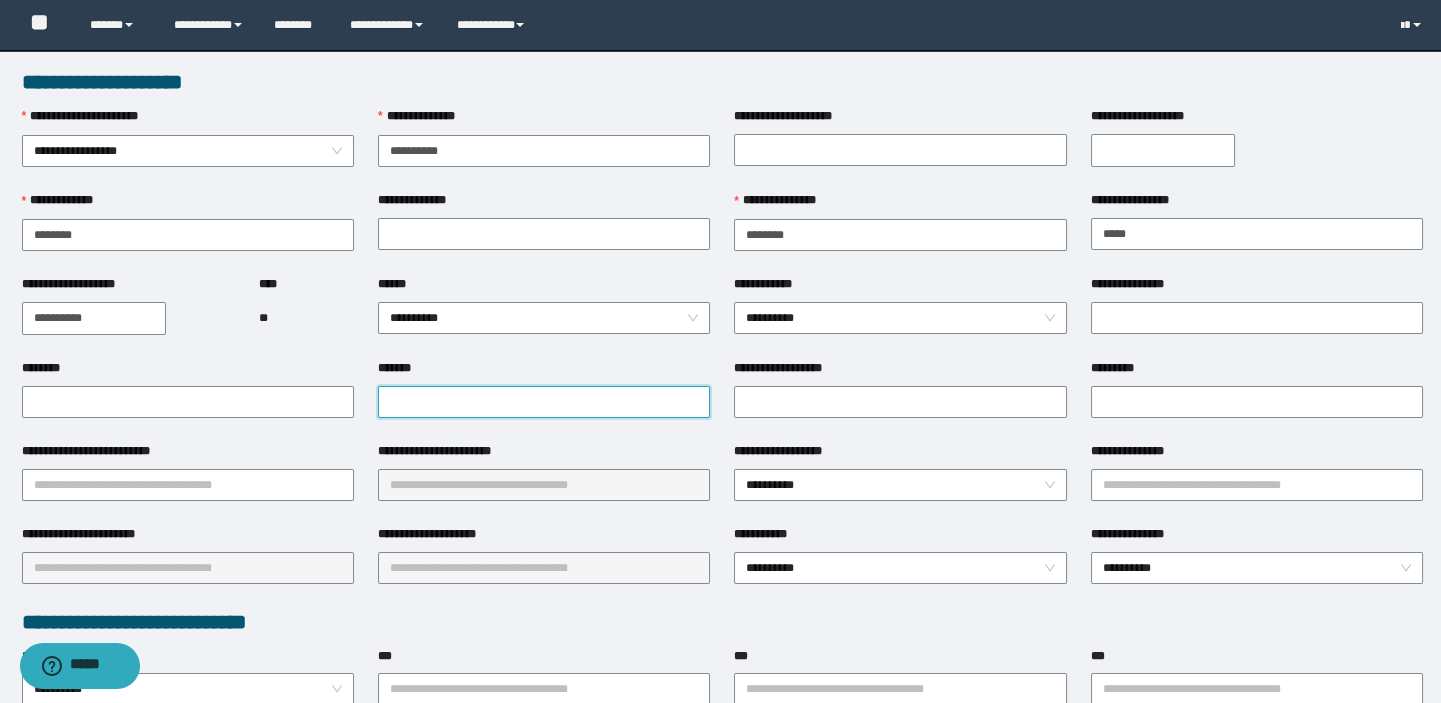 click on "*******" at bounding box center [544, 402] 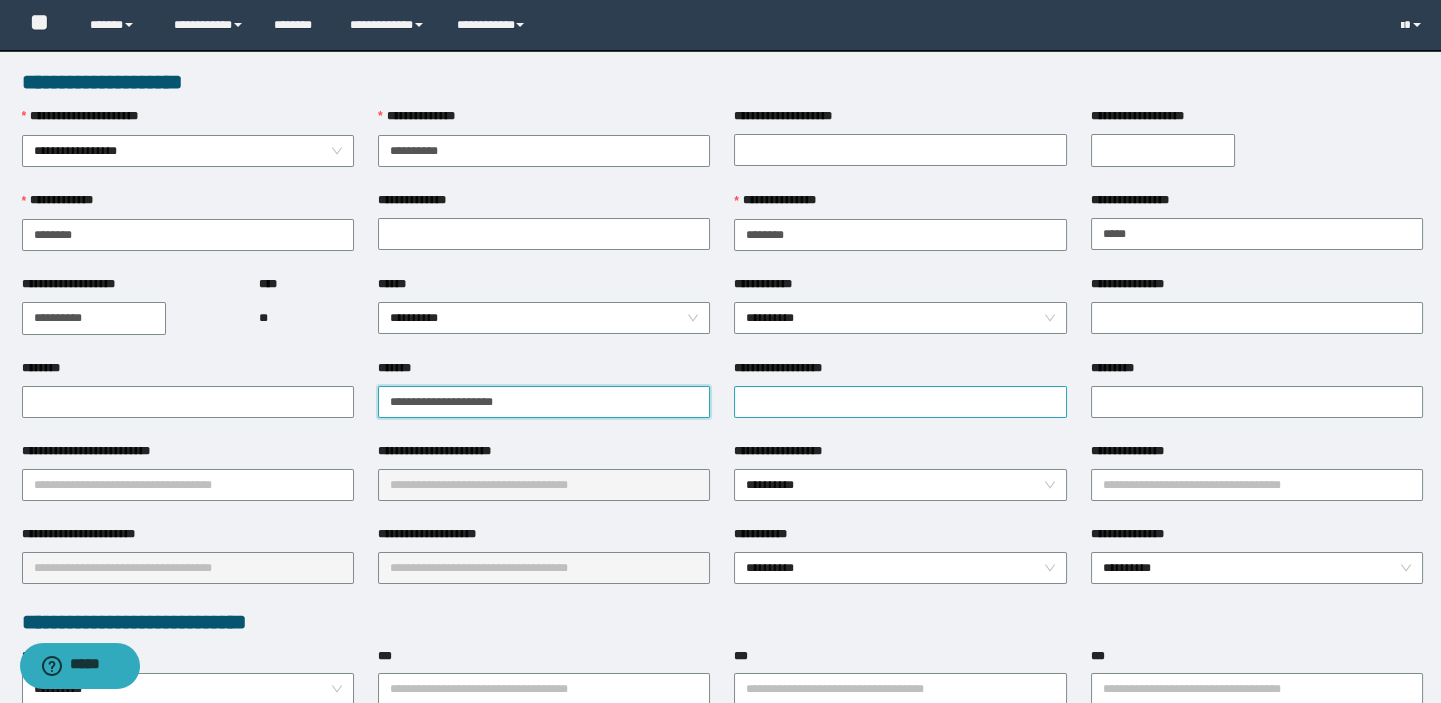 type on "**********" 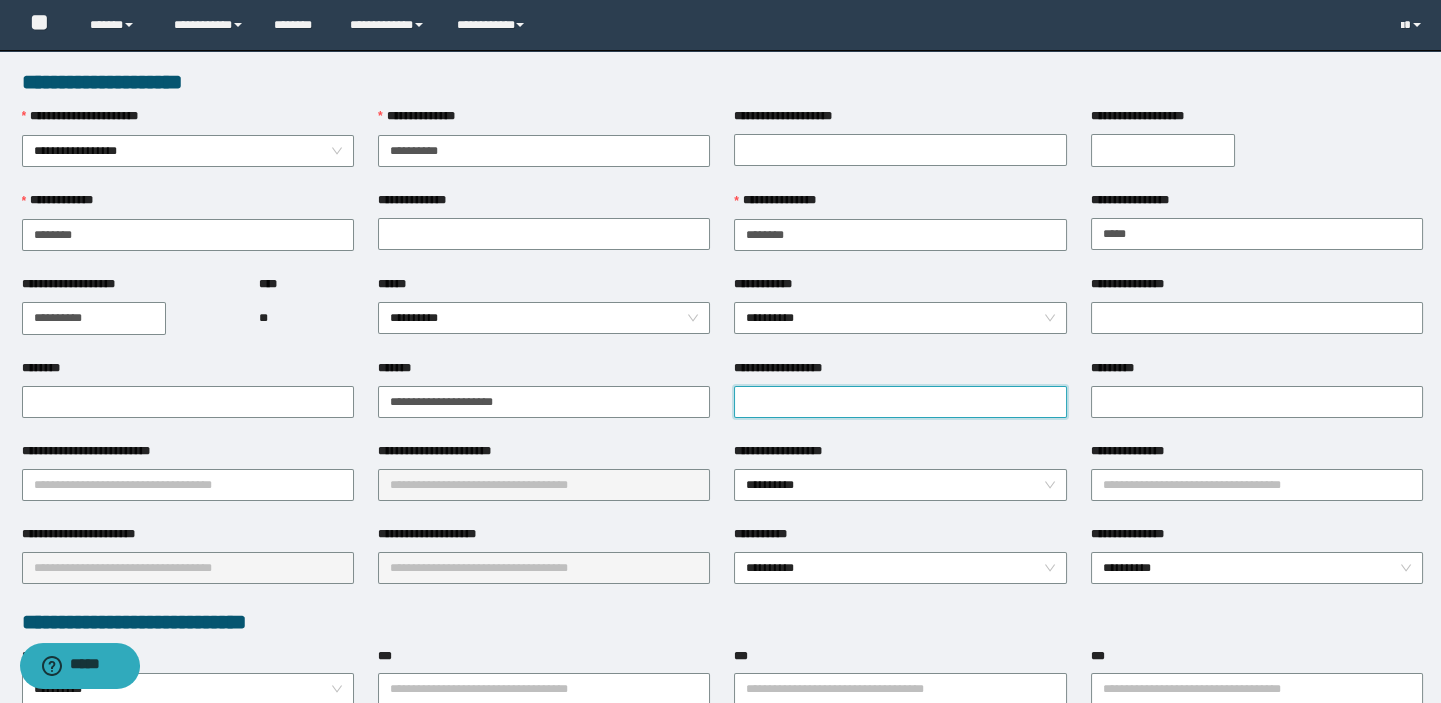 click on "**********" at bounding box center [900, 402] 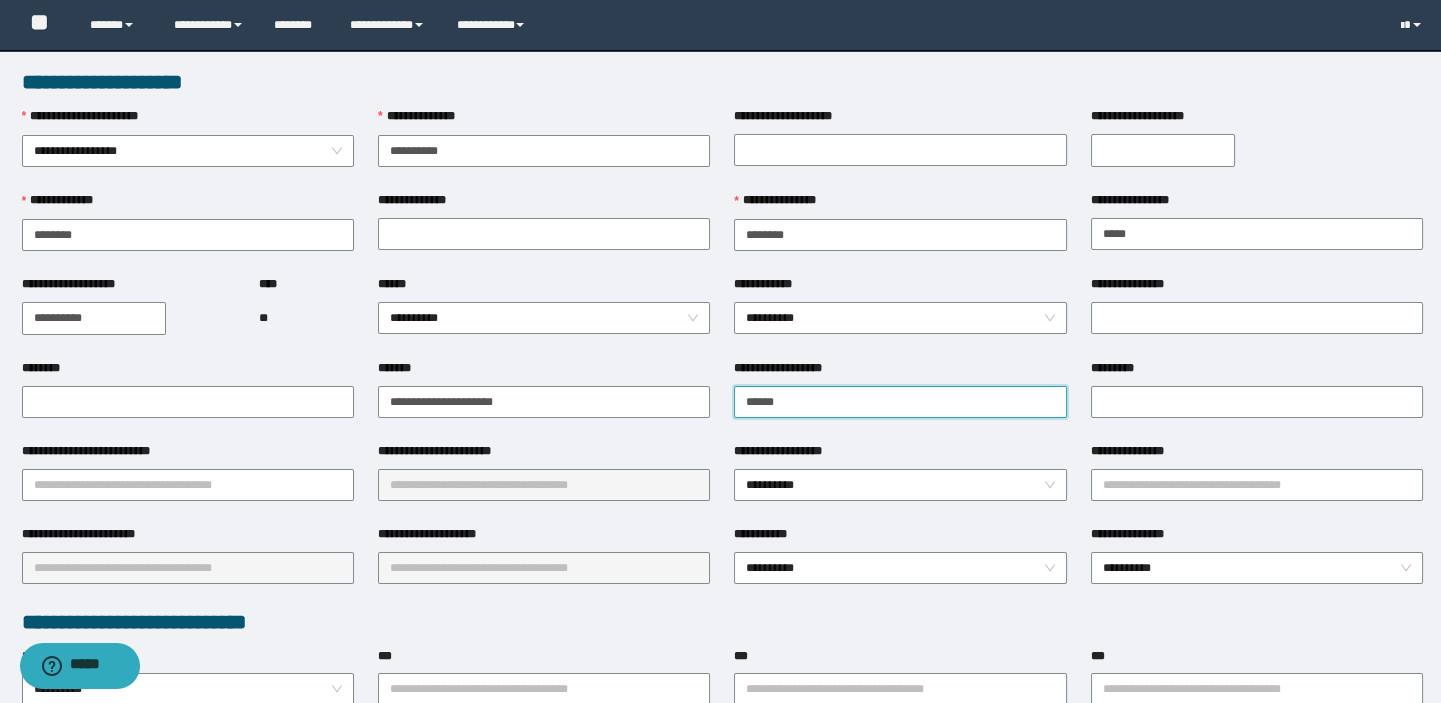 type on "**********" 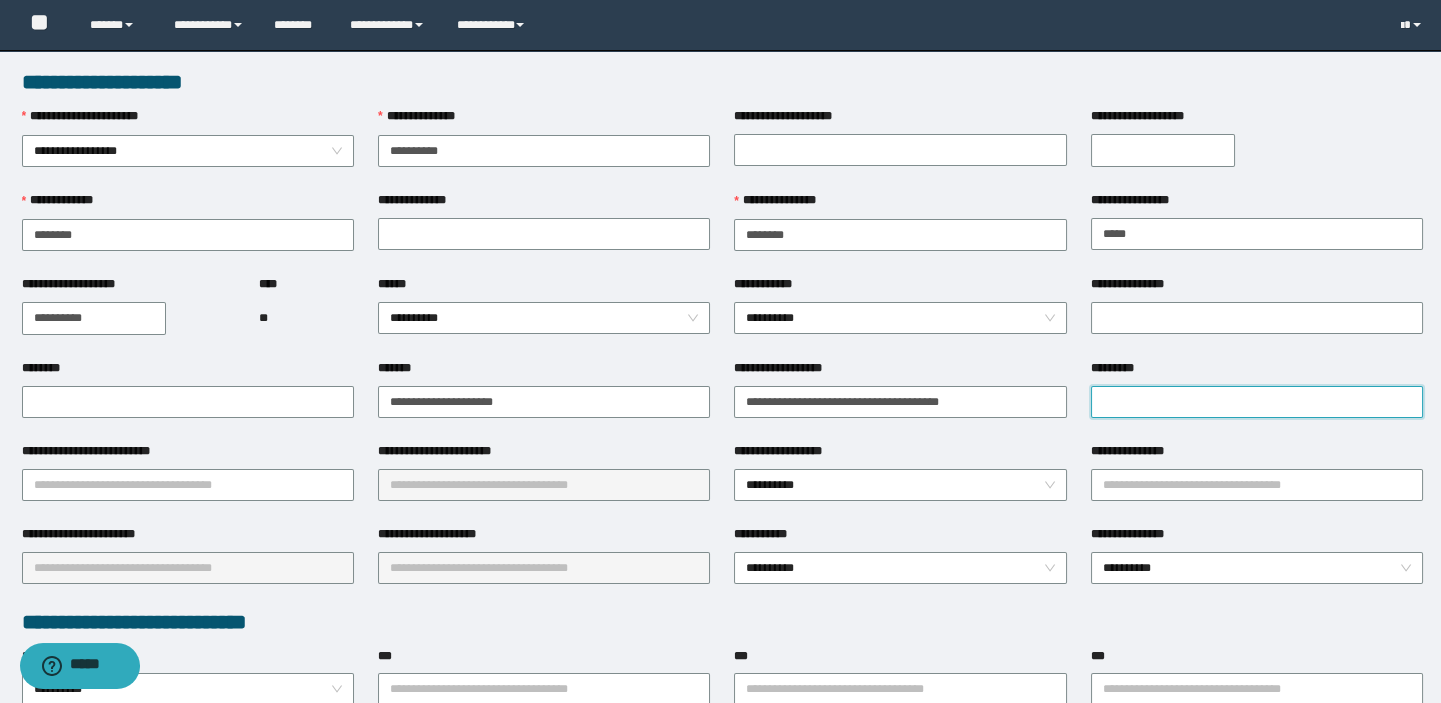 click on "*********" at bounding box center [1257, 402] 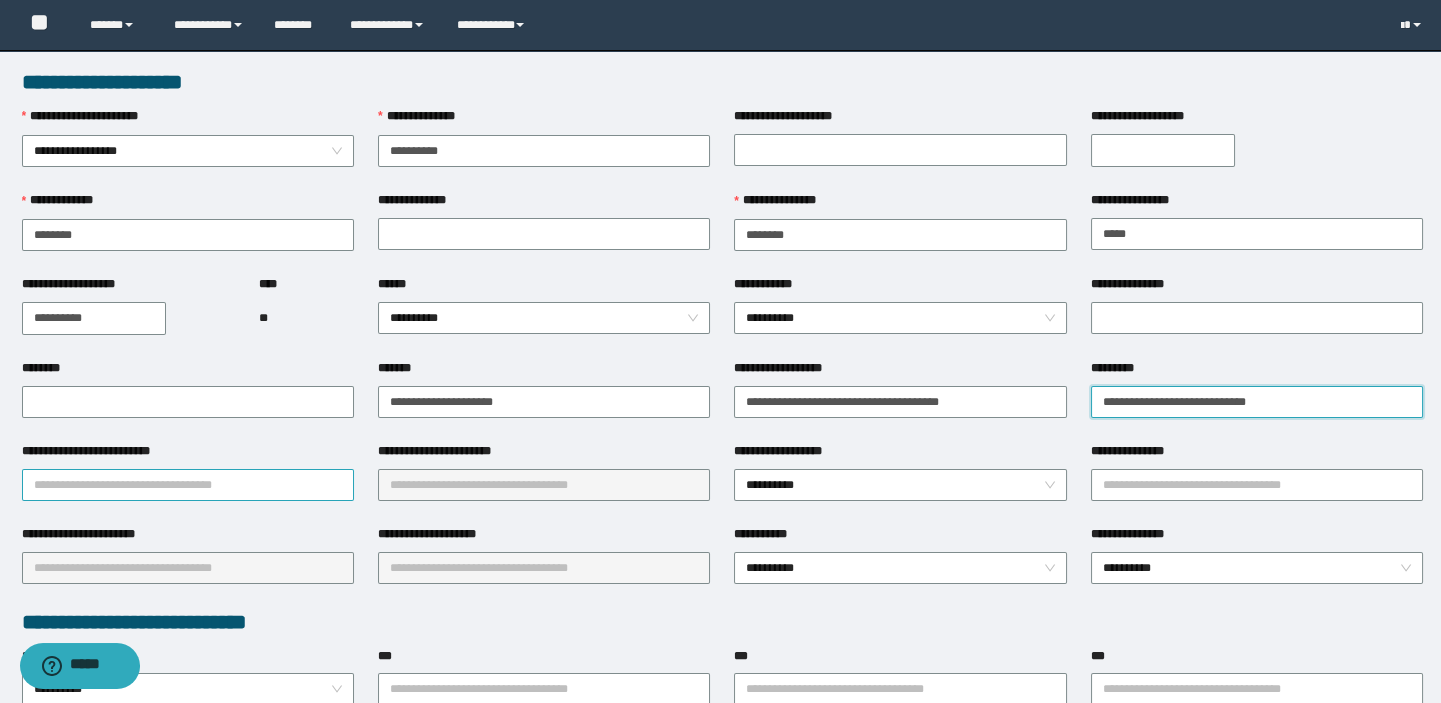 type on "**********" 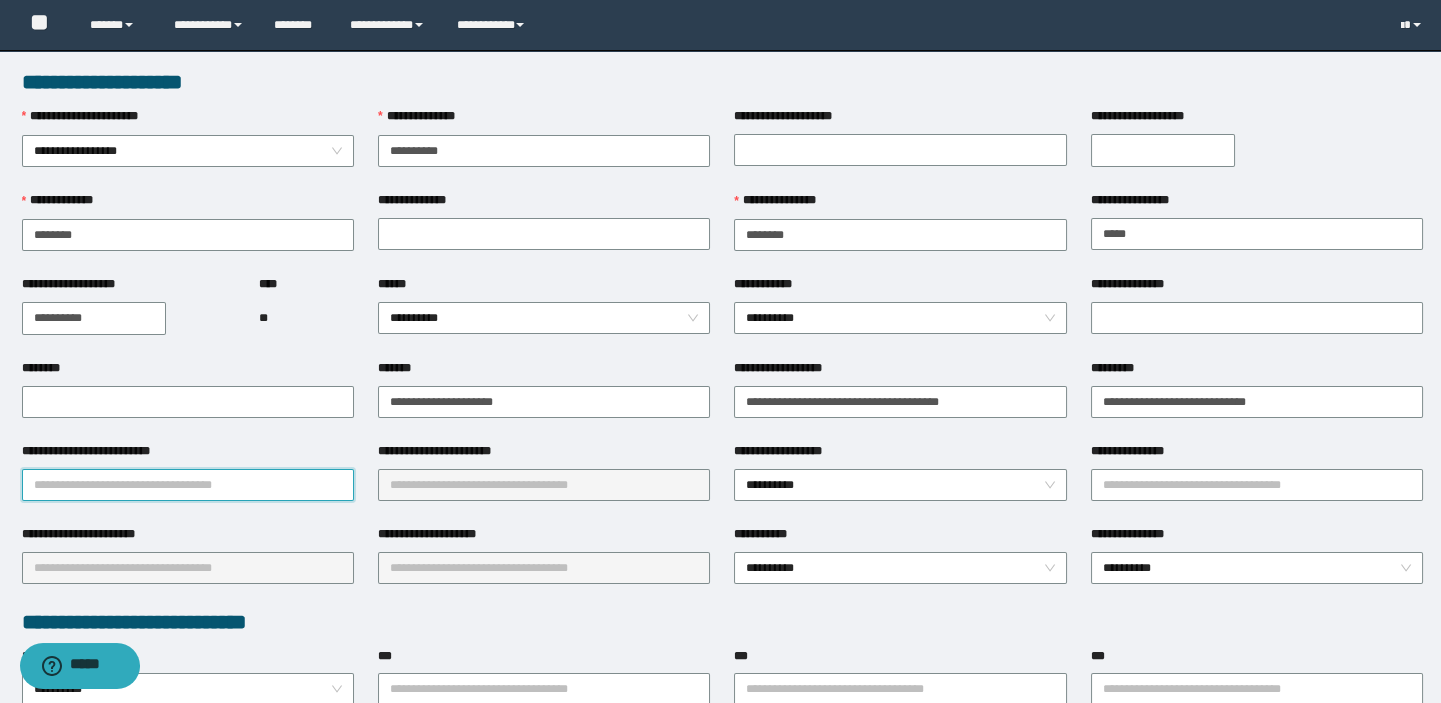 click on "**********" at bounding box center [188, 485] 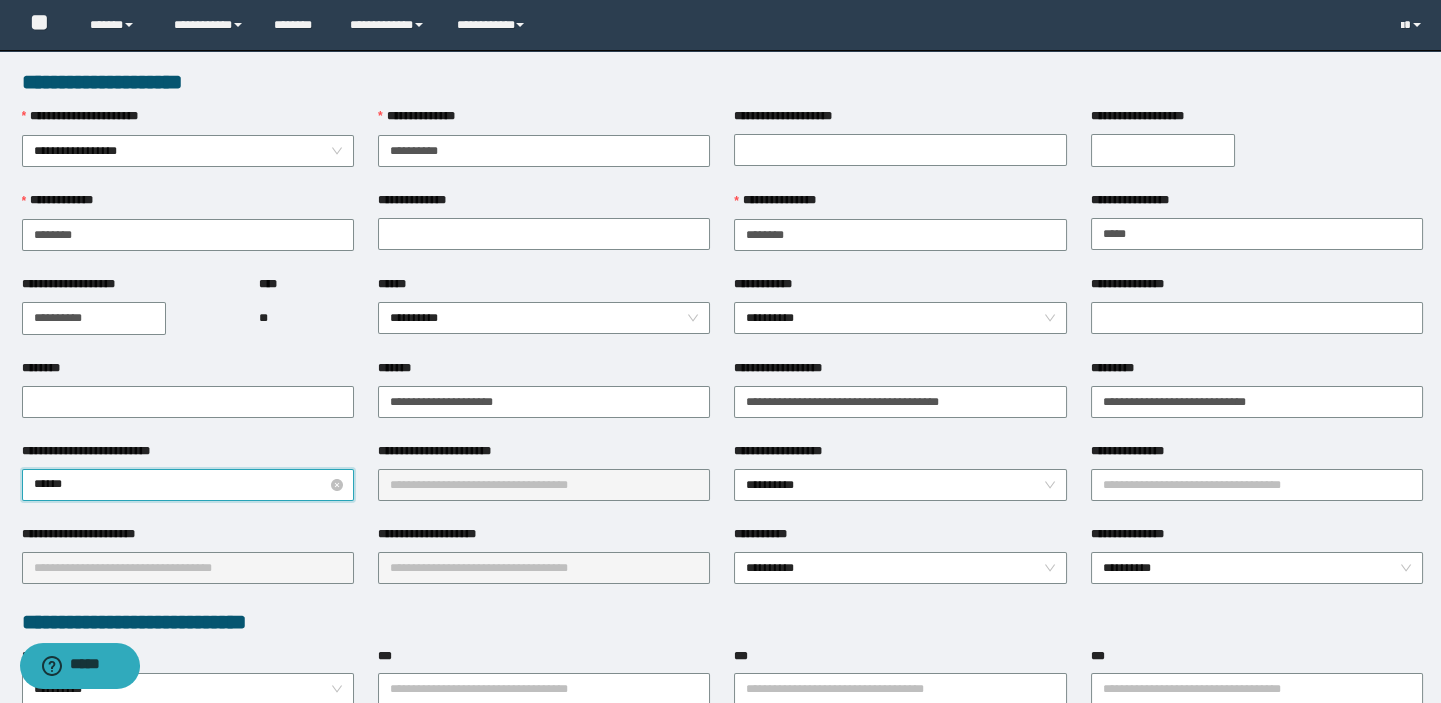 type on "*******" 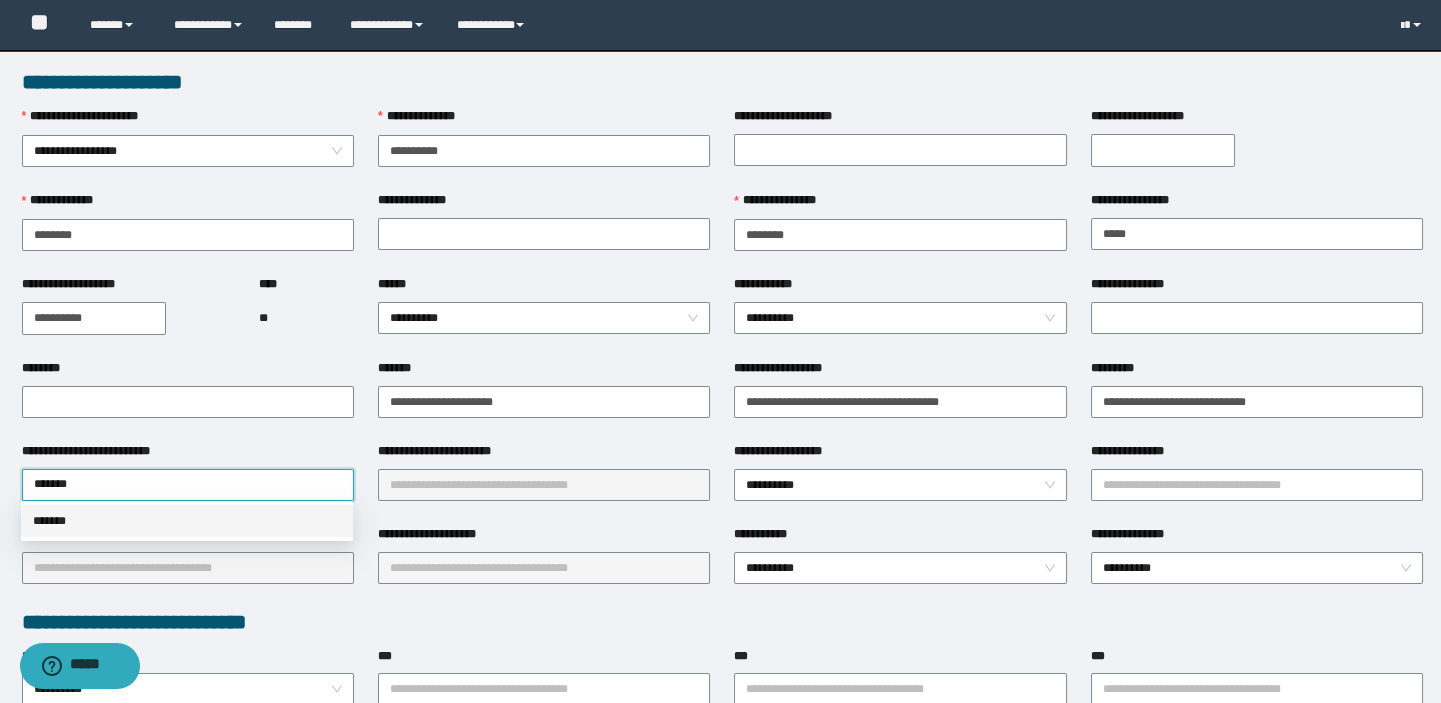 click on "*******" at bounding box center (187, 521) 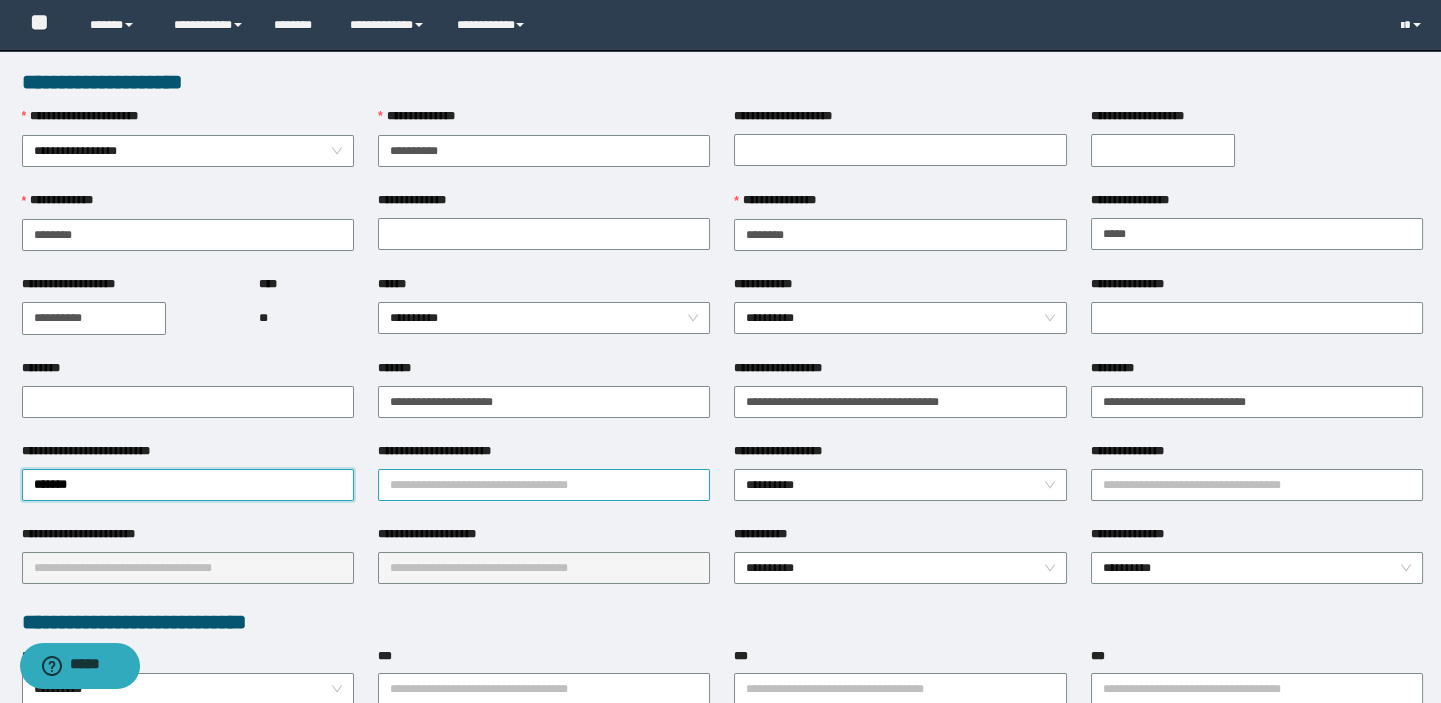 click on "**********" at bounding box center (544, 485) 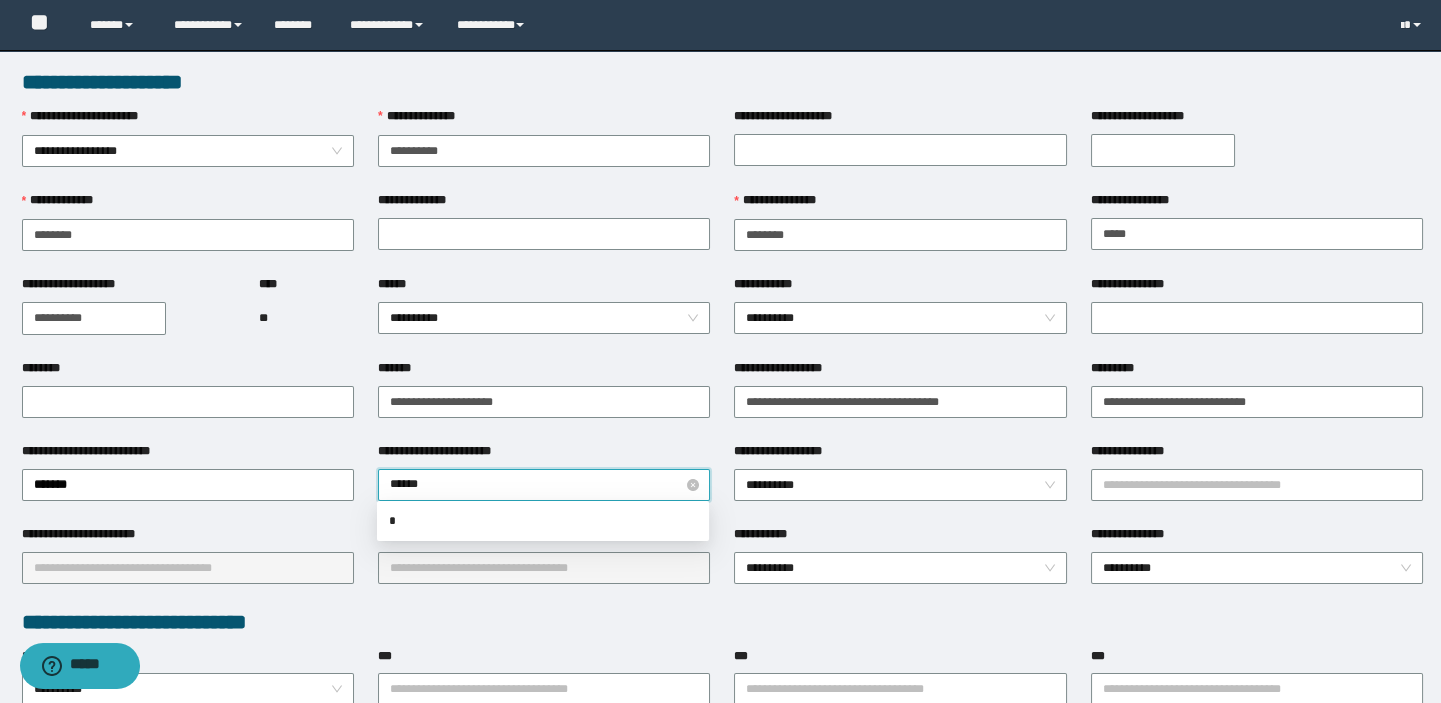 type on "*******" 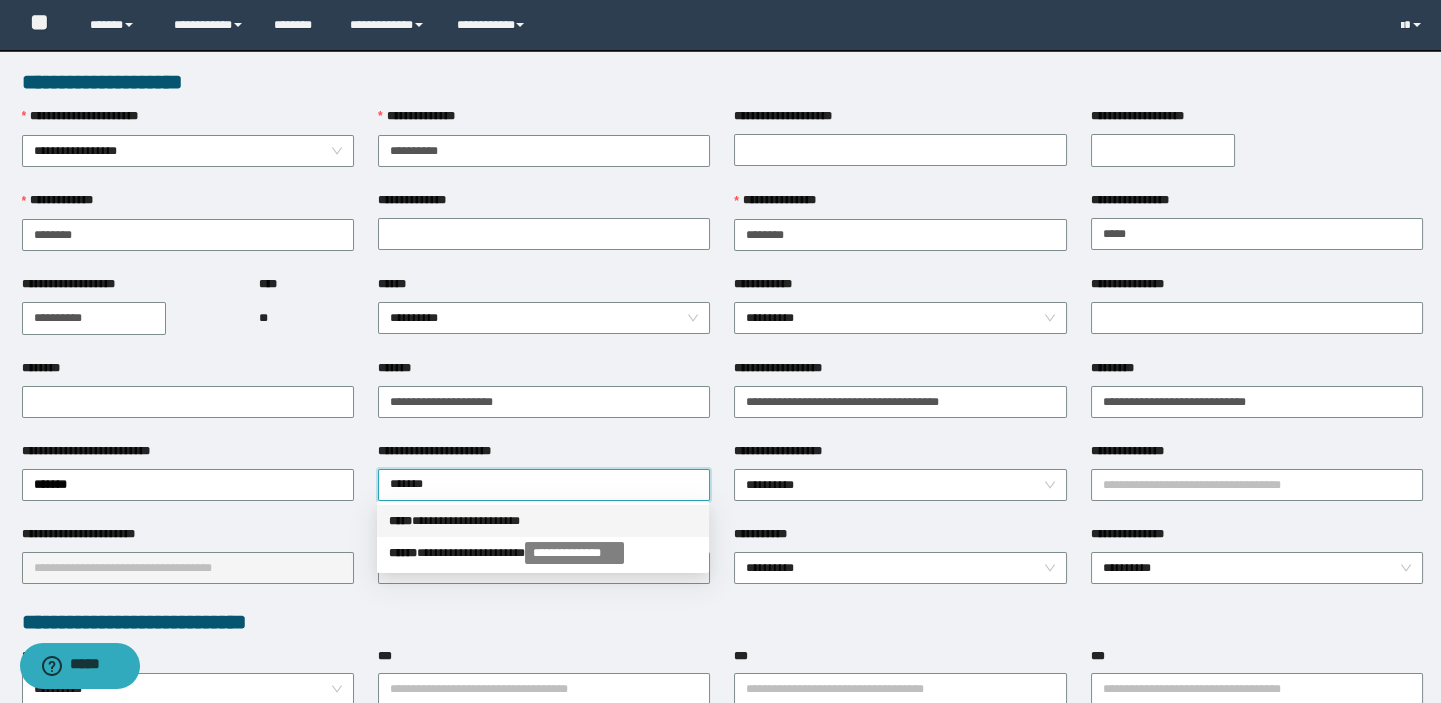 click on "**********" at bounding box center (543, 521) 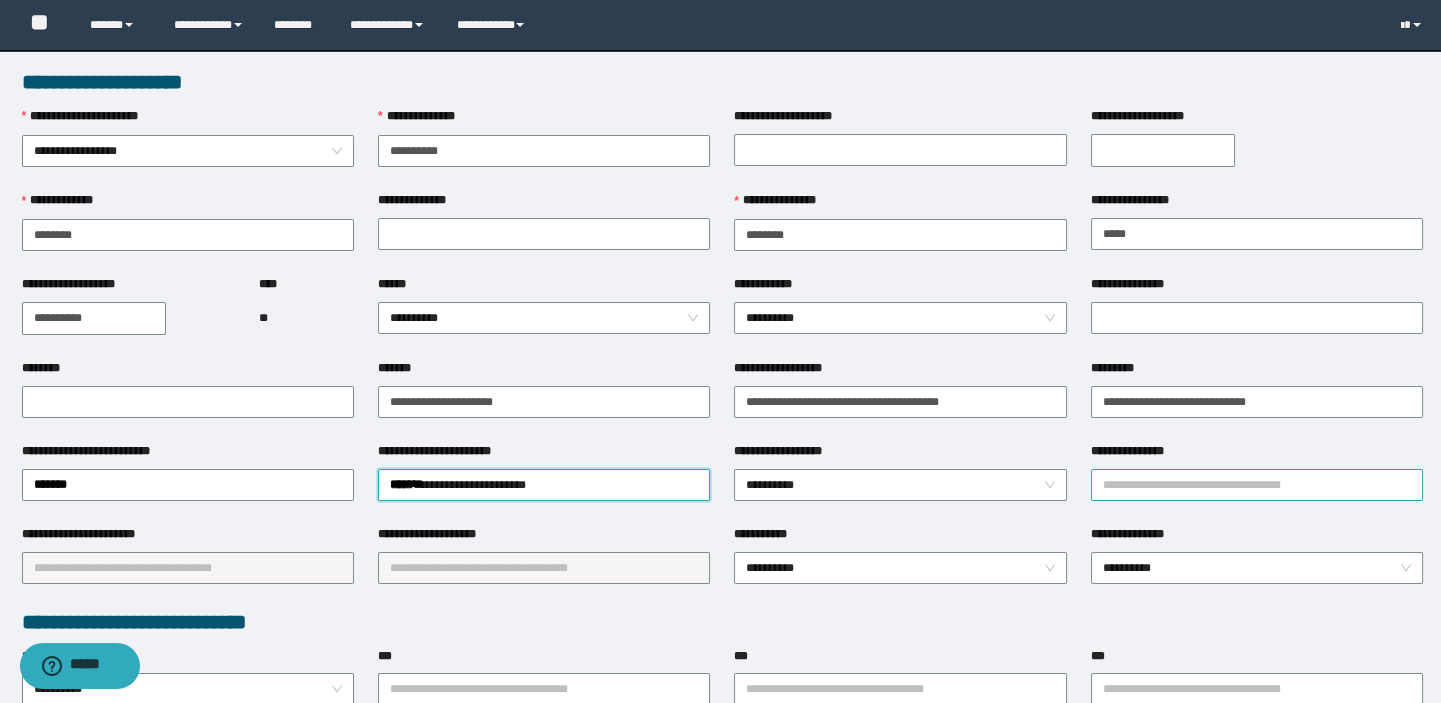 click on "**********" at bounding box center [1257, 485] 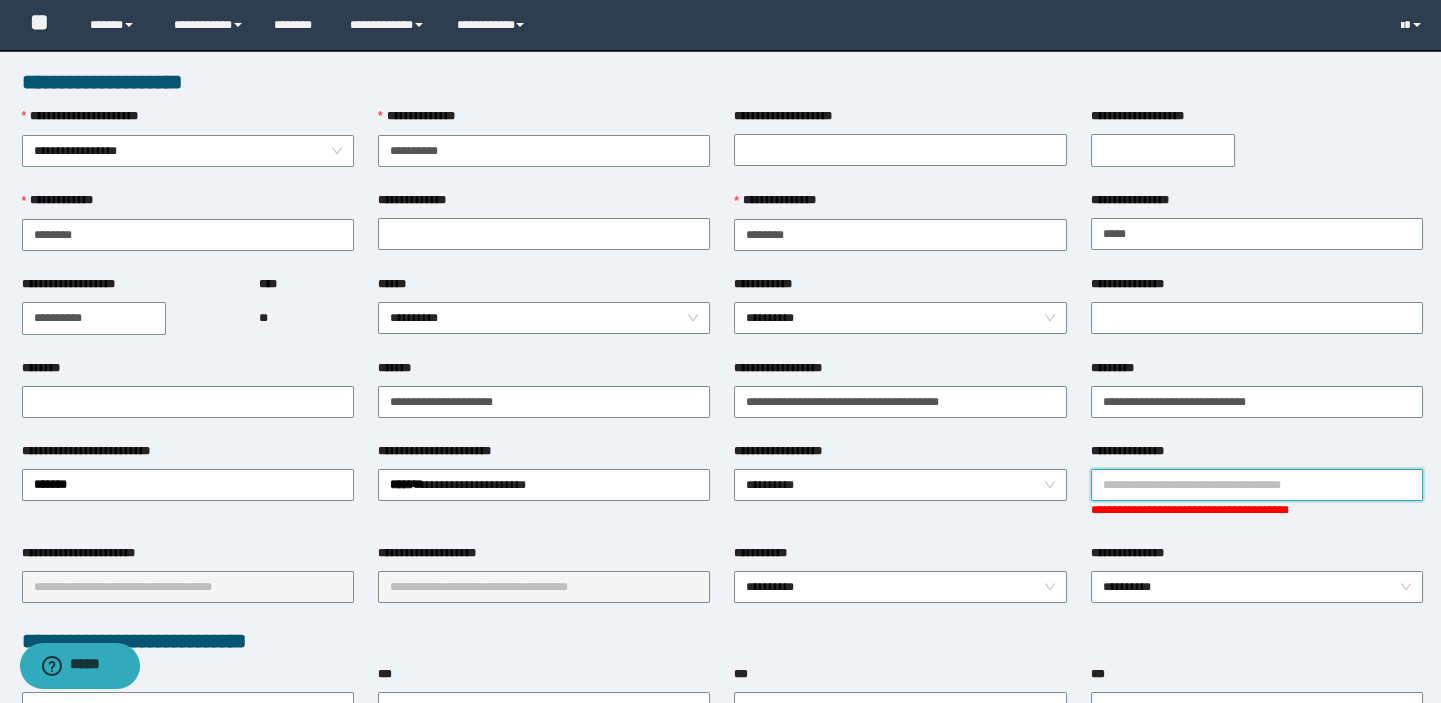 click on "**********" at bounding box center (1257, 485) 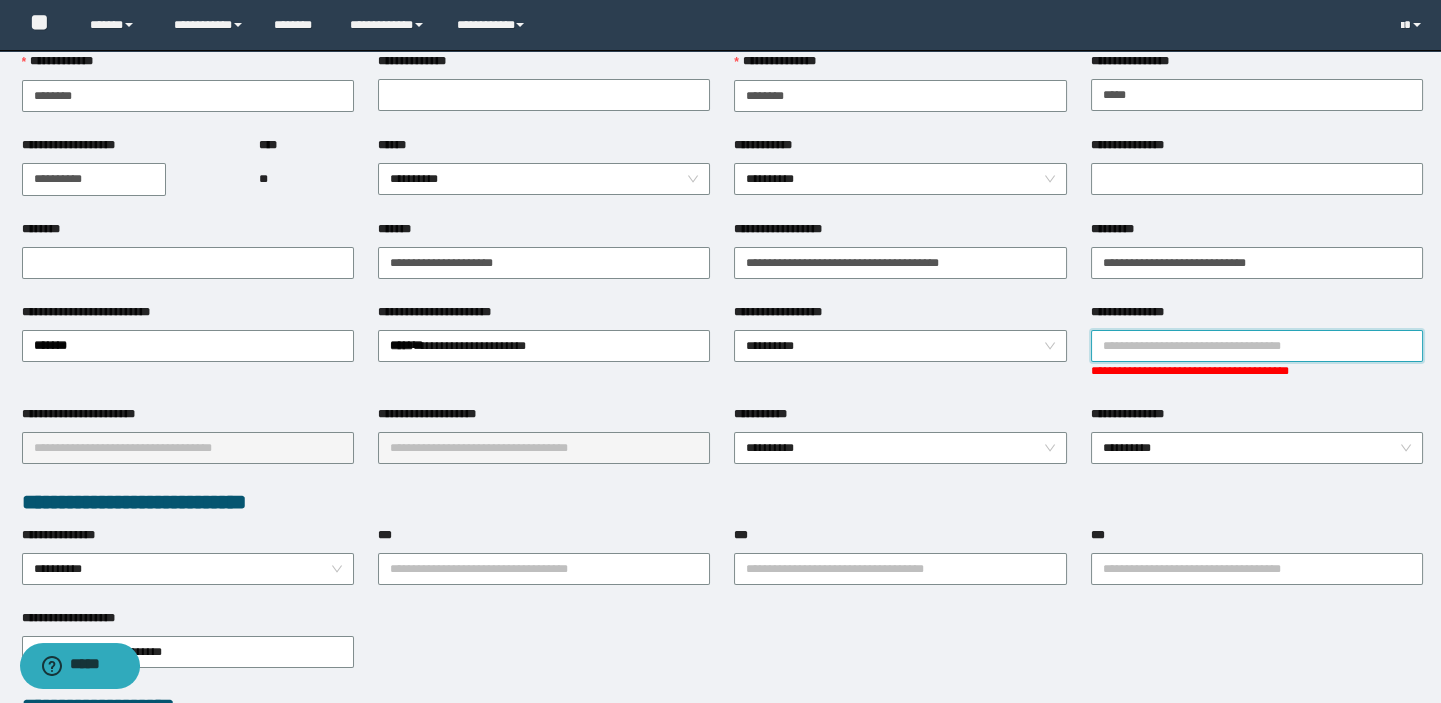 scroll, scrollTop: 0, scrollLeft: 0, axis: both 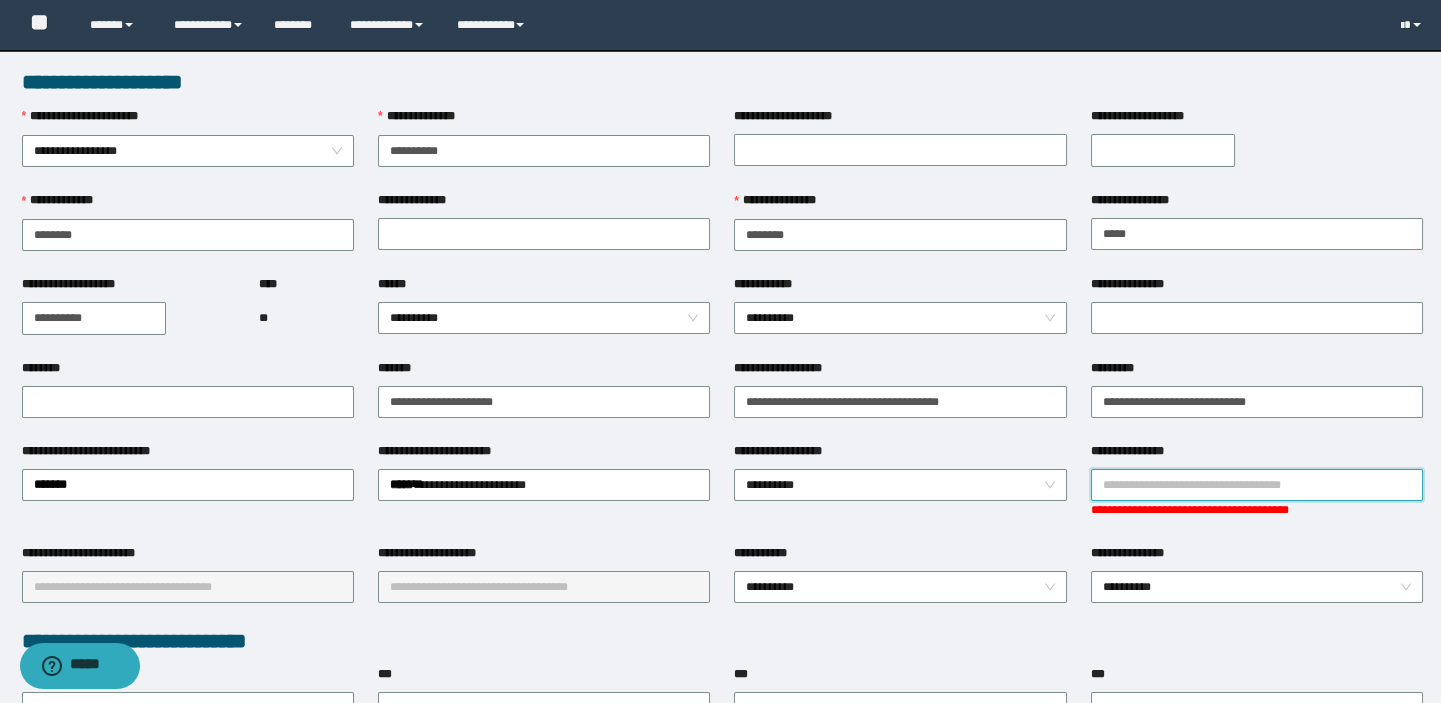 click on "**********" at bounding box center (1257, 485) 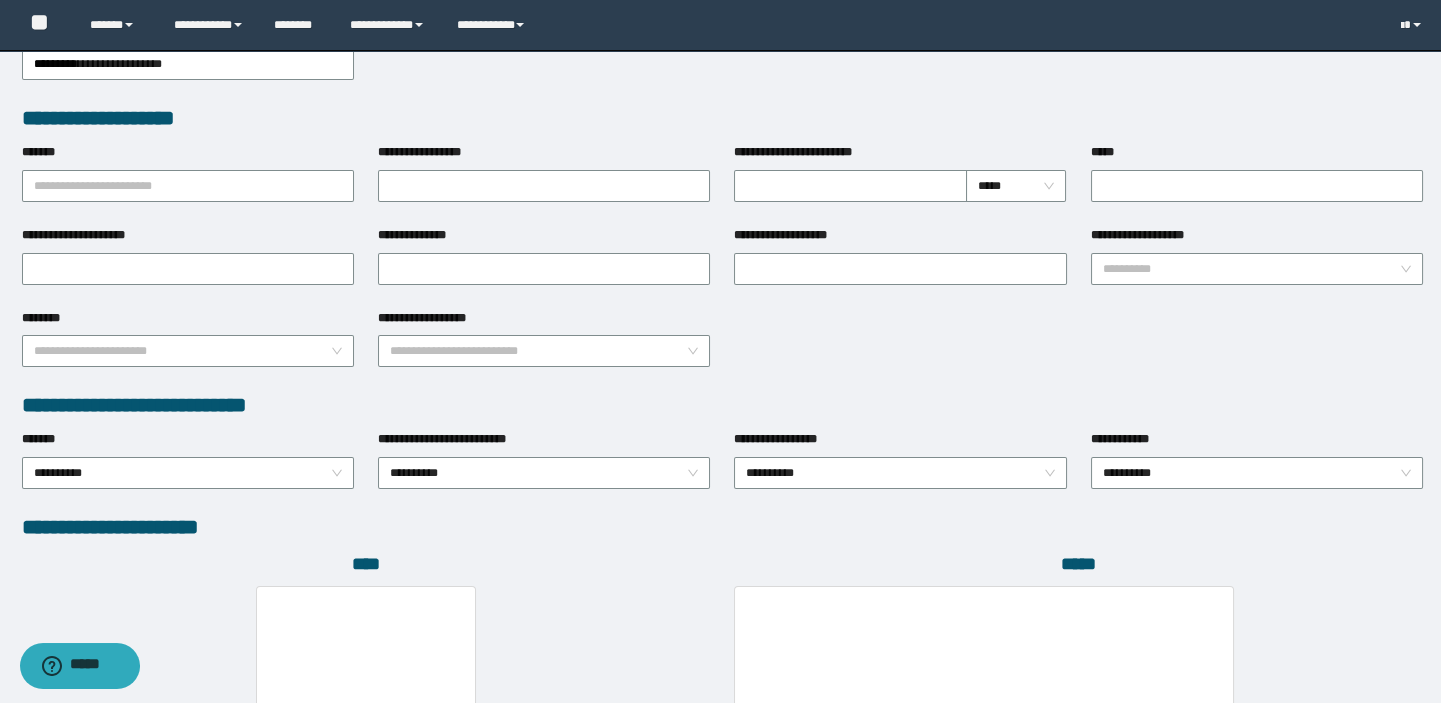 scroll, scrollTop: 1018, scrollLeft: 0, axis: vertical 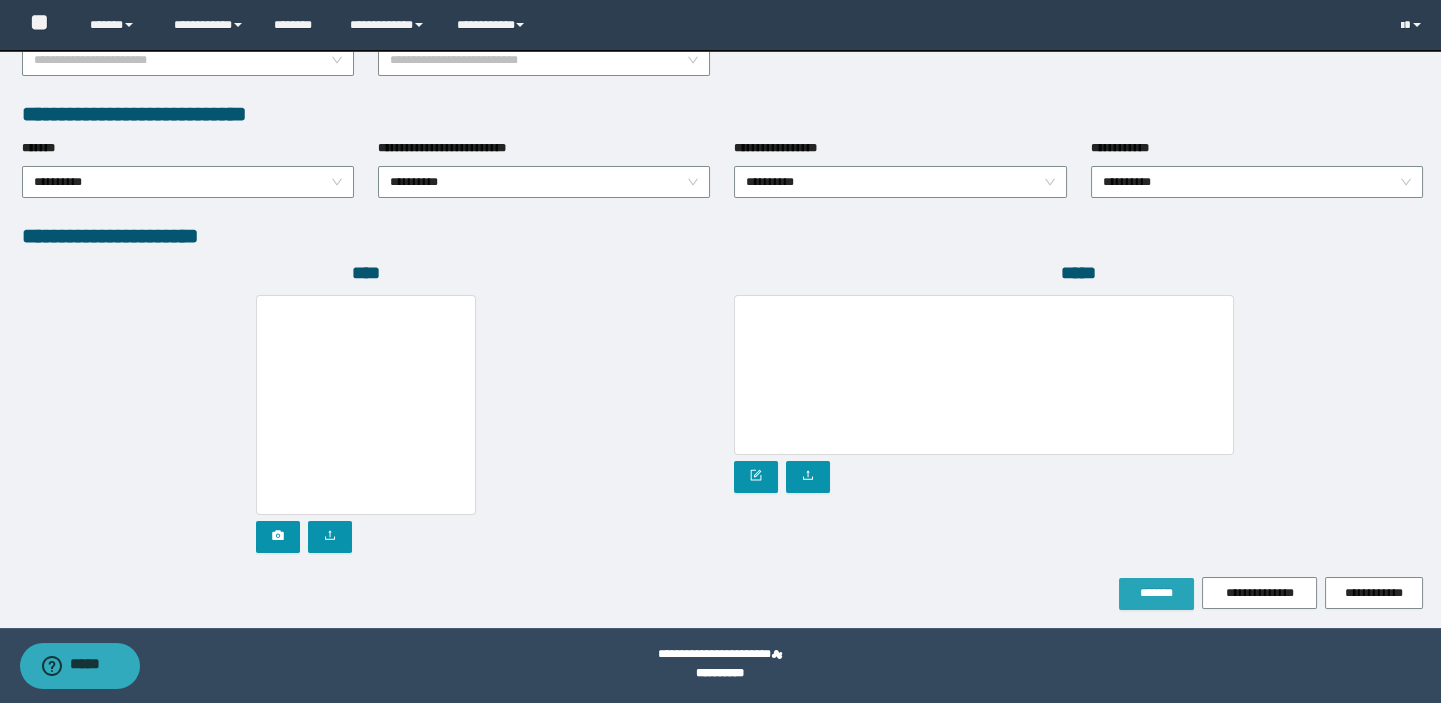 click on "*******" at bounding box center [1156, 593] 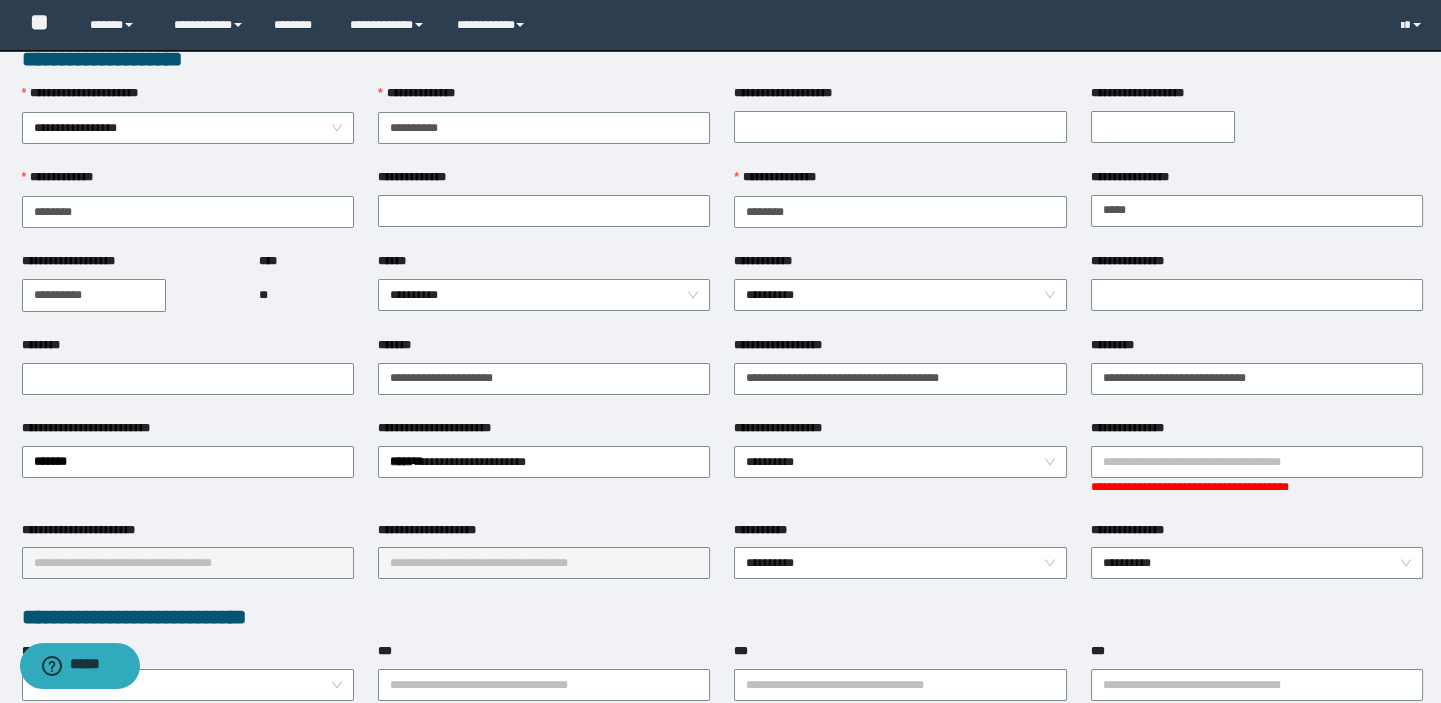 scroll, scrollTop: 0, scrollLeft: 0, axis: both 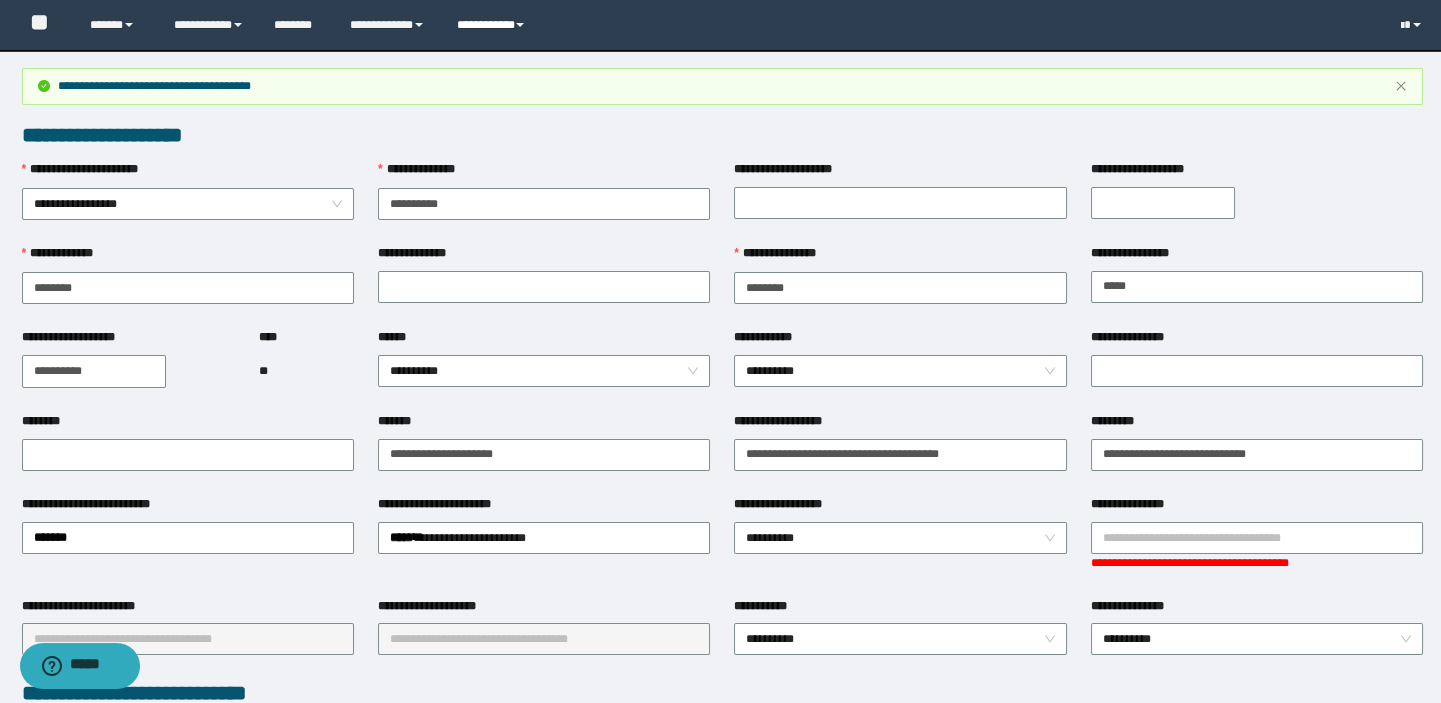 click on "**********" at bounding box center (493, 25) 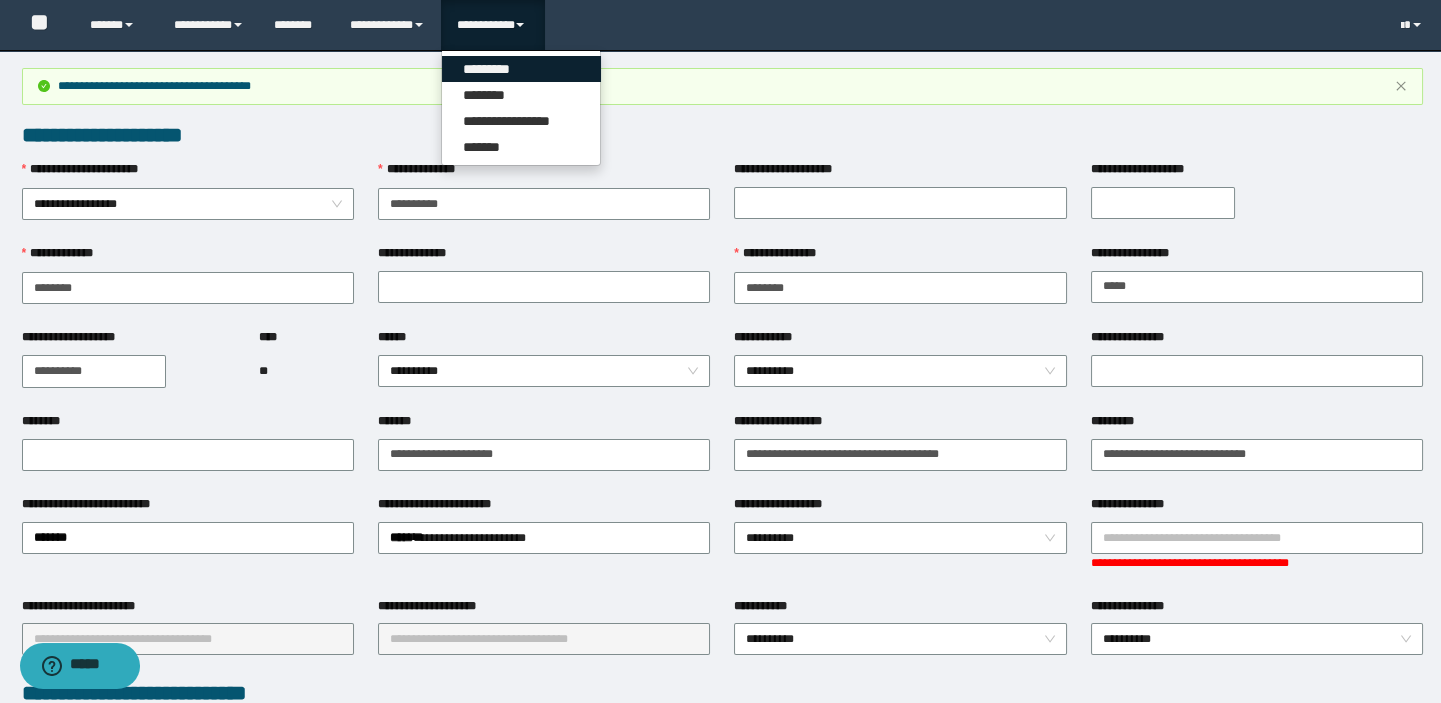 click on "*********" at bounding box center [521, 69] 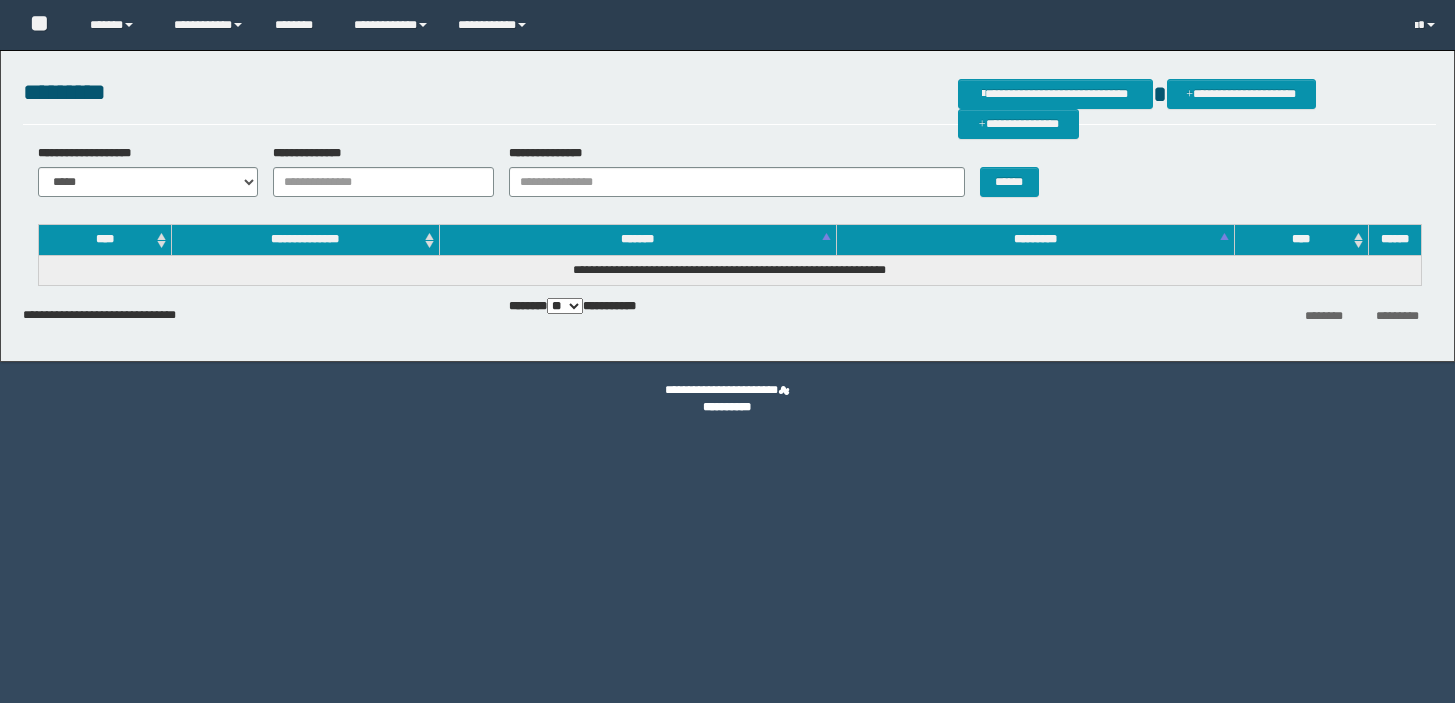 scroll, scrollTop: 0, scrollLeft: 0, axis: both 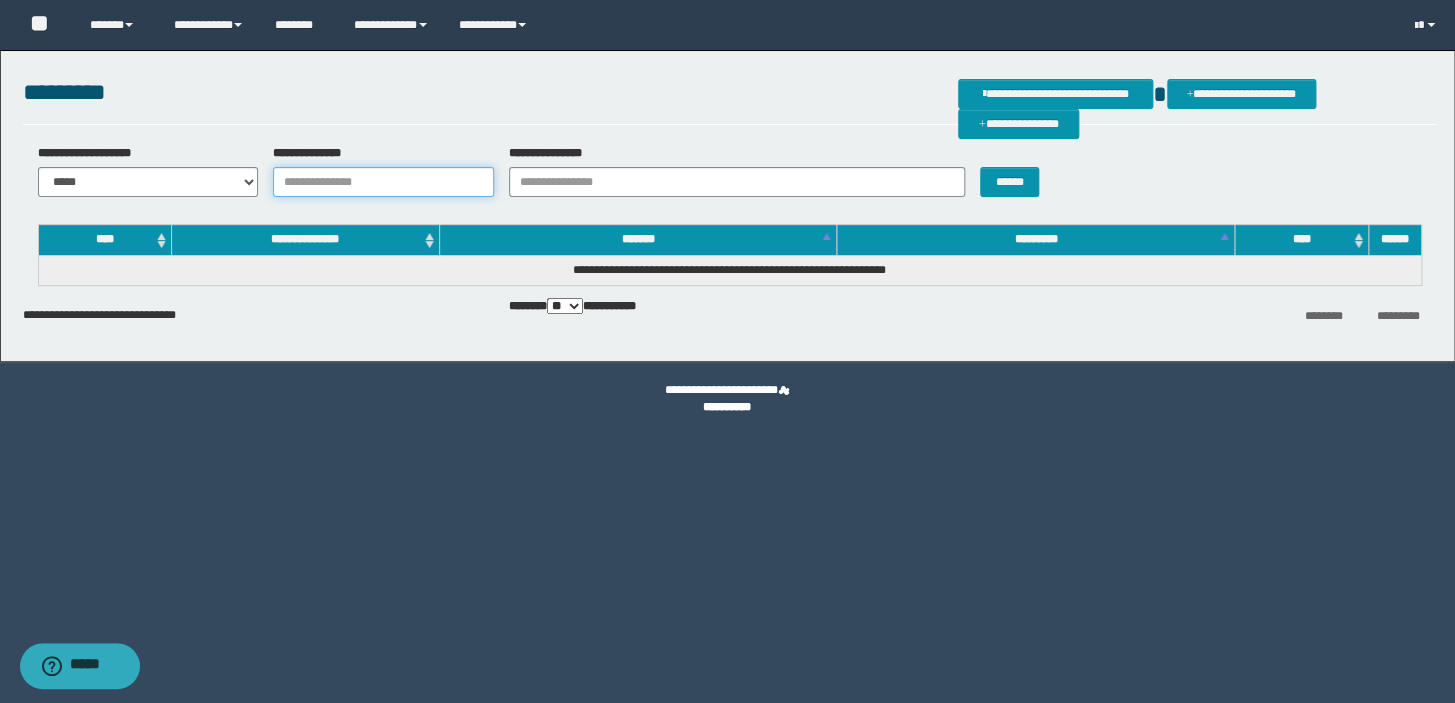 click on "**********" at bounding box center [383, 182] 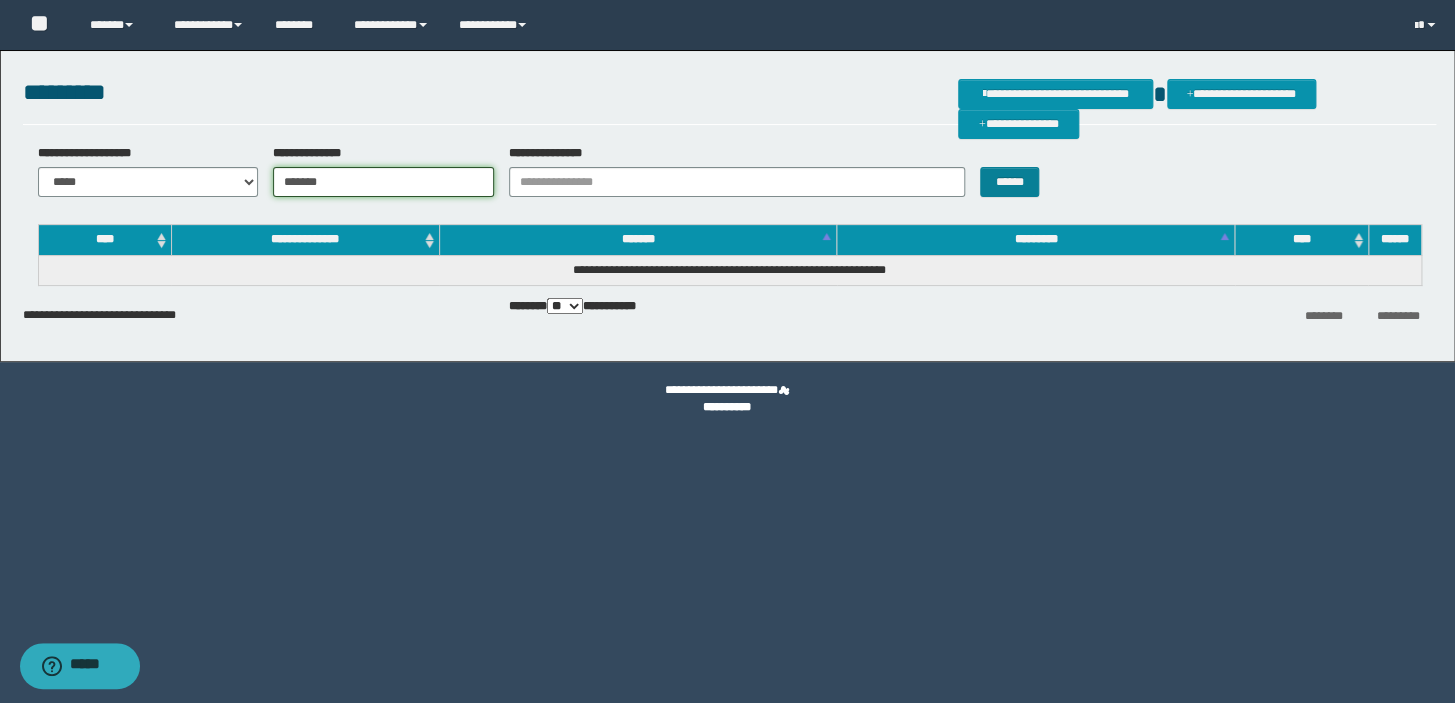 type on "*******" 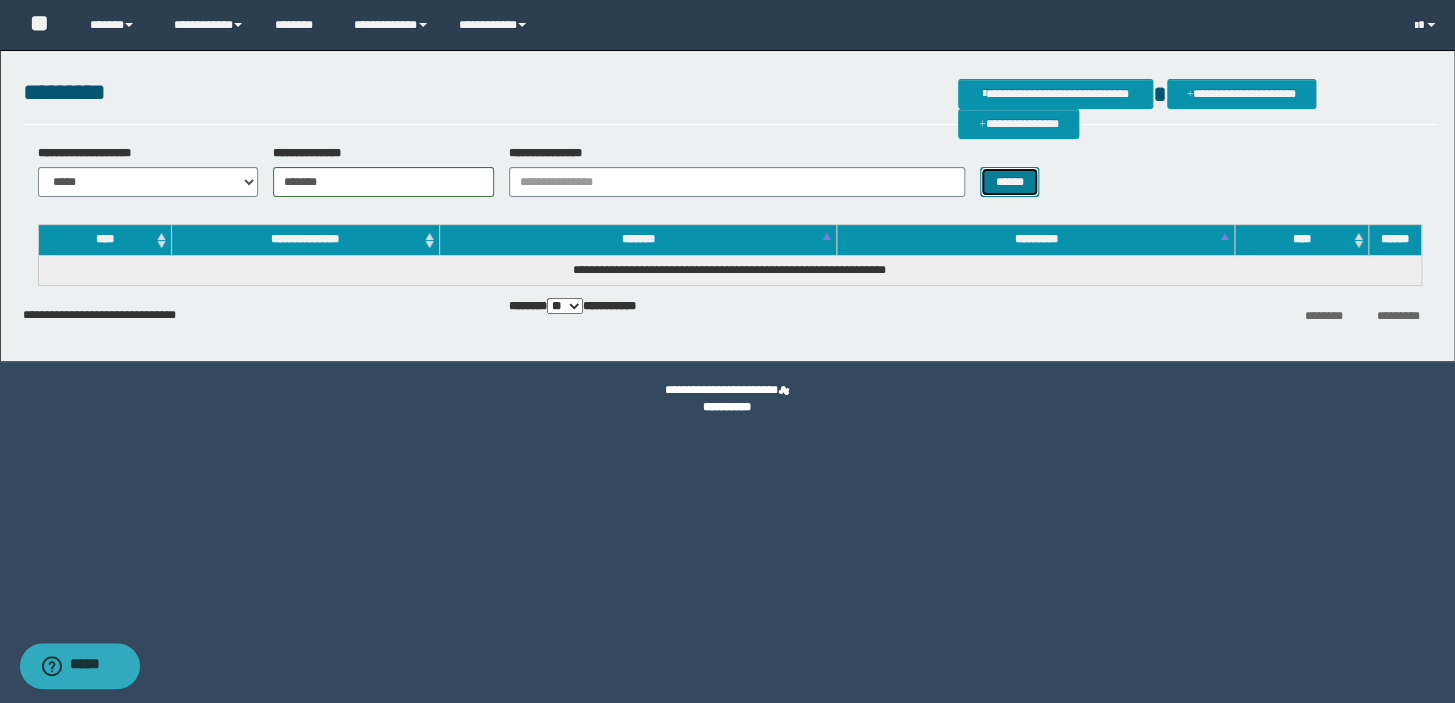 click on "******" at bounding box center [1009, 182] 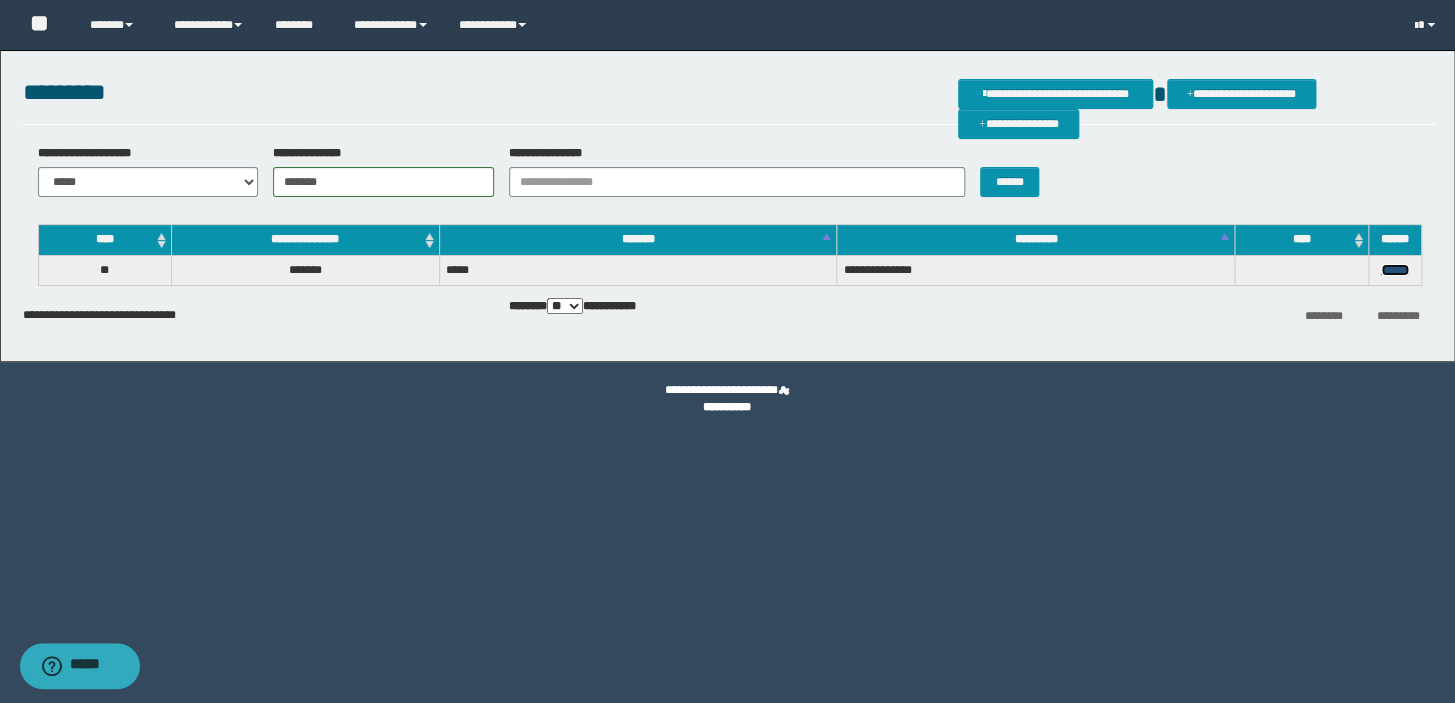 click on "******" at bounding box center [1395, 270] 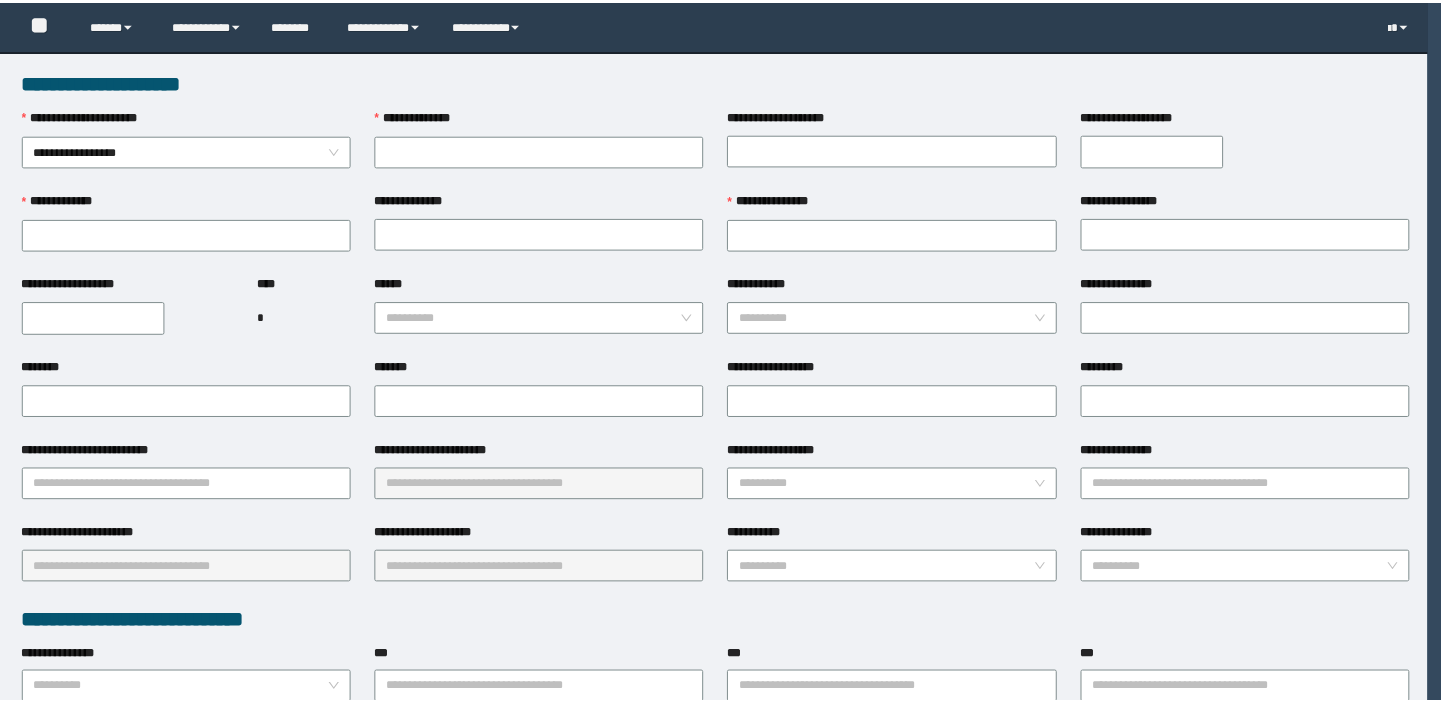 scroll, scrollTop: 0, scrollLeft: 0, axis: both 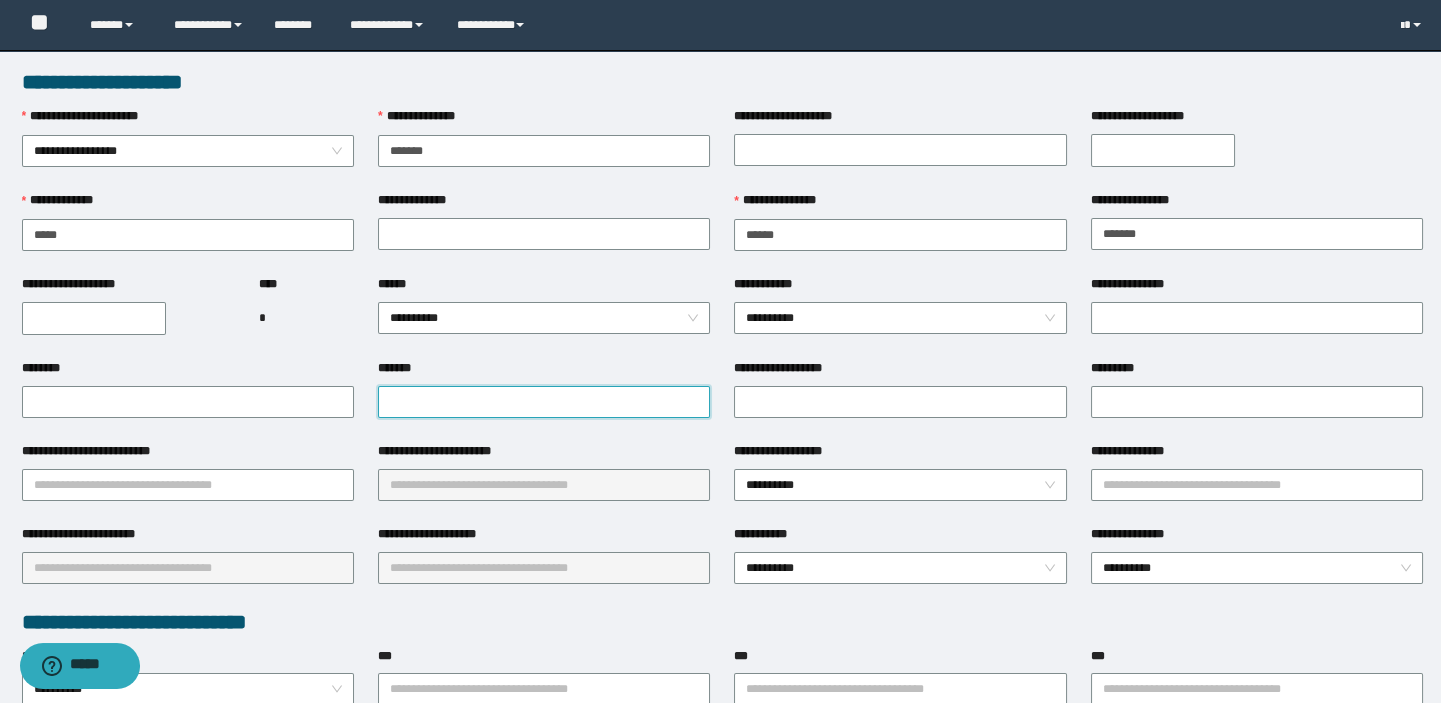 click on "*******" at bounding box center (544, 402) 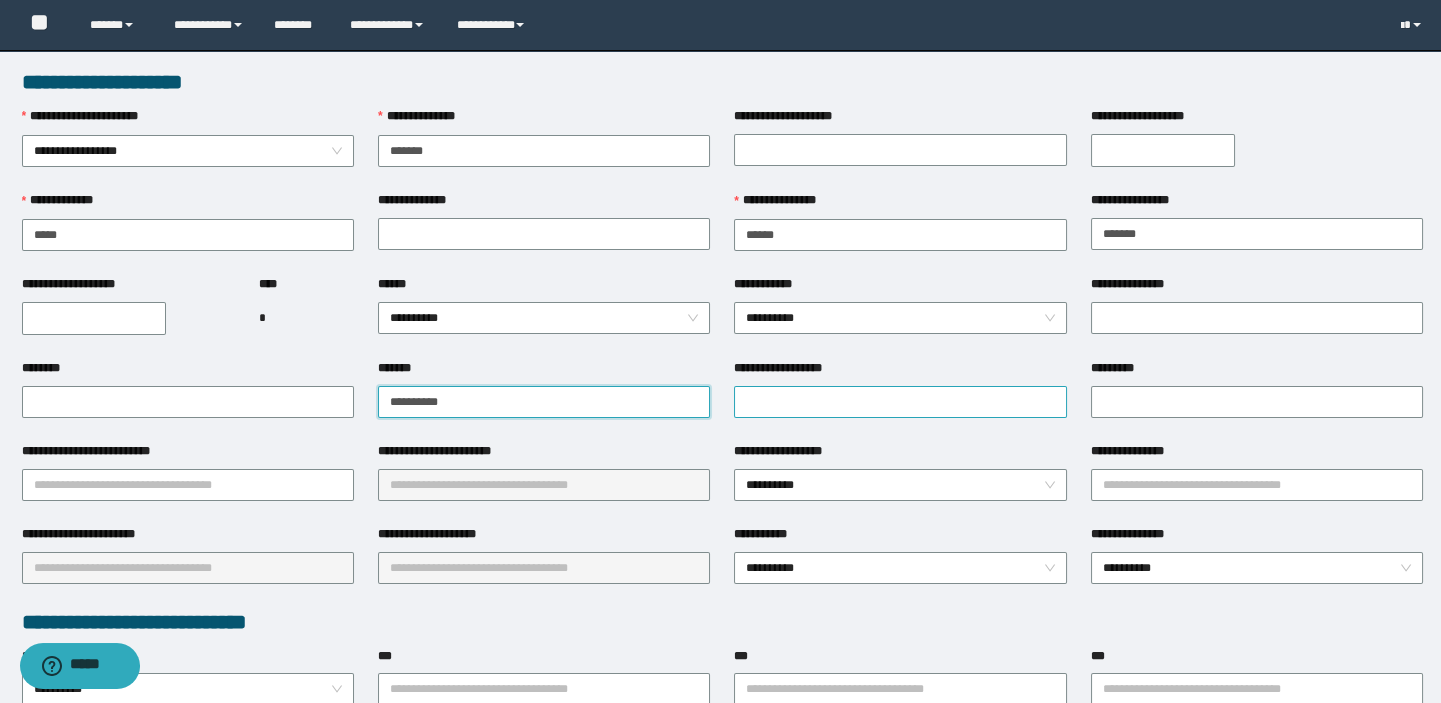 type on "**********" 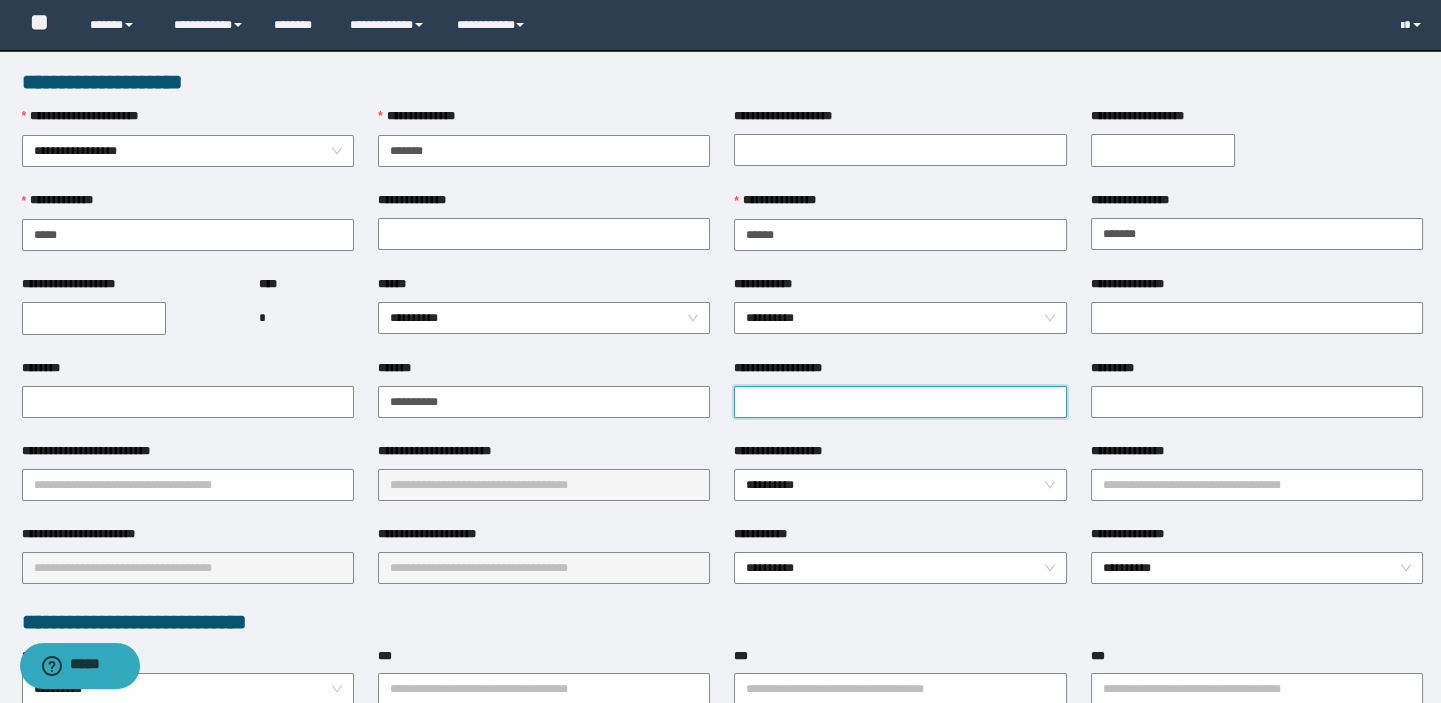 click on "**********" at bounding box center [900, 402] 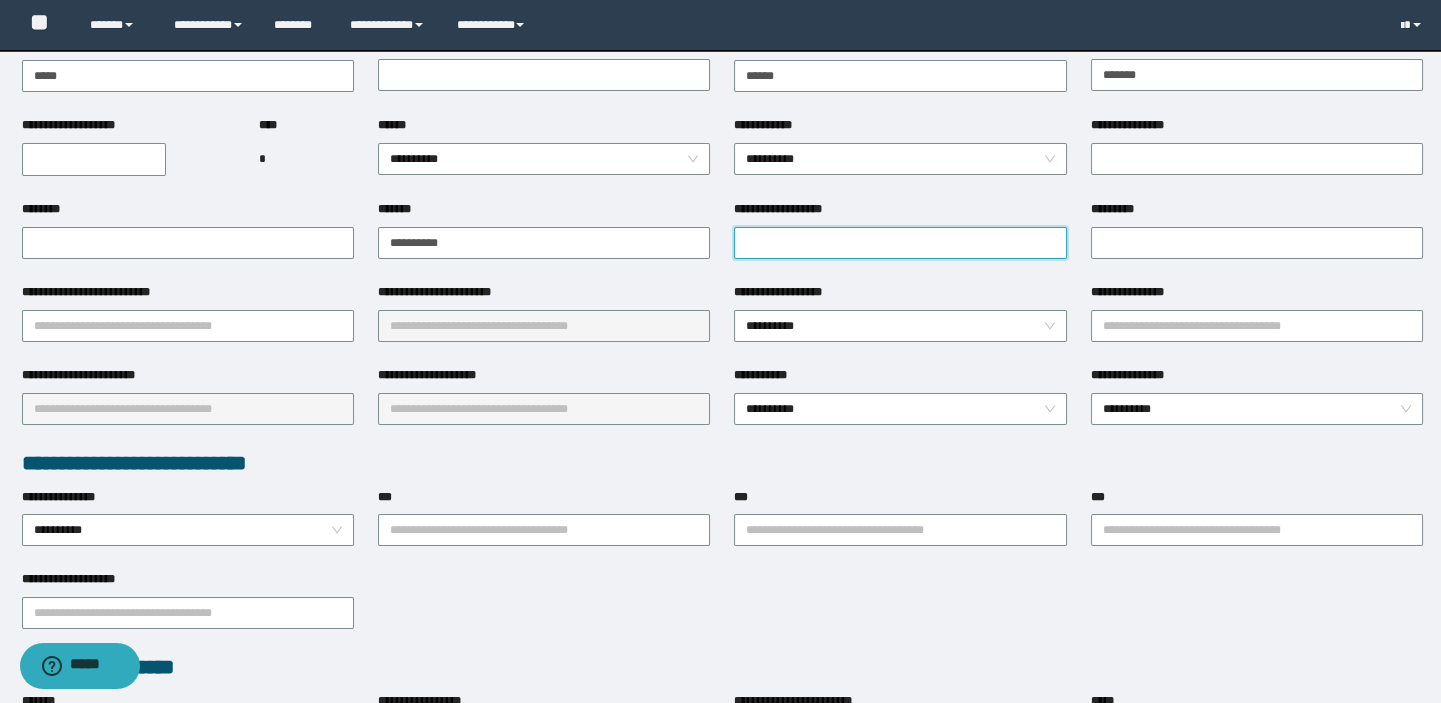 scroll, scrollTop: 363, scrollLeft: 0, axis: vertical 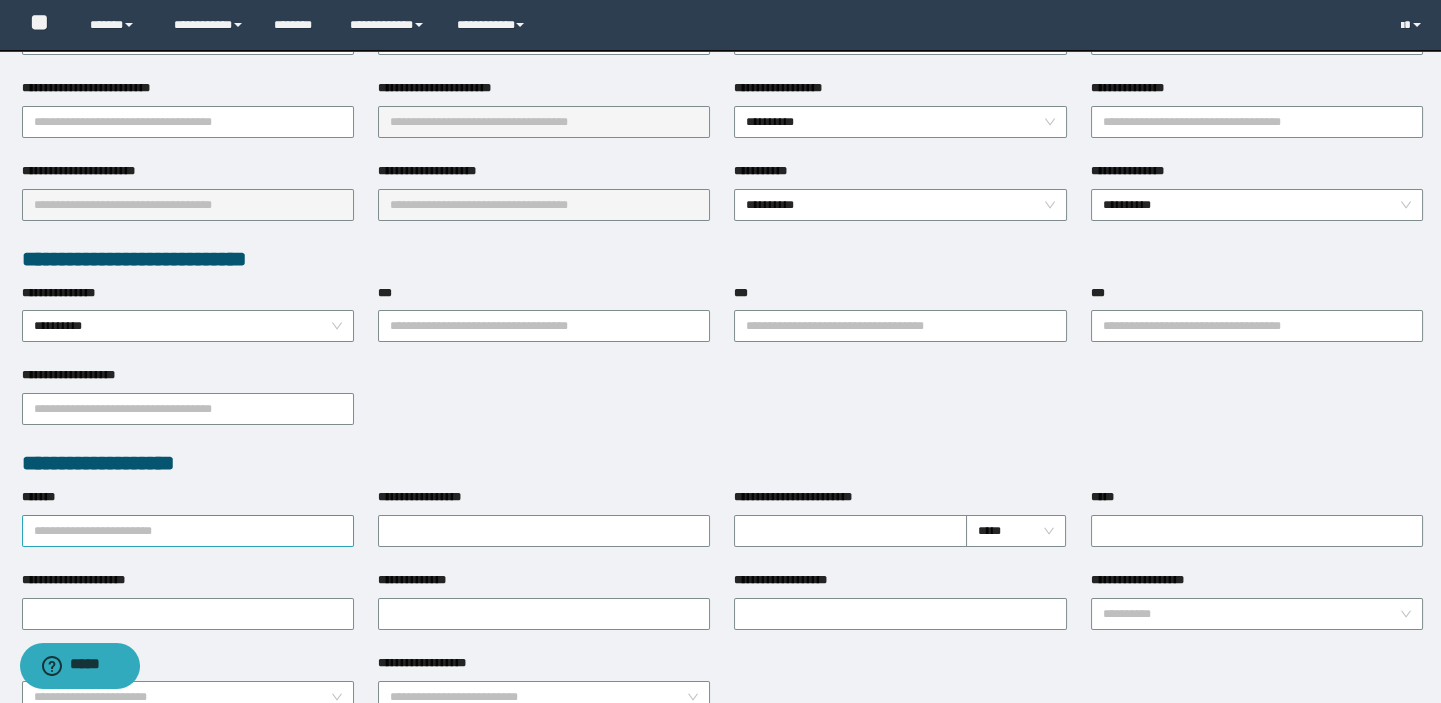 click on "*******" at bounding box center (188, 531) 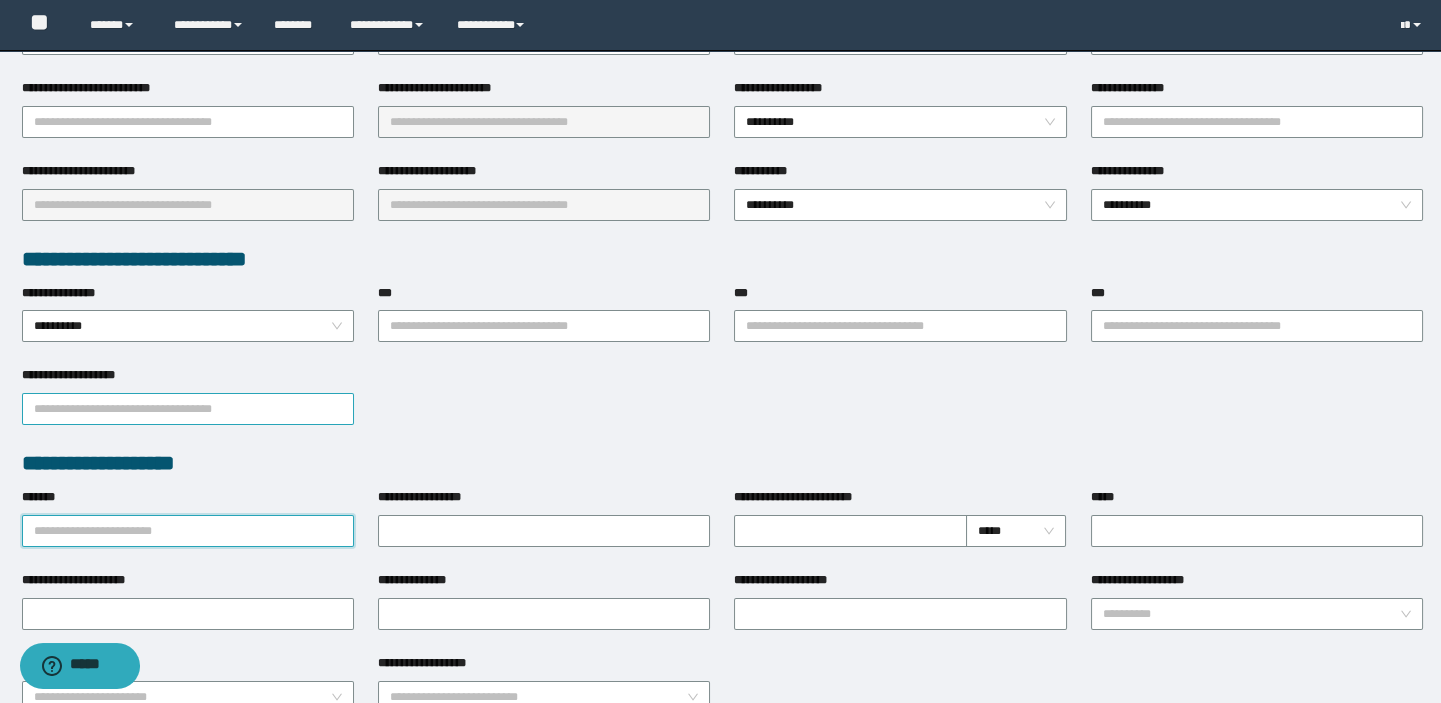 click on "**********" at bounding box center [188, 409] 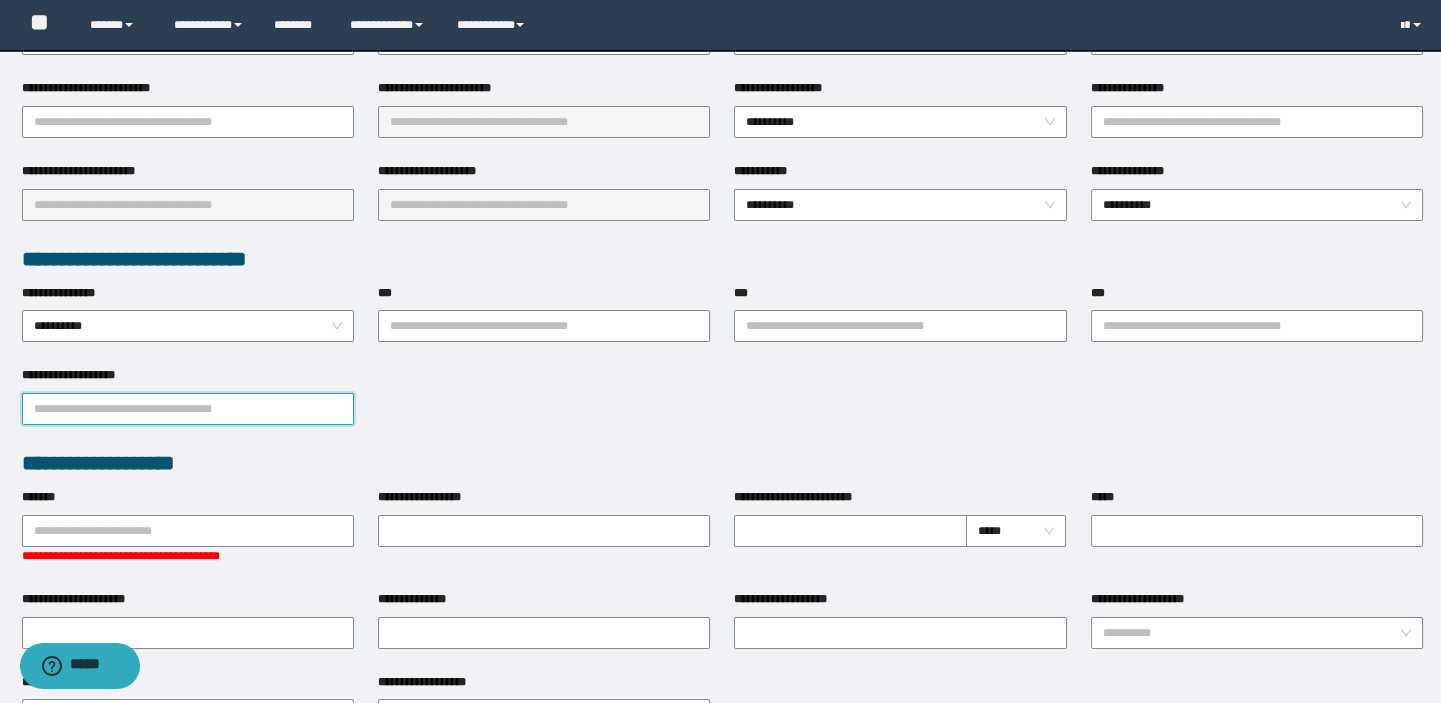type on "*" 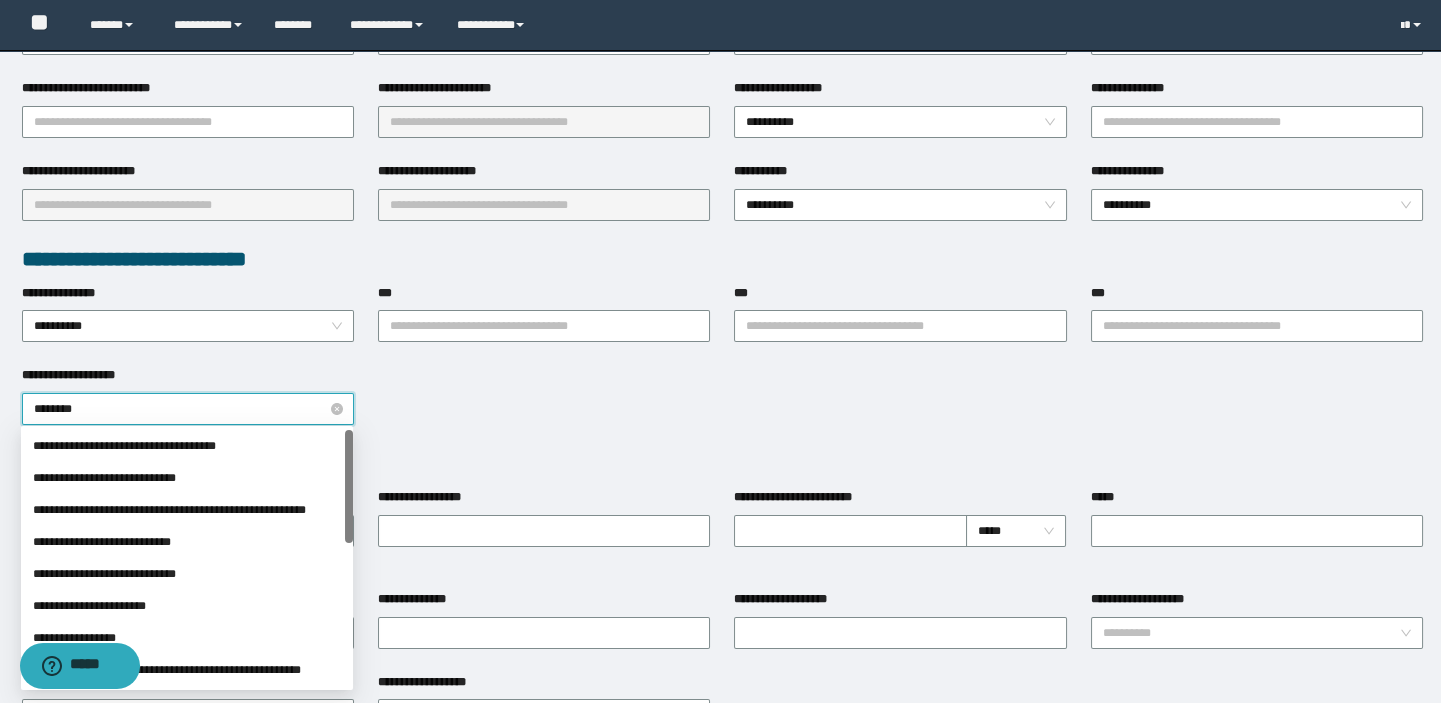 type on "*********" 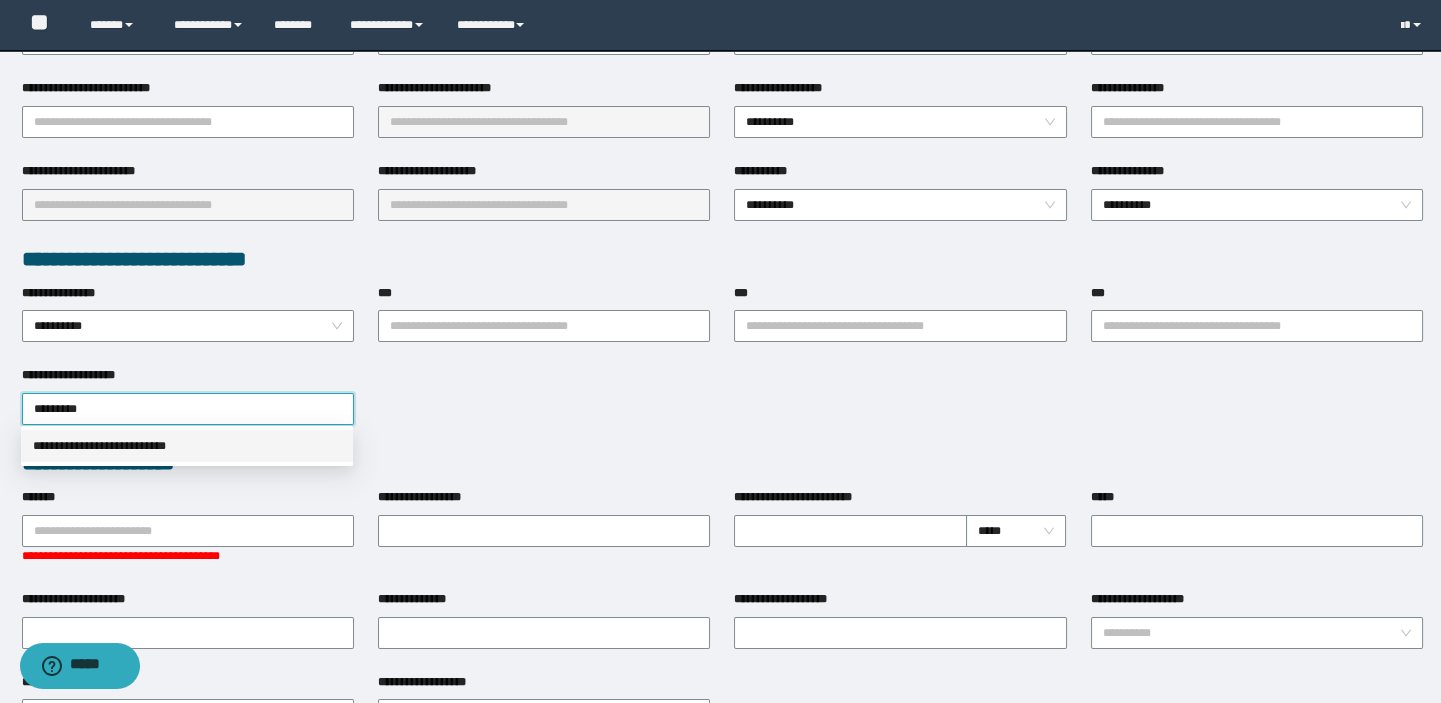 click on "**********" at bounding box center (187, 446) 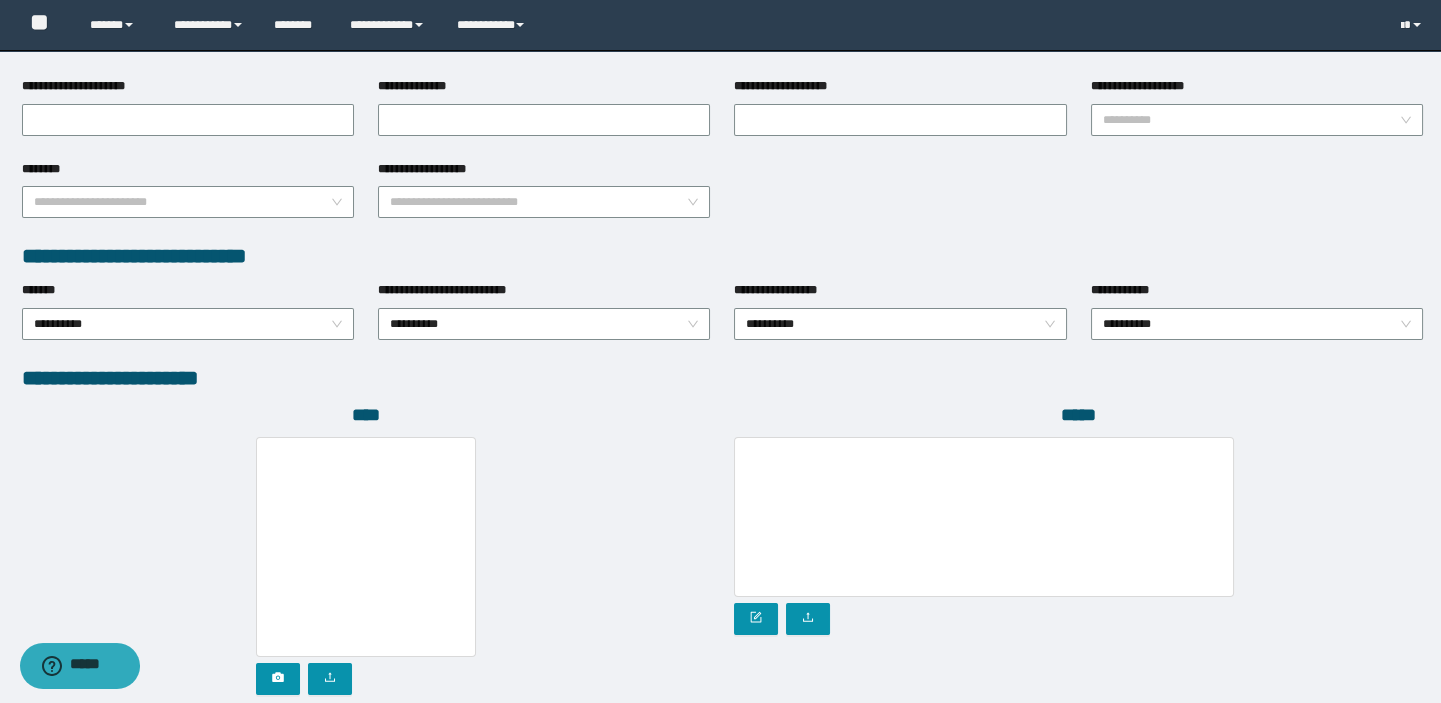 scroll, scrollTop: 1018, scrollLeft: 0, axis: vertical 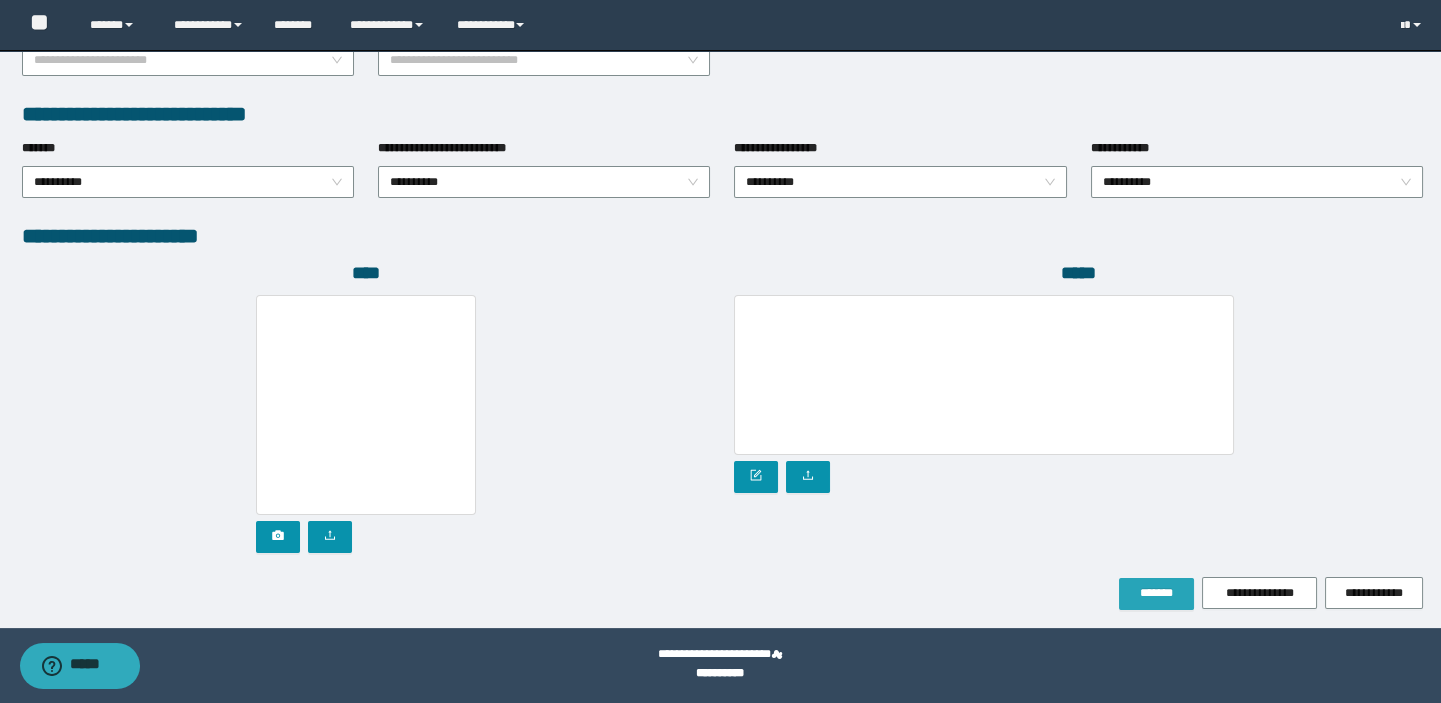 click on "*******" at bounding box center (1156, 594) 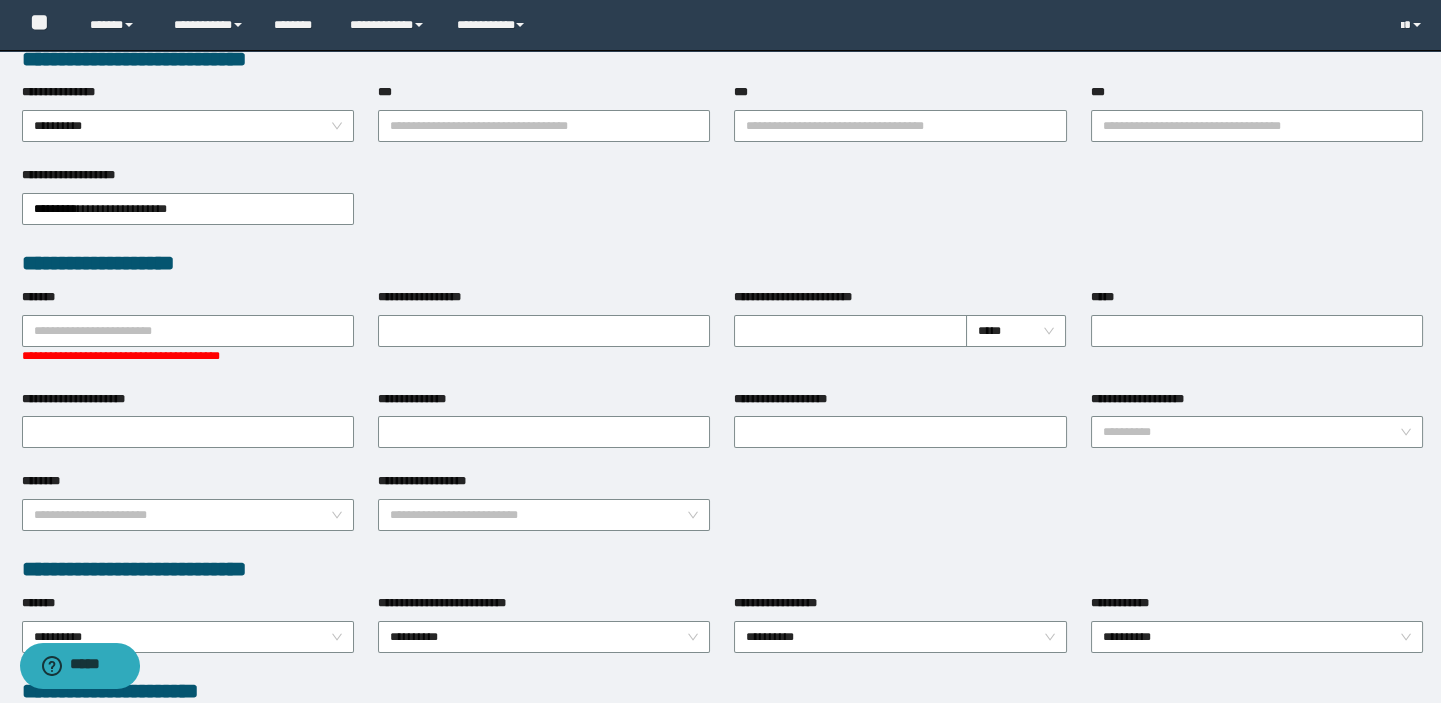scroll, scrollTop: 252, scrollLeft: 0, axis: vertical 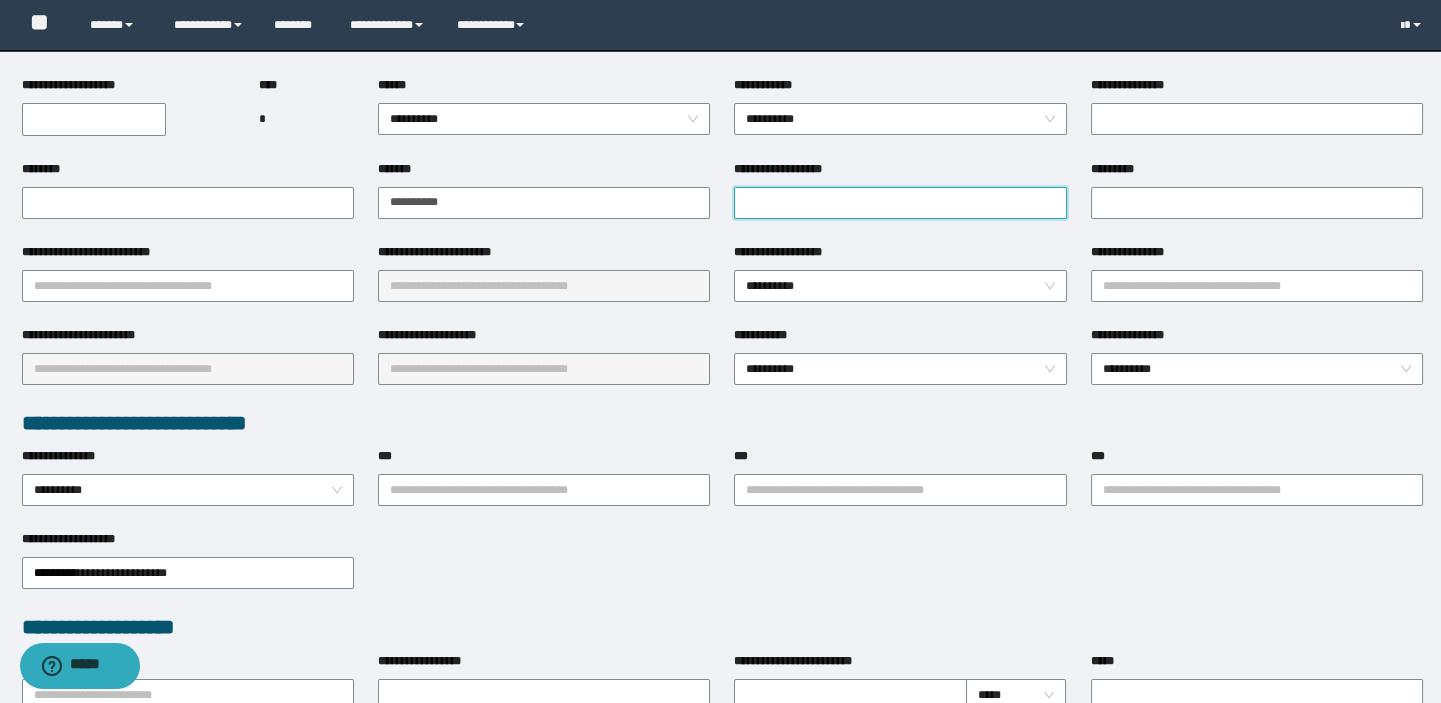 click on "**********" at bounding box center (900, 203) 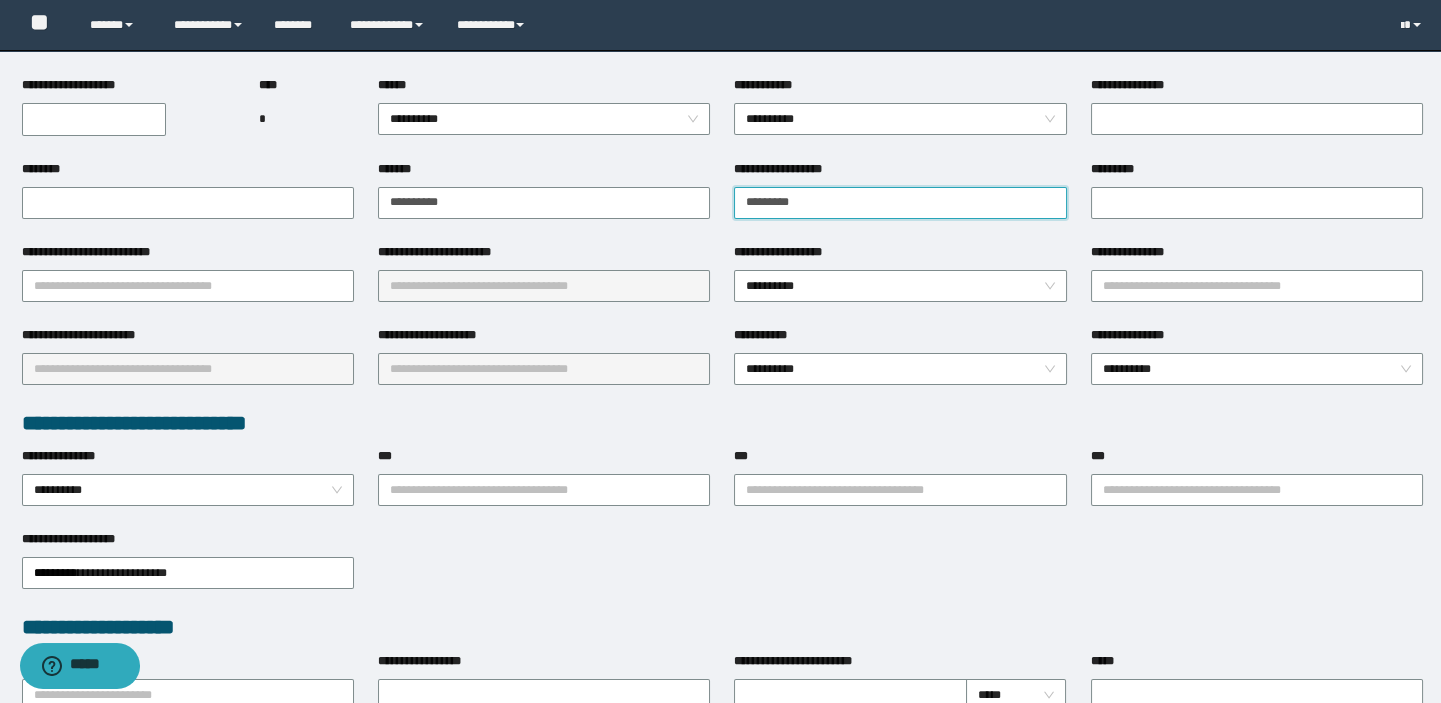 type on "**********" 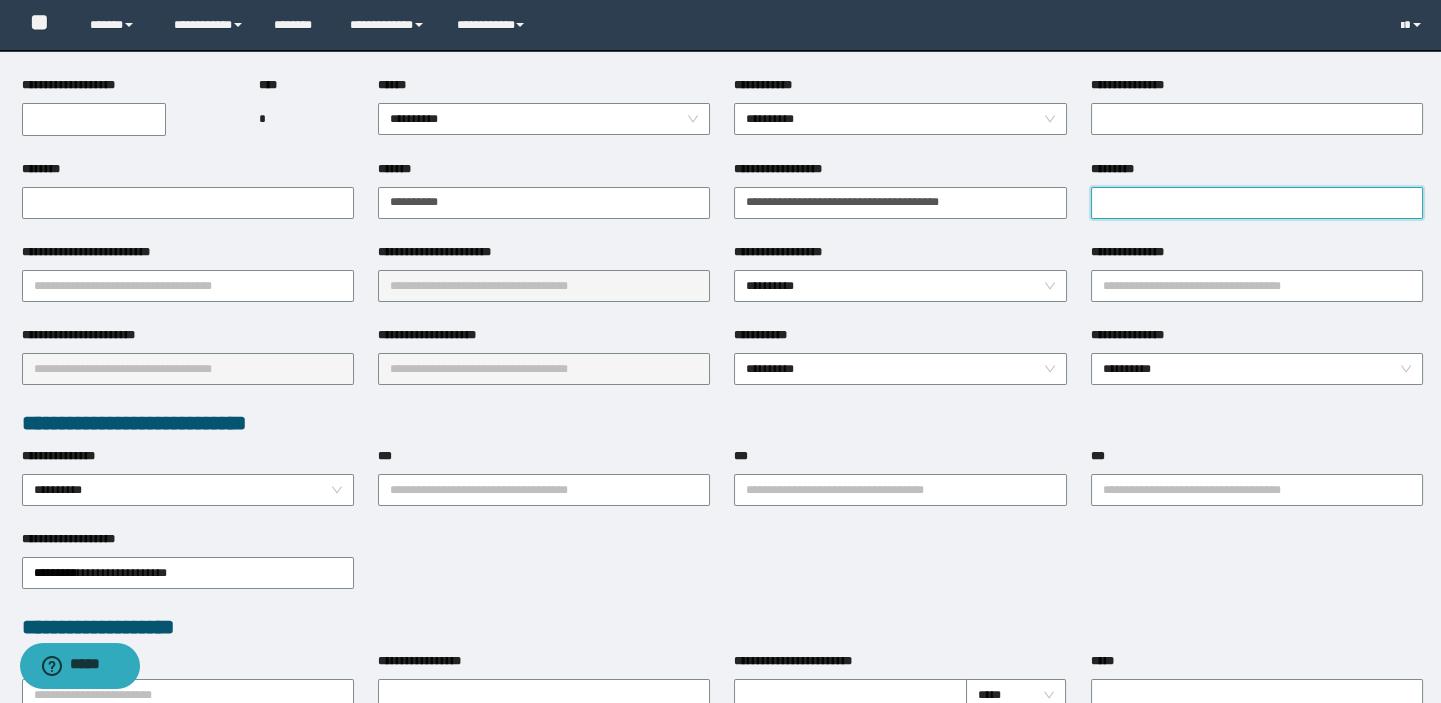 click on "*********" at bounding box center (1257, 203) 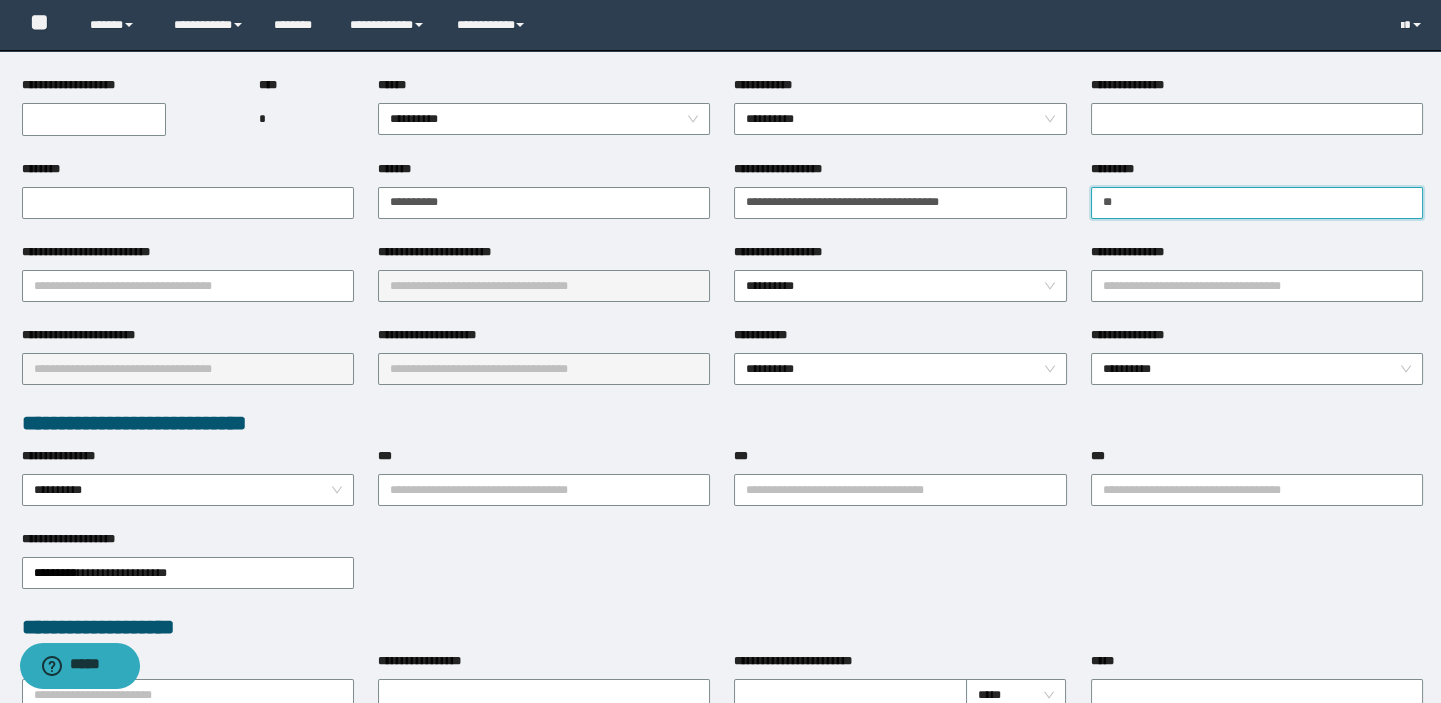 type on "*" 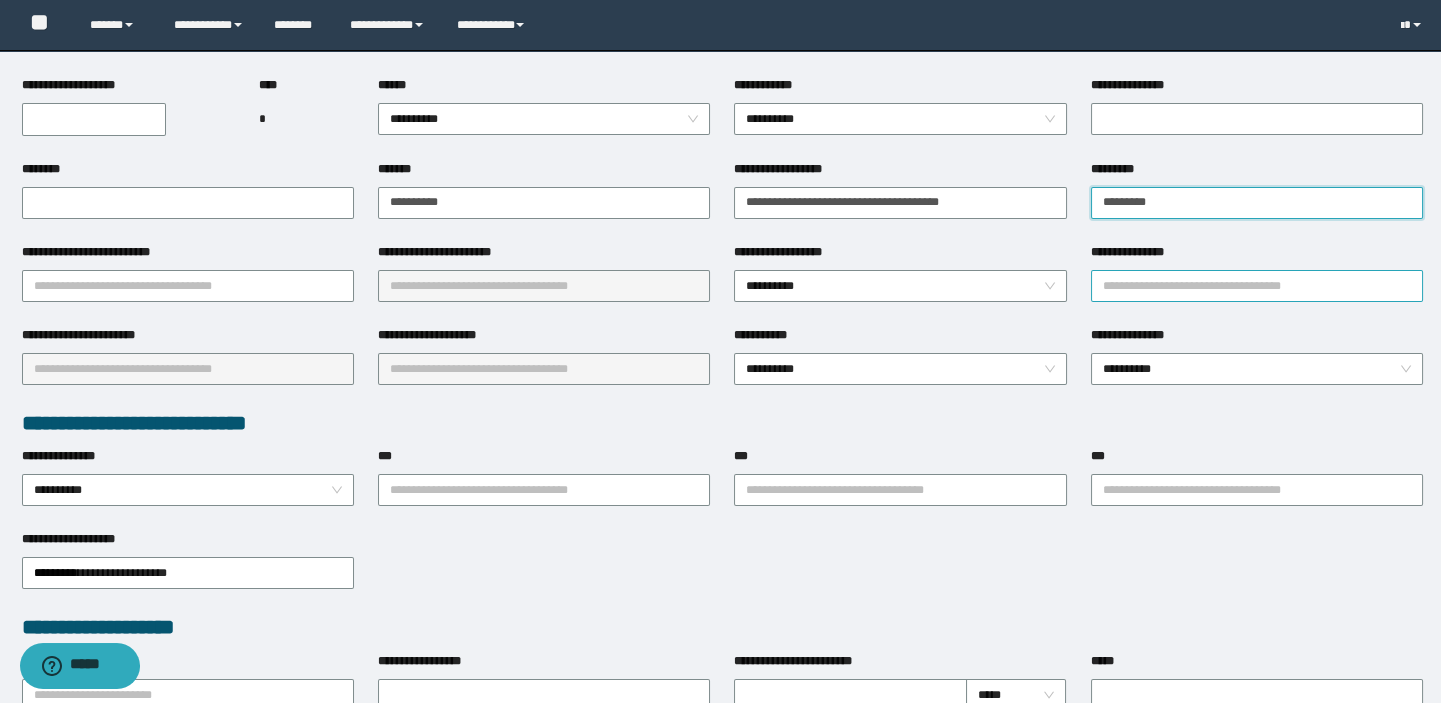 type on "**********" 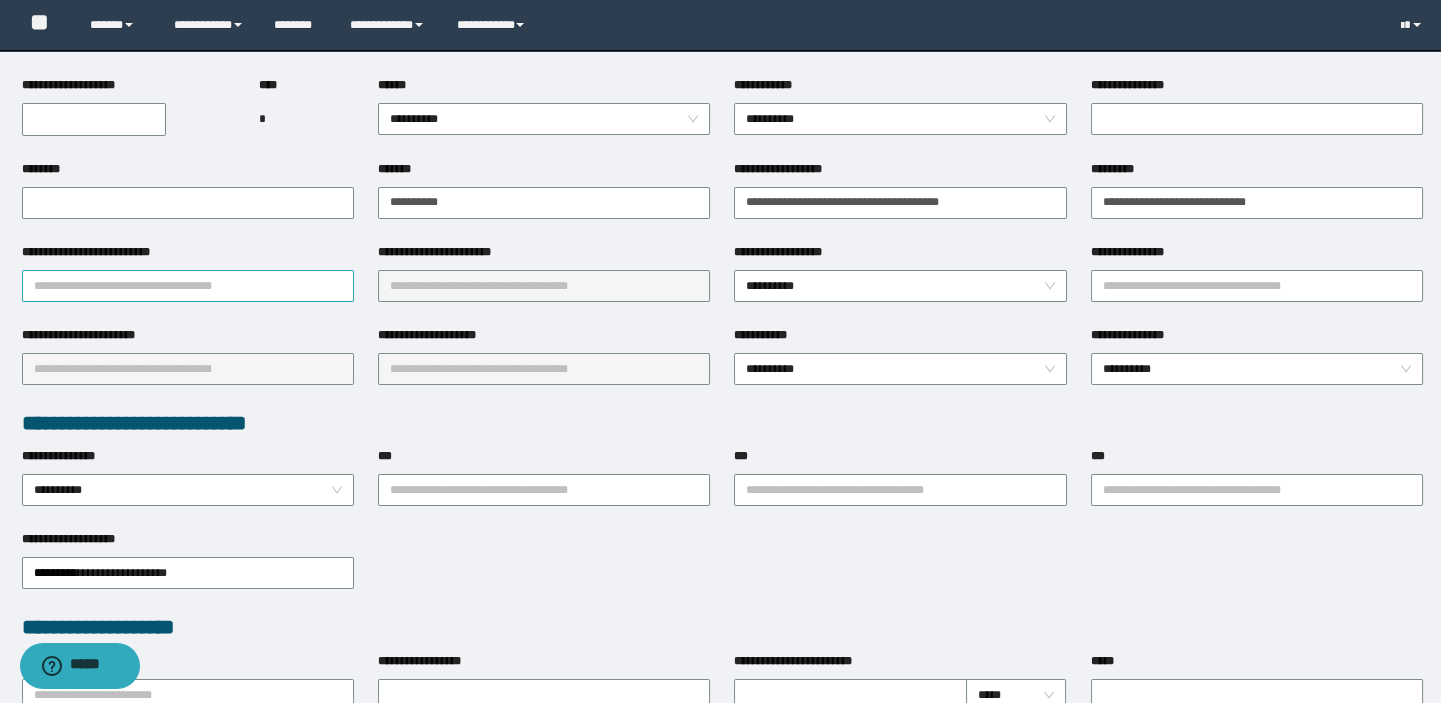 click on "**********" at bounding box center (188, 286) 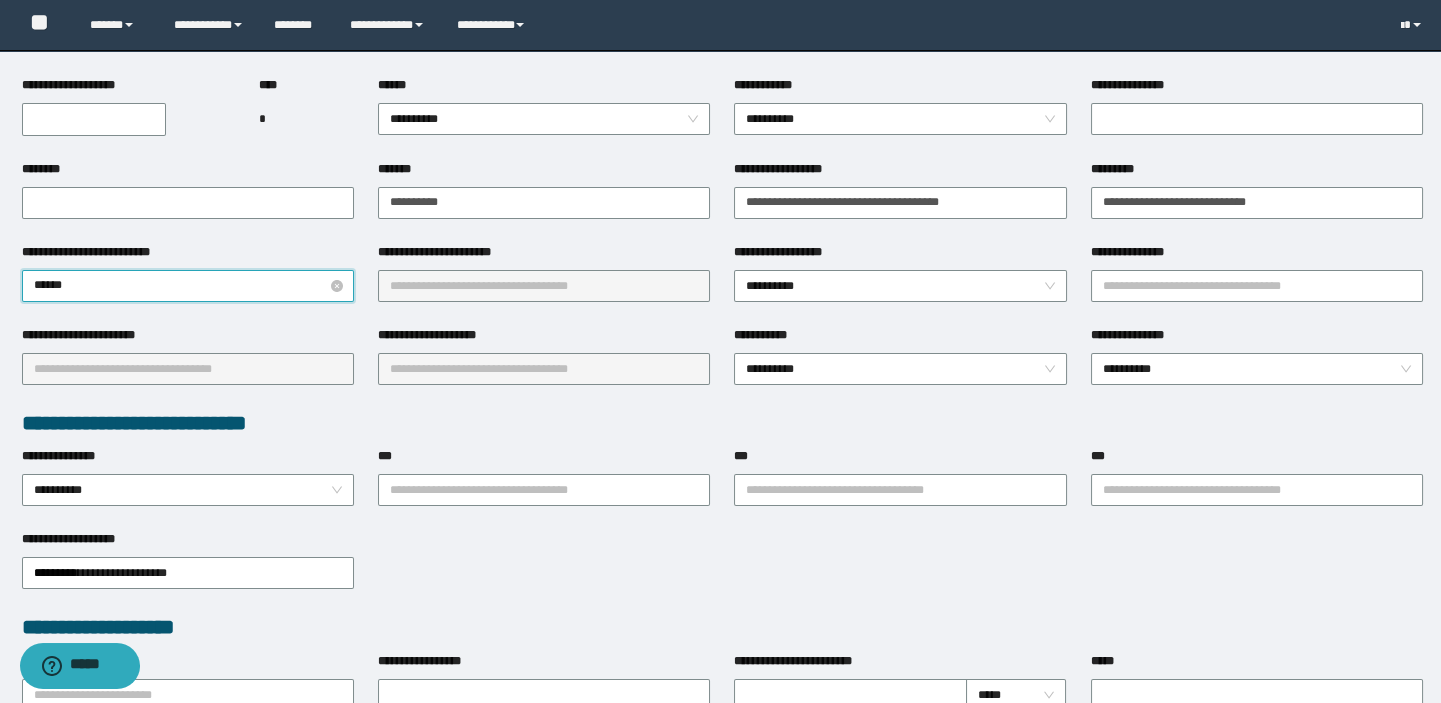 type on "*******" 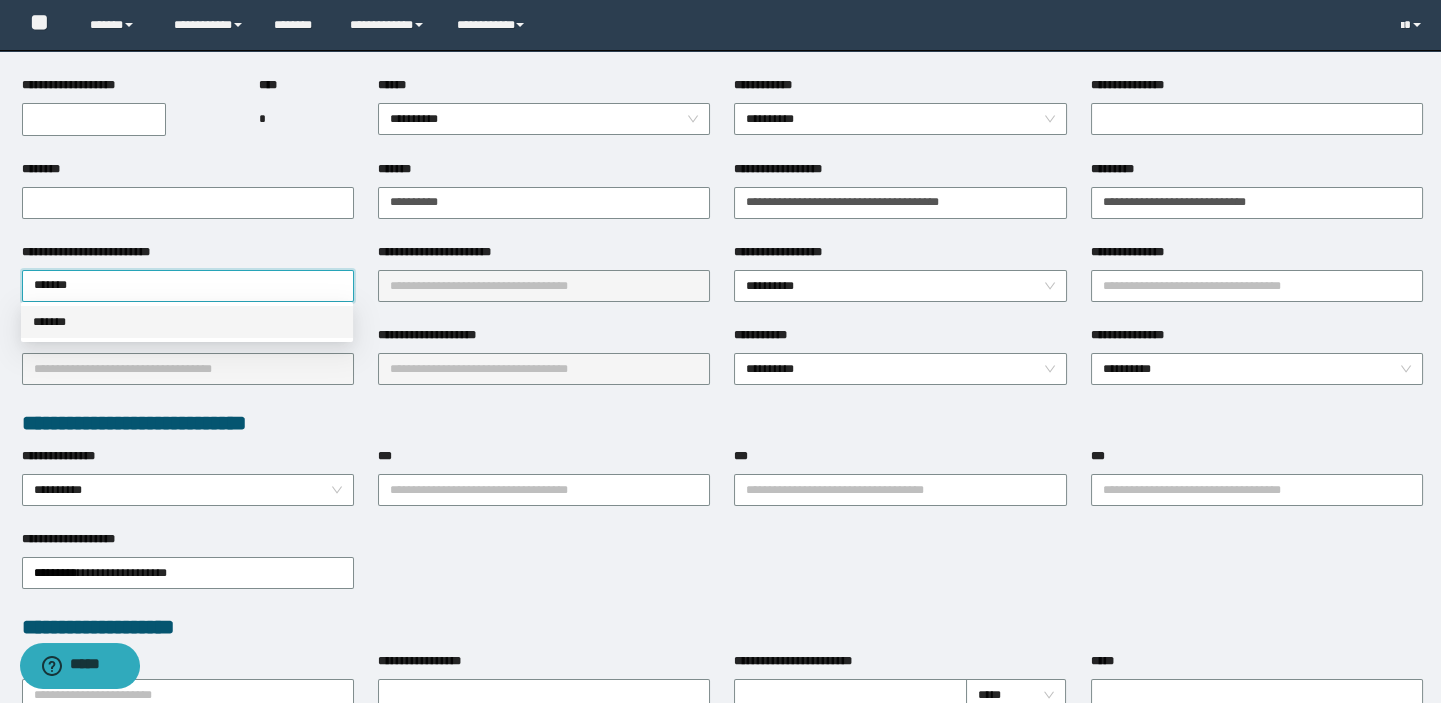 click on "*******" at bounding box center [187, 322] 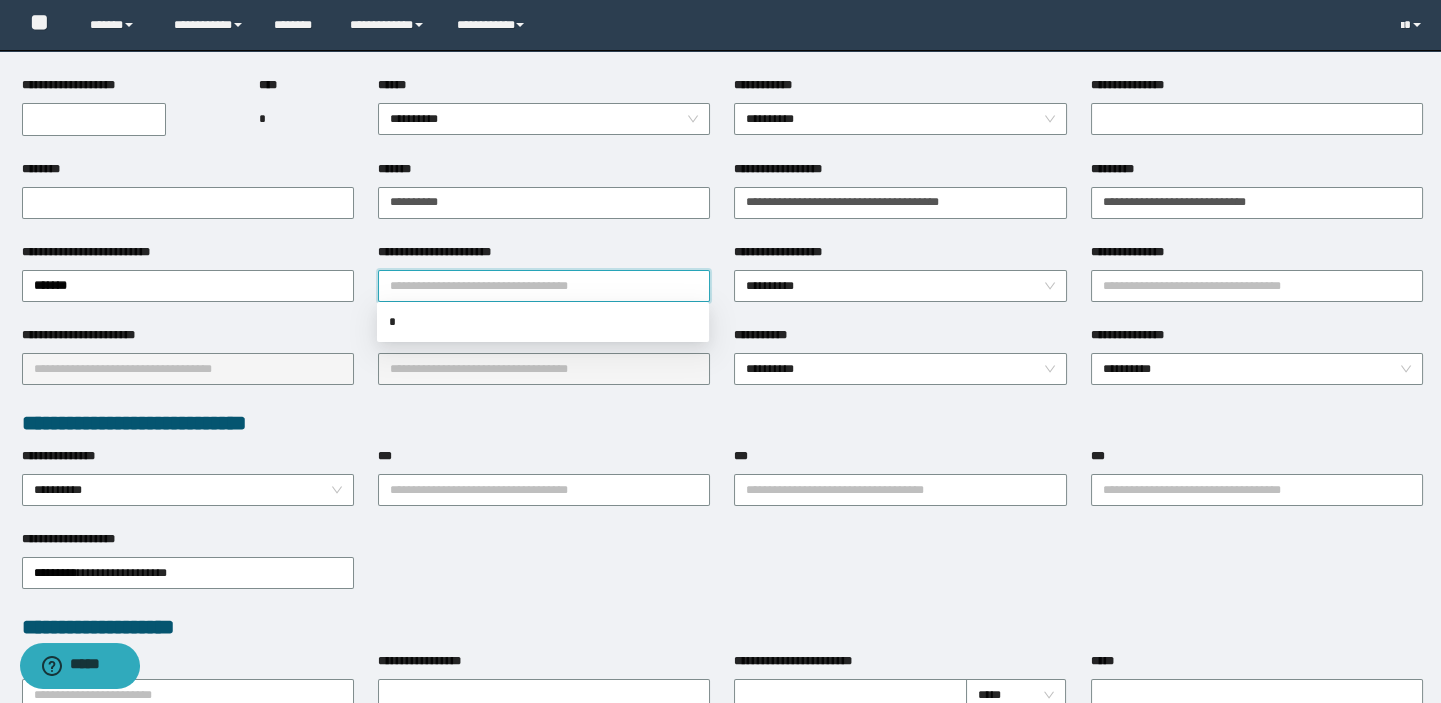 click on "**********" at bounding box center [544, 286] 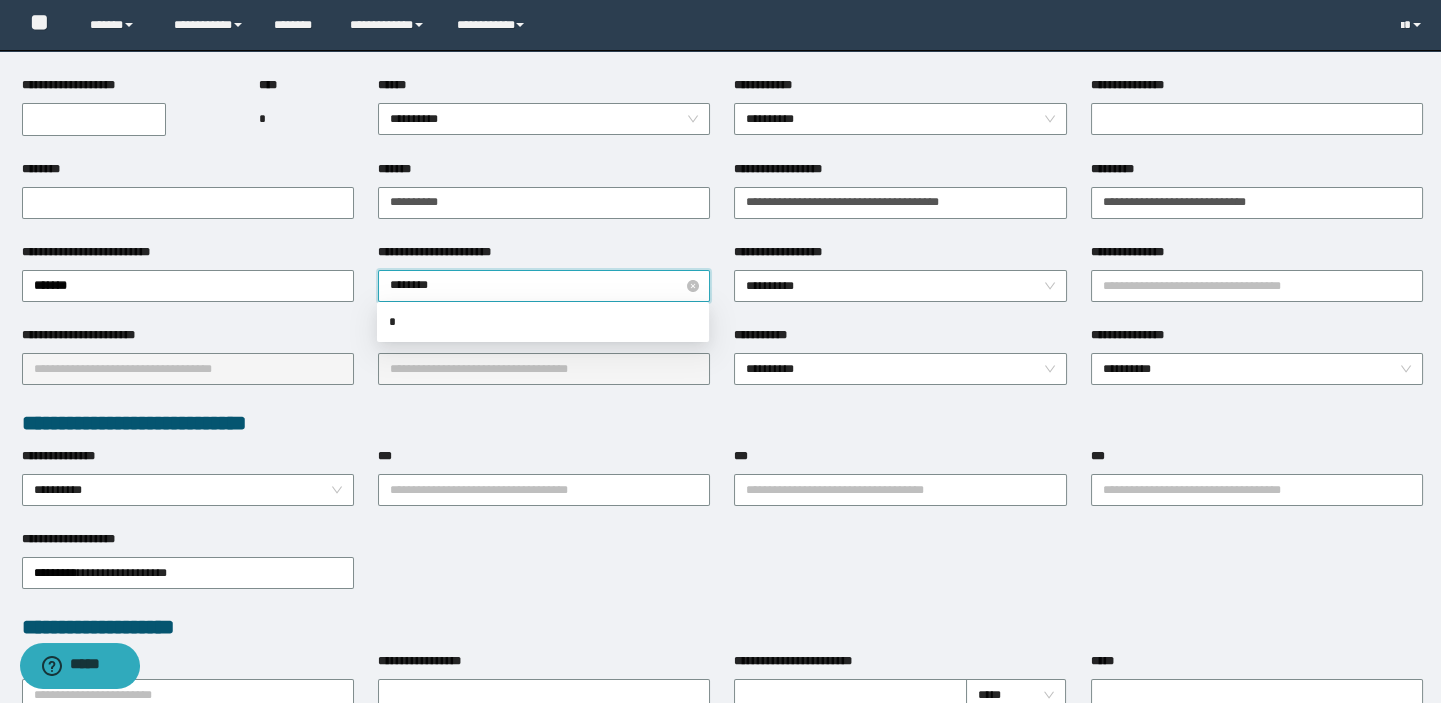 type on "*********" 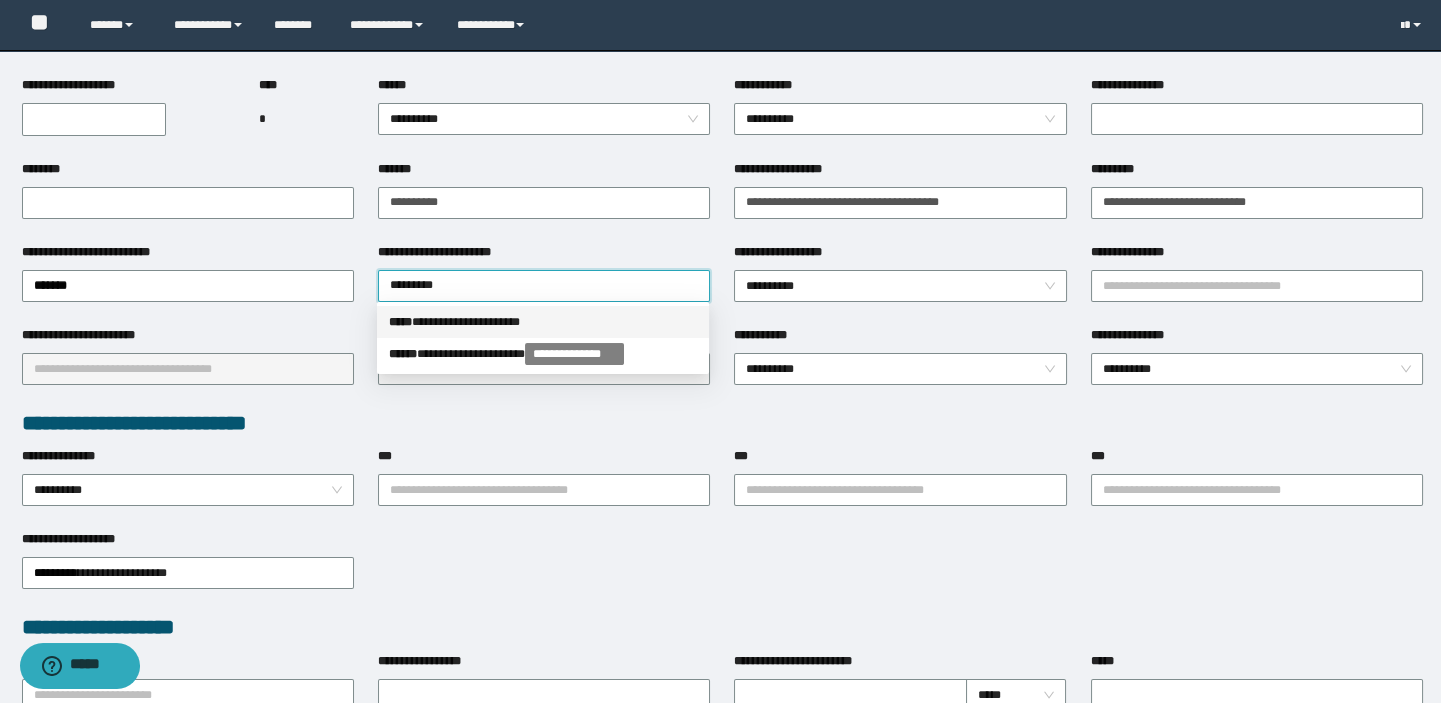 click on "**********" at bounding box center [543, 322] 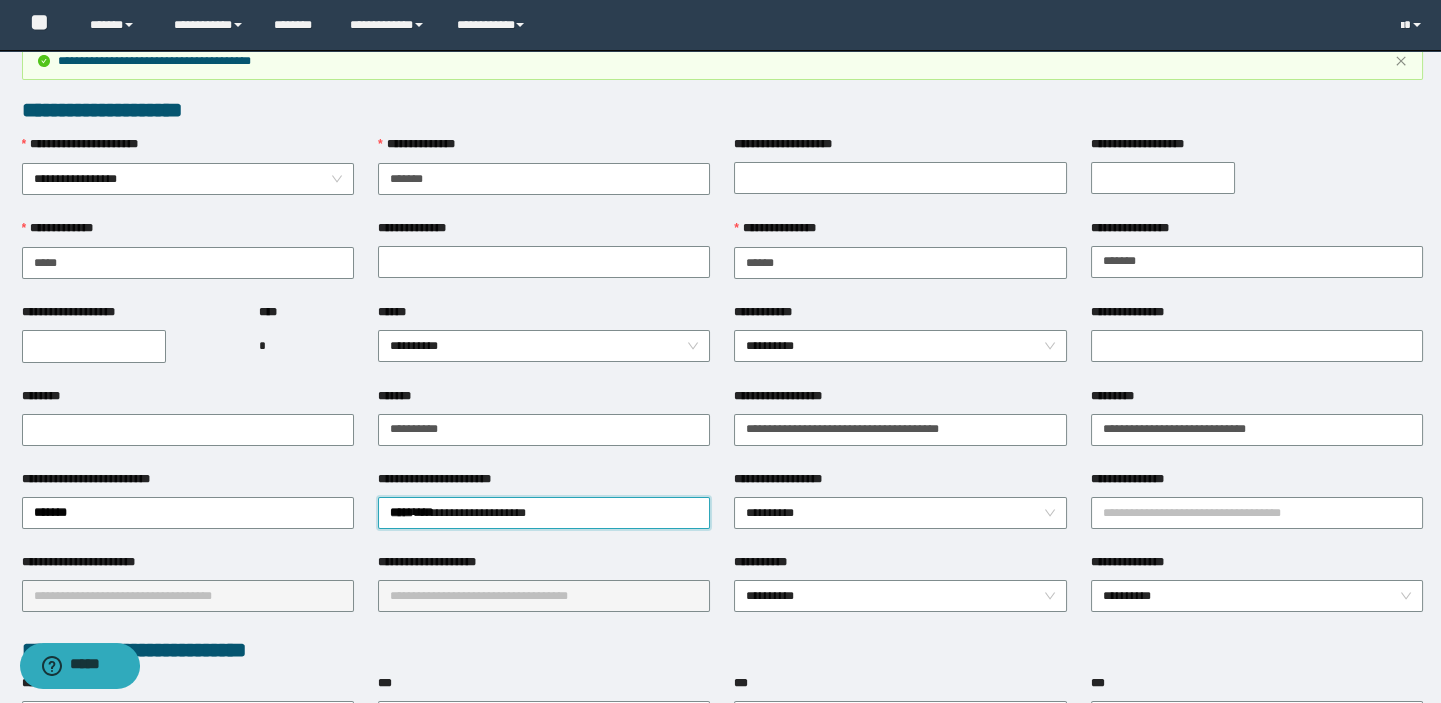 scroll, scrollTop: 0, scrollLeft: 0, axis: both 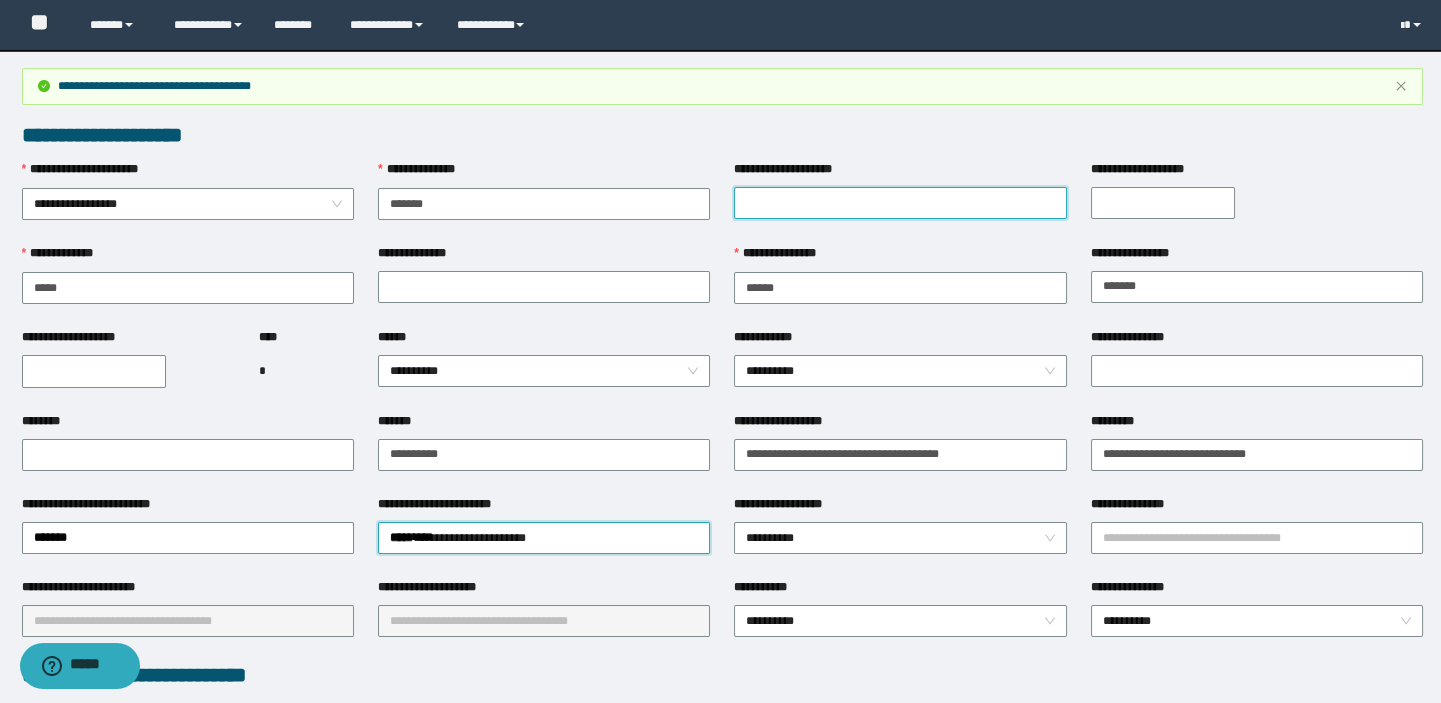 drag, startPoint x: 825, startPoint y: 201, endPoint x: 825, endPoint y: 214, distance: 13 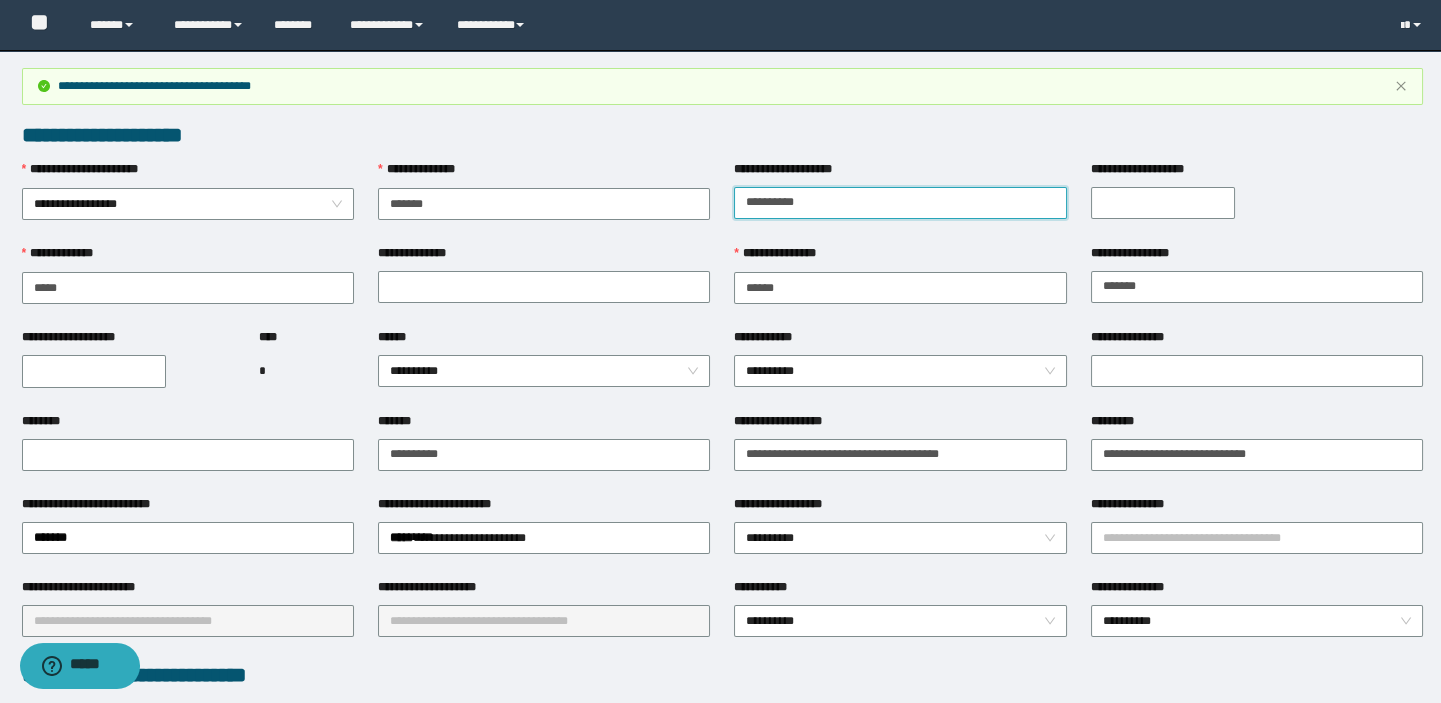 type on "**********" 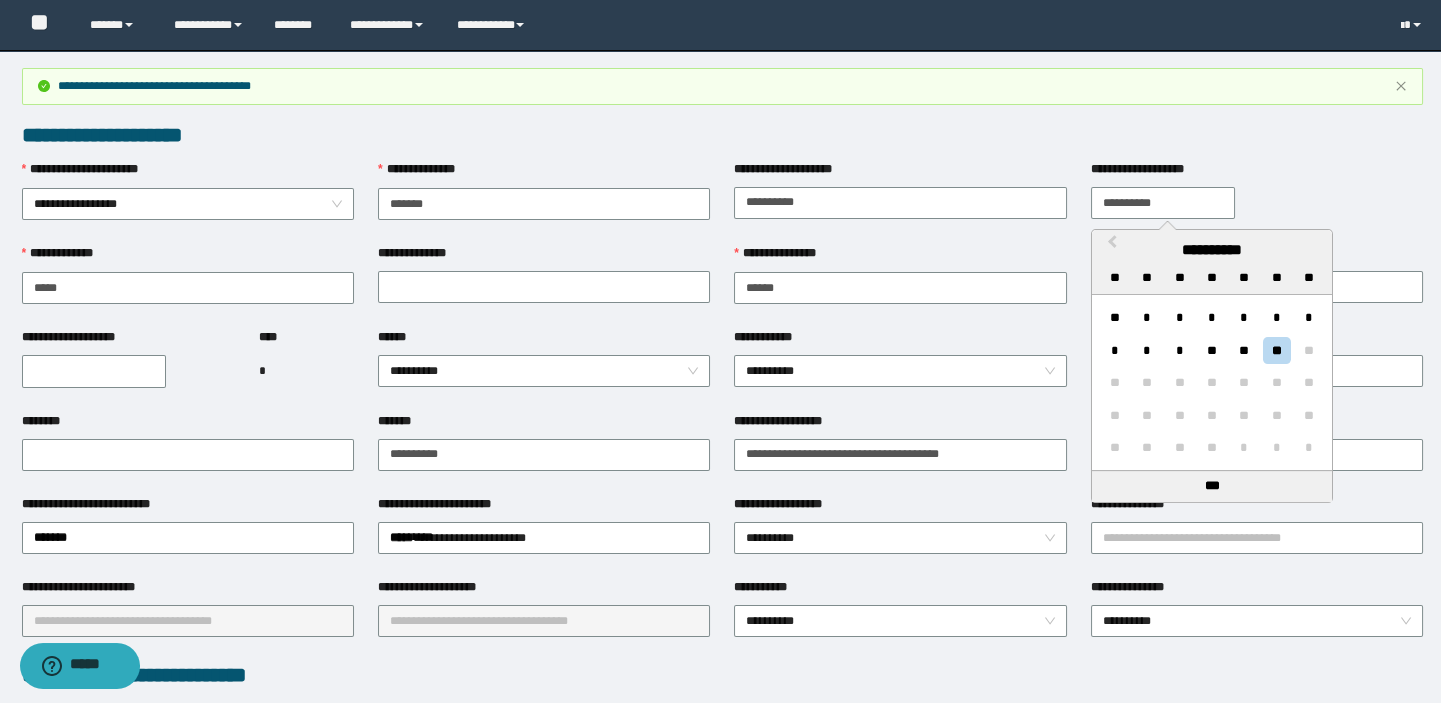 click on "**********" at bounding box center (1163, 203) 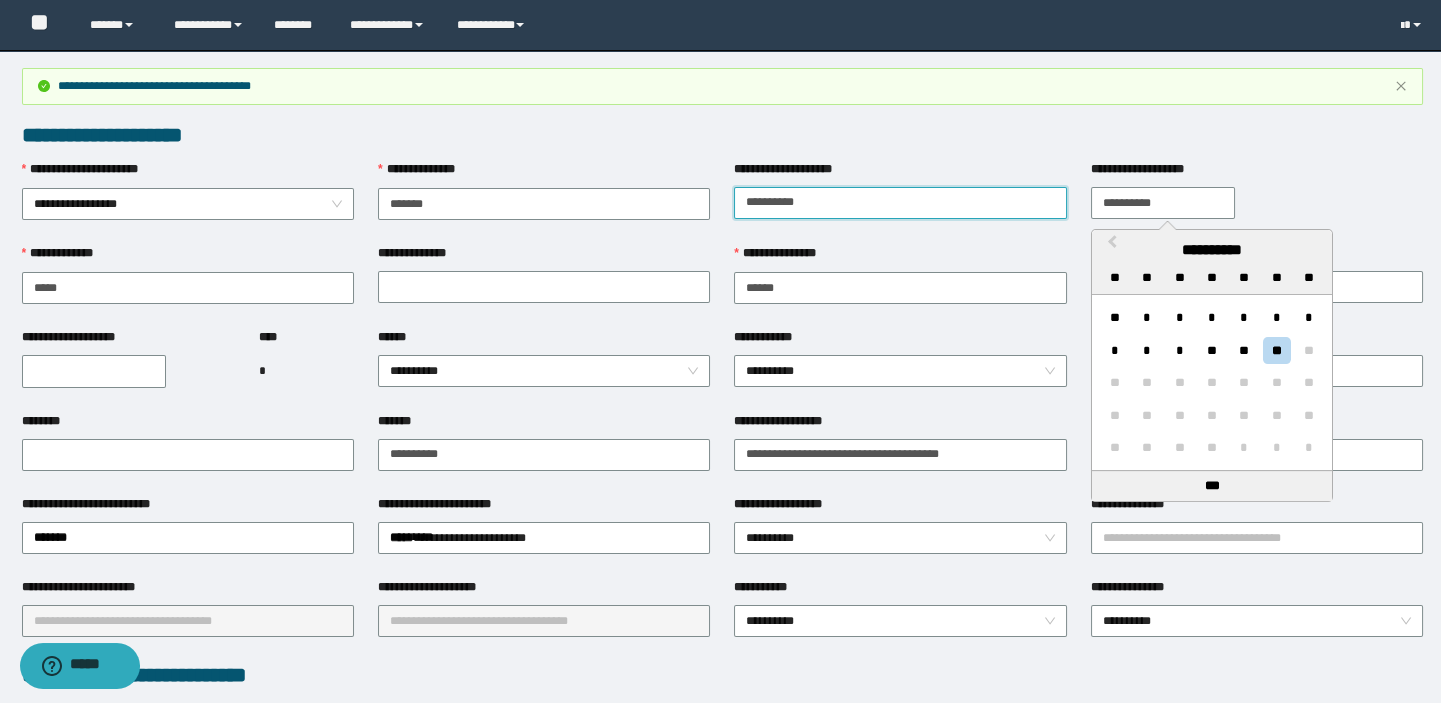 click on "**********" at bounding box center (900, 203) 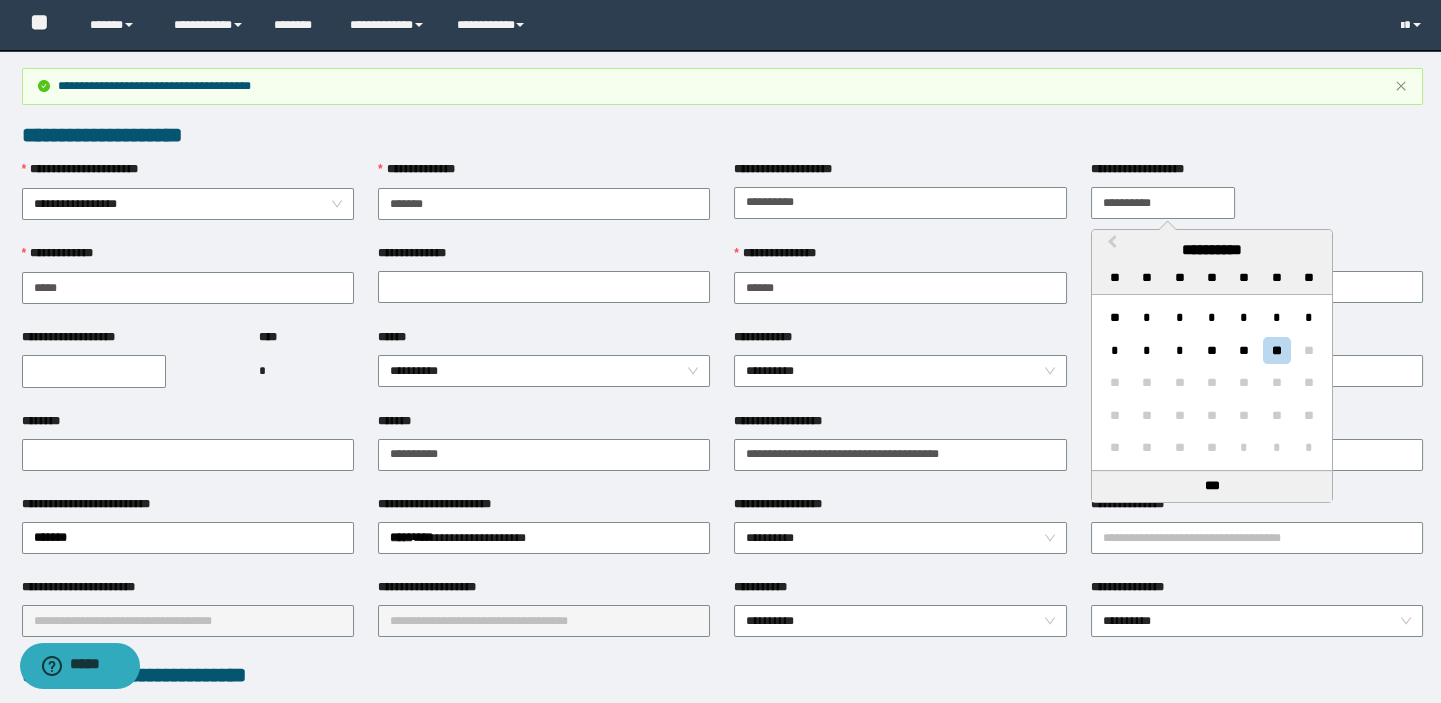 click on "**********" at bounding box center [1163, 203] 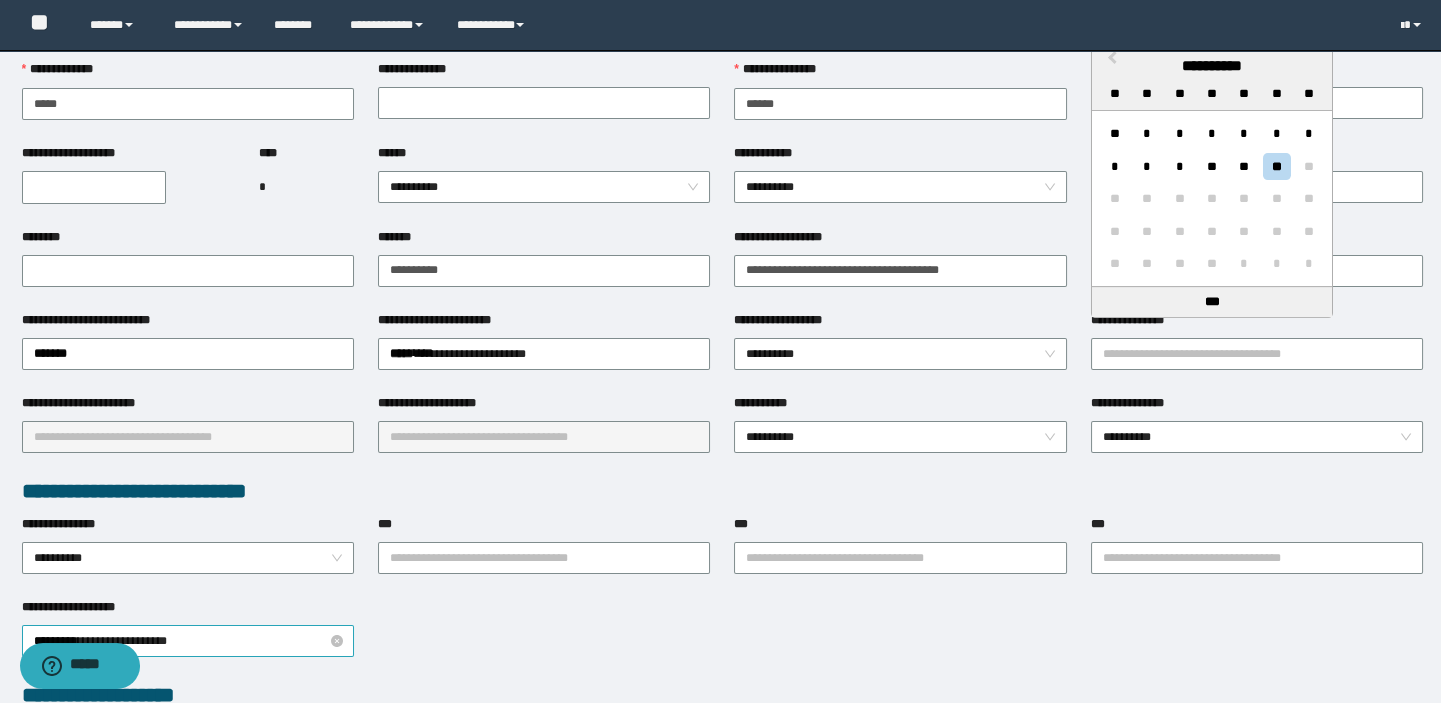 scroll, scrollTop: 181, scrollLeft: 0, axis: vertical 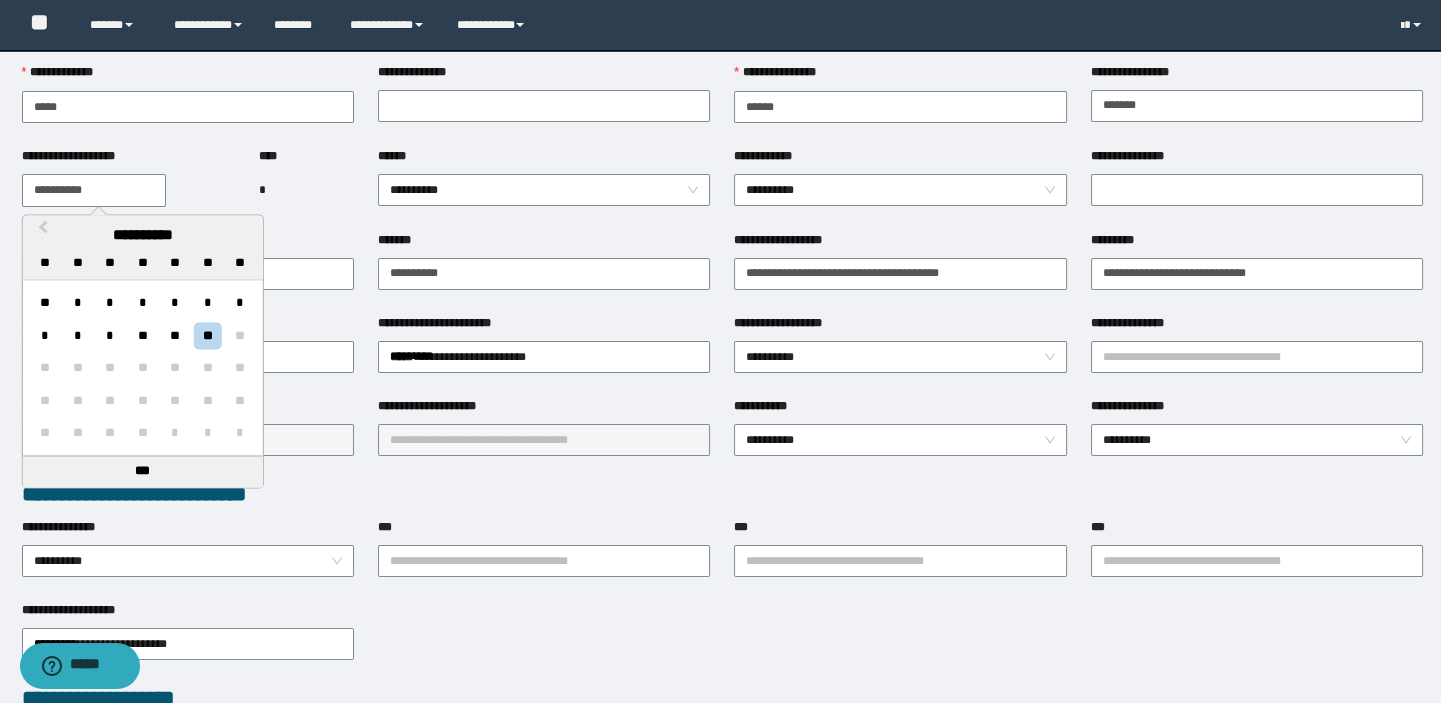 click on "**********" at bounding box center (94, 190) 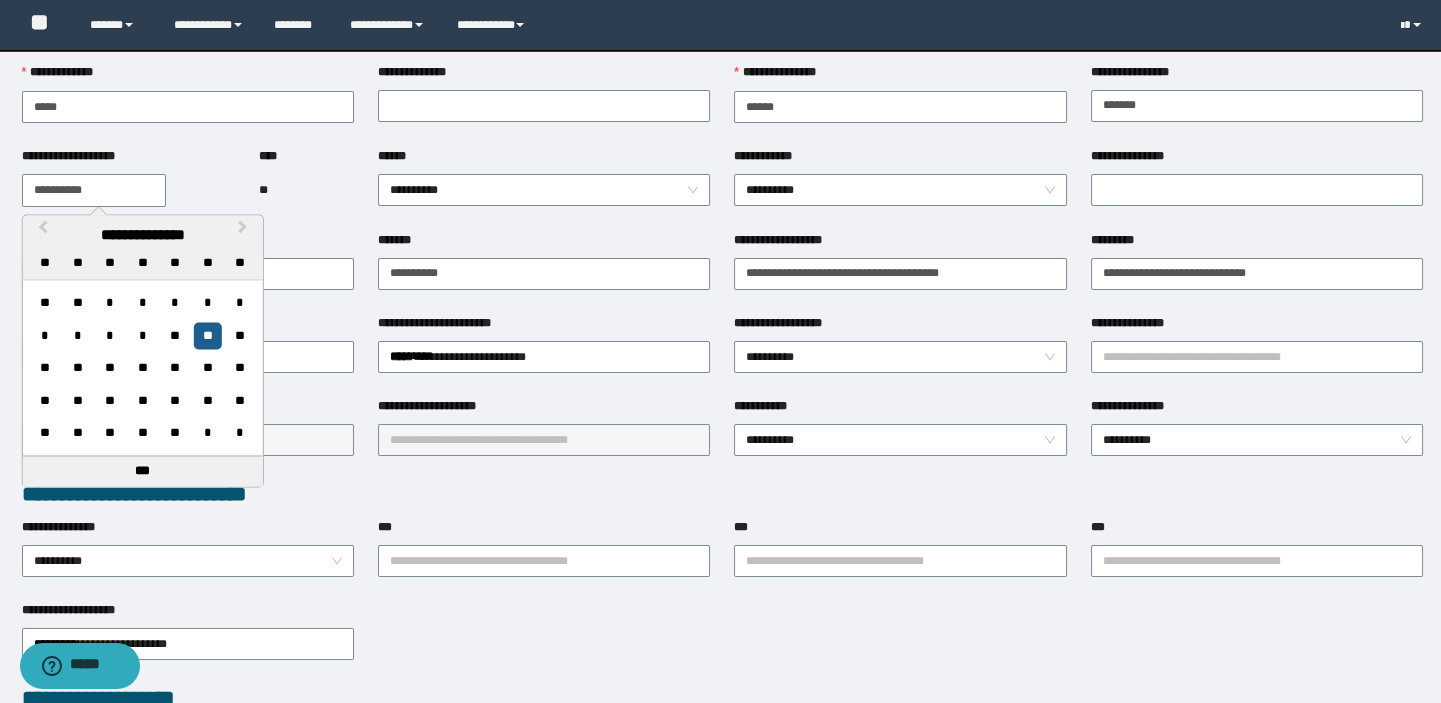type on "**********" 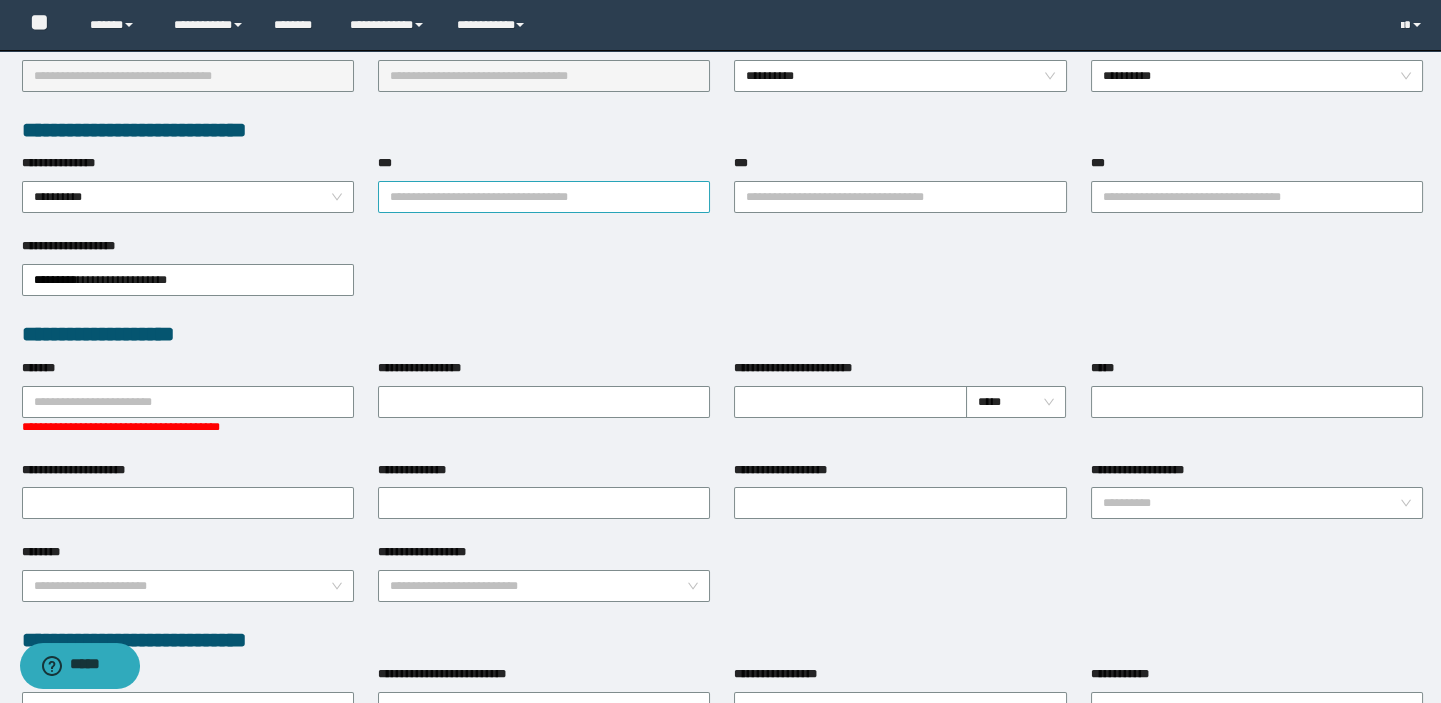 scroll, scrollTop: 90, scrollLeft: 0, axis: vertical 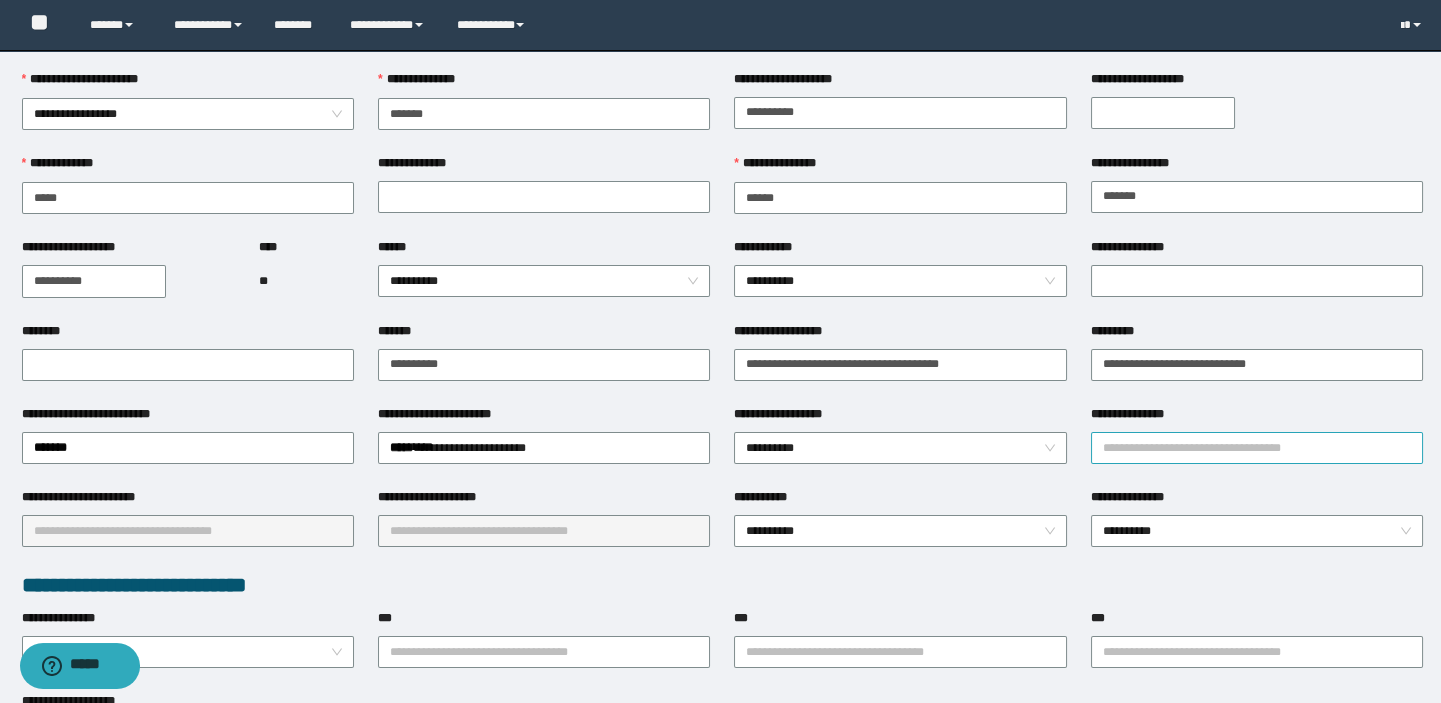 click on "**********" at bounding box center (1257, 448) 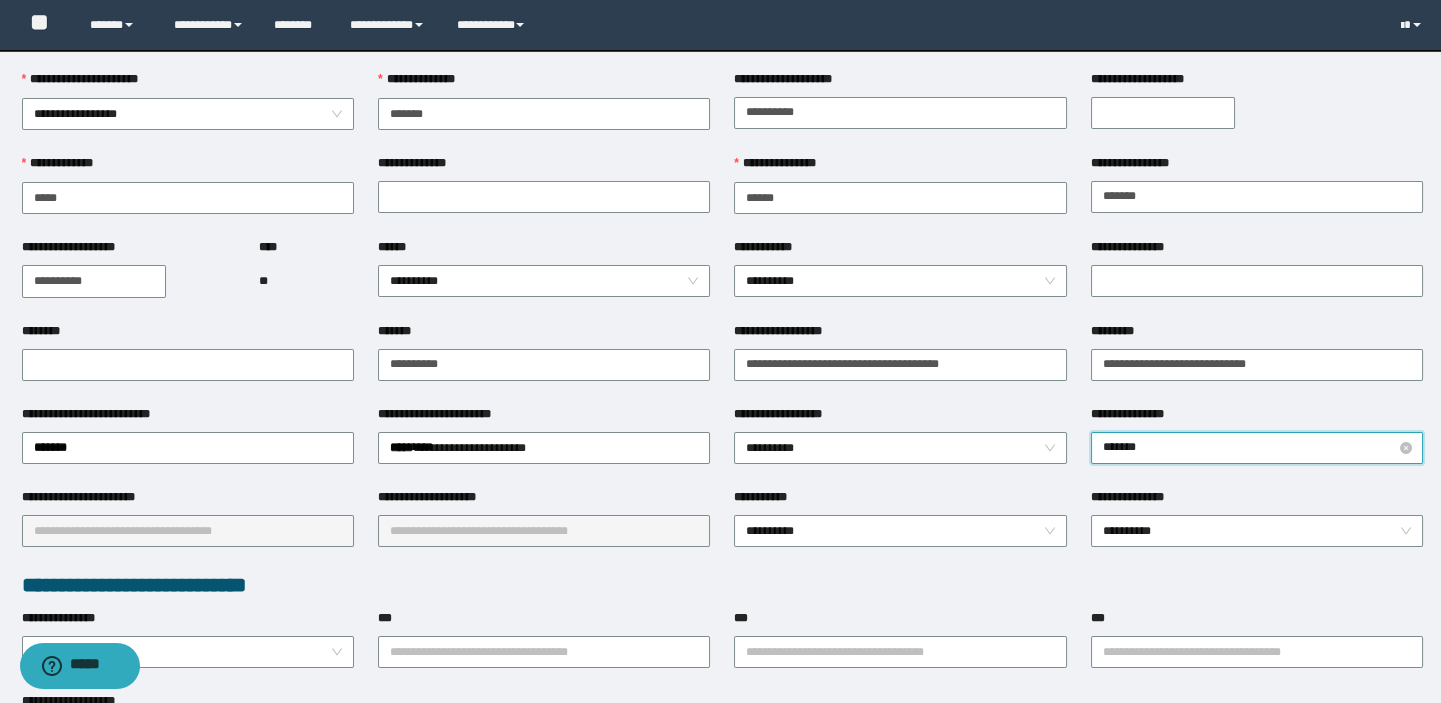 type on "********" 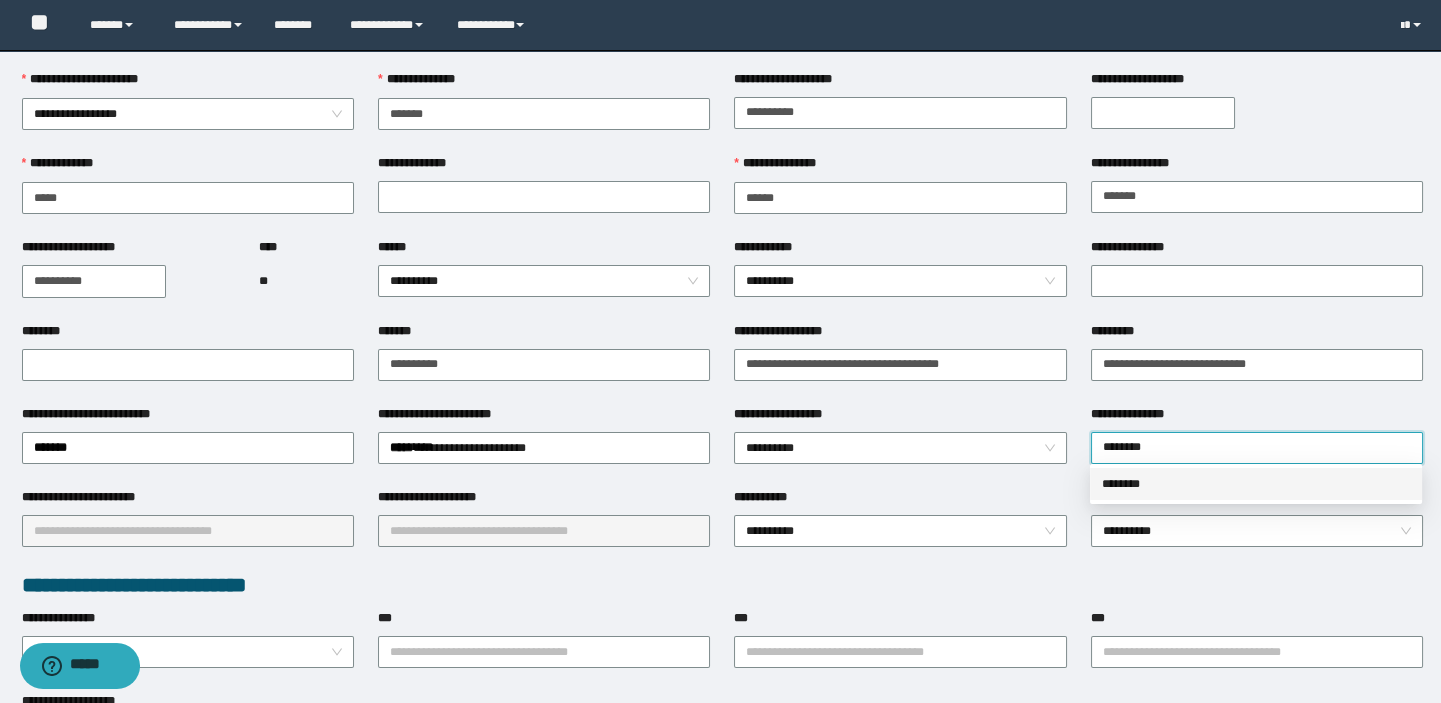 click on "********" at bounding box center [1256, 484] 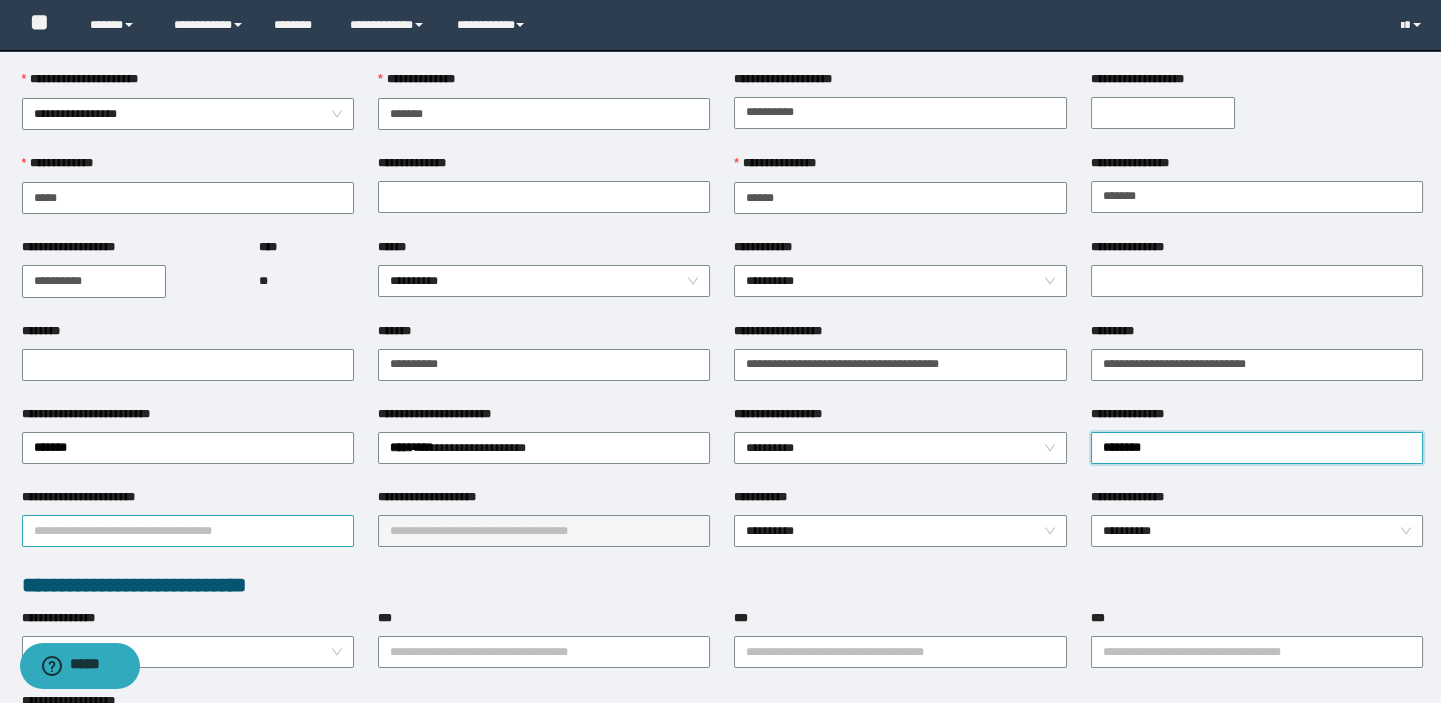 click on "**********" at bounding box center (188, 531) 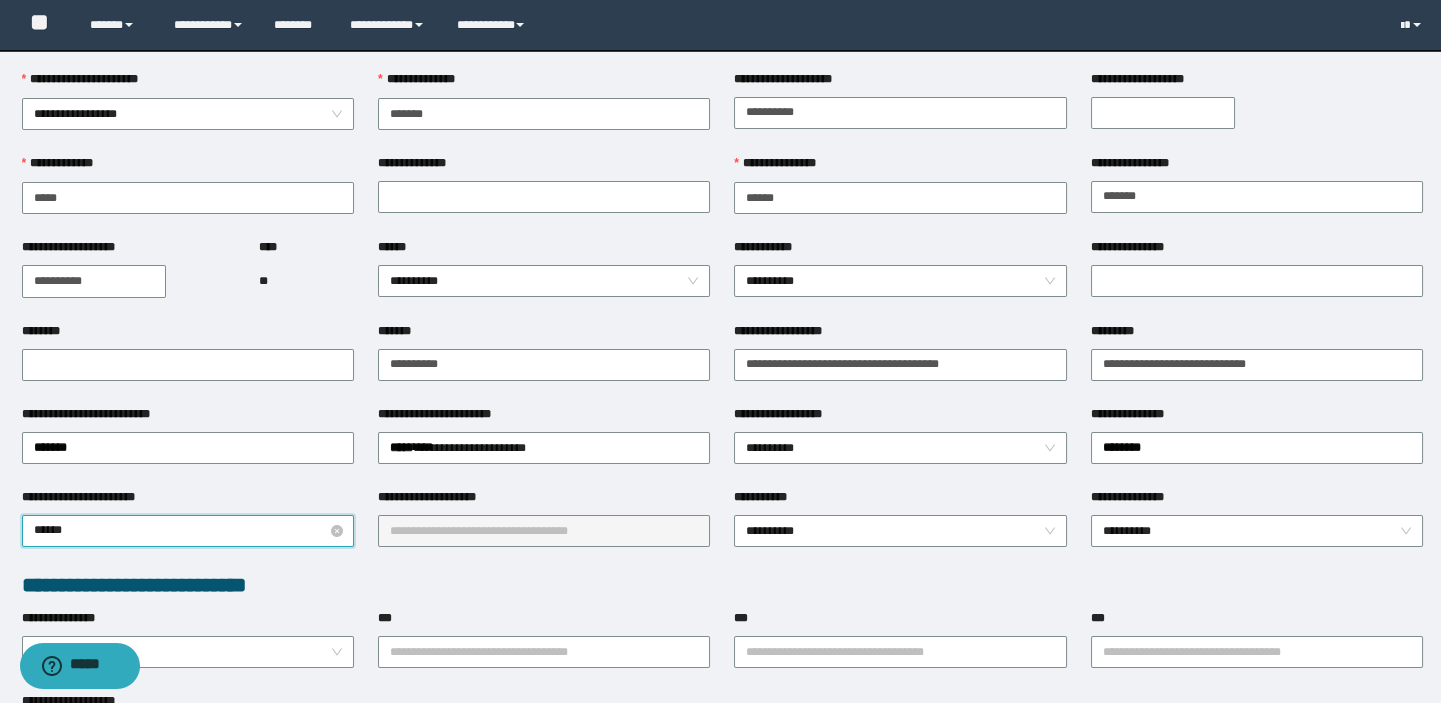 type on "*******" 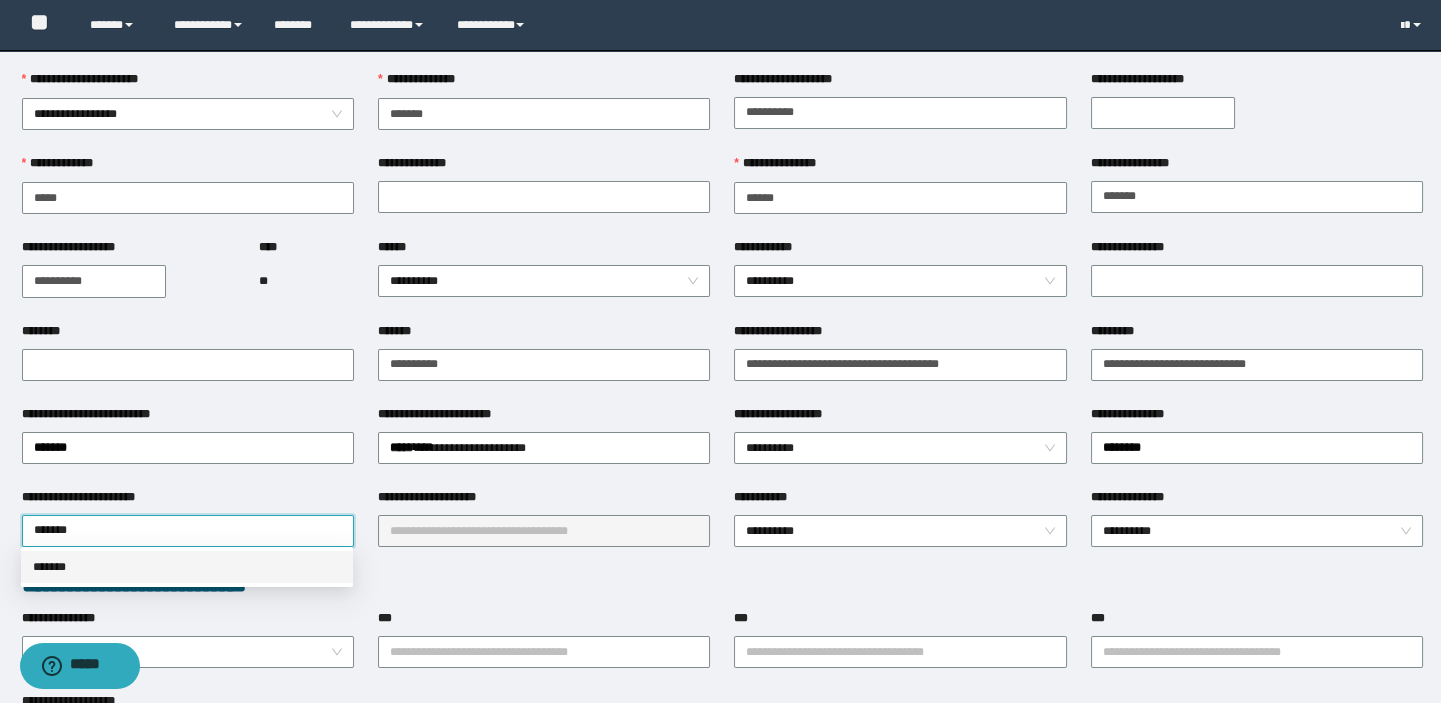 click on "*******" at bounding box center (187, 567) 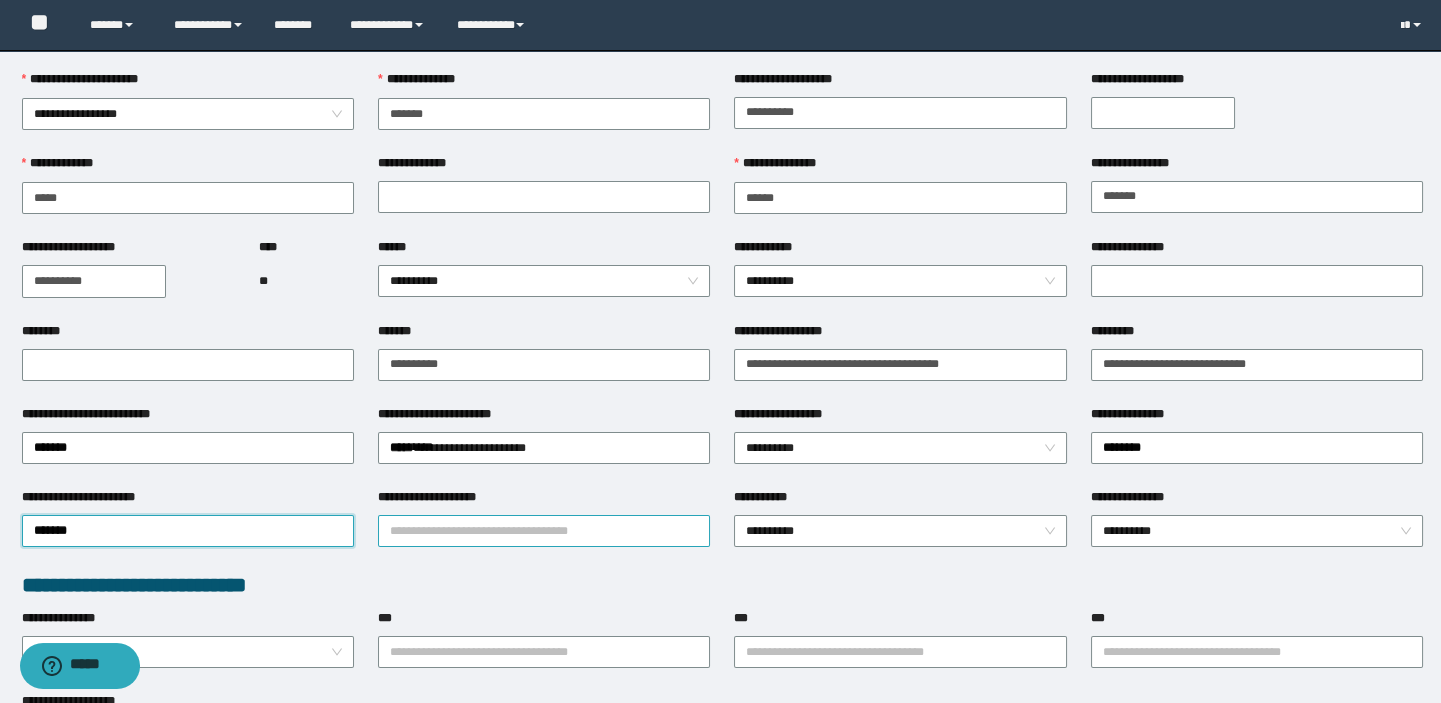 click on "**********" at bounding box center [544, 531] 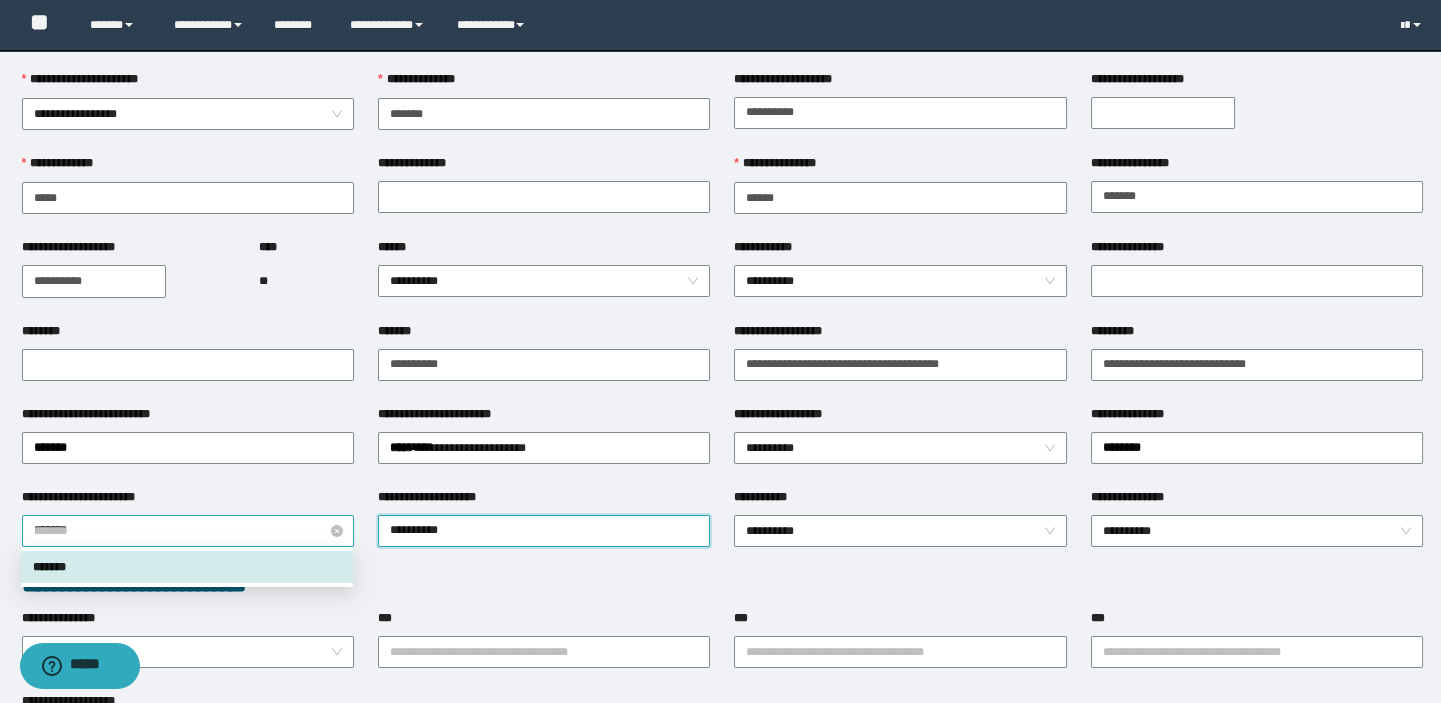 click on "*******" at bounding box center (188, 531) 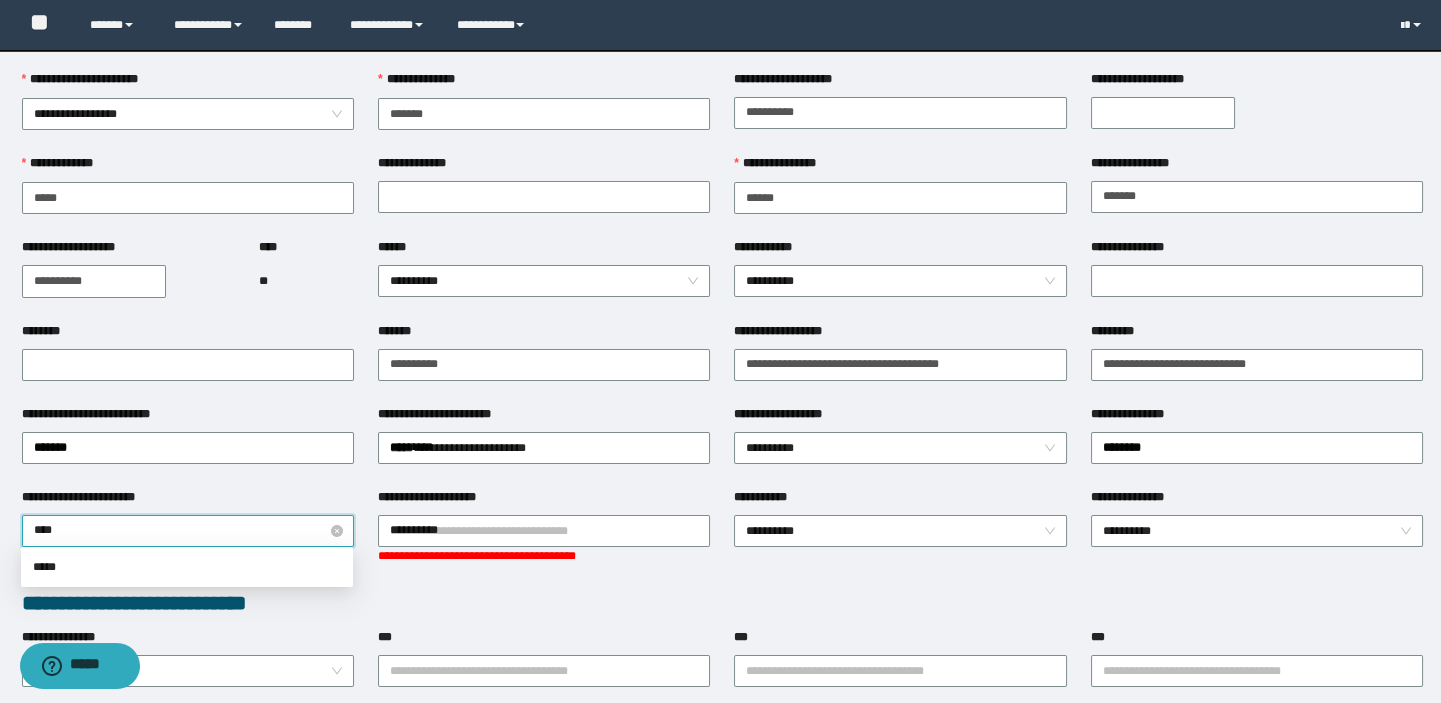 type on "*****" 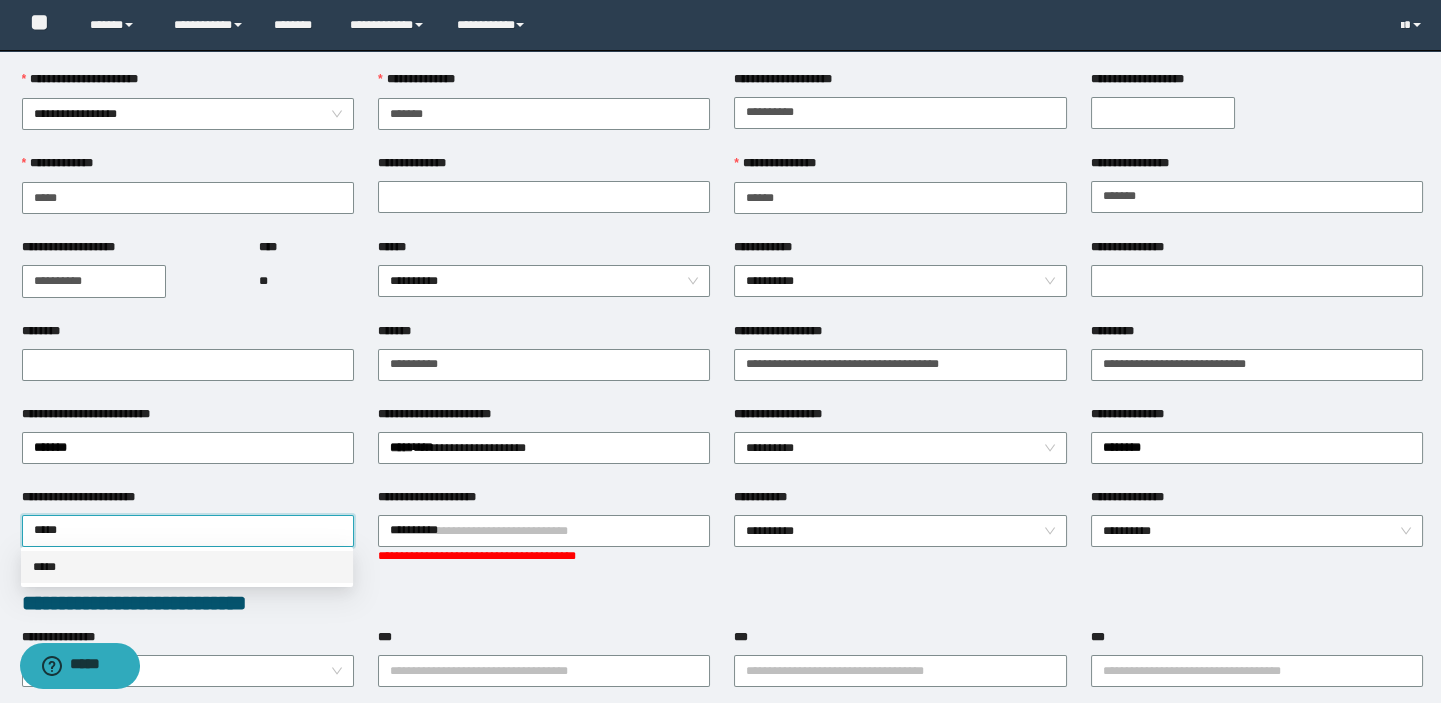 click on "*****" at bounding box center [187, 567] 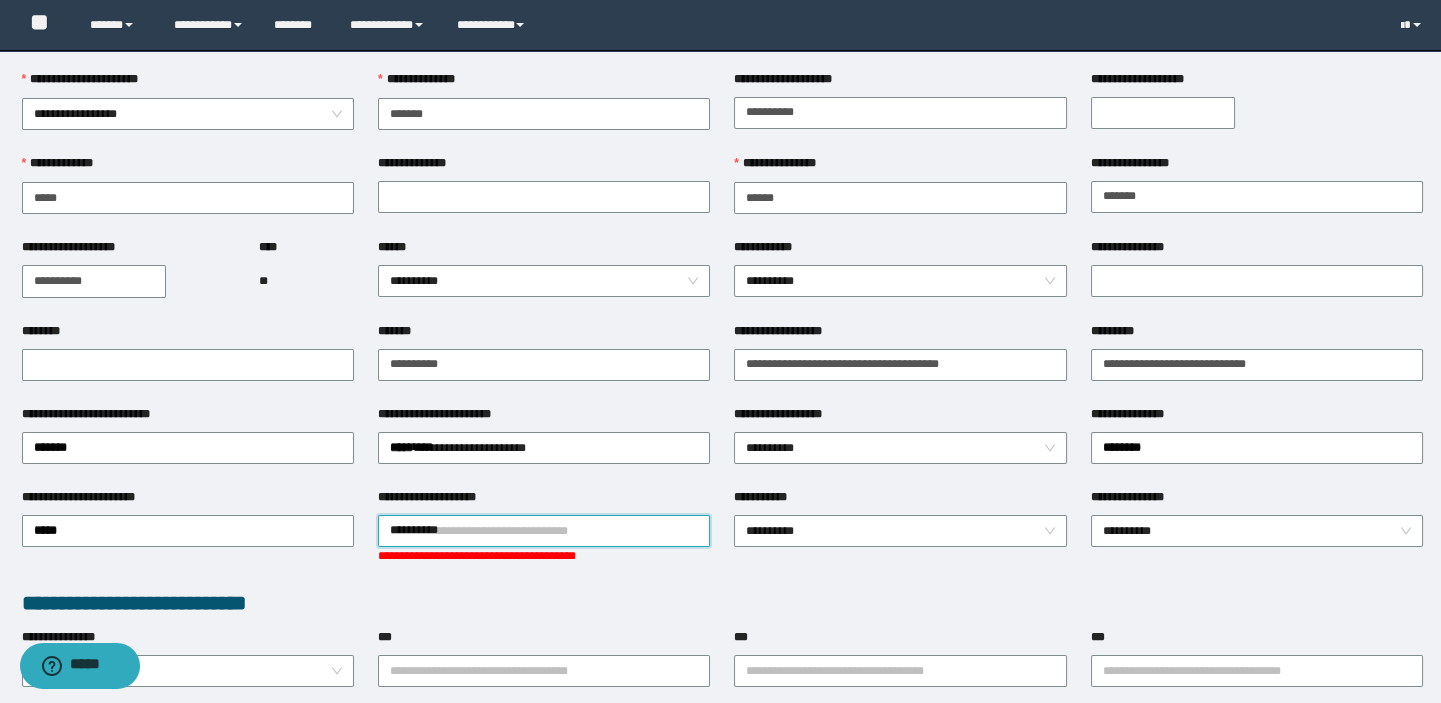 click on "**********" at bounding box center [544, 531] 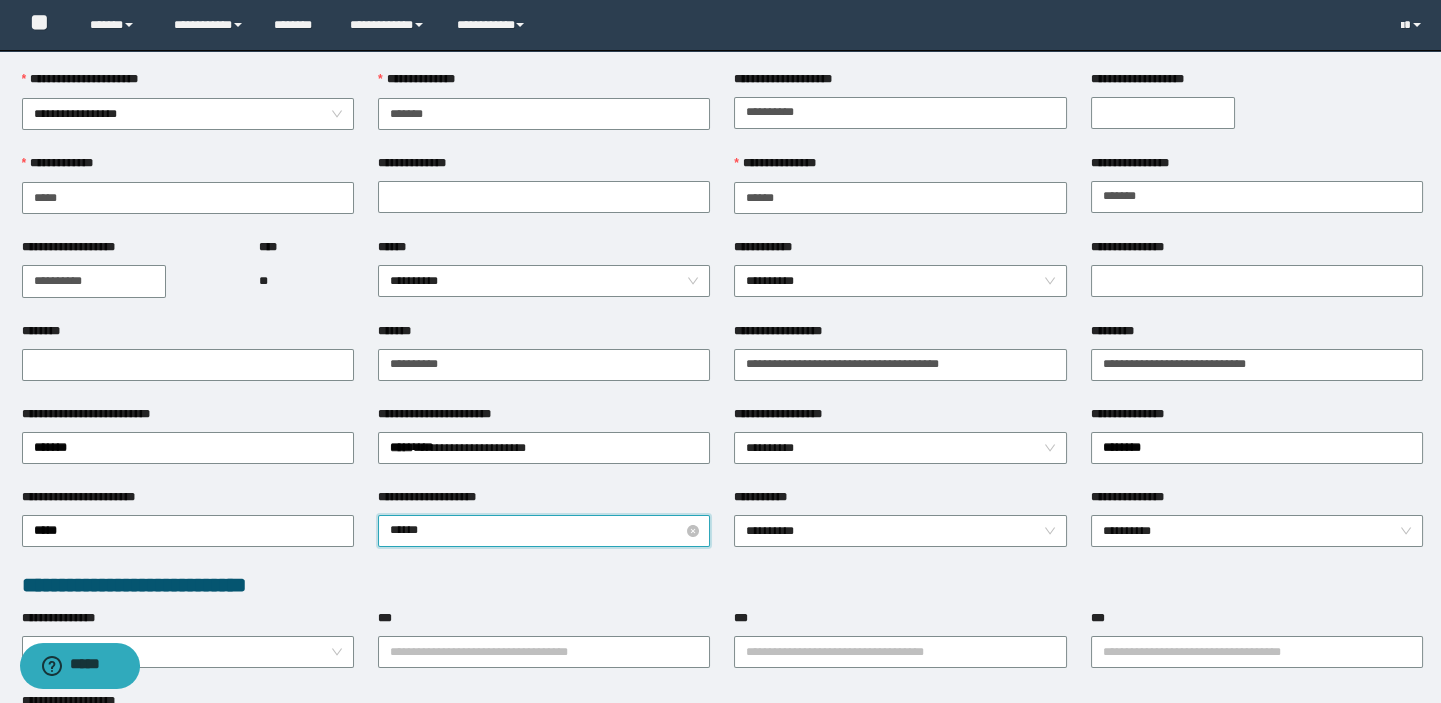 type on "*******" 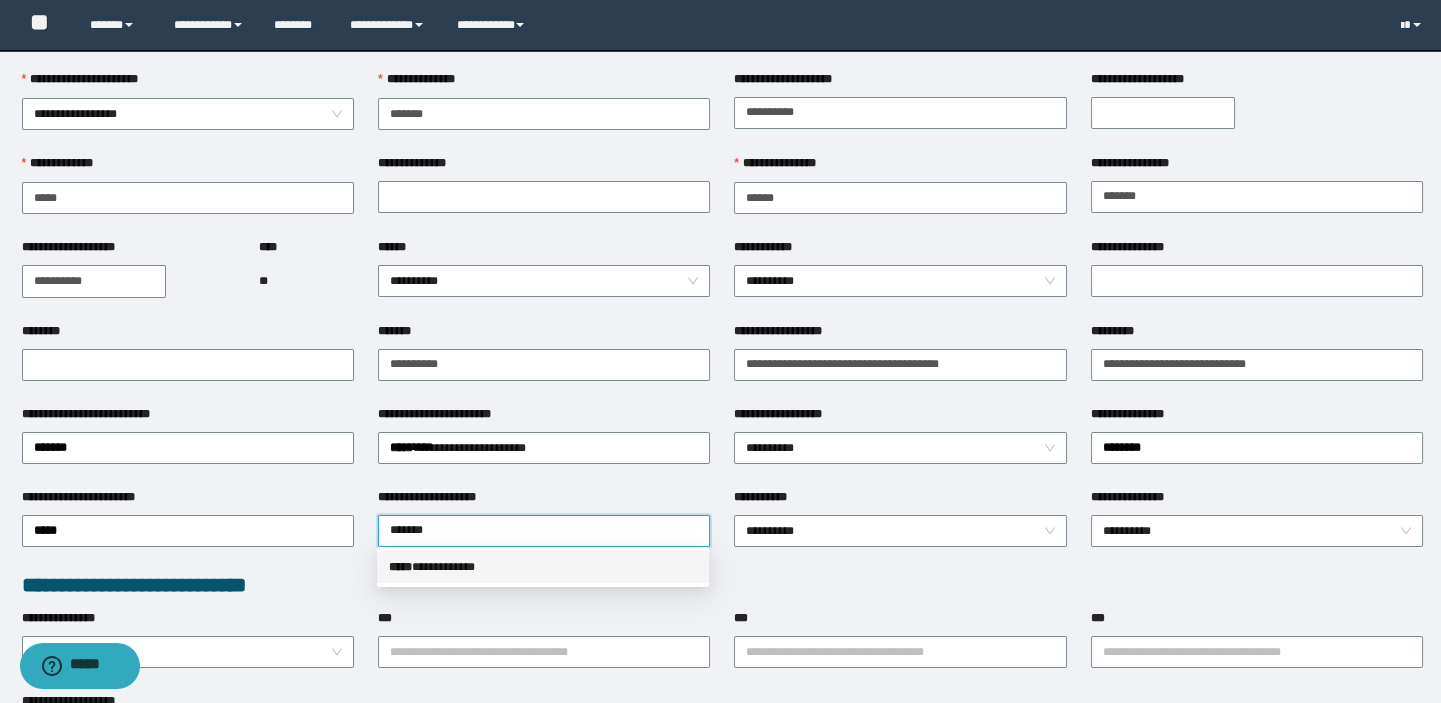 click on "**********" at bounding box center [543, 567] 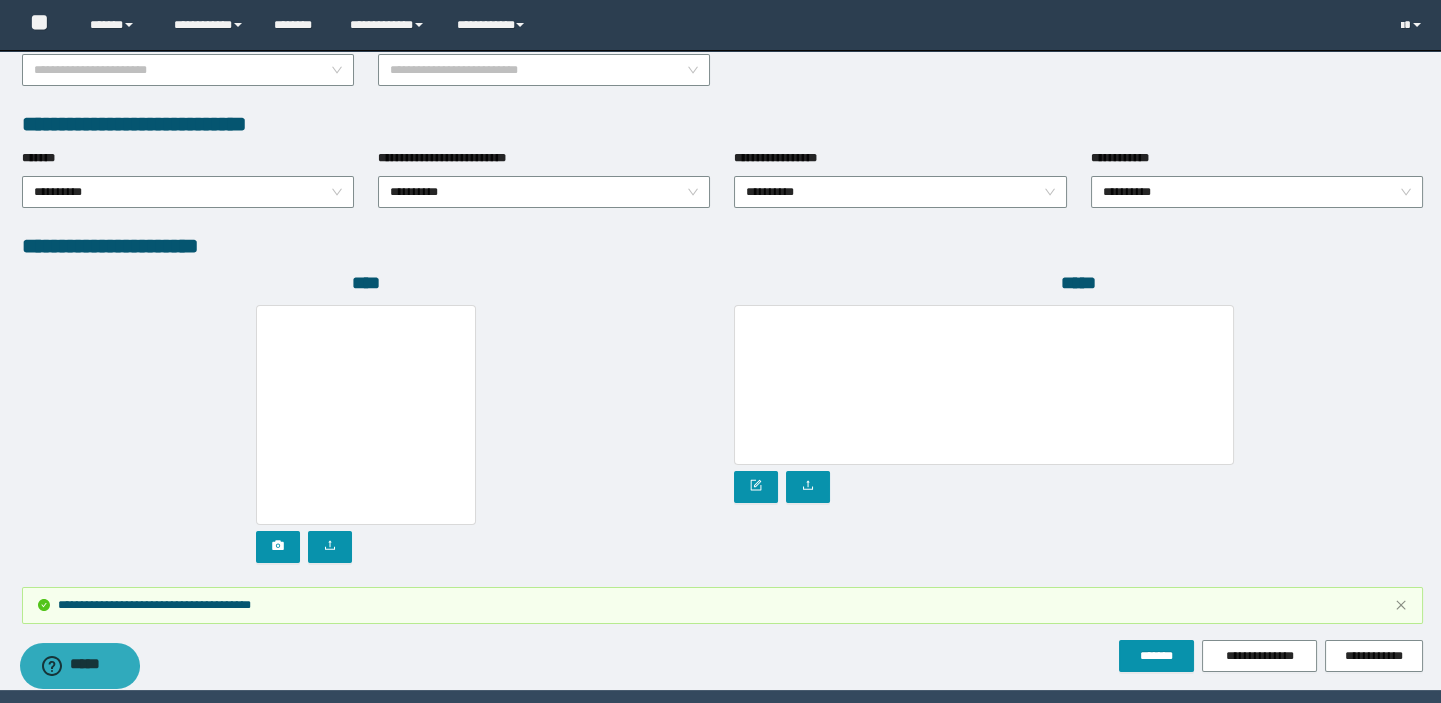 scroll, scrollTop: 1123, scrollLeft: 0, axis: vertical 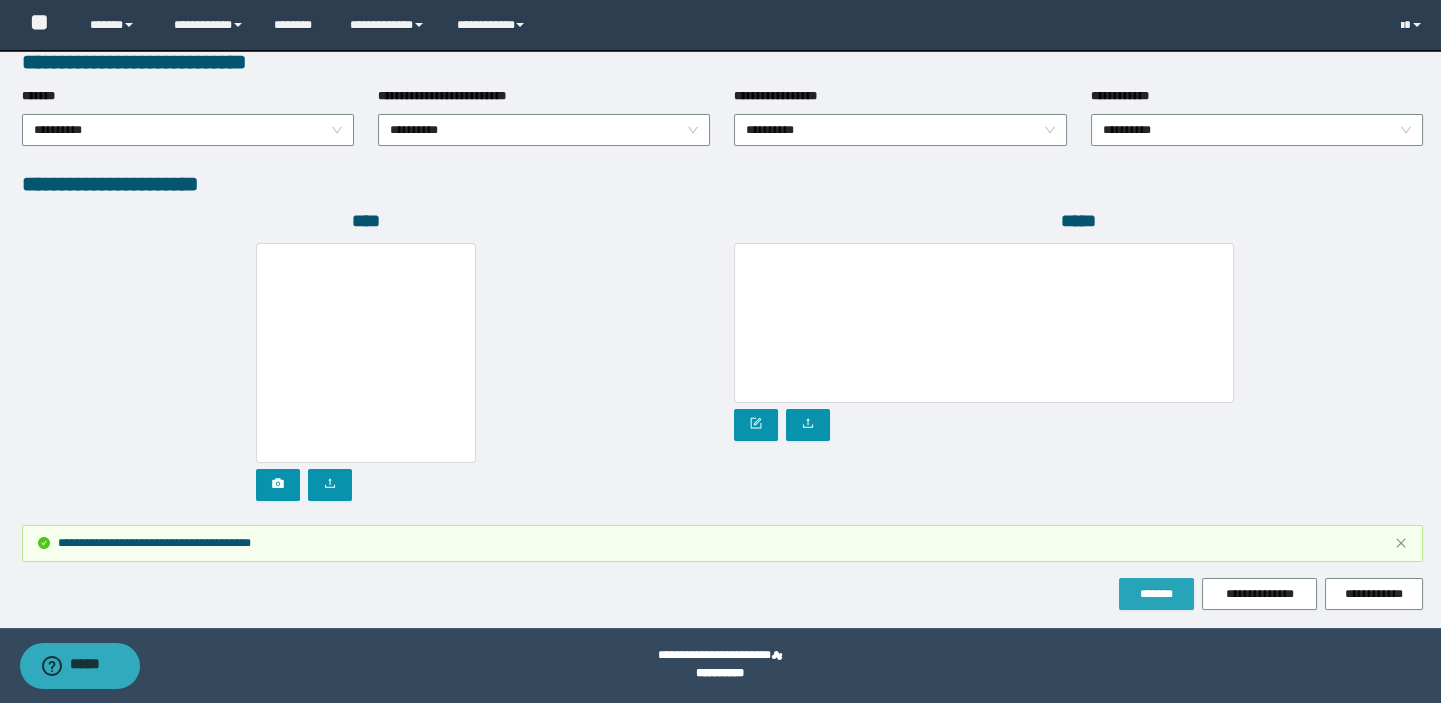 click on "*******" at bounding box center [1156, 594] 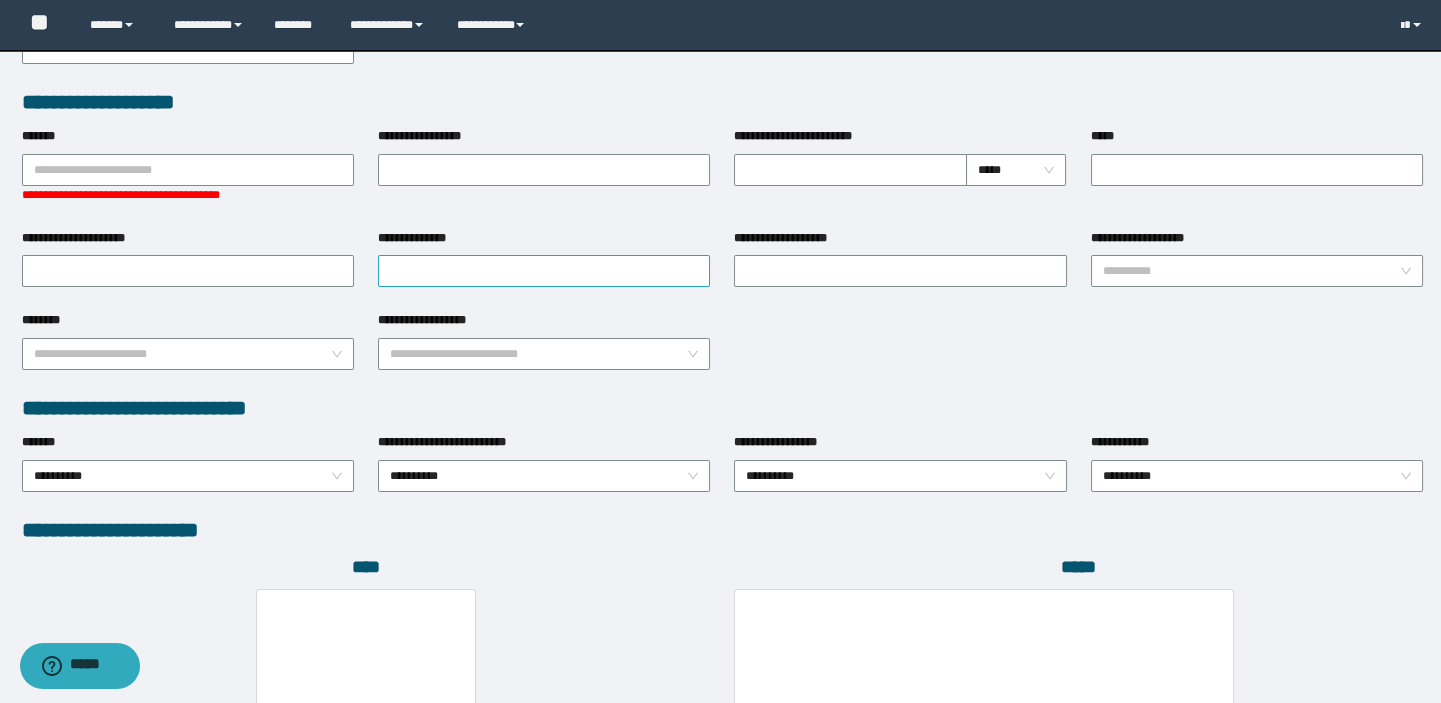 scroll, scrollTop: 578, scrollLeft: 0, axis: vertical 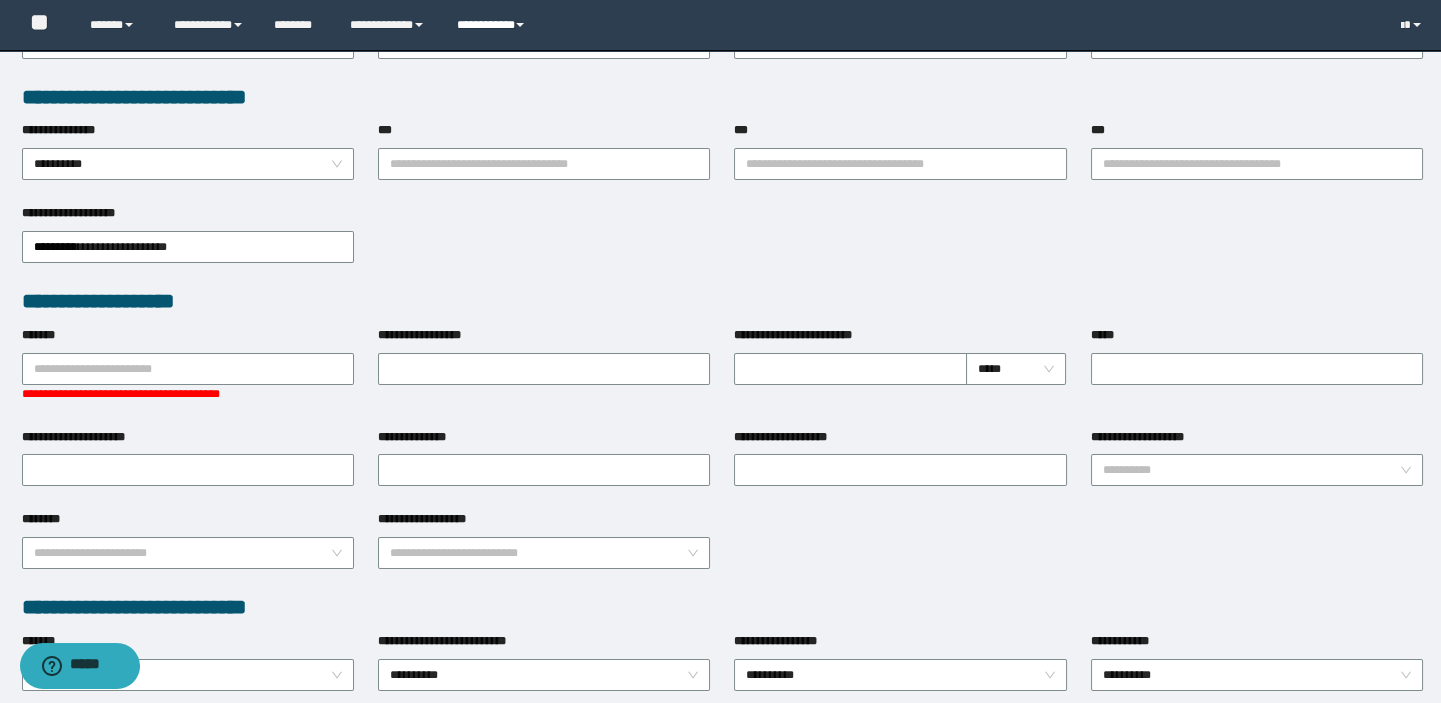 click on "**********" at bounding box center (493, 25) 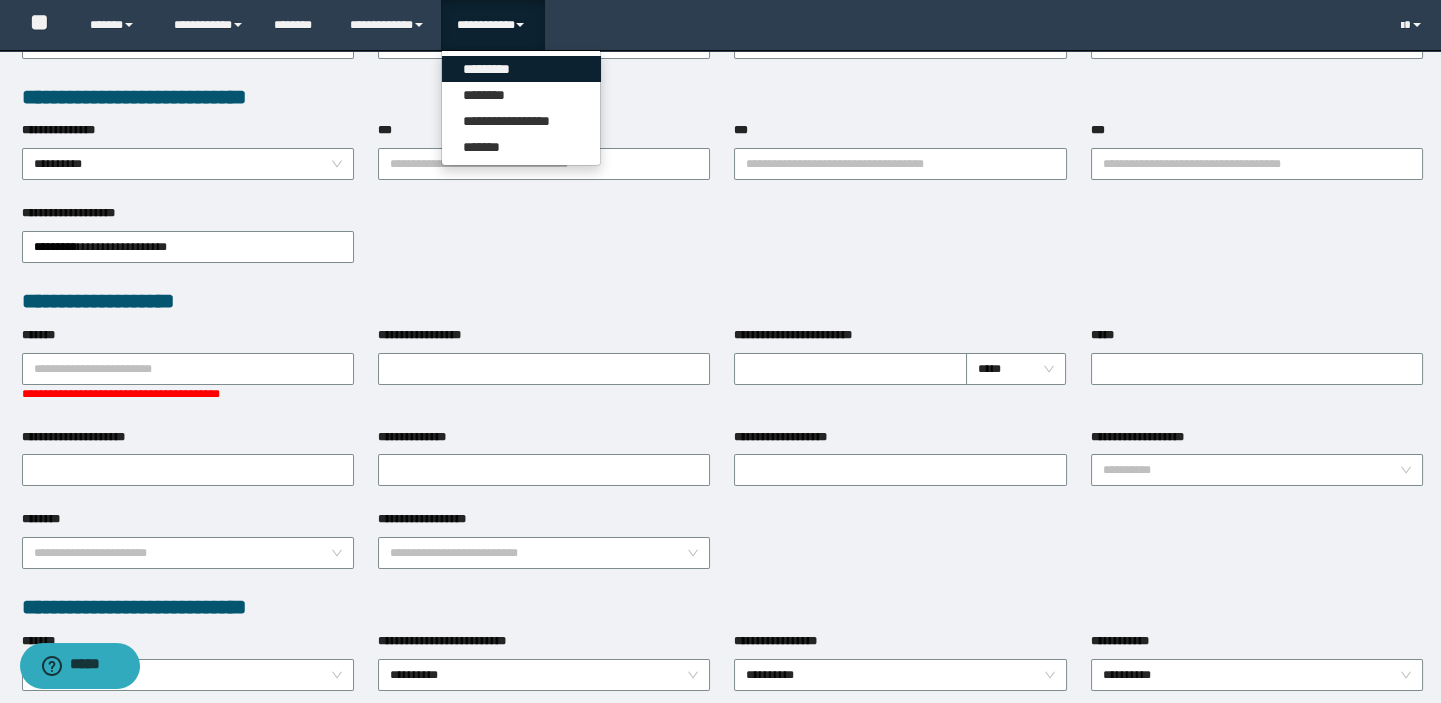 click on "*********" at bounding box center [521, 69] 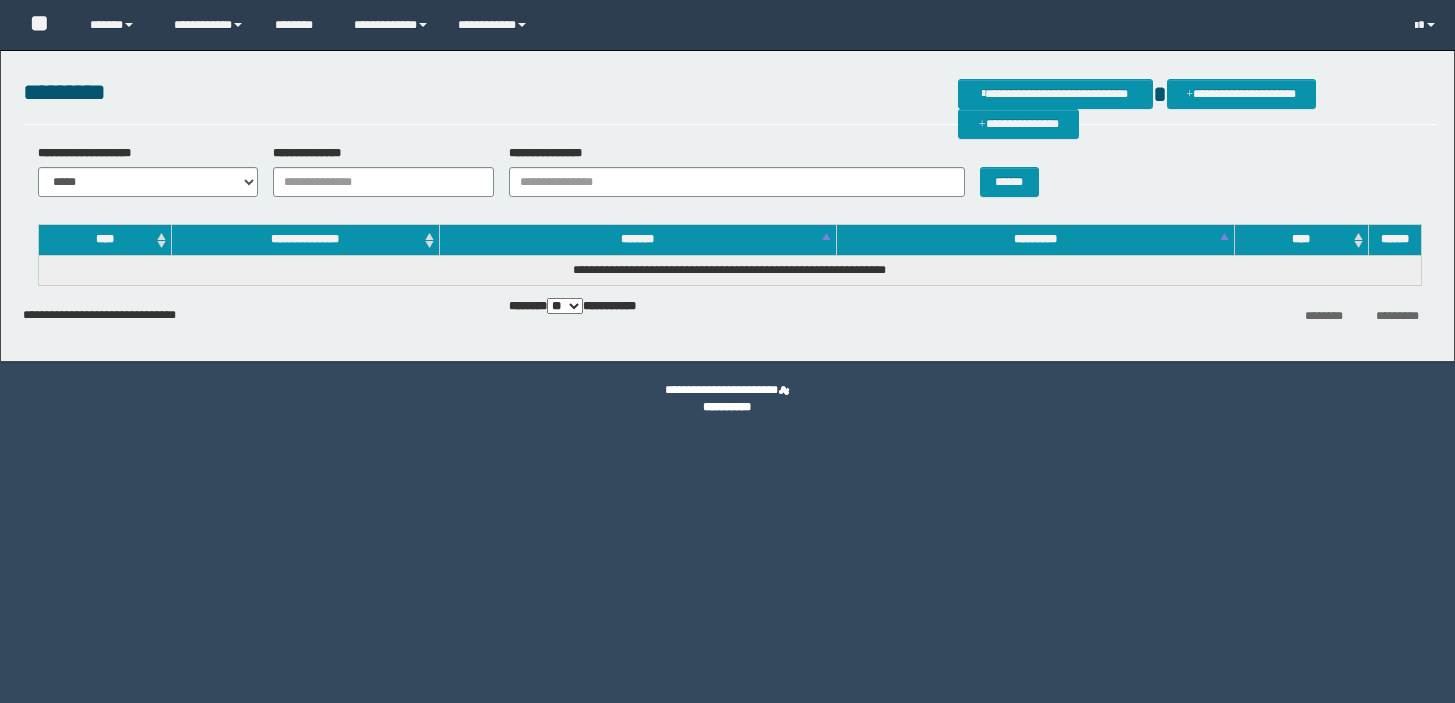 scroll, scrollTop: 0, scrollLeft: 0, axis: both 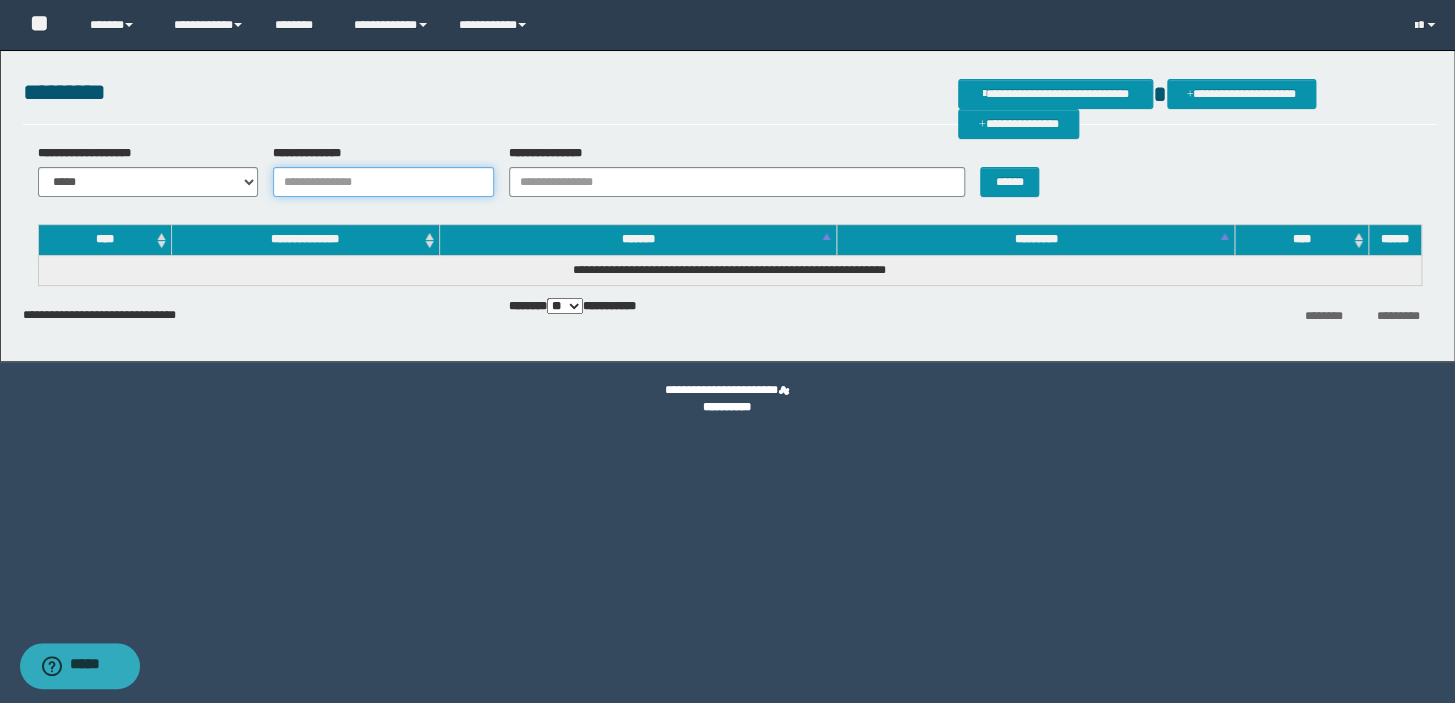 click on "**********" at bounding box center (383, 182) 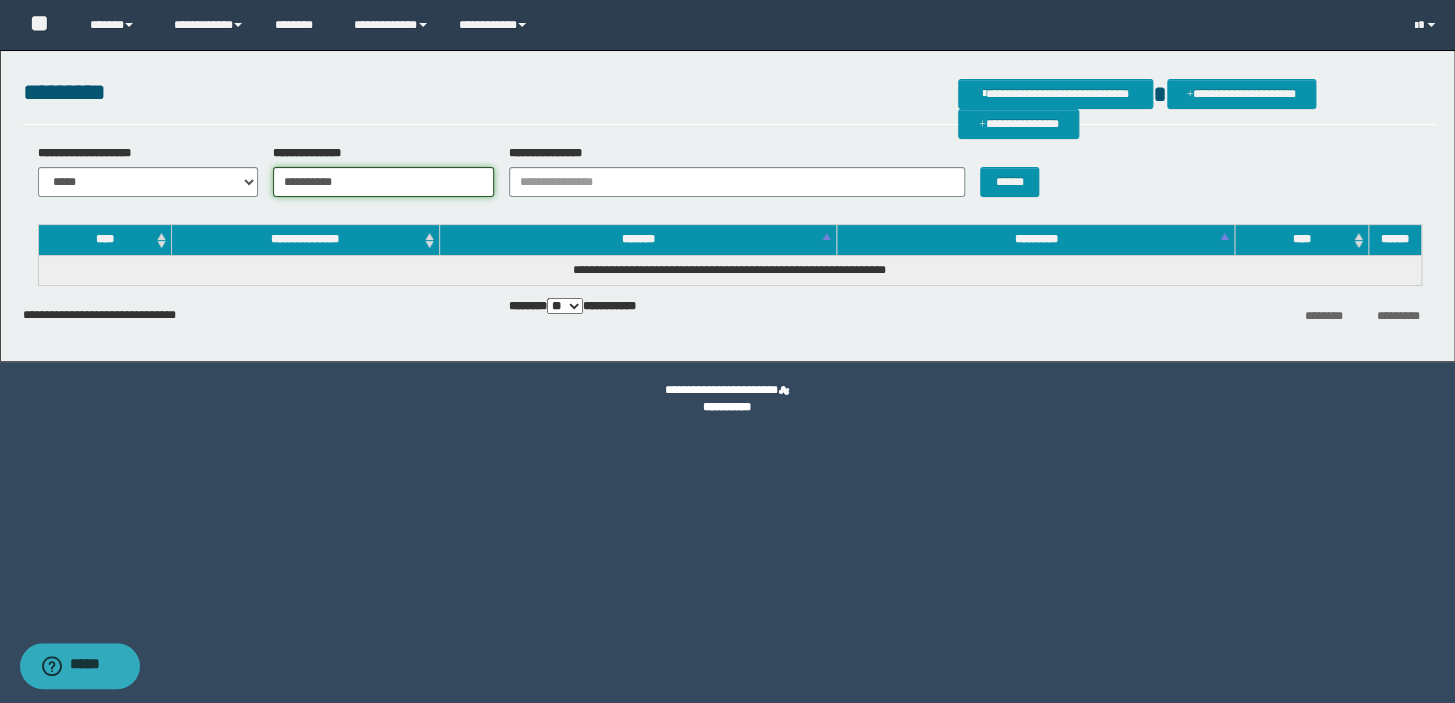 type on "**********" 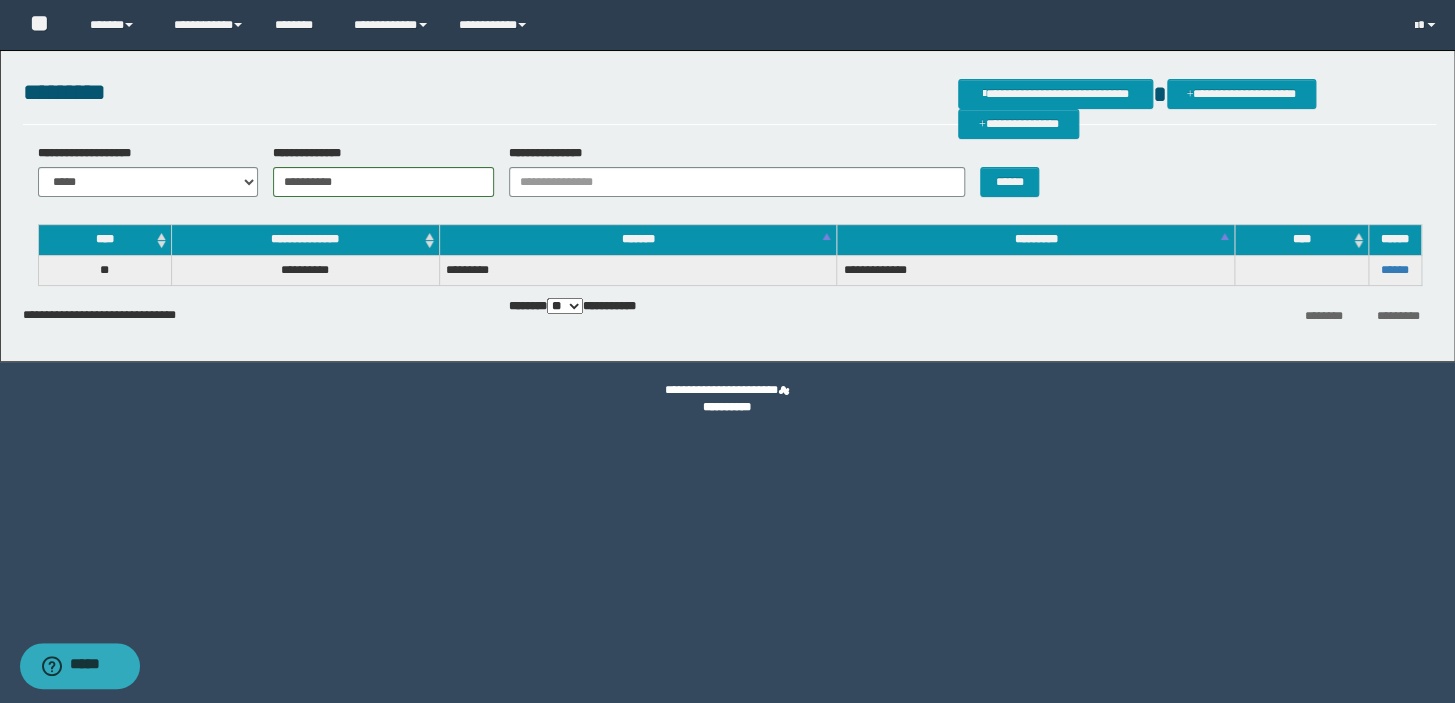 click on "******" at bounding box center [1394, 270] 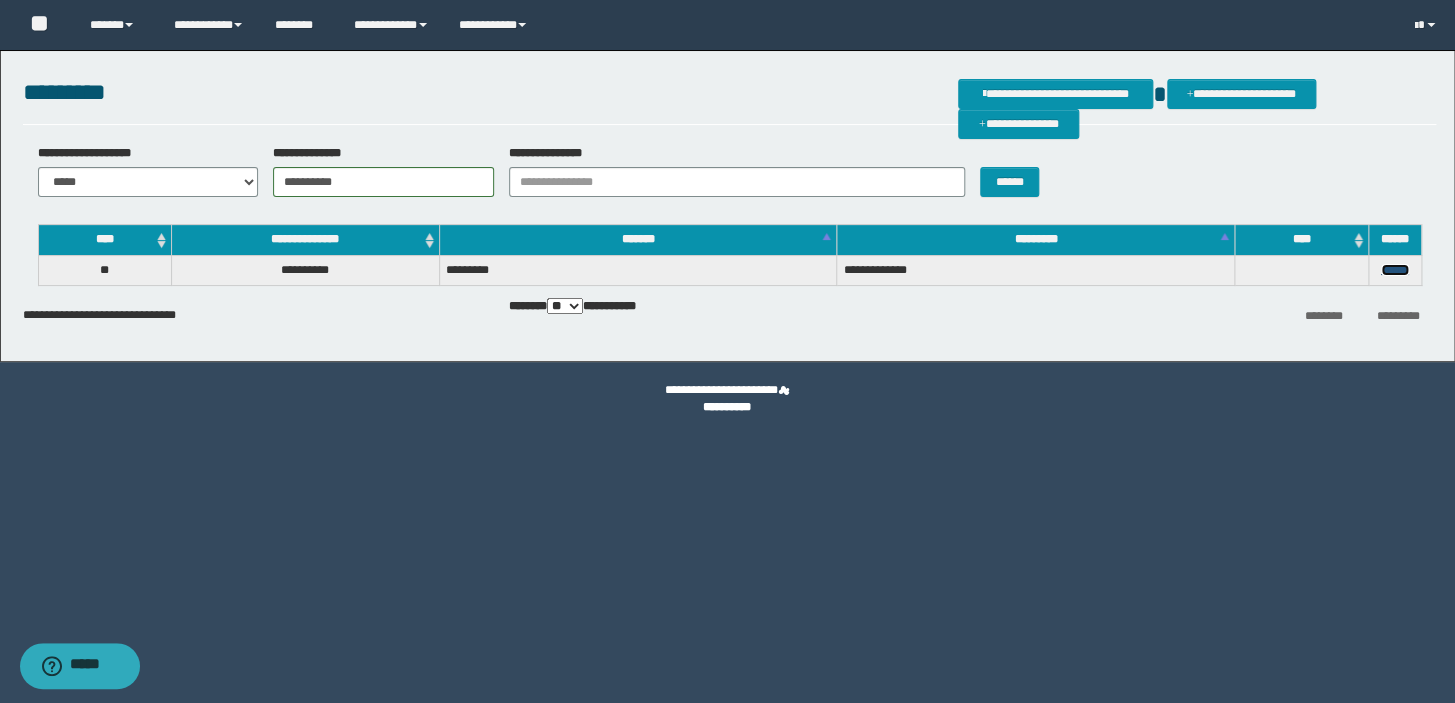 click on "******" at bounding box center [1395, 270] 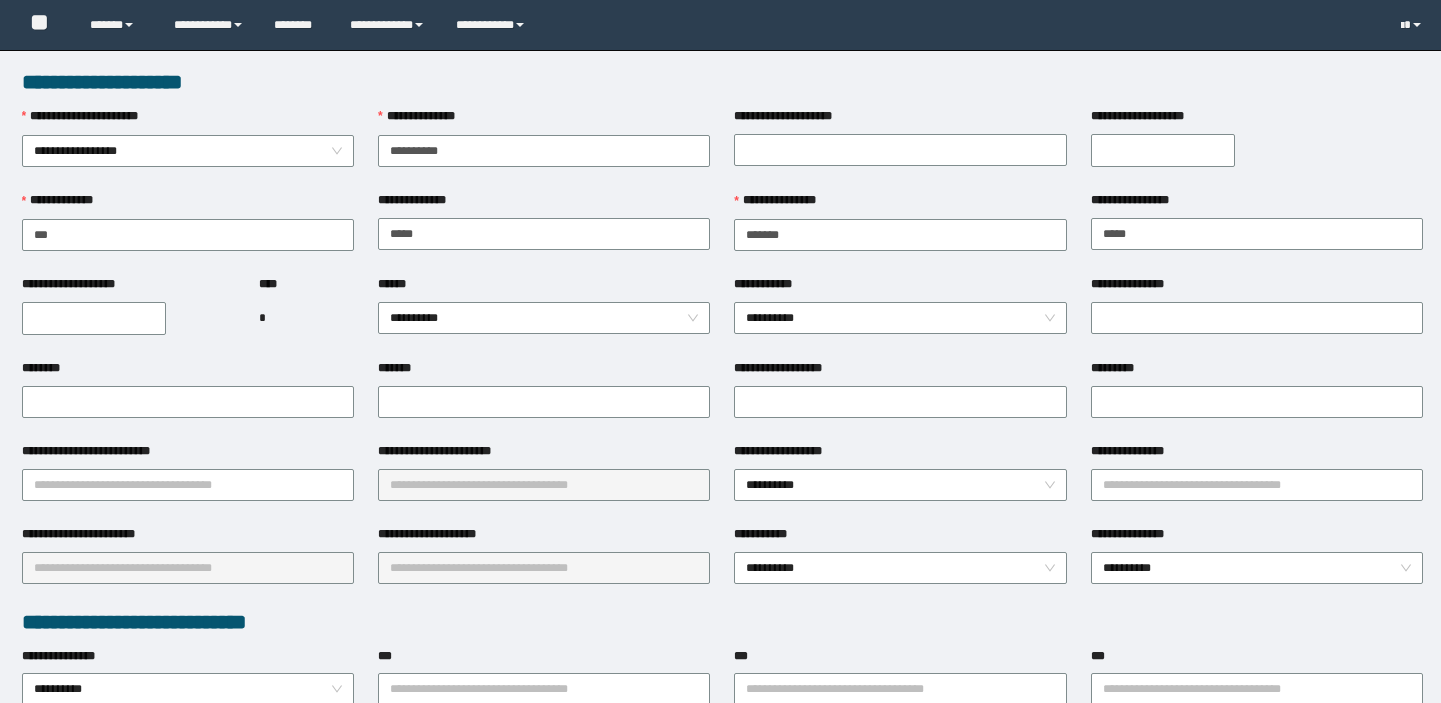 scroll, scrollTop: 0, scrollLeft: 0, axis: both 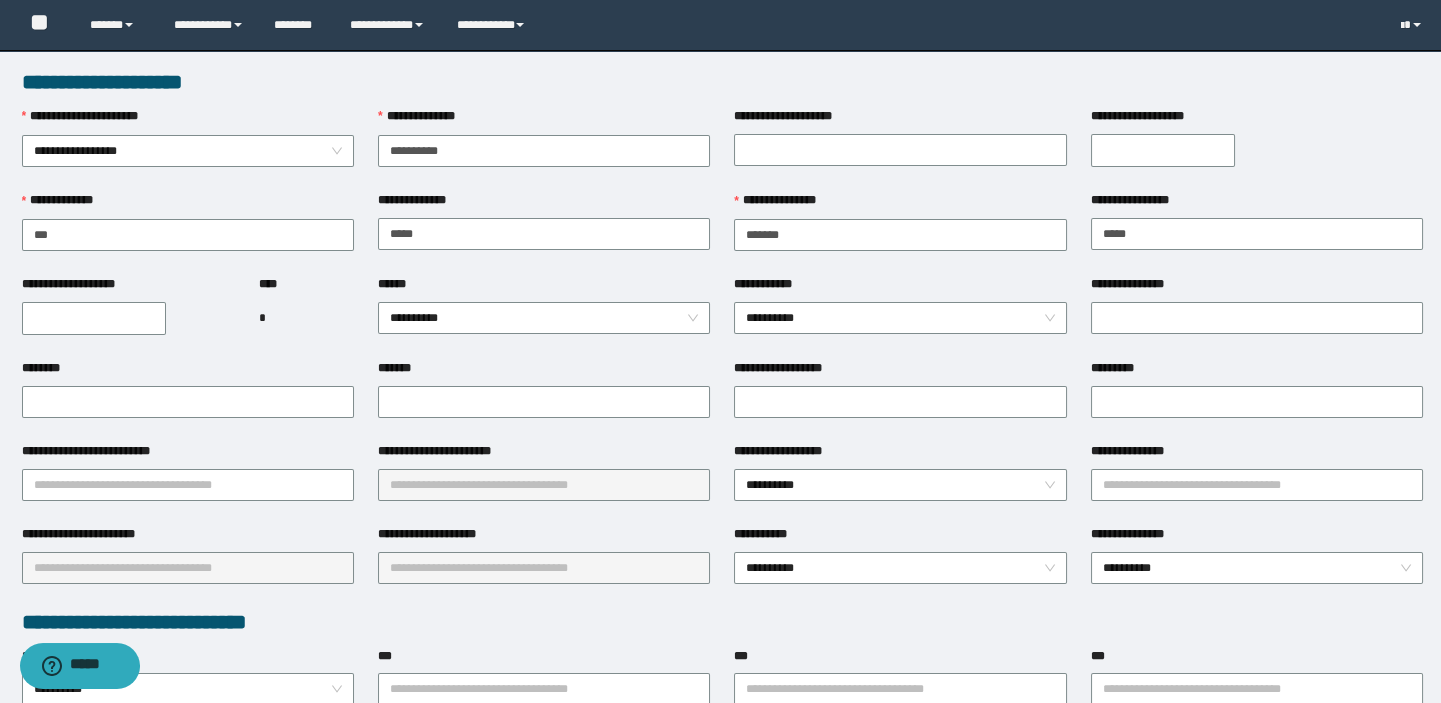 click on "**********" at bounding box center [94, 318] 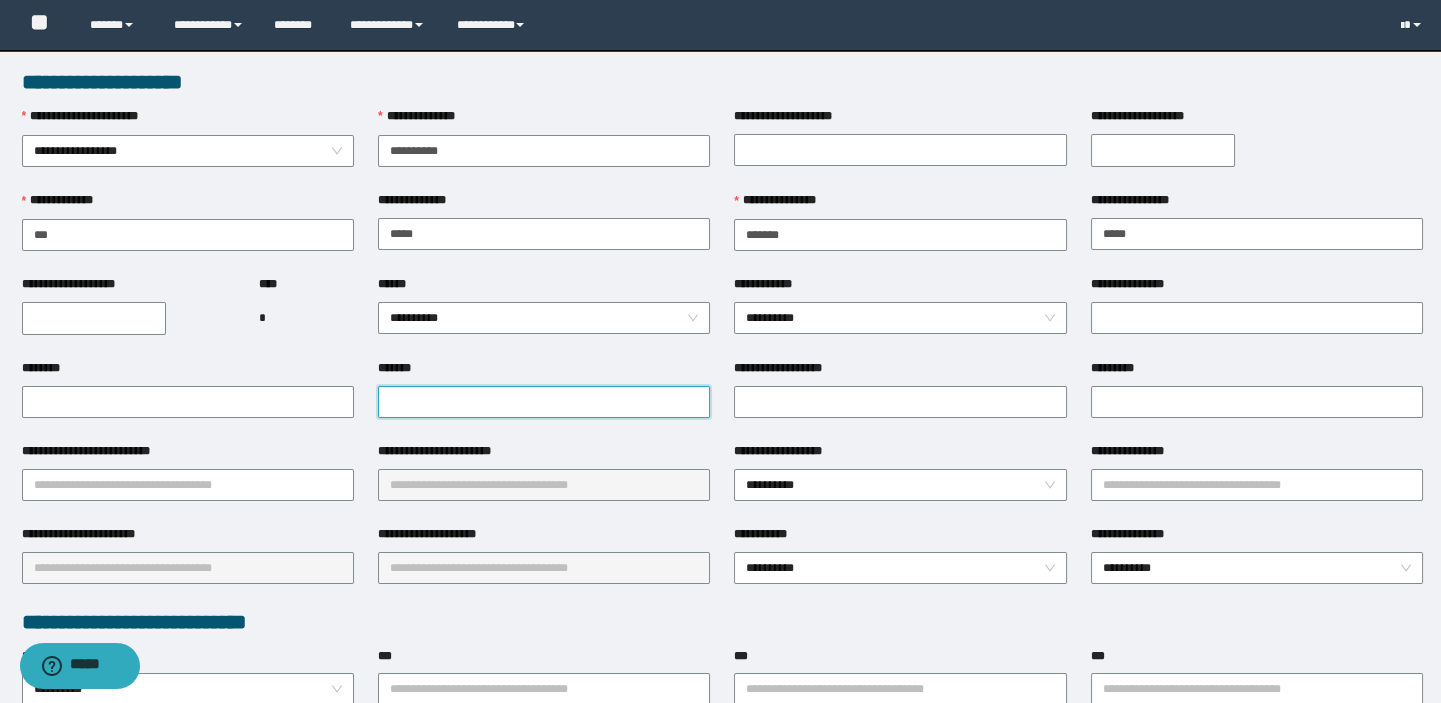 click on "*******" at bounding box center [544, 402] 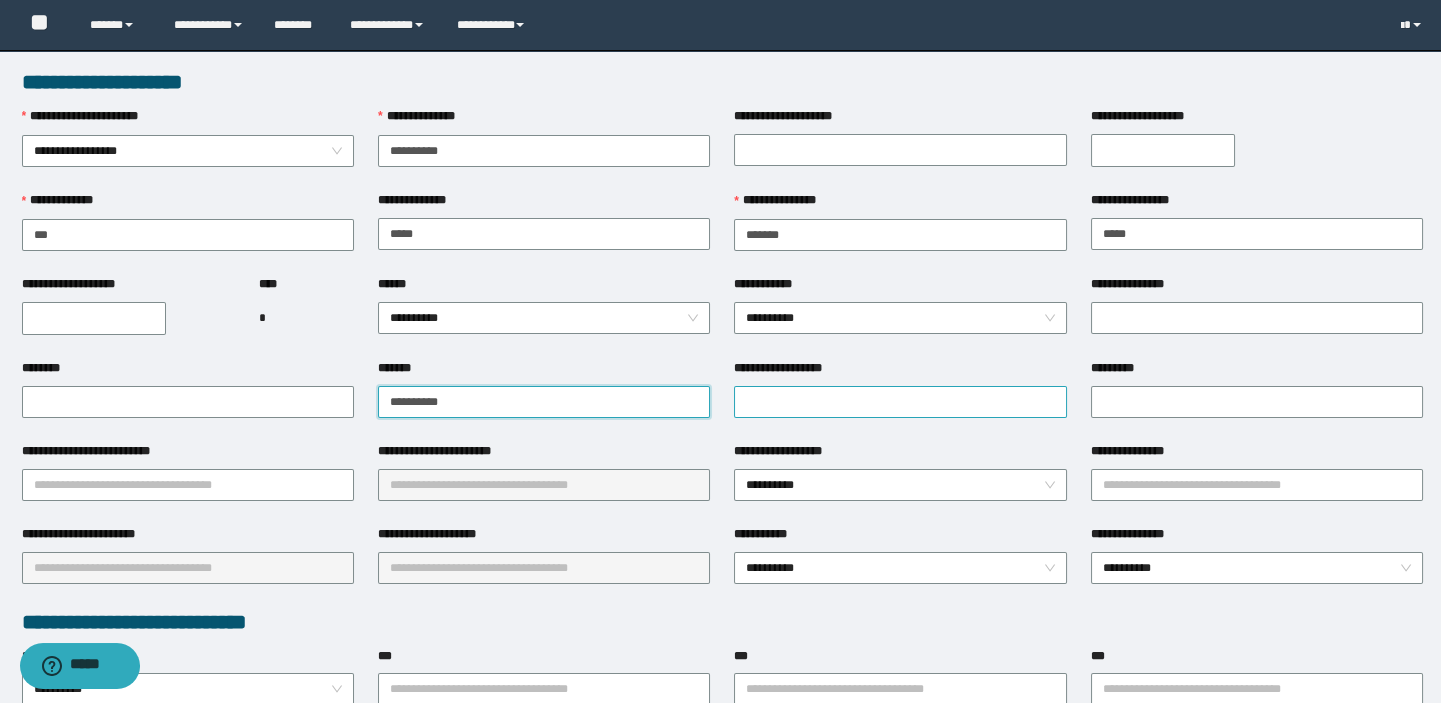type on "**********" 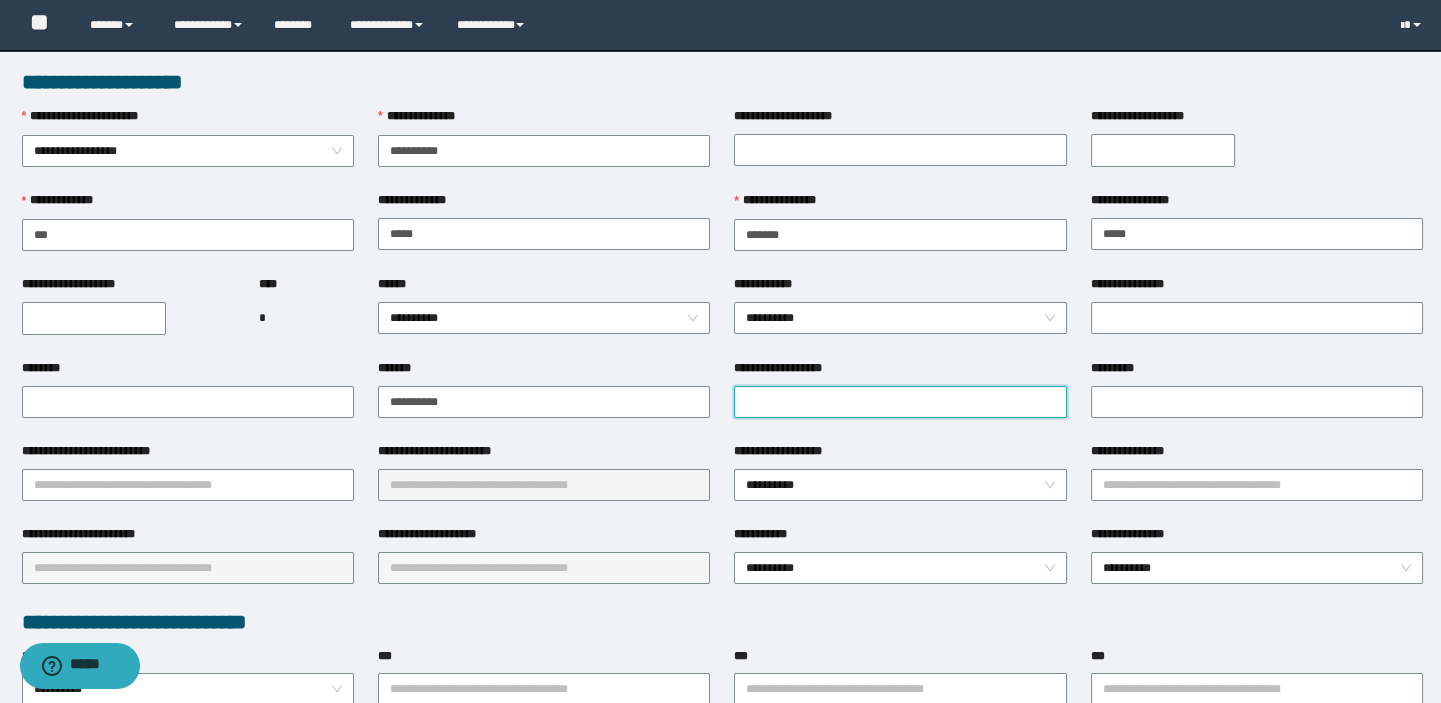 click on "**********" at bounding box center (900, 402) 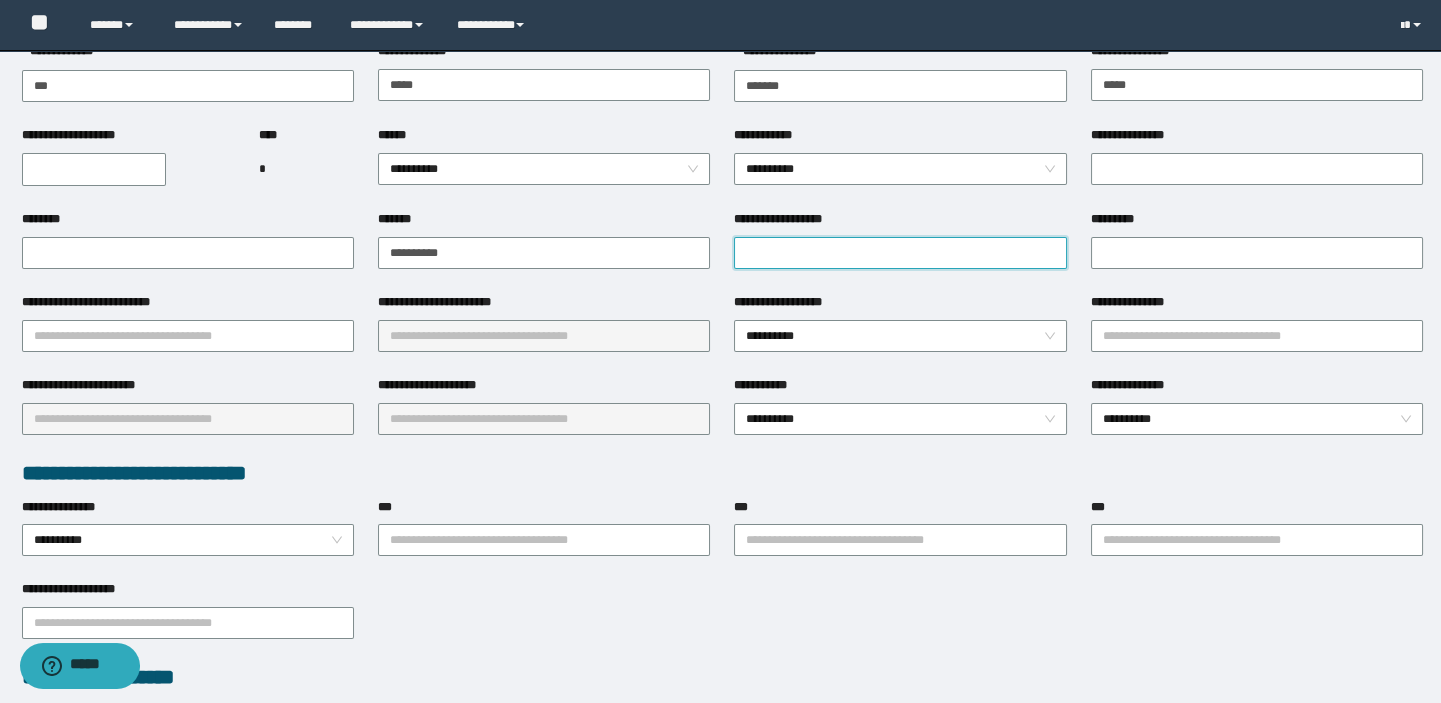 scroll, scrollTop: 272, scrollLeft: 0, axis: vertical 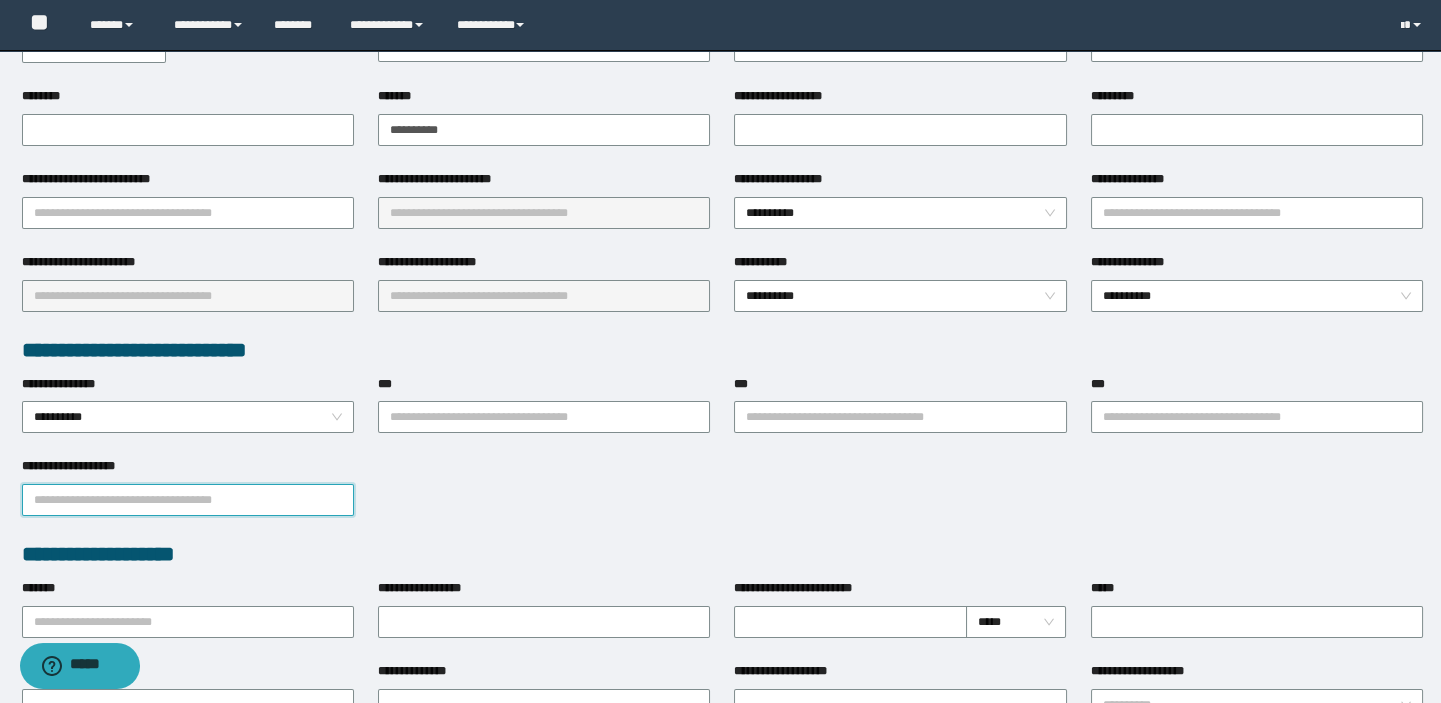 click on "**********" at bounding box center (188, 500) 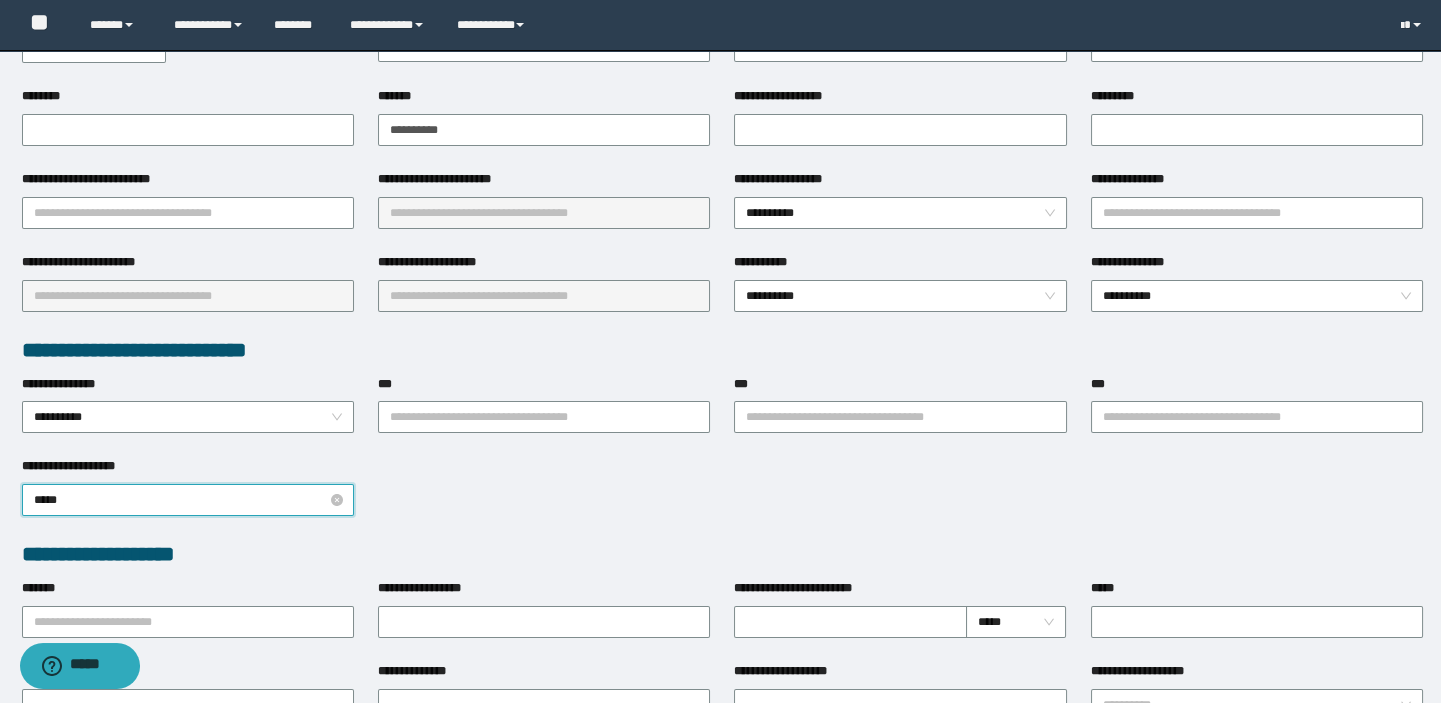 type on "******" 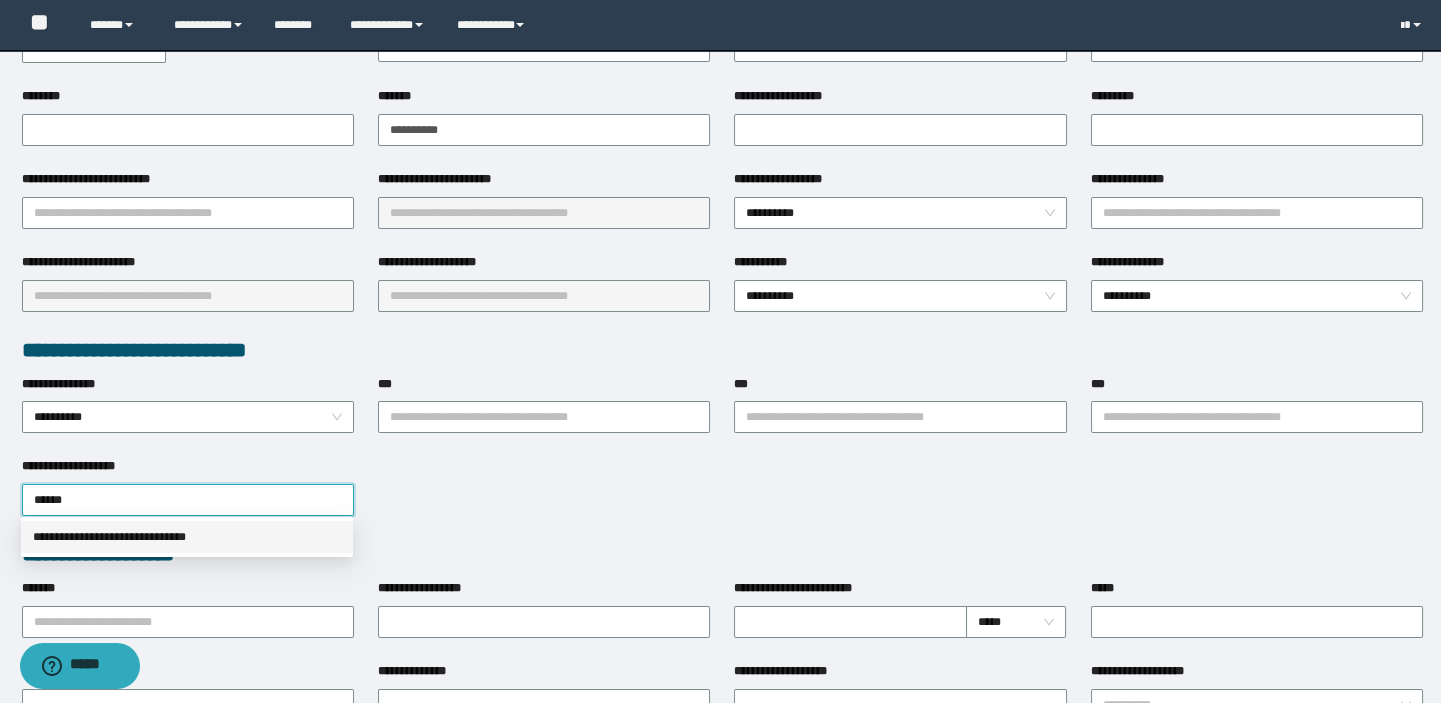 click on "**********" at bounding box center (187, 537) 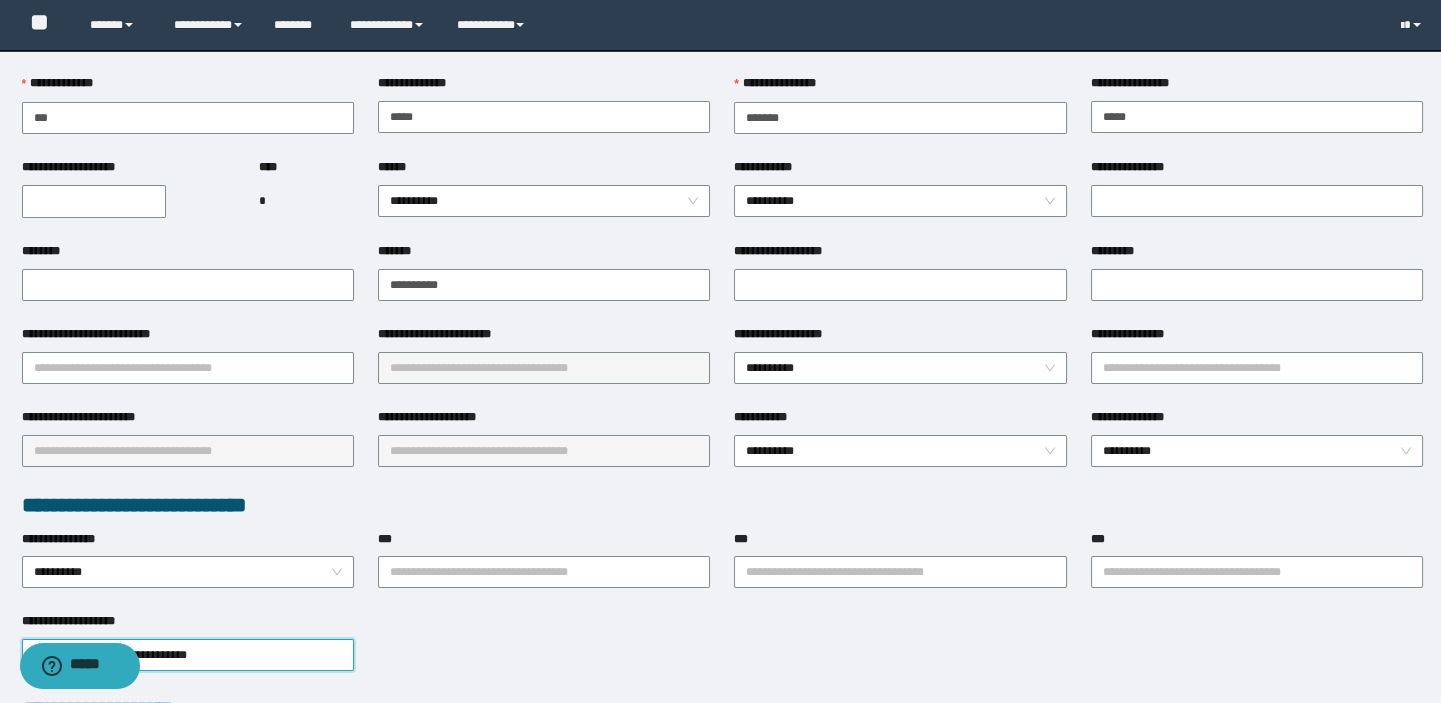 scroll, scrollTop: 0, scrollLeft: 0, axis: both 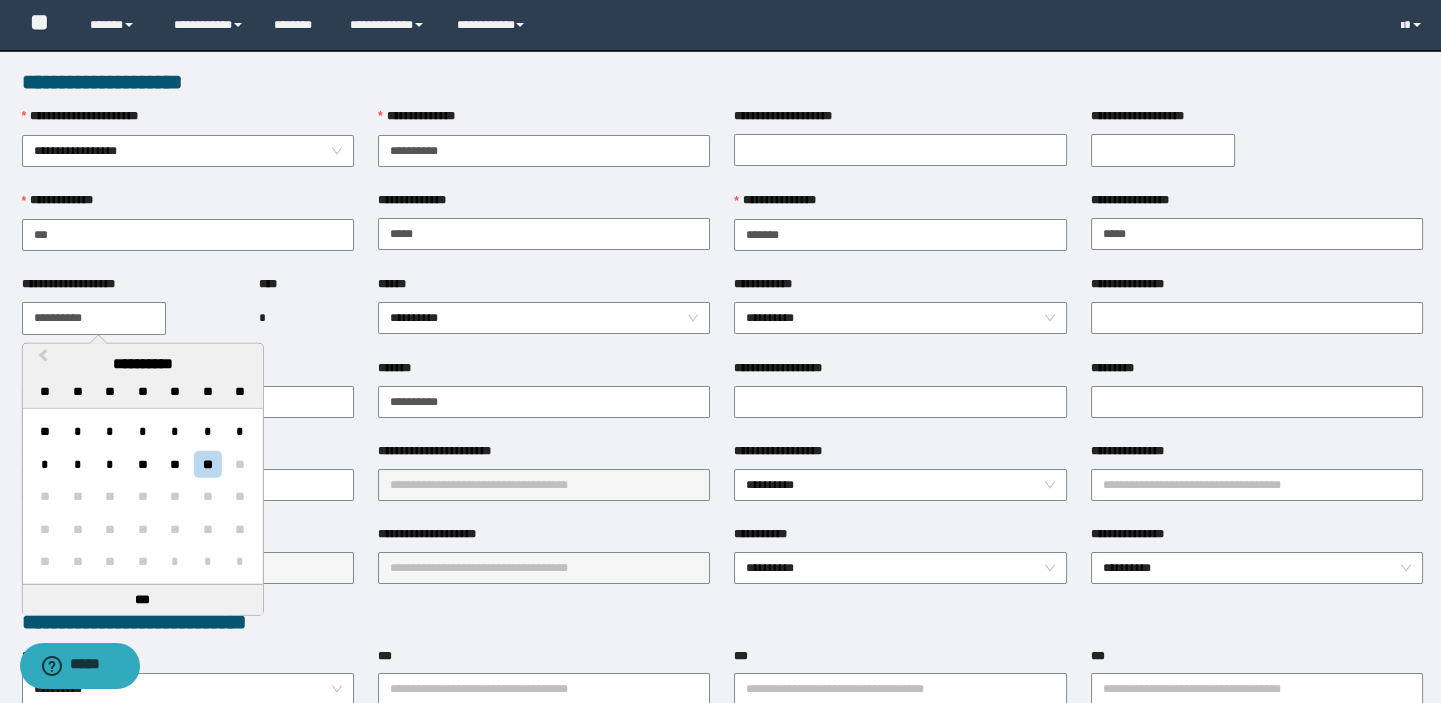 click on "**********" at bounding box center (94, 318) 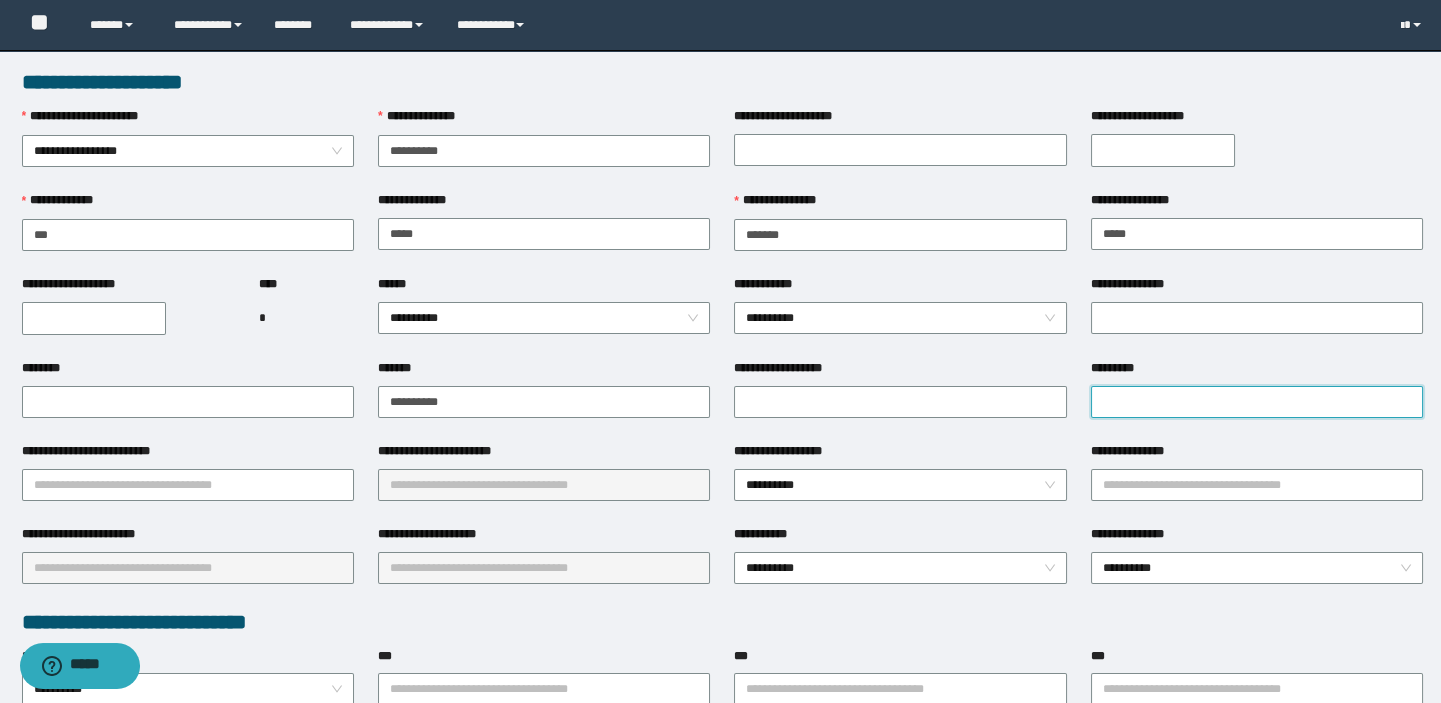 click on "*********" at bounding box center [1257, 402] 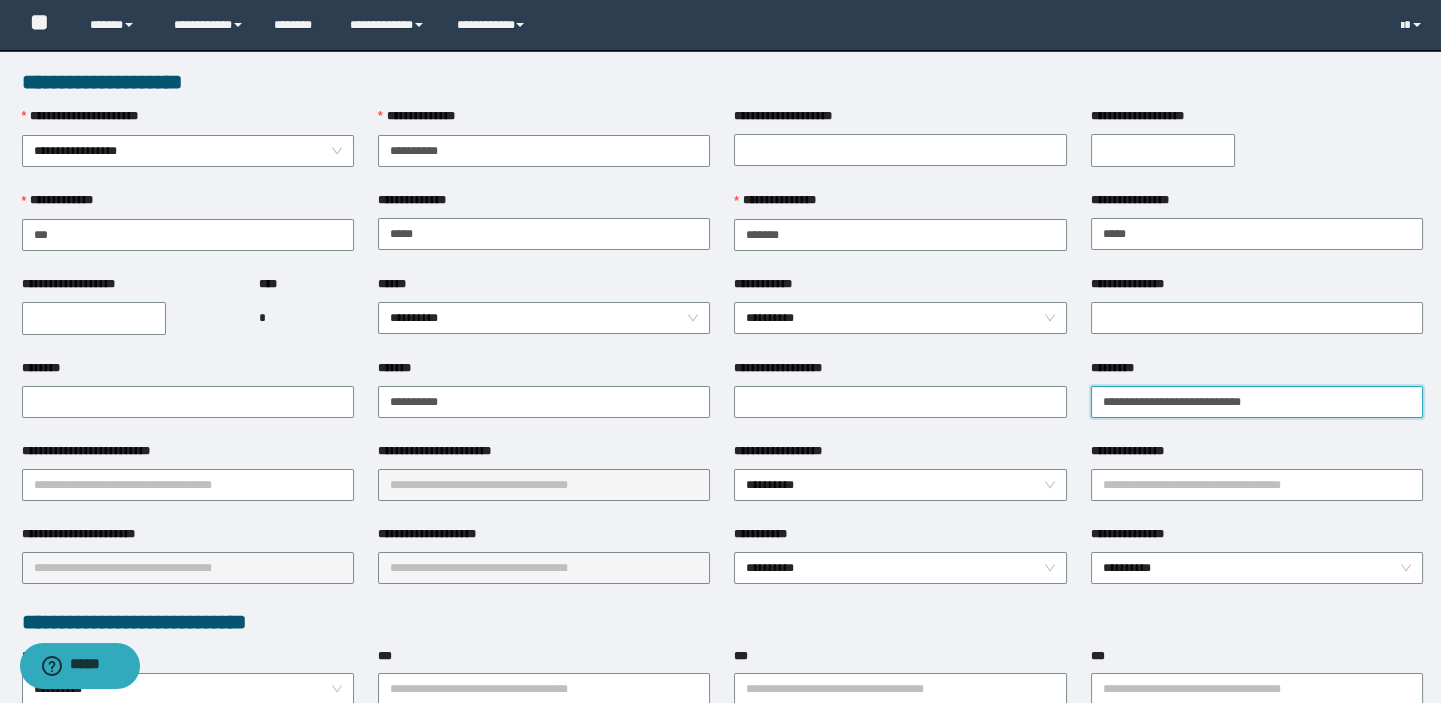 type on "**********" 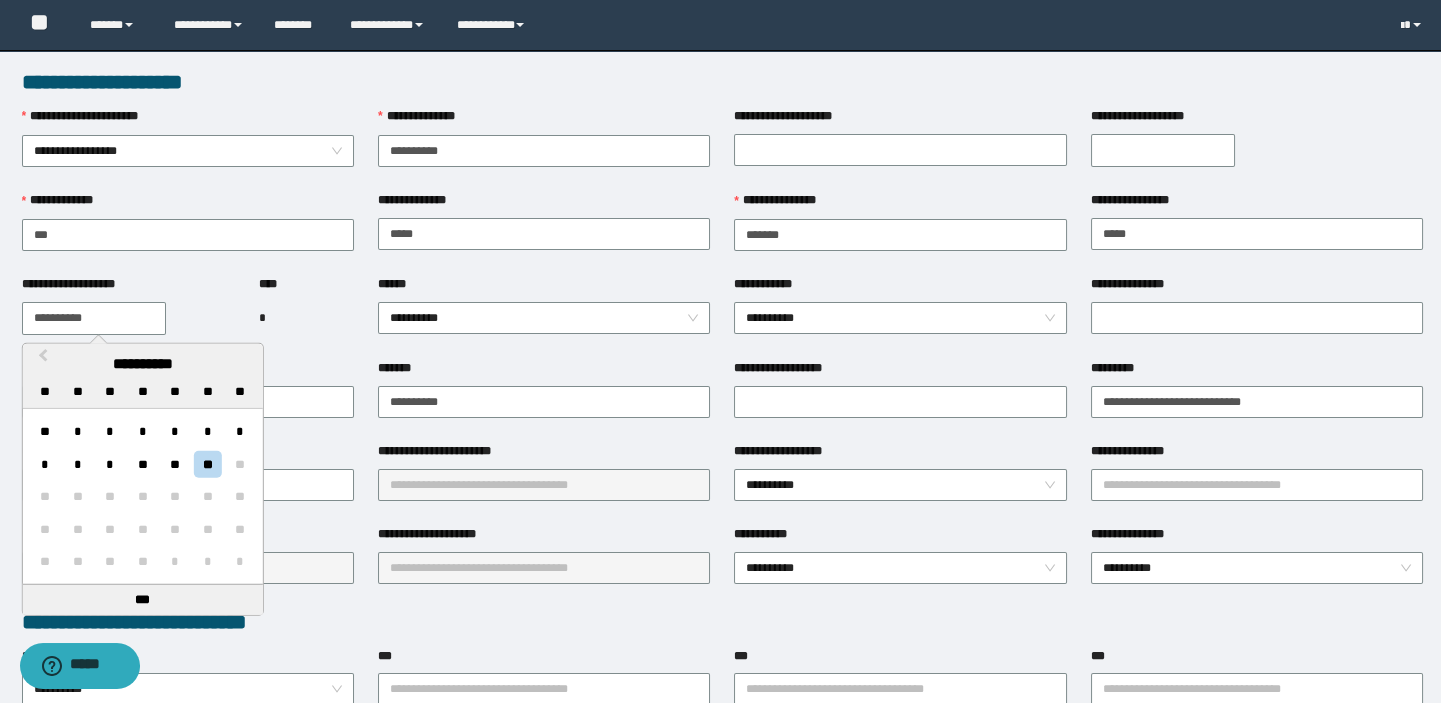 click on "**********" at bounding box center (94, 318) 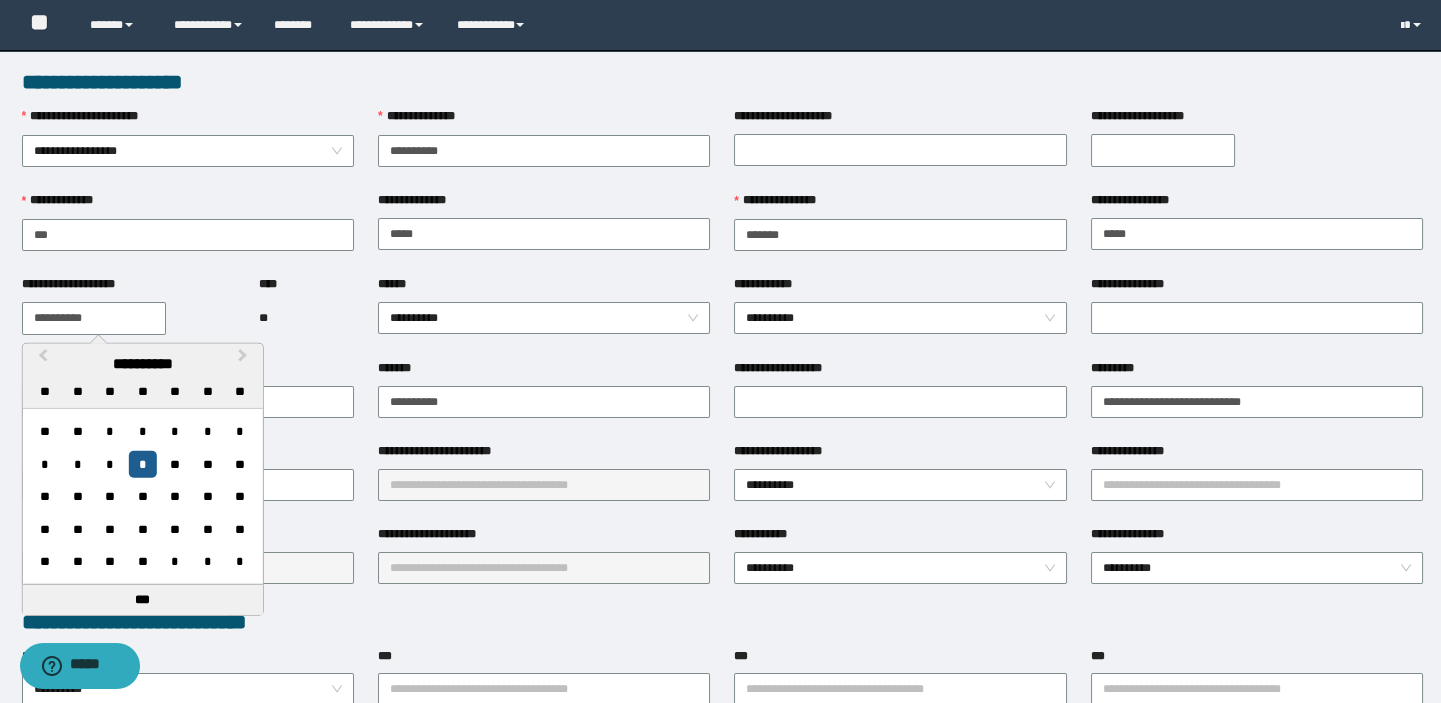 type on "**********" 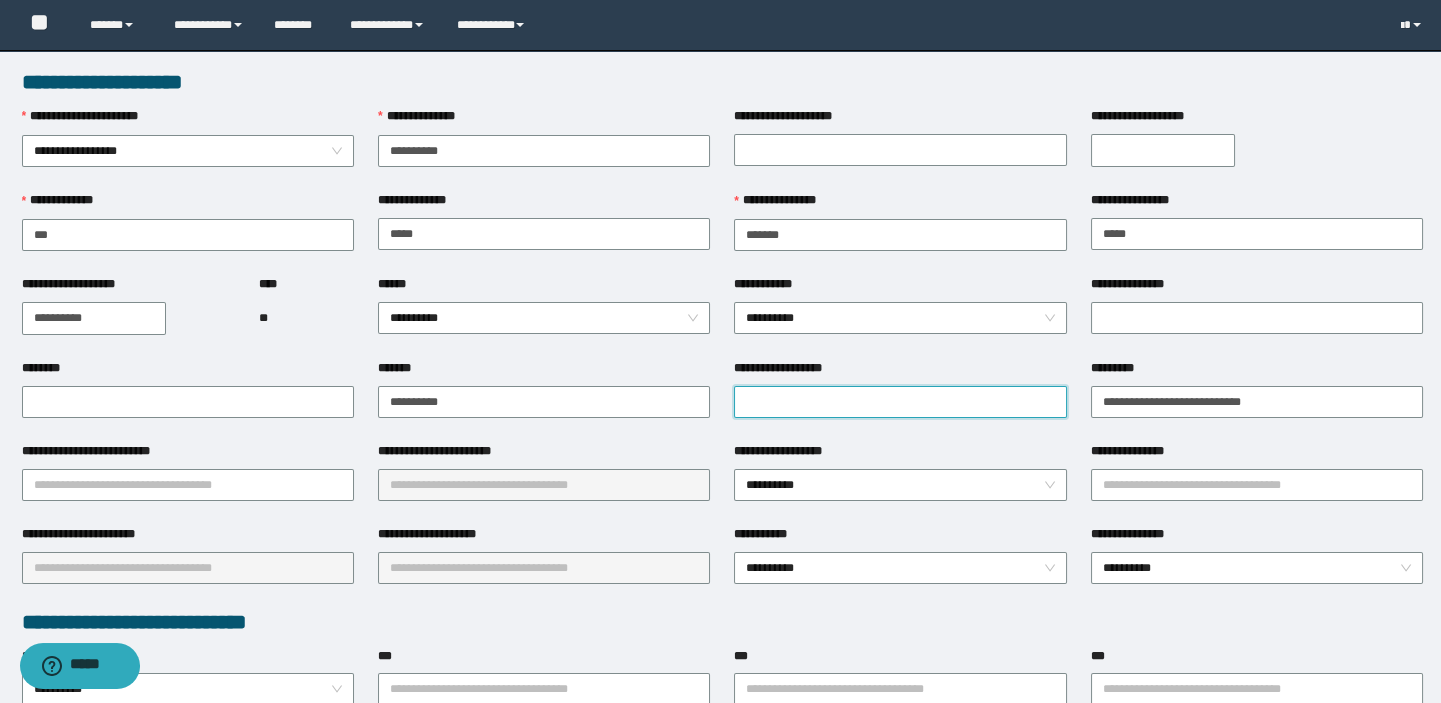 click on "**********" at bounding box center (900, 402) 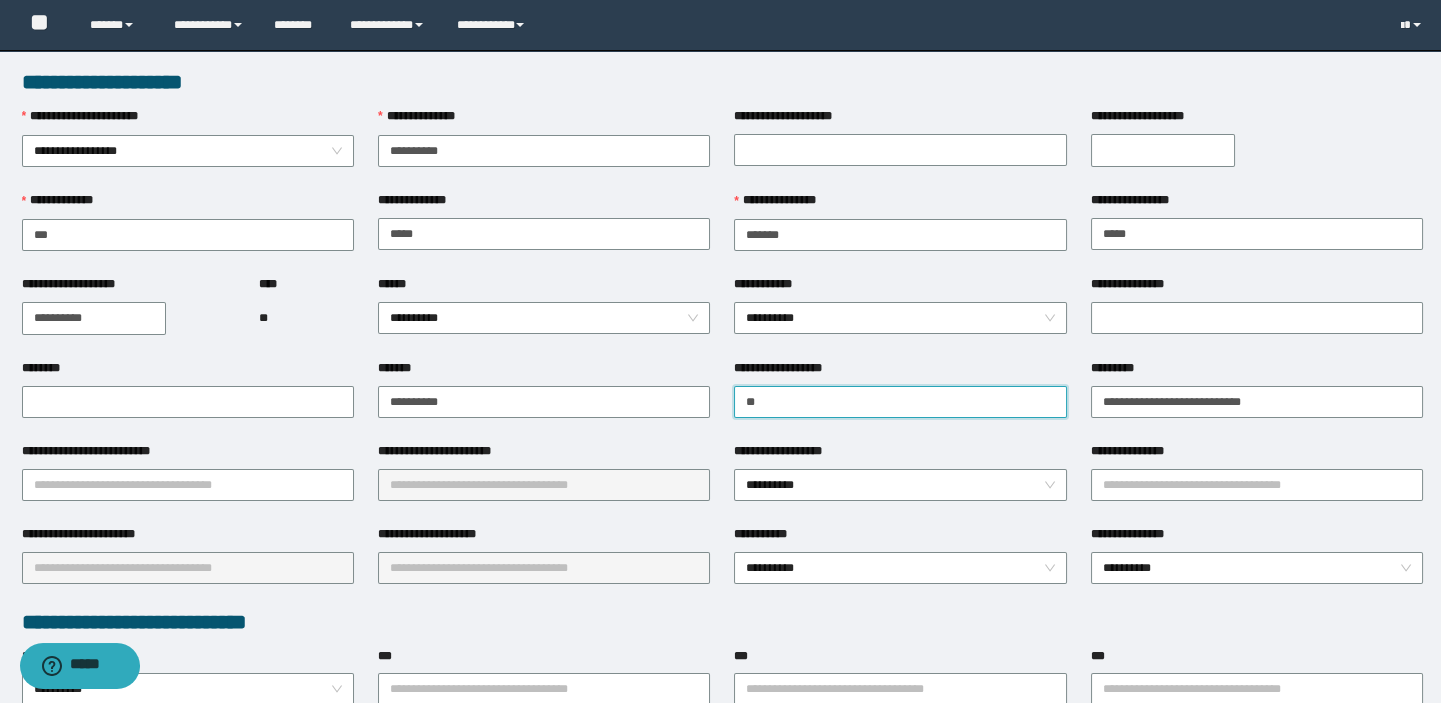 type on "**********" 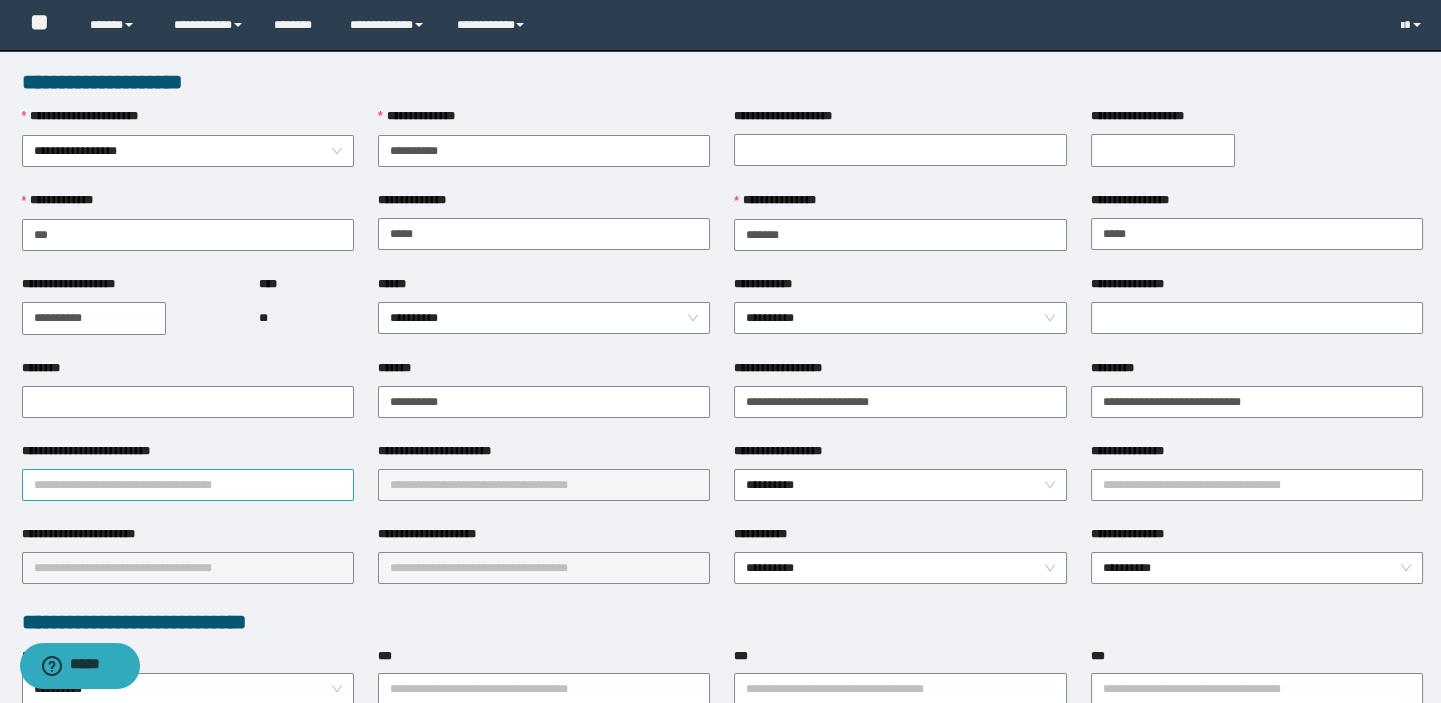 click on "**********" at bounding box center [188, 485] 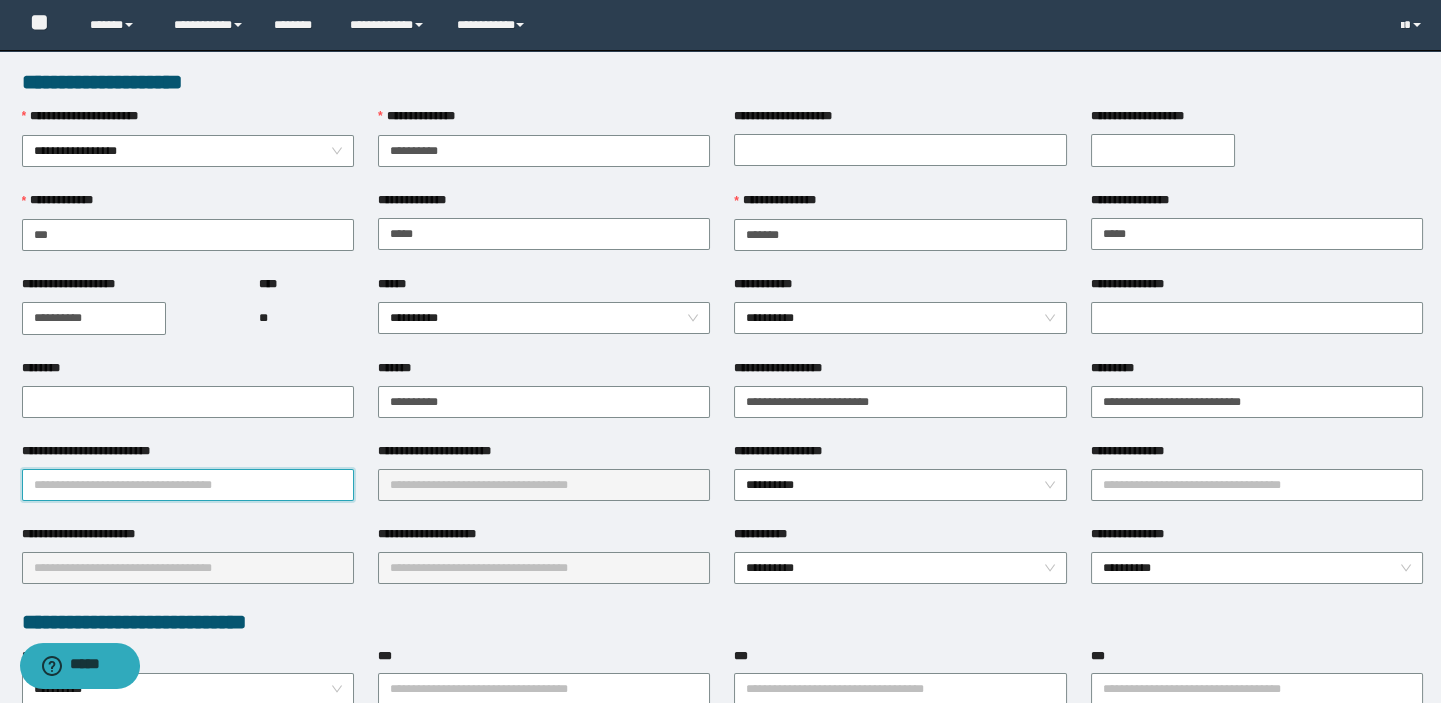 type on "*" 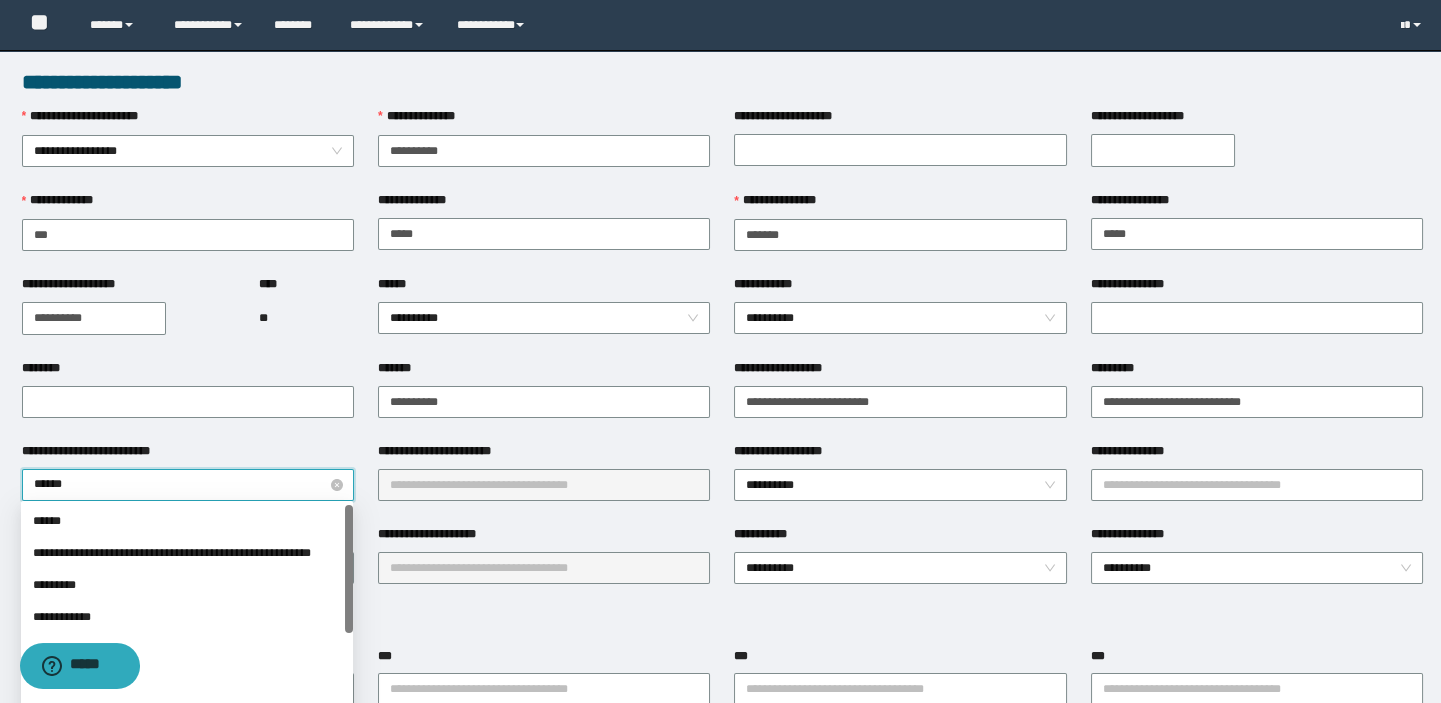 type on "*******" 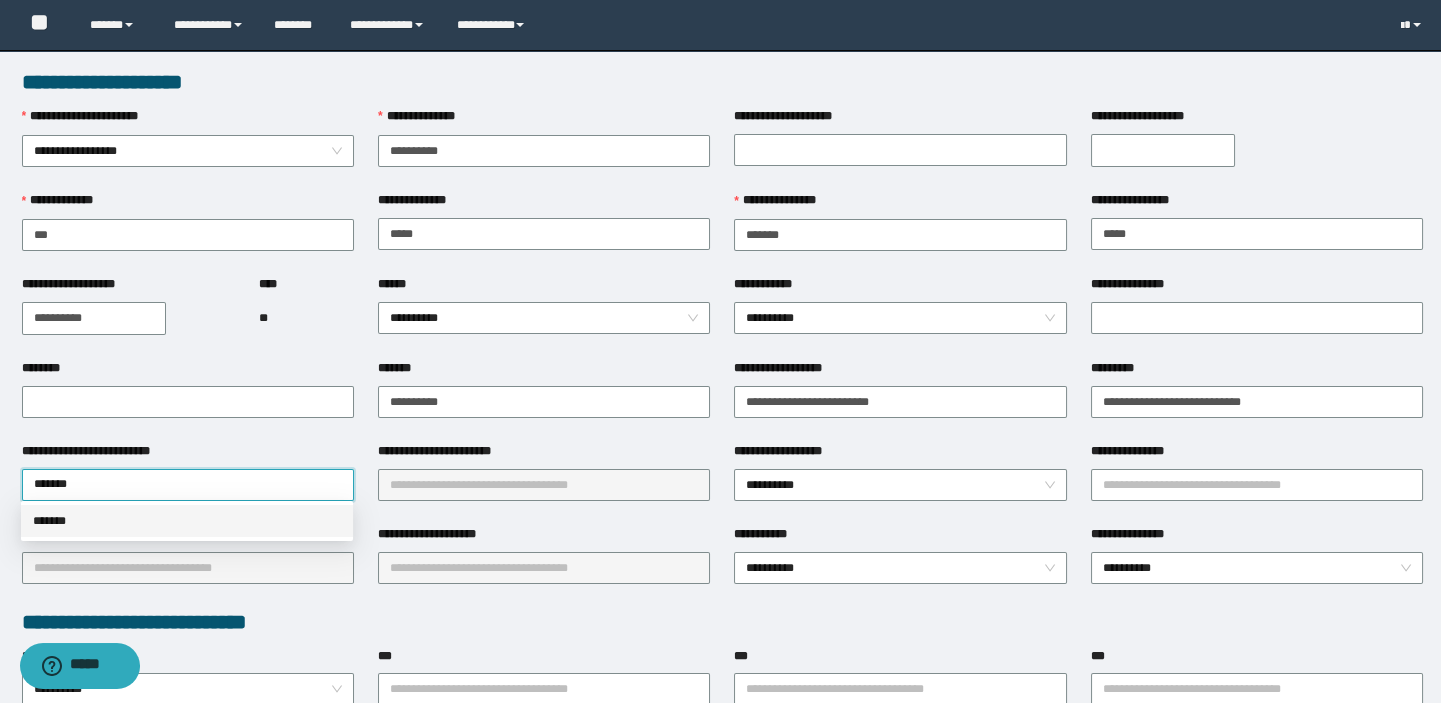 click on "*******" at bounding box center (187, 521) 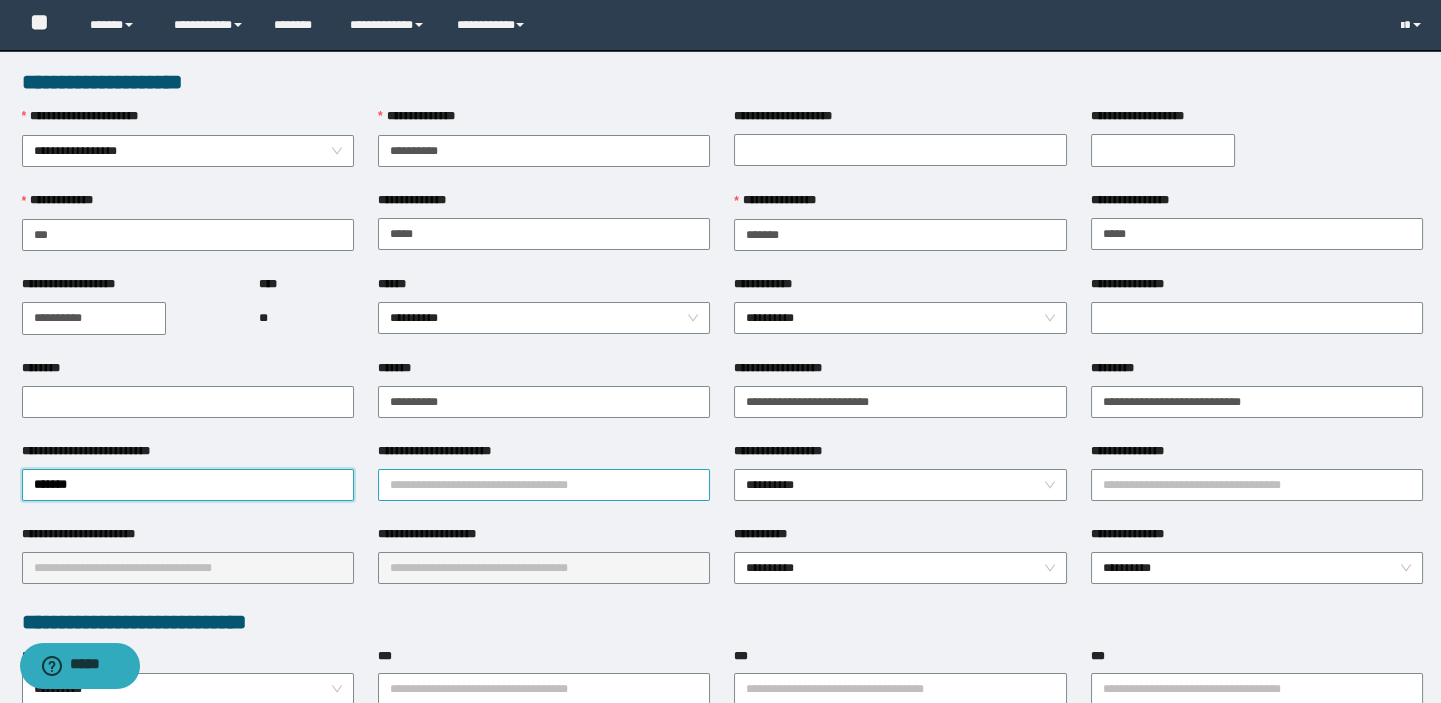 click on "**********" at bounding box center (544, 485) 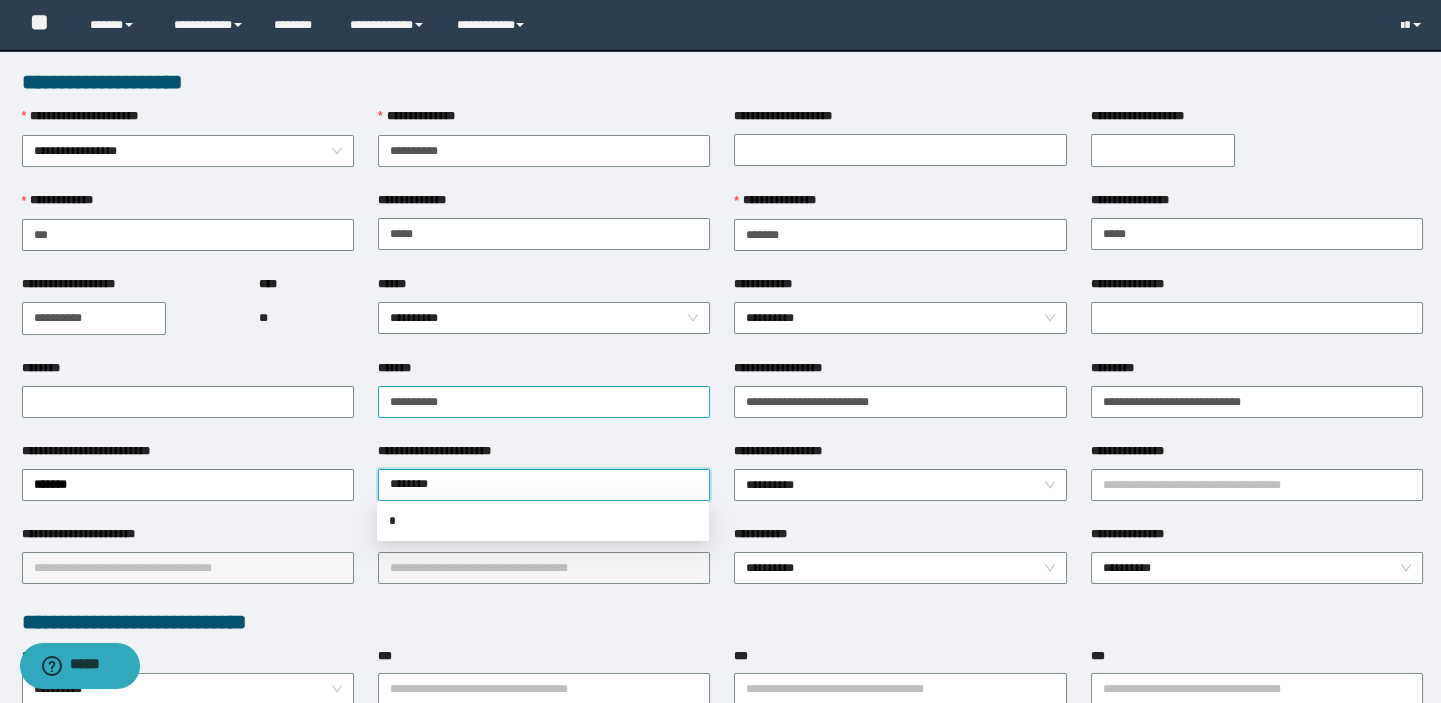 type on "*********" 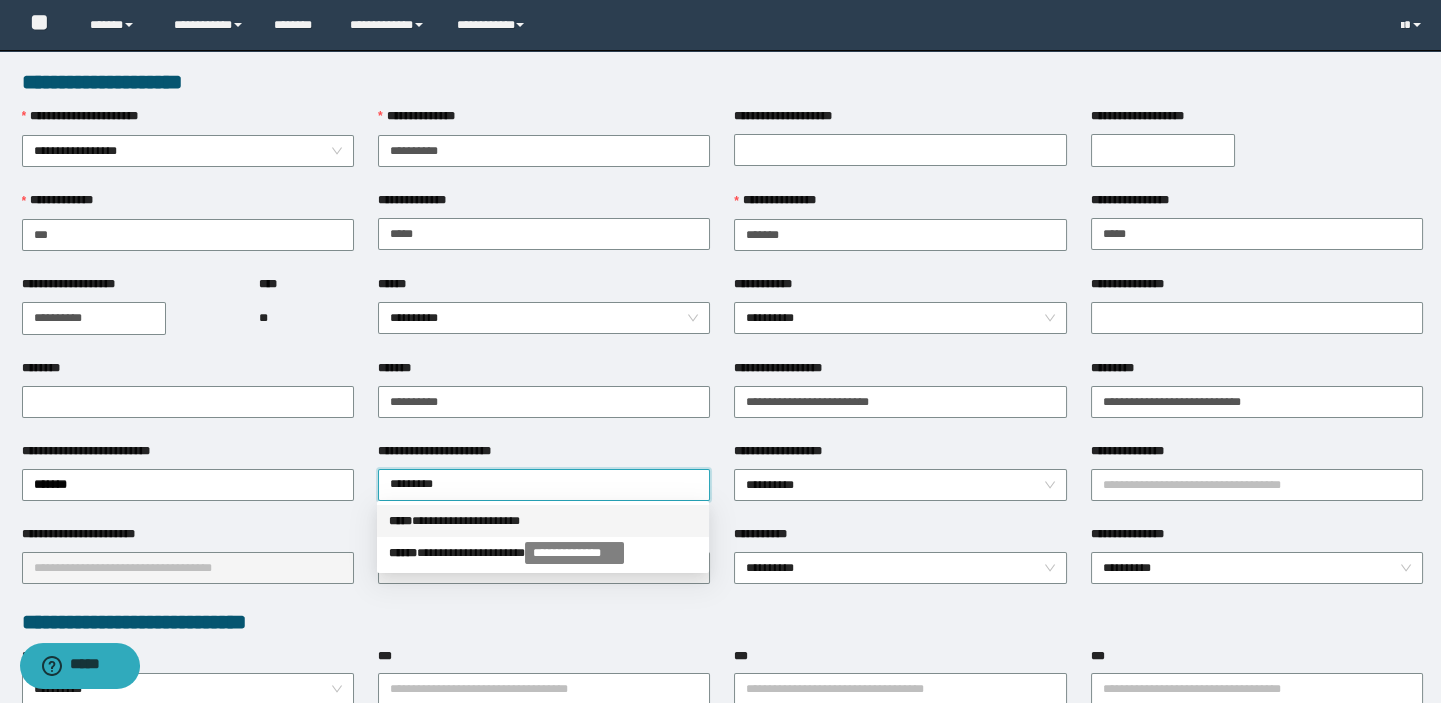 click on "**********" at bounding box center [543, 521] 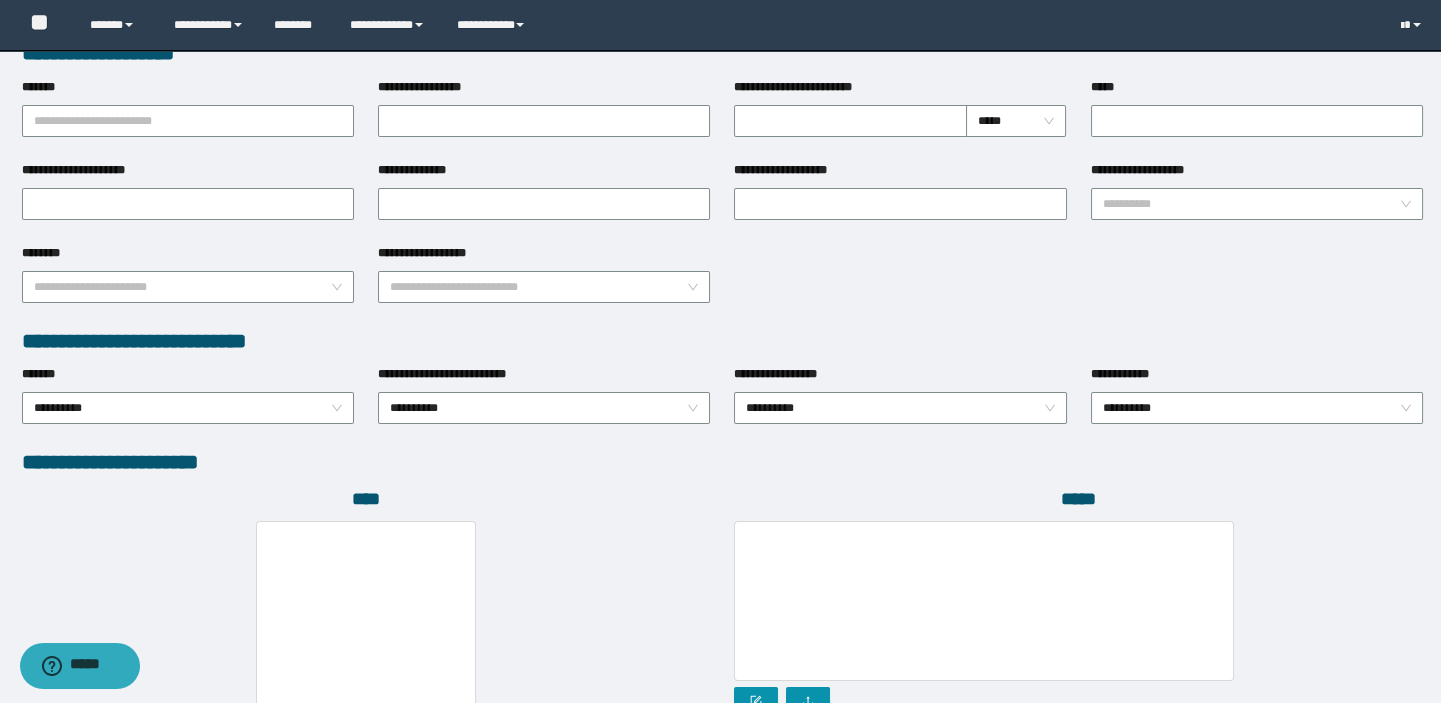 scroll, scrollTop: 999, scrollLeft: 0, axis: vertical 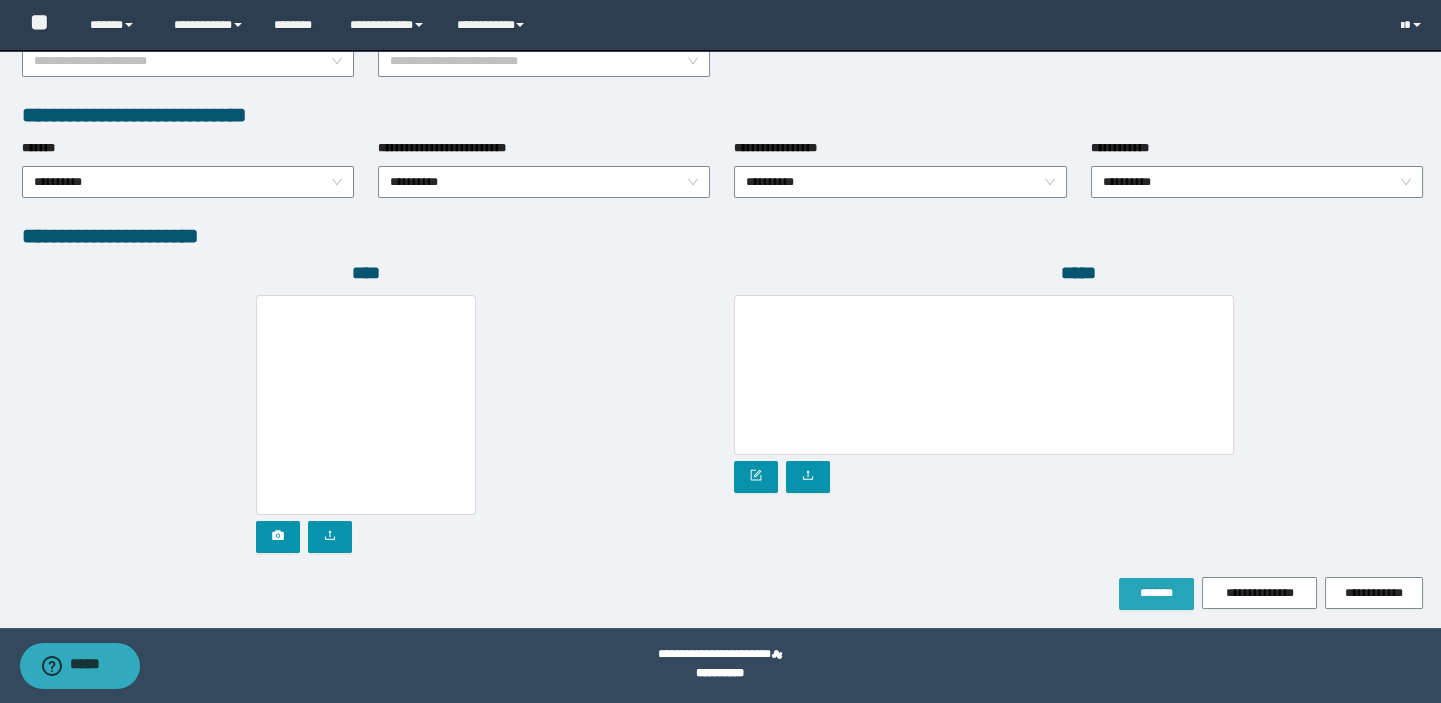 click on "*******" at bounding box center (1156, 593) 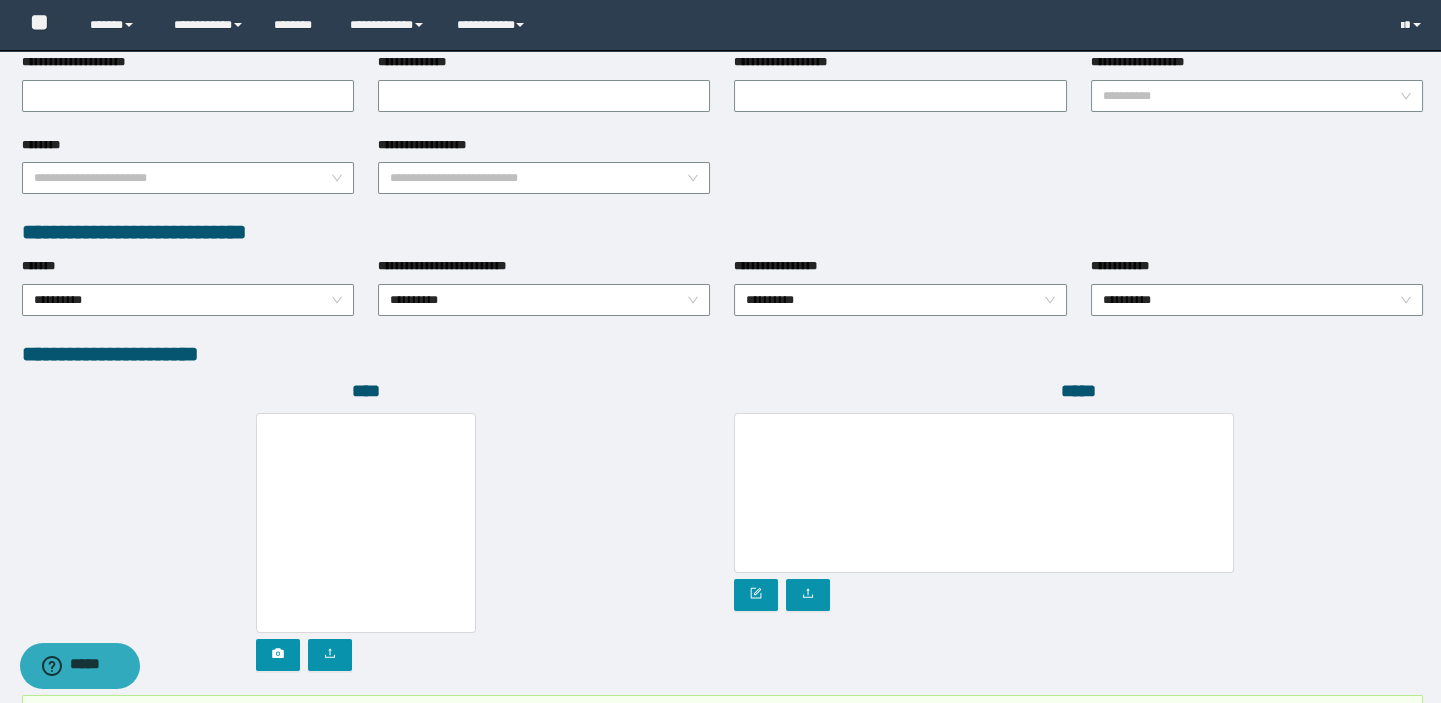 scroll, scrollTop: 688, scrollLeft: 0, axis: vertical 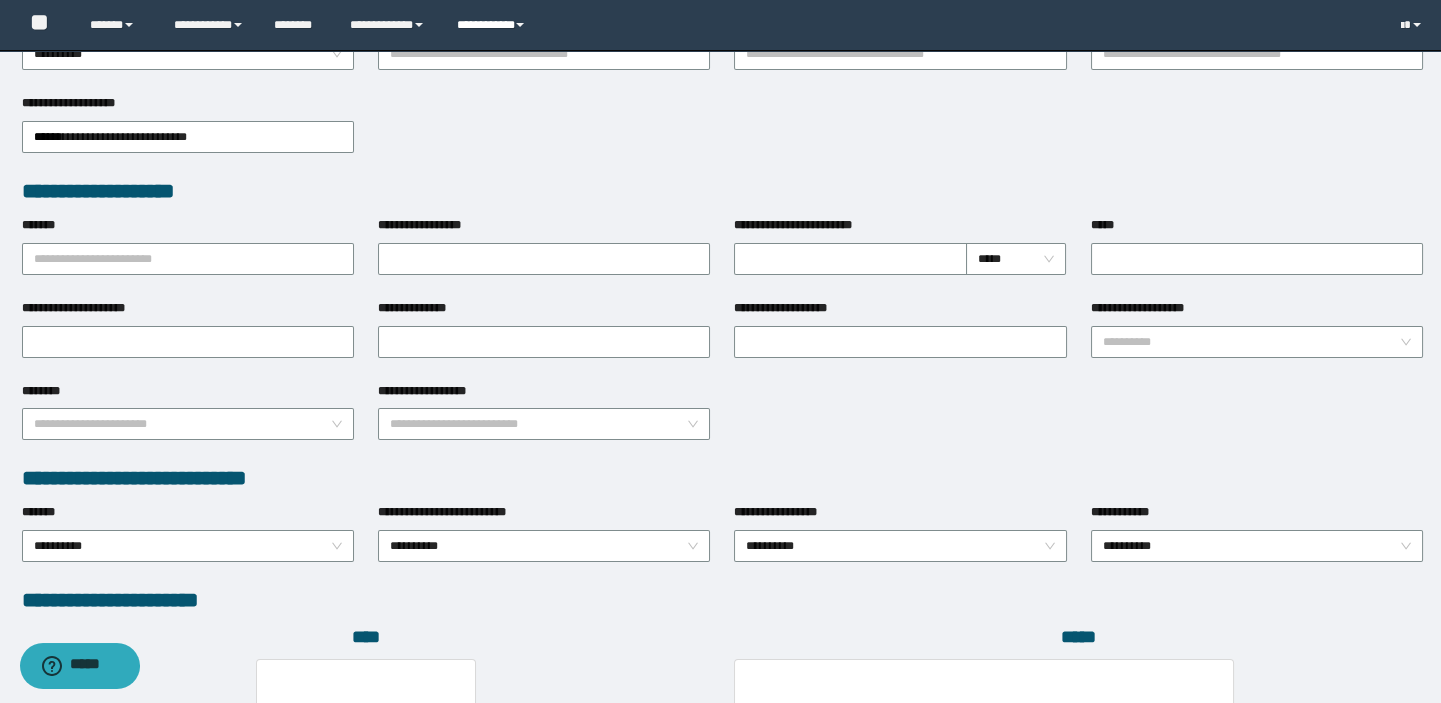 click on "**********" at bounding box center [493, 25] 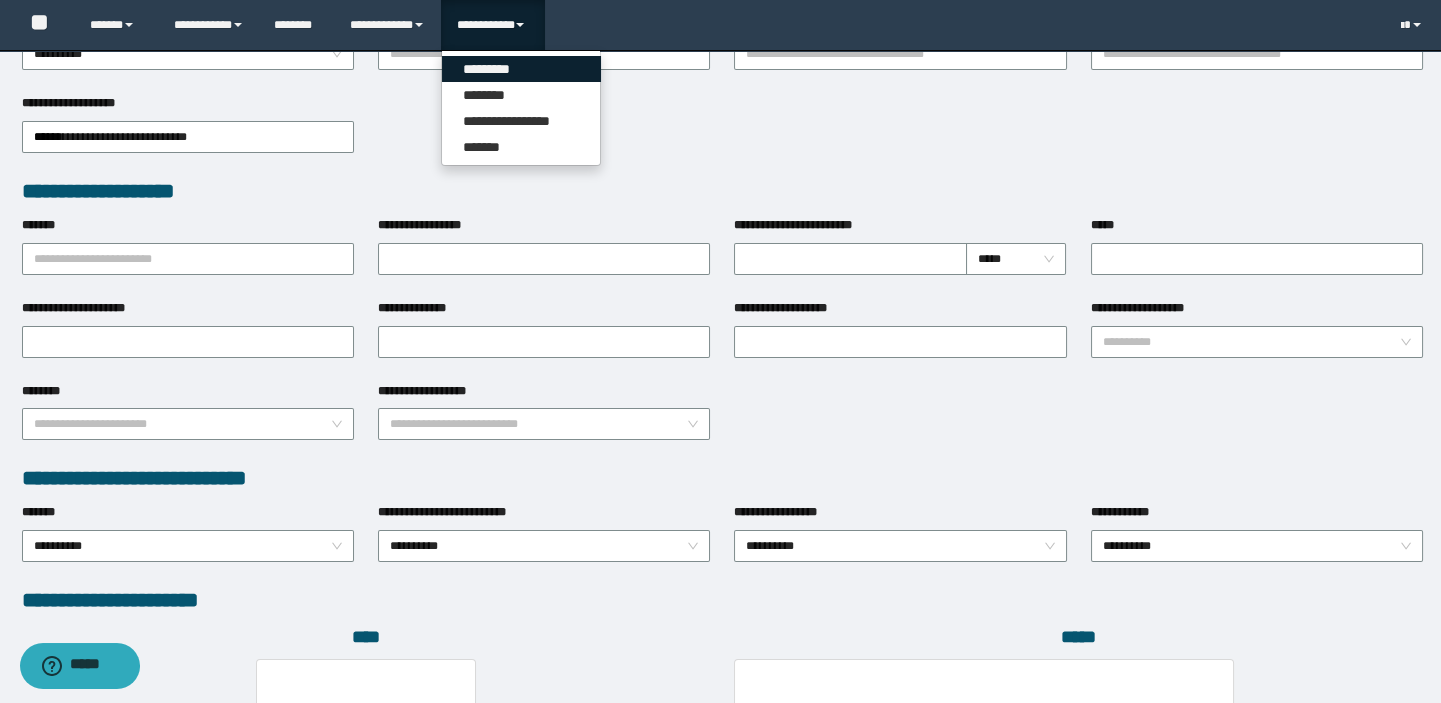 click on "*********" at bounding box center (521, 69) 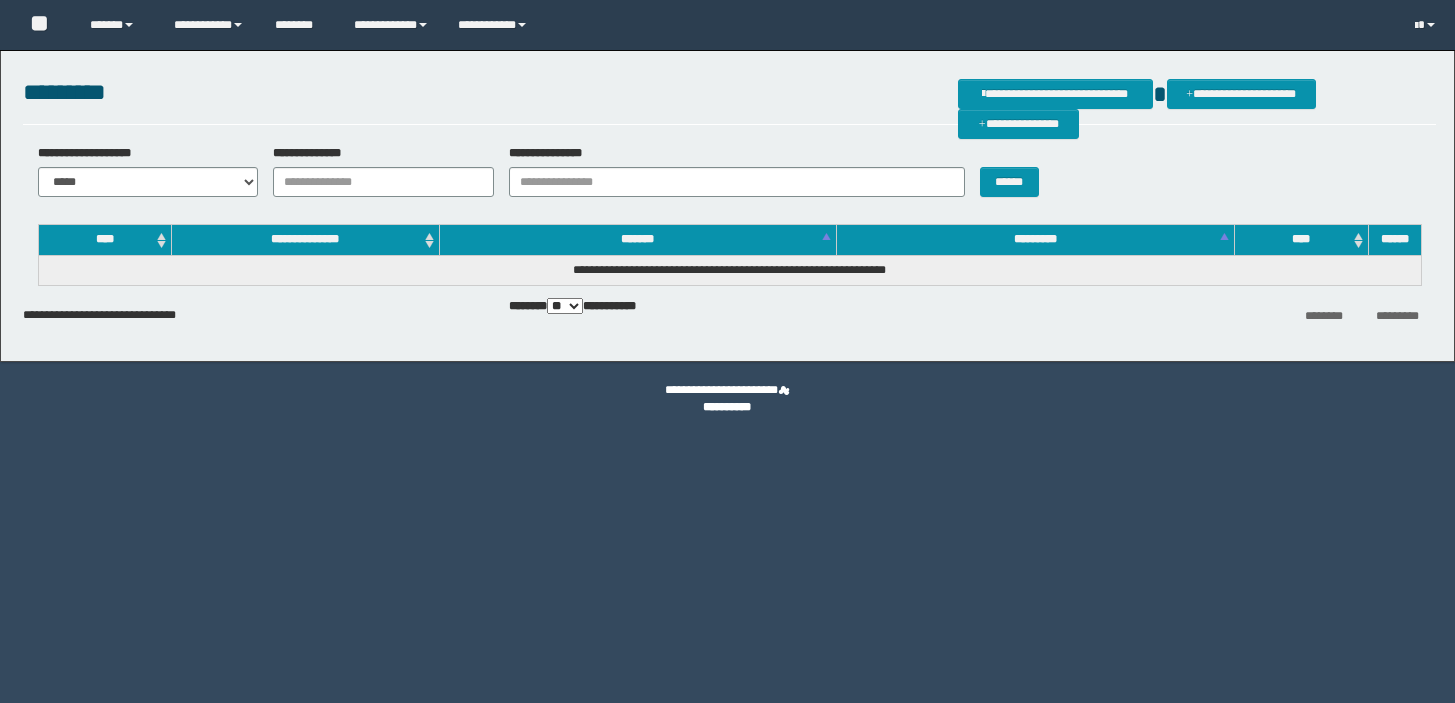 scroll, scrollTop: 0, scrollLeft: 0, axis: both 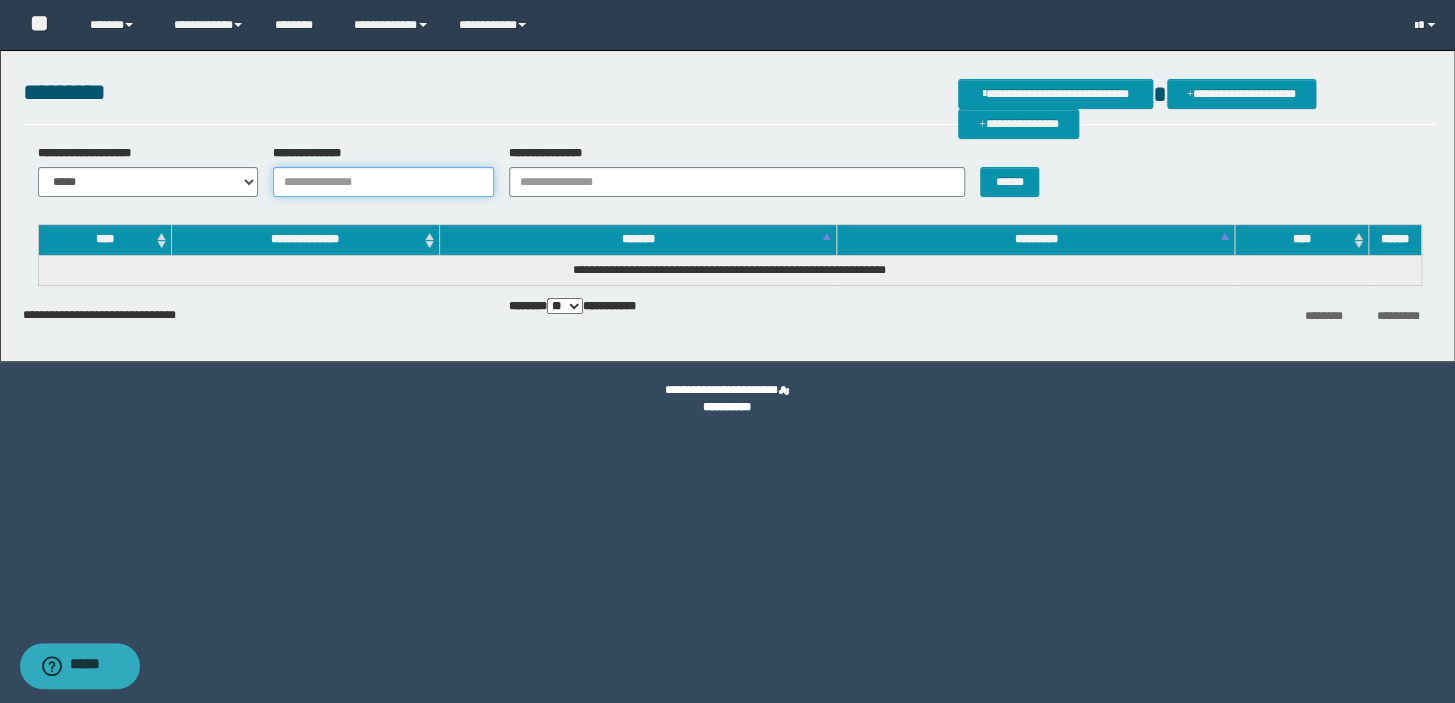 click on "**********" at bounding box center (383, 182) 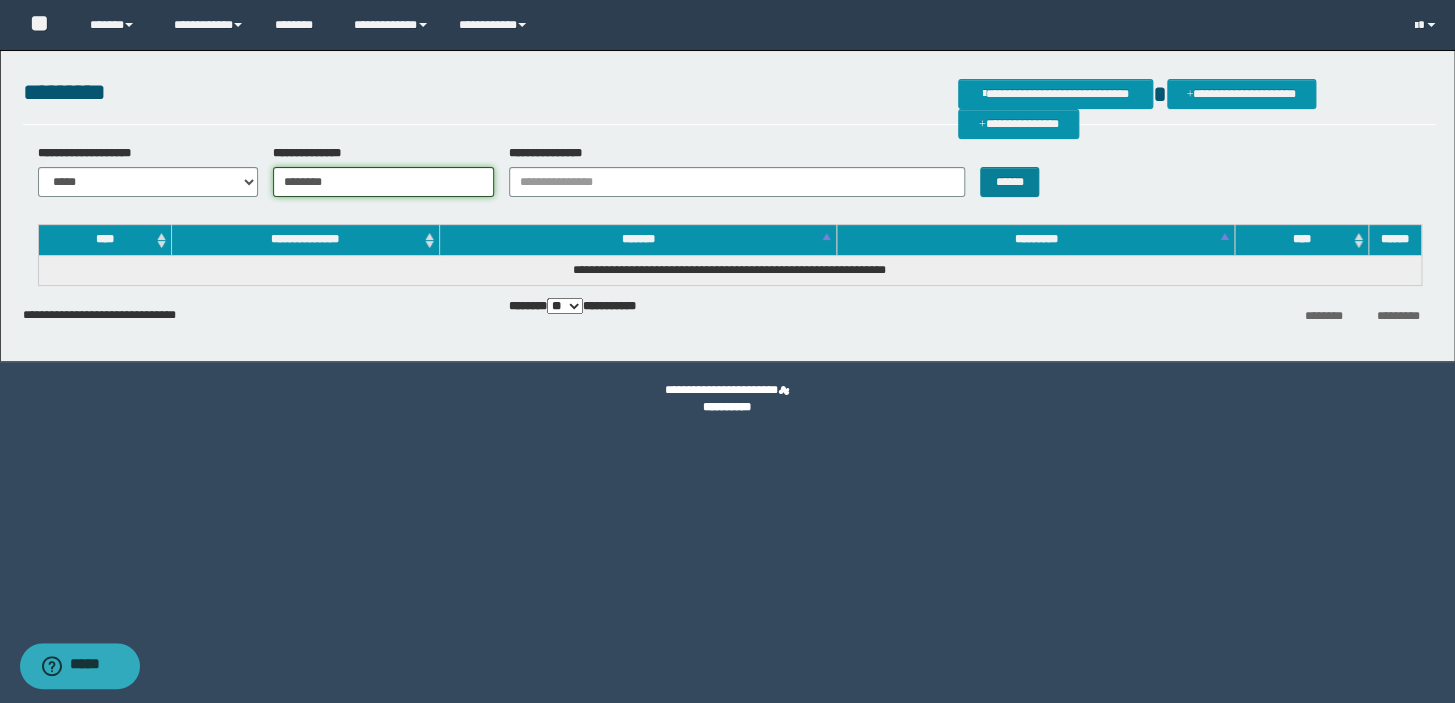 type on "********" 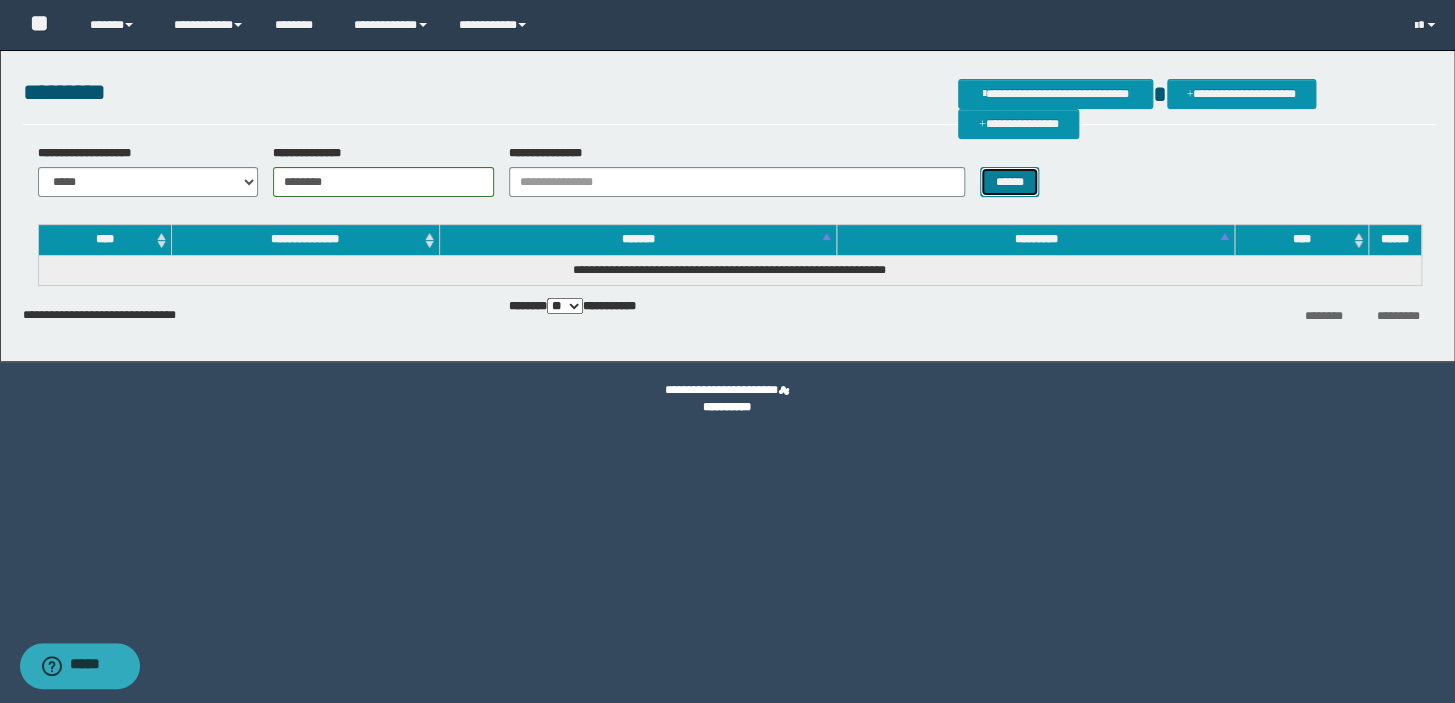 click on "******" at bounding box center (1009, 182) 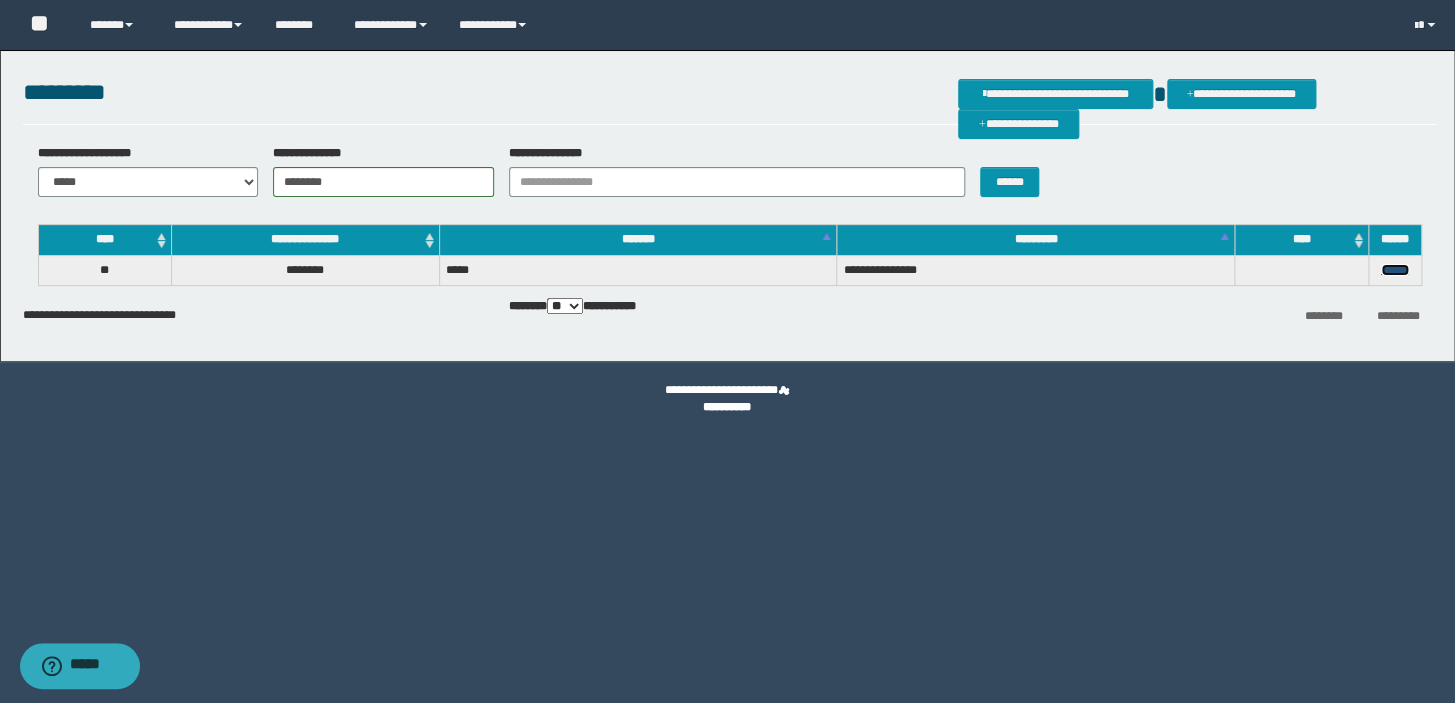 click on "******" at bounding box center [1395, 270] 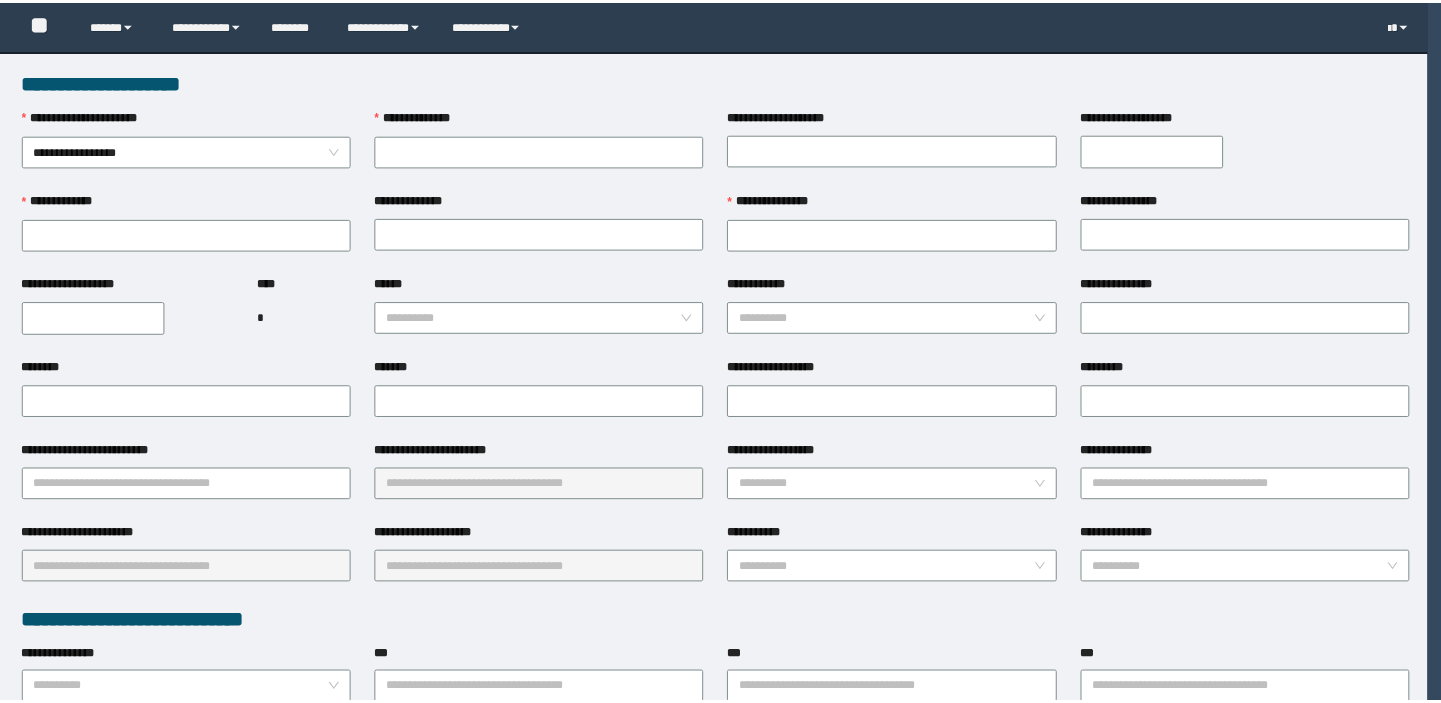 scroll, scrollTop: 0, scrollLeft: 0, axis: both 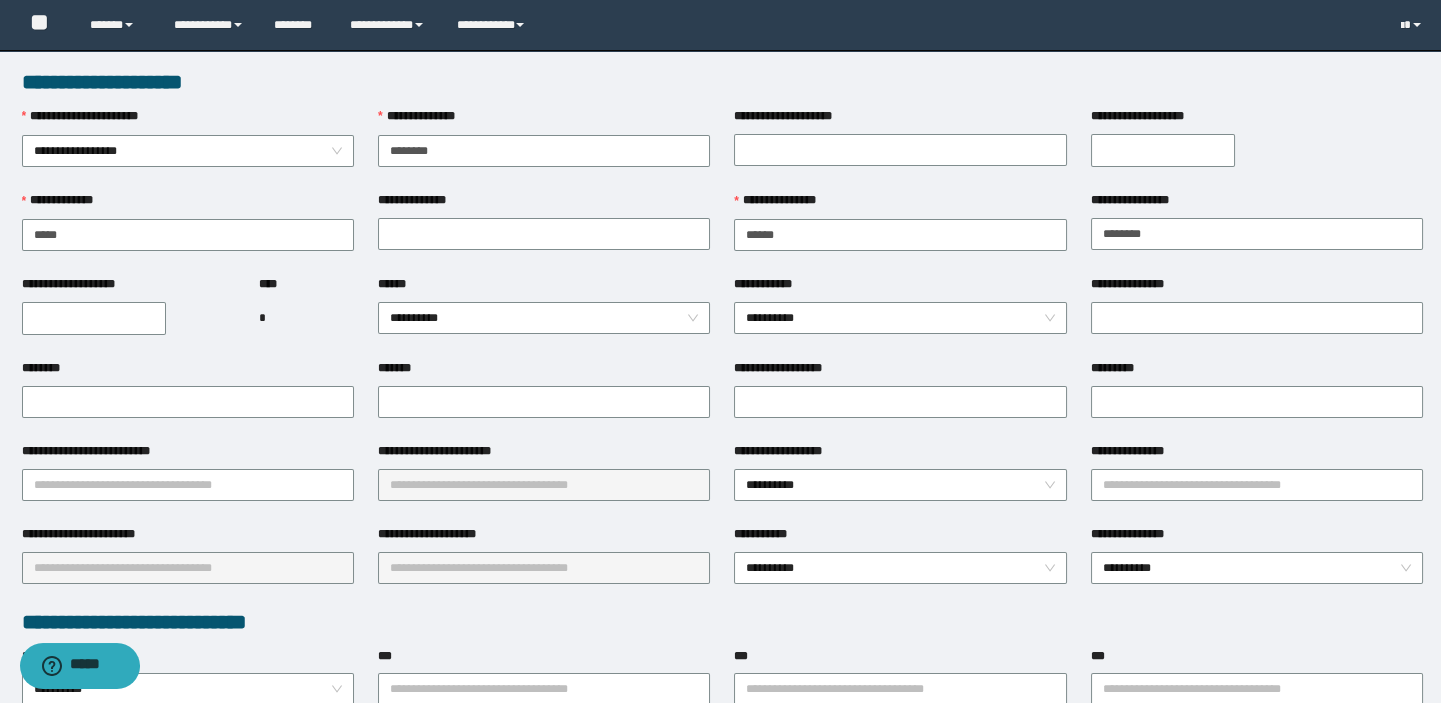 click on "**********" at bounding box center (94, 318) 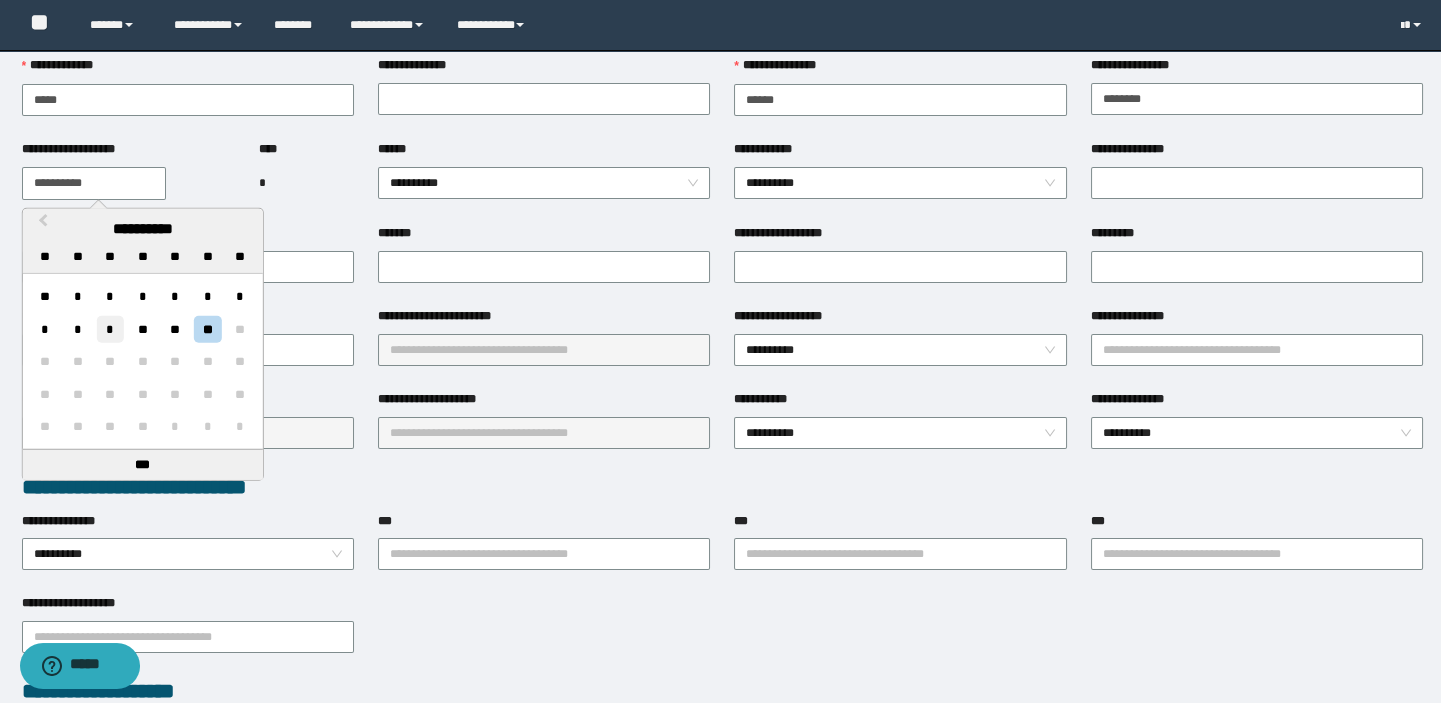 scroll, scrollTop: 363, scrollLeft: 0, axis: vertical 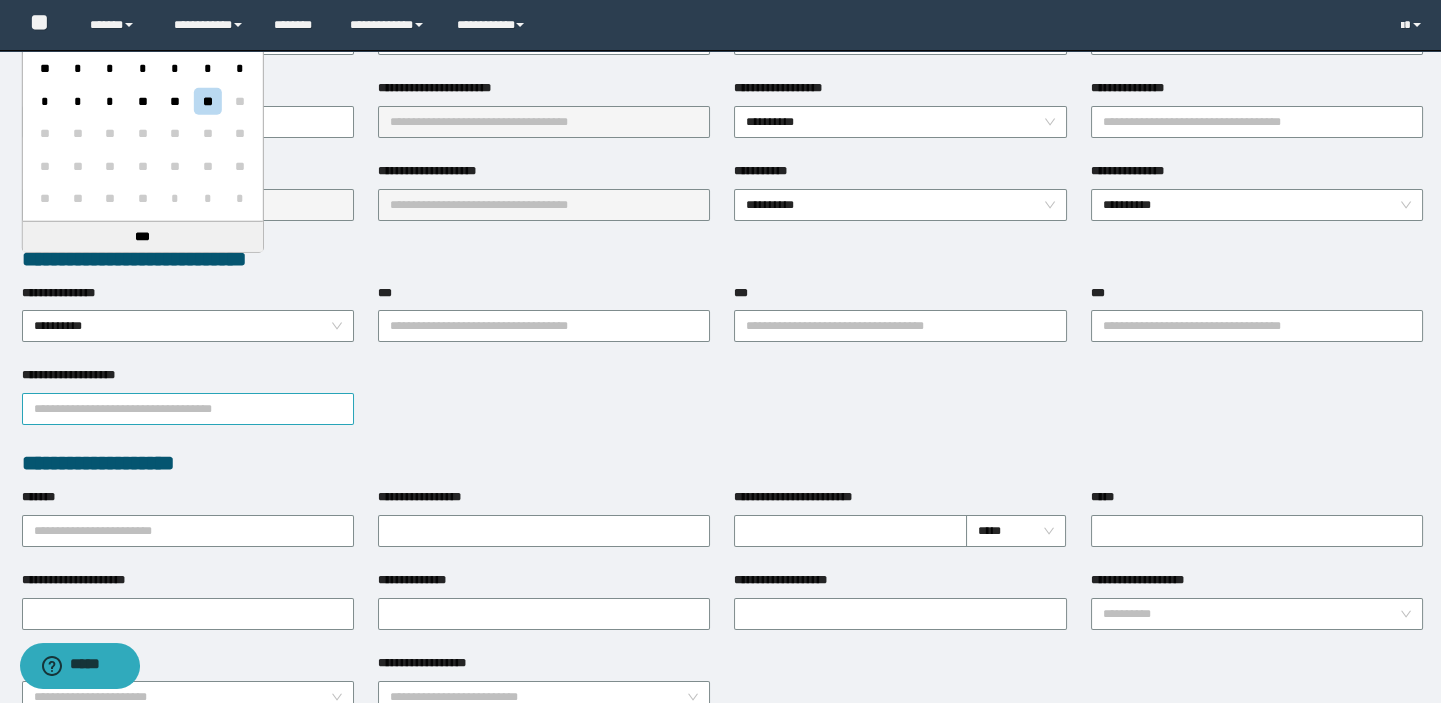 click on "**********" at bounding box center [188, 409] 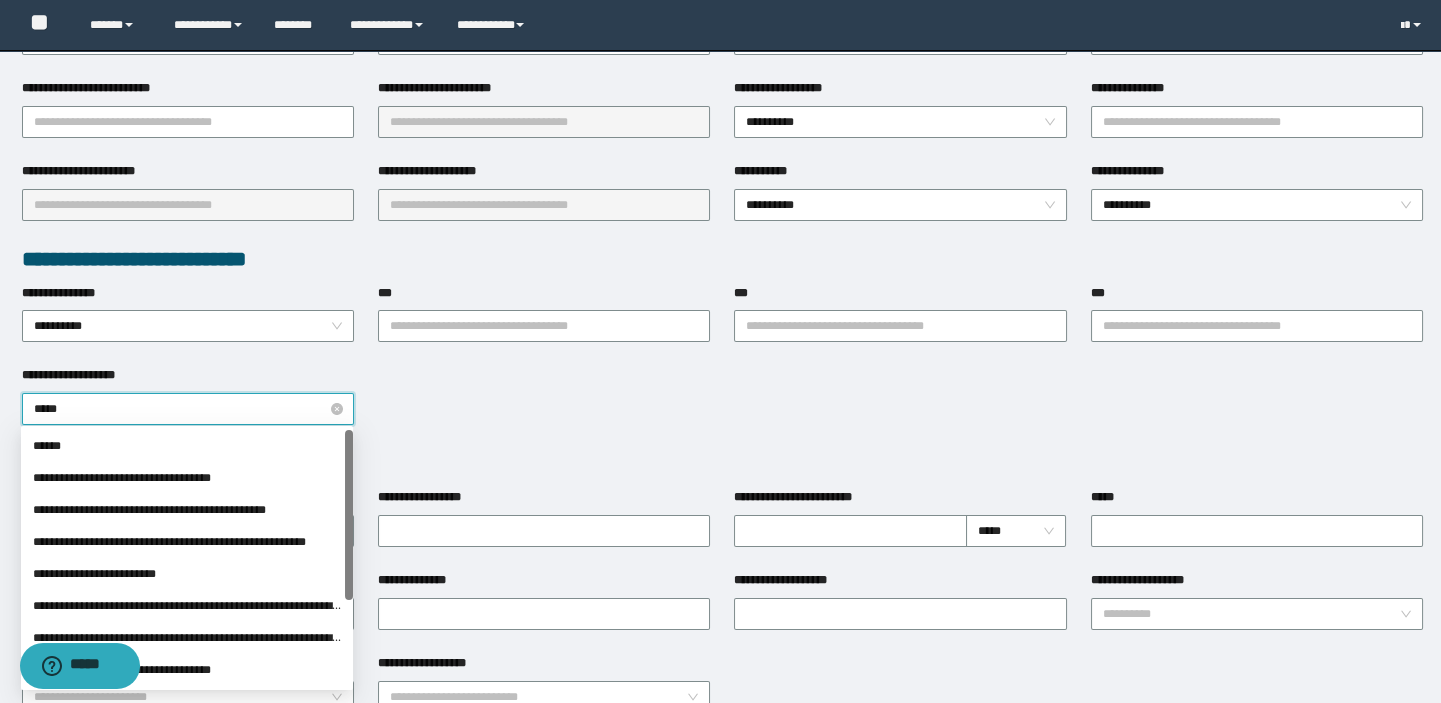 type on "******" 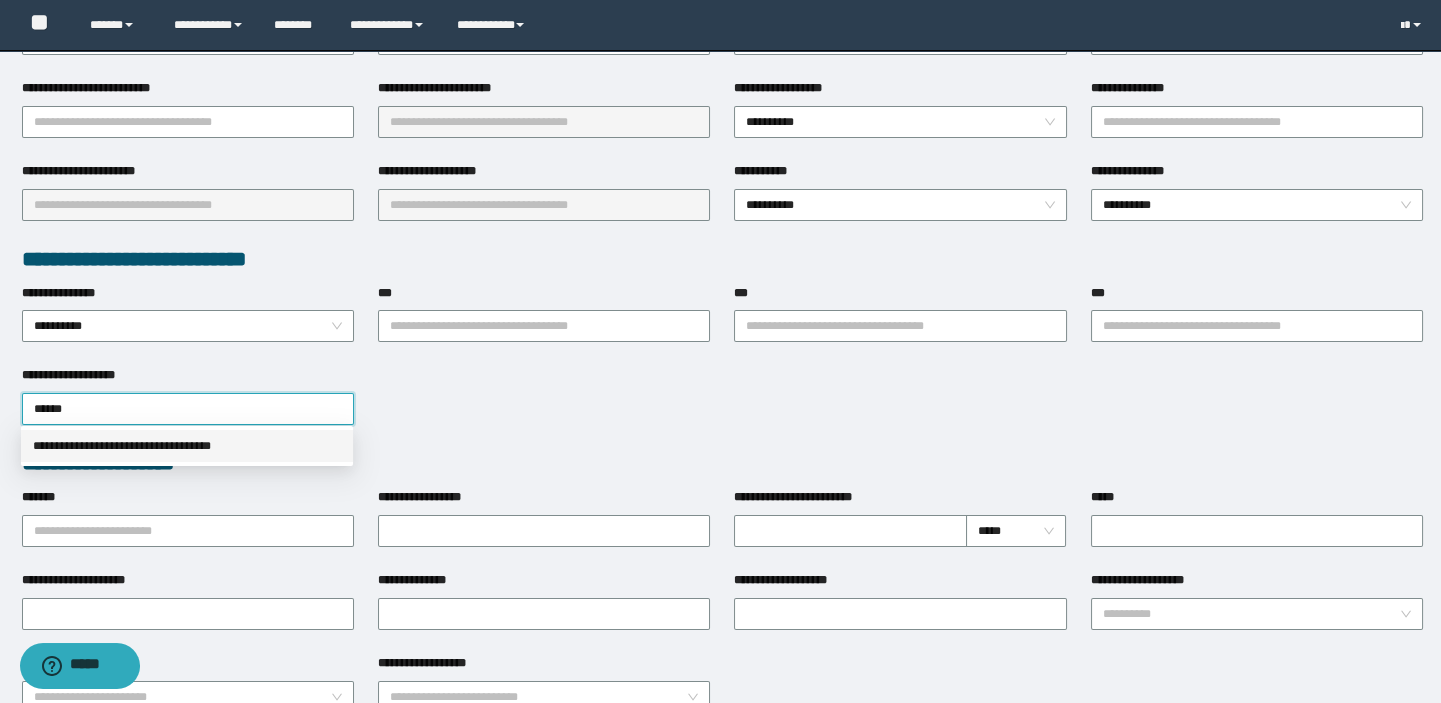 click on "**********" at bounding box center (187, 446) 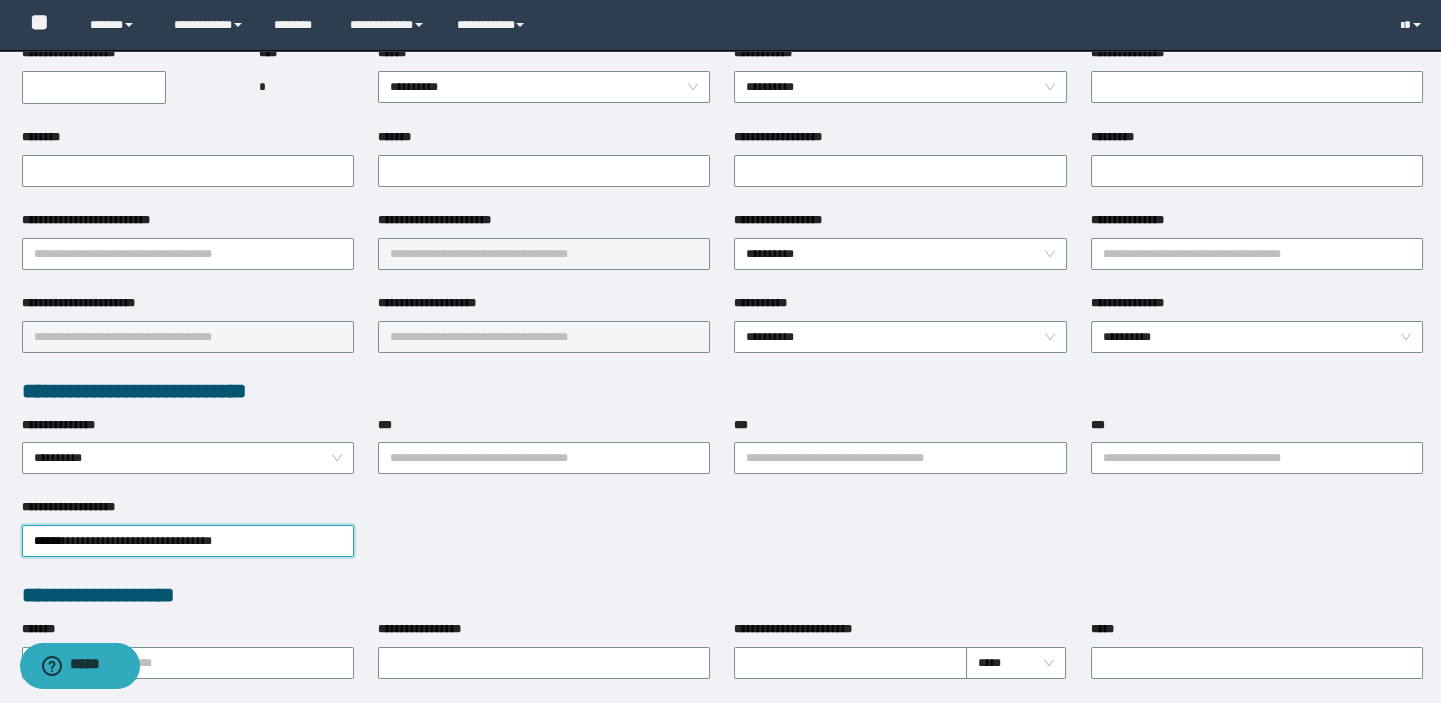 scroll, scrollTop: 0, scrollLeft: 0, axis: both 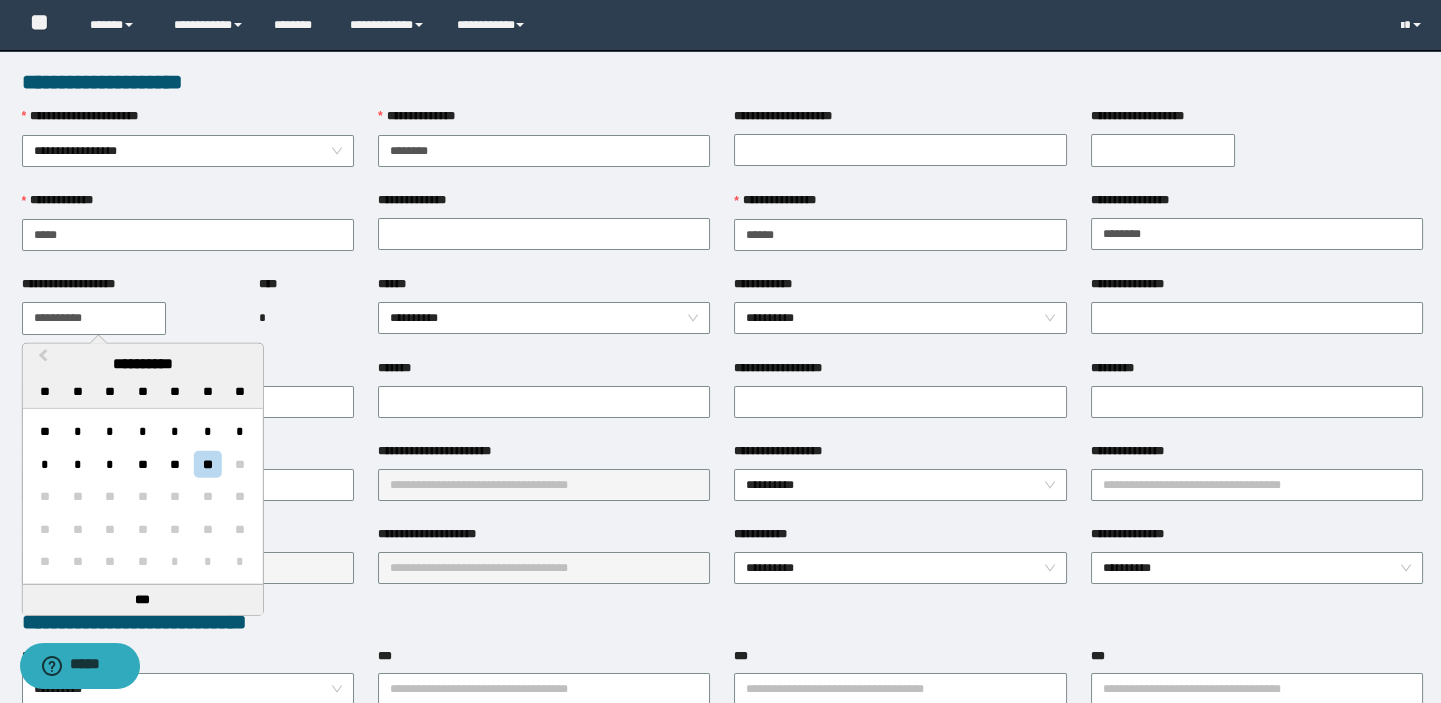 click on "**********" at bounding box center (94, 318) 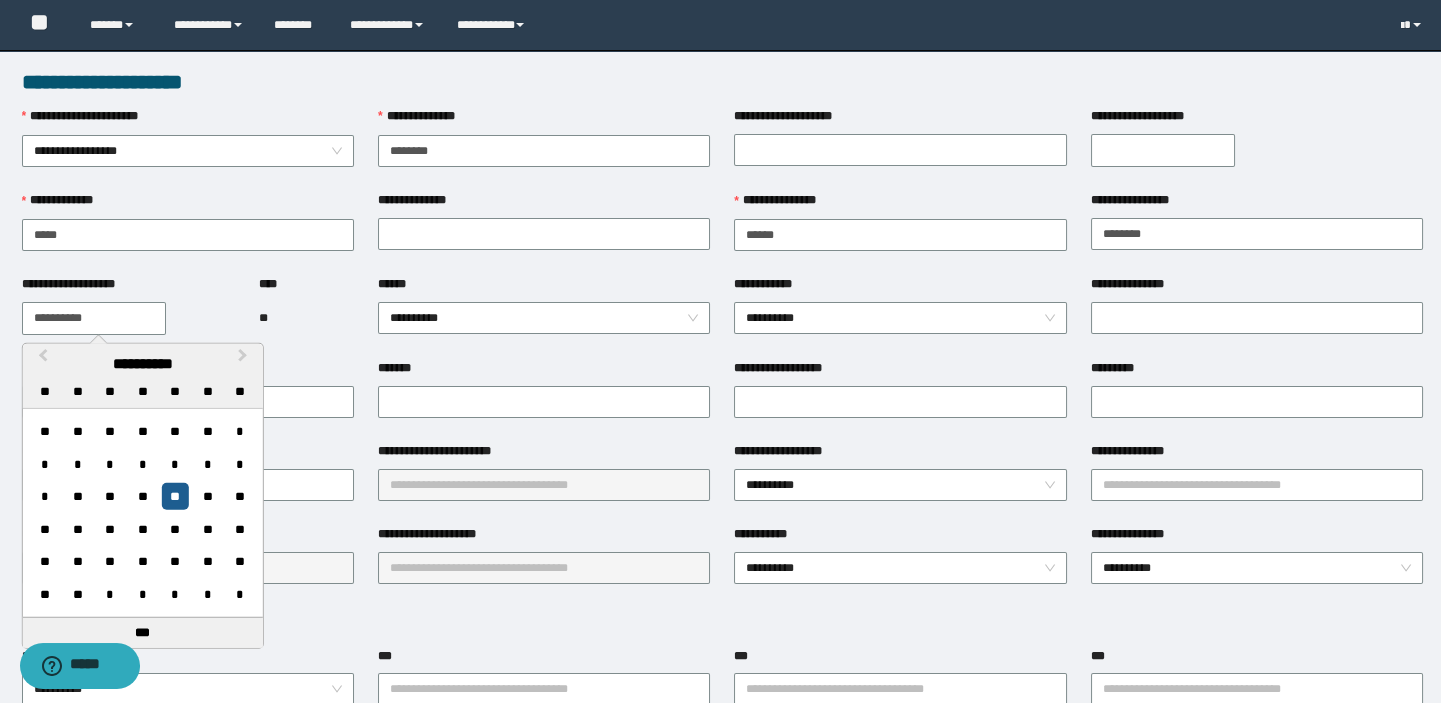 type on "**********" 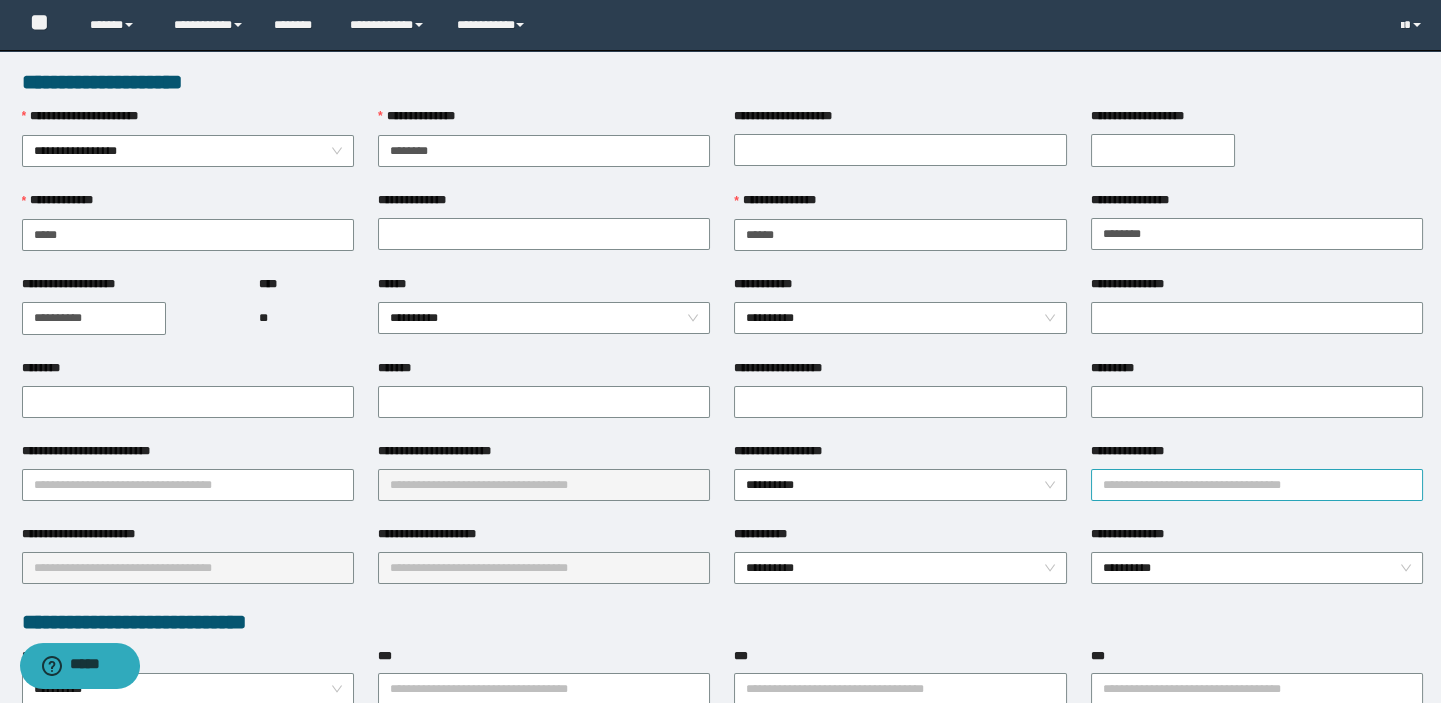 click on "**********" at bounding box center (1257, 485) 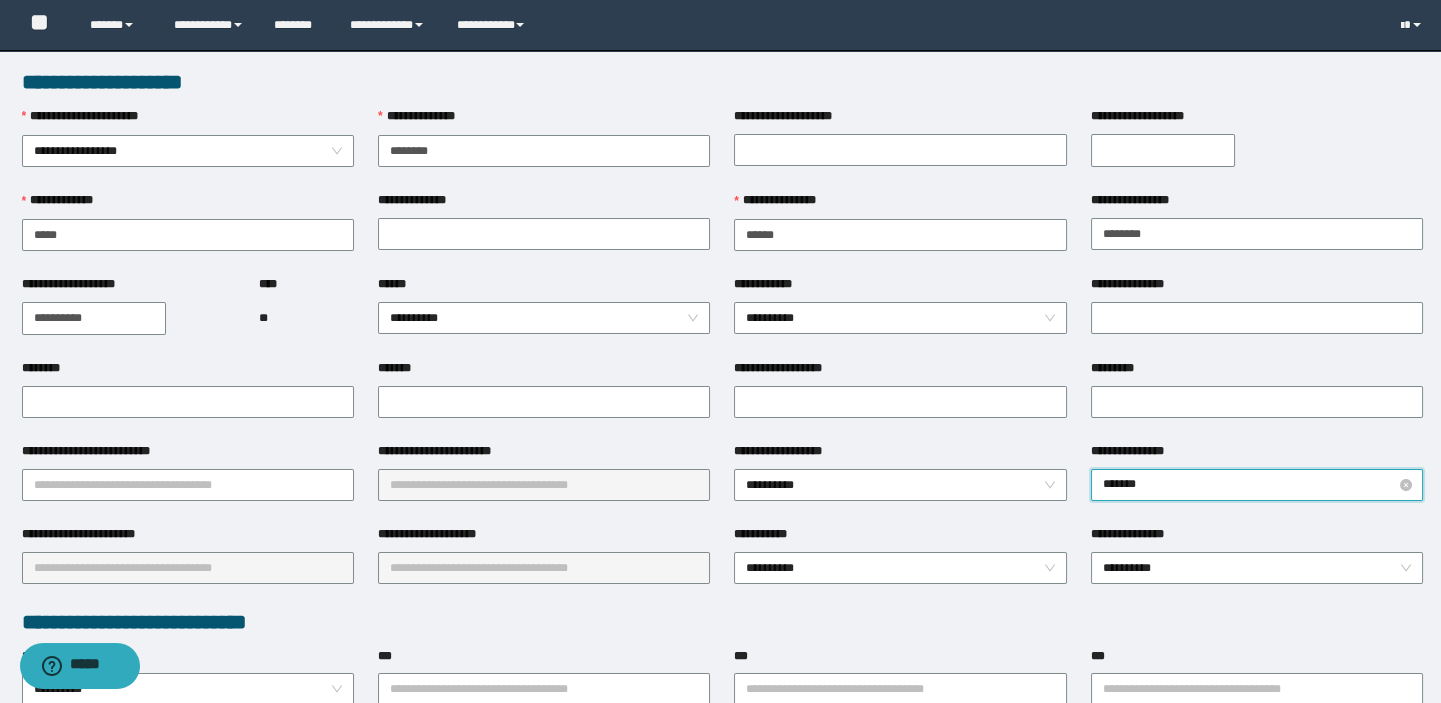 type on "********" 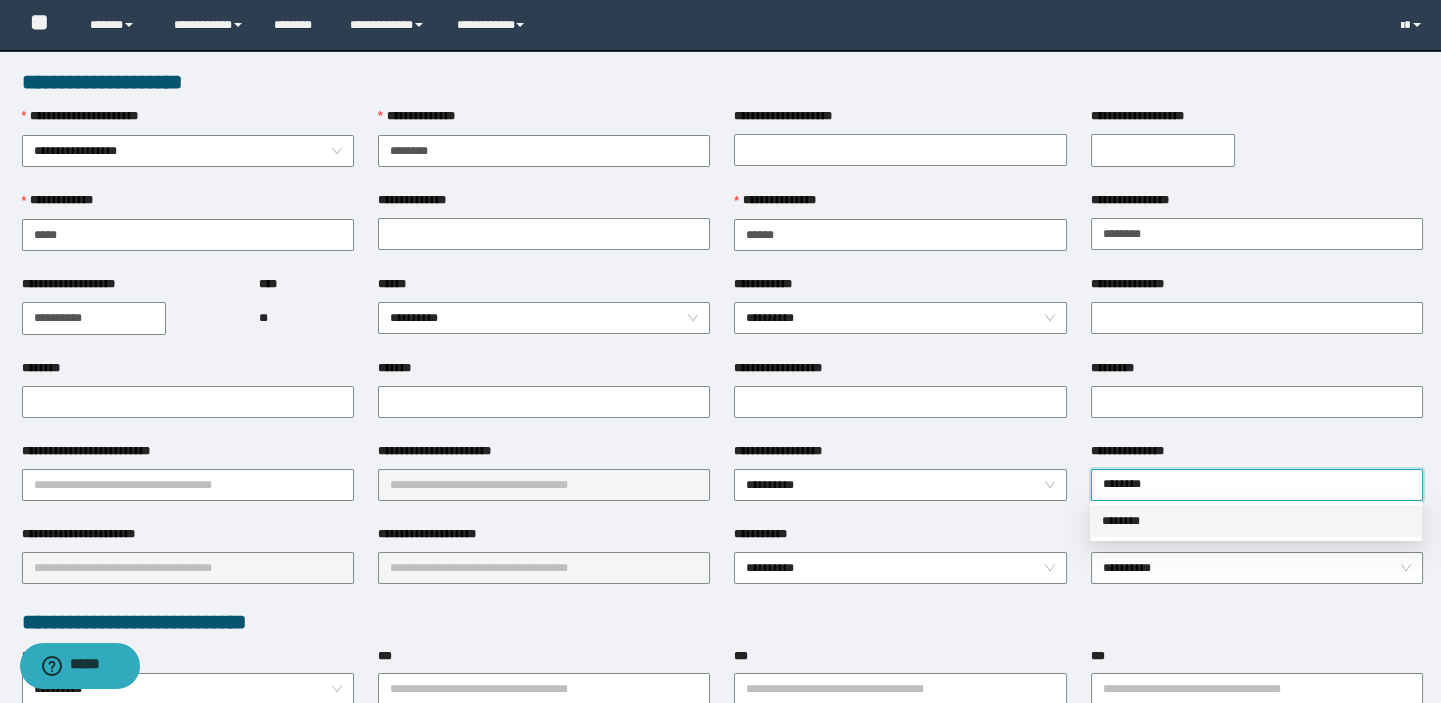 click on "********" at bounding box center (1256, 521) 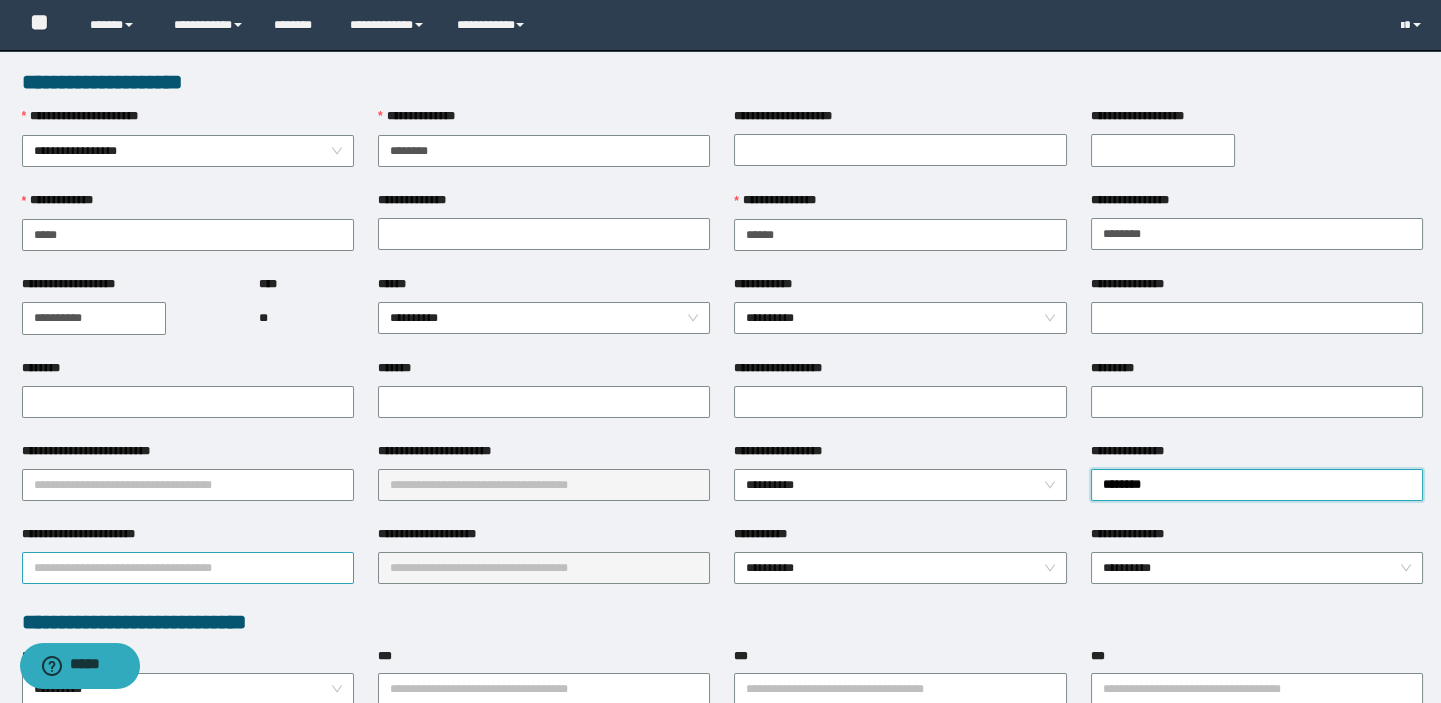 click on "**********" at bounding box center [188, 568] 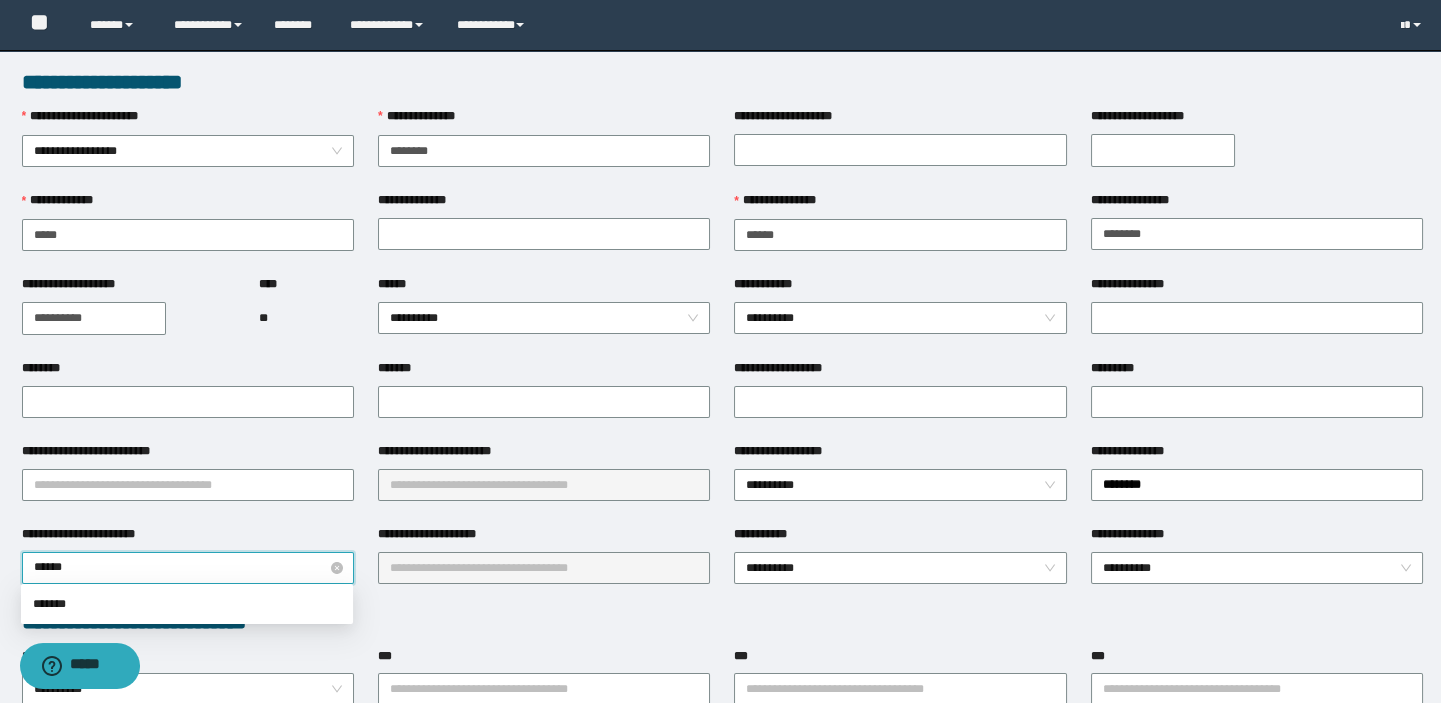 type on "*******" 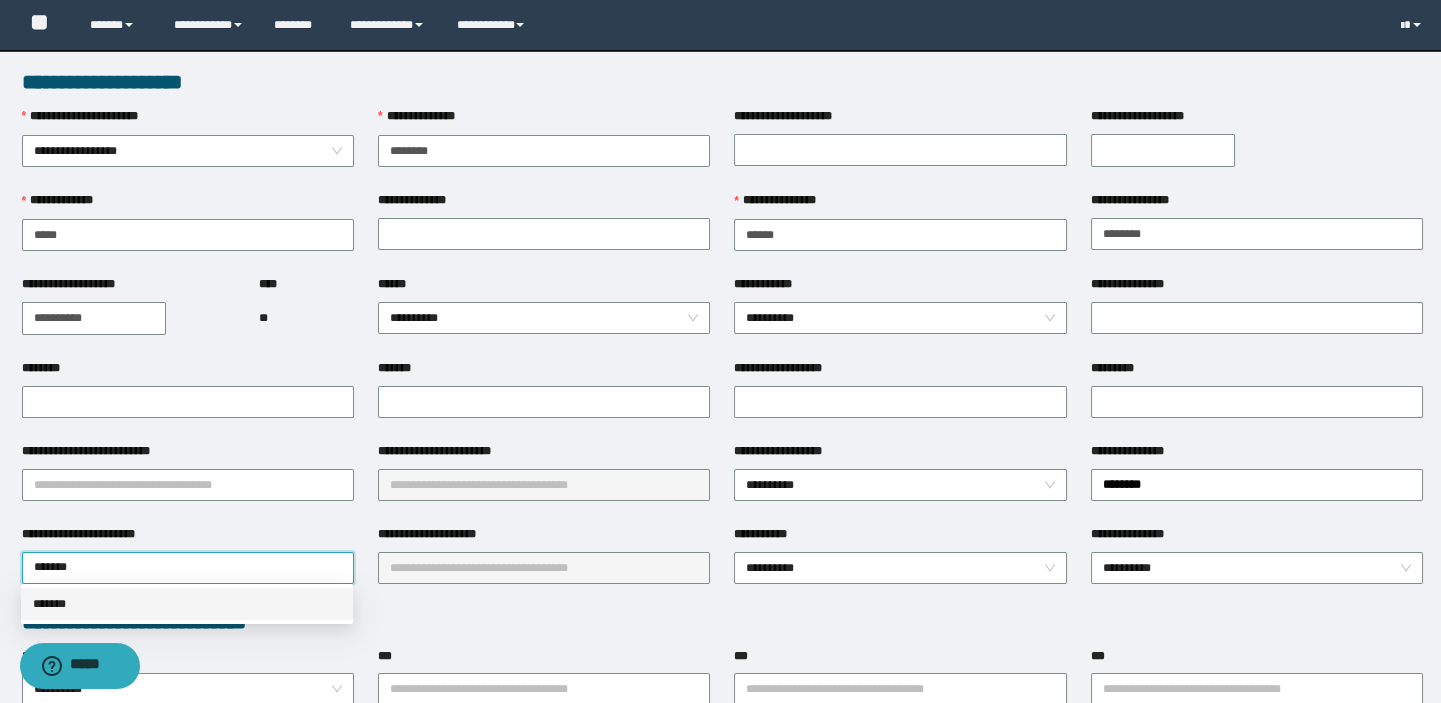click on "*******" at bounding box center [187, 604] 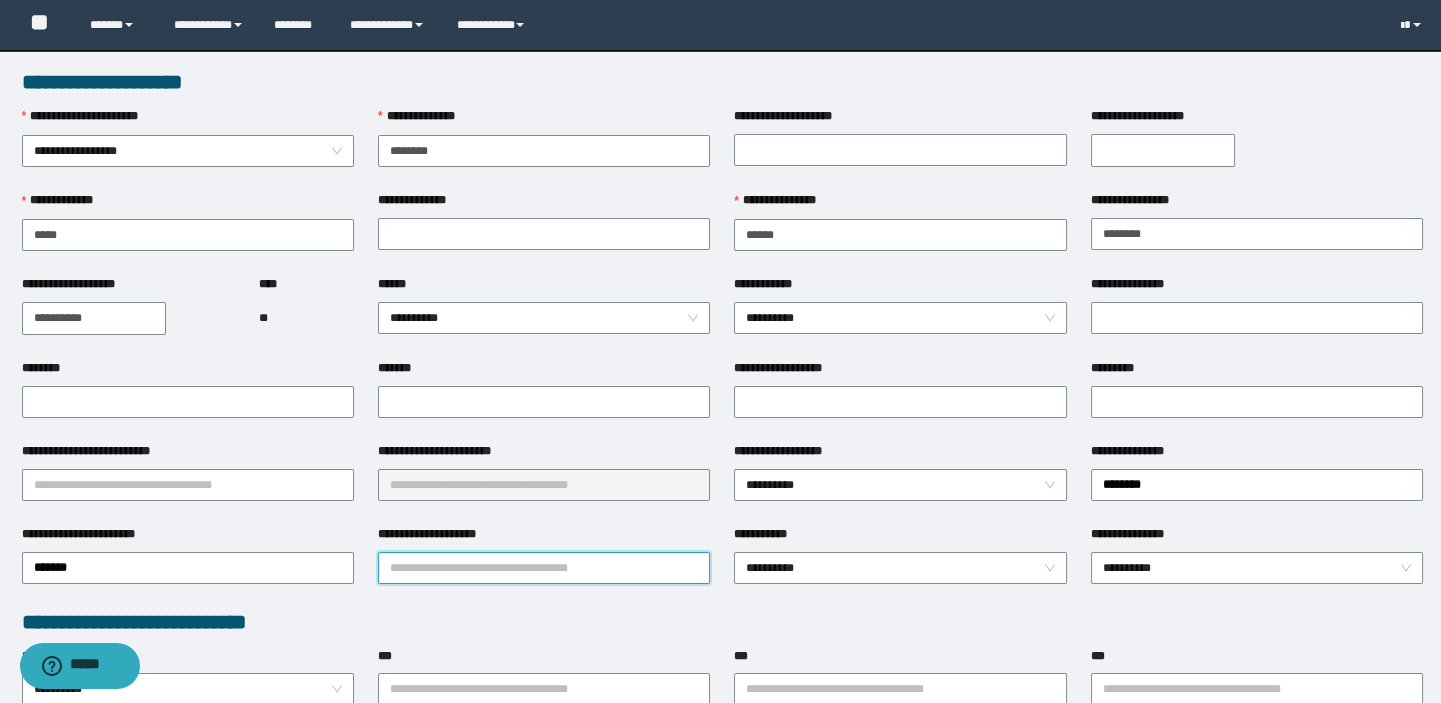 click on "**********" at bounding box center [544, 568] 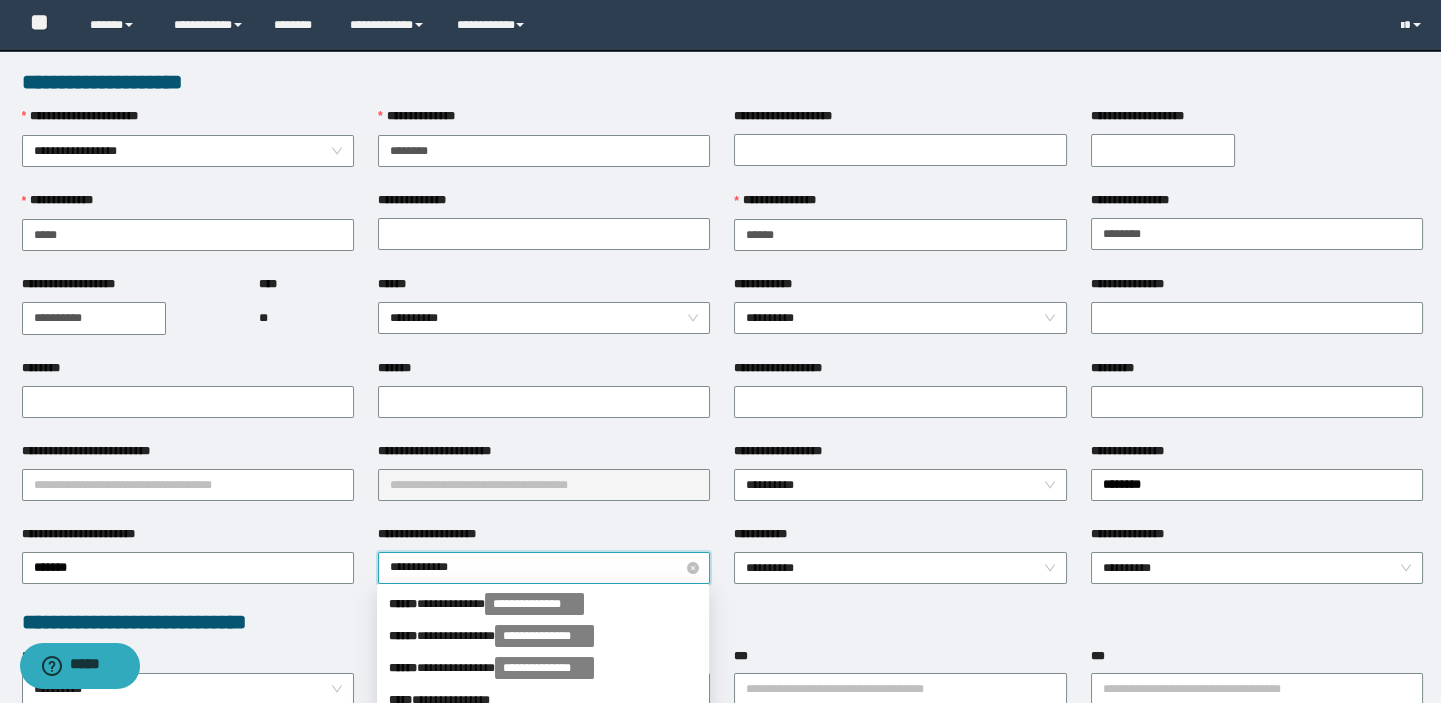 type on "**********" 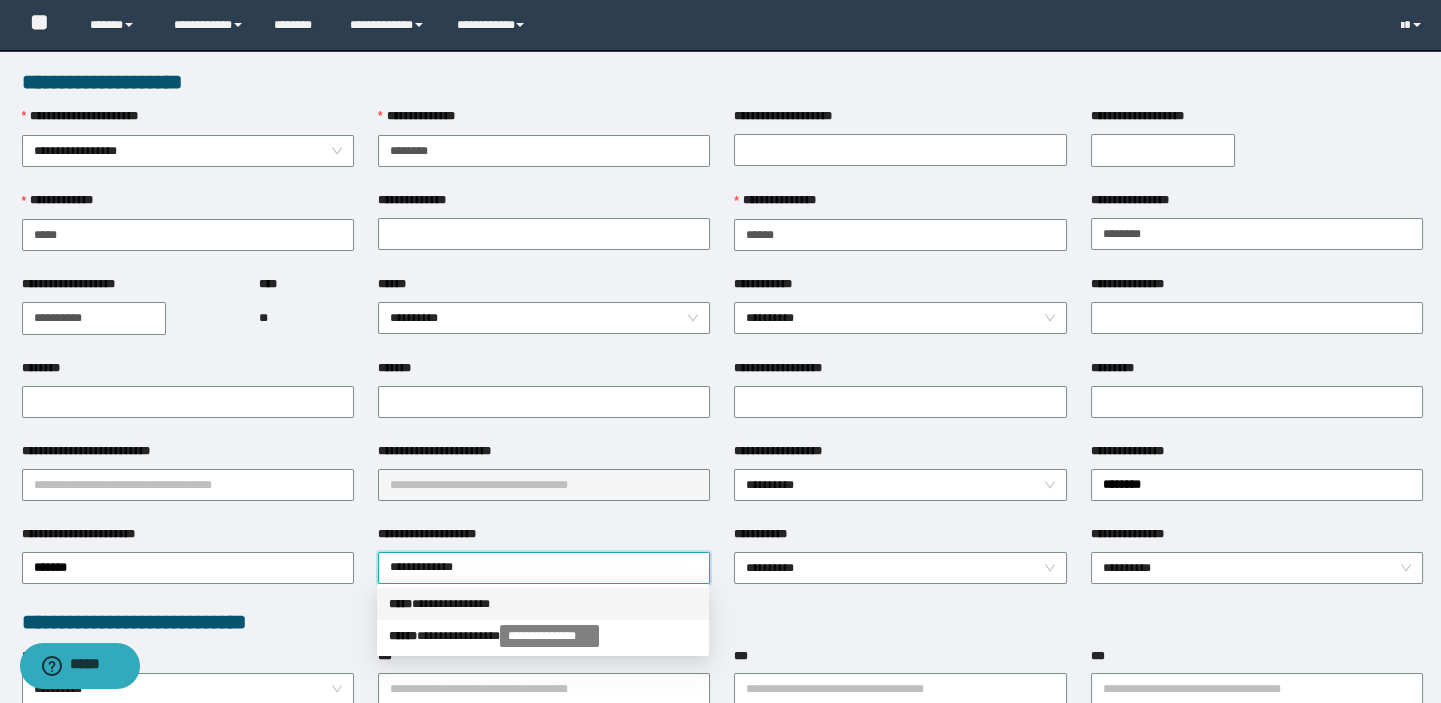 click on "**********" at bounding box center [543, 604] 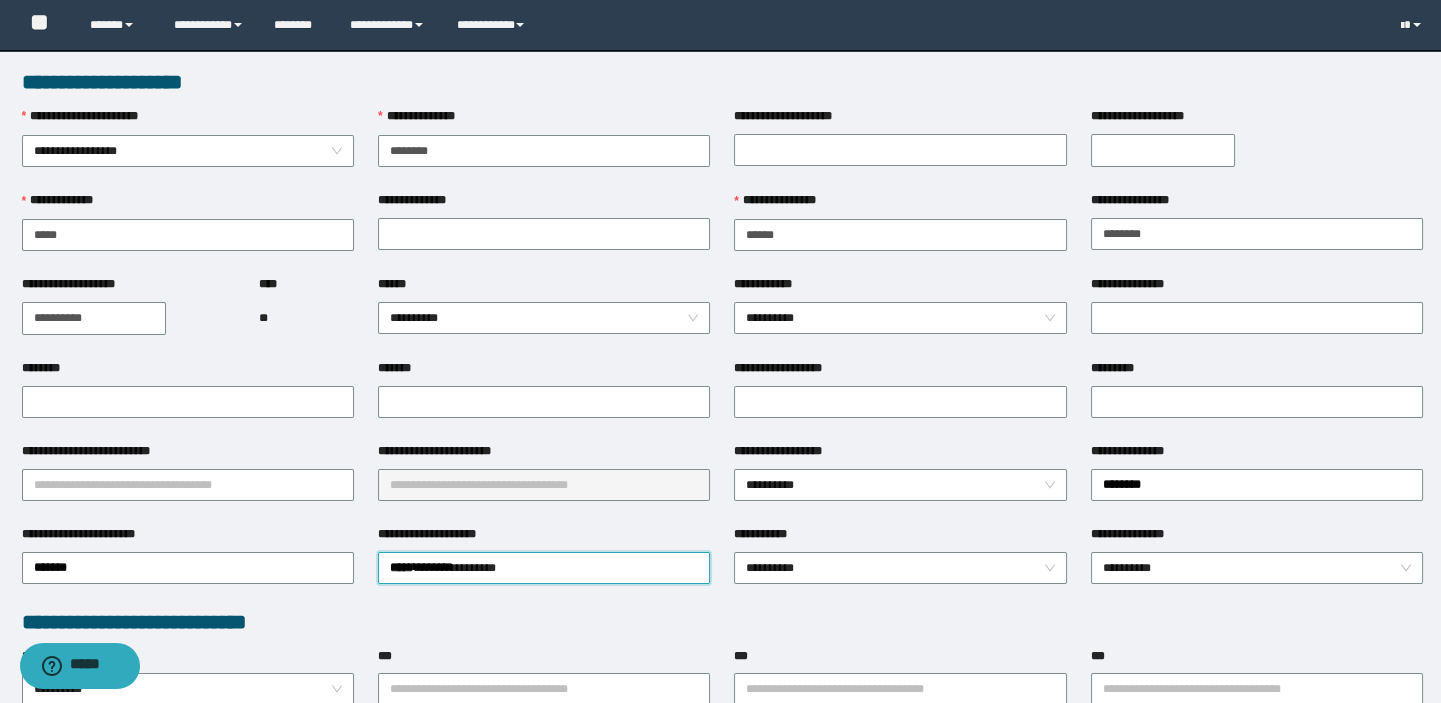 click on "*******" at bounding box center [544, 372] 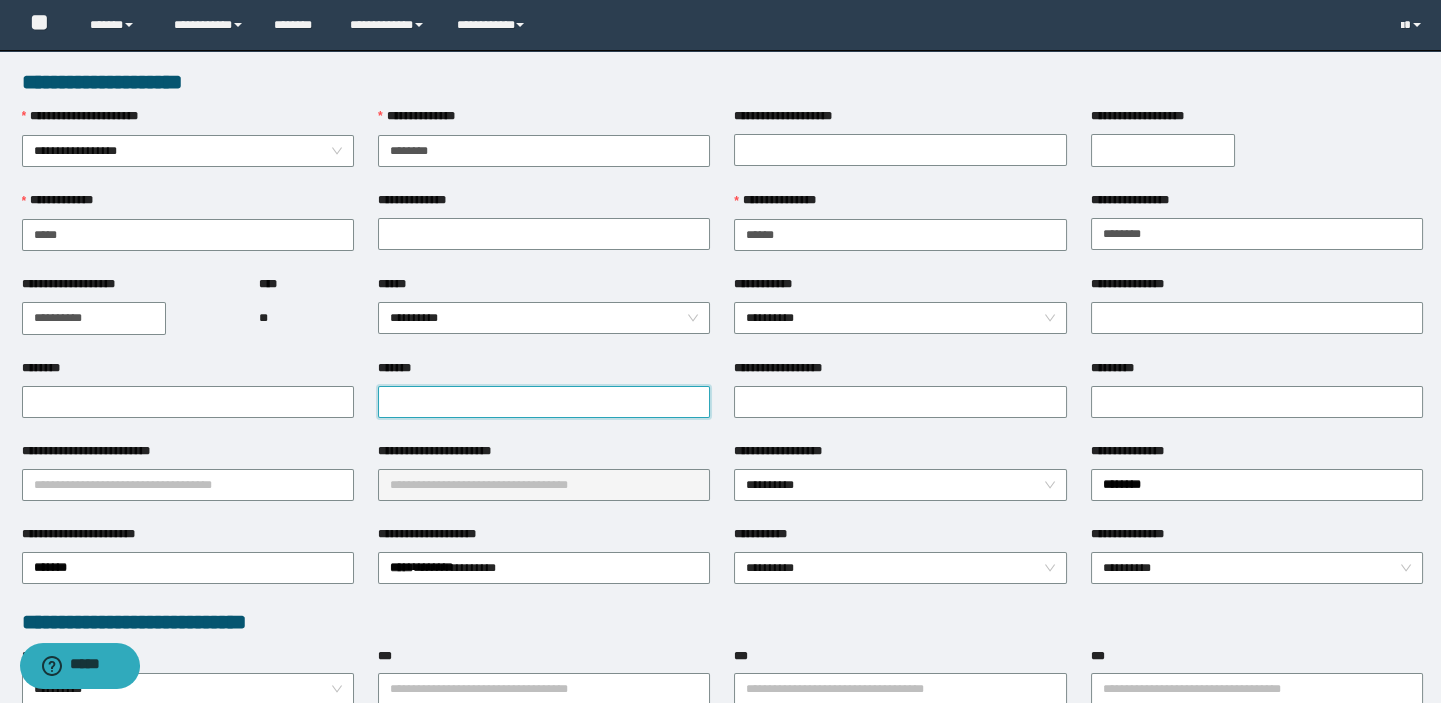 click on "*******" at bounding box center [544, 402] 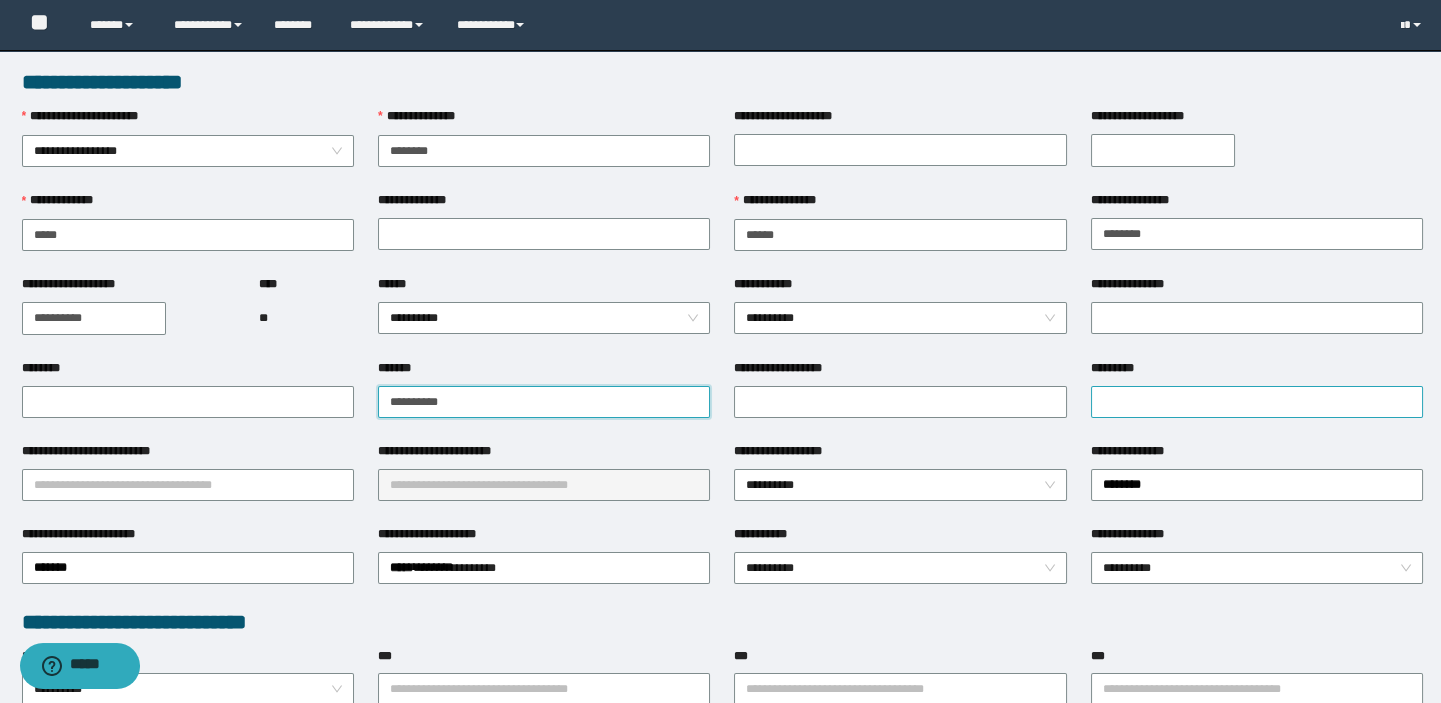 type on "**********" 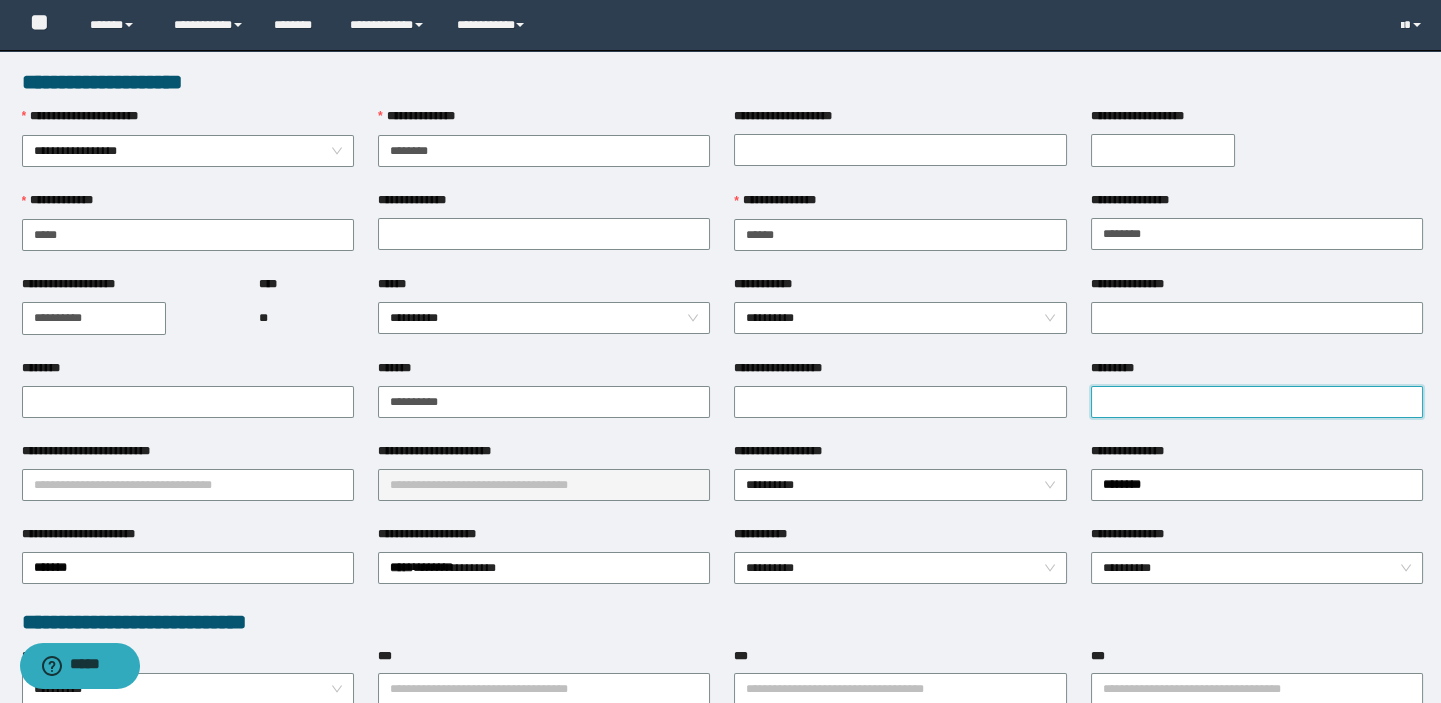 click on "*********" at bounding box center [1257, 402] 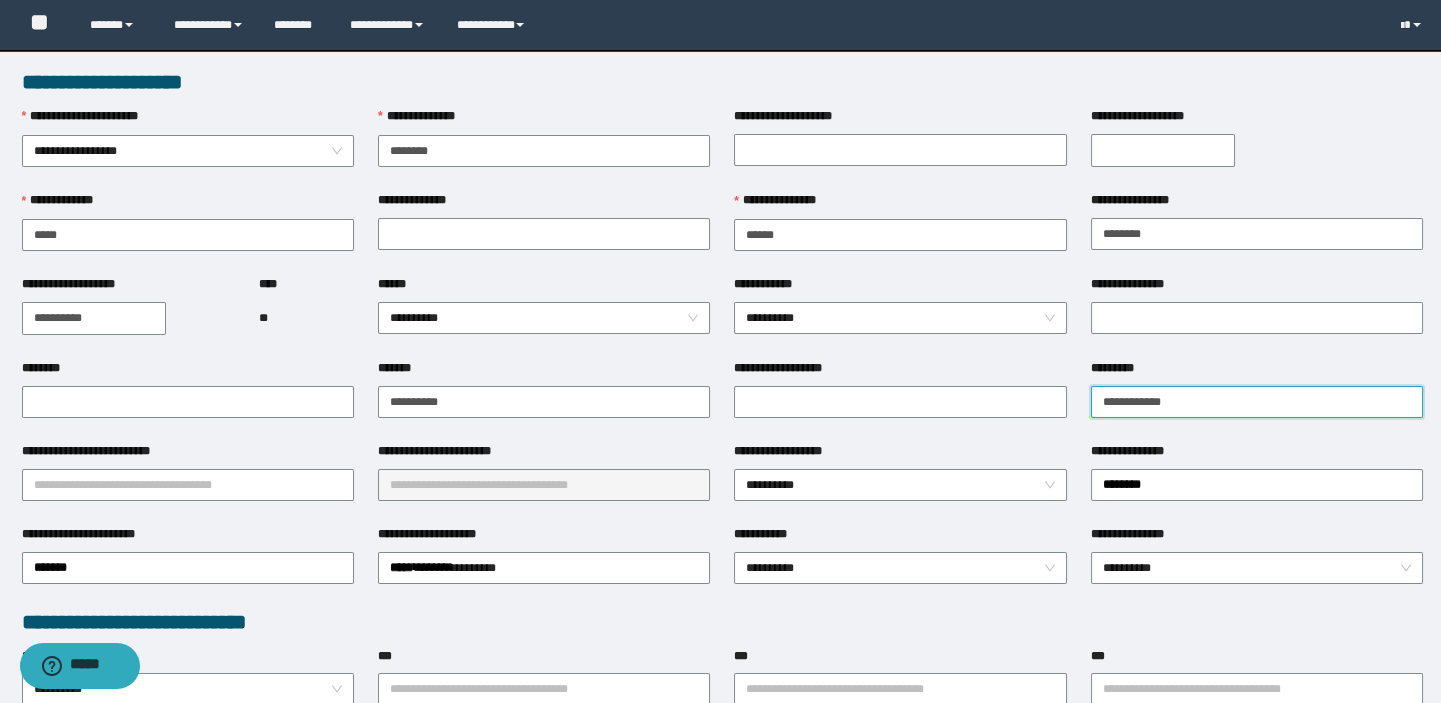 type on "**********" 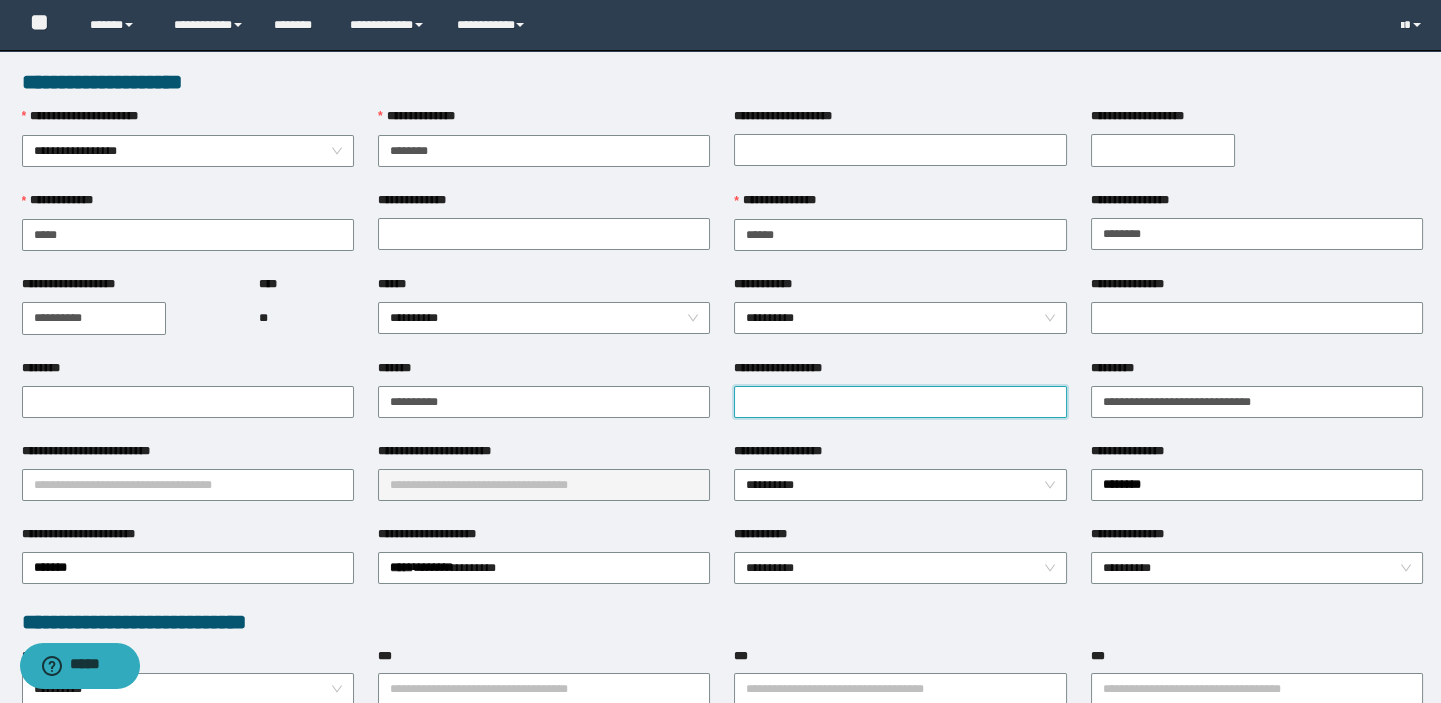 click on "**********" at bounding box center [900, 402] 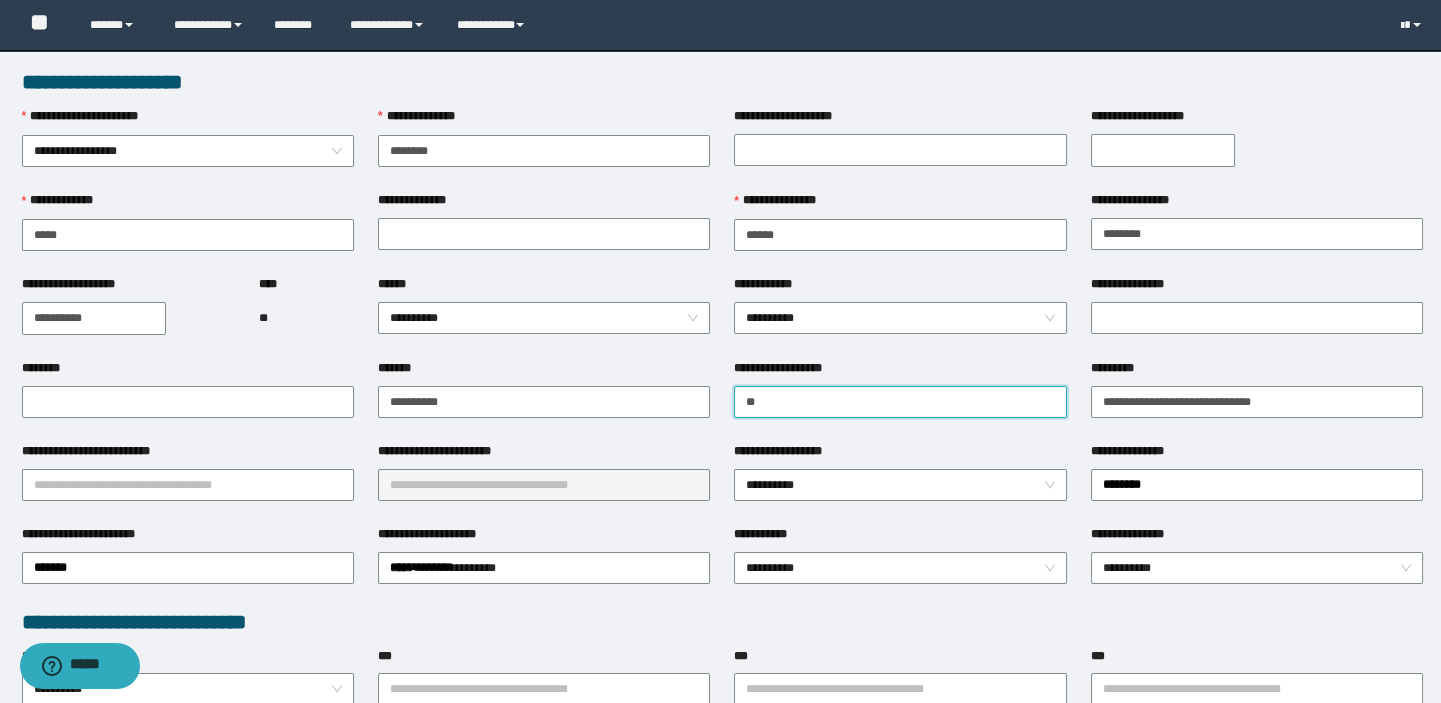 type on "**********" 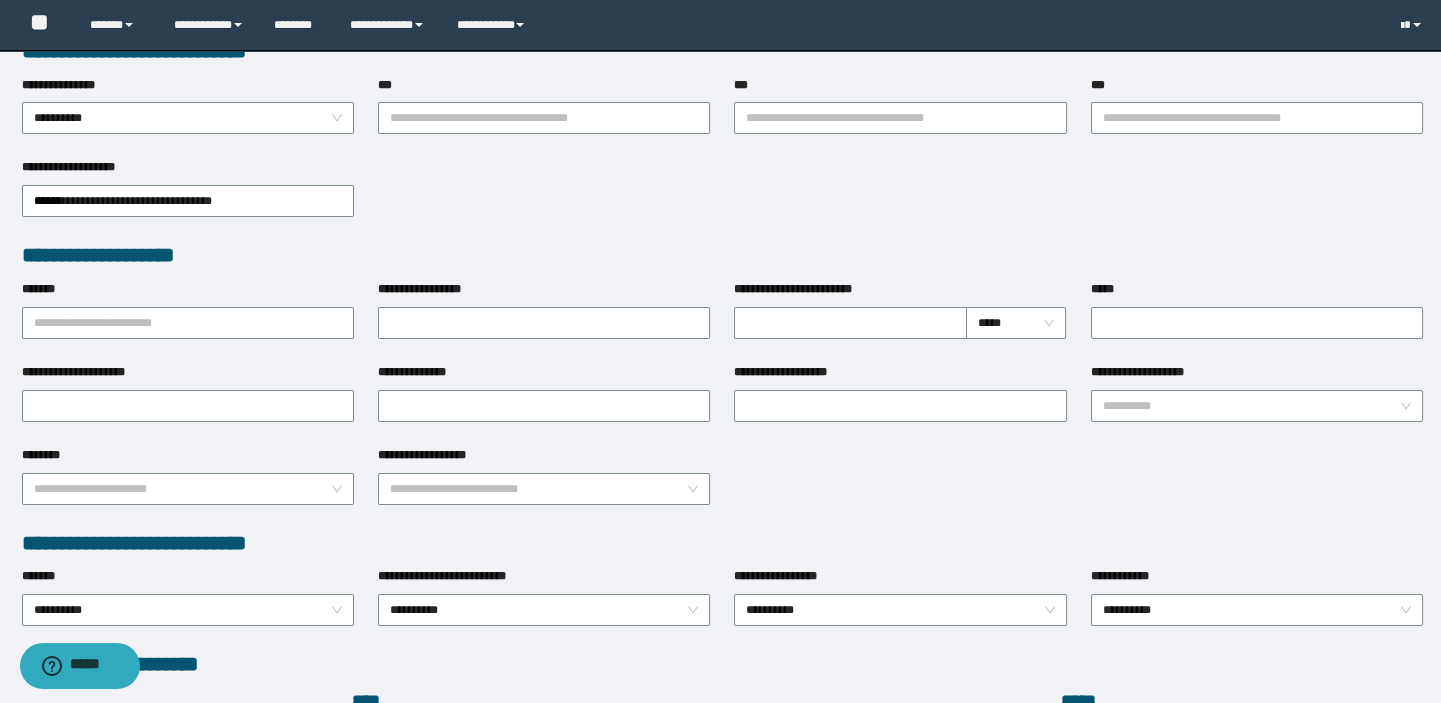 scroll, scrollTop: 909, scrollLeft: 0, axis: vertical 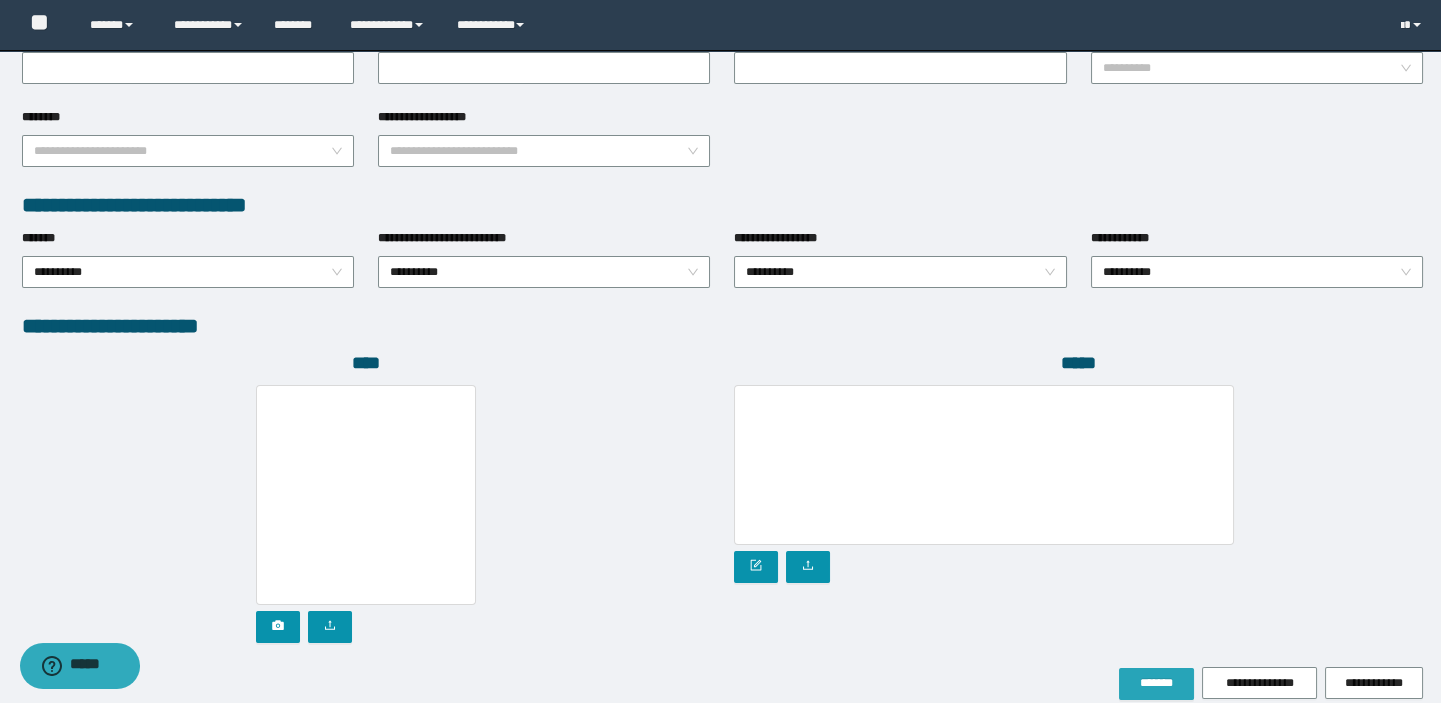 click on "*******" at bounding box center [1156, 684] 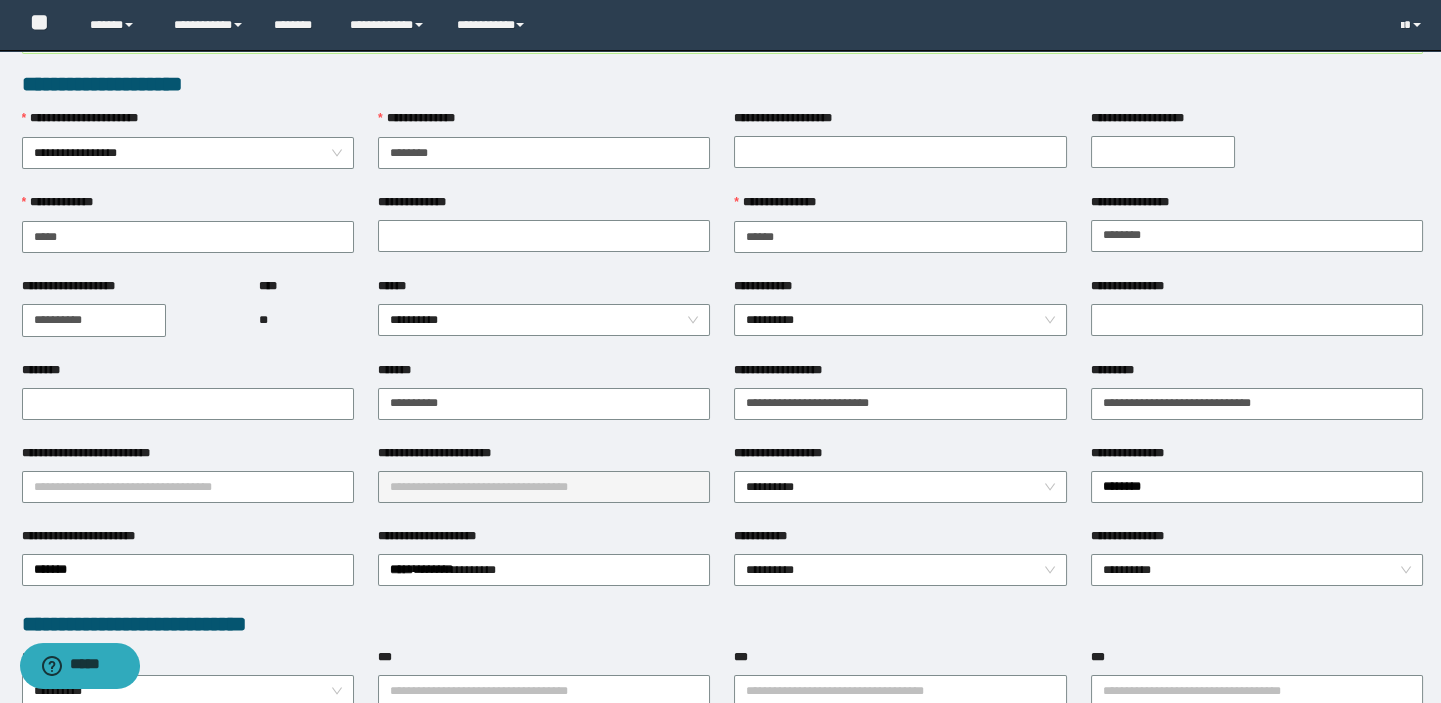 scroll, scrollTop: 0, scrollLeft: 0, axis: both 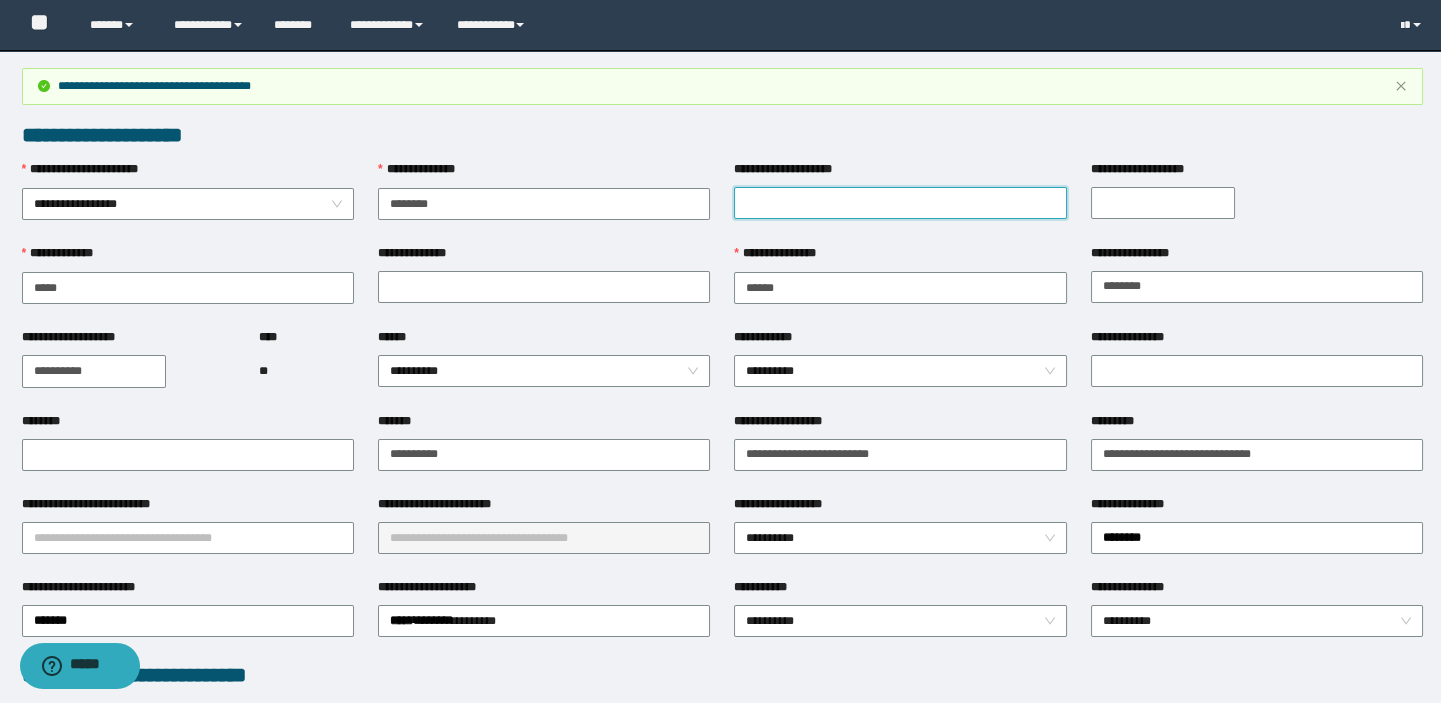 click on "**********" at bounding box center (900, 203) 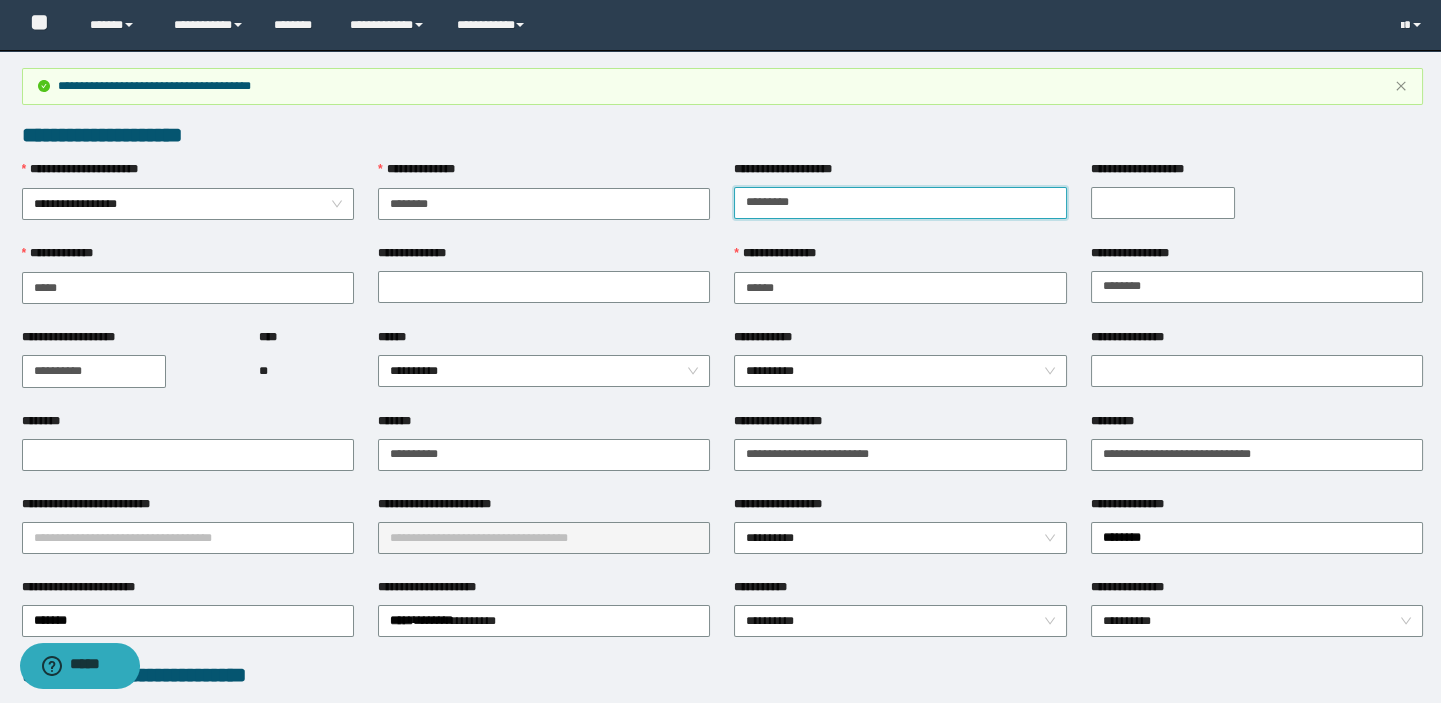 type on "*********" 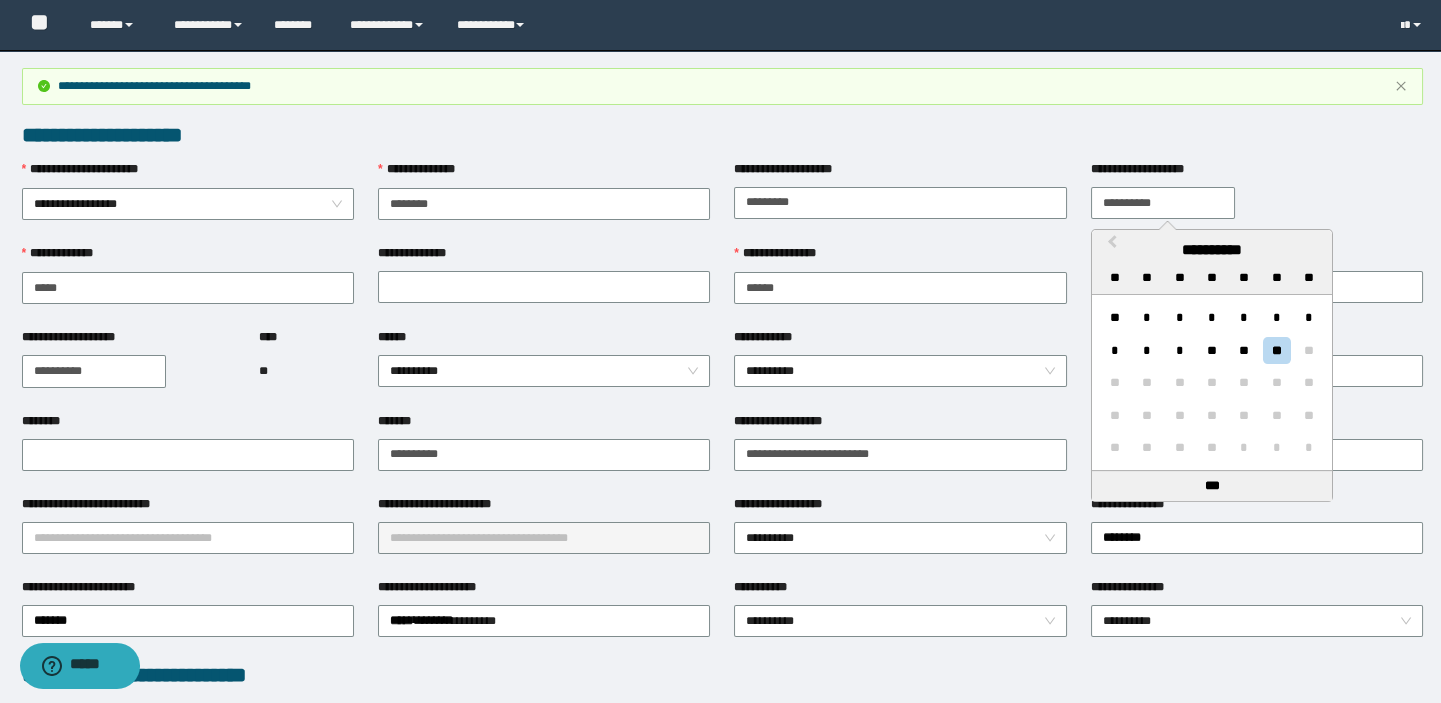 click on "**********" at bounding box center [1163, 203] 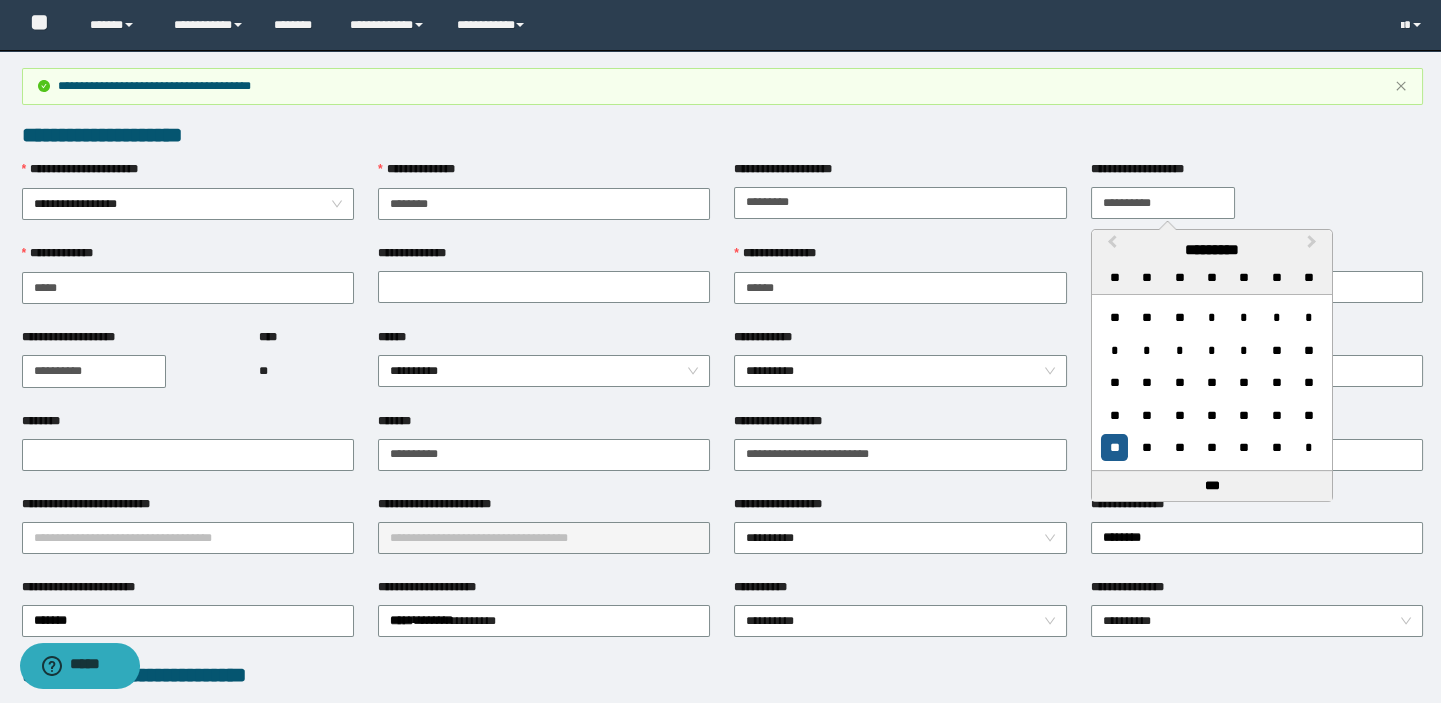 type on "**********" 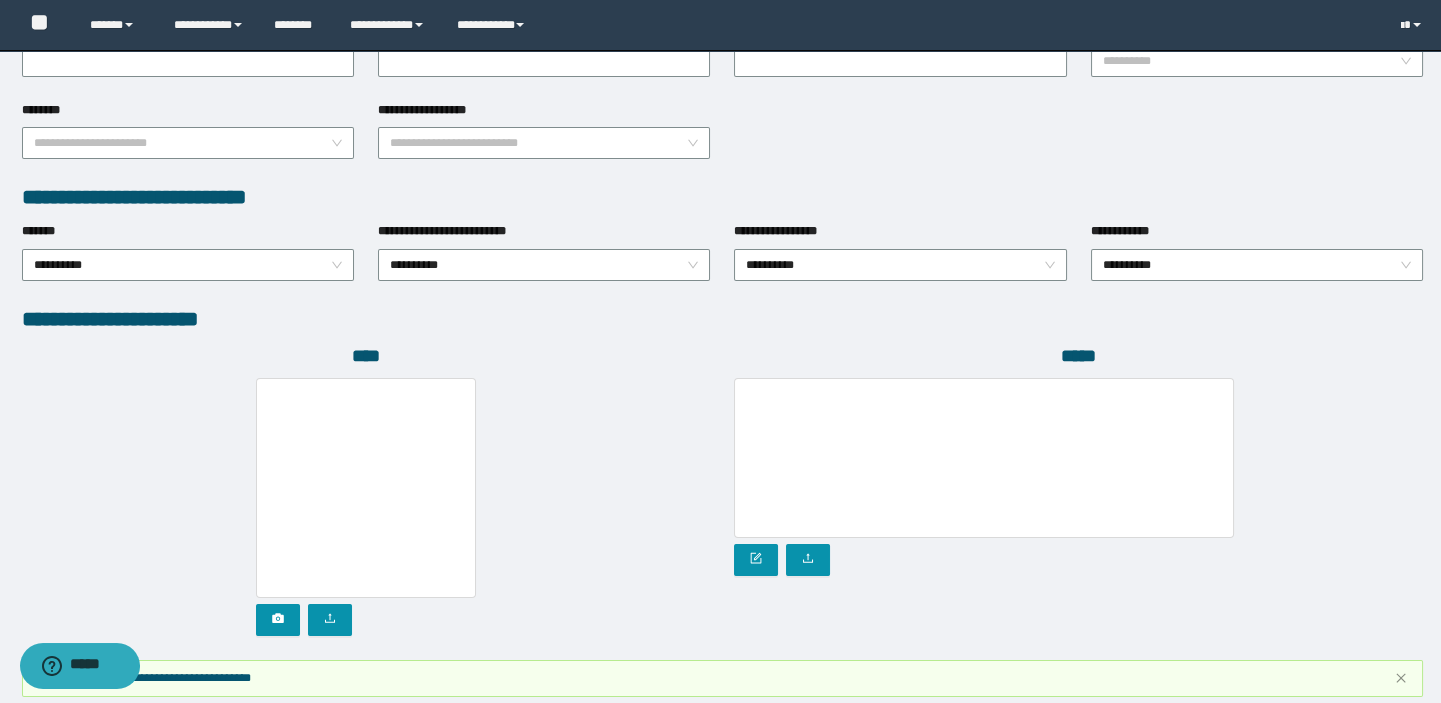 scroll, scrollTop: 1104, scrollLeft: 0, axis: vertical 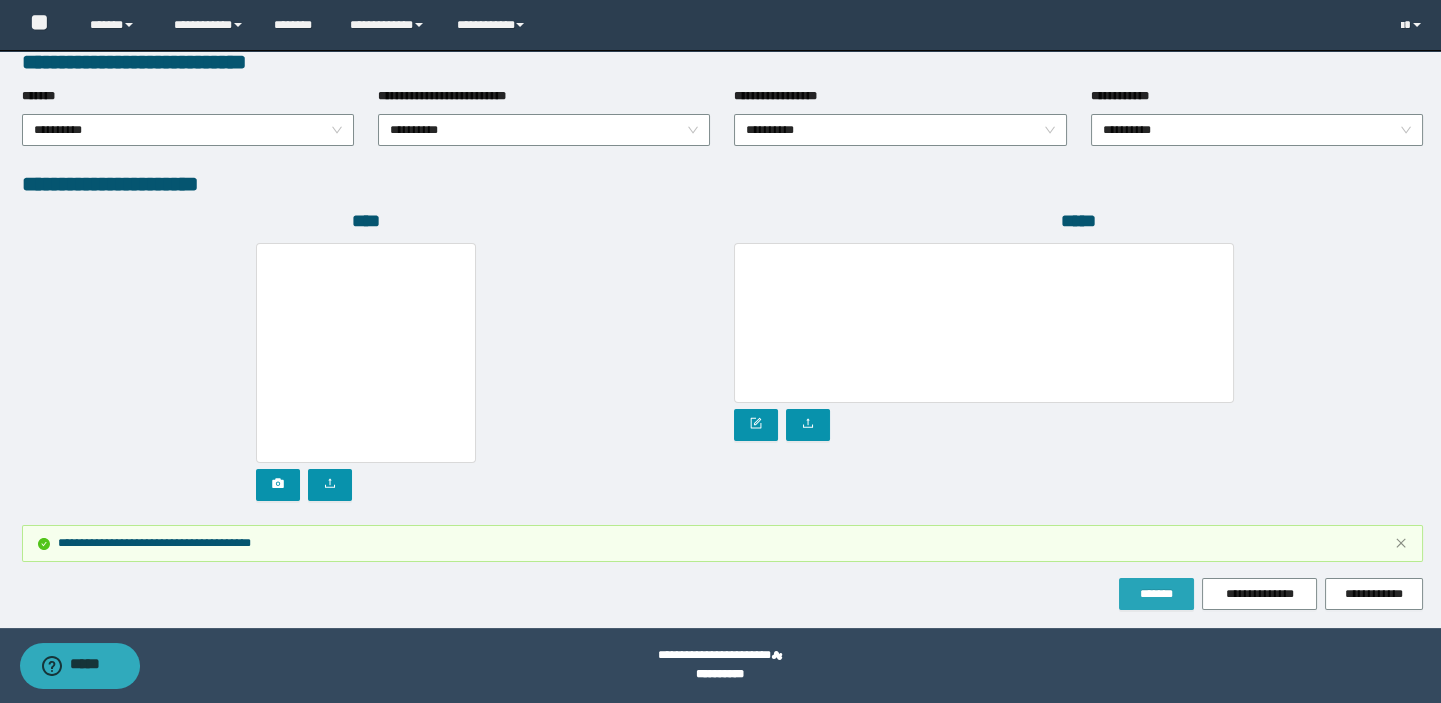 click on "*******" at bounding box center (1156, 594) 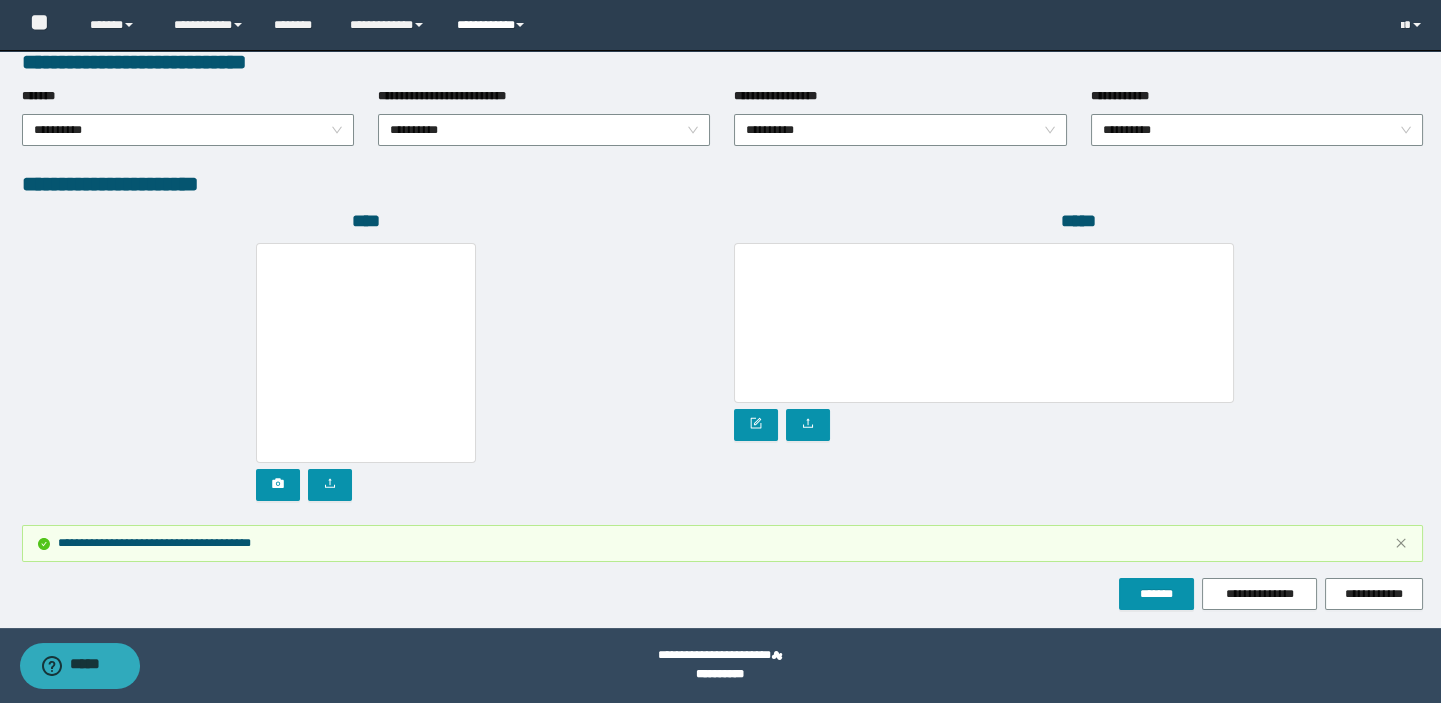 click on "**********" at bounding box center (493, 25) 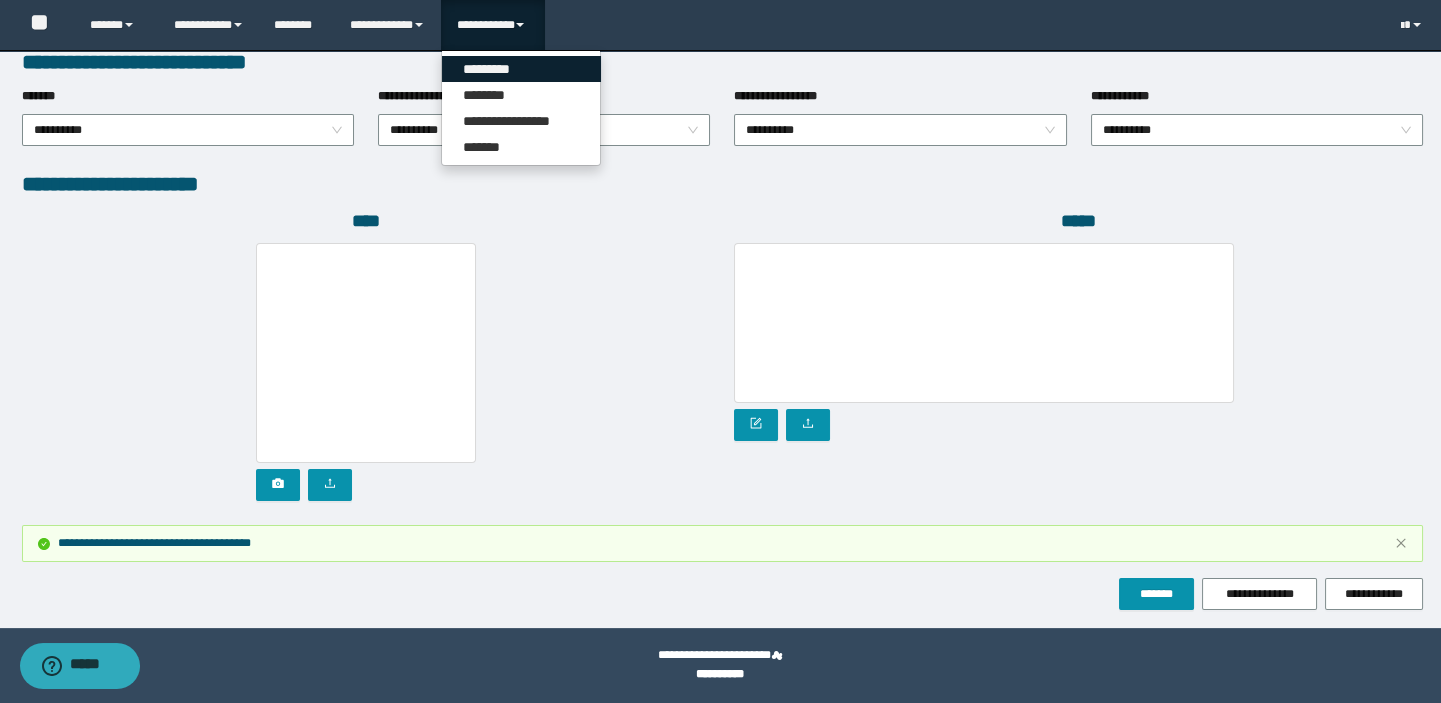 click on "*********" at bounding box center [521, 69] 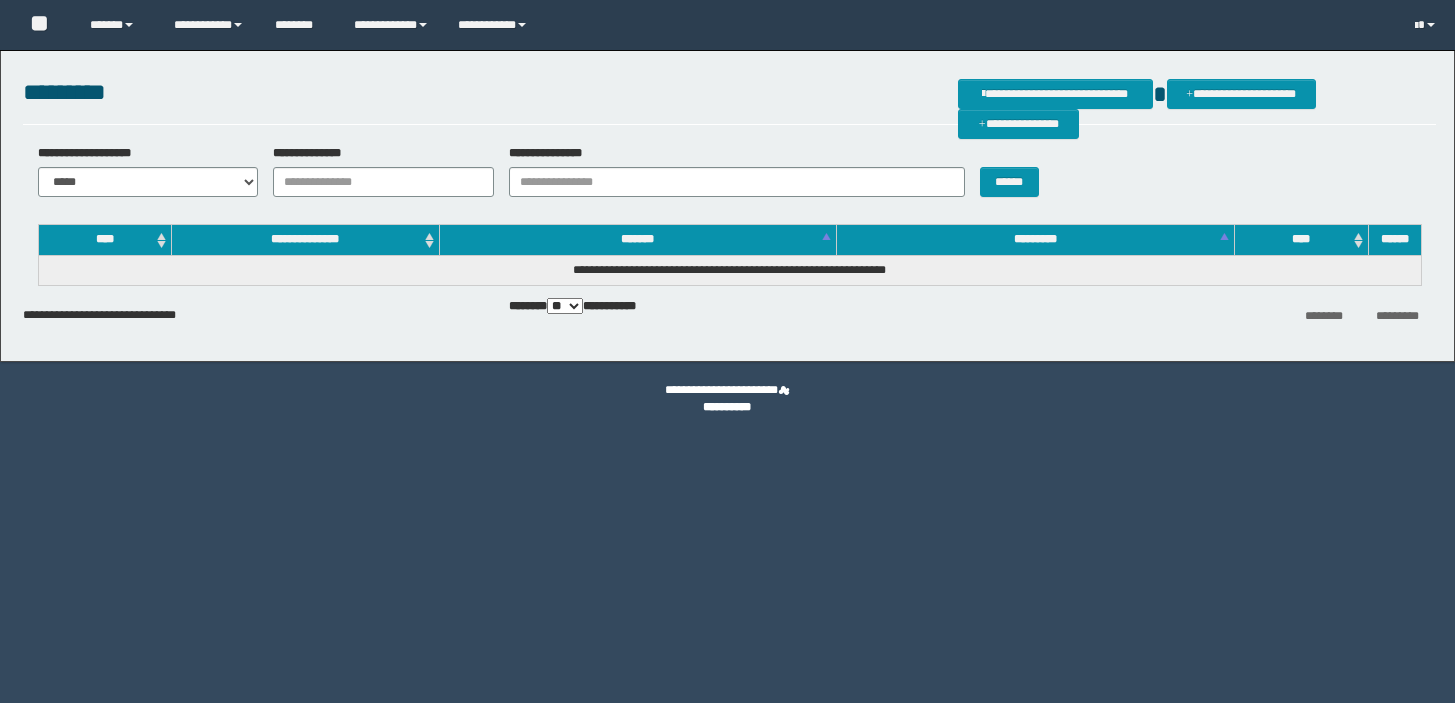 scroll, scrollTop: 0, scrollLeft: 0, axis: both 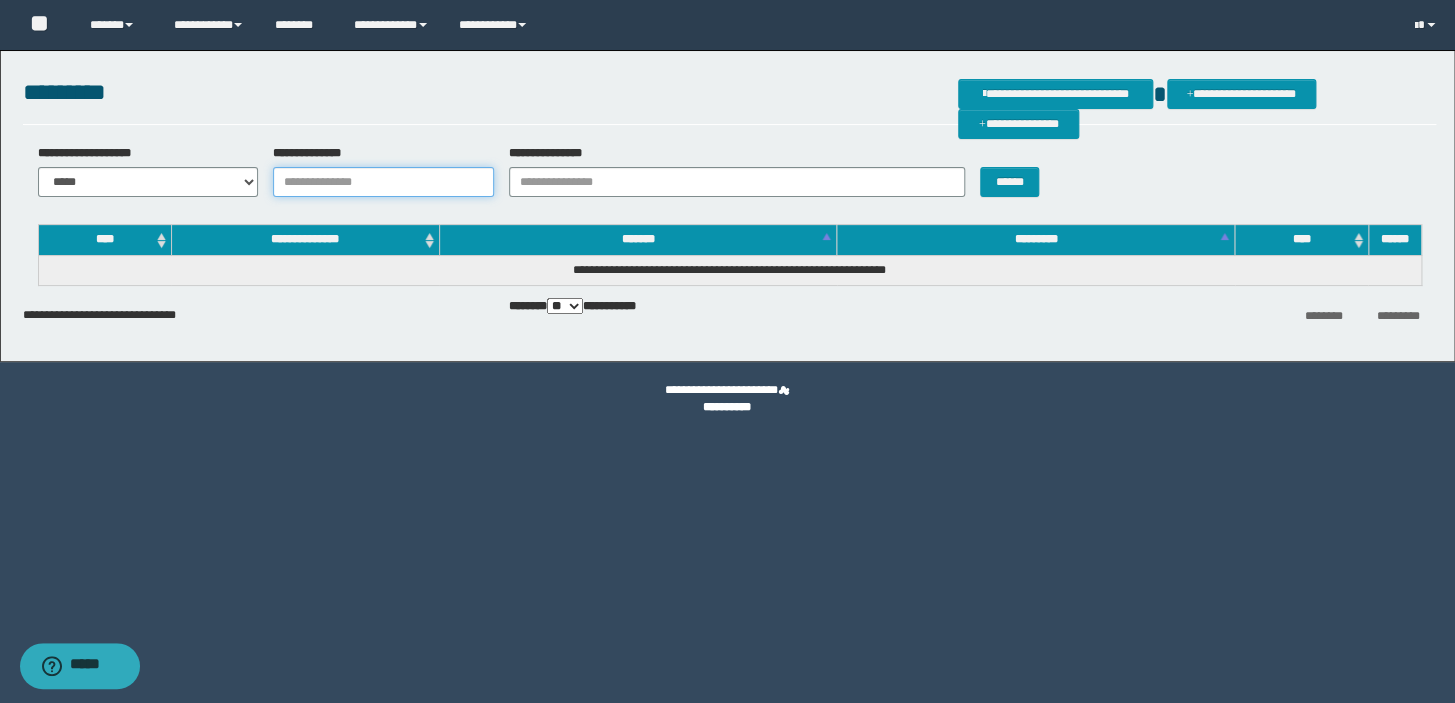 click on "**********" at bounding box center (383, 182) 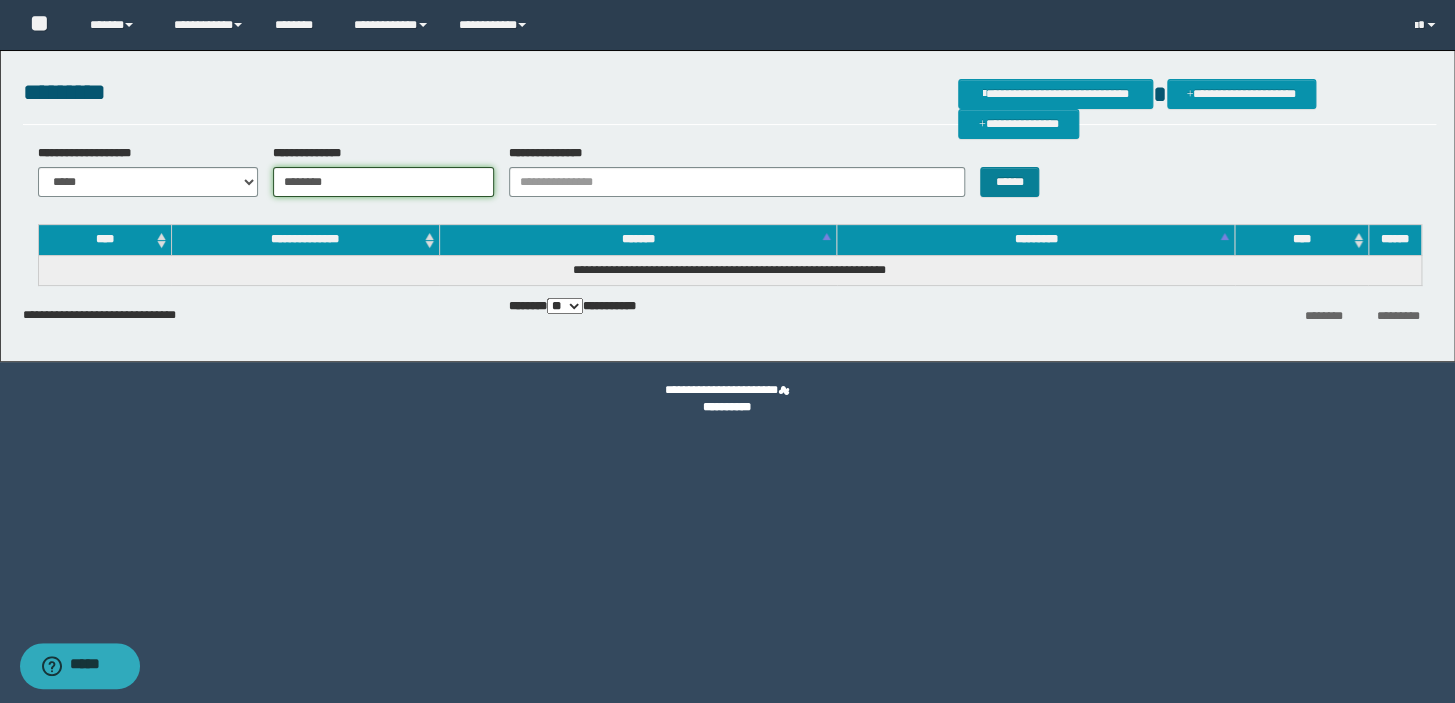 type on "********" 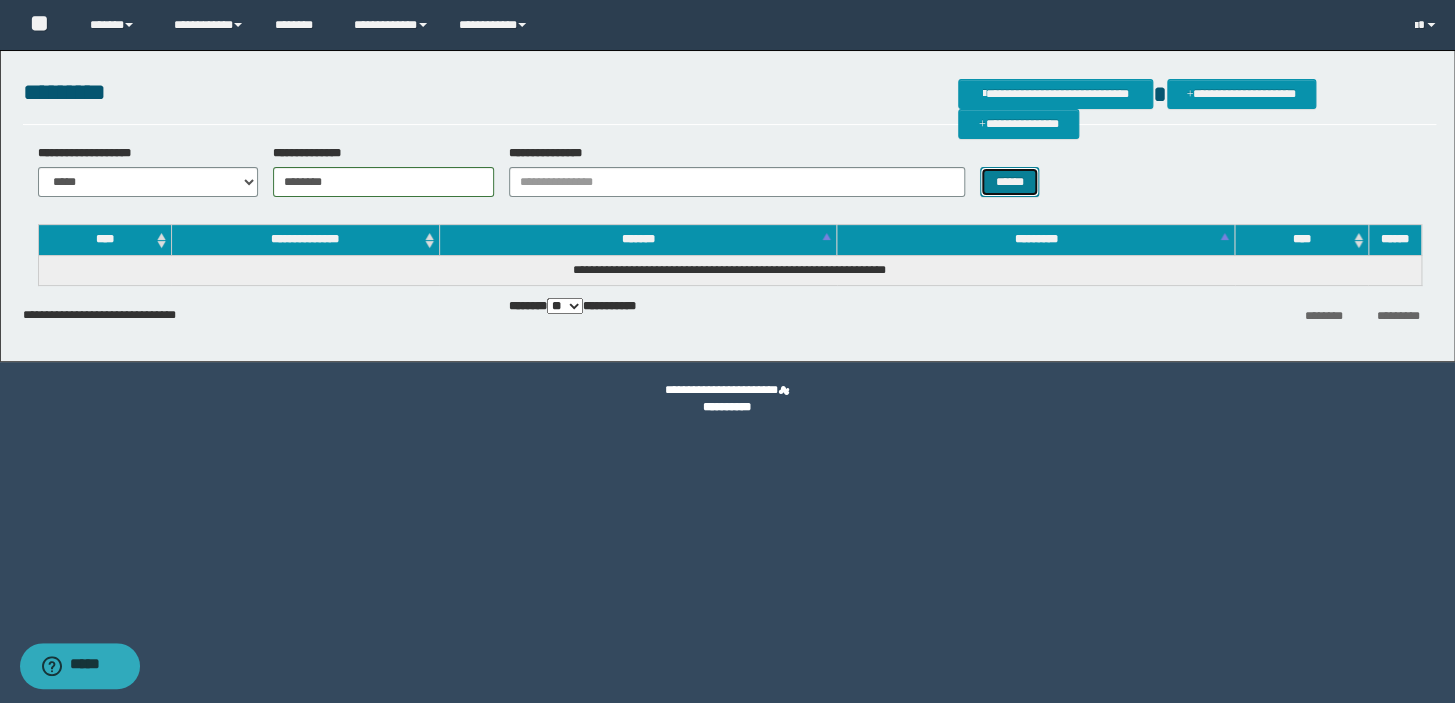 click on "******" at bounding box center (1009, 182) 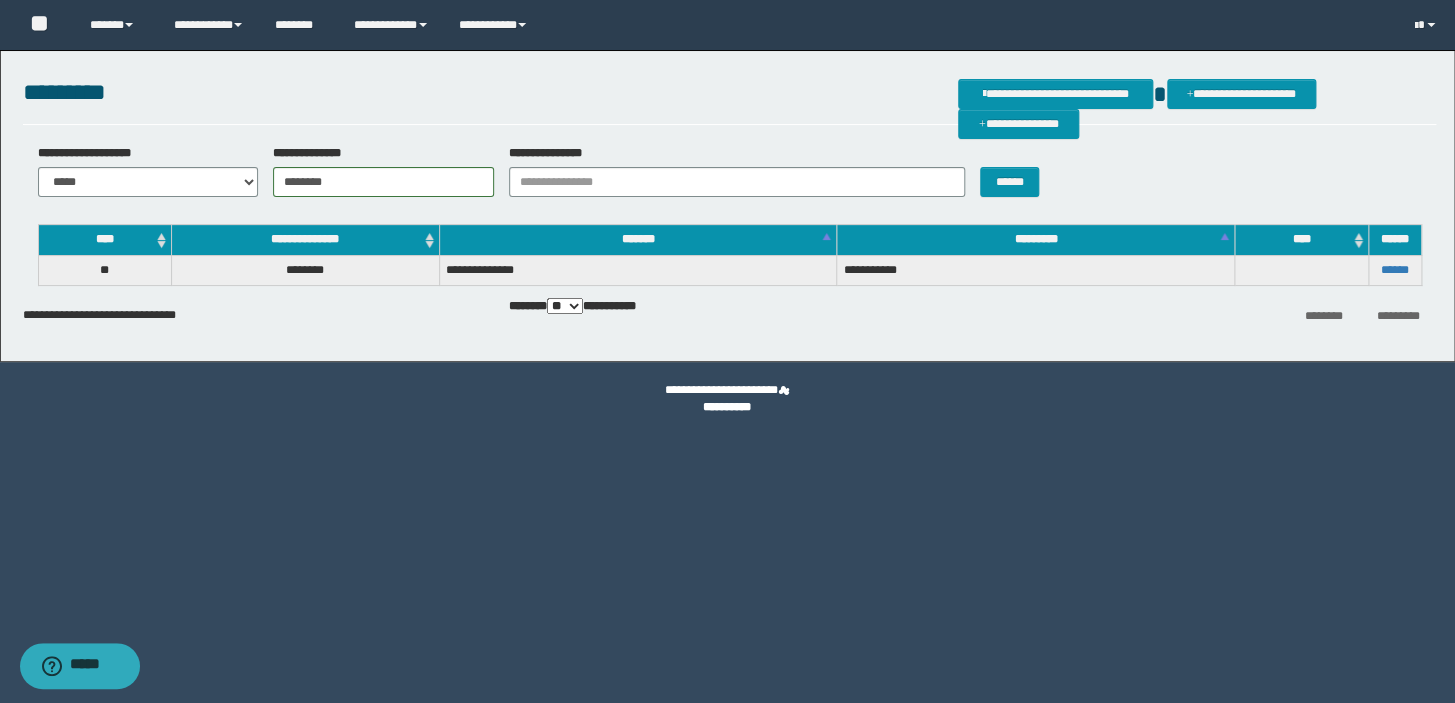 click on "******" at bounding box center (1394, 270) 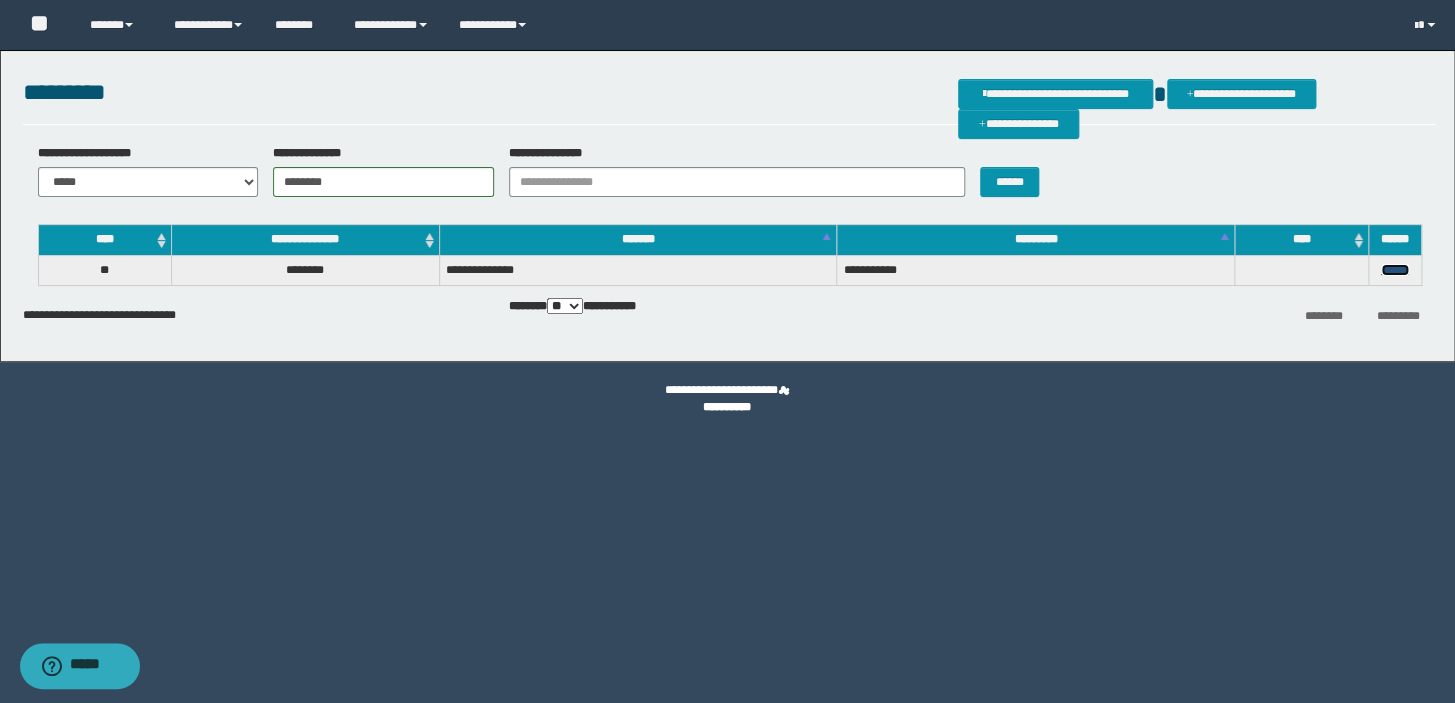 click on "******" at bounding box center (1395, 270) 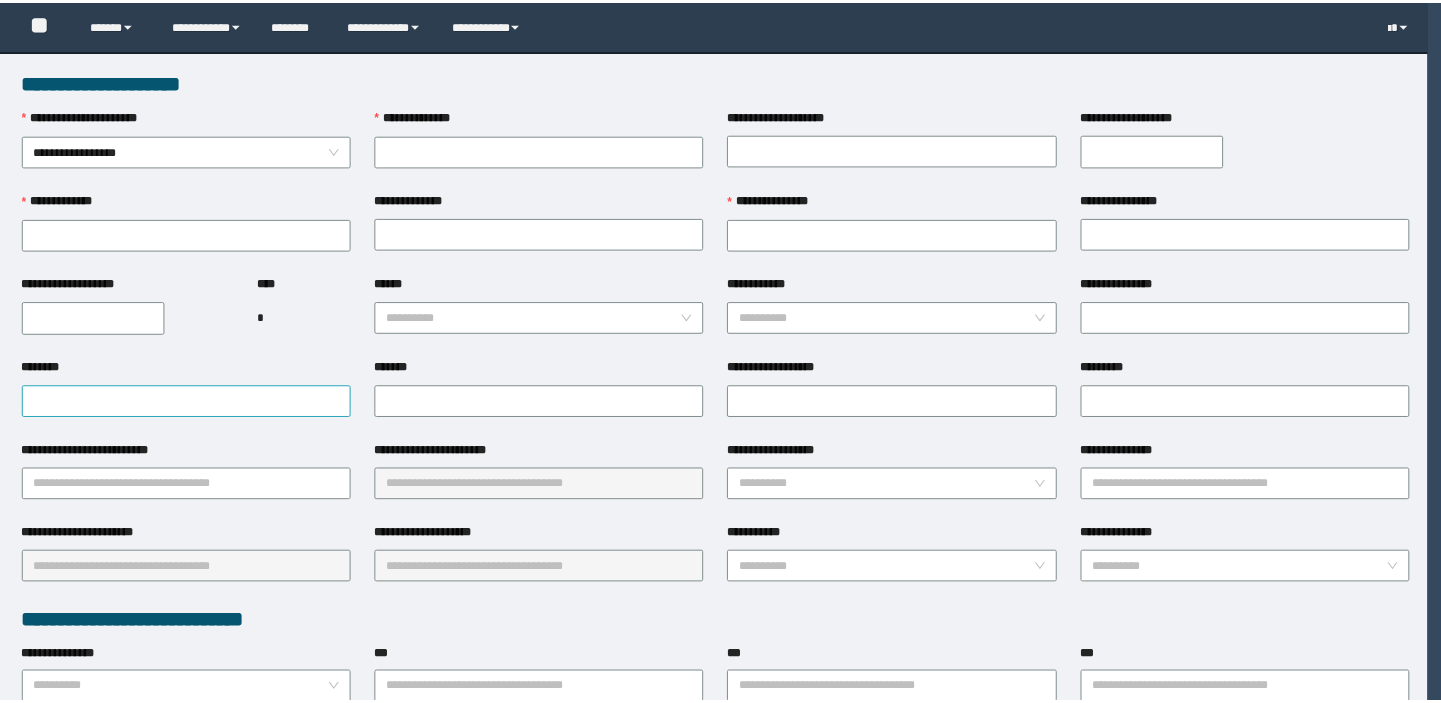 scroll, scrollTop: 0, scrollLeft: 0, axis: both 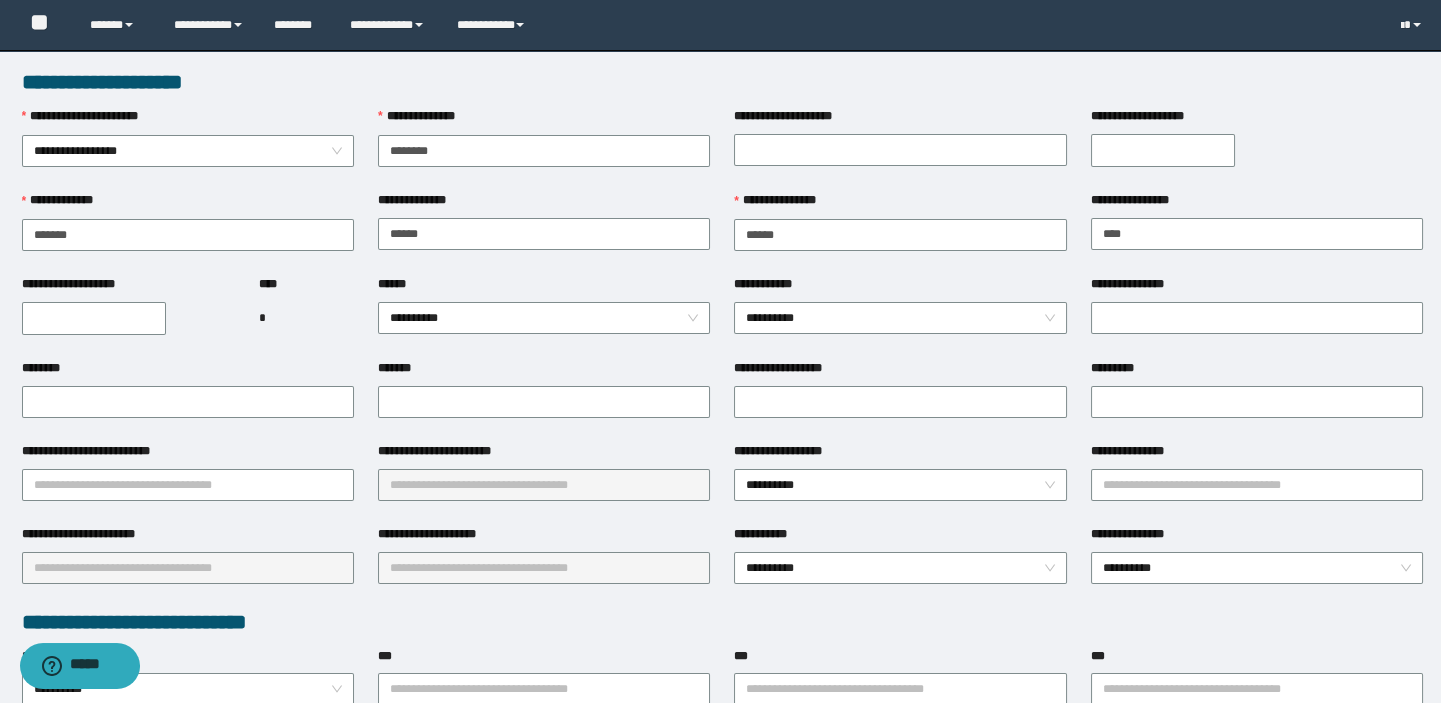 click on "**********" at bounding box center (94, 318) 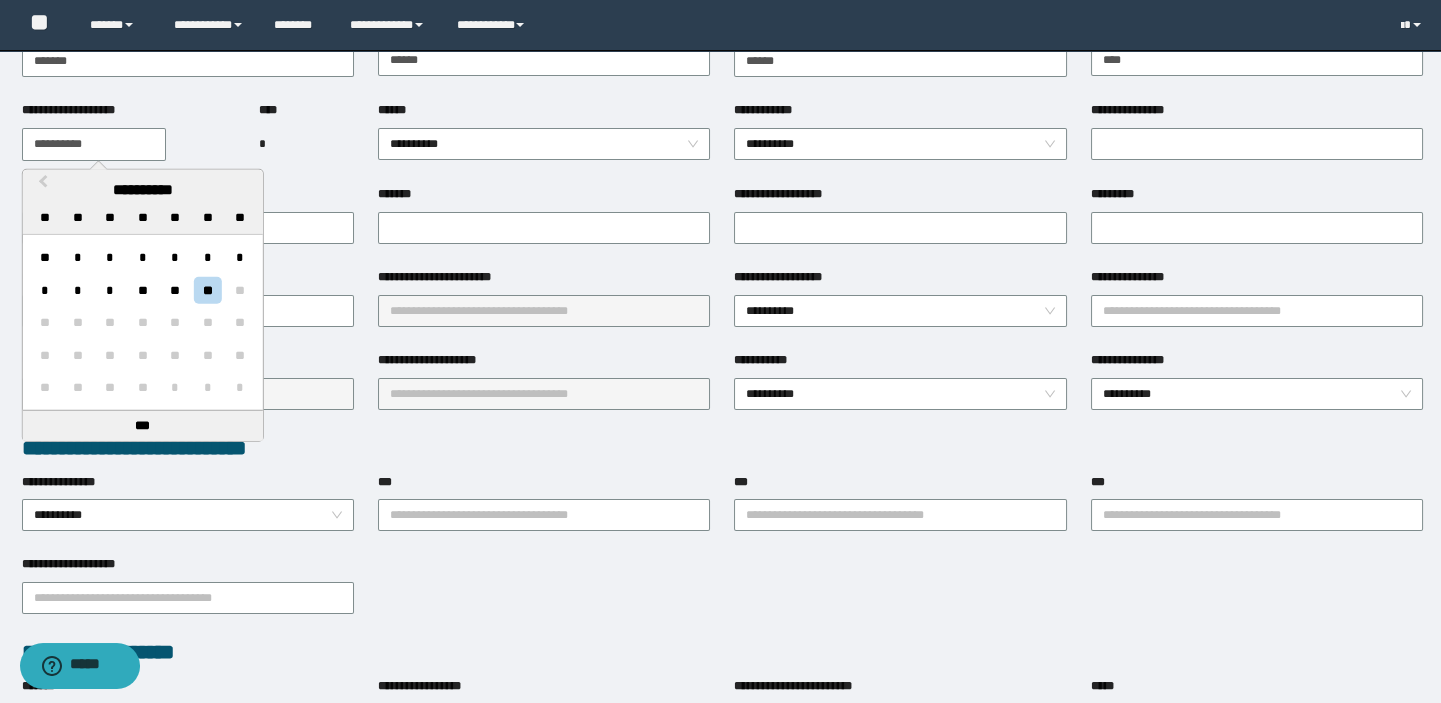 scroll, scrollTop: 363, scrollLeft: 0, axis: vertical 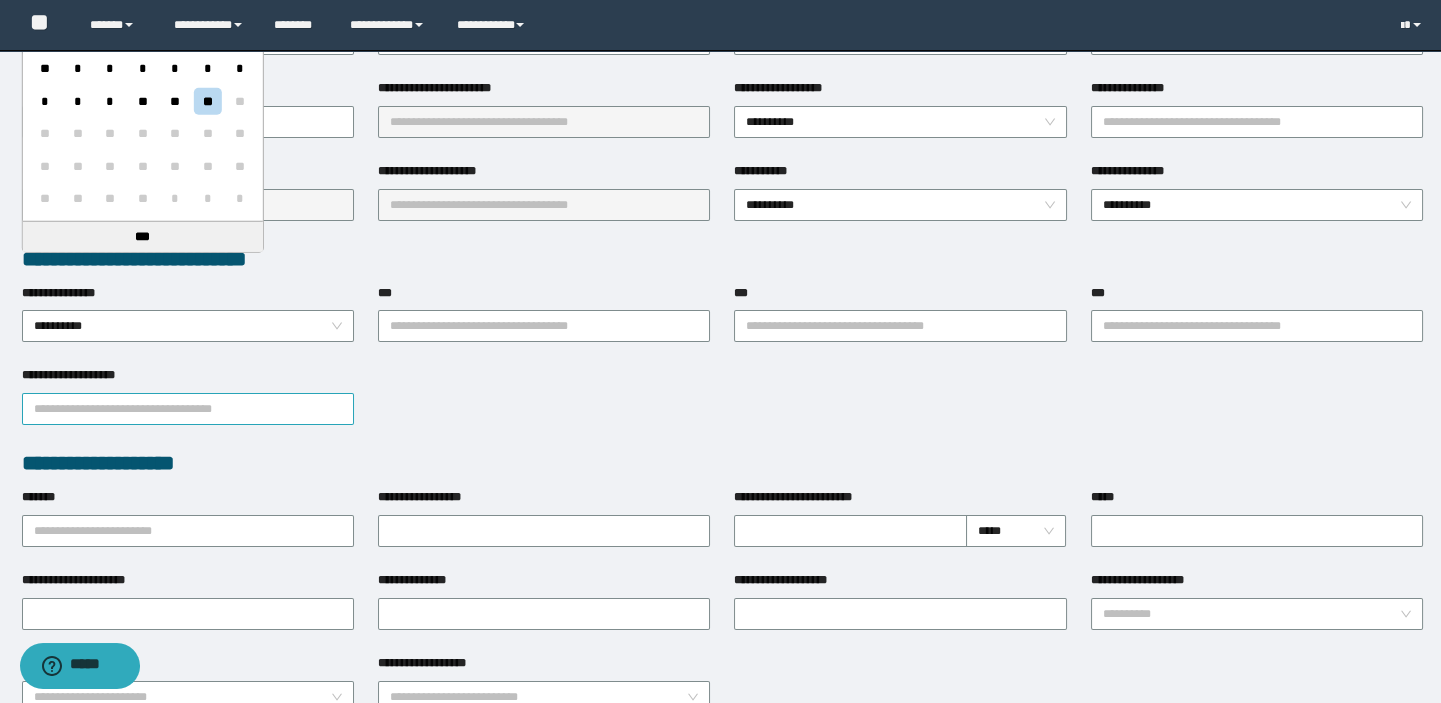 click on "**********" at bounding box center (188, 409) 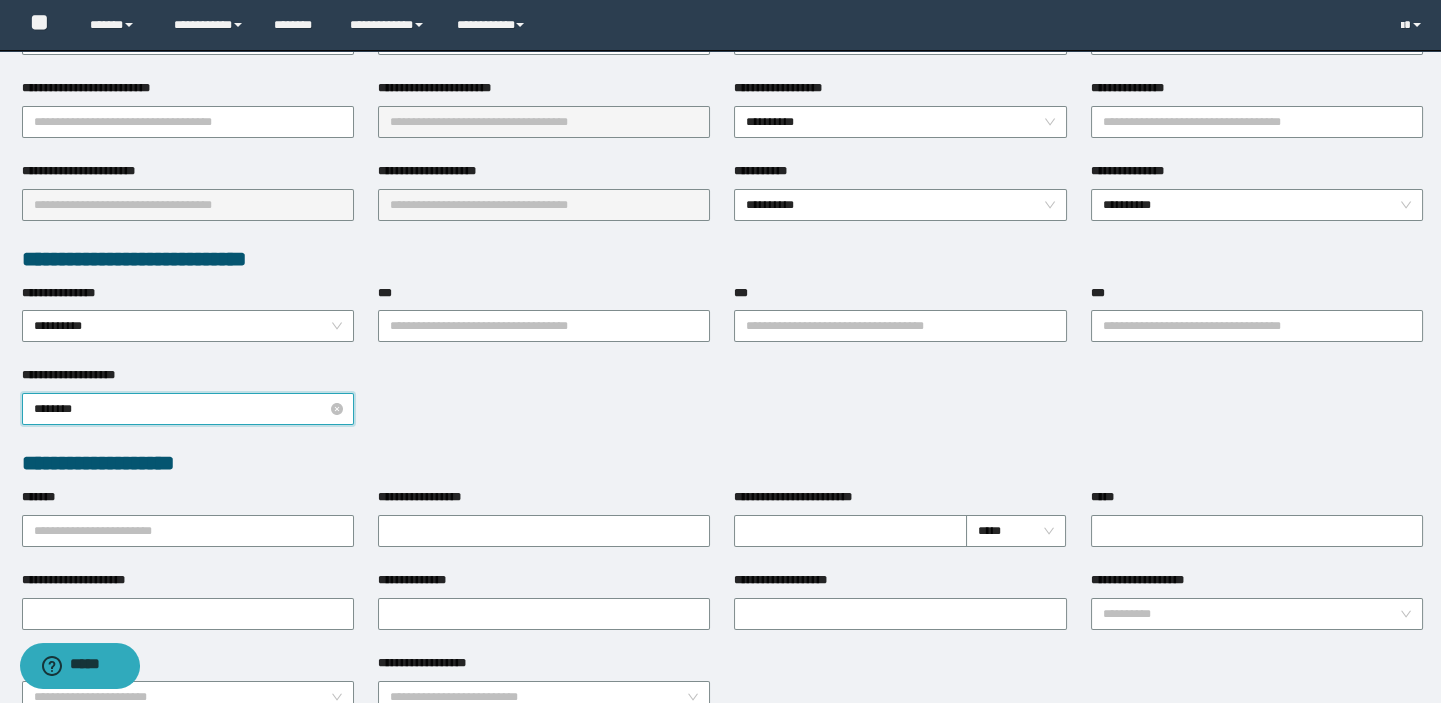 type on "*********" 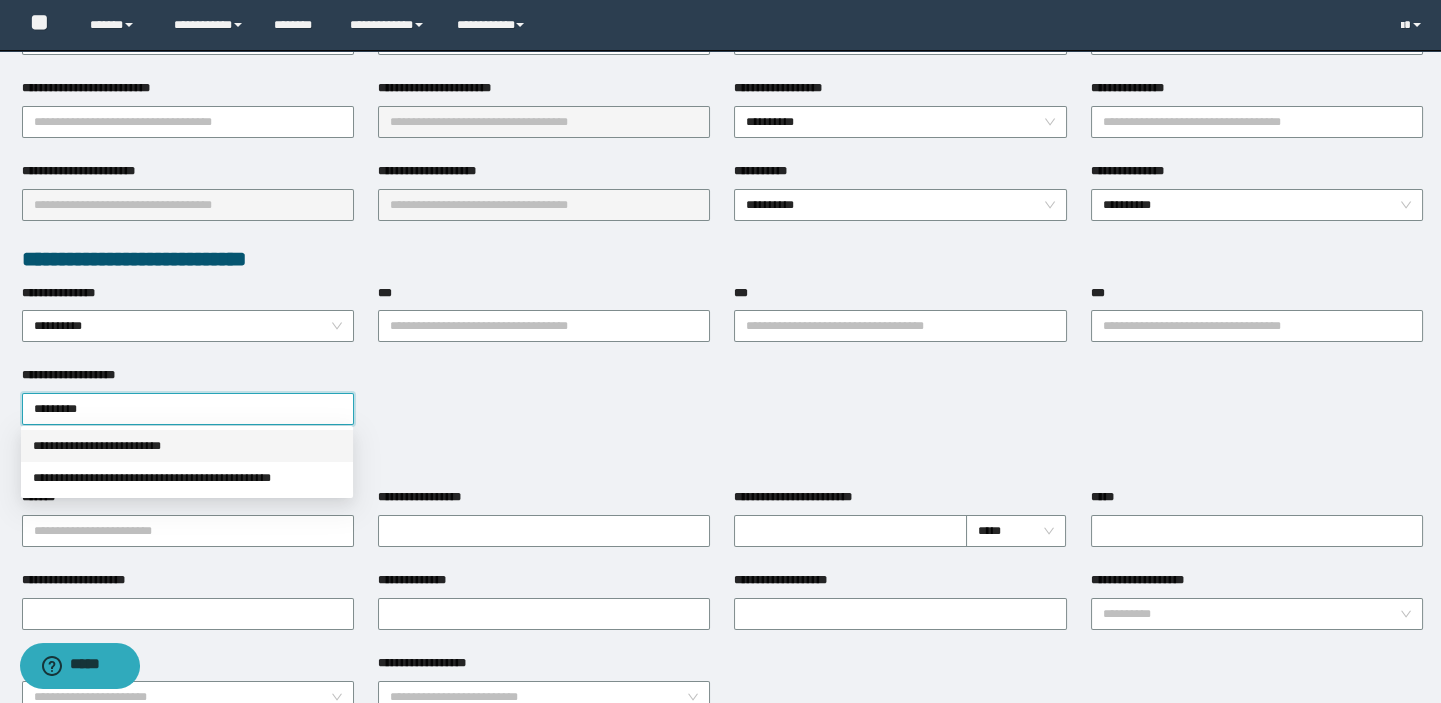 click on "**********" at bounding box center (187, 446) 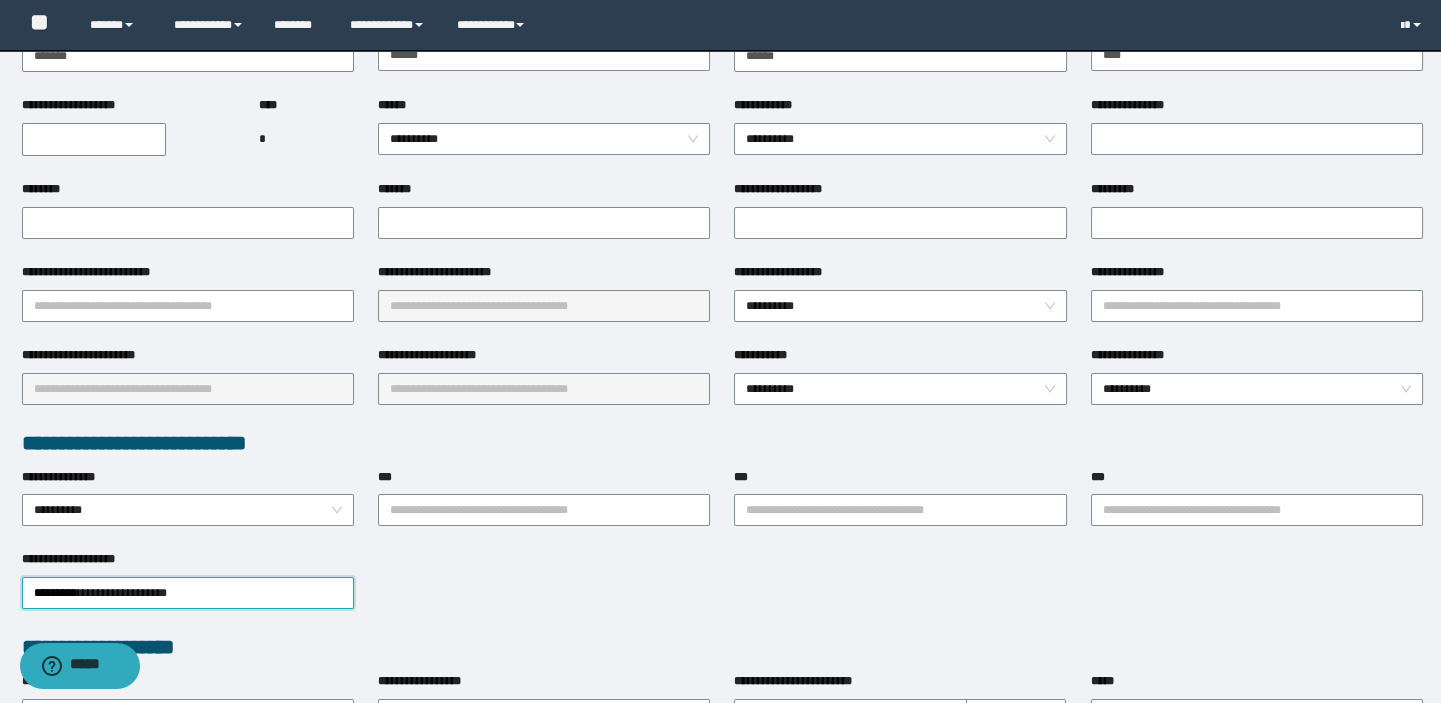 scroll, scrollTop: 0, scrollLeft: 0, axis: both 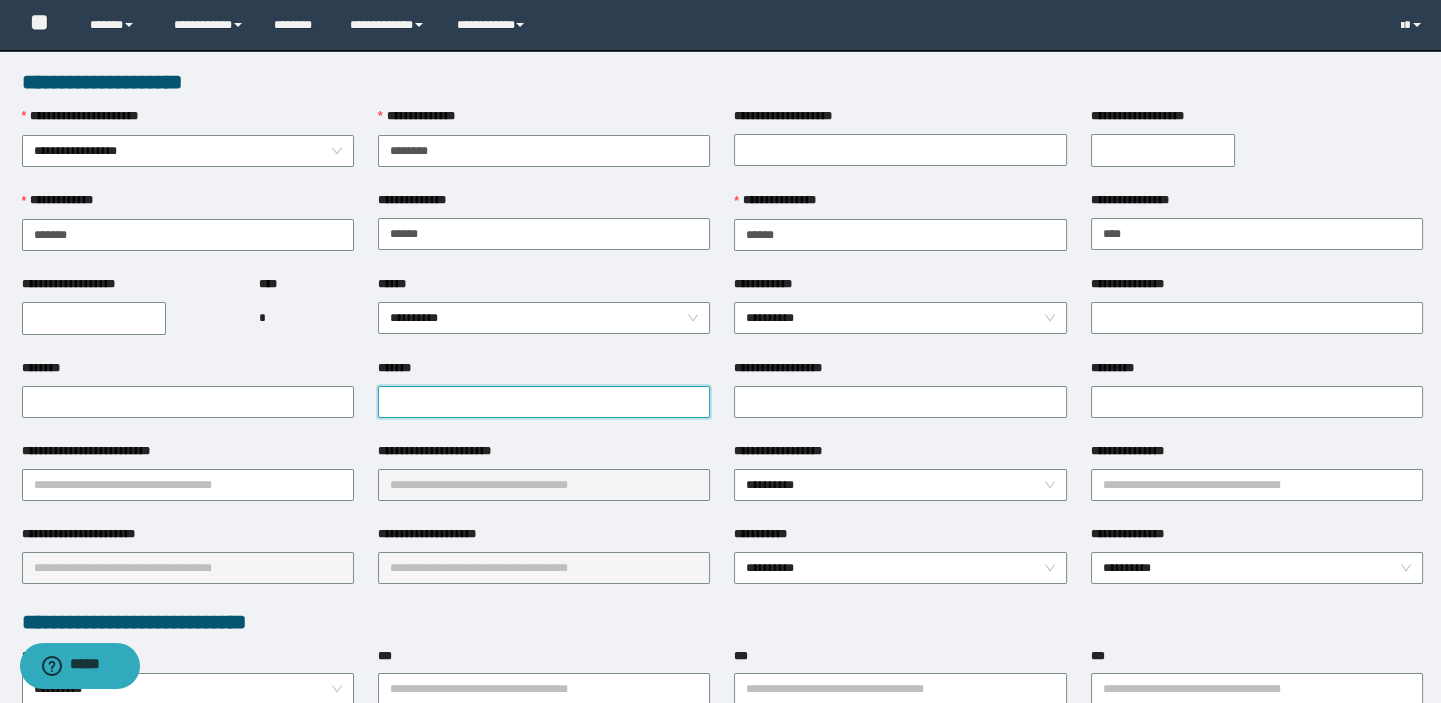 click on "*******" at bounding box center (544, 402) 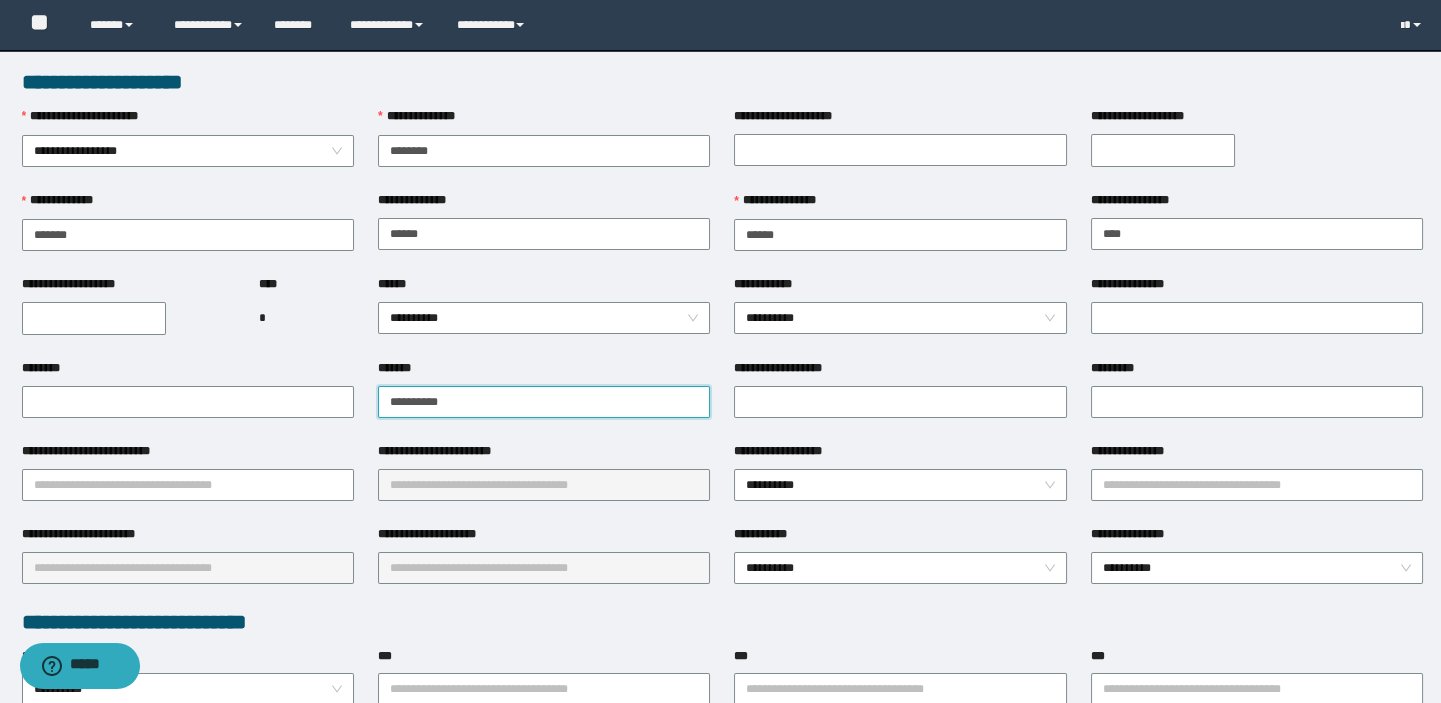 type on "**********" 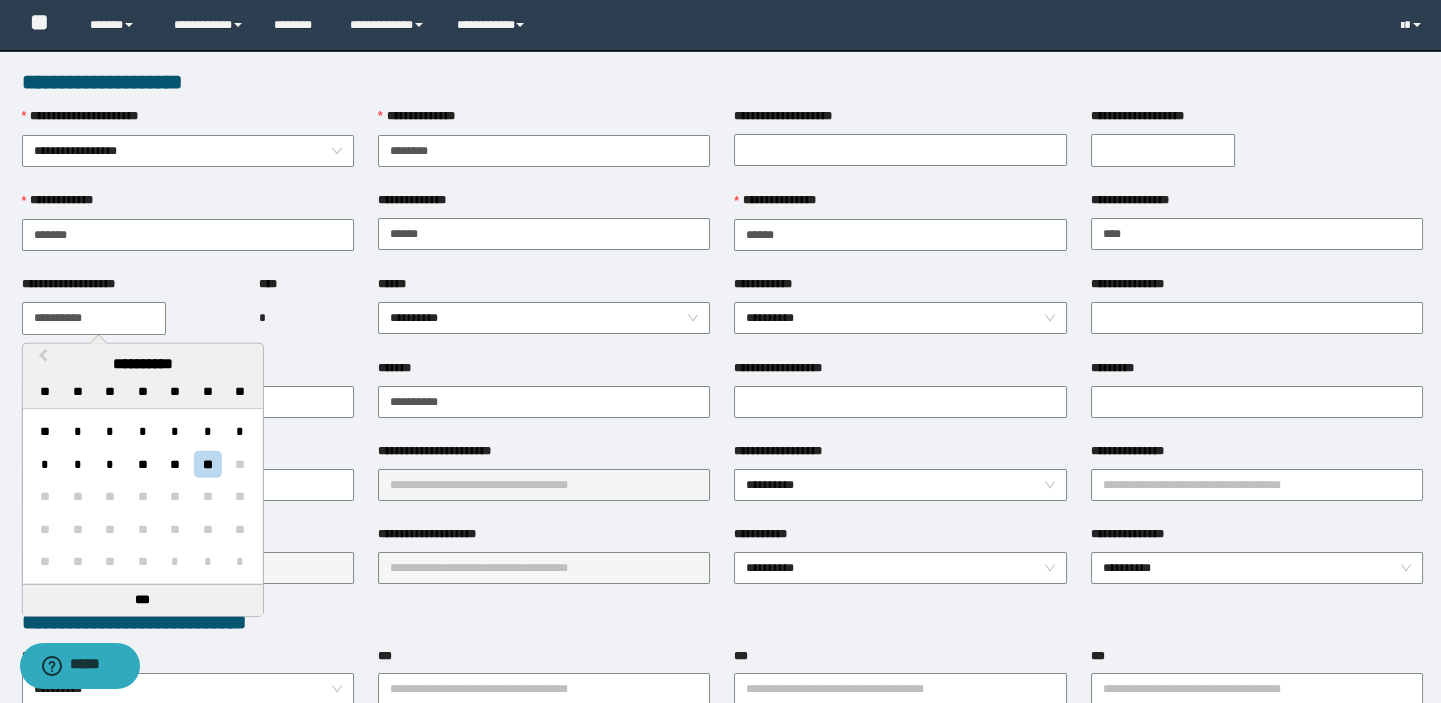 click on "**********" at bounding box center (94, 318) 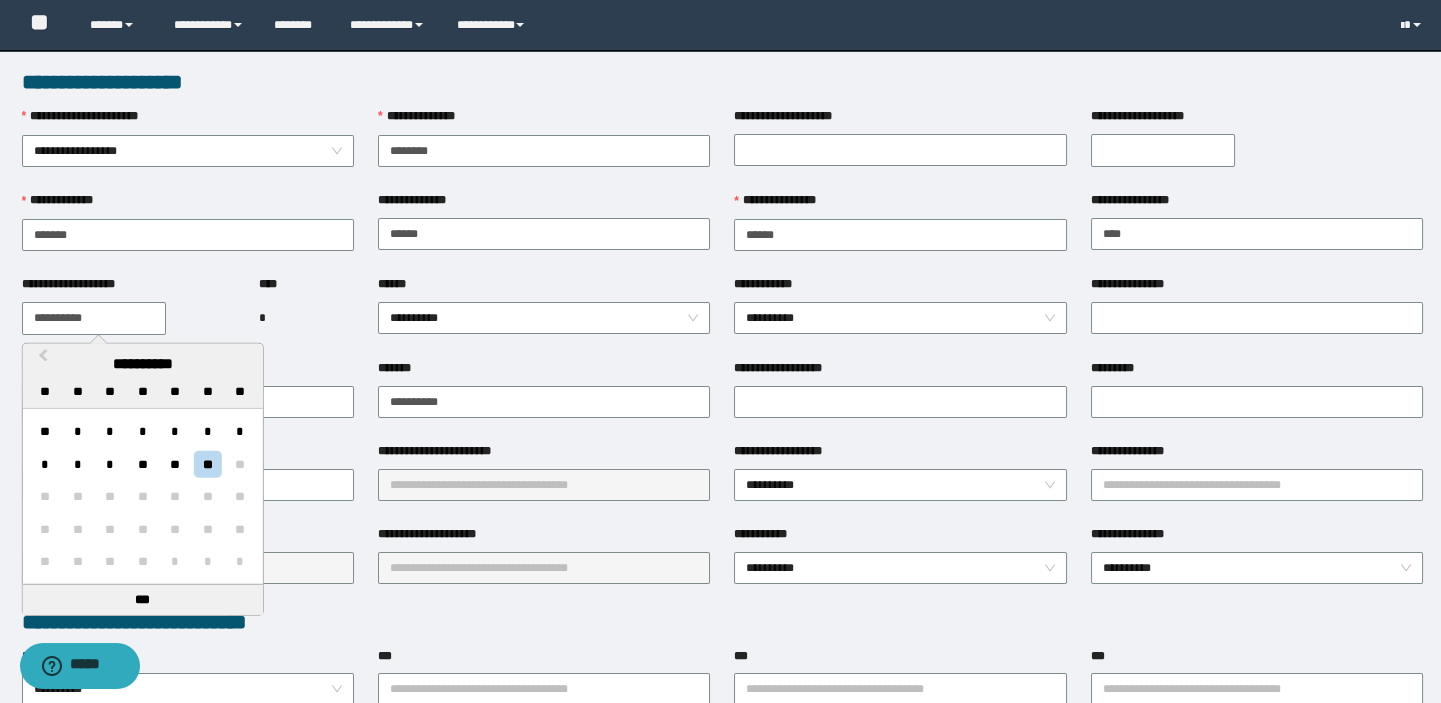 click on "**********" at bounding box center [94, 318] 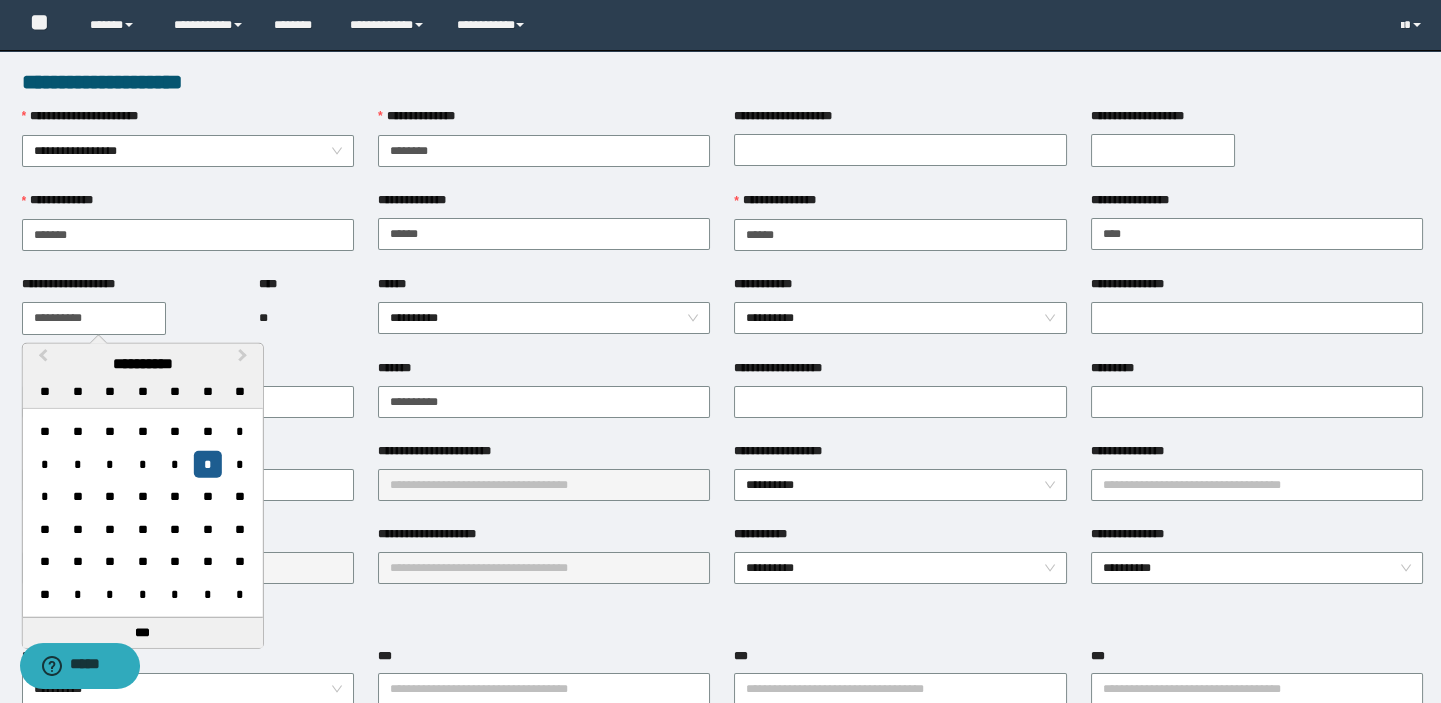type on "**********" 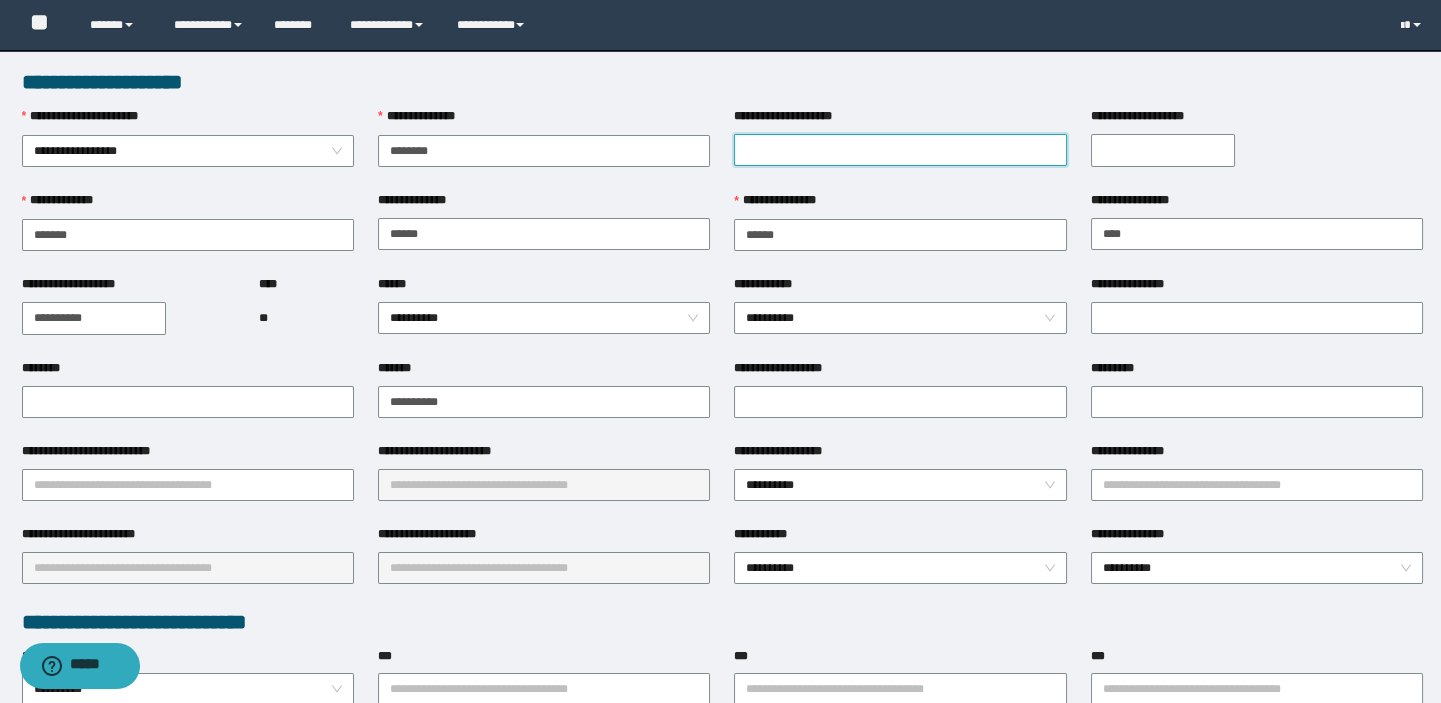click on "**********" at bounding box center [900, 150] 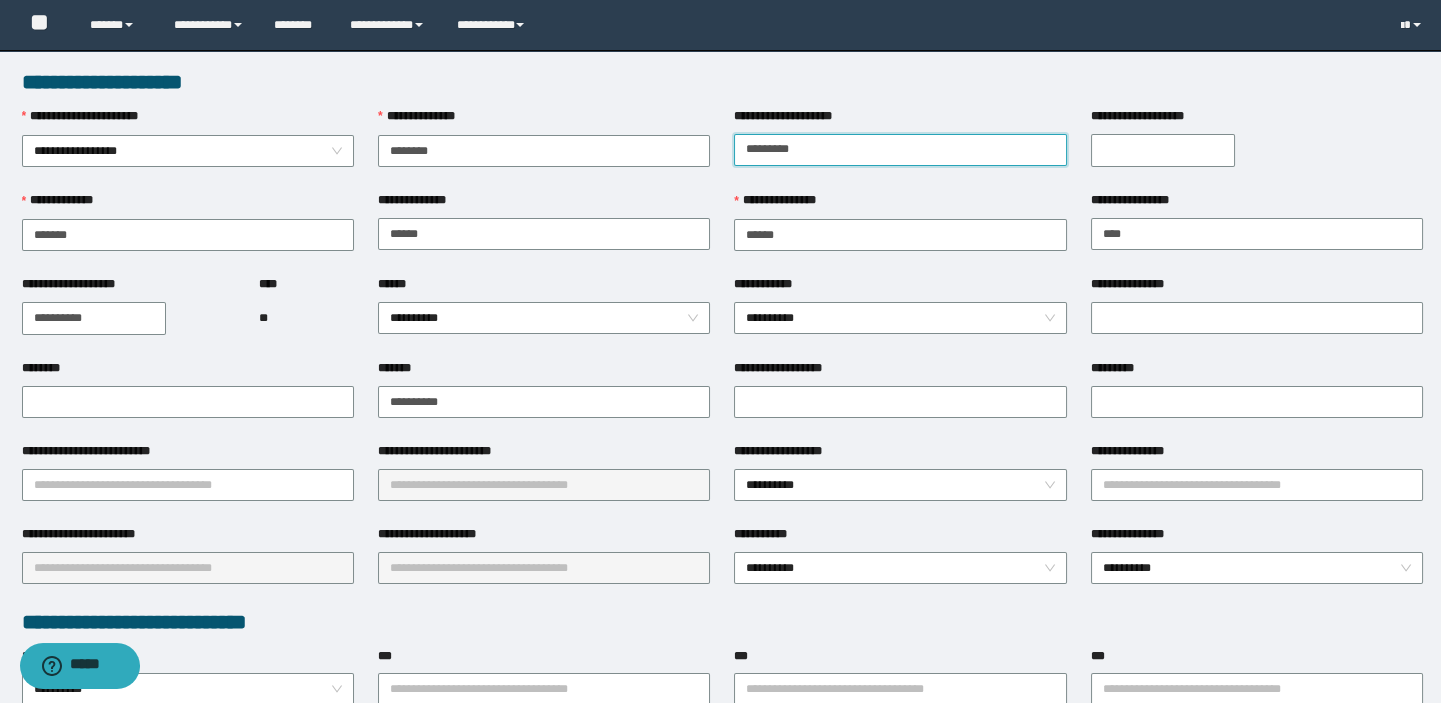 type on "*********" 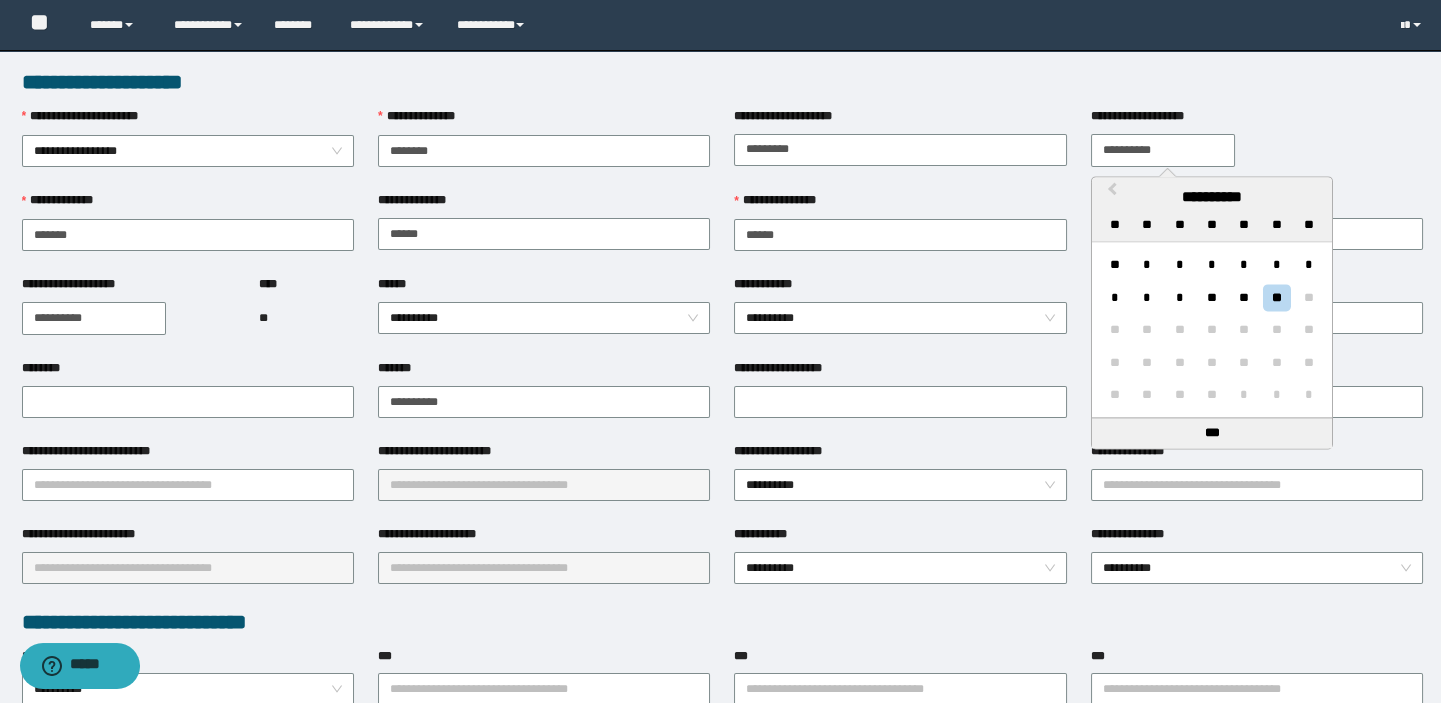 click on "**********" at bounding box center (1163, 150) 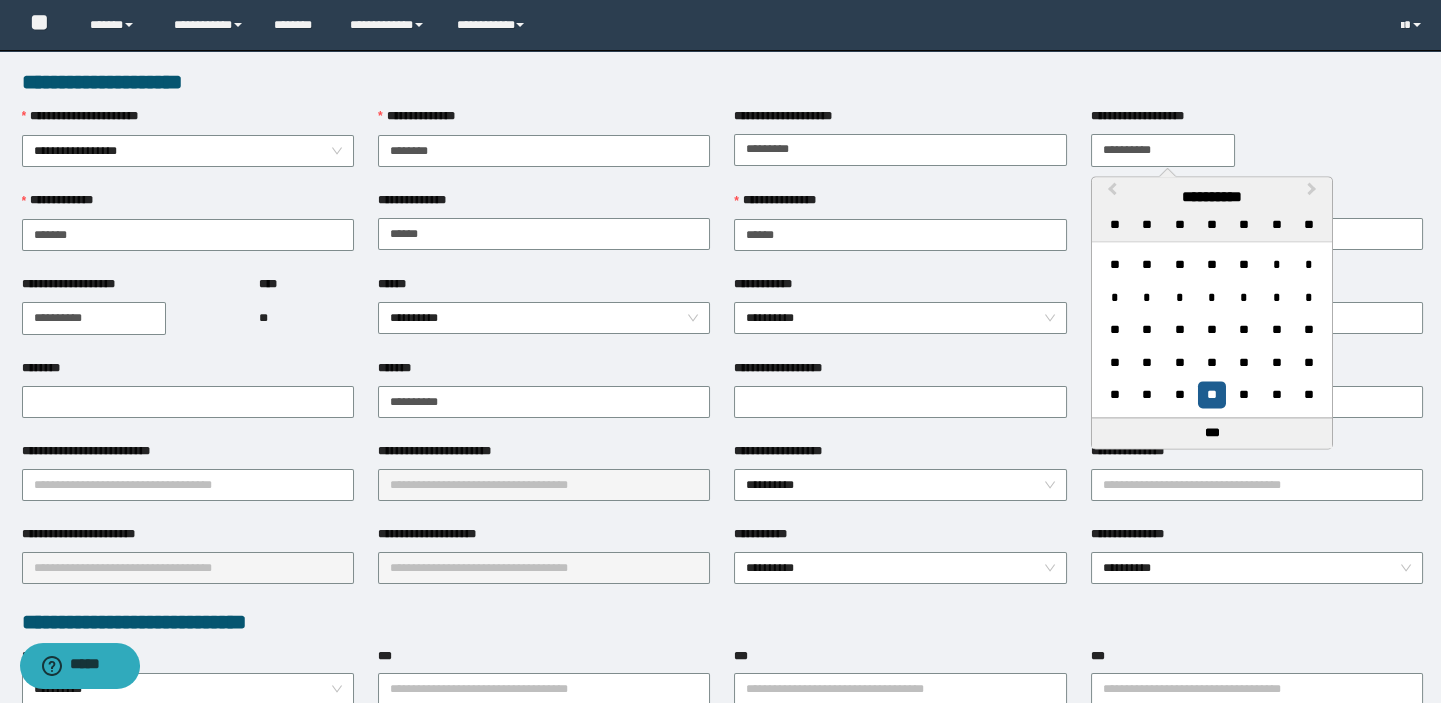 type on "**********" 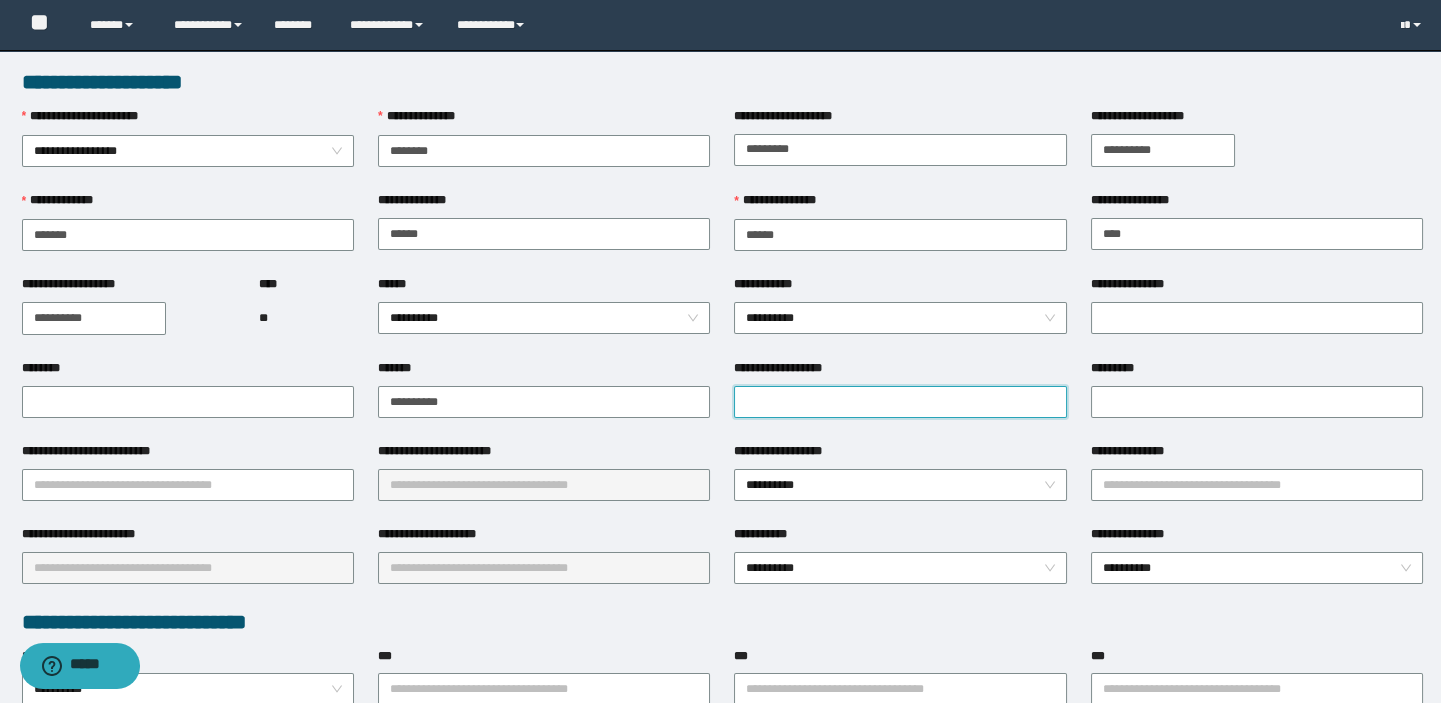 click on "**********" at bounding box center (900, 402) 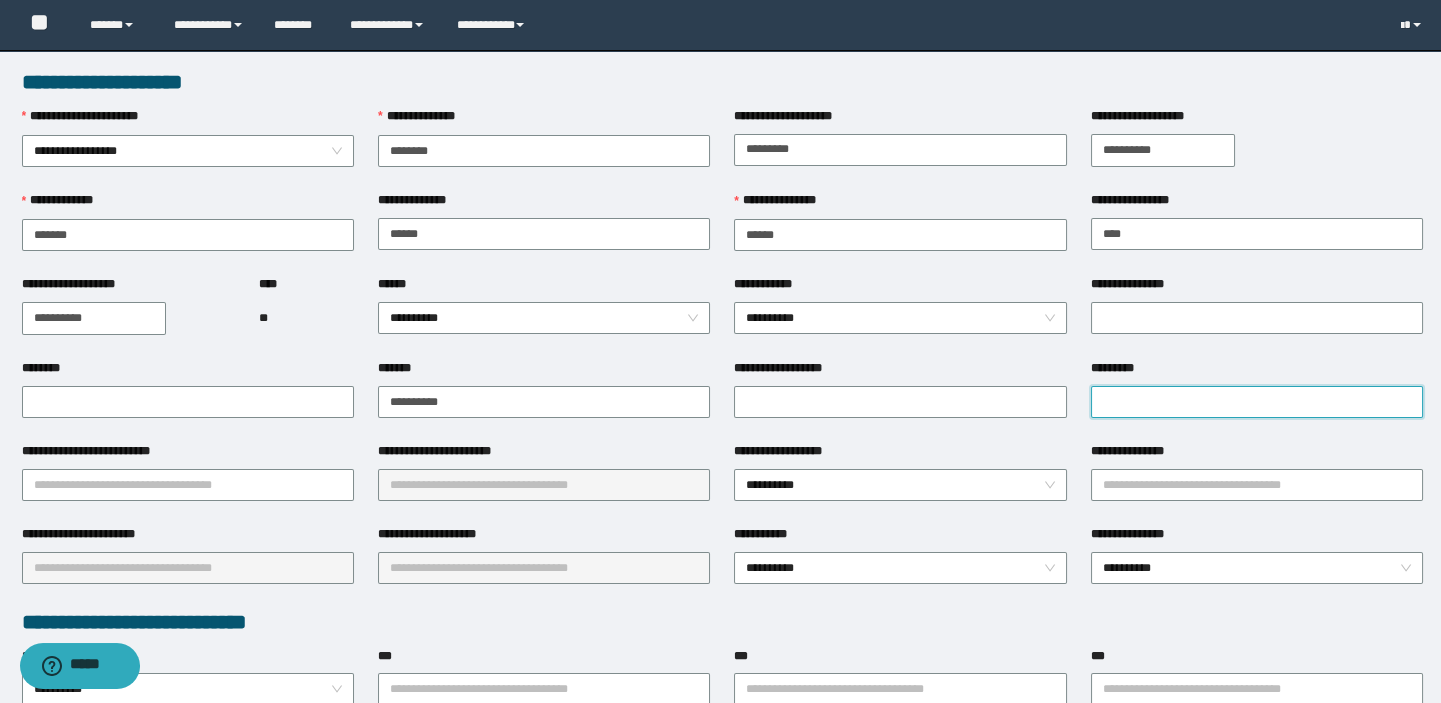click on "*********" at bounding box center [1257, 402] 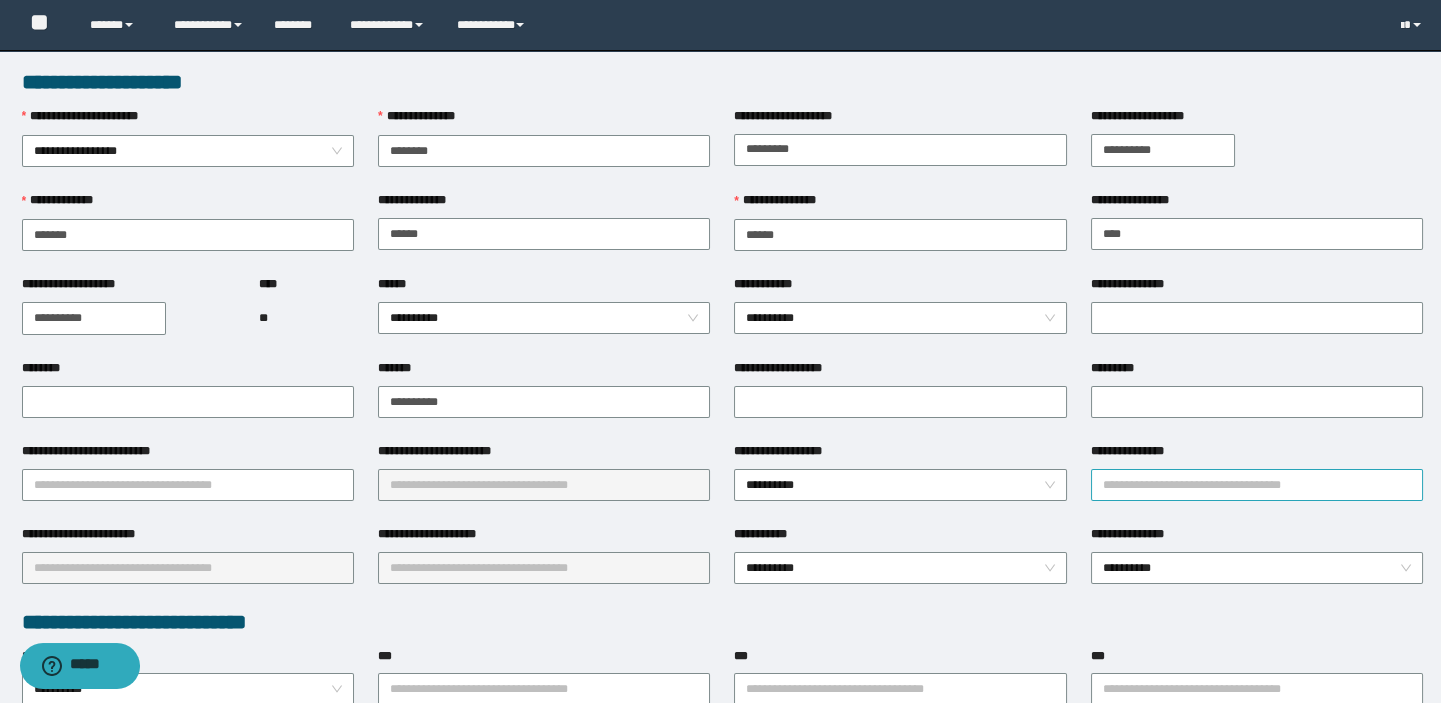 click on "**********" at bounding box center (1257, 485) 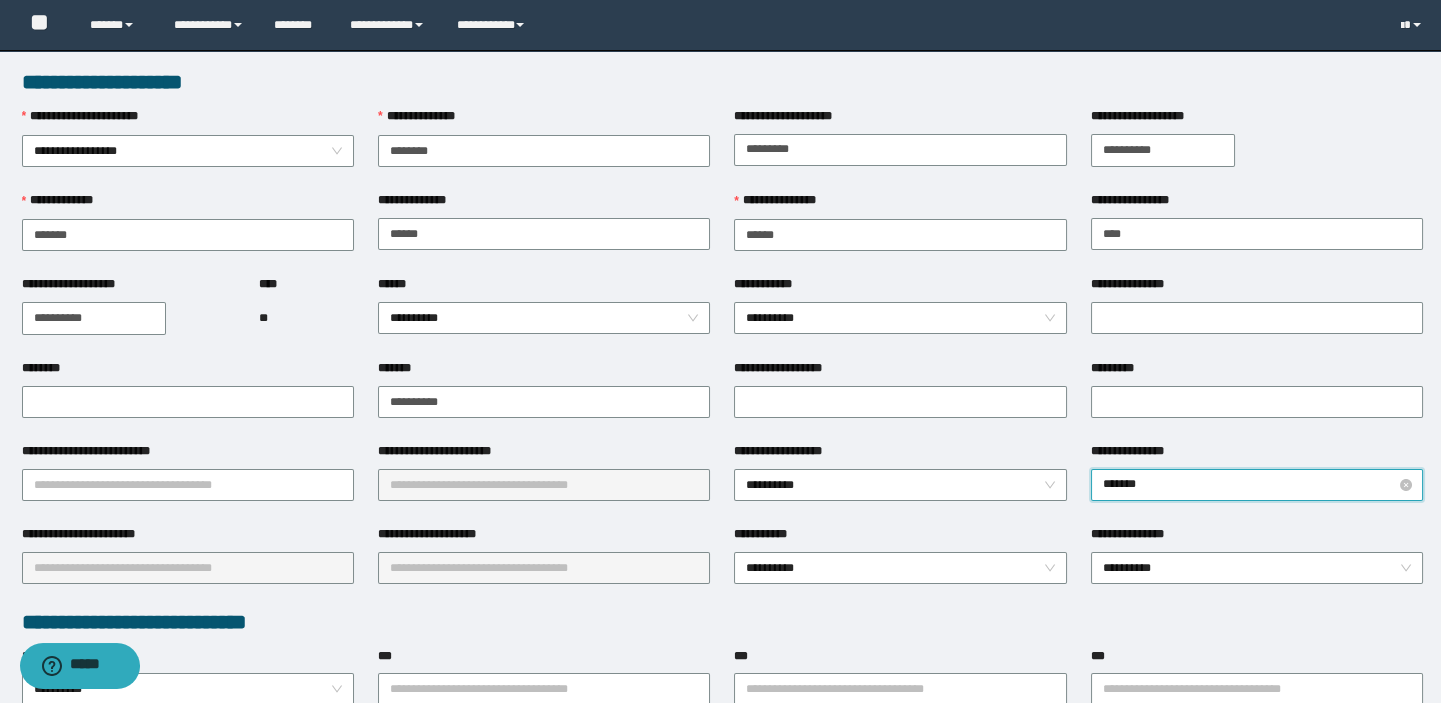 type on "********" 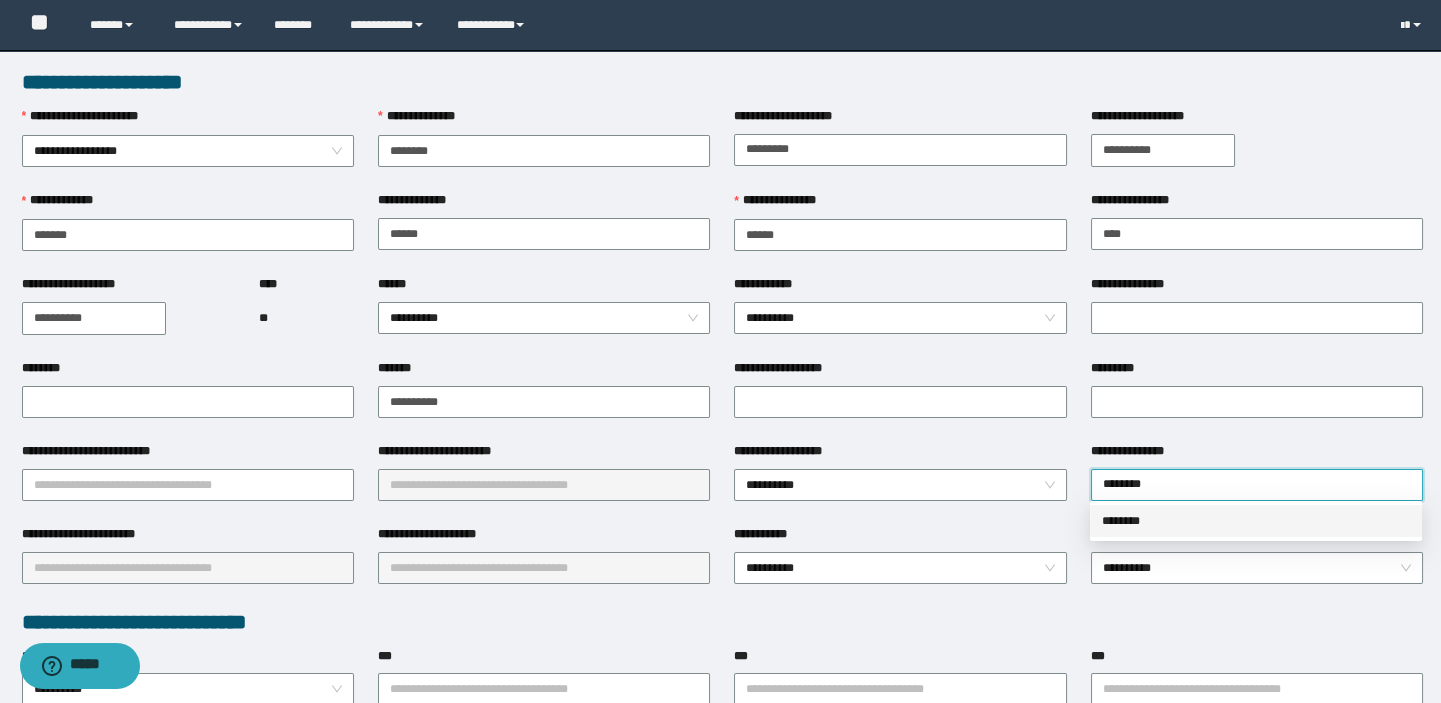 click on "********" at bounding box center (1256, 521) 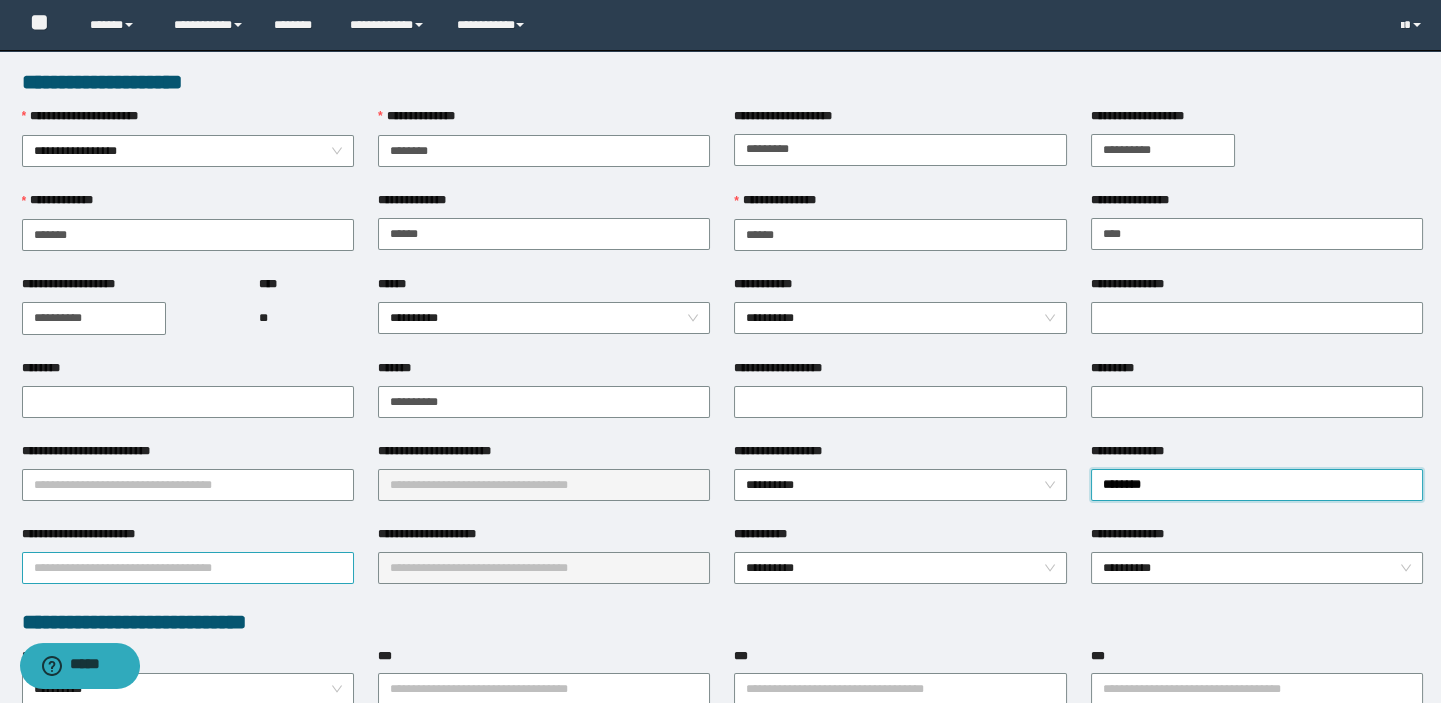 click on "**********" at bounding box center (188, 568) 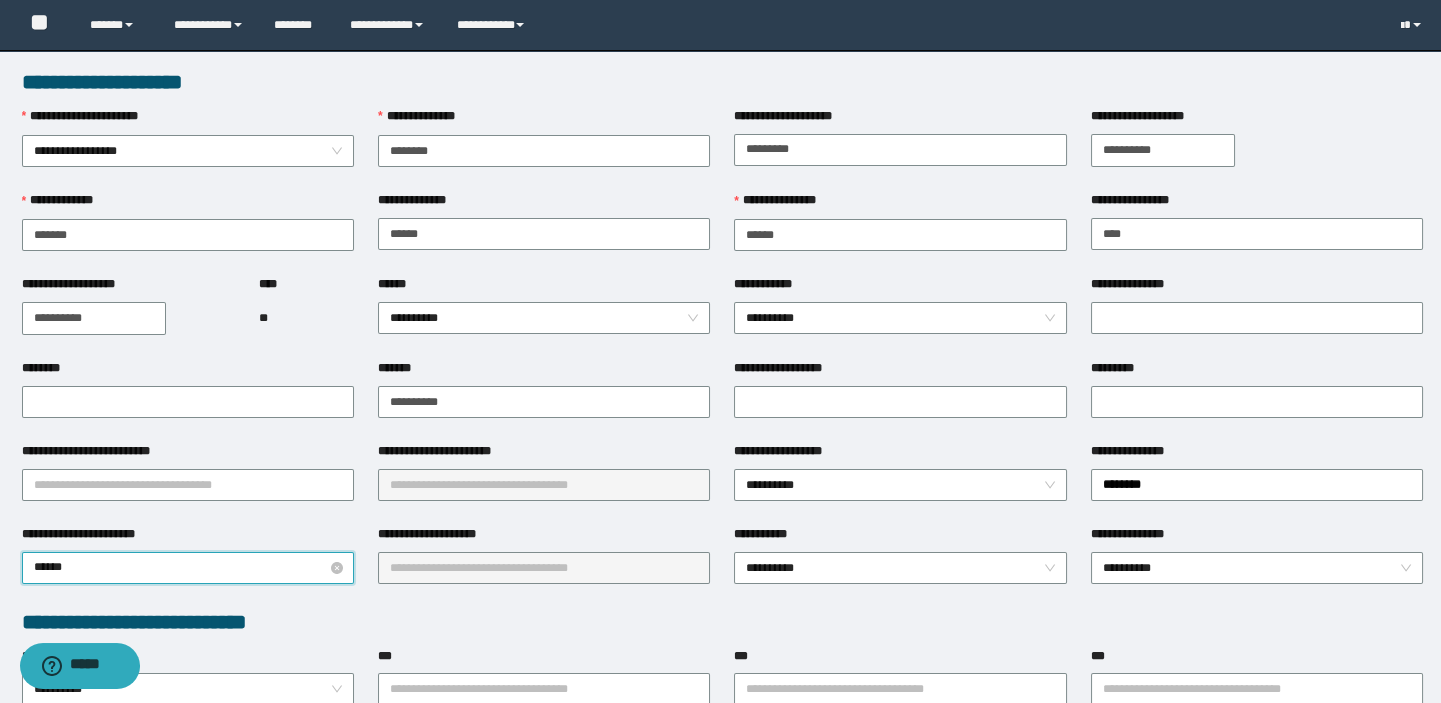 type on "*******" 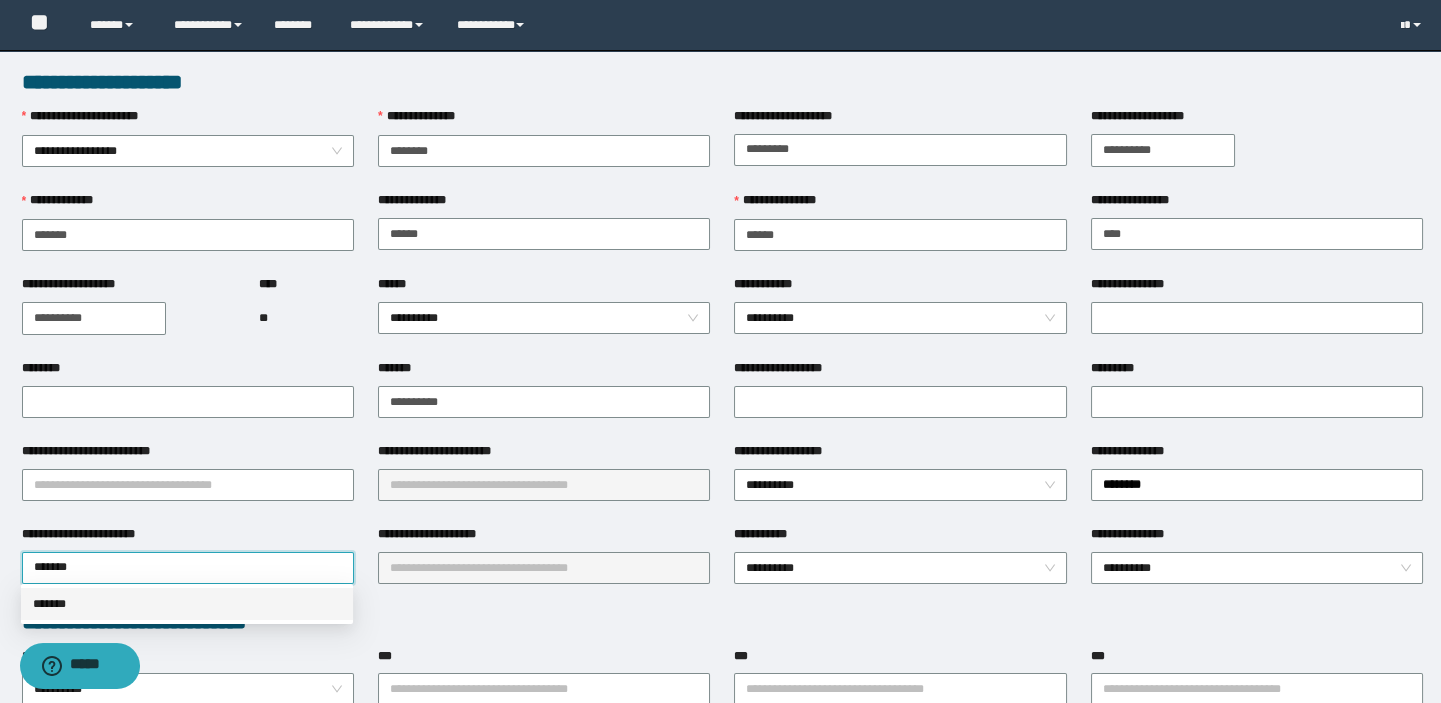 click on "*******" at bounding box center [187, 604] 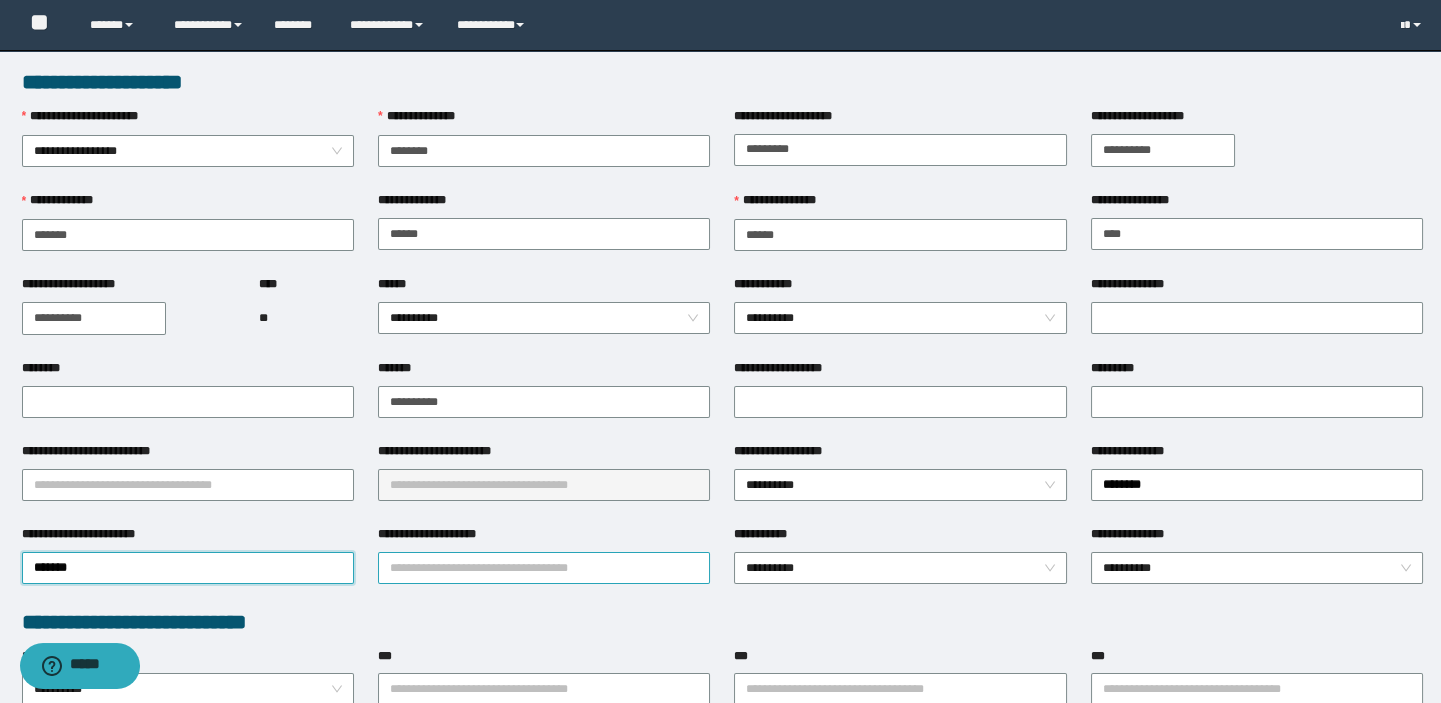 click on "**********" at bounding box center (544, 568) 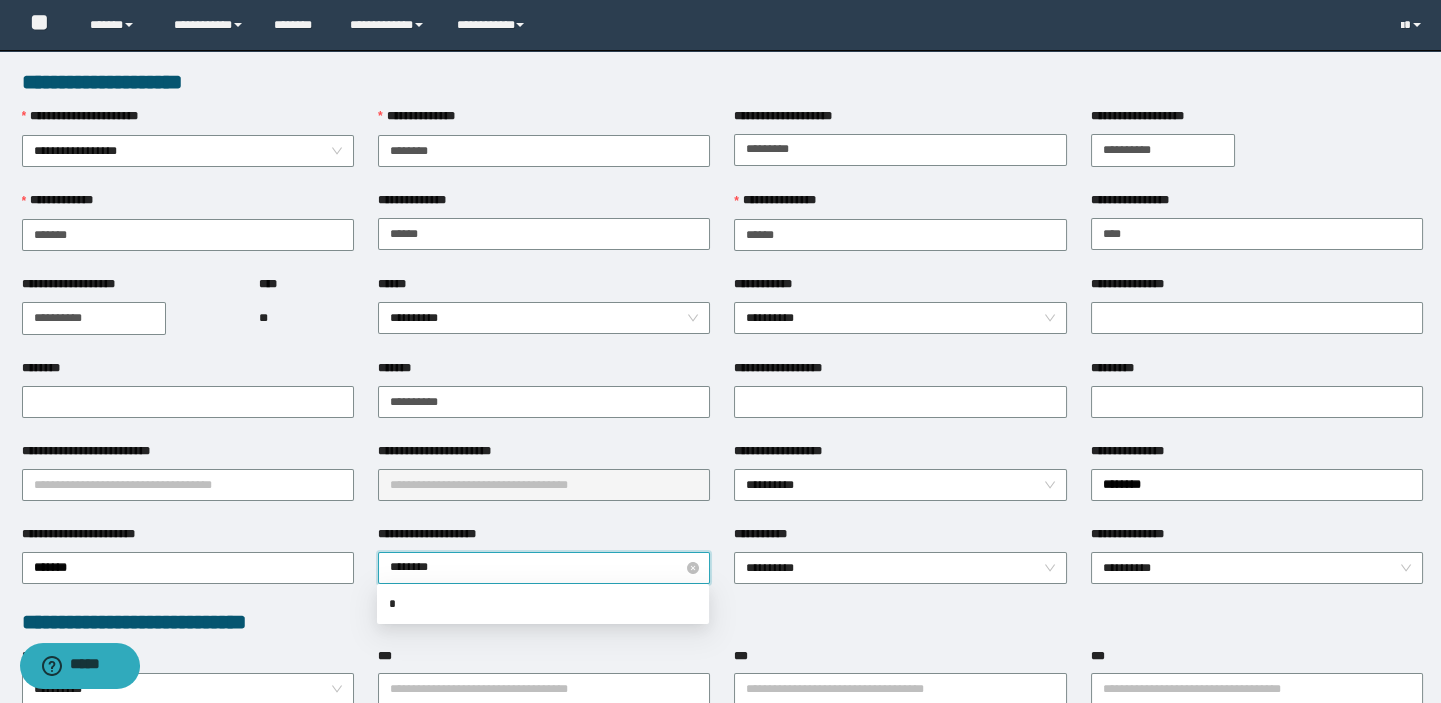 type on "*********" 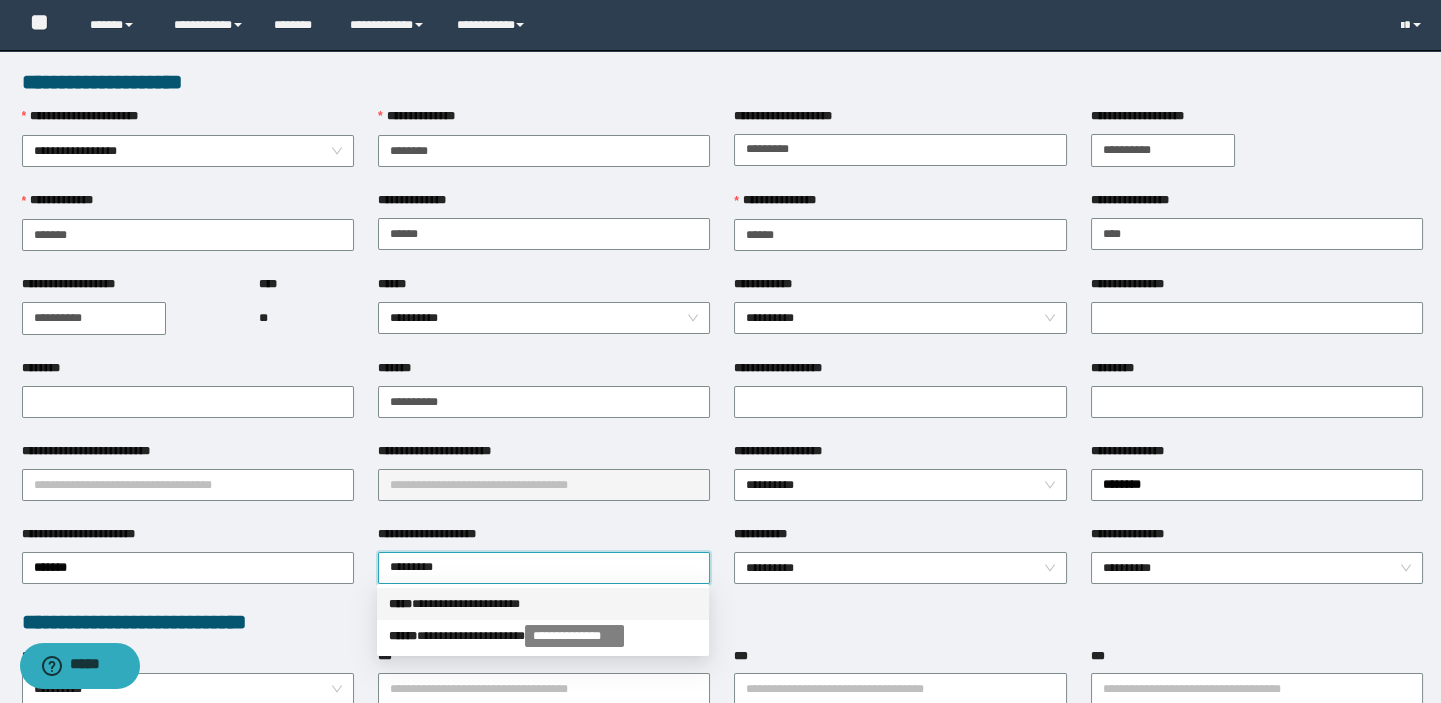 click on "**********" at bounding box center (543, 604) 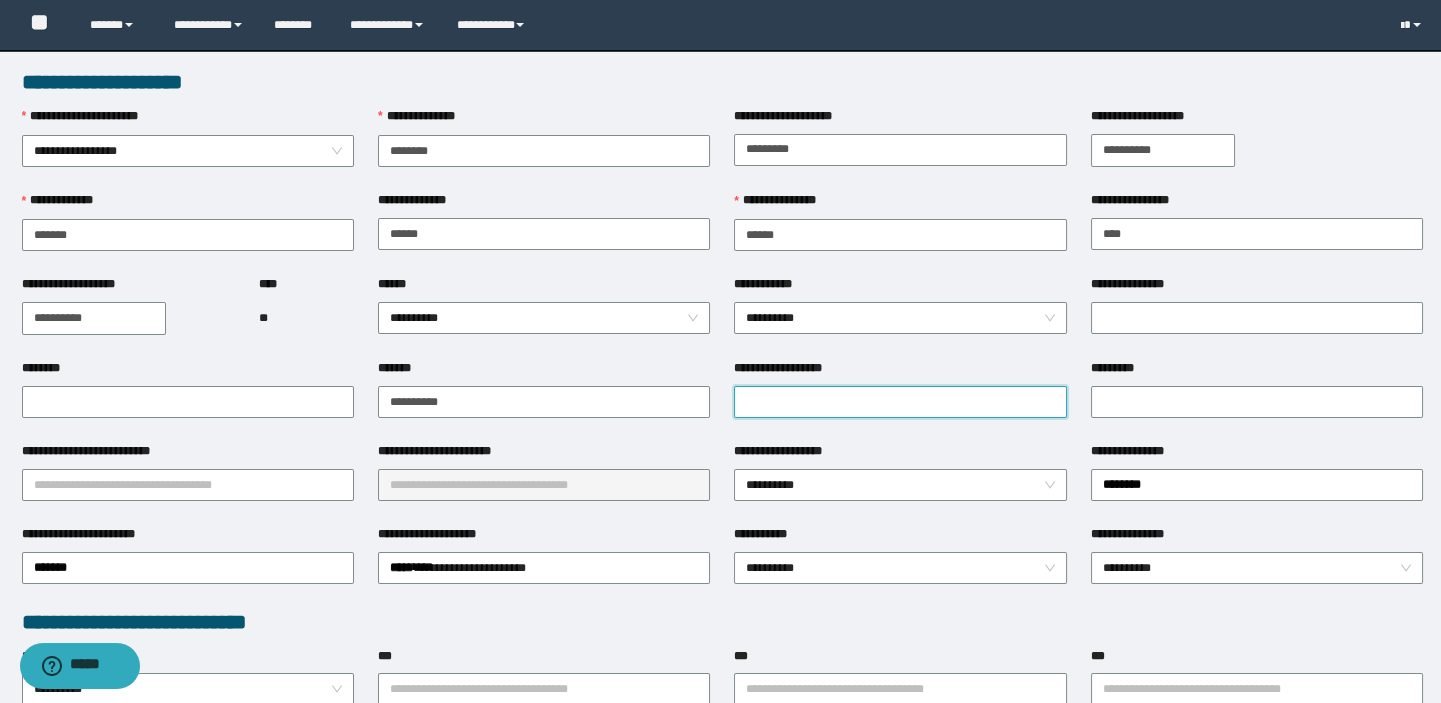 click on "**********" at bounding box center [900, 402] 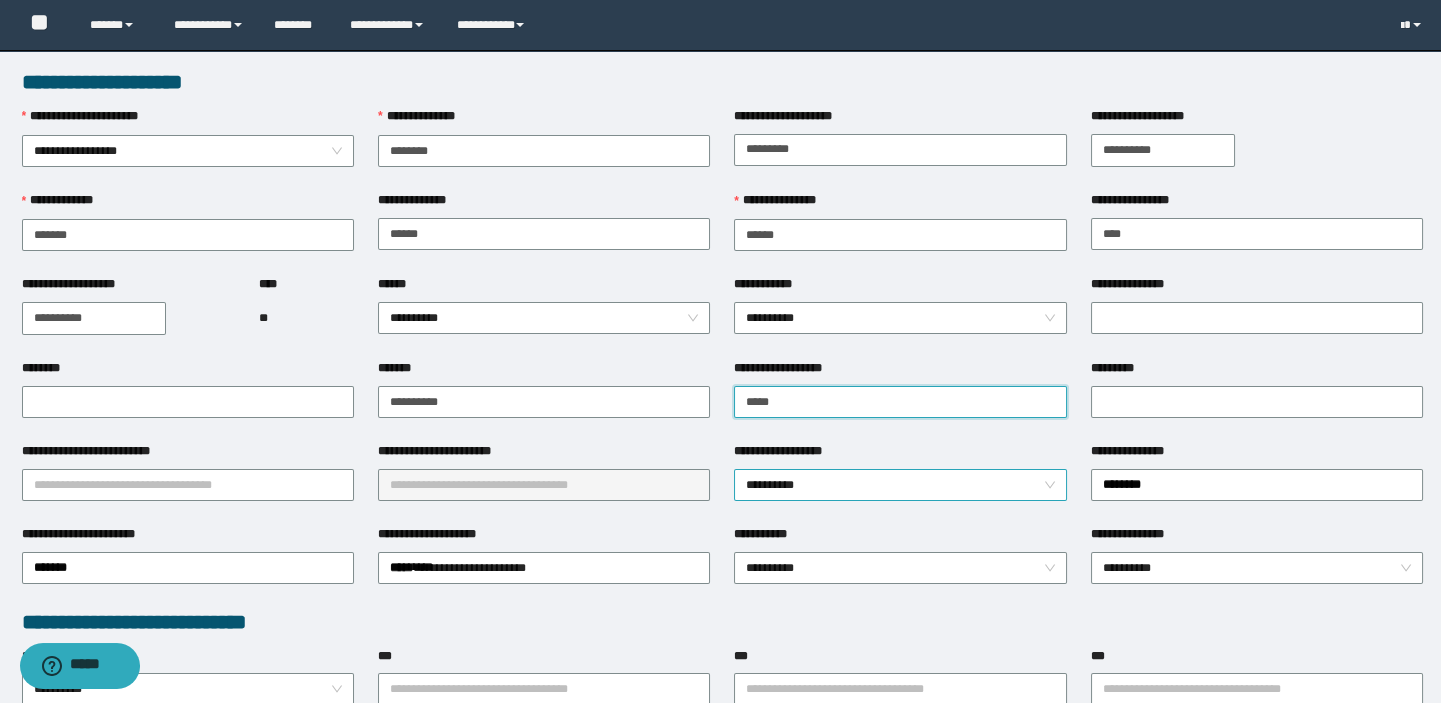 type on "**********" 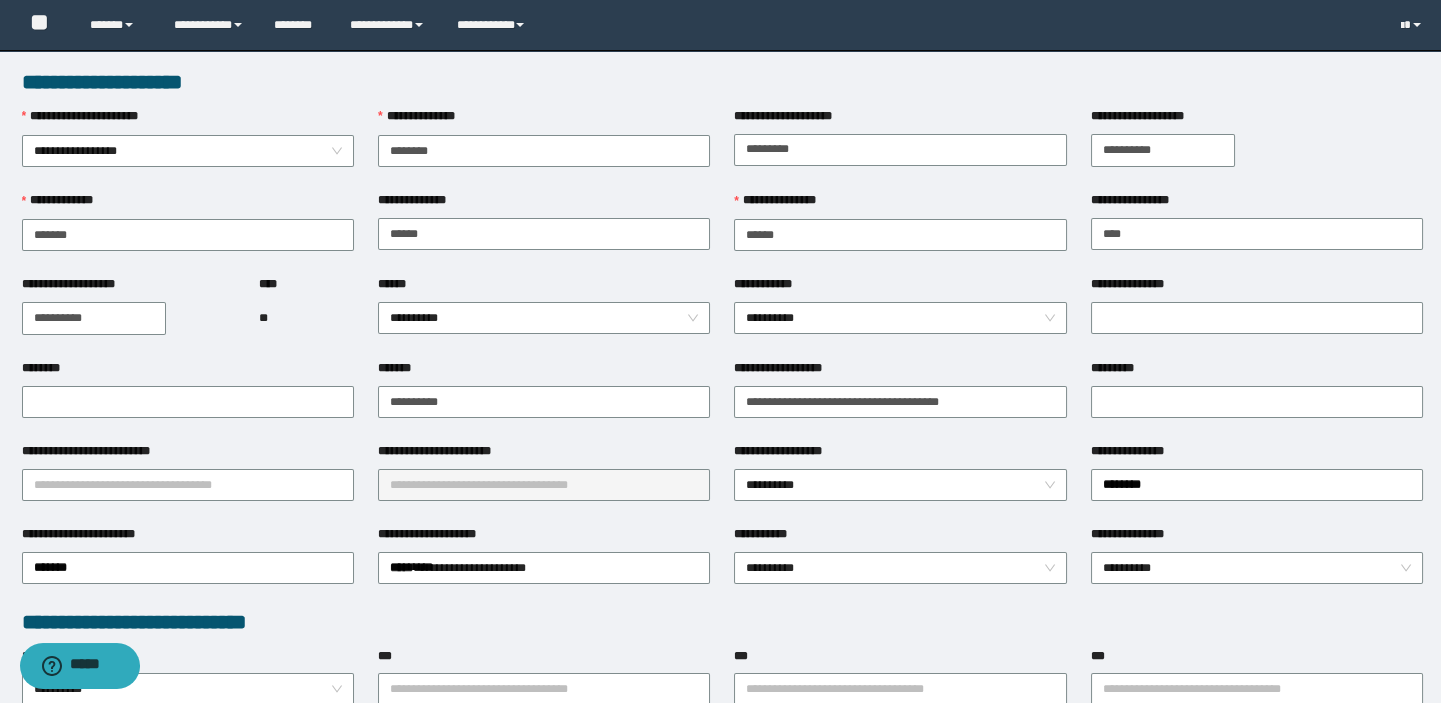 click on "*********" at bounding box center [1257, 372] 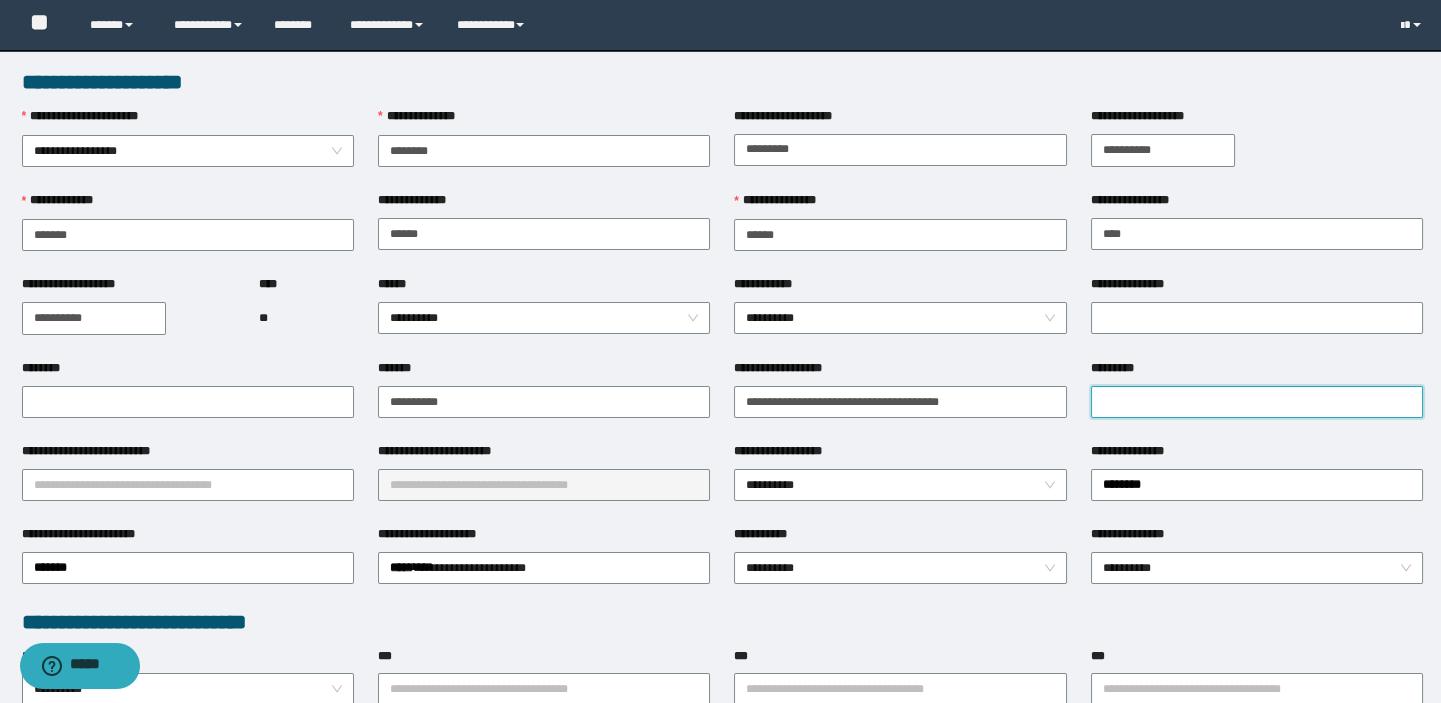 click on "*********" at bounding box center [1257, 402] 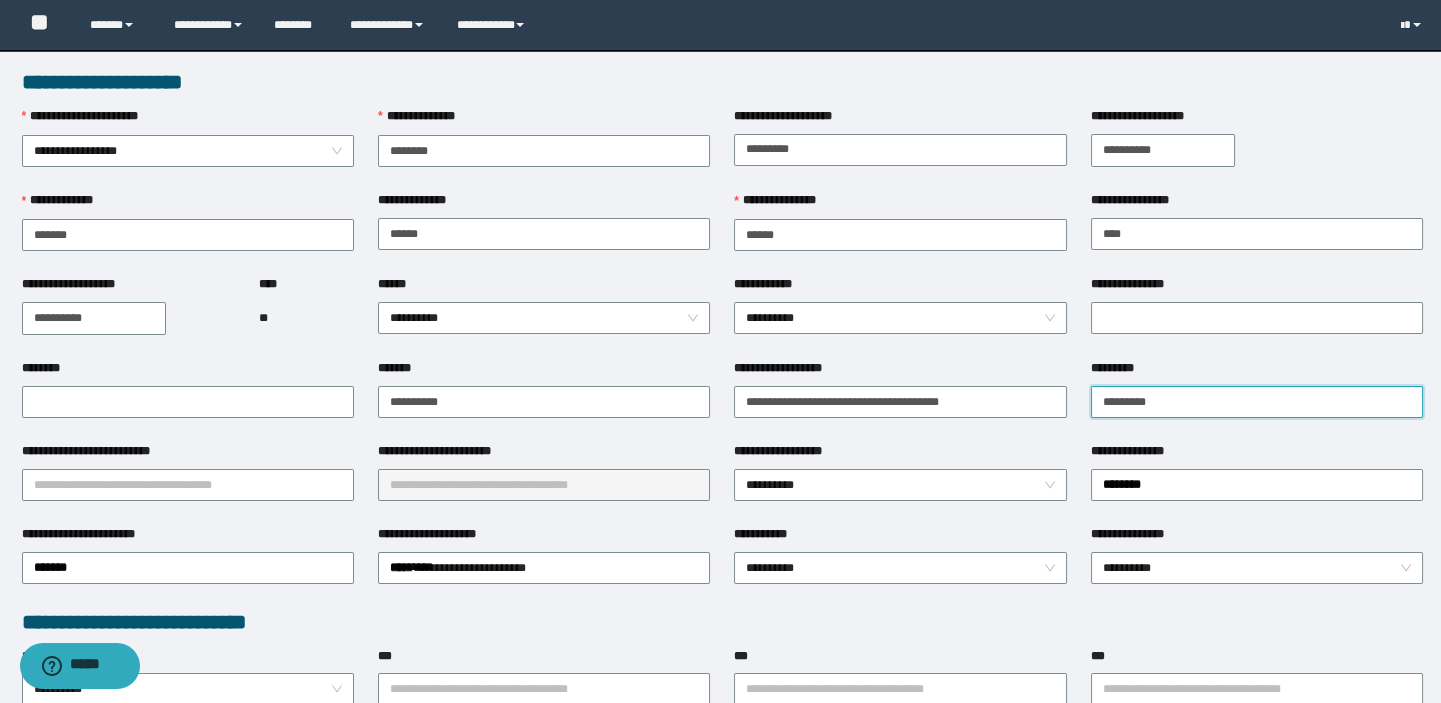 type on "**********" 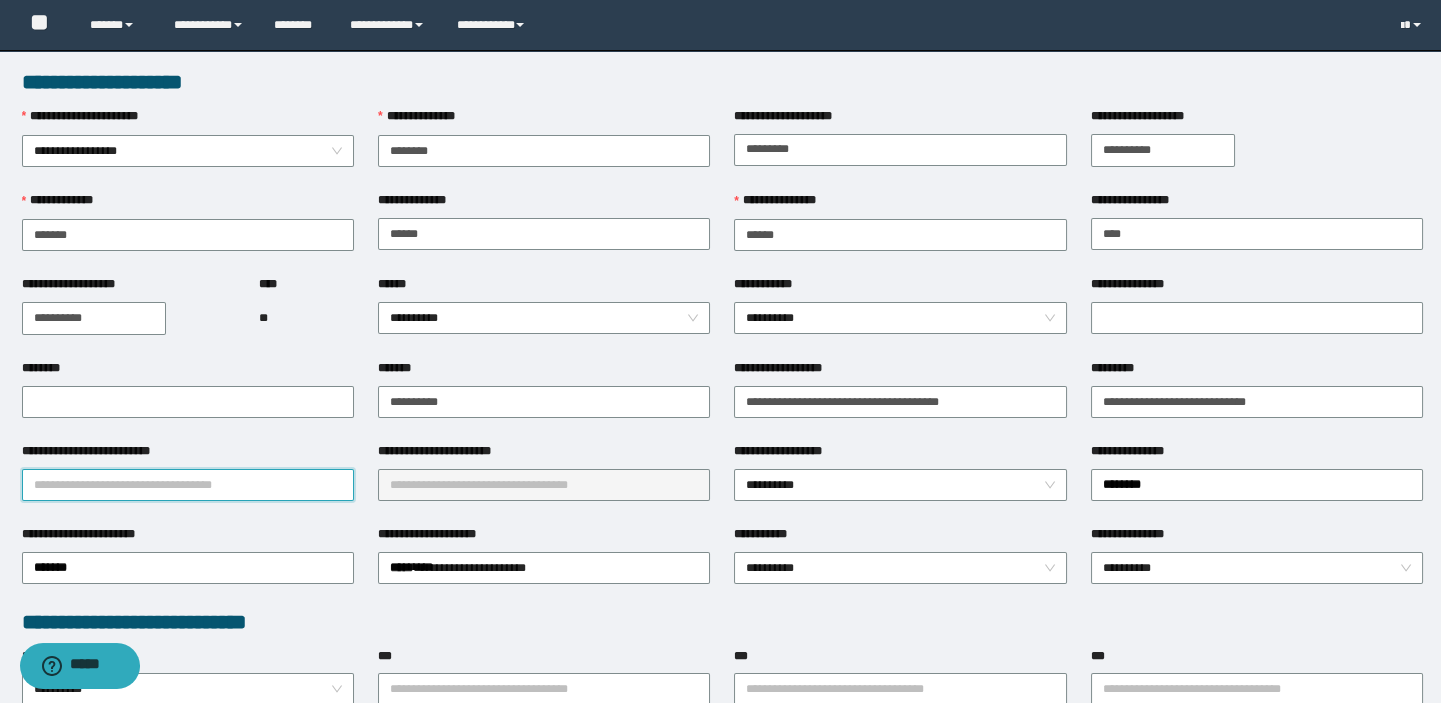 click on "**********" at bounding box center (188, 485) 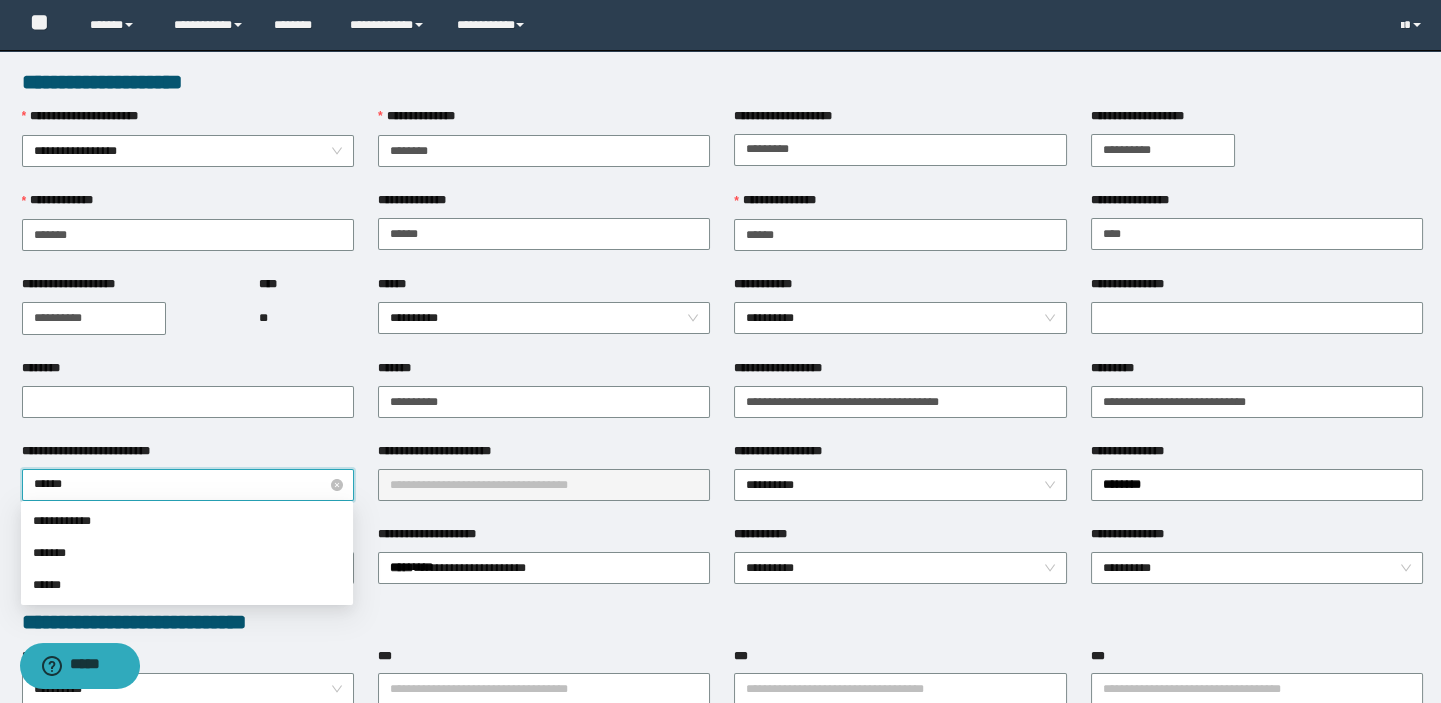 type on "*******" 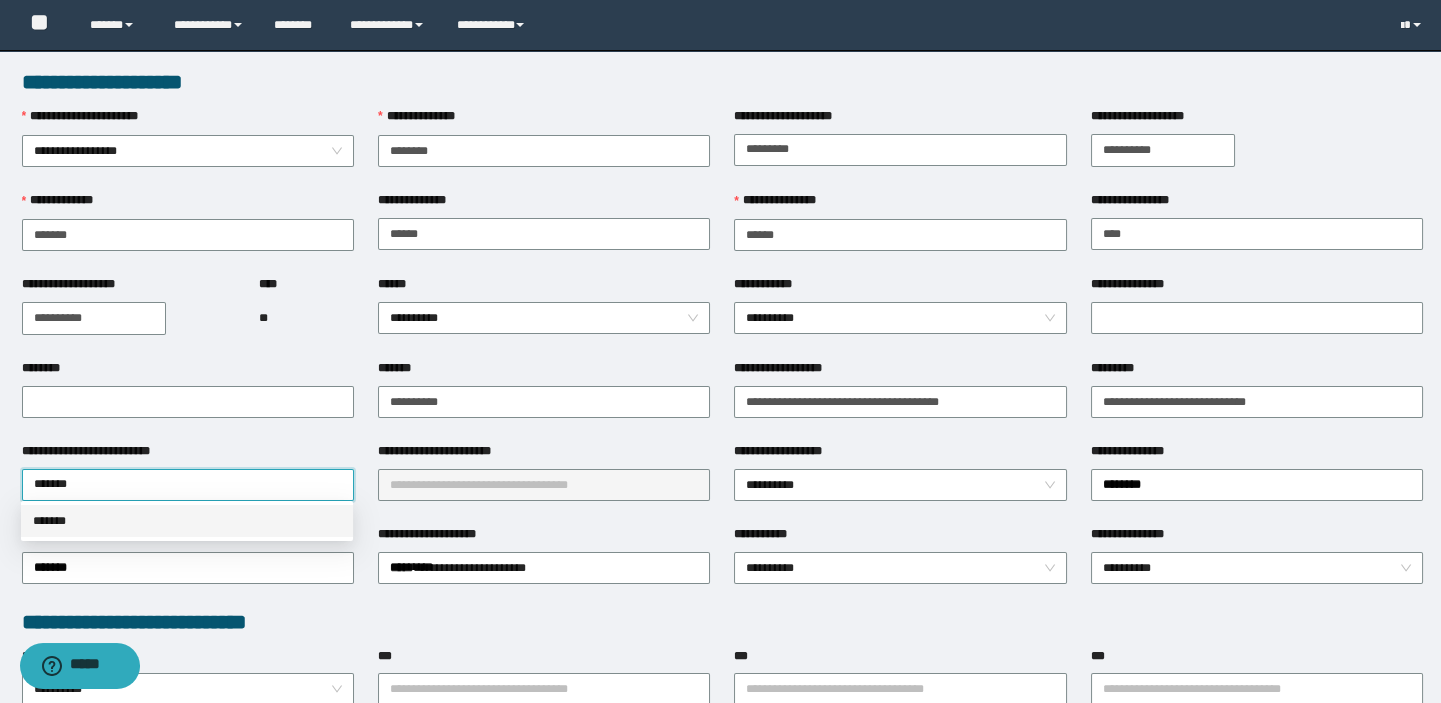 click on "*******" at bounding box center [187, 521] 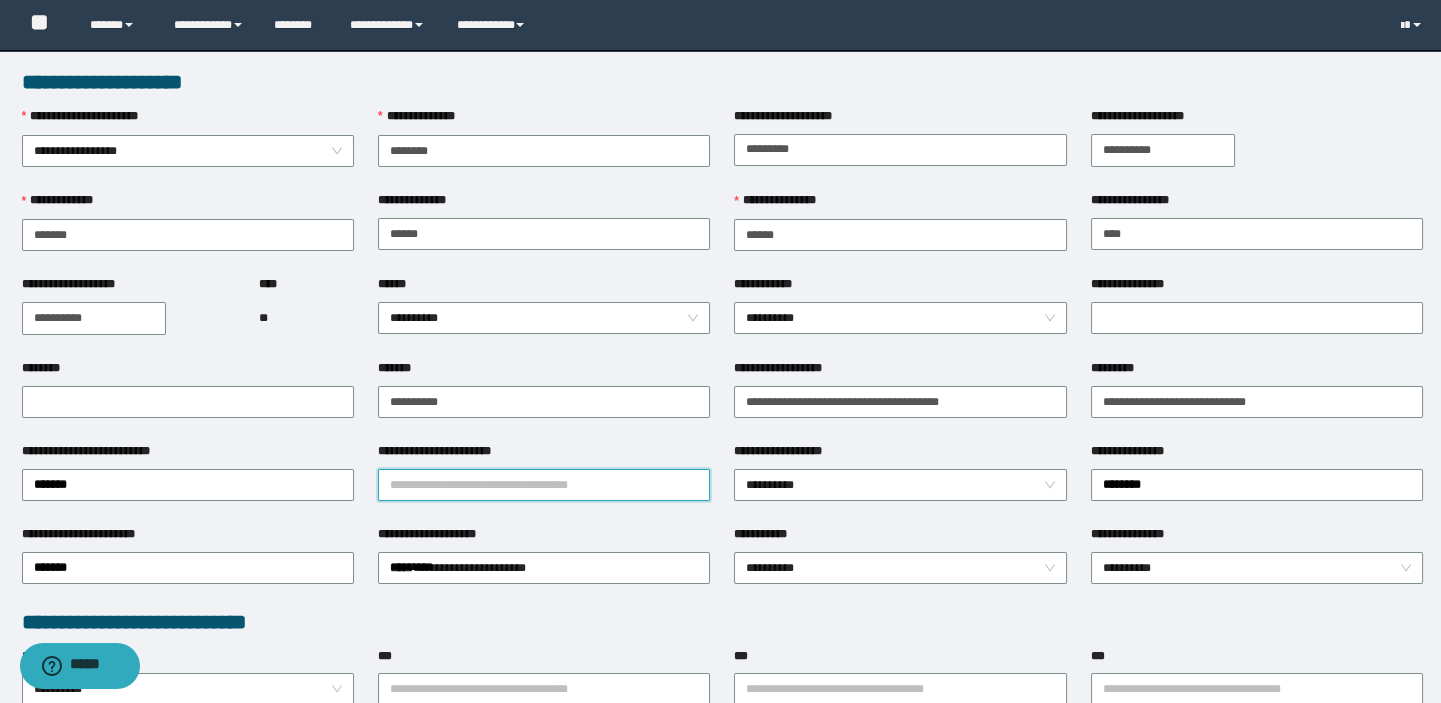 click on "**********" at bounding box center [544, 485] 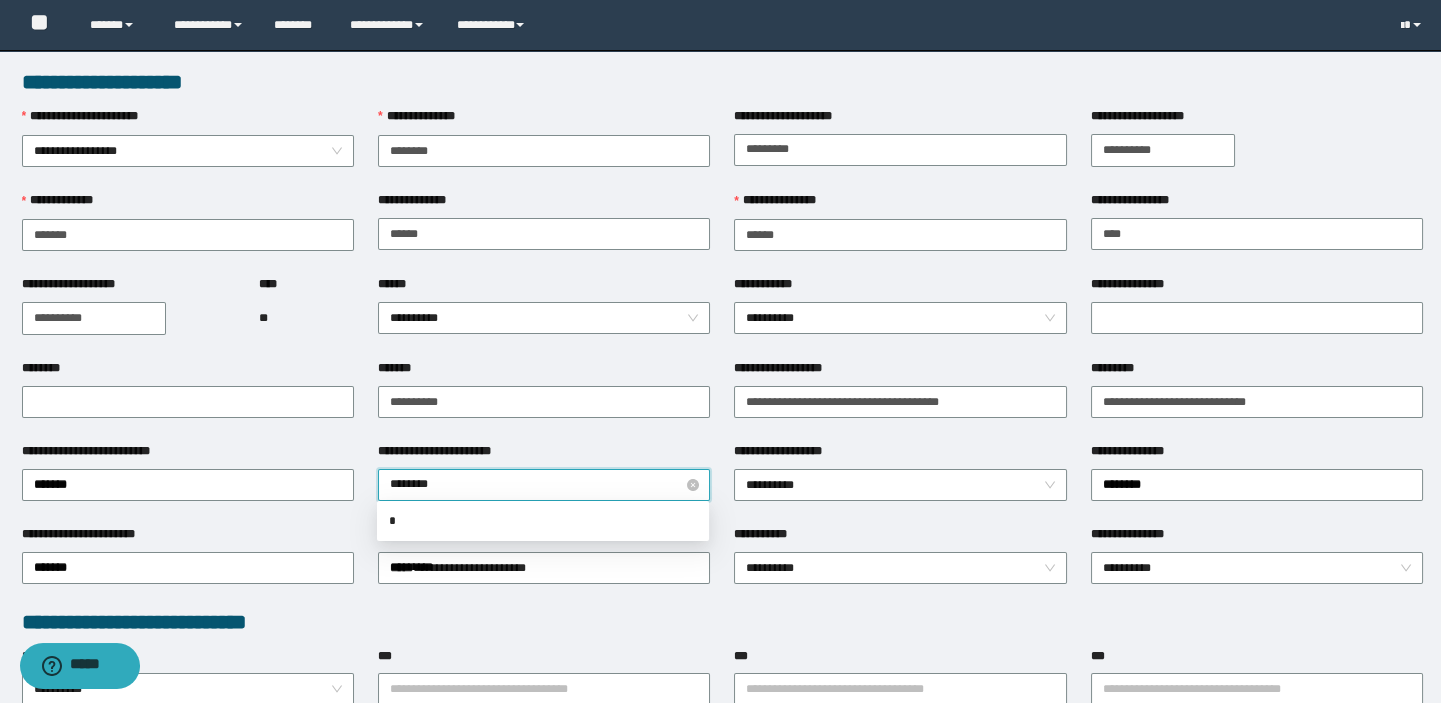 type on "*********" 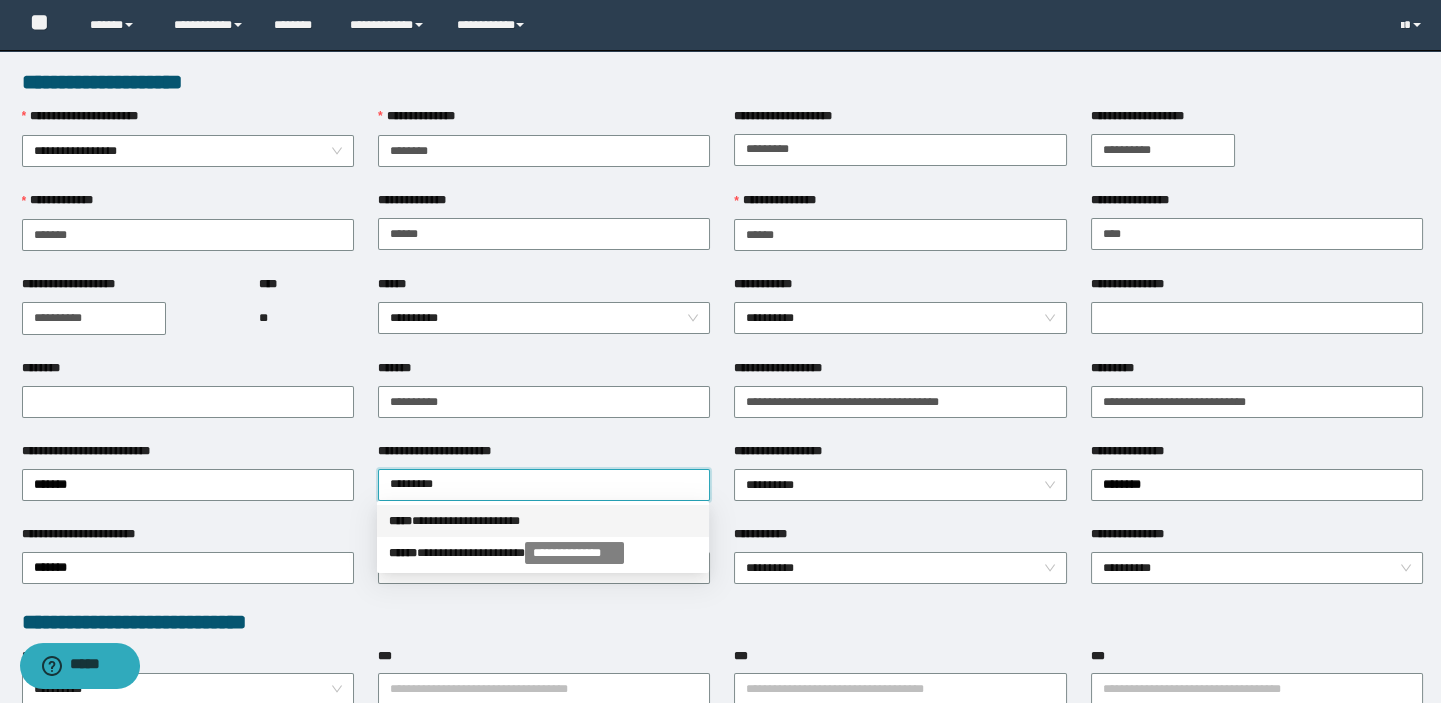 click on "**********" at bounding box center (543, 521) 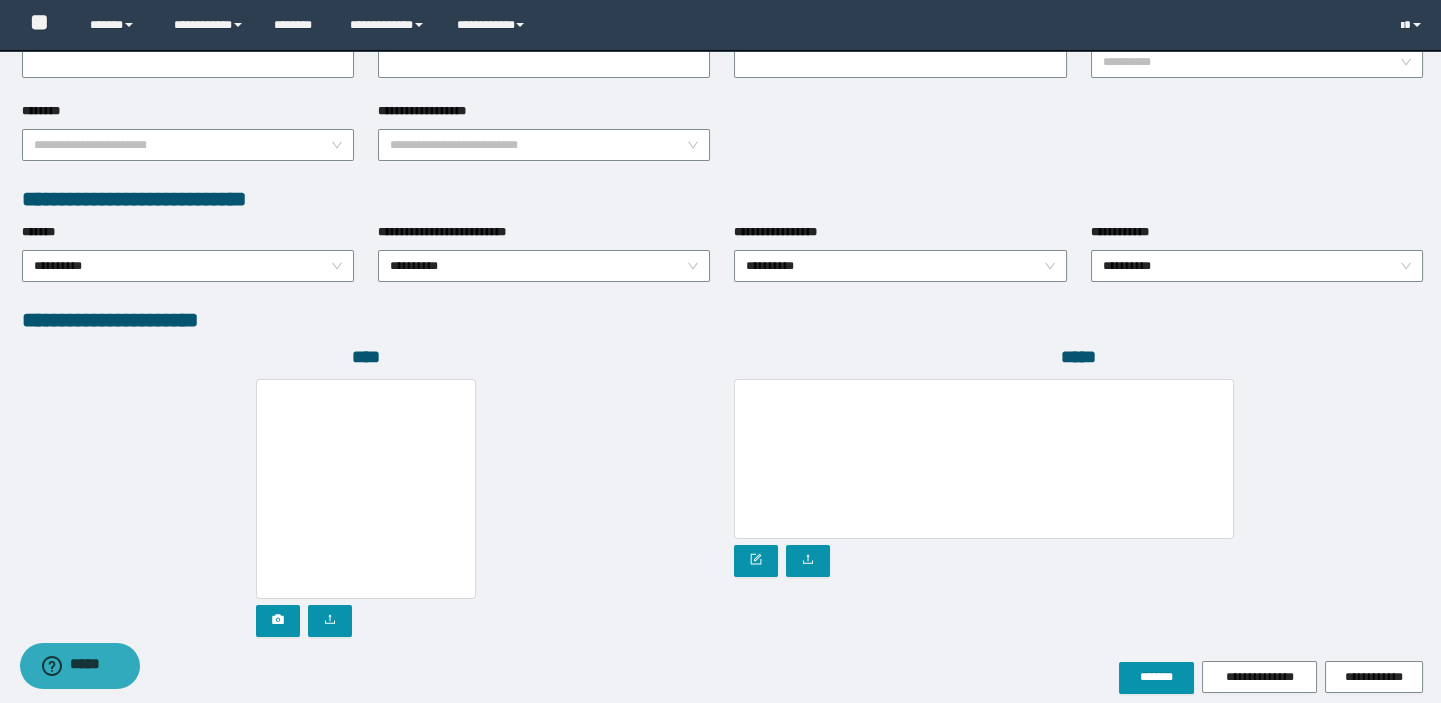 scroll, scrollTop: 999, scrollLeft: 0, axis: vertical 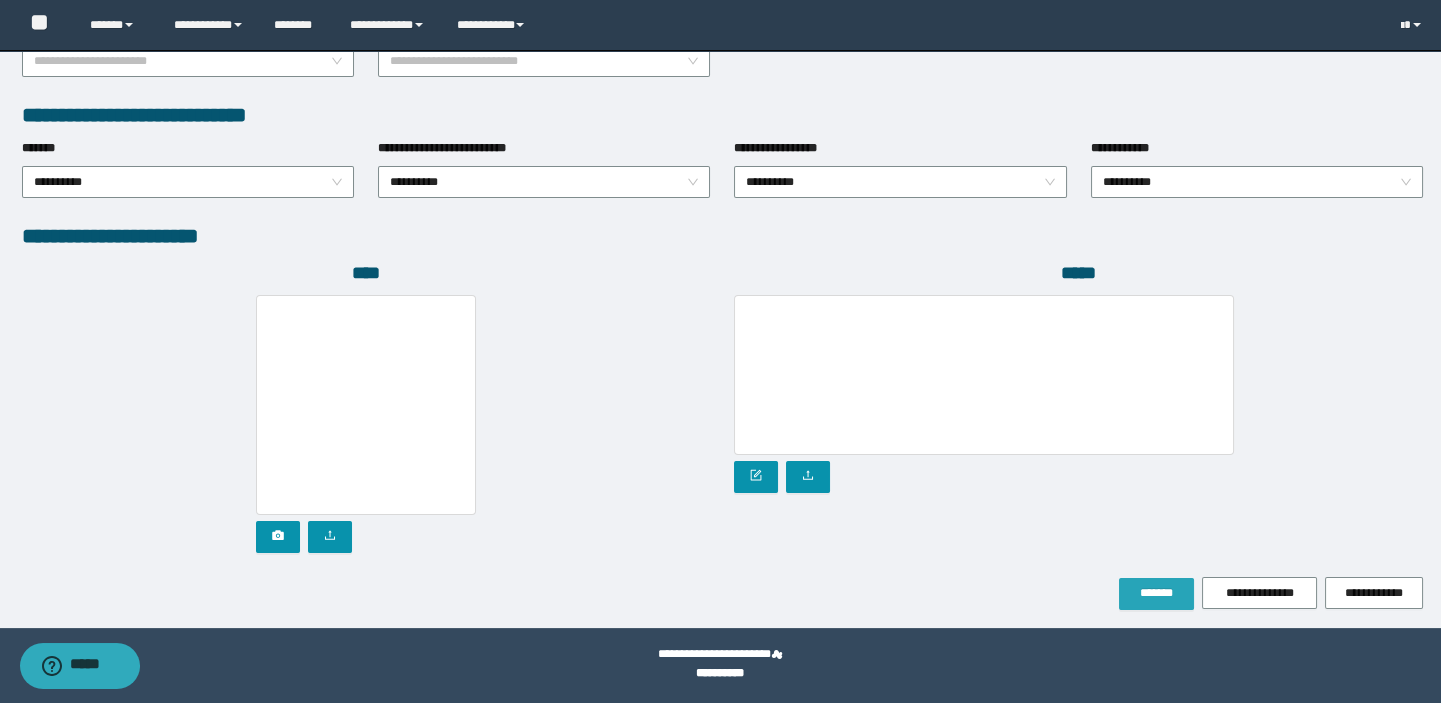 click on "*******" at bounding box center (1156, 593) 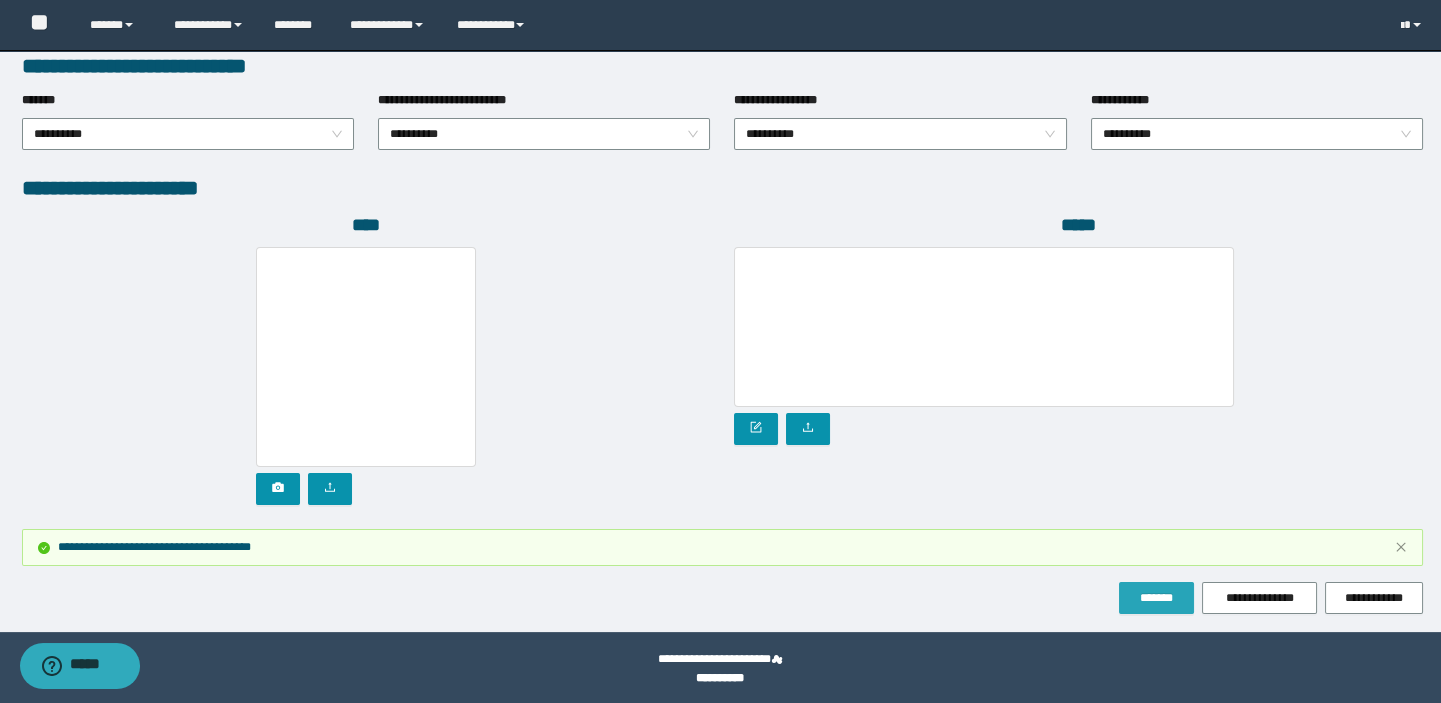 scroll, scrollTop: 1104, scrollLeft: 0, axis: vertical 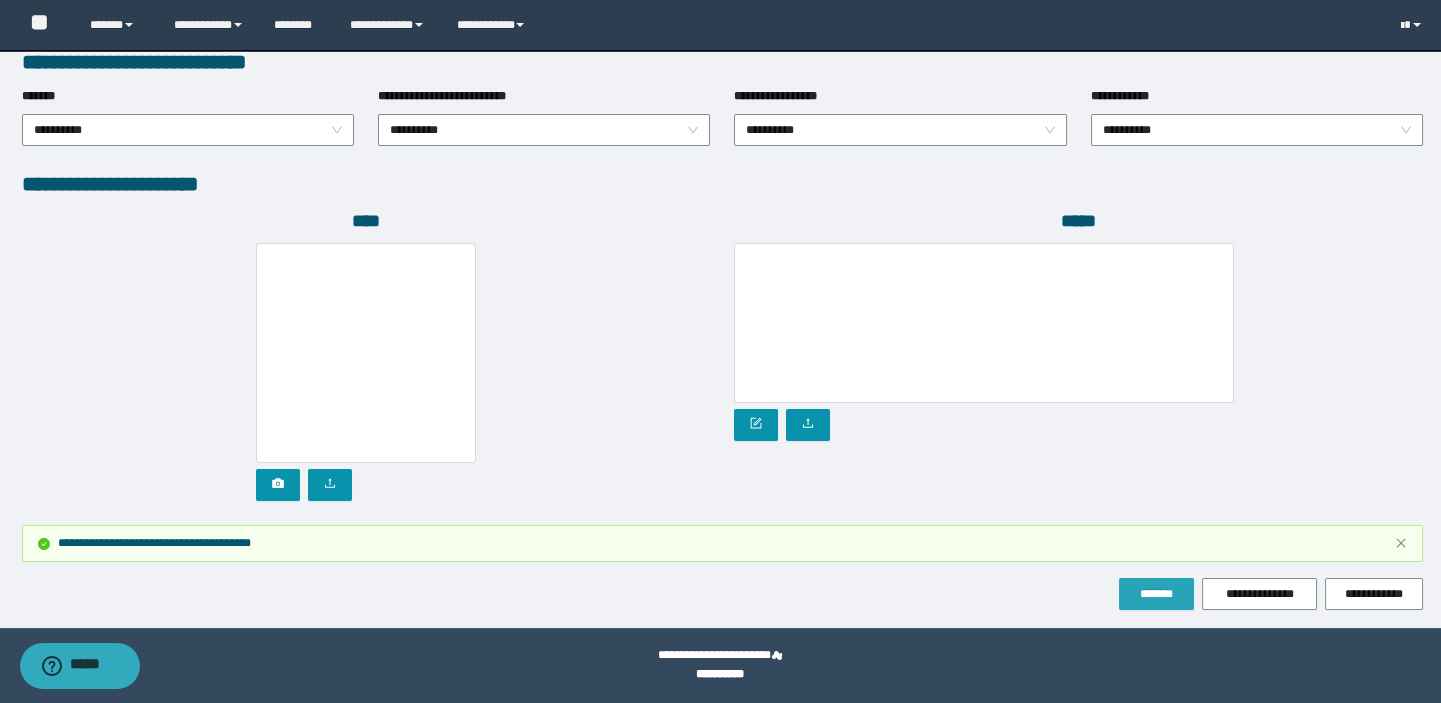 click on "*******" at bounding box center (1156, 594) 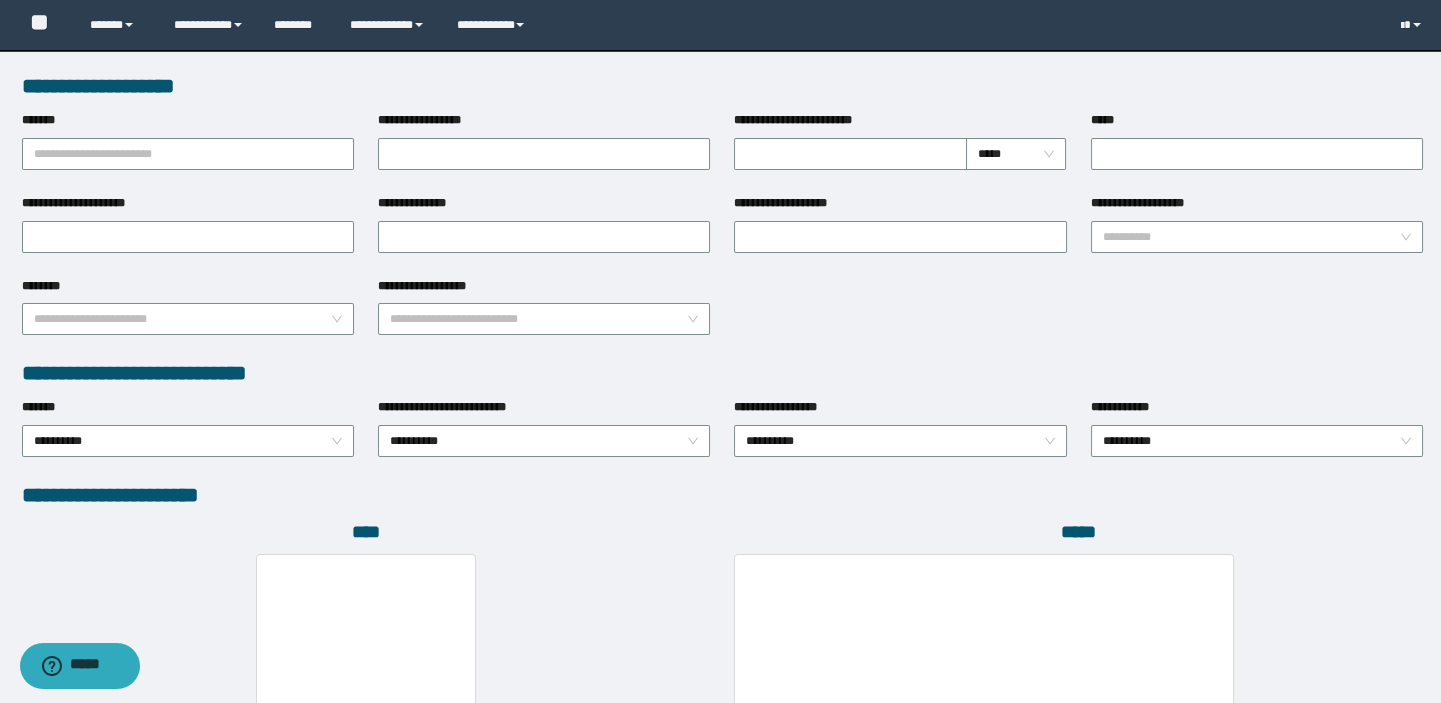 scroll, scrollTop: 559, scrollLeft: 0, axis: vertical 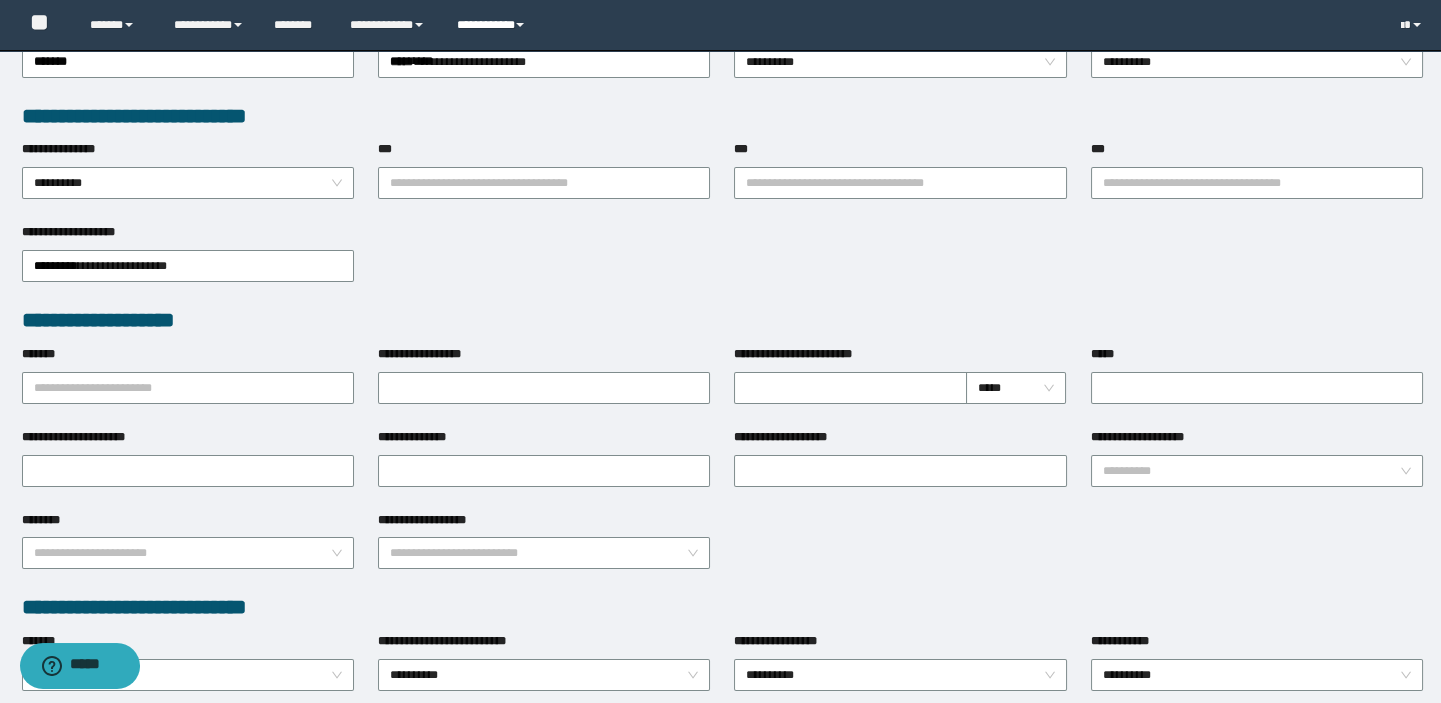 click on "**********" at bounding box center [493, 25] 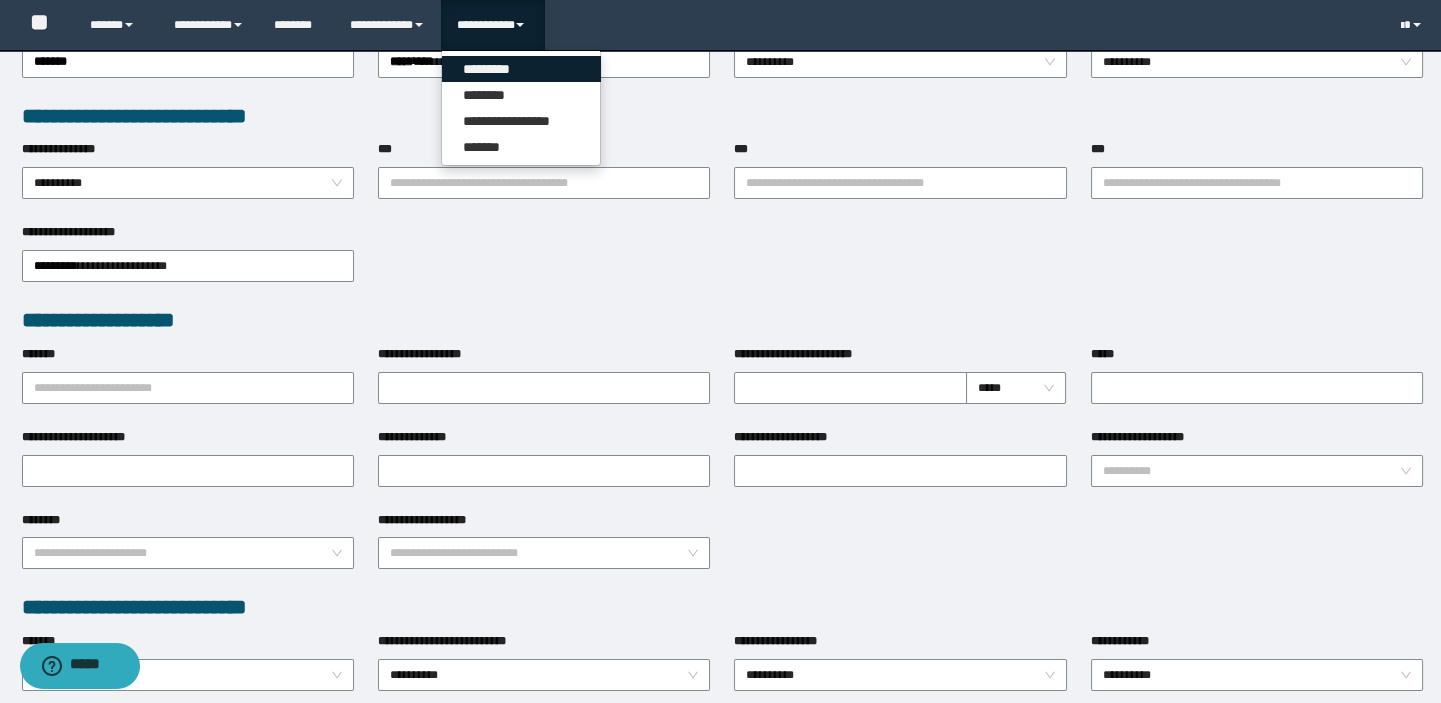 click on "*********" at bounding box center (521, 69) 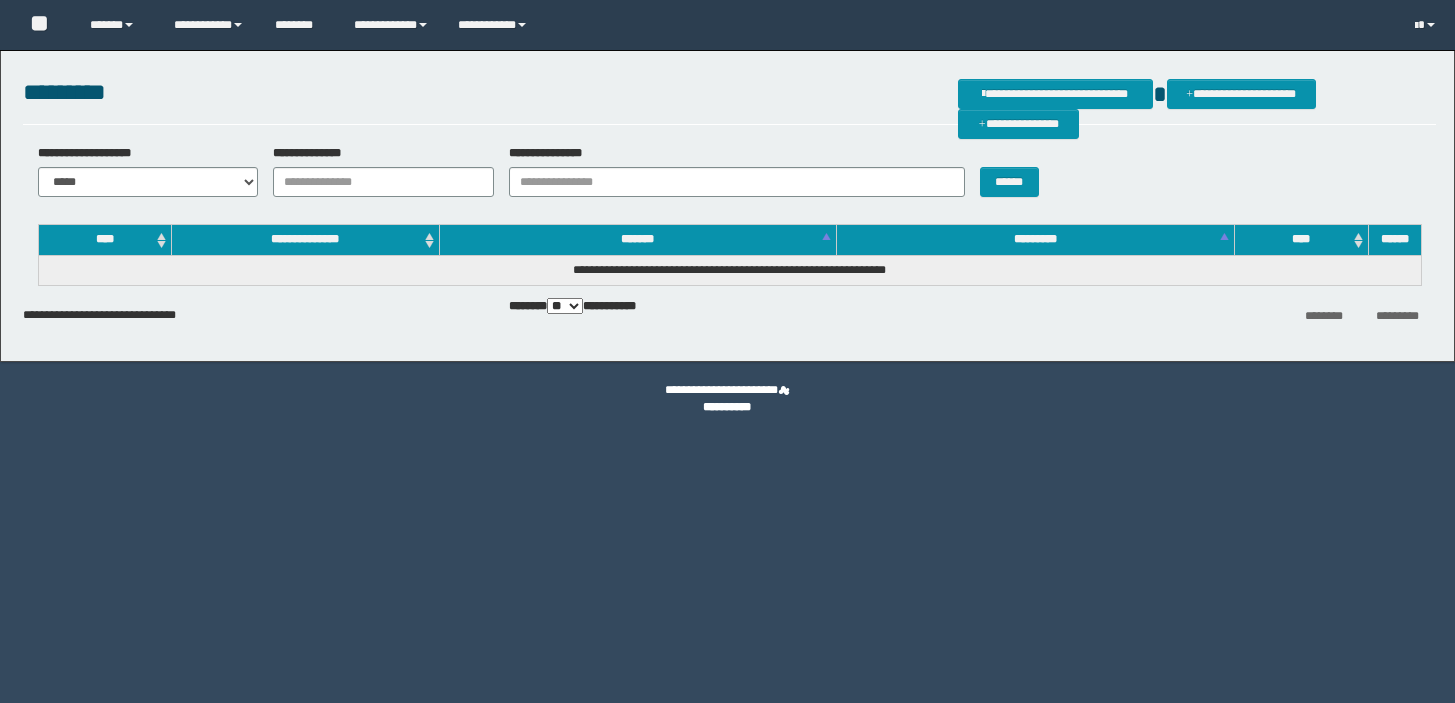 scroll, scrollTop: 0, scrollLeft: 0, axis: both 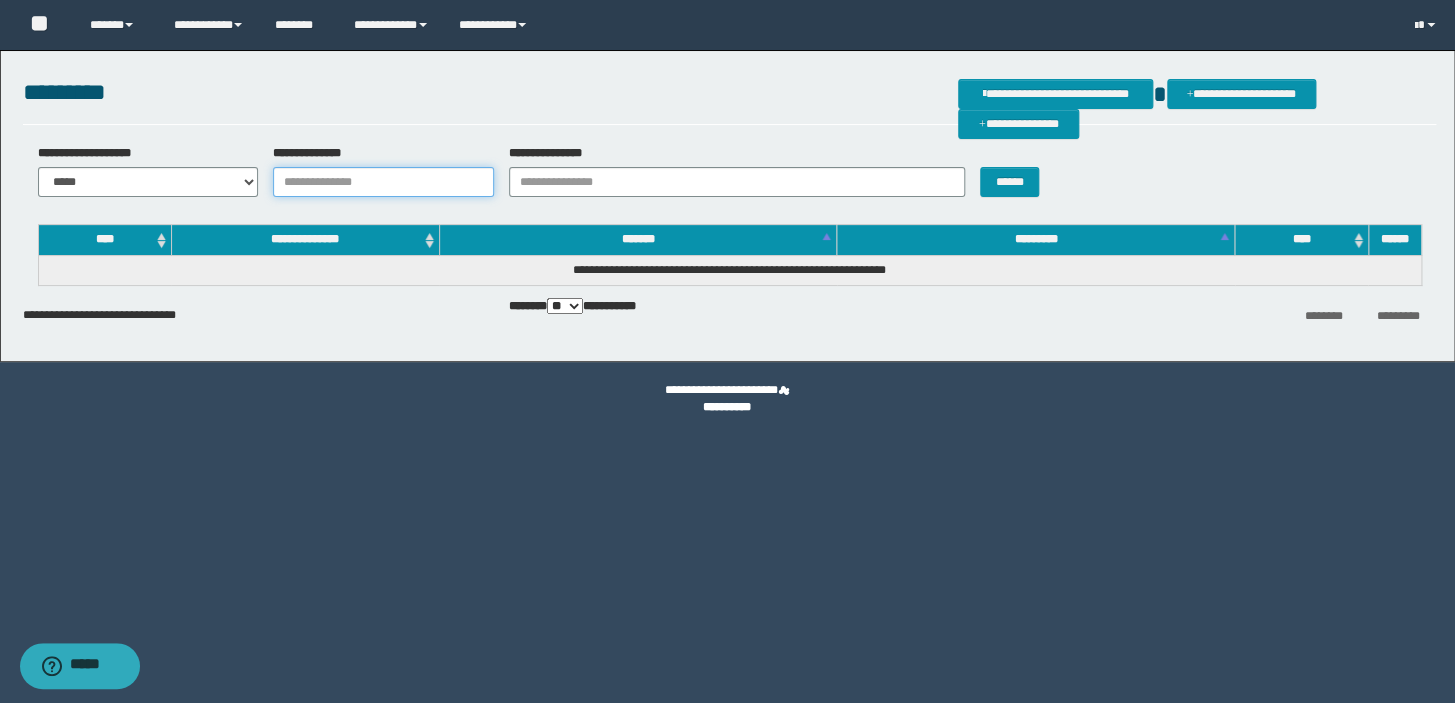 click on "**********" at bounding box center (383, 182) 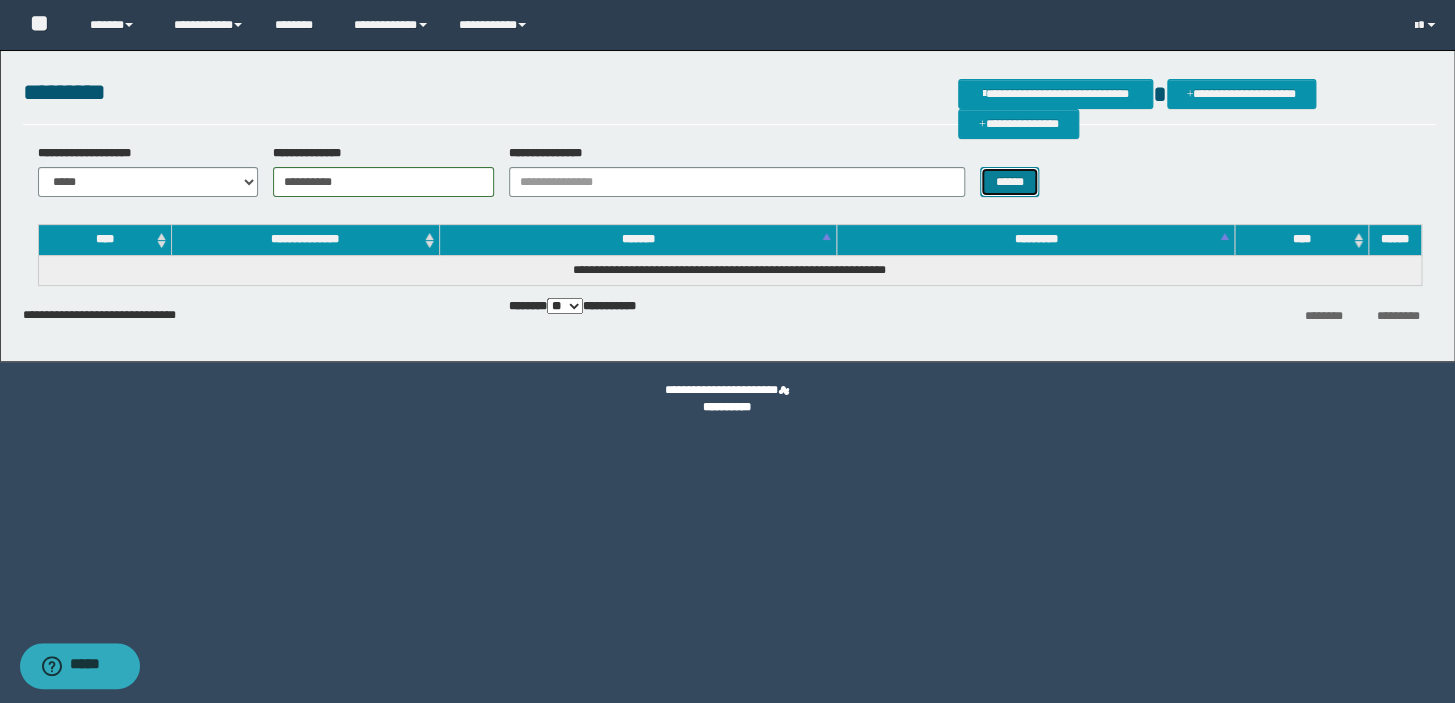 click on "******" at bounding box center (1009, 182) 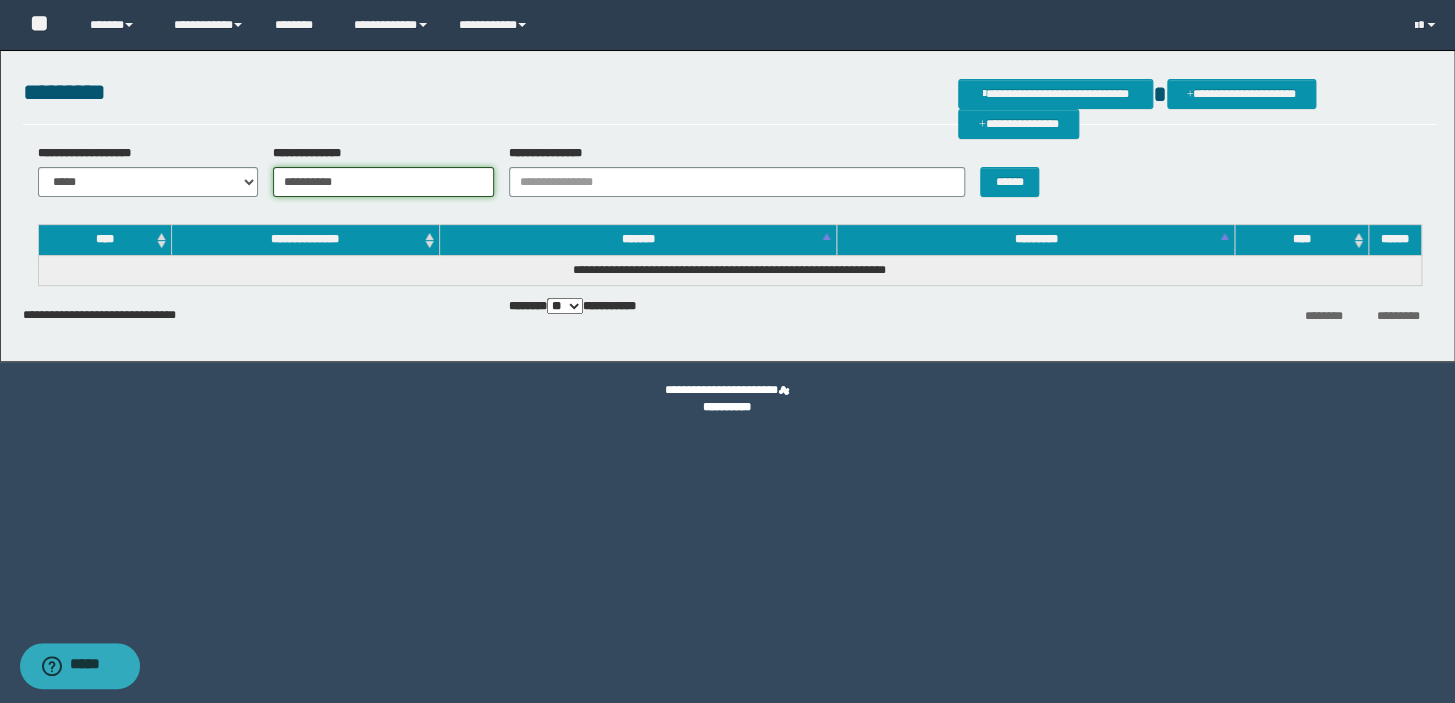 drag, startPoint x: 416, startPoint y: 181, endPoint x: 0, endPoint y: 146, distance: 417.46976 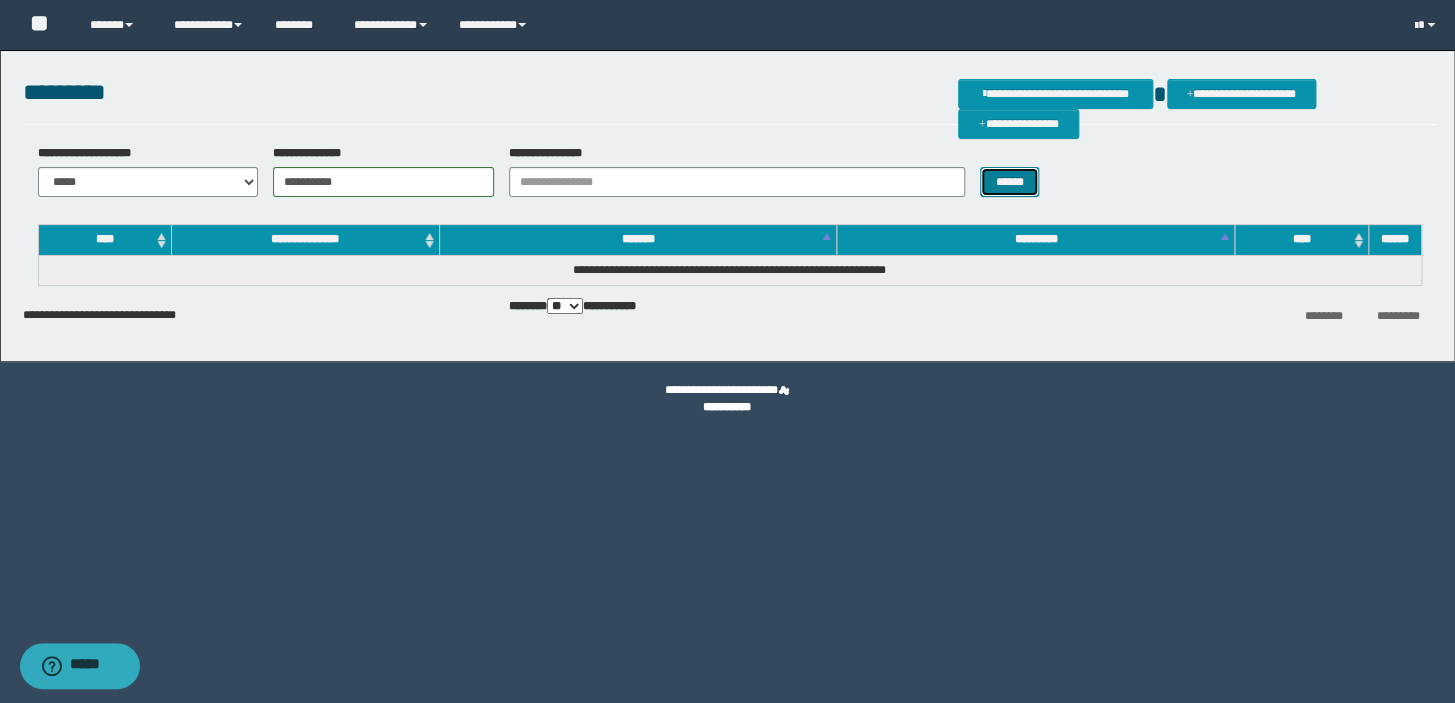click on "******" at bounding box center [1009, 182] 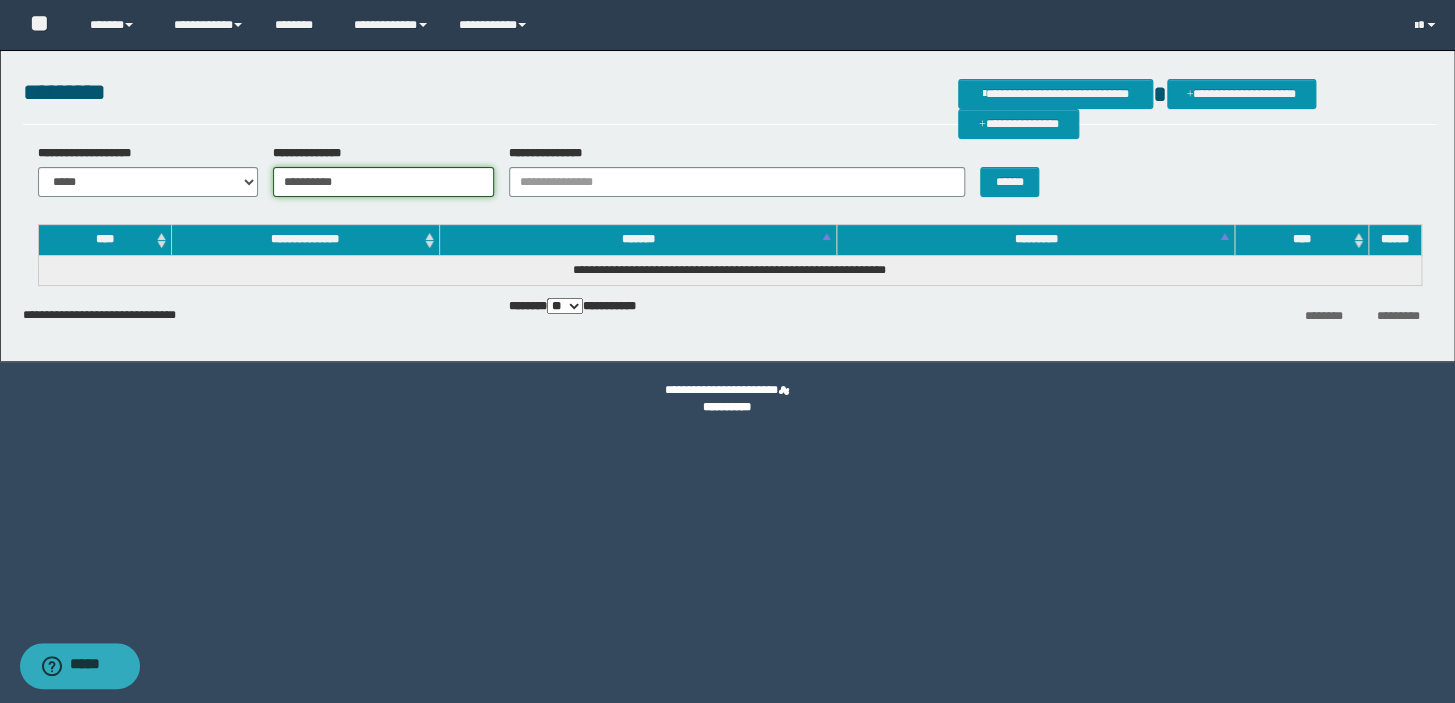drag, startPoint x: 373, startPoint y: 175, endPoint x: 140, endPoint y: 156, distance: 233.77339 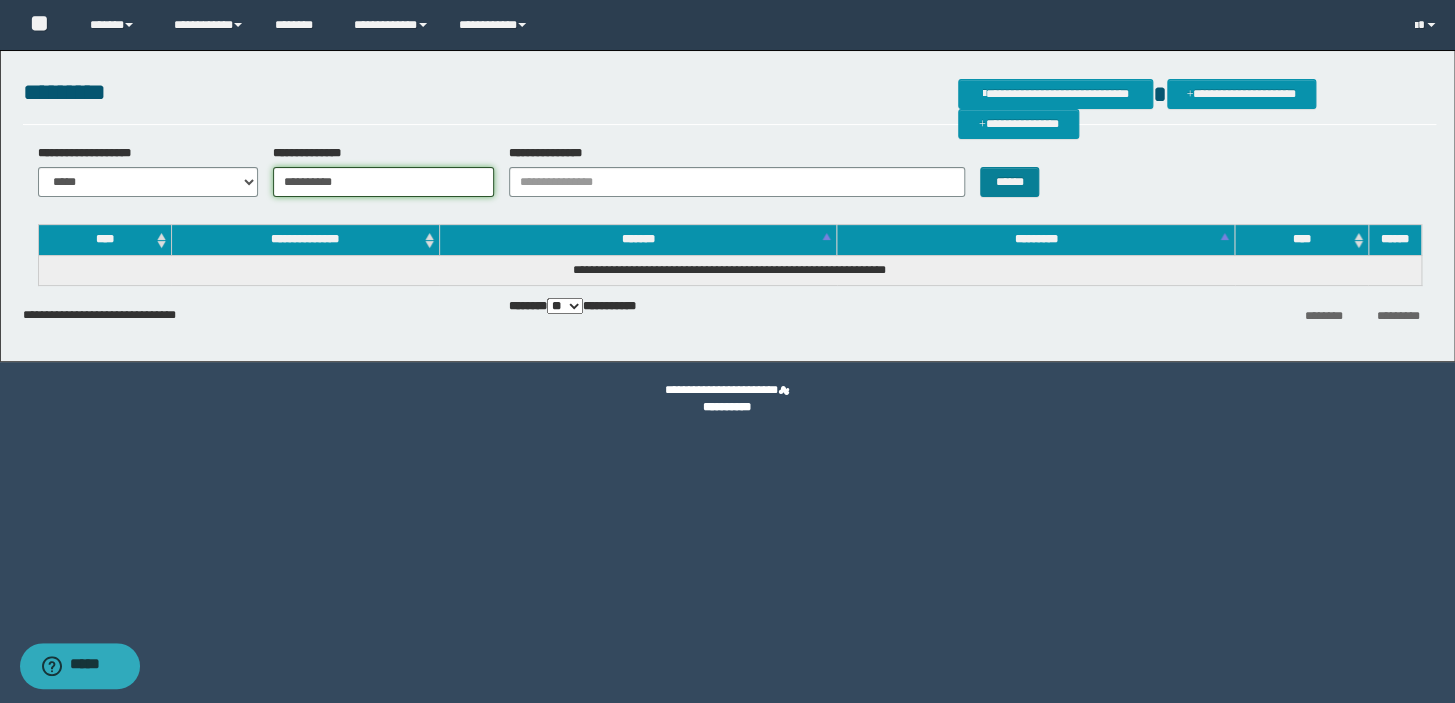 type on "**********" 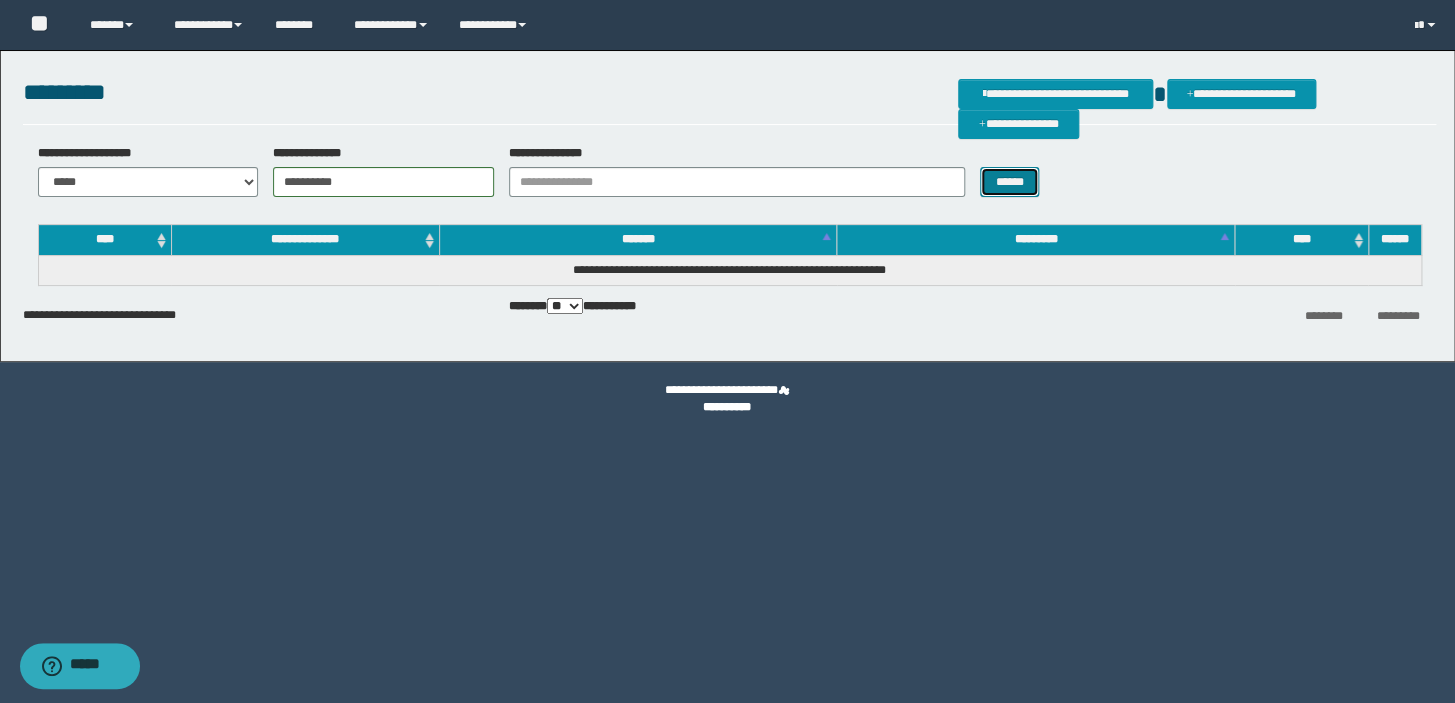 click on "******" at bounding box center [1009, 182] 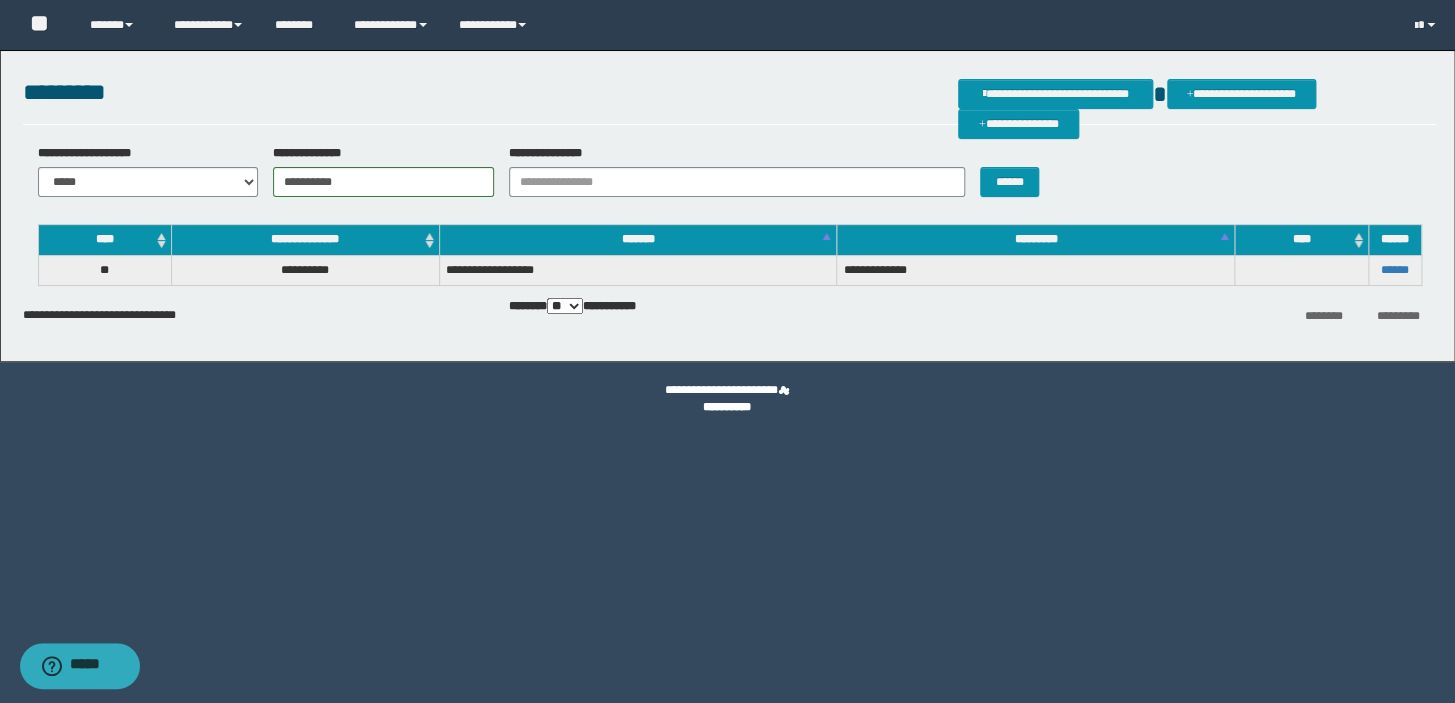 click on "******" at bounding box center (1394, 270) 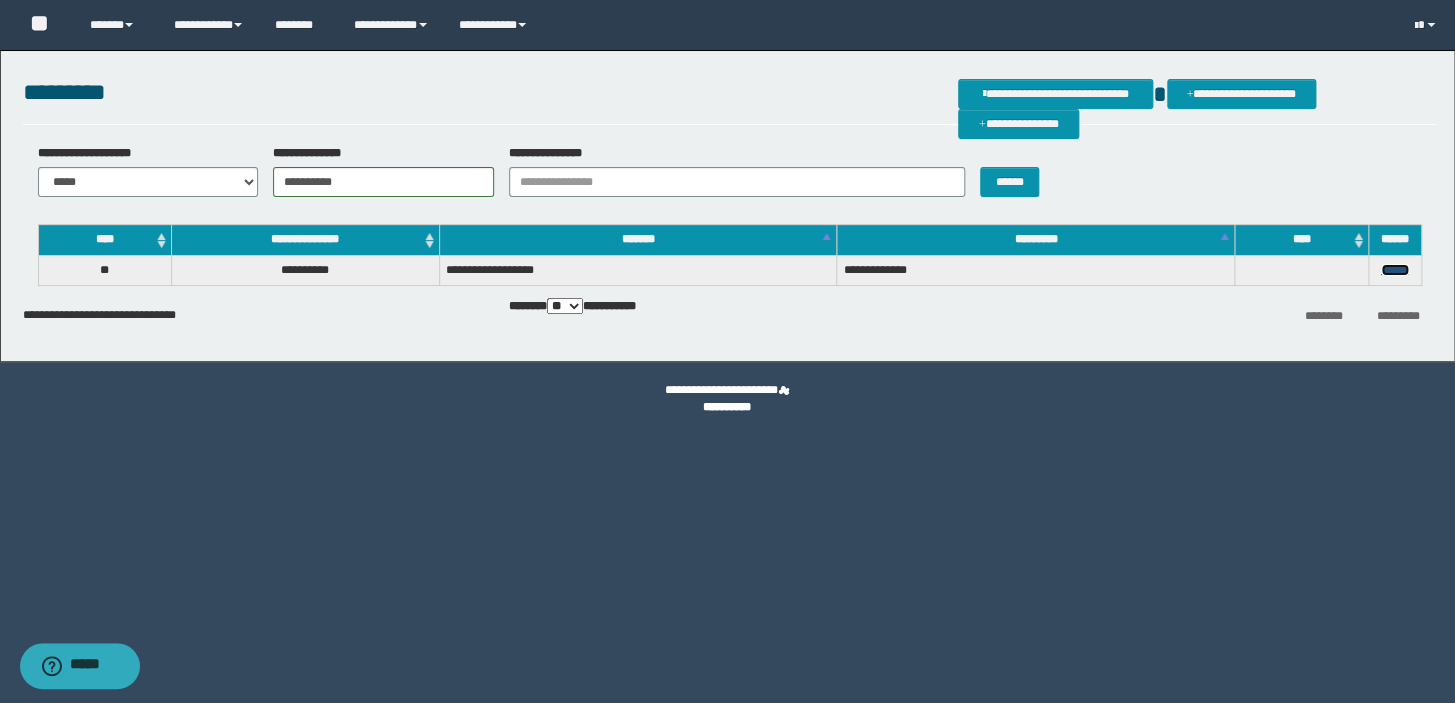 click on "******" at bounding box center (1395, 270) 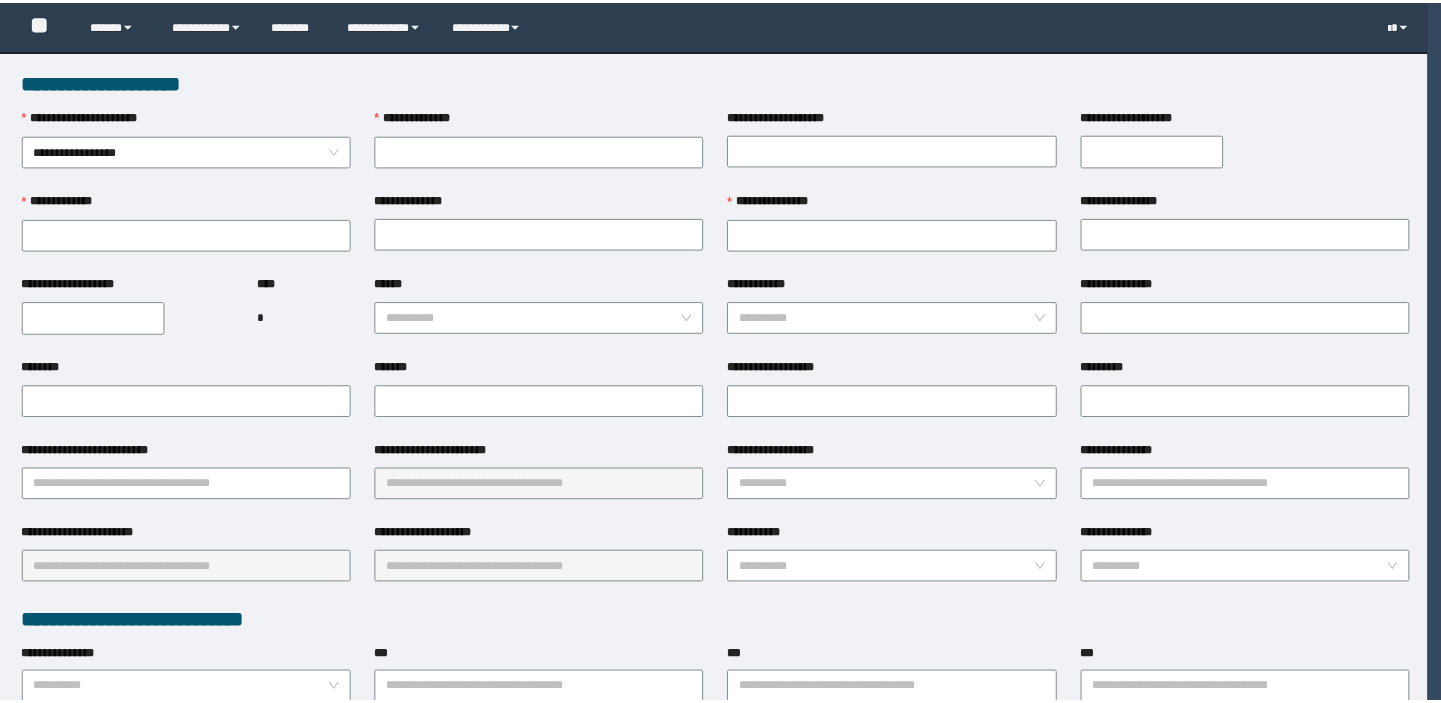 scroll, scrollTop: 0, scrollLeft: 0, axis: both 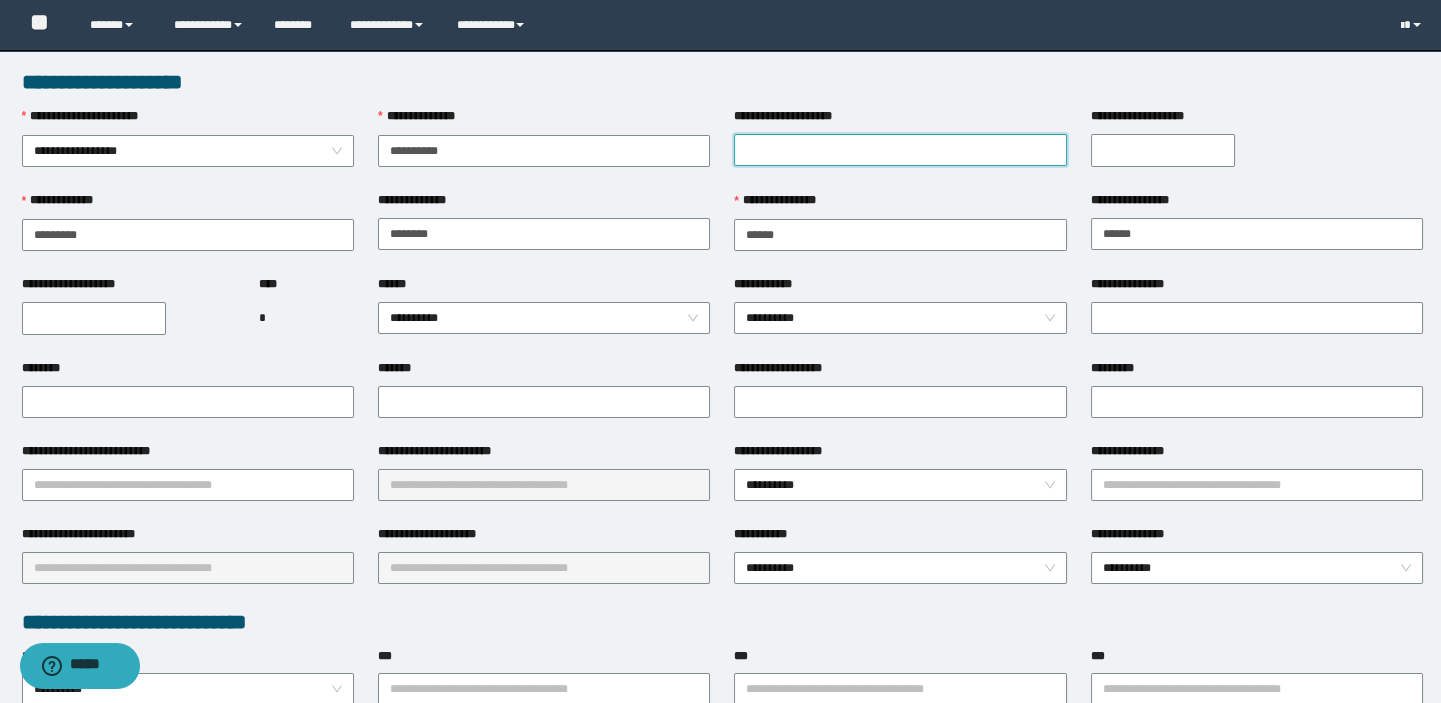click on "**********" at bounding box center (900, 150) 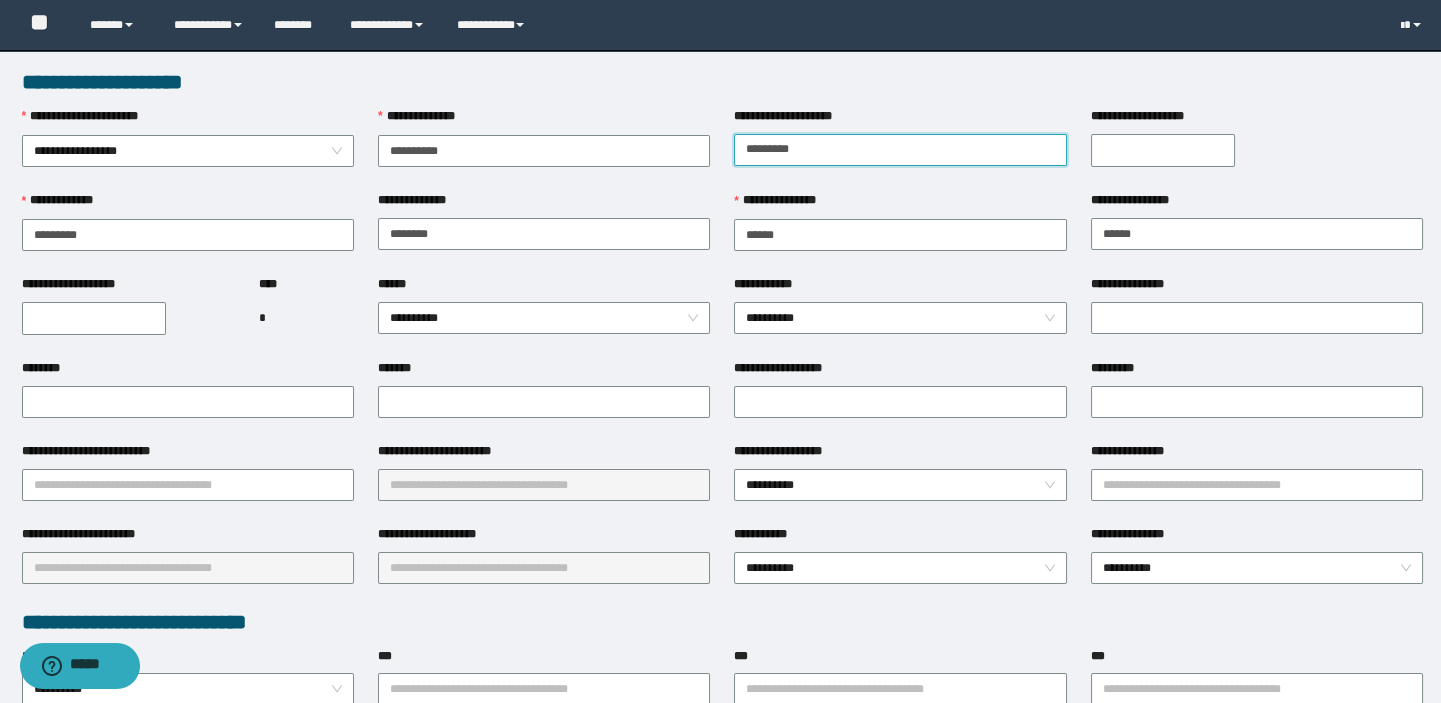 type on "*********" 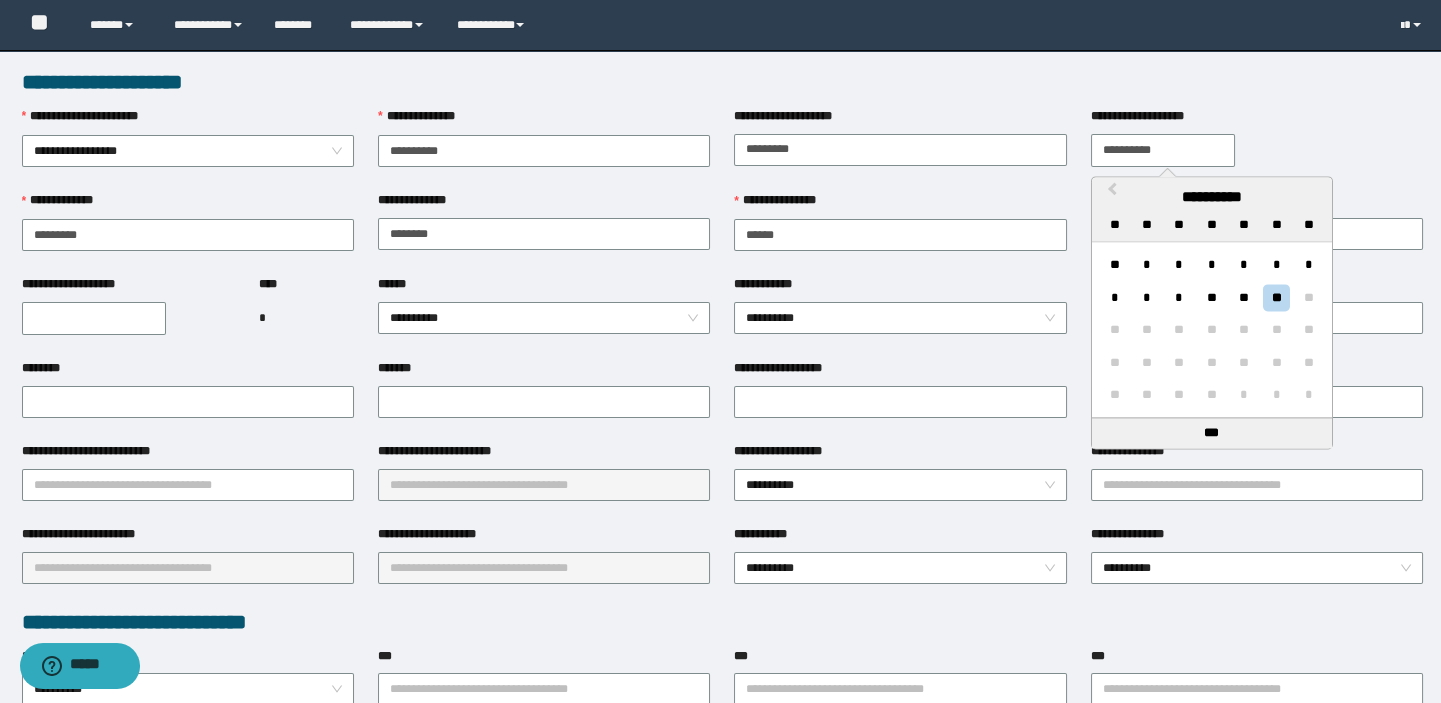 click on "**********" at bounding box center [1163, 150] 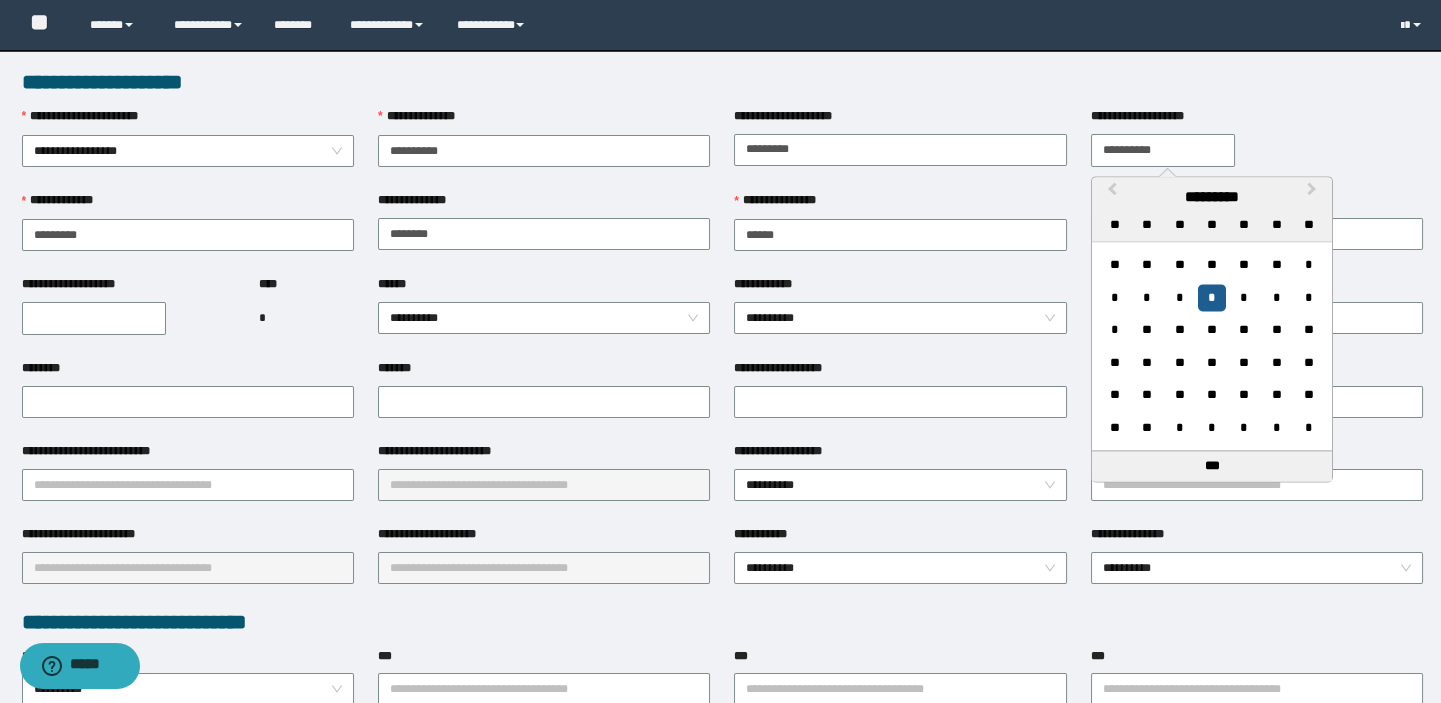 type on "**********" 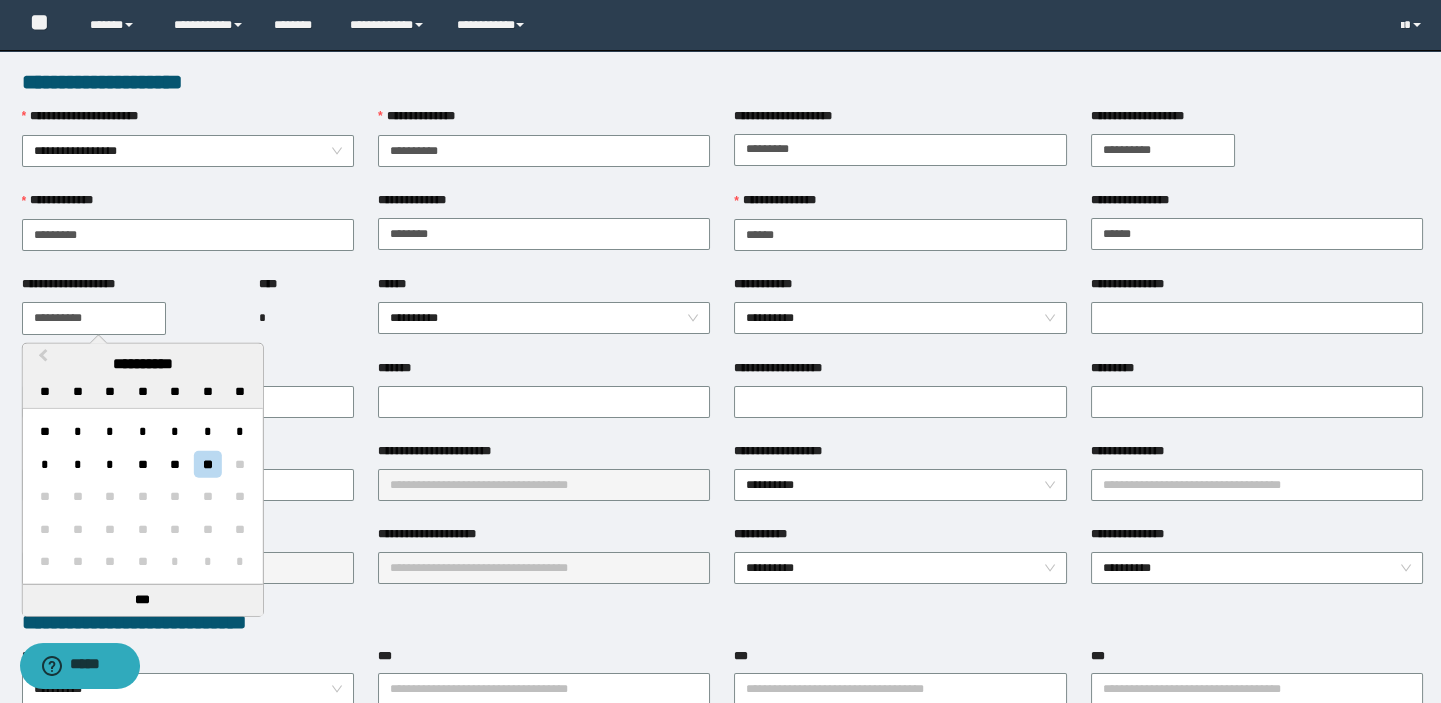 click on "**********" at bounding box center [94, 318] 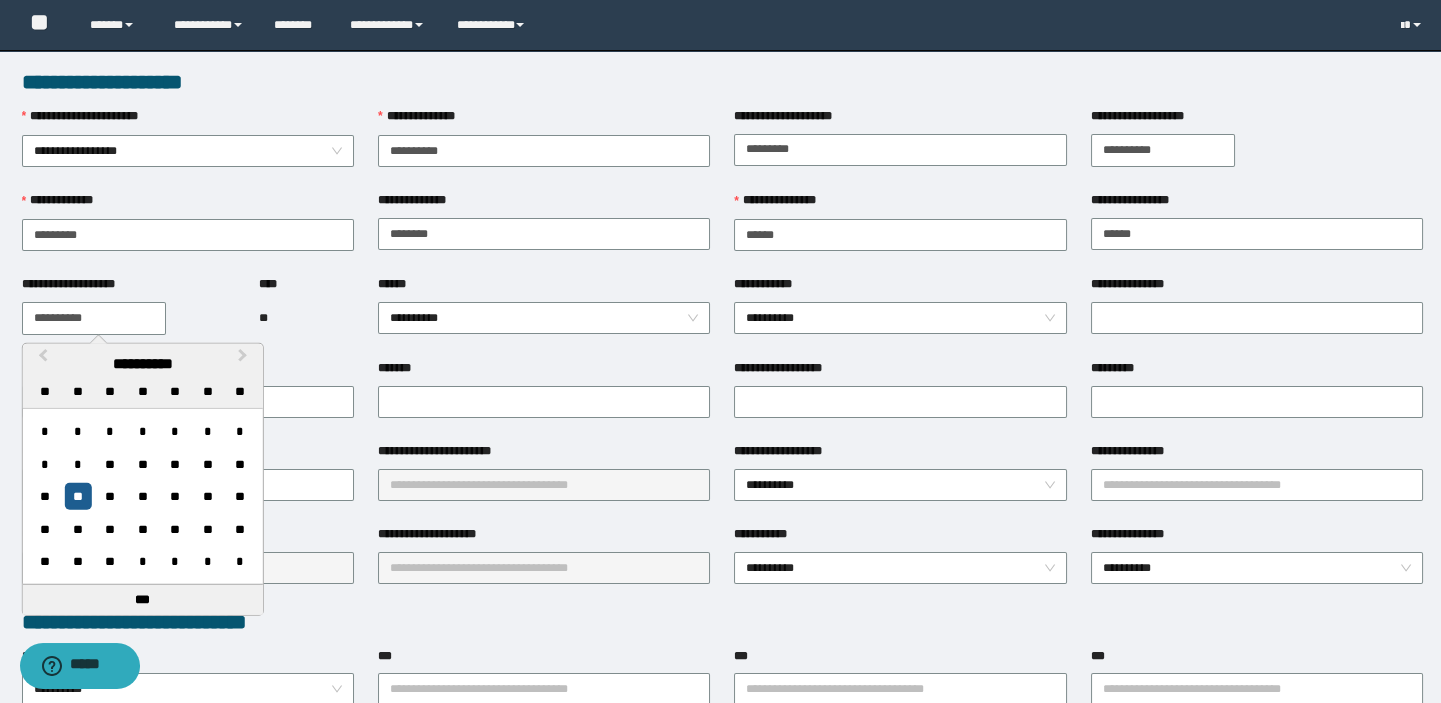 type on "**********" 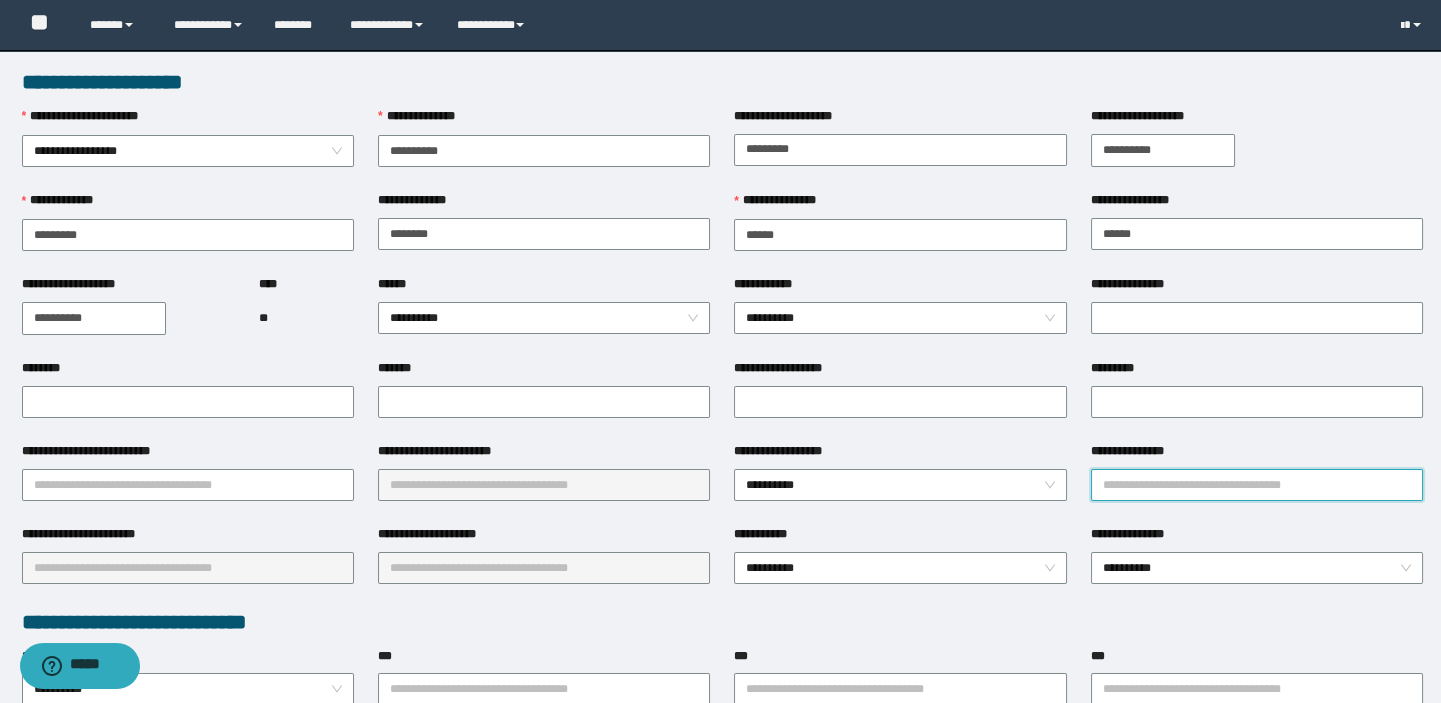 click on "**********" at bounding box center (1257, 485) 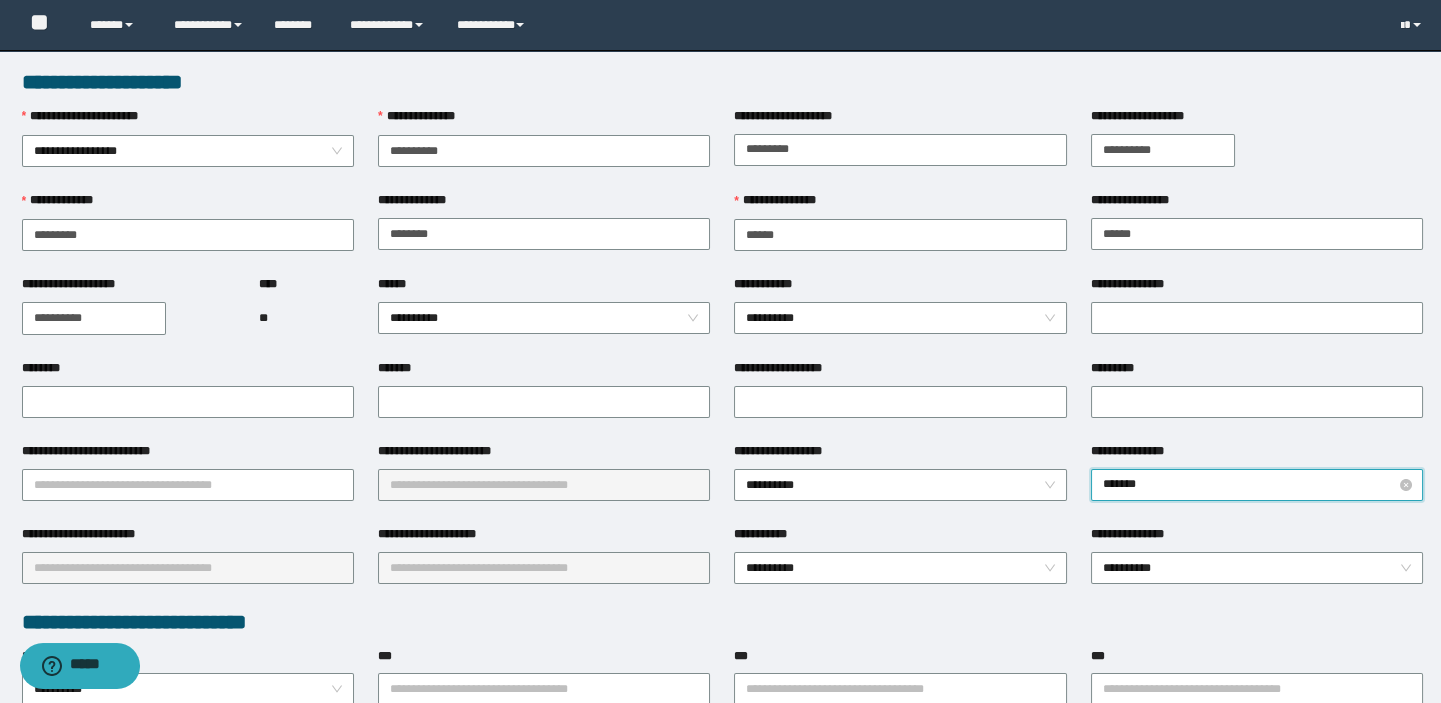 type on "********" 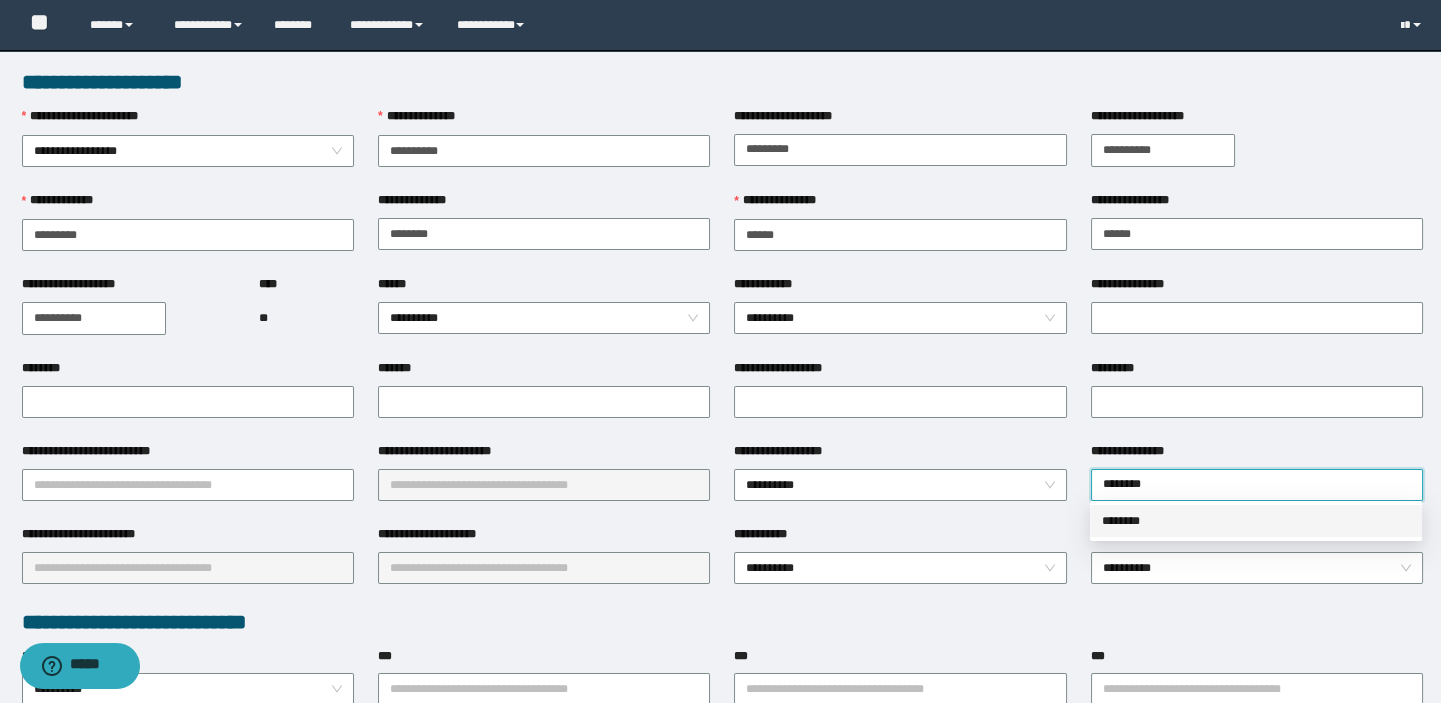 click on "********" at bounding box center (1256, 521) 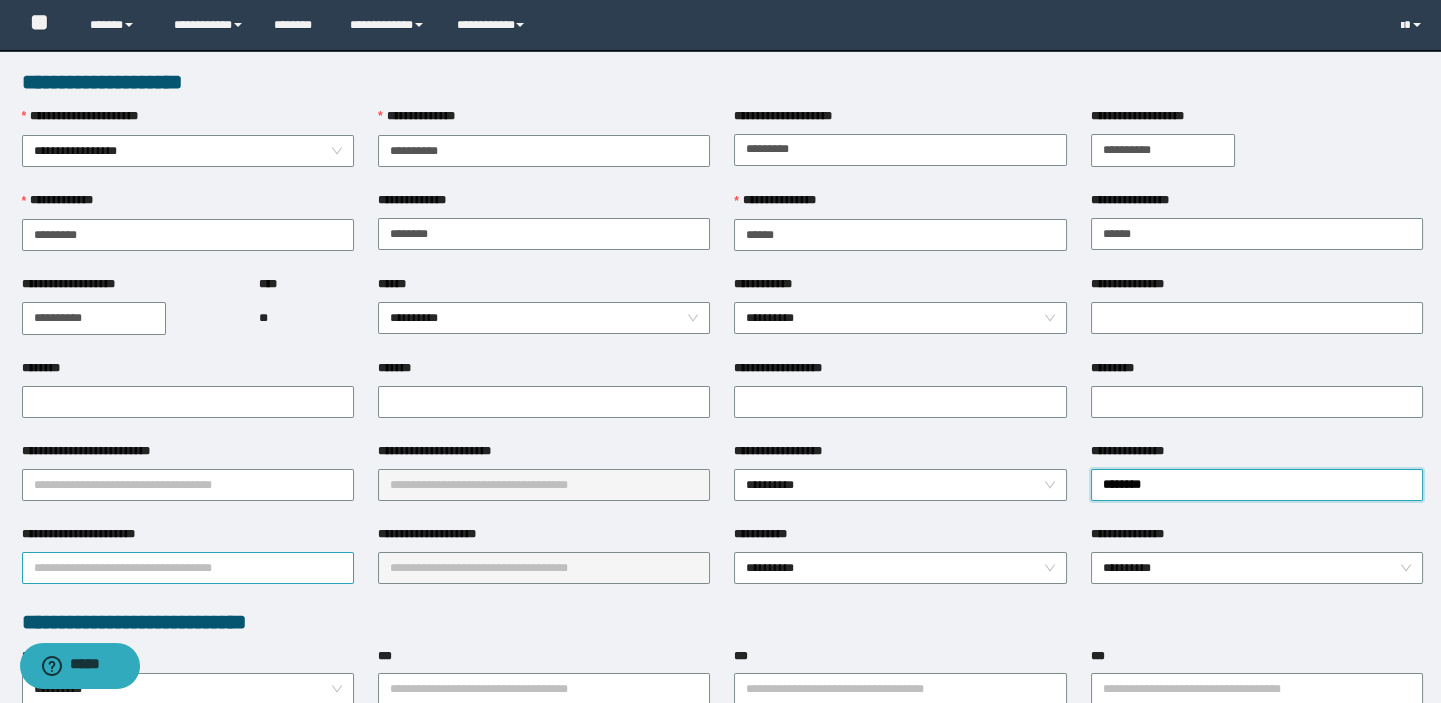 click on "**********" at bounding box center (188, 568) 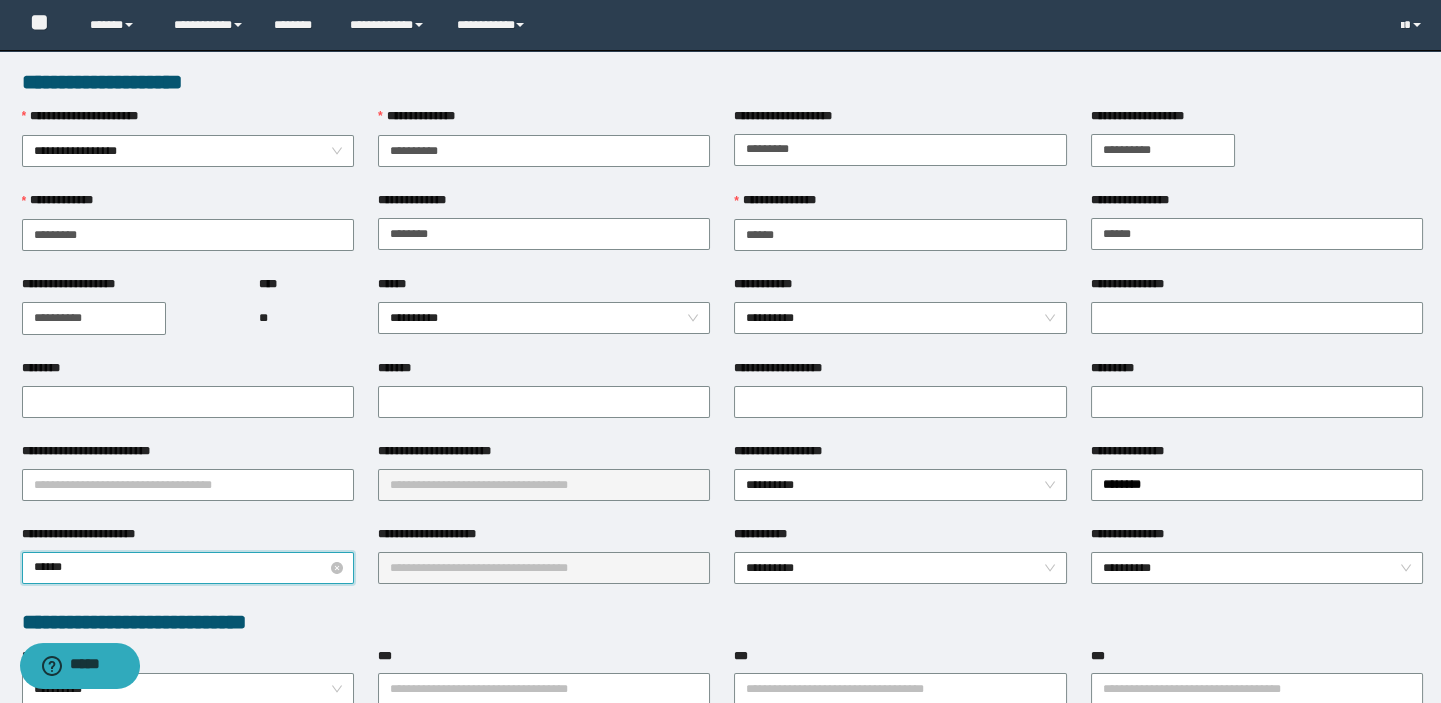 type on "*******" 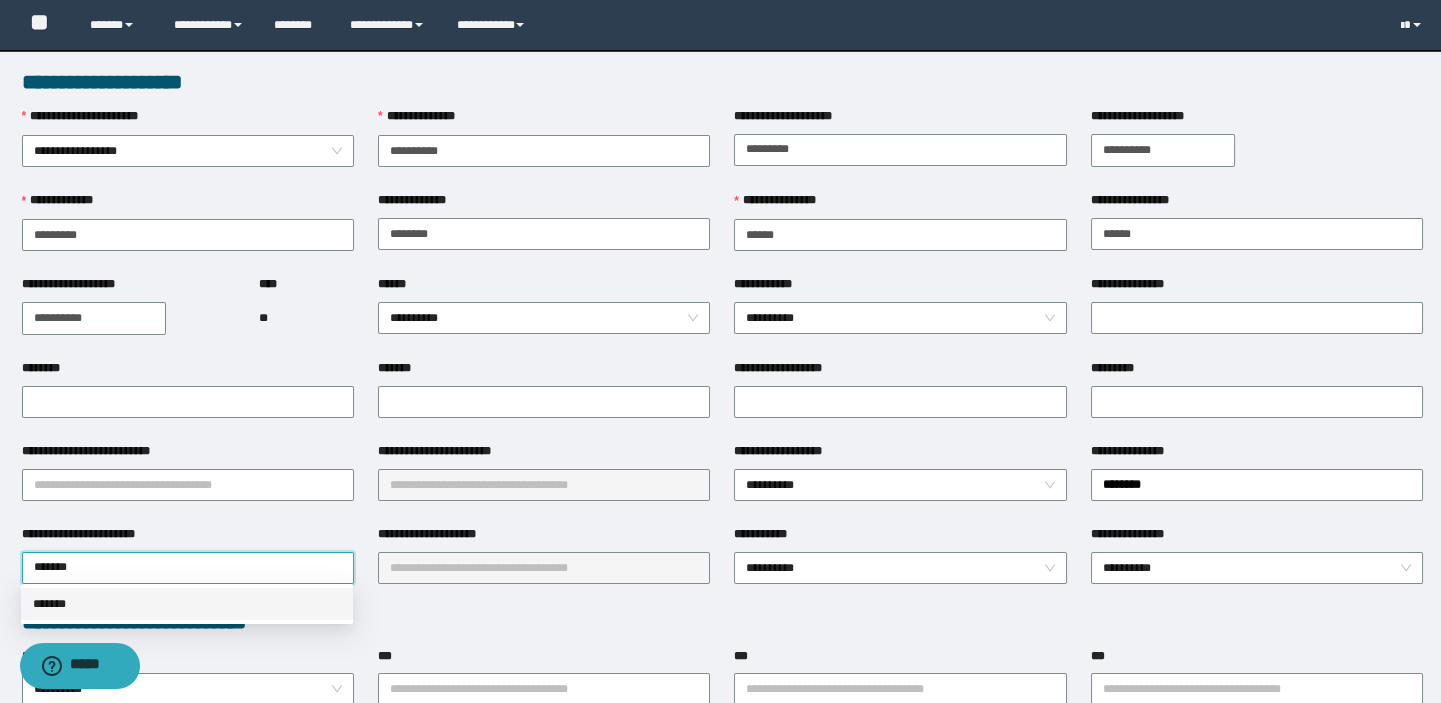 click on "*******" at bounding box center (187, 604) 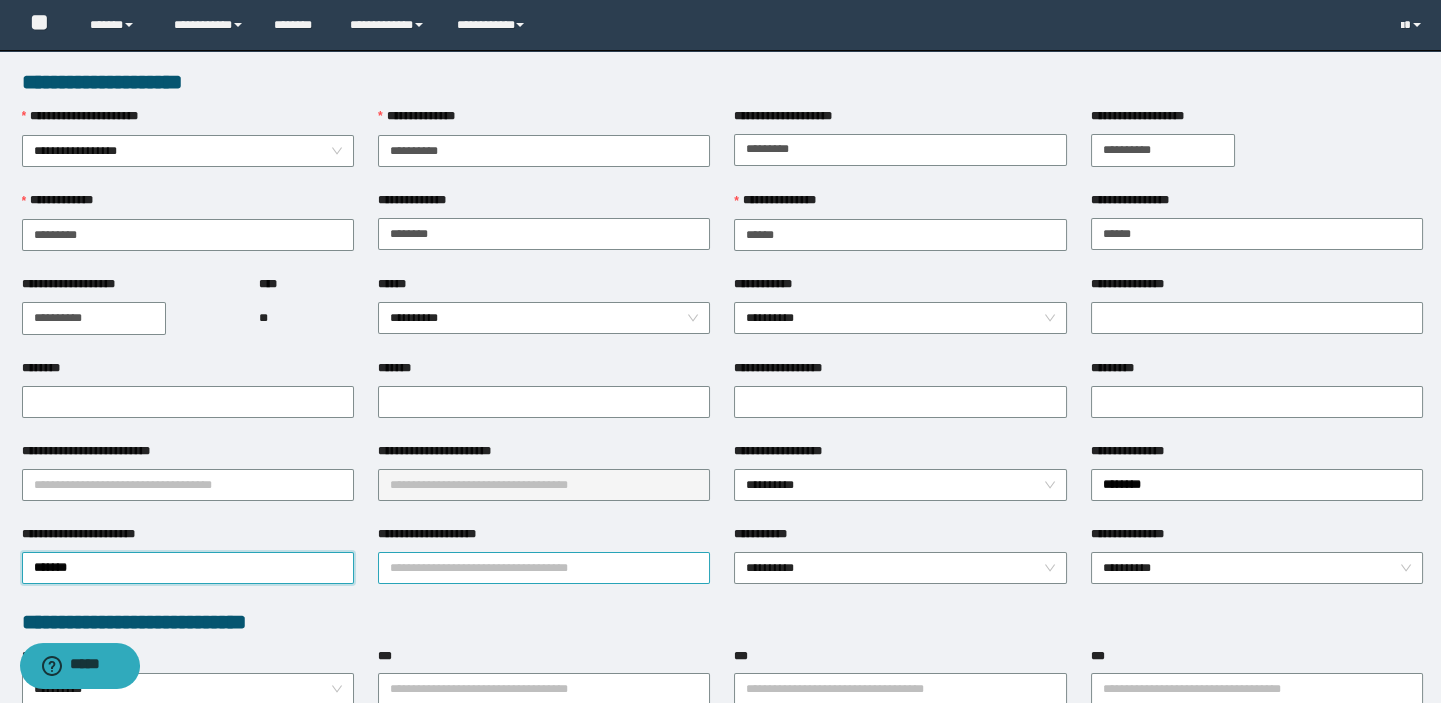 click on "**********" at bounding box center [544, 568] 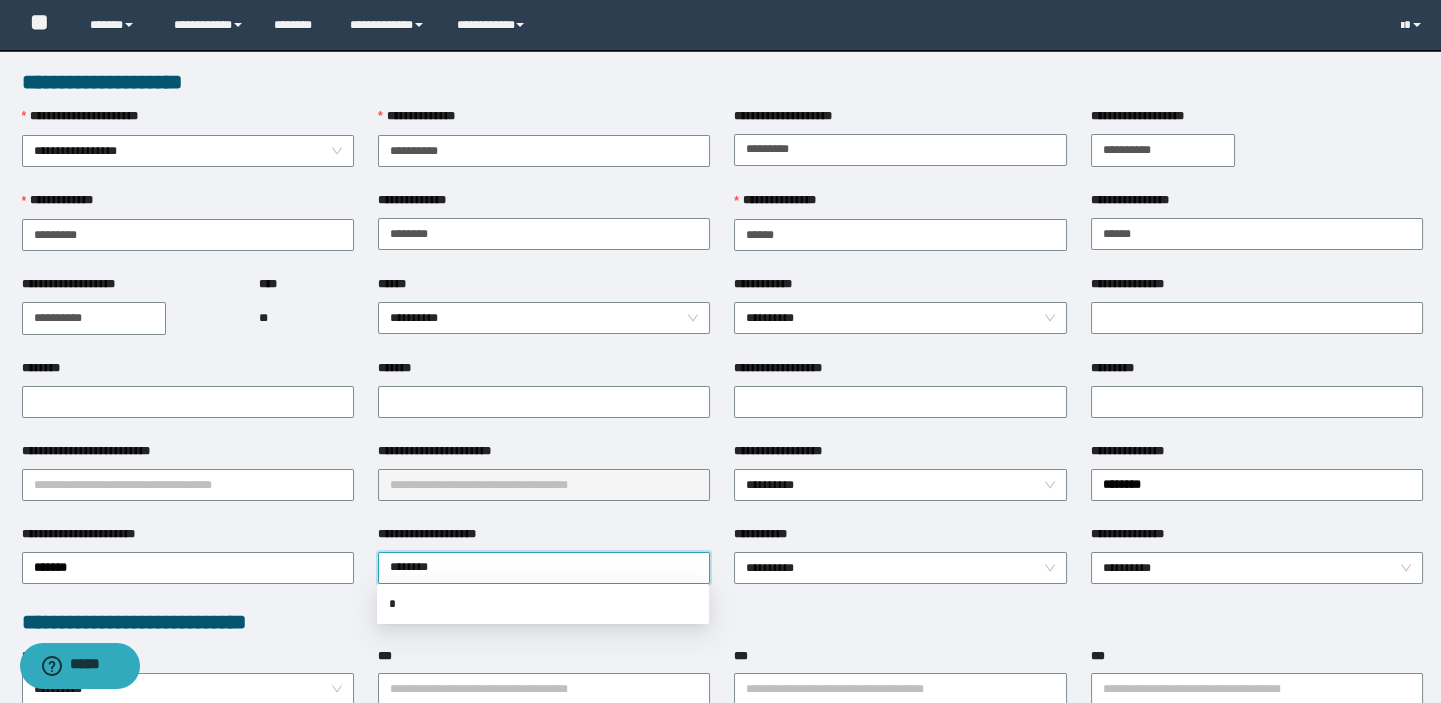 type on "*********" 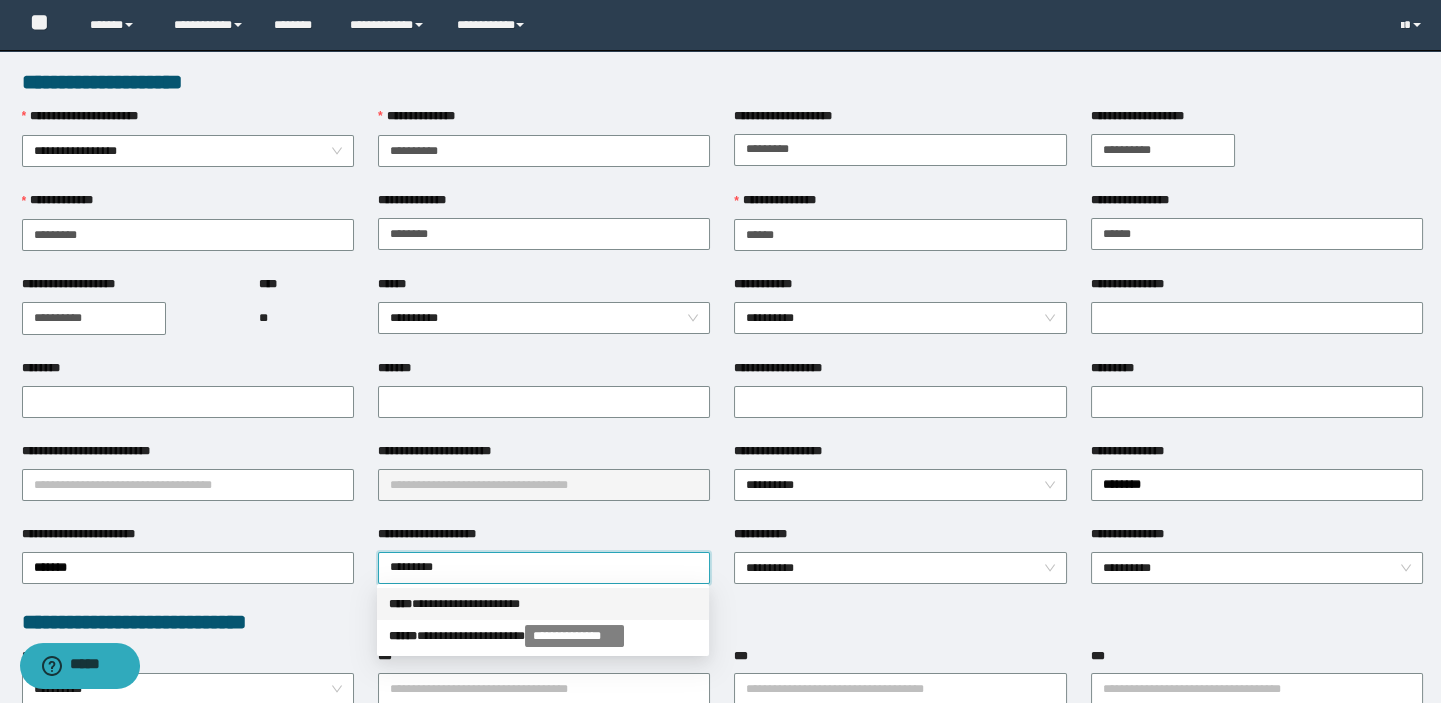 click on "**********" at bounding box center [543, 604] 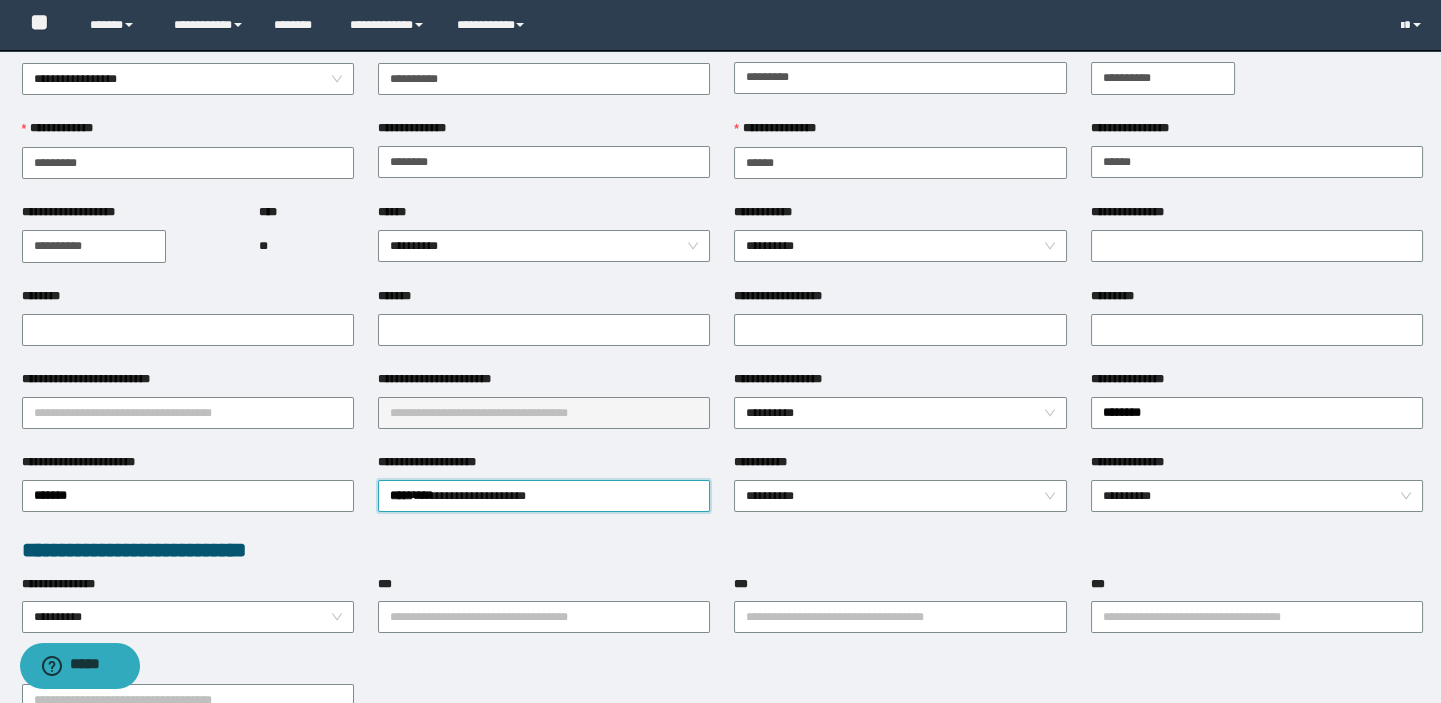scroll, scrollTop: 181, scrollLeft: 0, axis: vertical 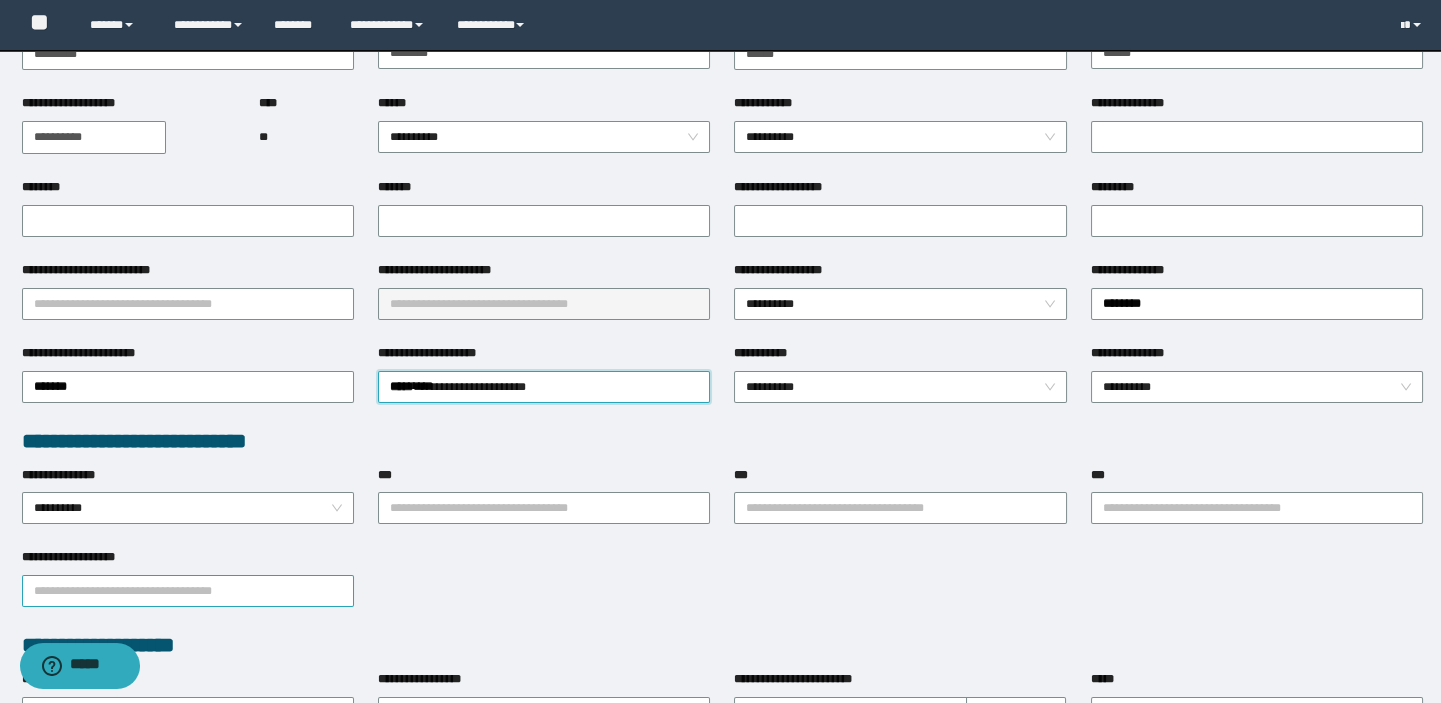 click on "**********" at bounding box center [188, 591] 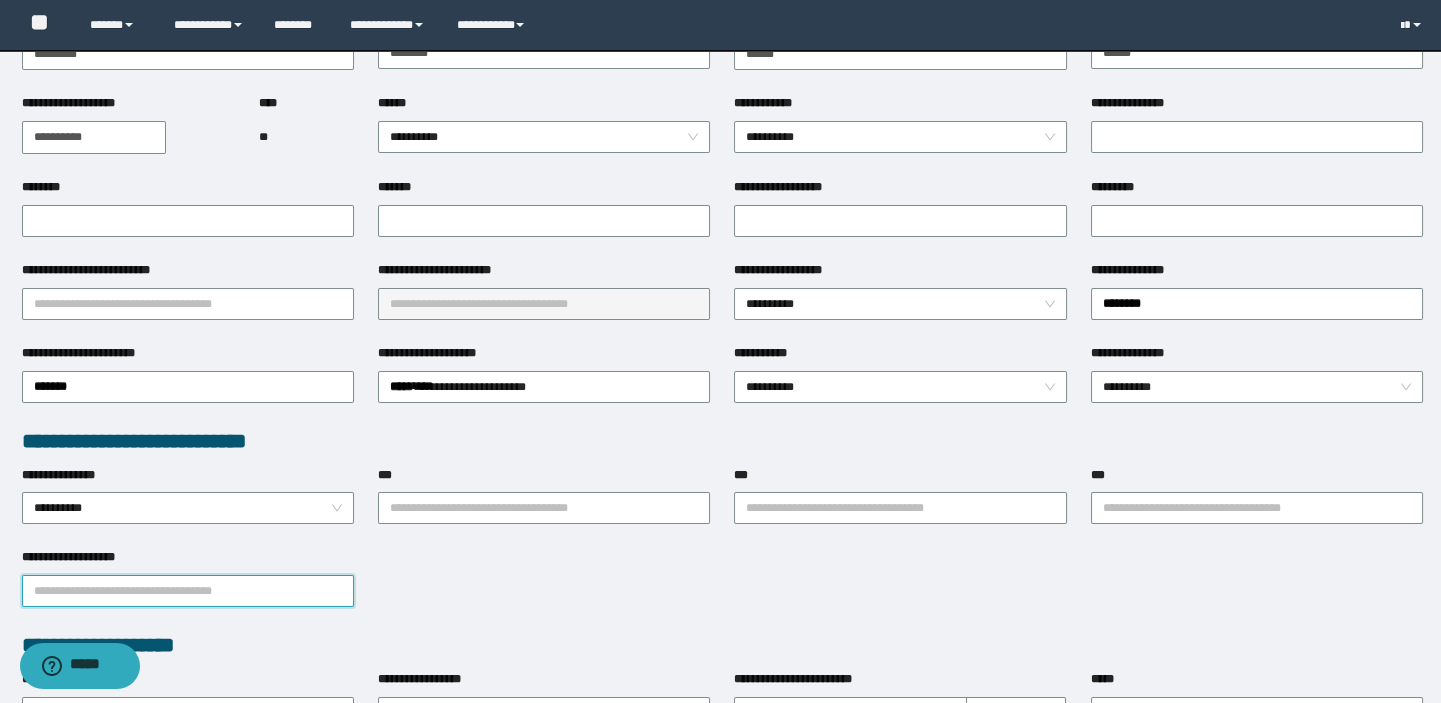 scroll, scrollTop: 0, scrollLeft: 0, axis: both 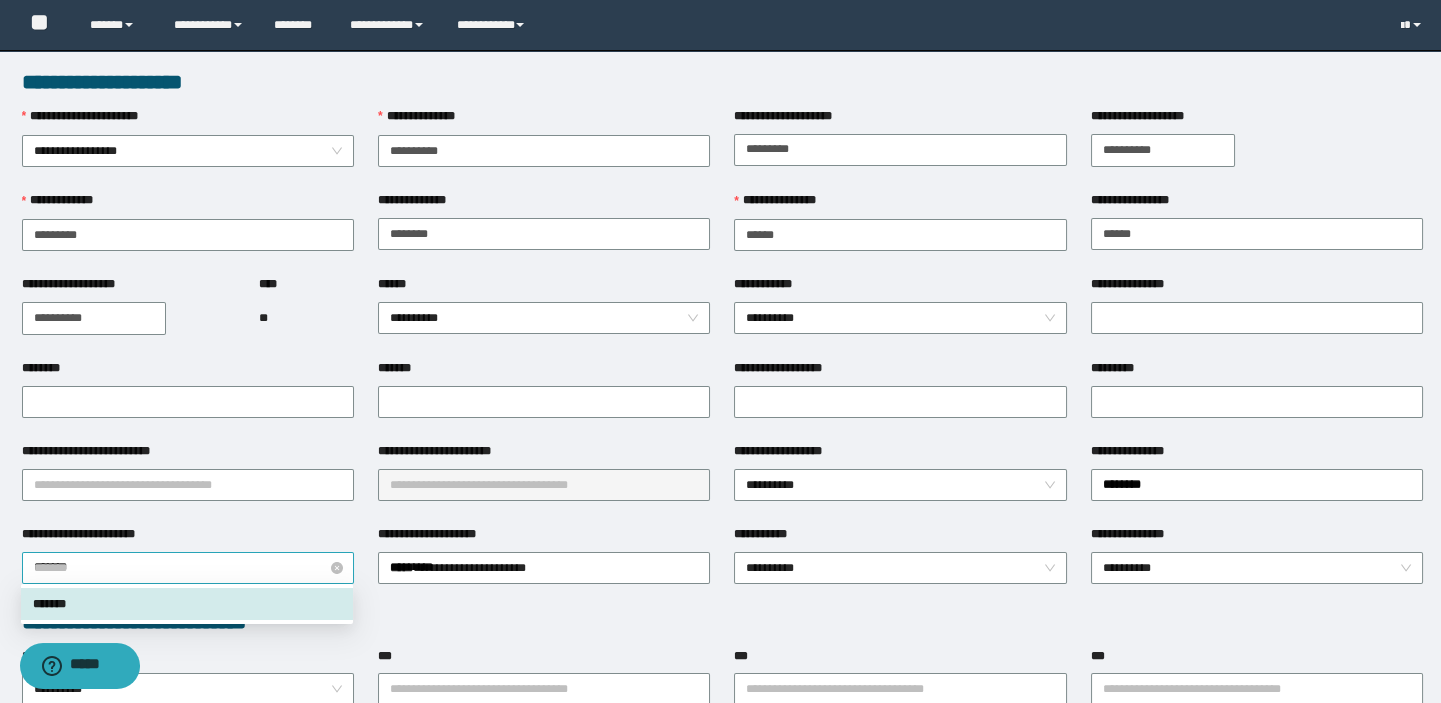 click on "*******" at bounding box center (188, 568) 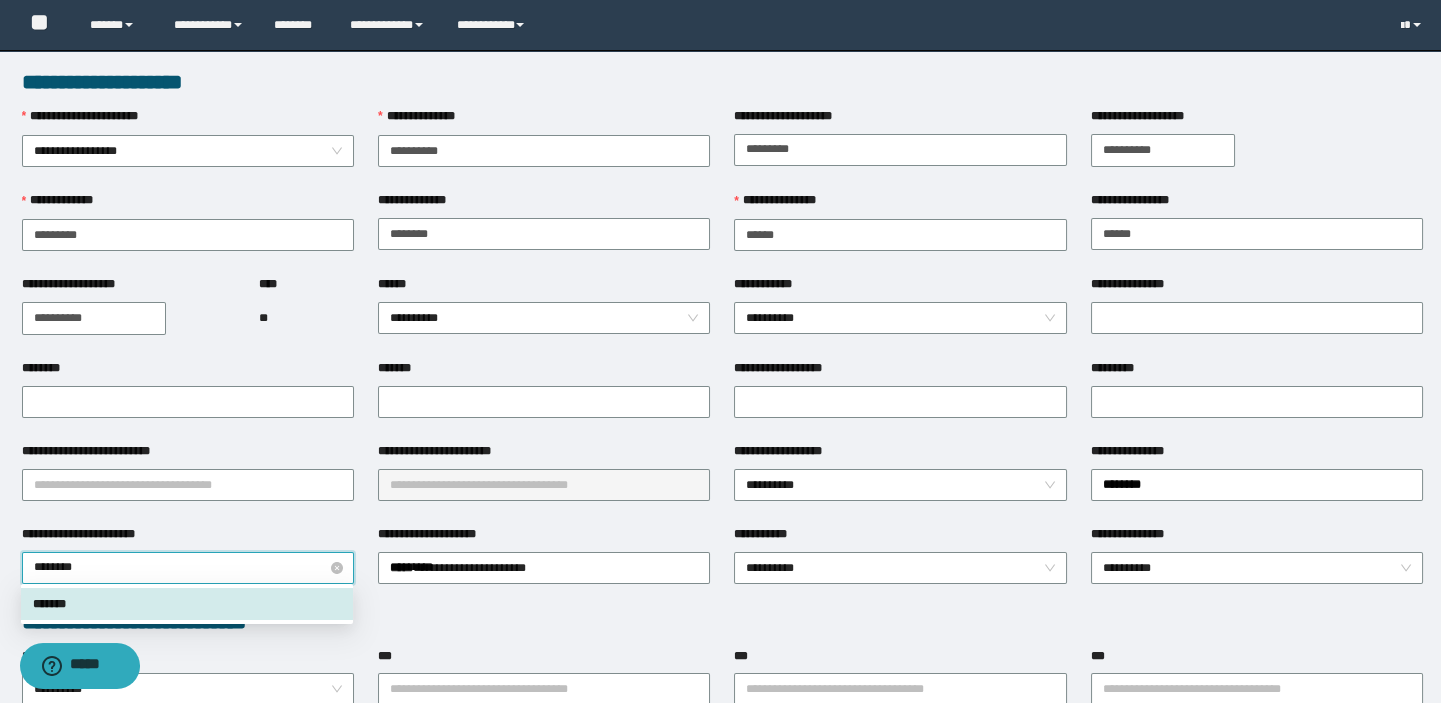 type on "*********" 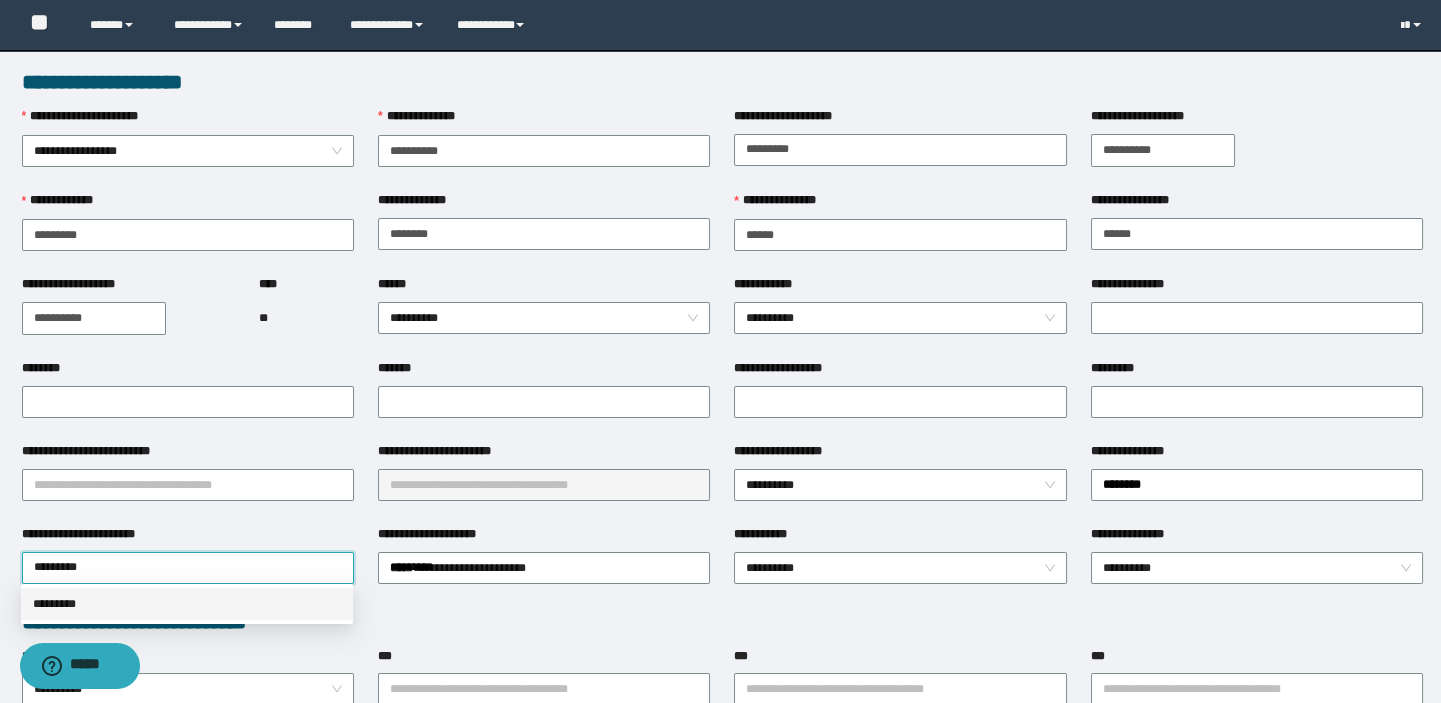 click on "*********" at bounding box center (187, 604) 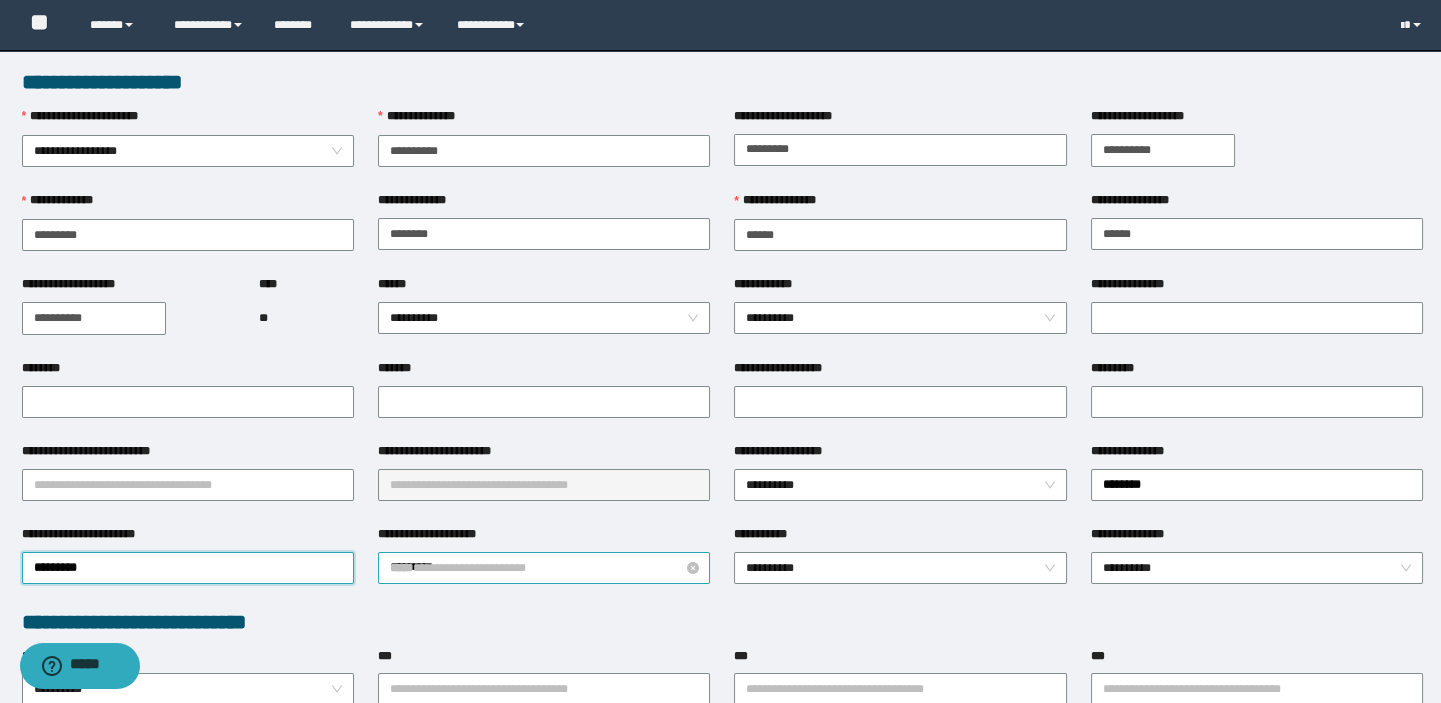 click on "**********" at bounding box center [544, 568] 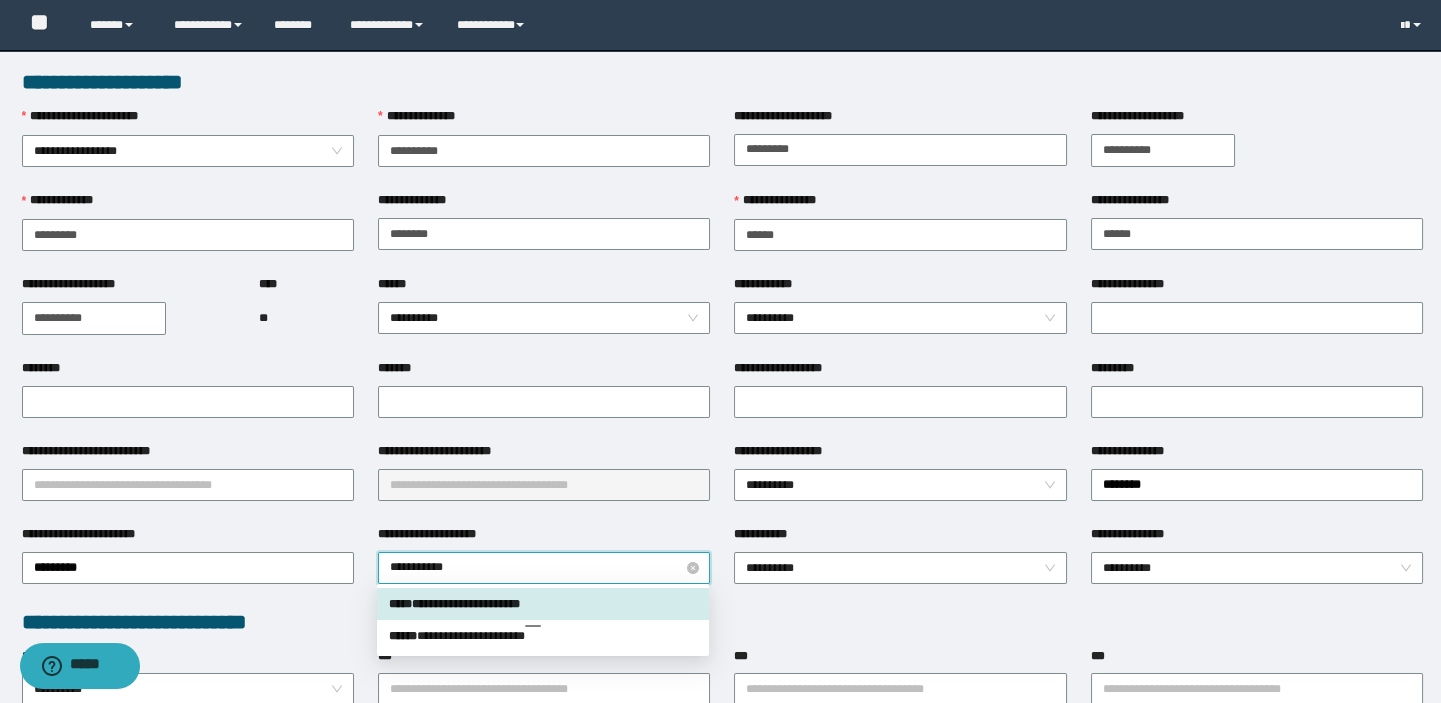 type on "**********" 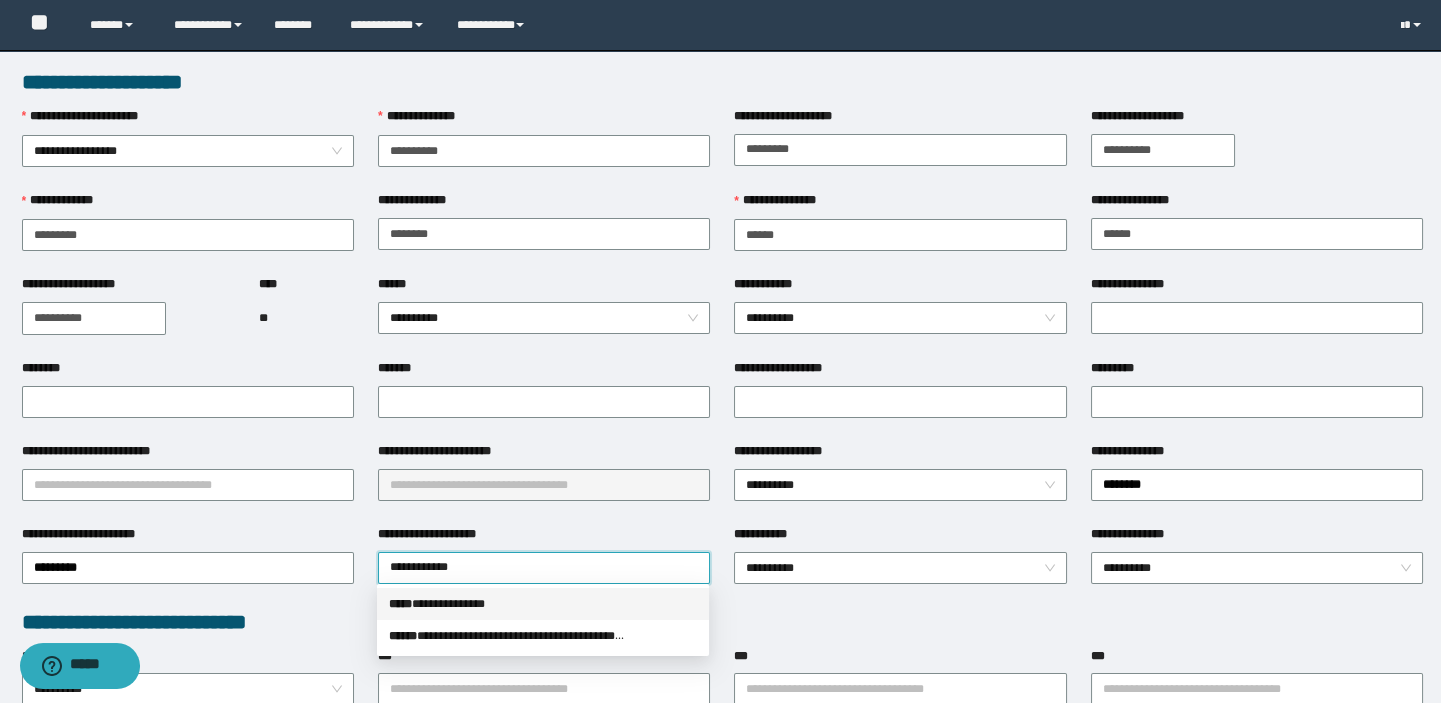 click on "**********" at bounding box center [543, 604] 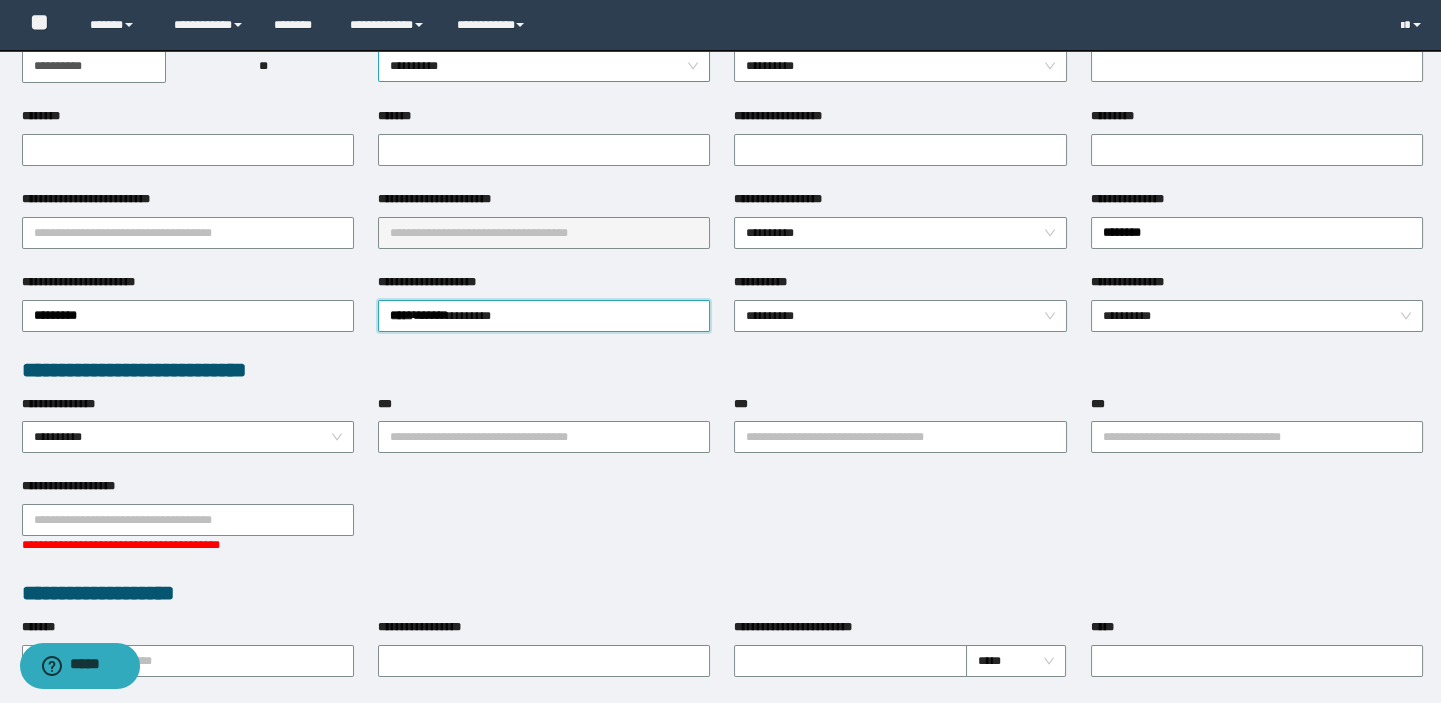 scroll, scrollTop: 90, scrollLeft: 0, axis: vertical 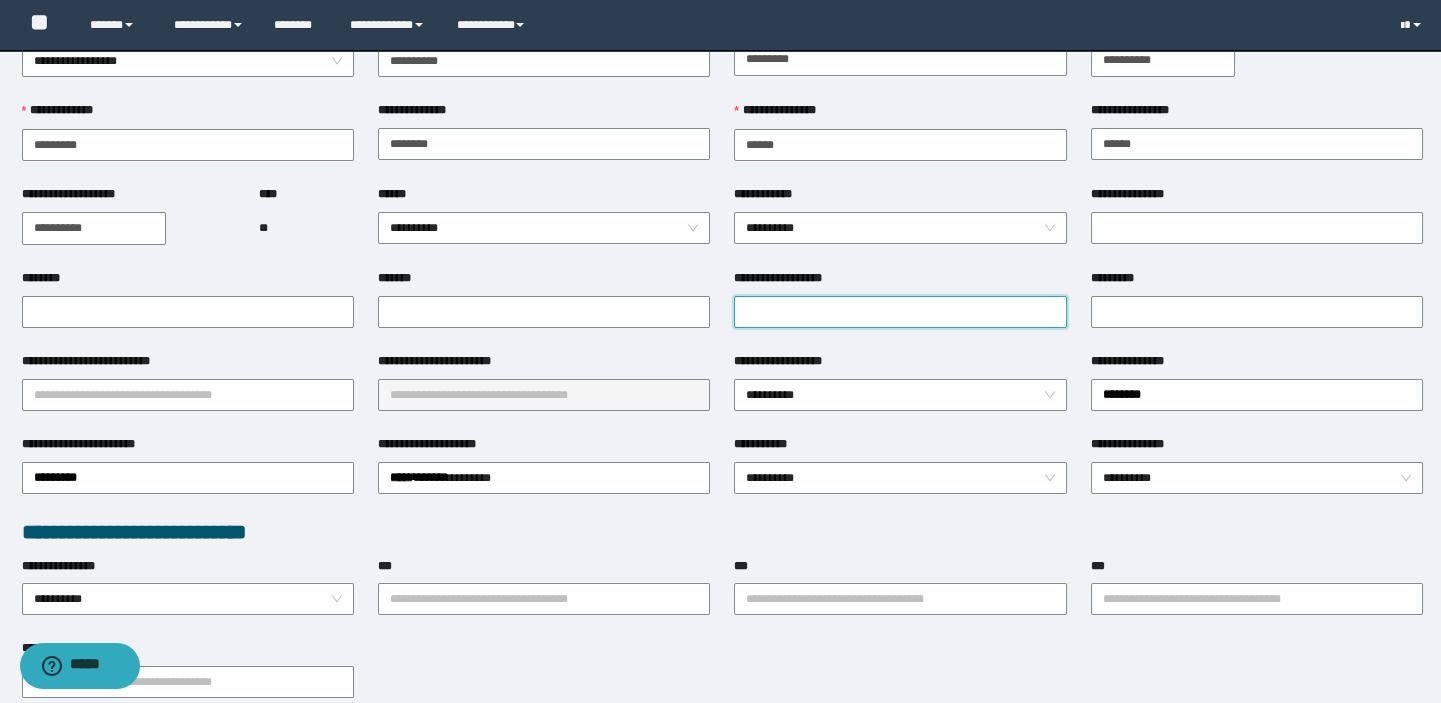 click on "**********" at bounding box center [900, 312] 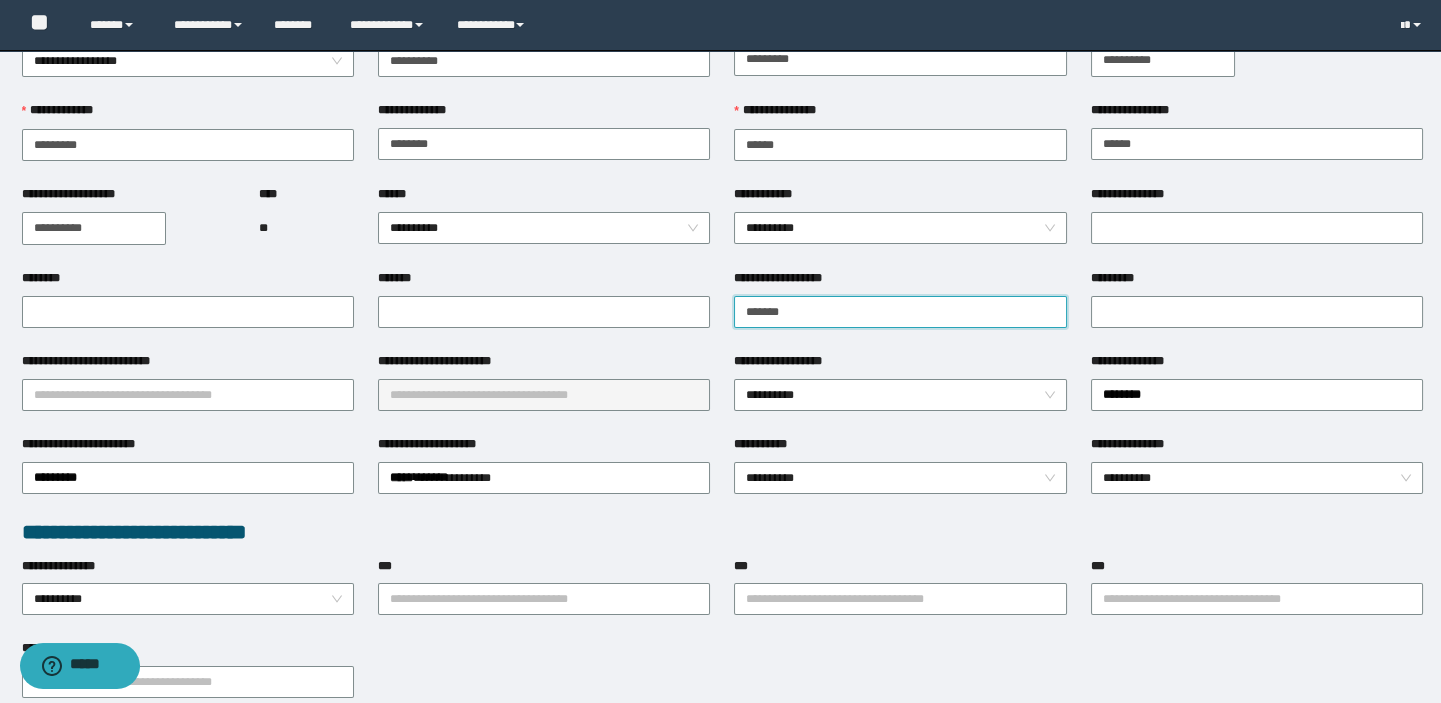 type on "**********" 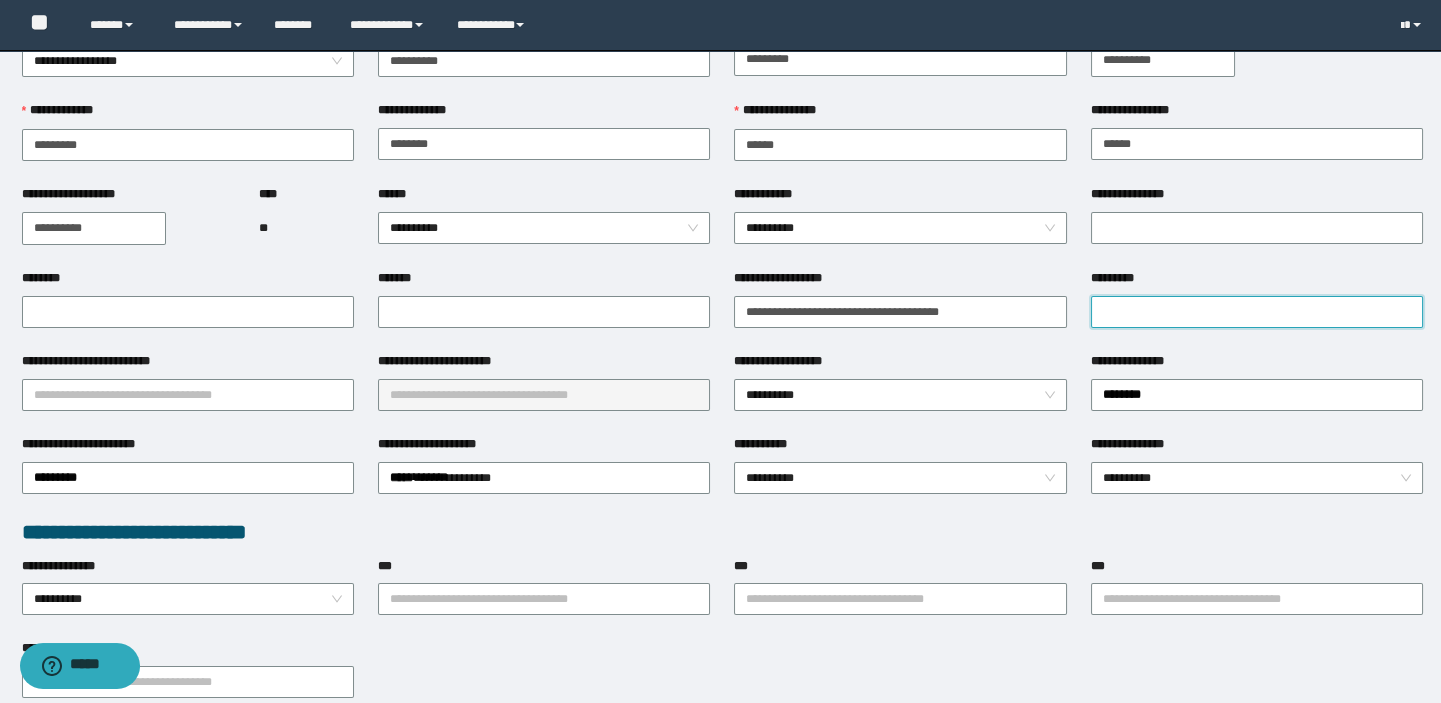 click on "*********" at bounding box center [1257, 312] 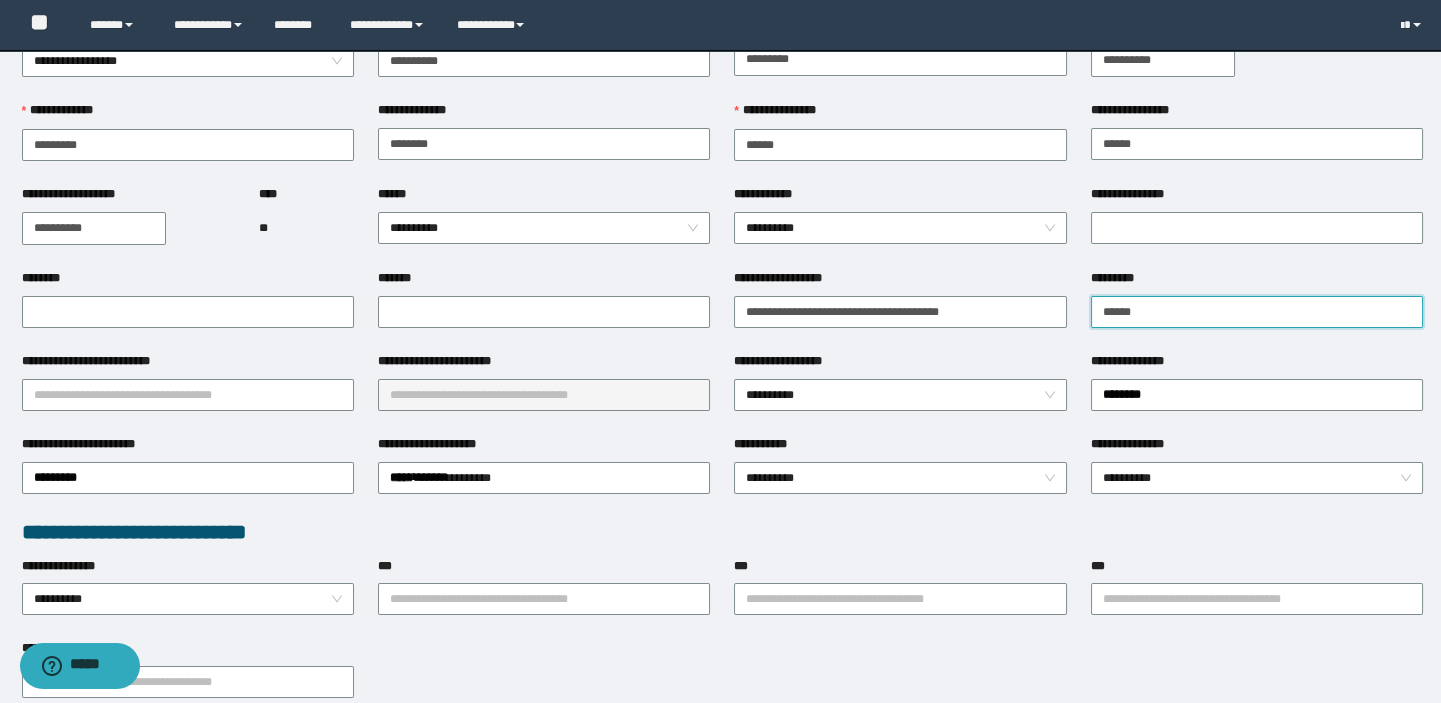 type on "**********" 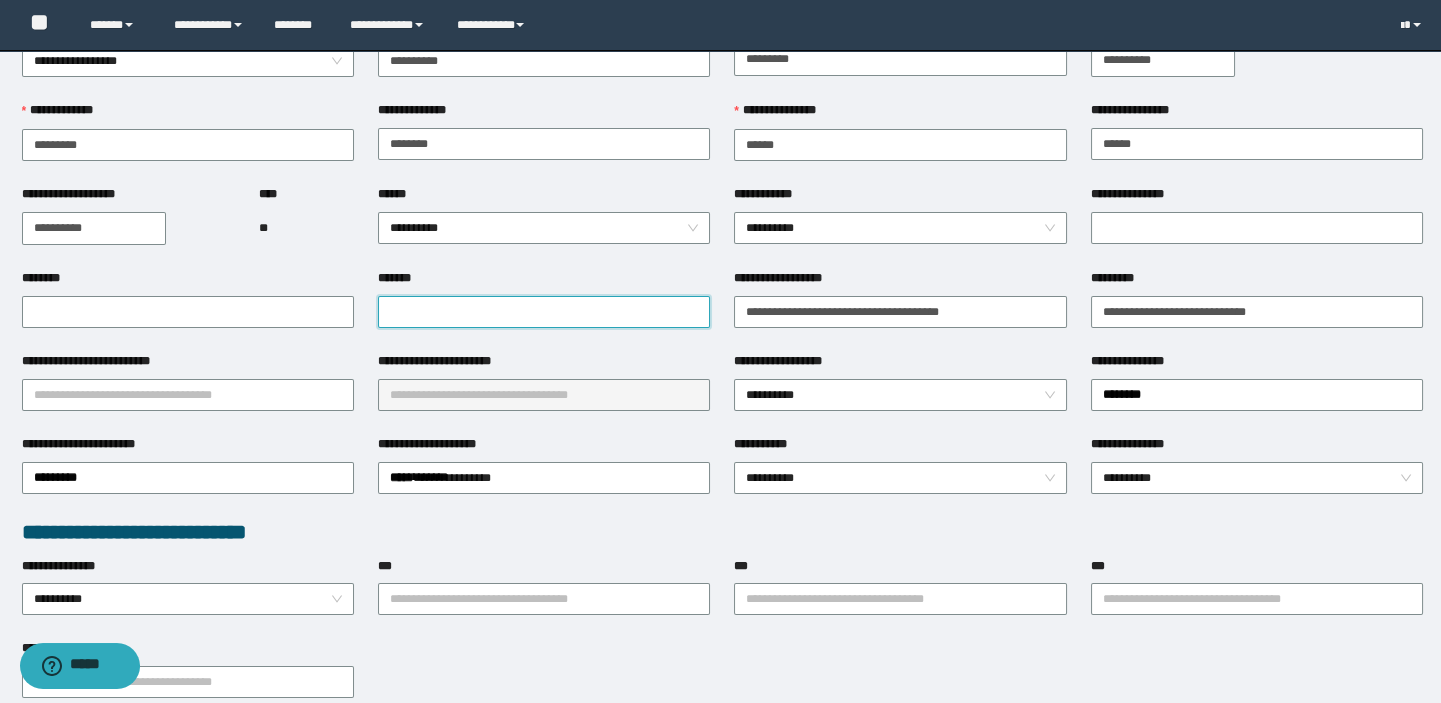click on "*******" at bounding box center (544, 312) 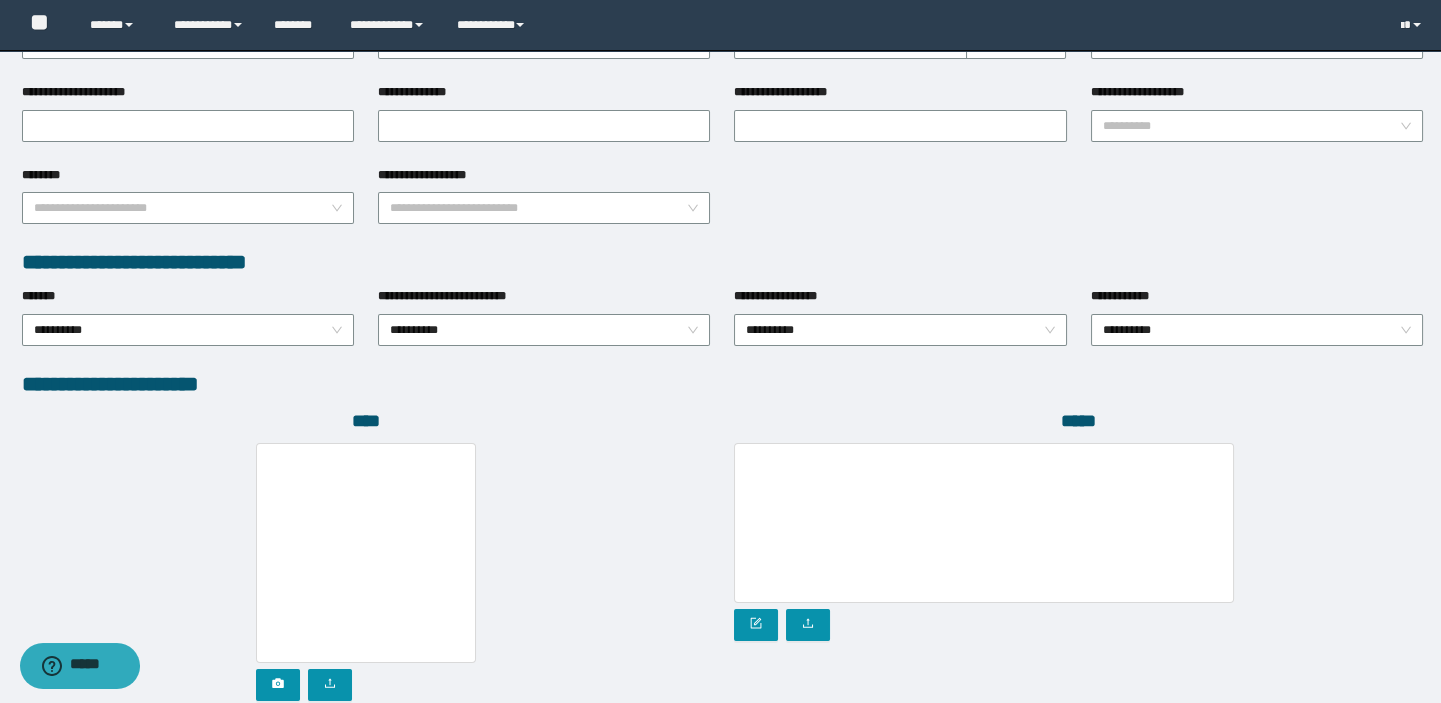scroll, scrollTop: 1000, scrollLeft: 0, axis: vertical 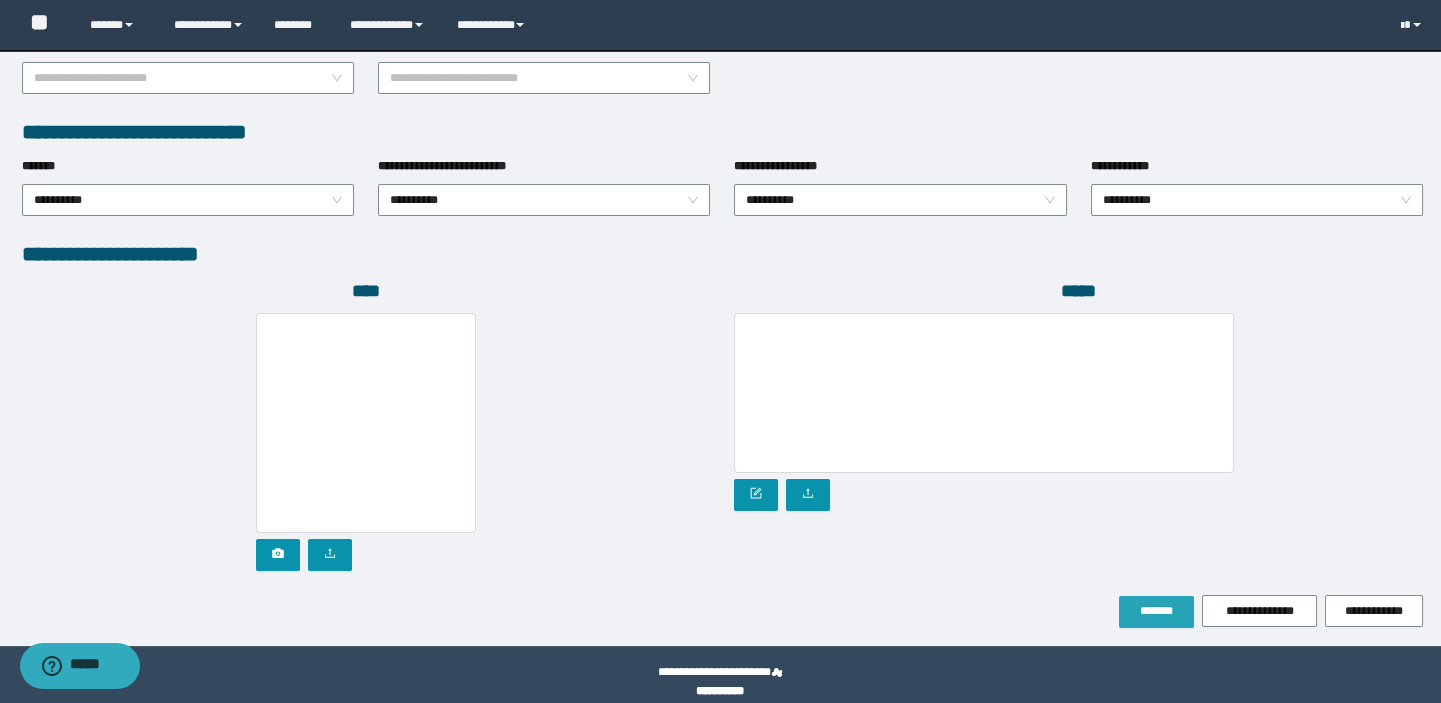 type on "**********" 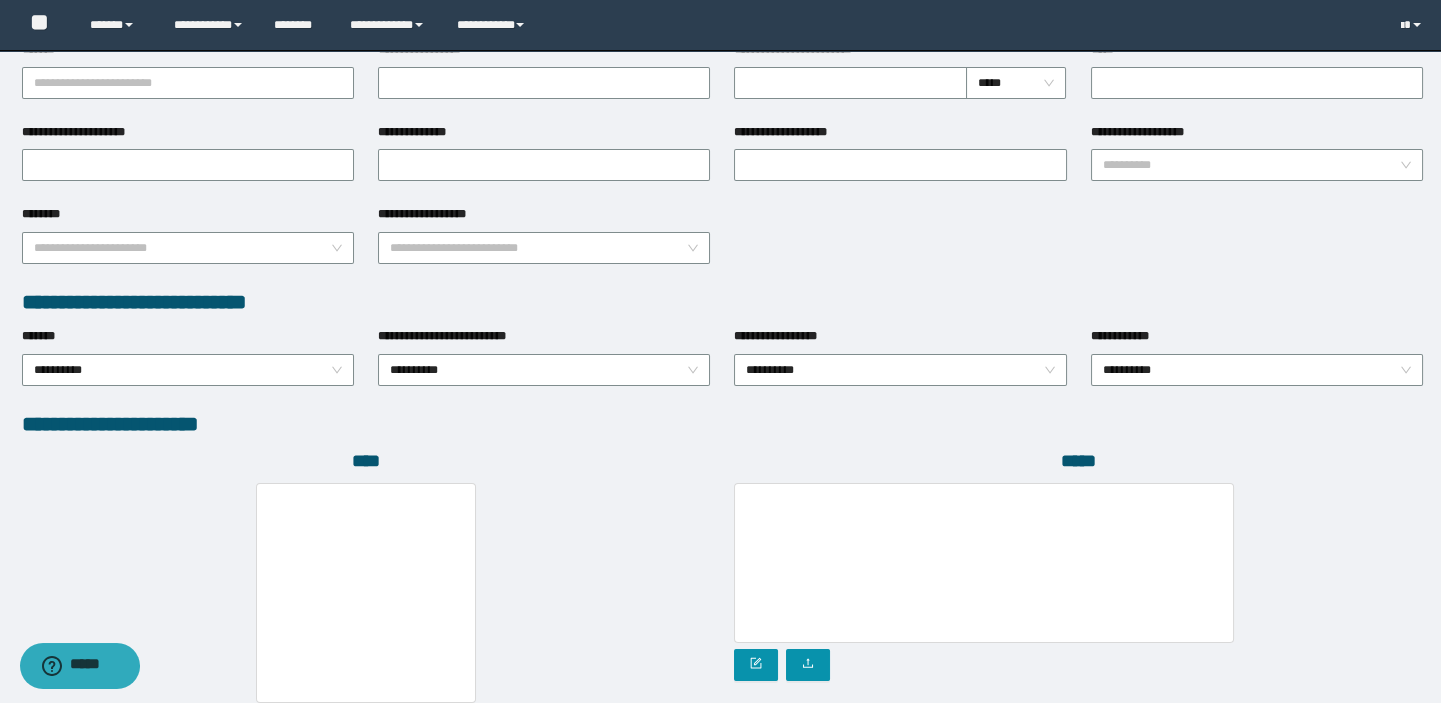 scroll, scrollTop: 689, scrollLeft: 0, axis: vertical 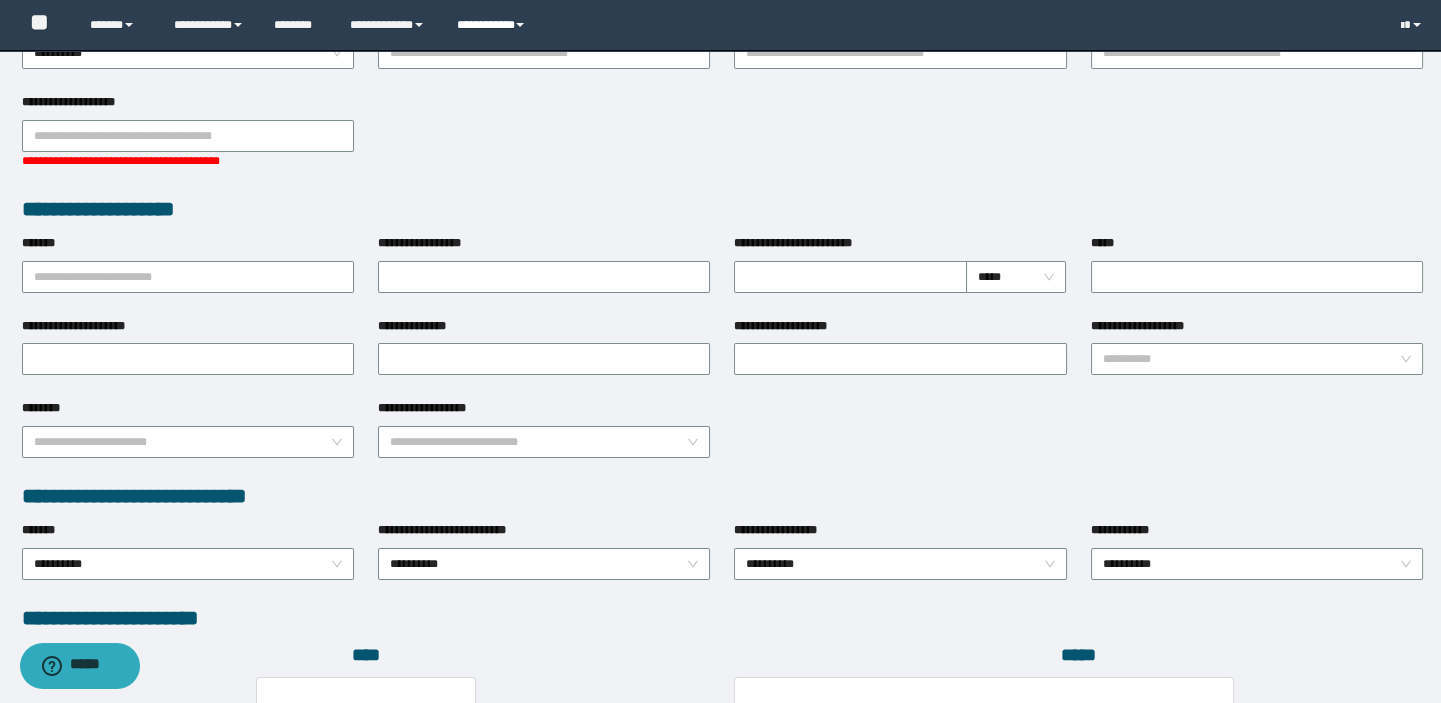 click on "**********" at bounding box center [493, 25] 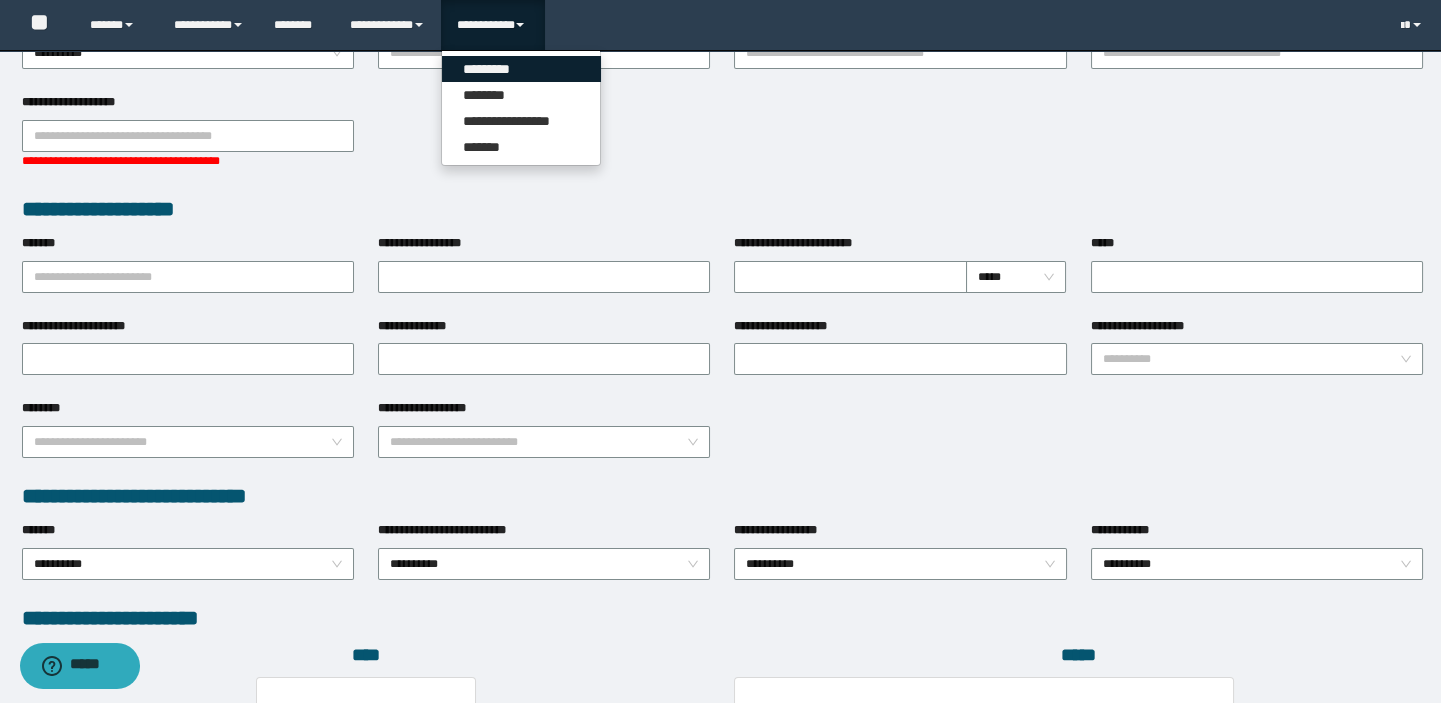 click on "*********" at bounding box center [521, 69] 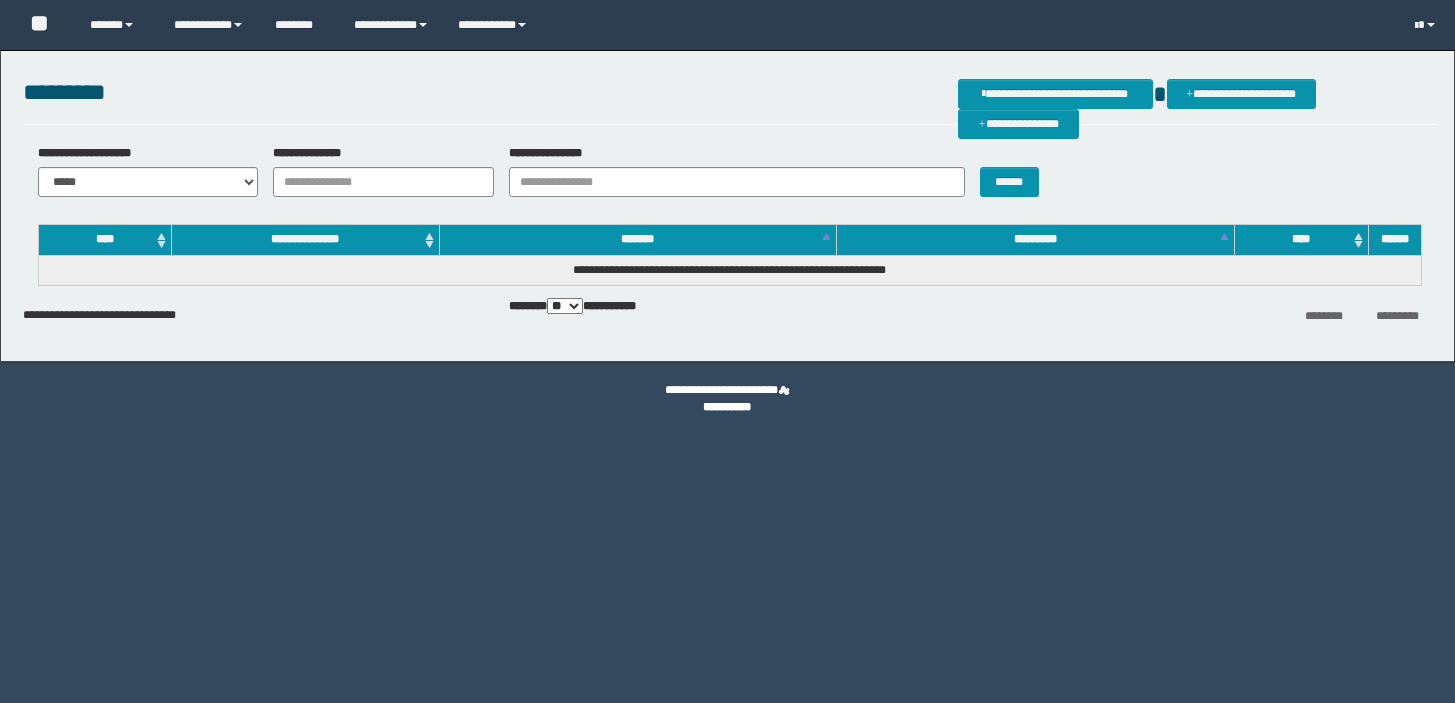 scroll, scrollTop: 0, scrollLeft: 0, axis: both 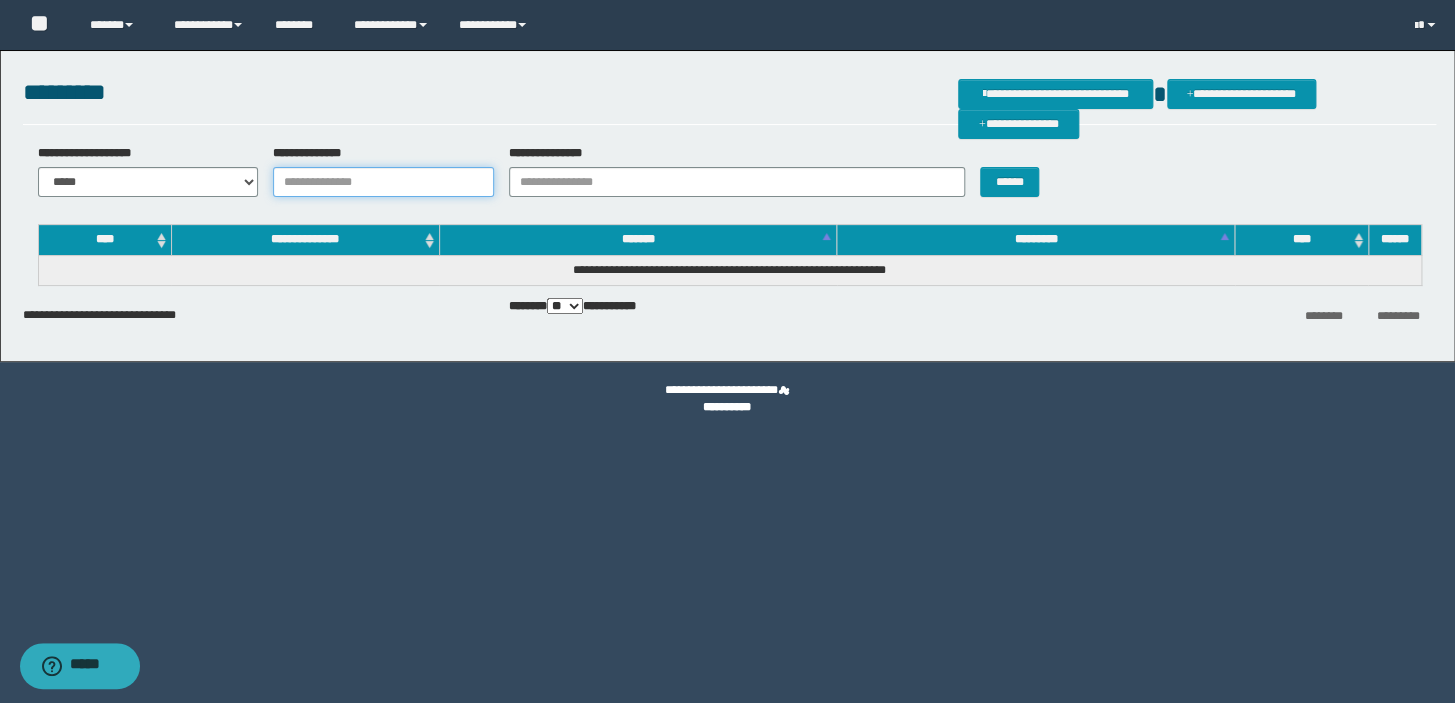 click on "**********" at bounding box center (383, 182) 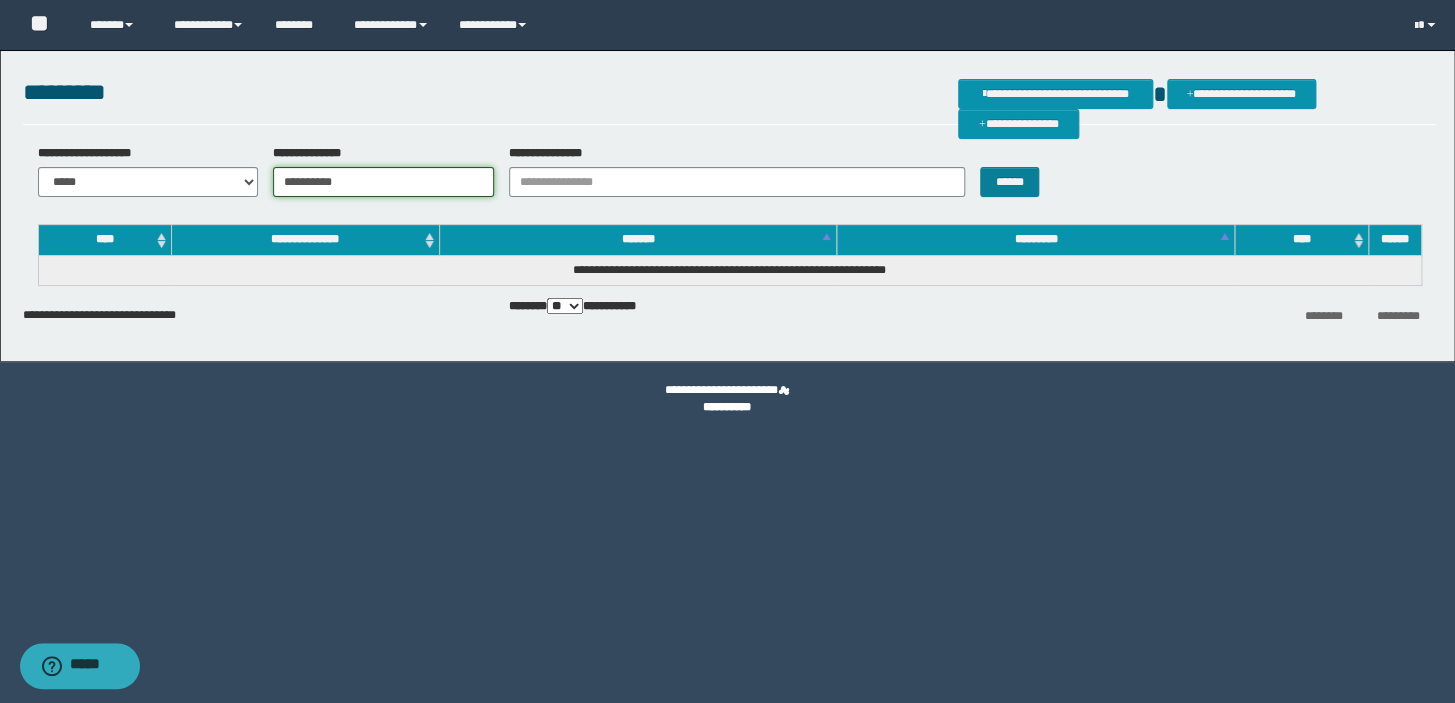type on "**********" 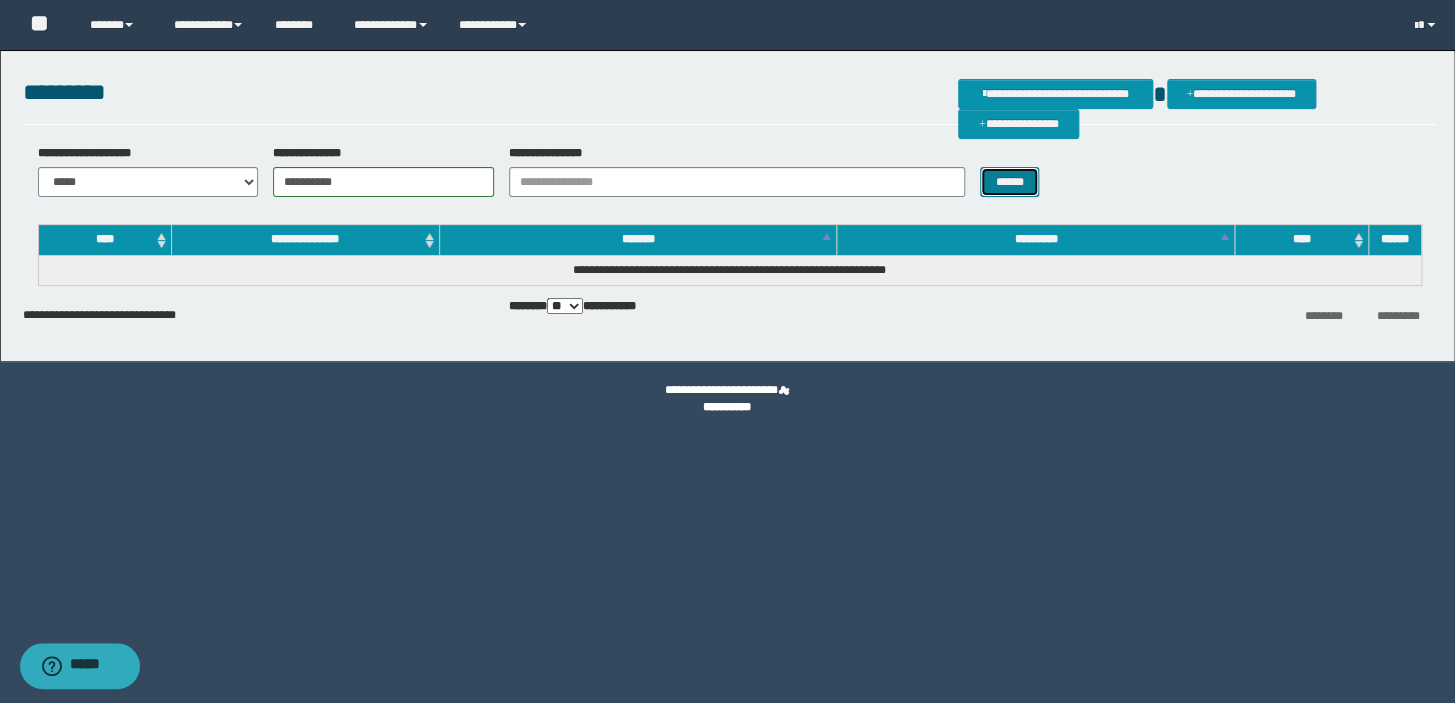 click on "******" at bounding box center (1009, 182) 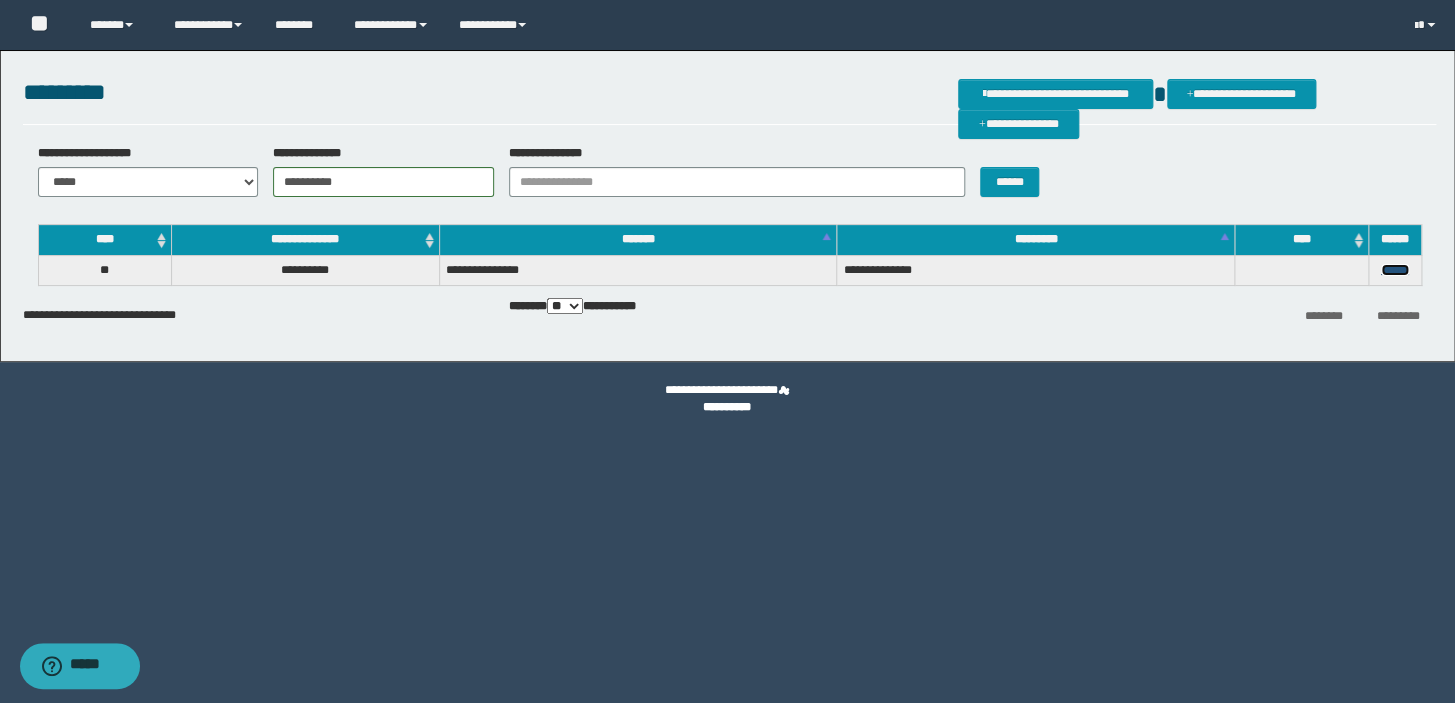 click on "******" at bounding box center (1395, 270) 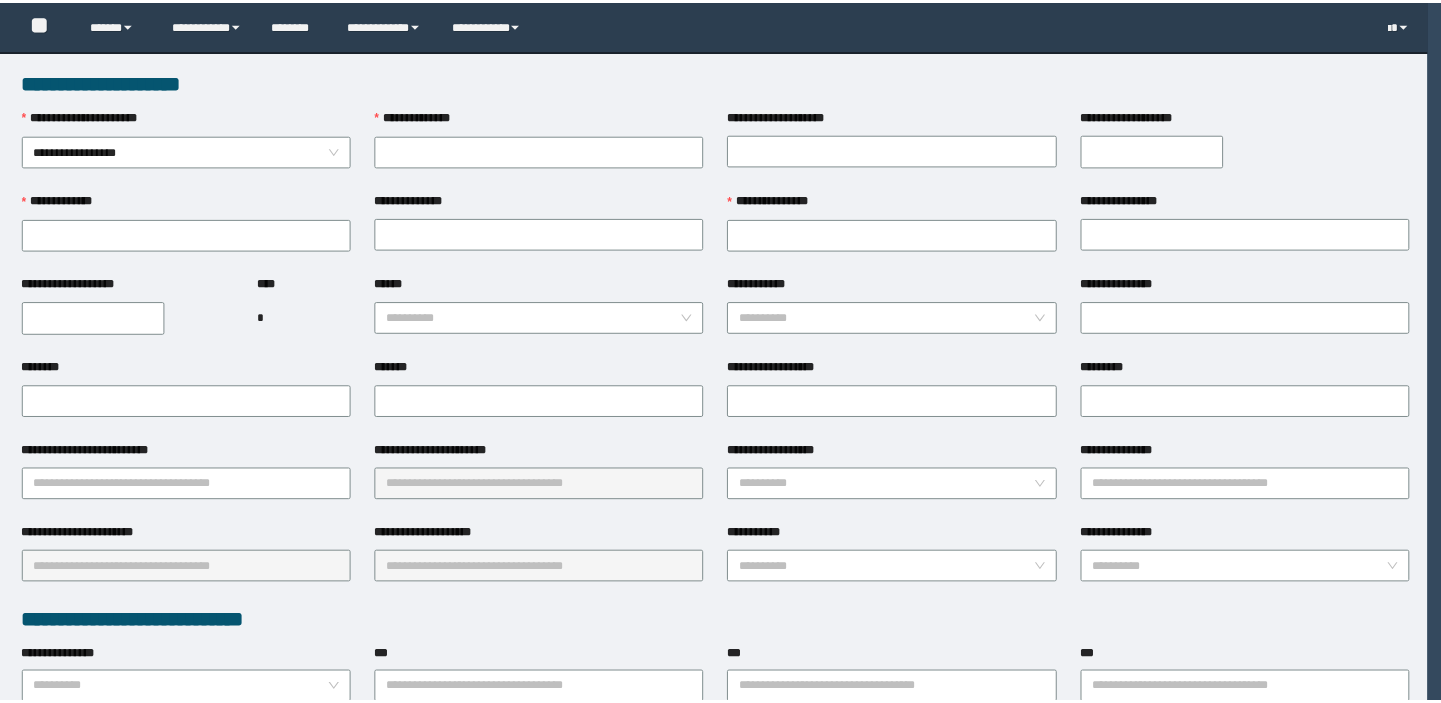 scroll, scrollTop: 0, scrollLeft: 0, axis: both 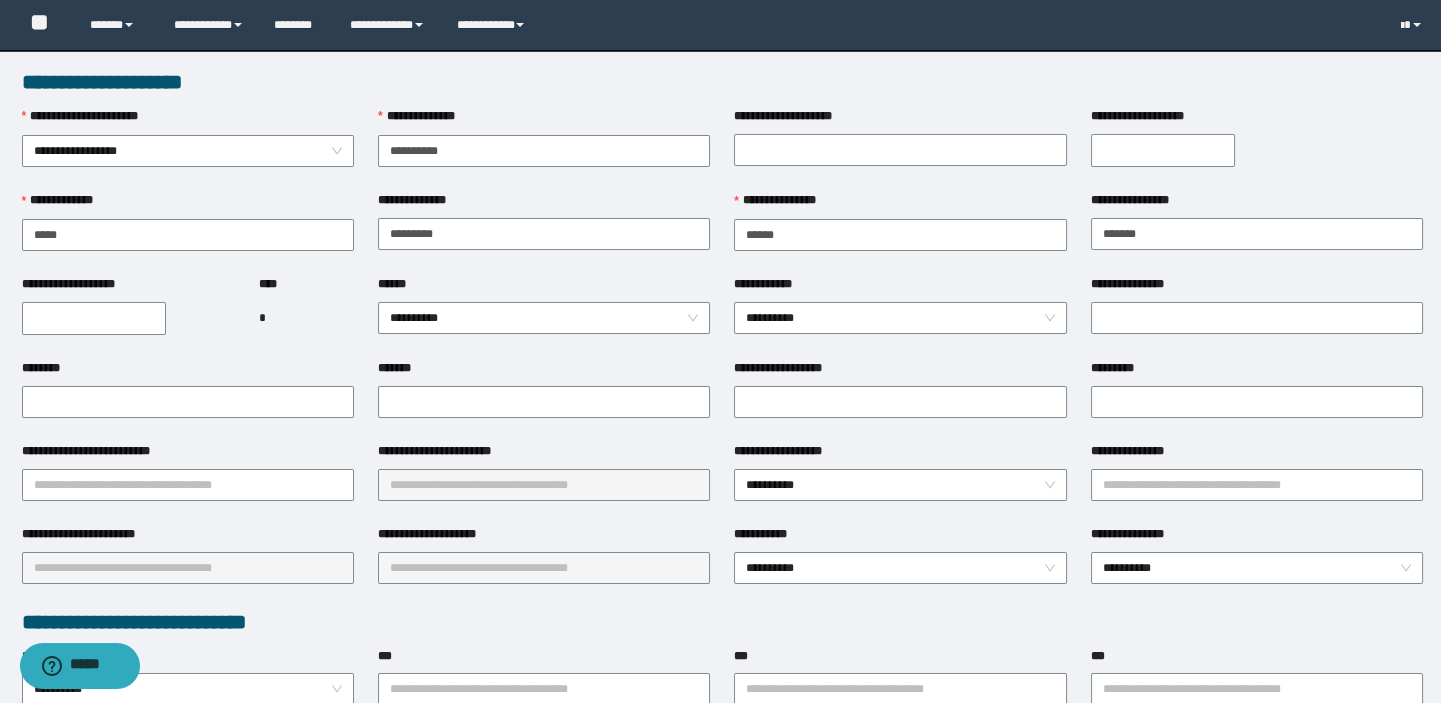 click on "**********" at bounding box center [94, 318] 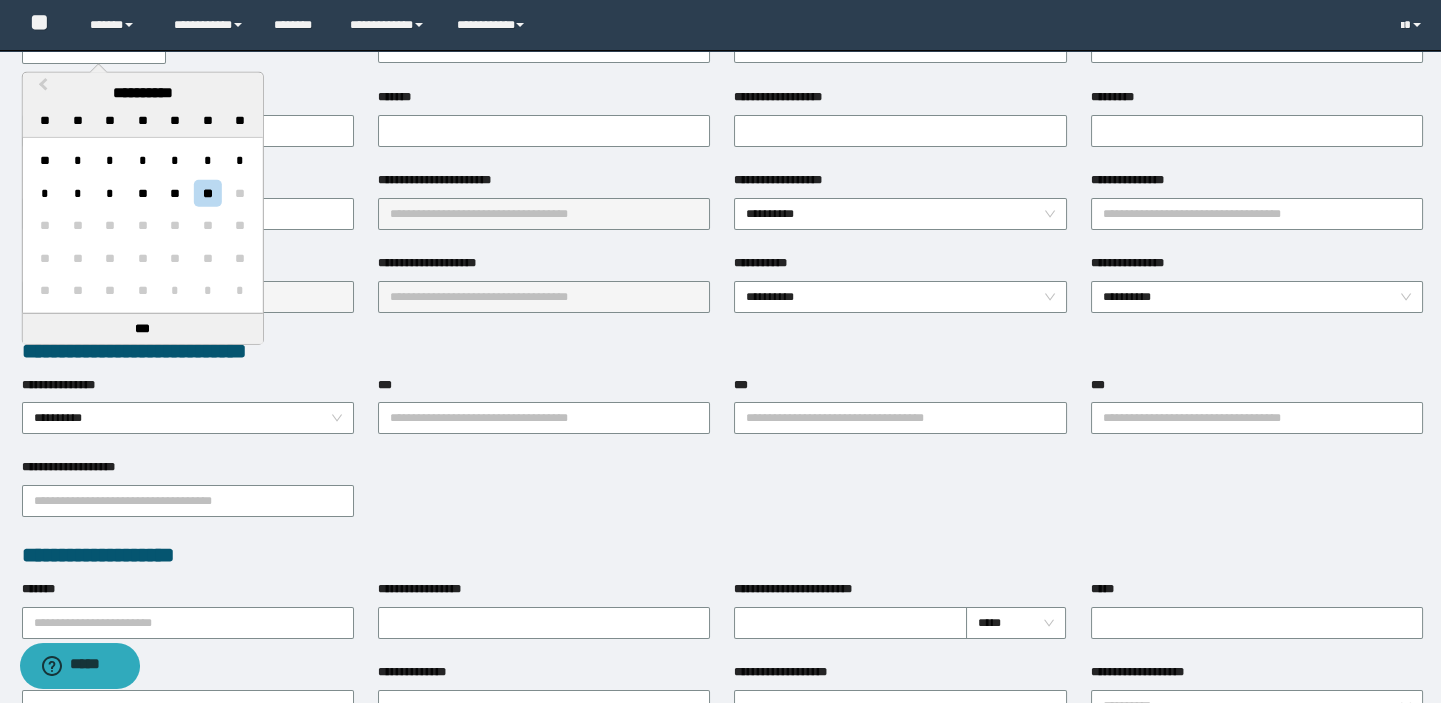 scroll, scrollTop: 272, scrollLeft: 0, axis: vertical 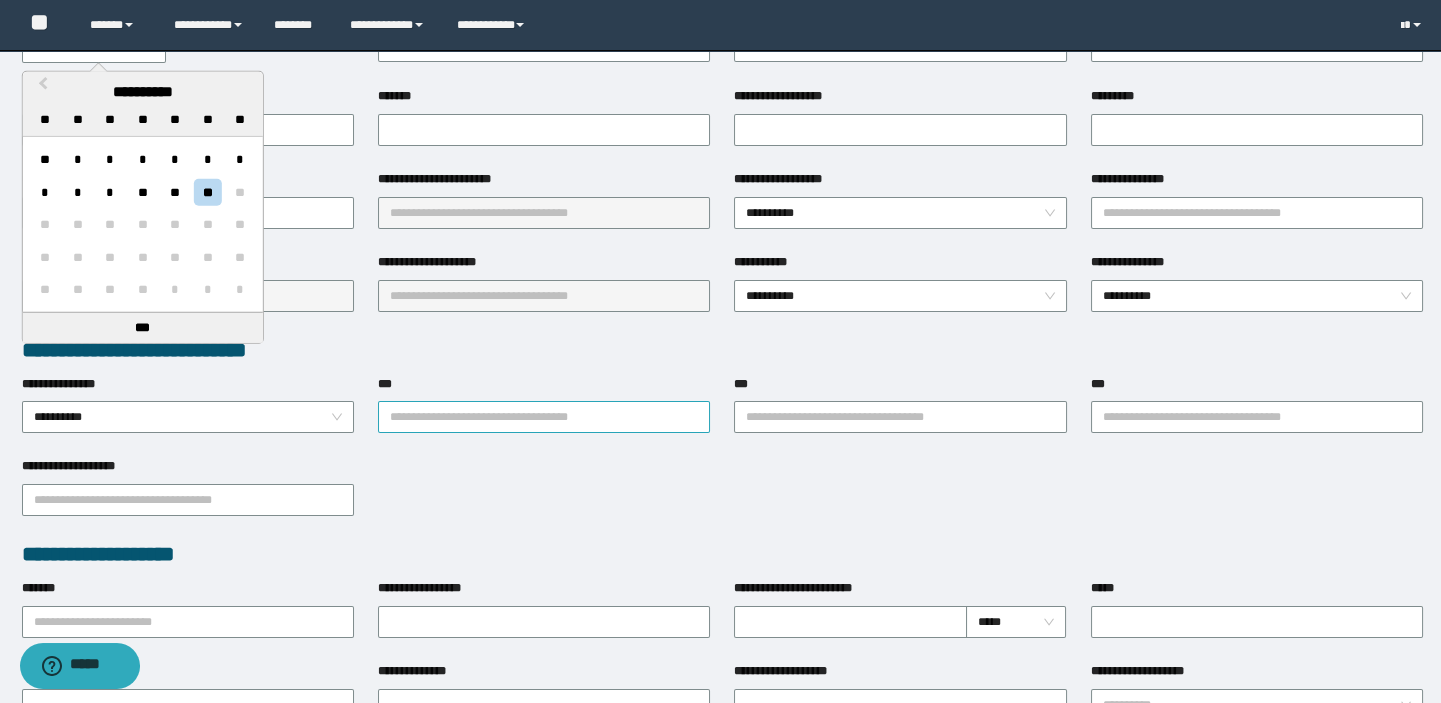 click on "***" at bounding box center (544, 417) 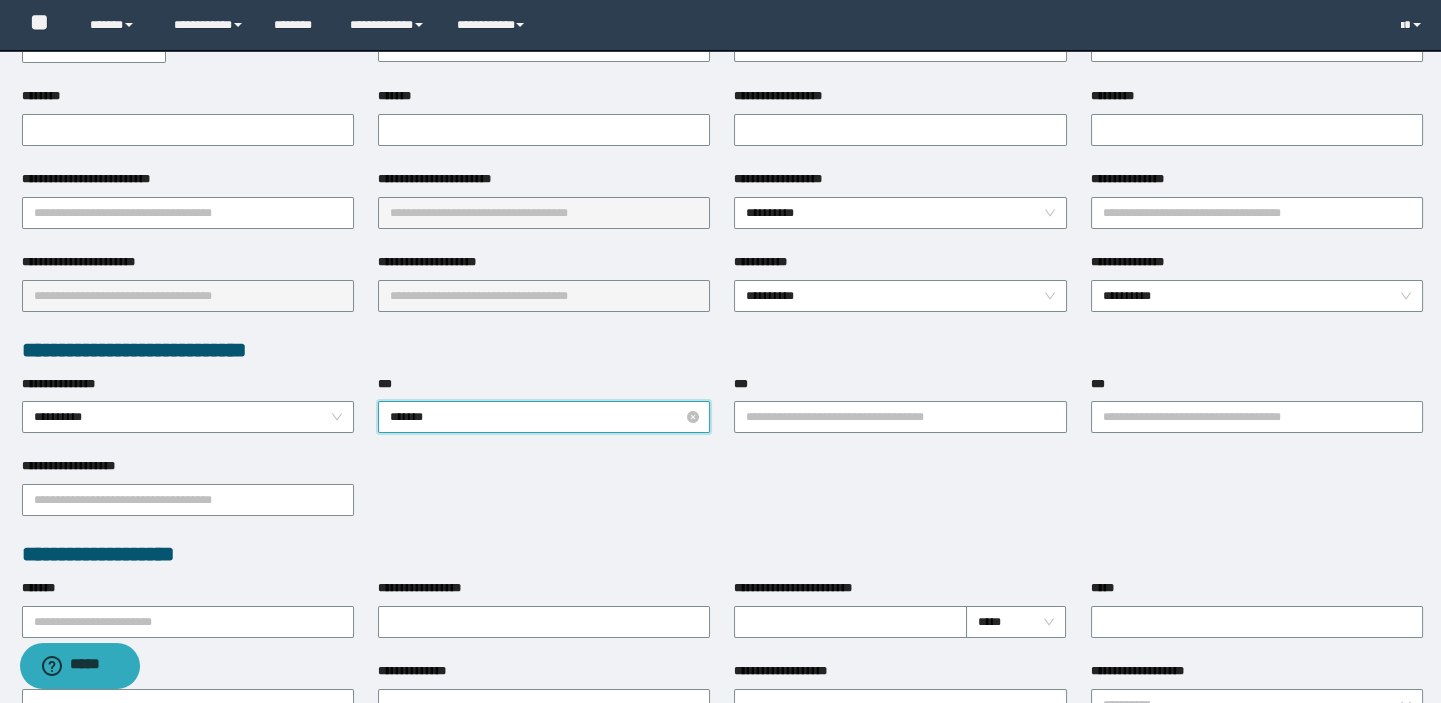 type on "********" 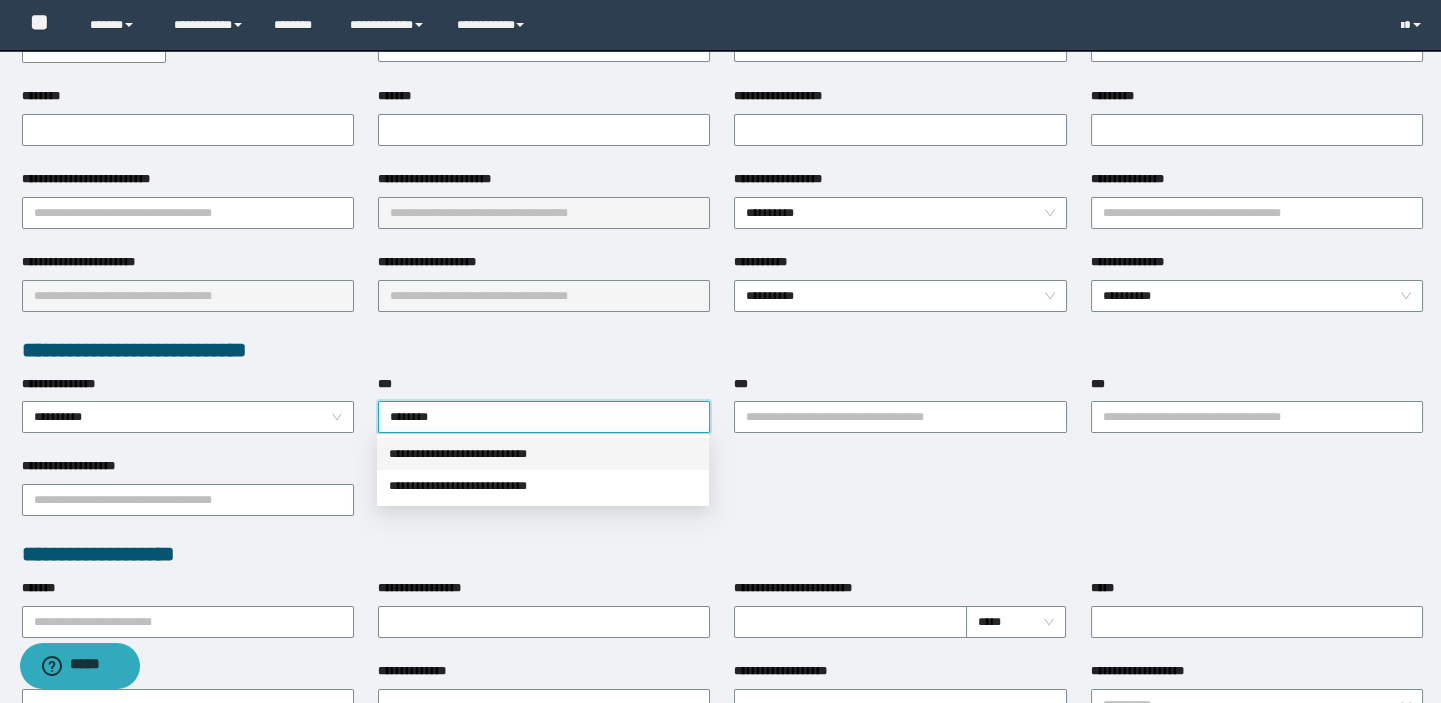 click on "**********" at bounding box center (543, 454) 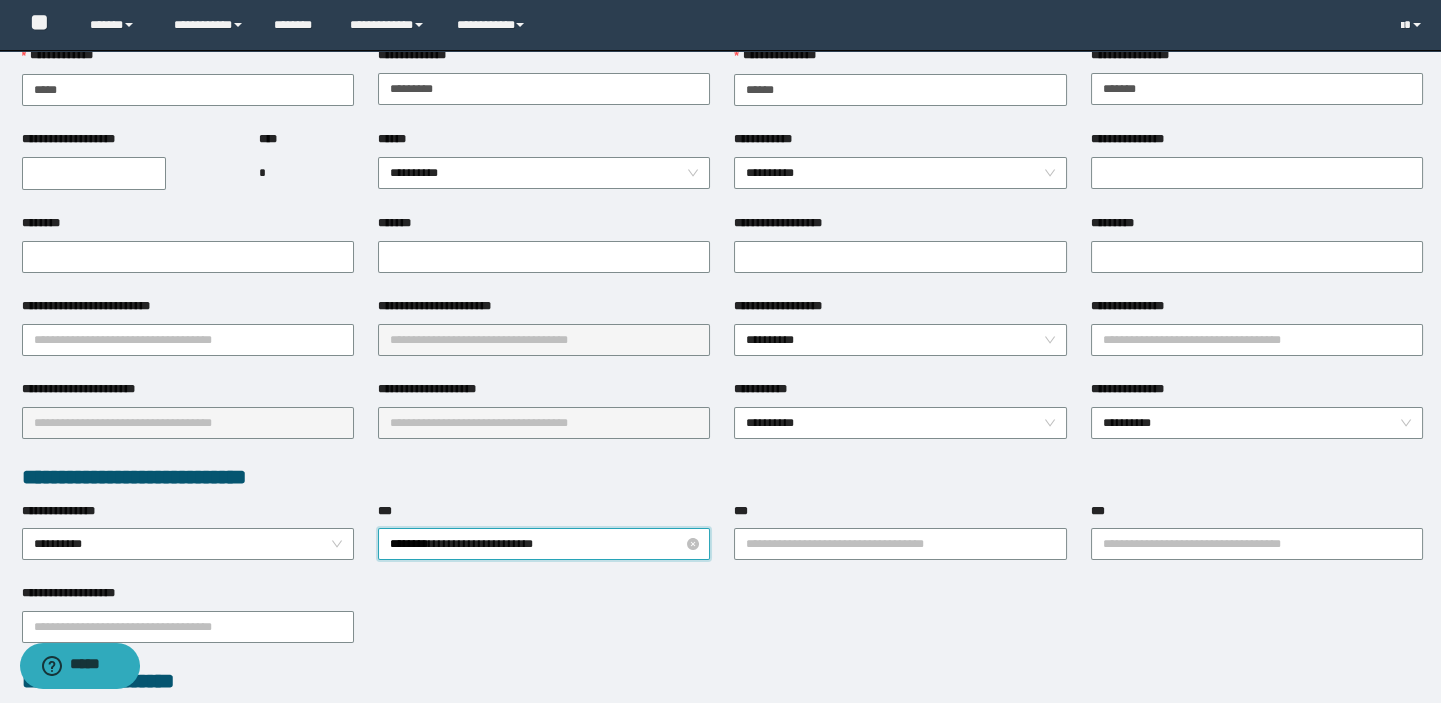 scroll, scrollTop: 0, scrollLeft: 0, axis: both 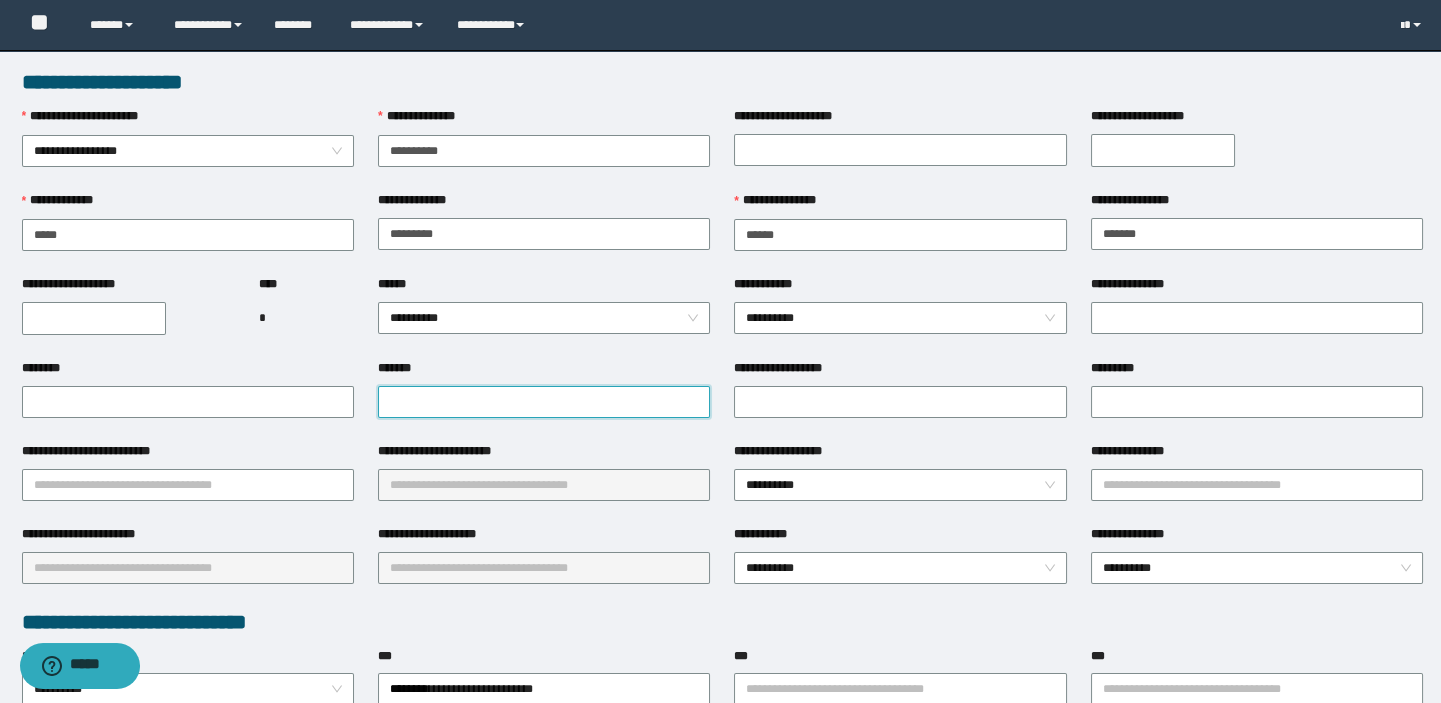 click on "*******" at bounding box center (544, 402) 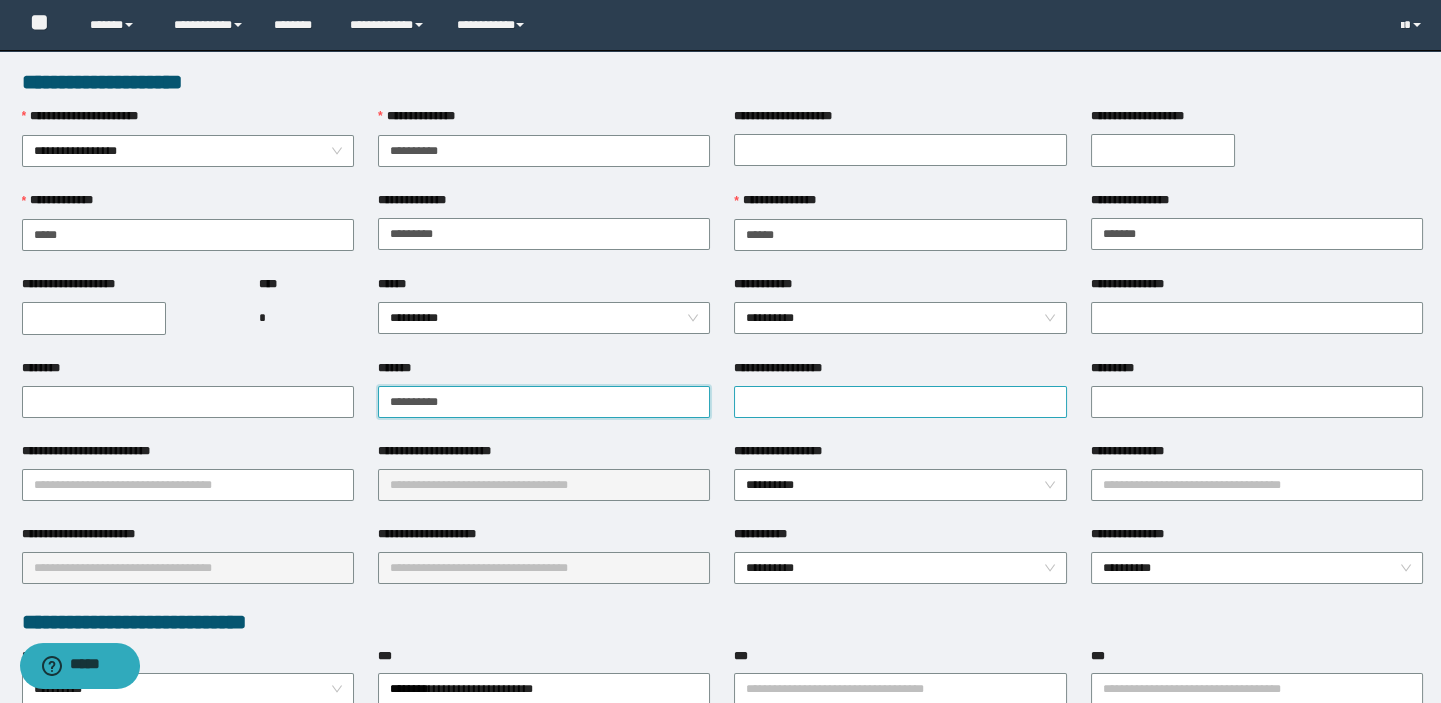 type on "**********" 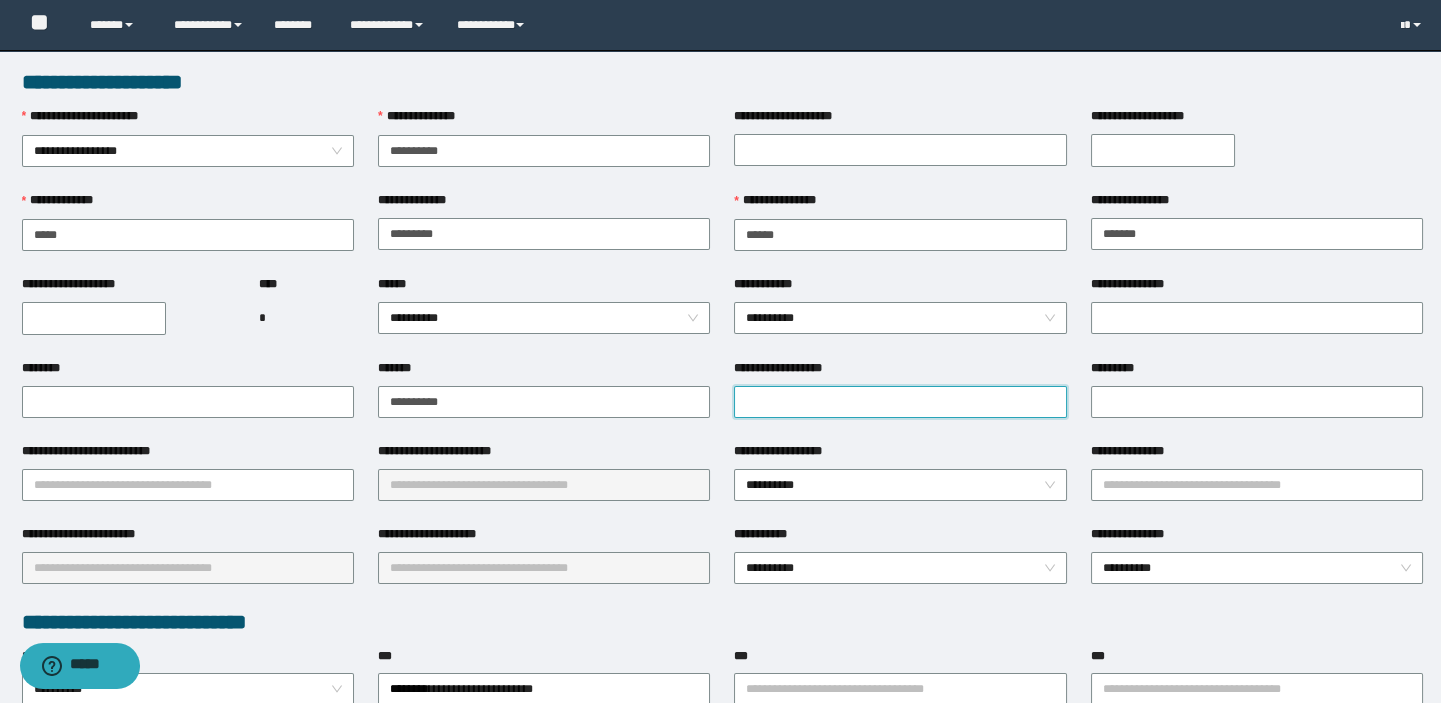 click on "**********" at bounding box center [900, 402] 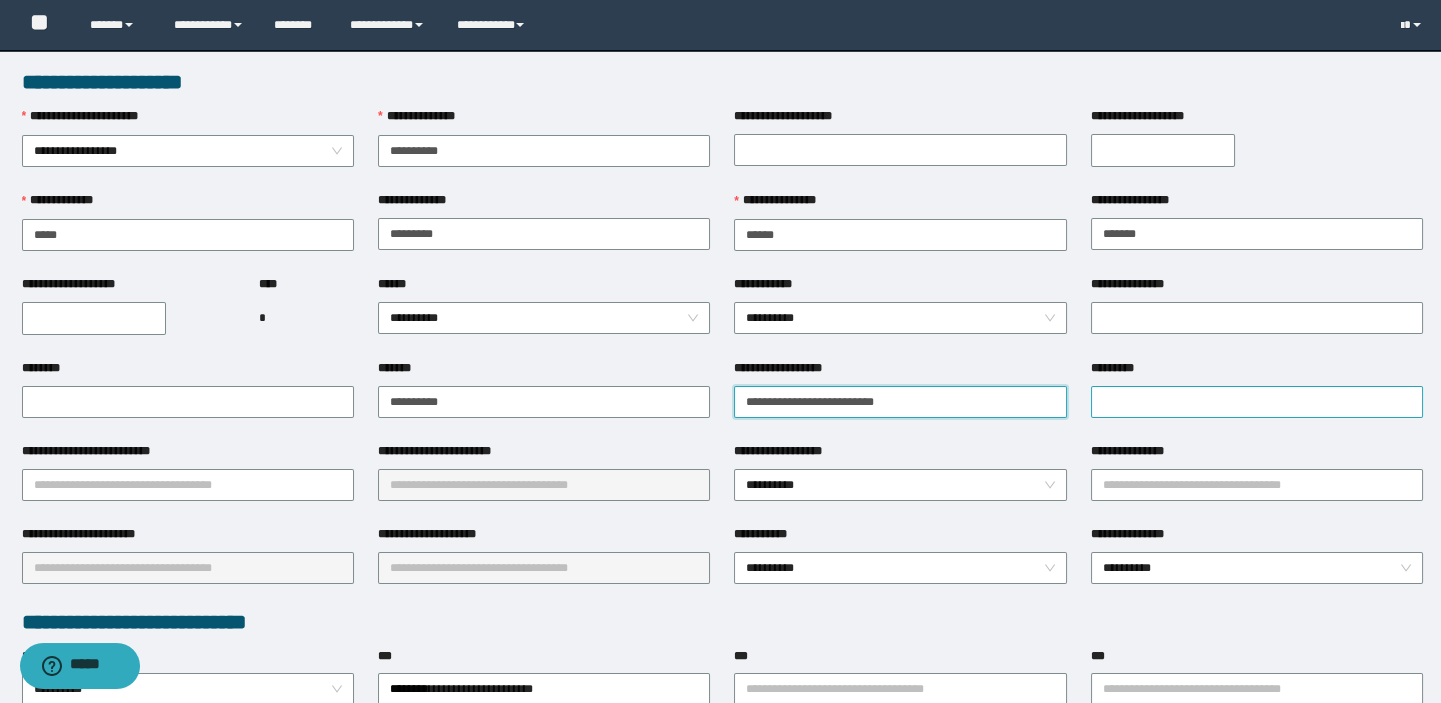 type on "**********" 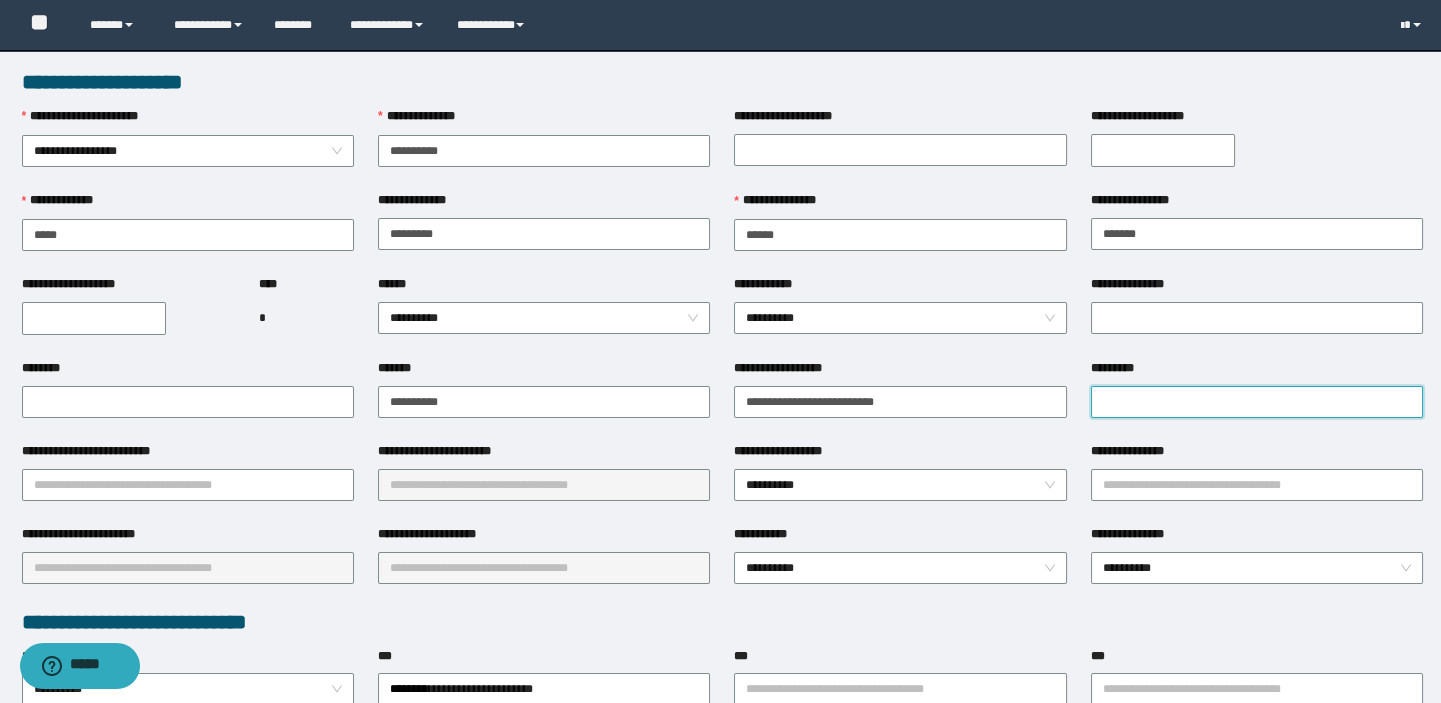 click on "*********" at bounding box center [1257, 402] 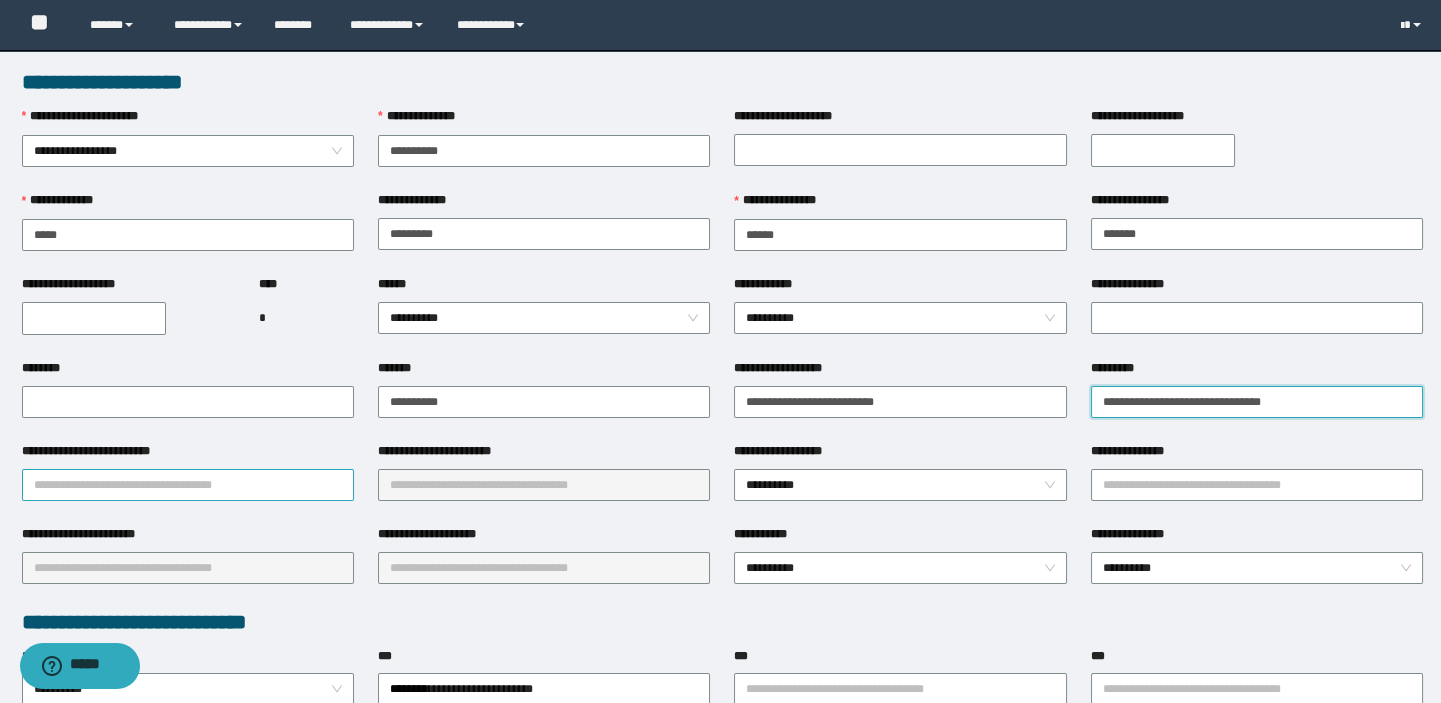 type on "**********" 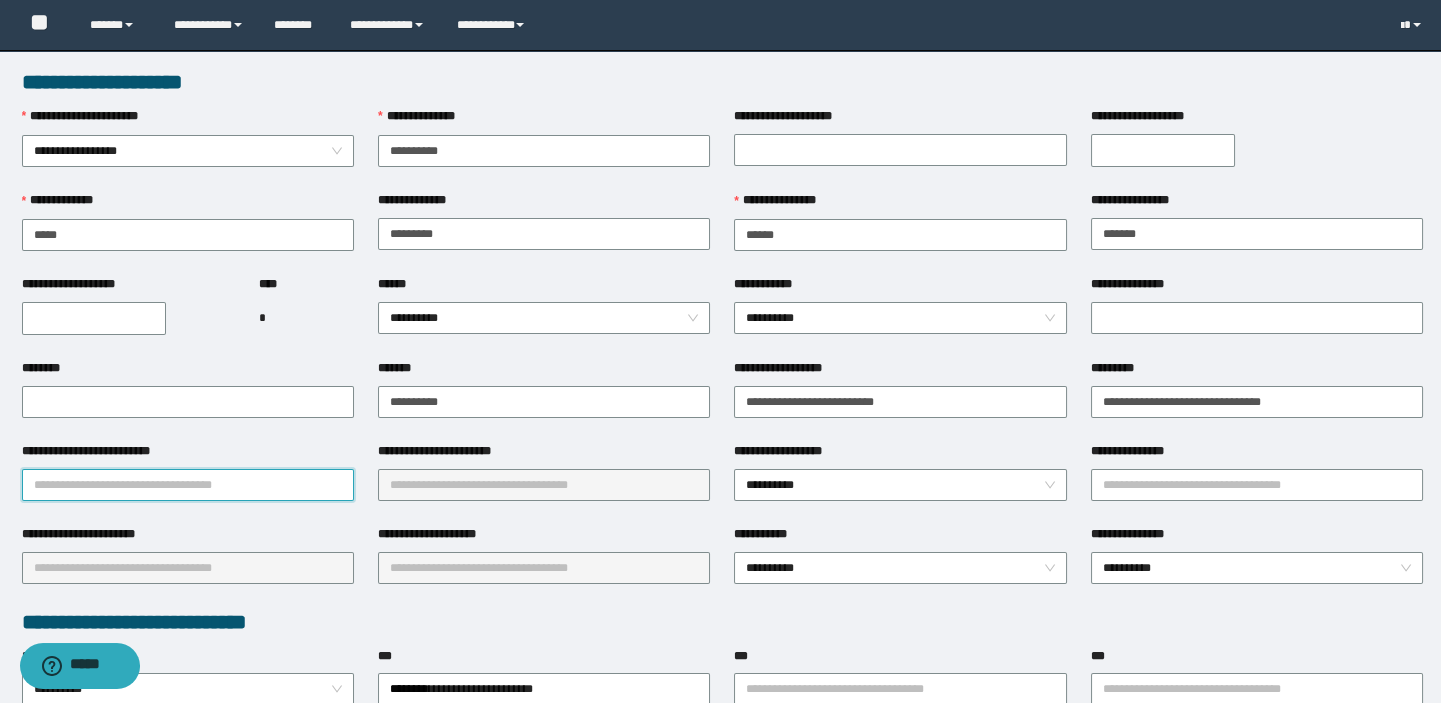 click on "**********" at bounding box center [188, 485] 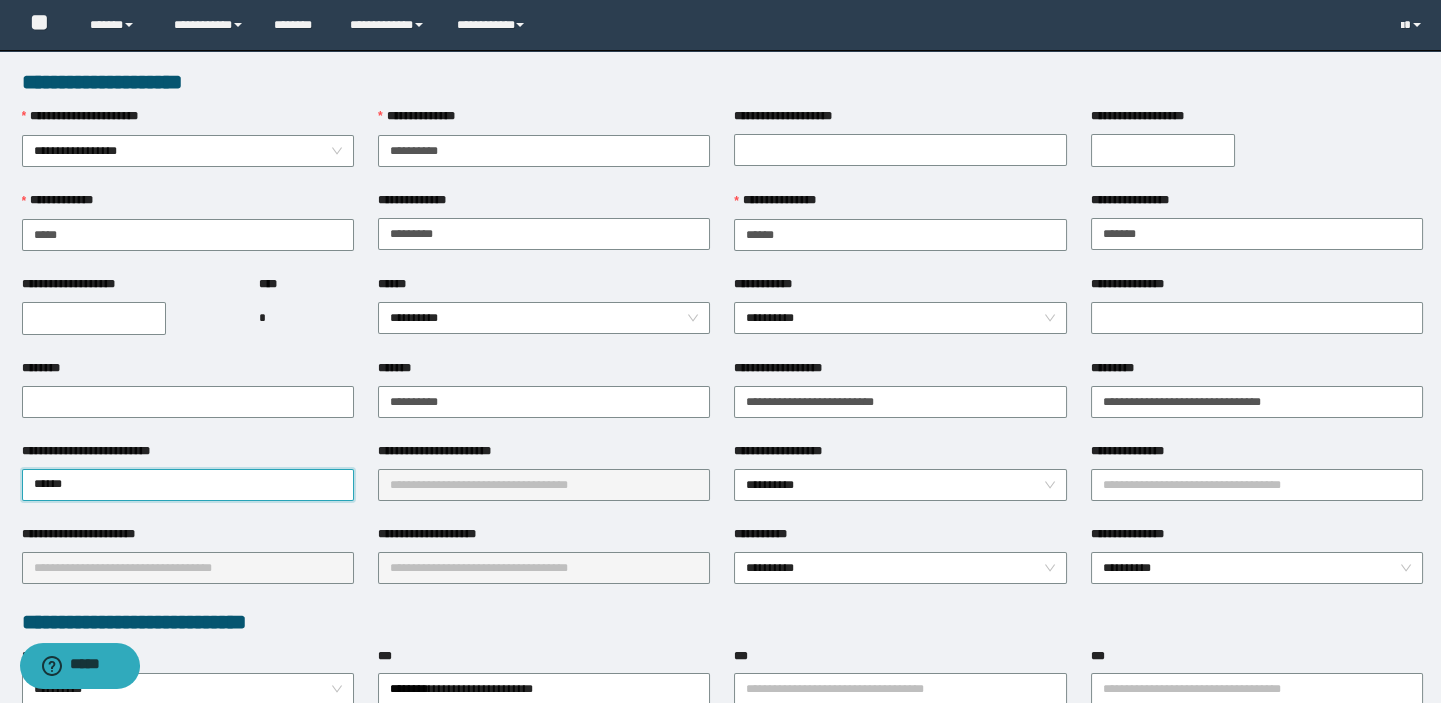 type on "*******" 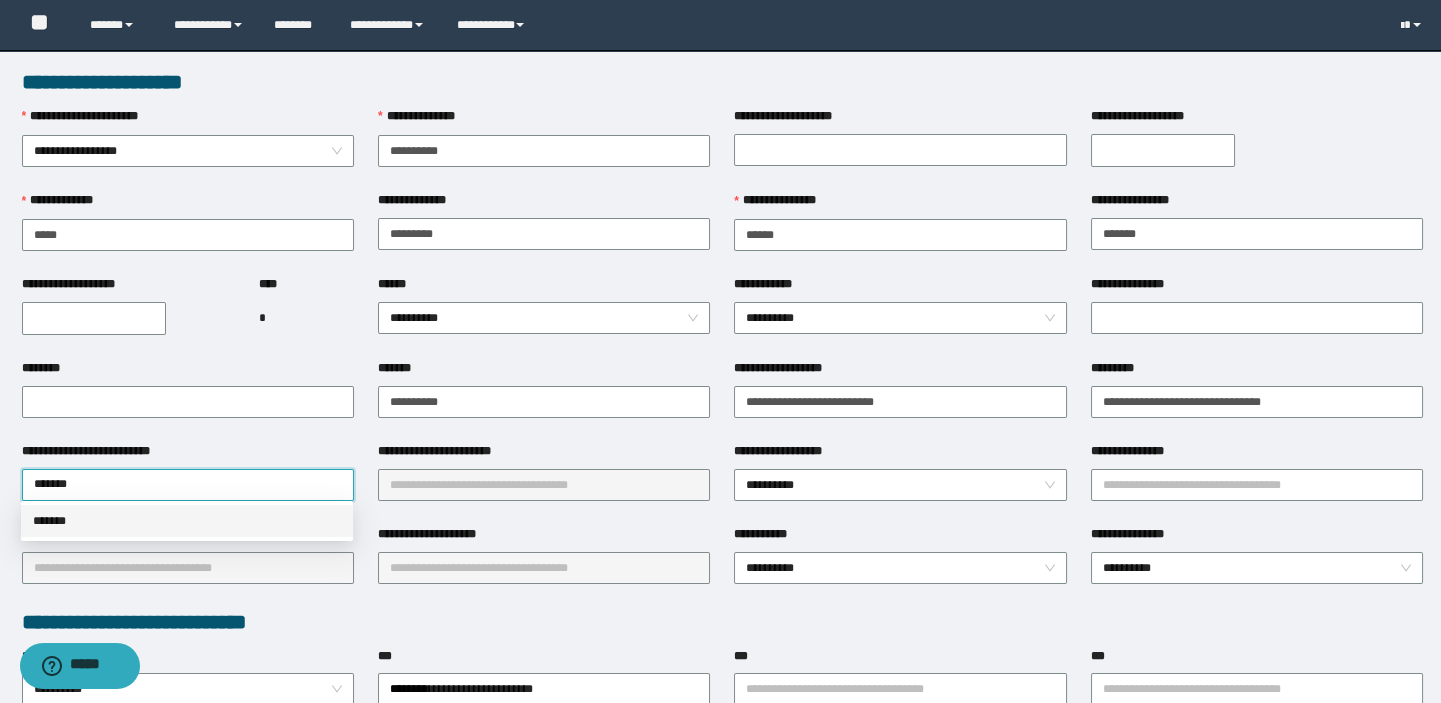 click on "*******" at bounding box center (187, 521) 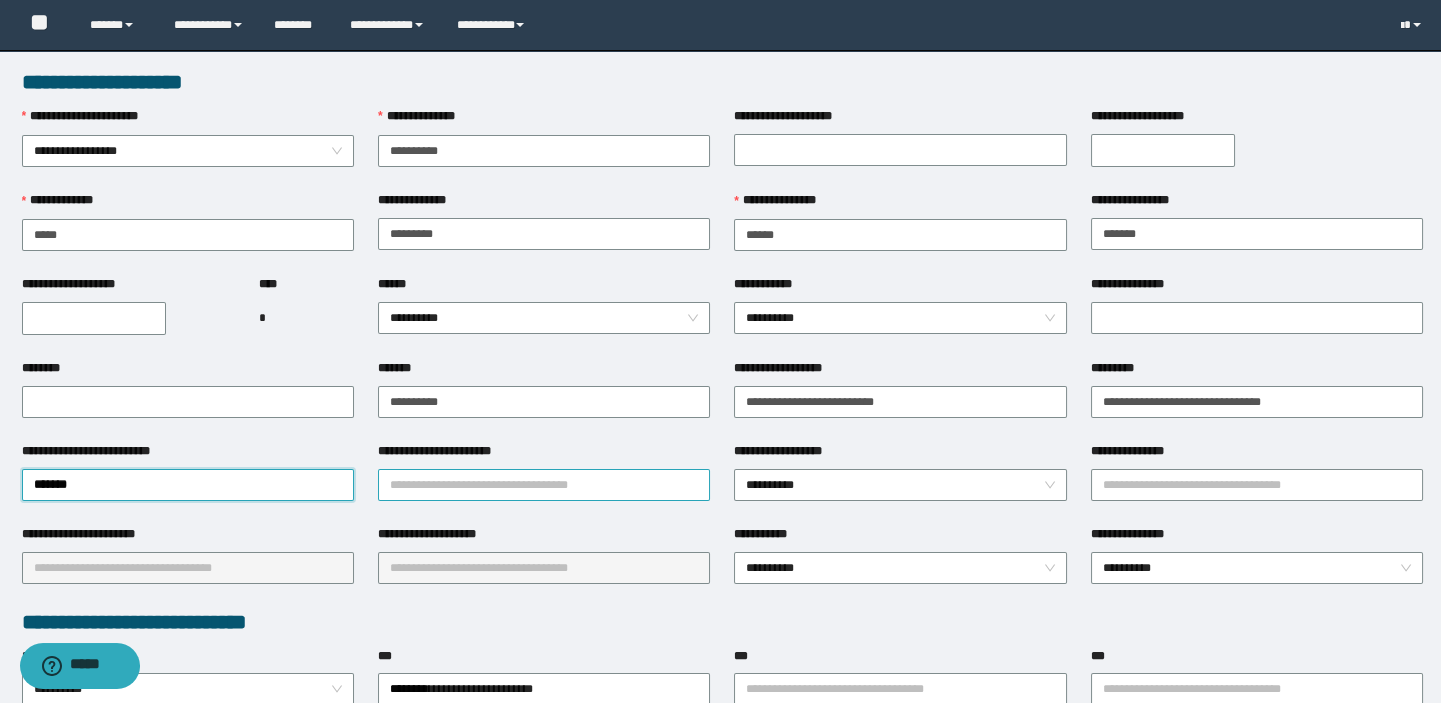 click on "**********" at bounding box center [544, 485] 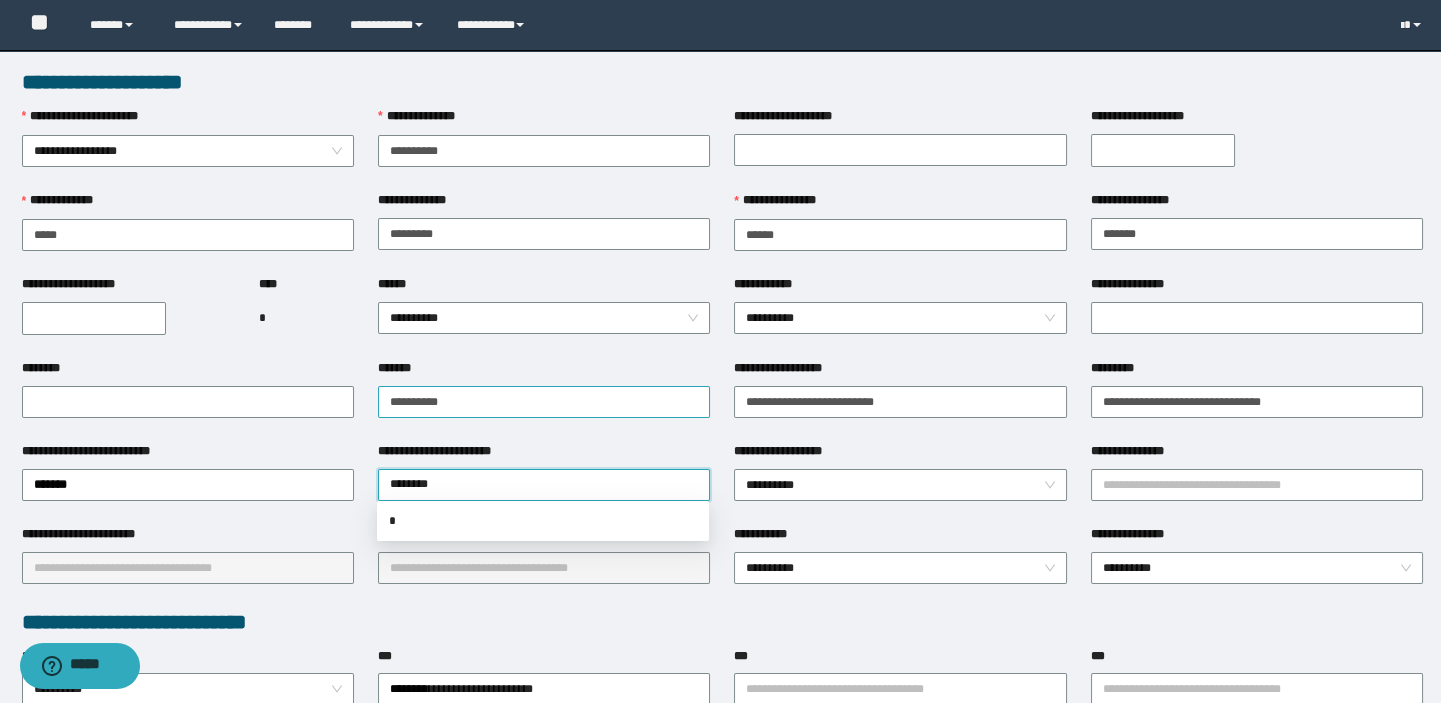 type on "*********" 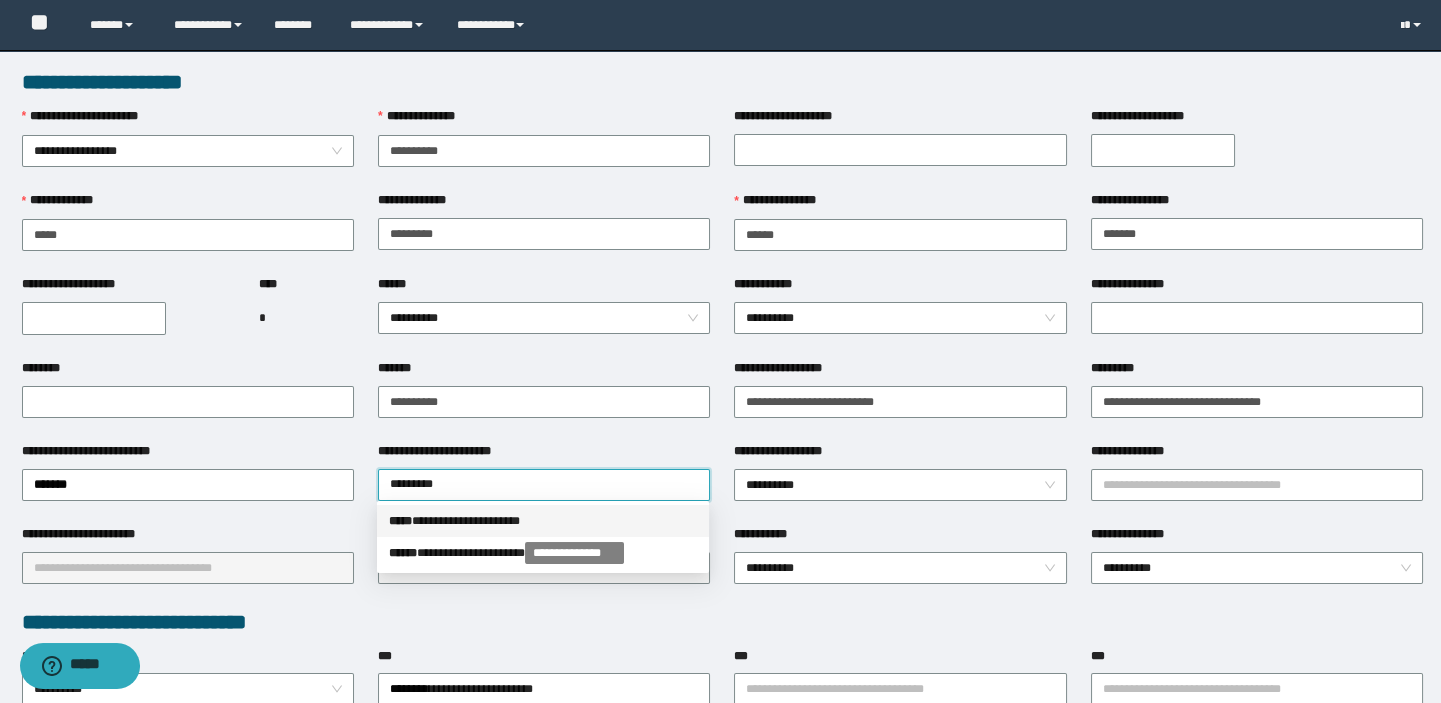 click on "**********" at bounding box center [543, 521] 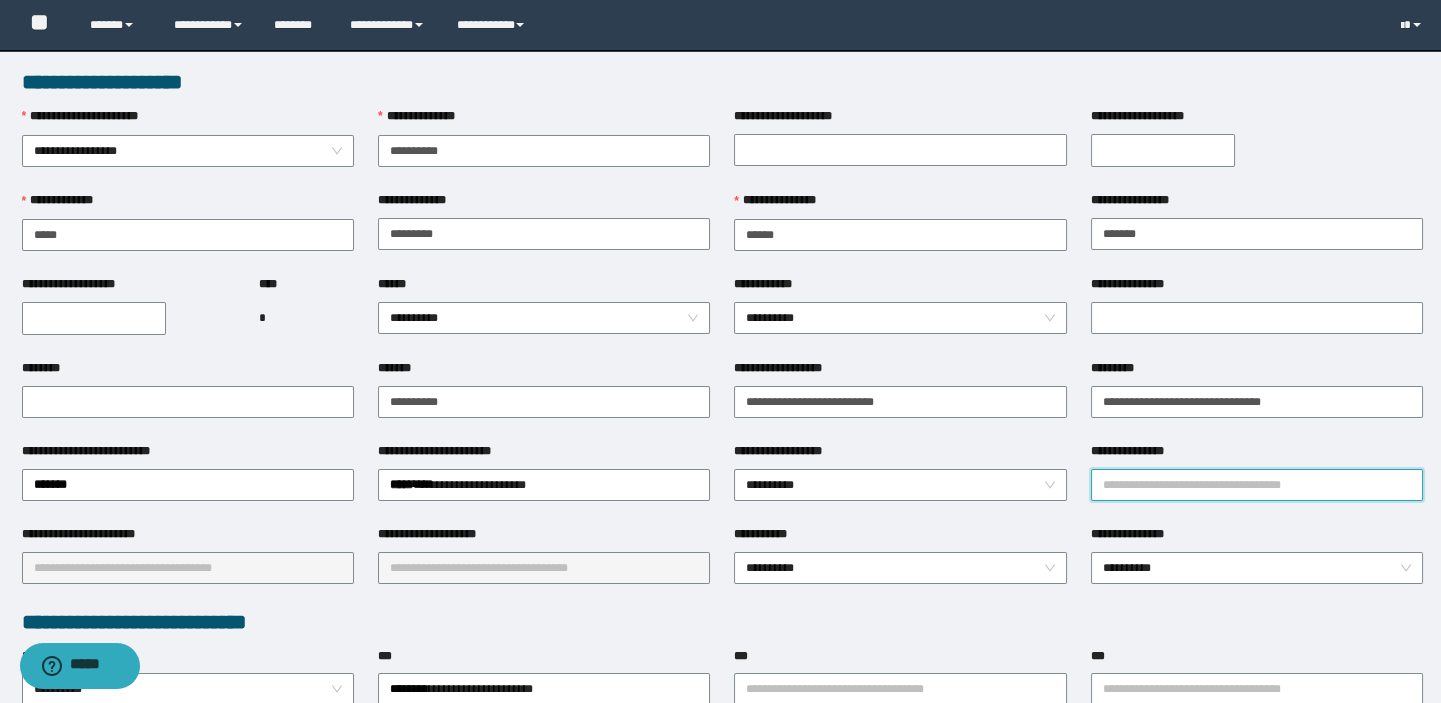 click on "**********" at bounding box center (1257, 485) 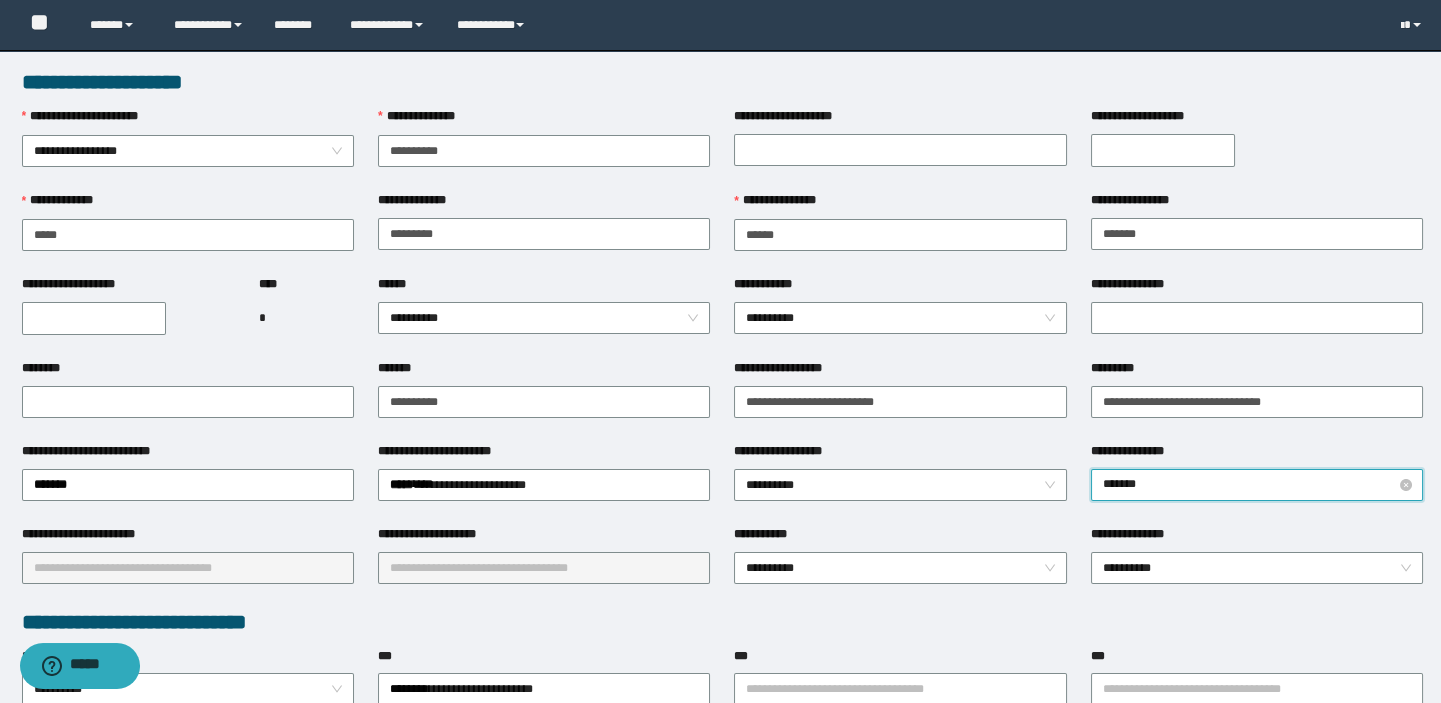 type on "********" 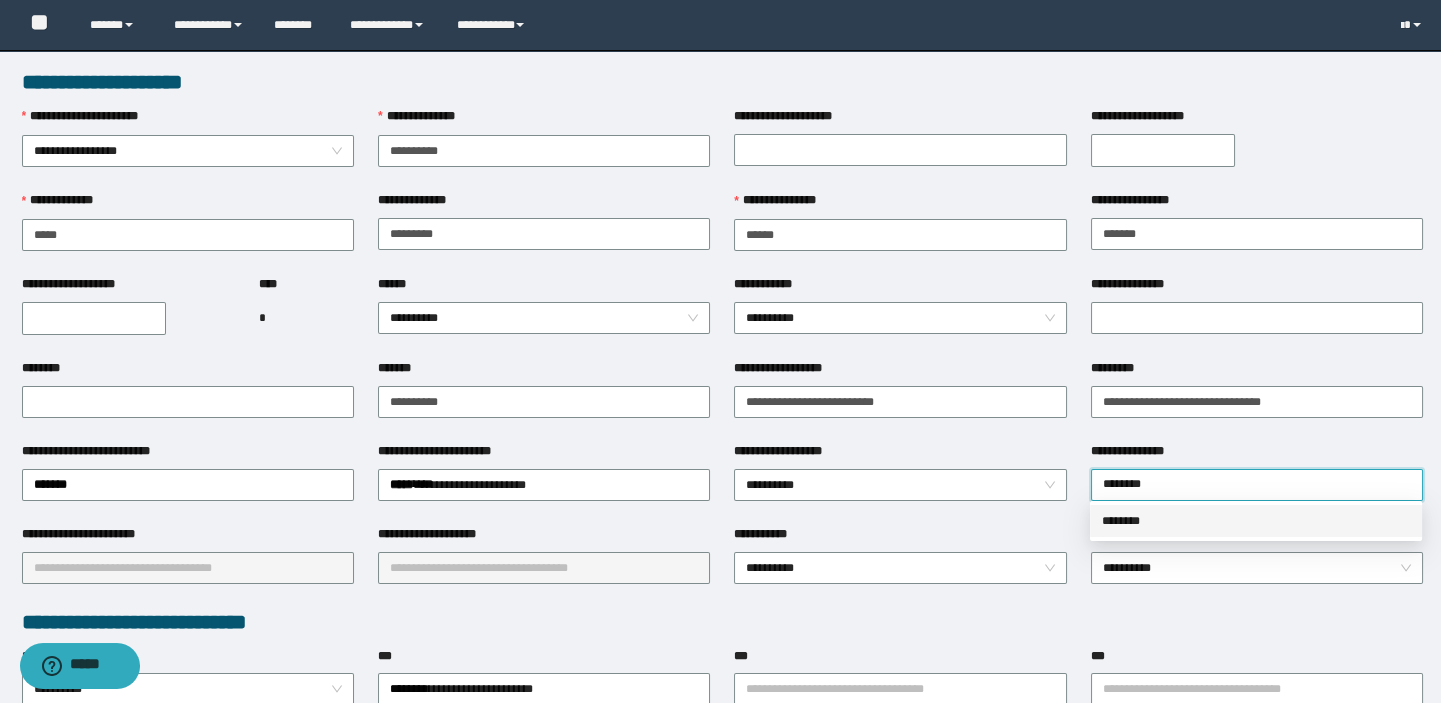 click on "********" at bounding box center [1256, 521] 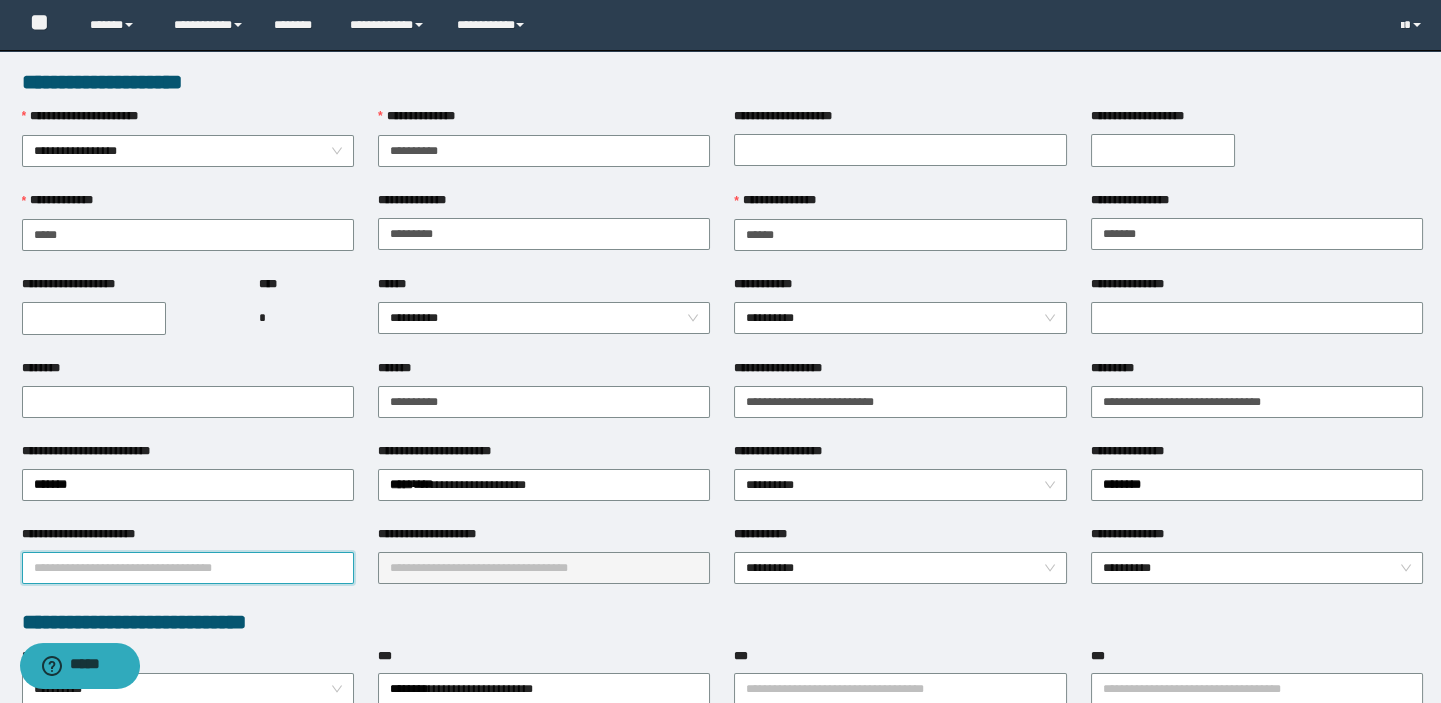 click on "**********" at bounding box center [188, 568] 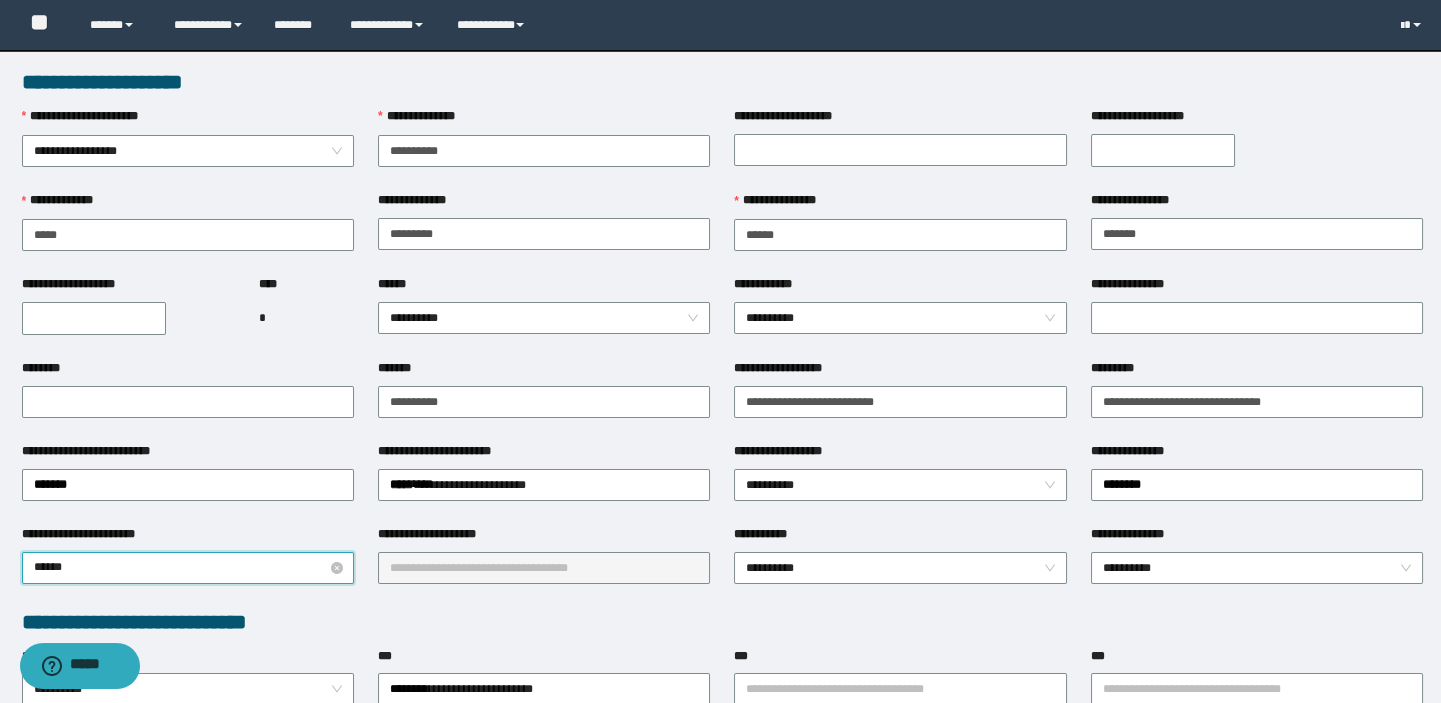 type on "*******" 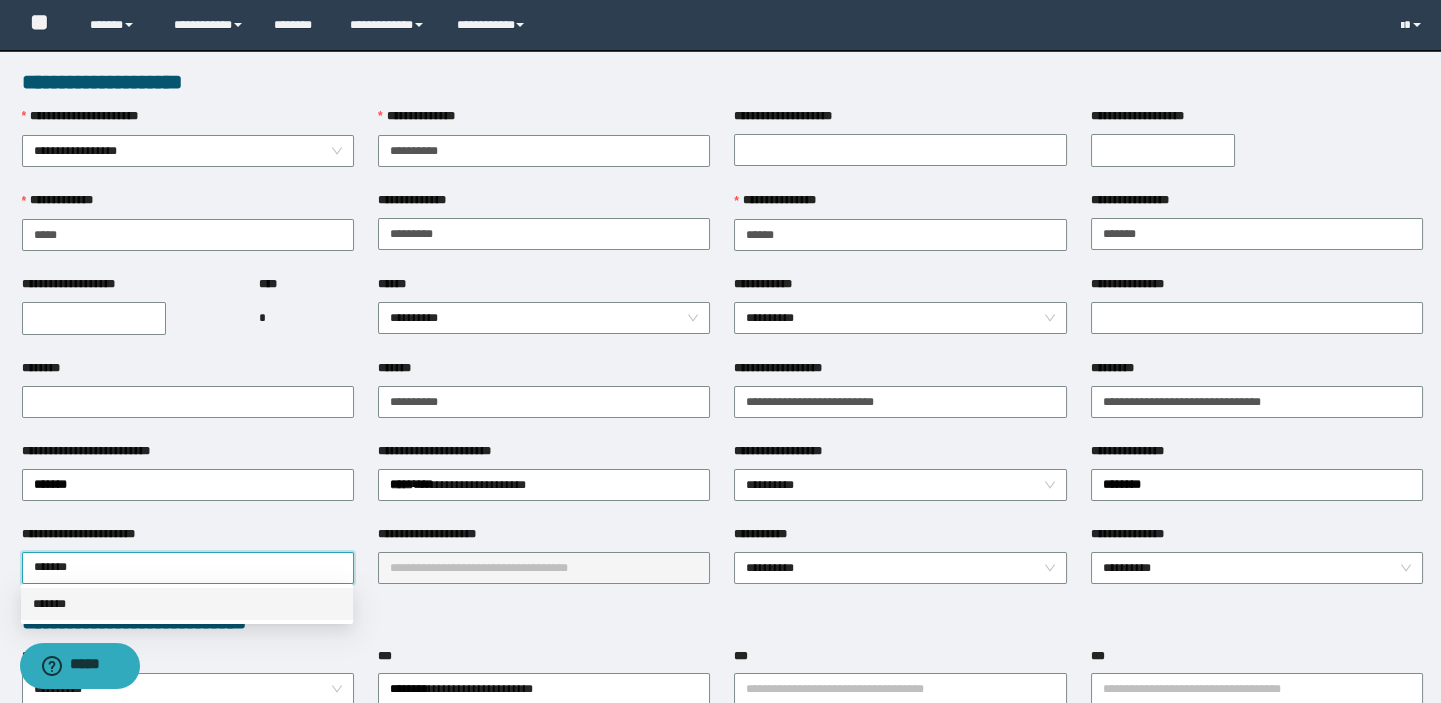 click on "*******" at bounding box center (187, 604) 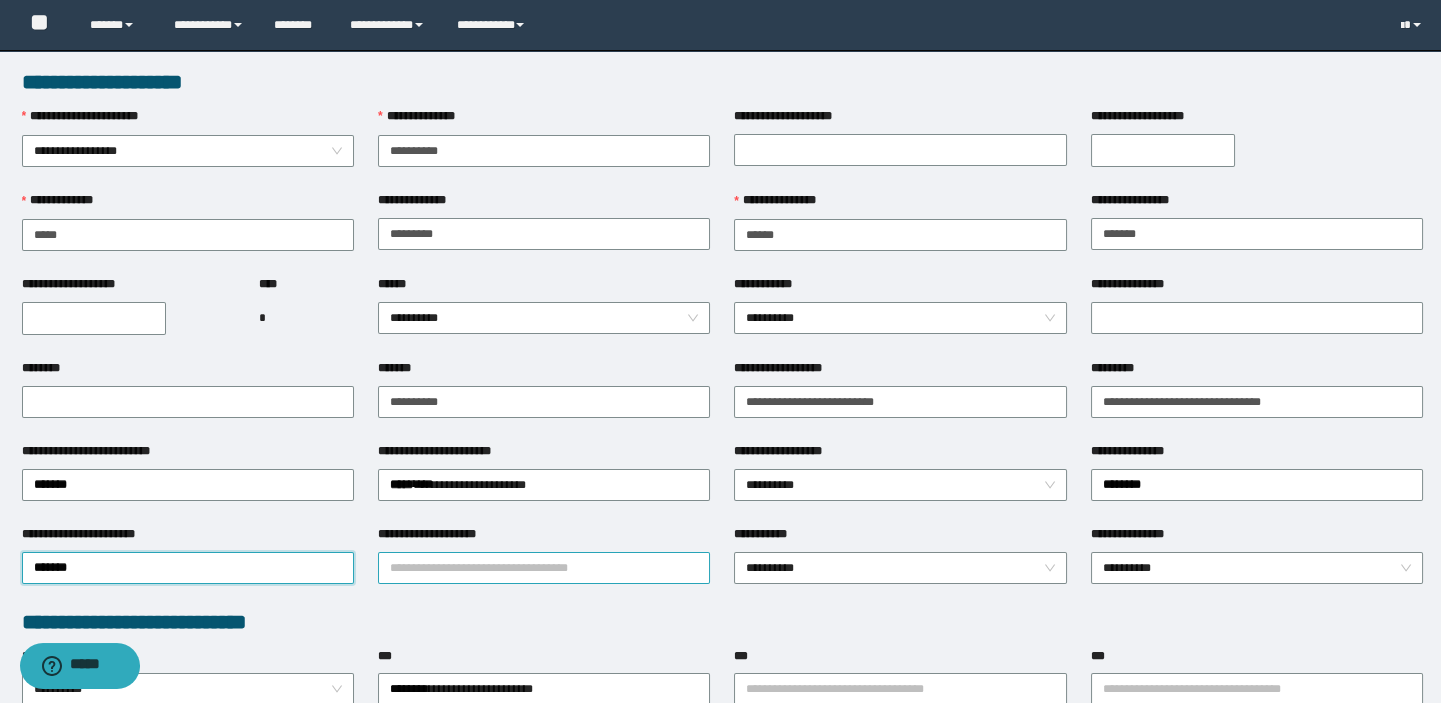 click on "**********" at bounding box center (544, 568) 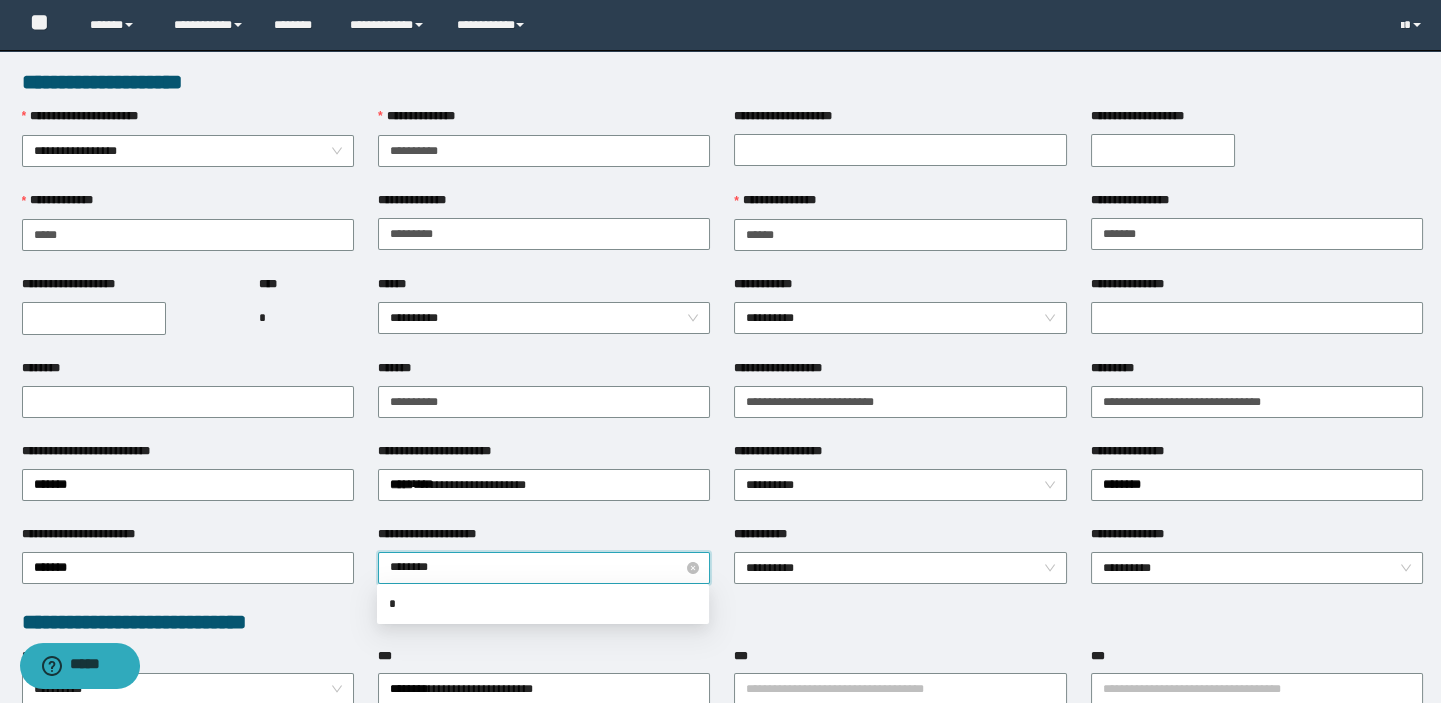 type on "*********" 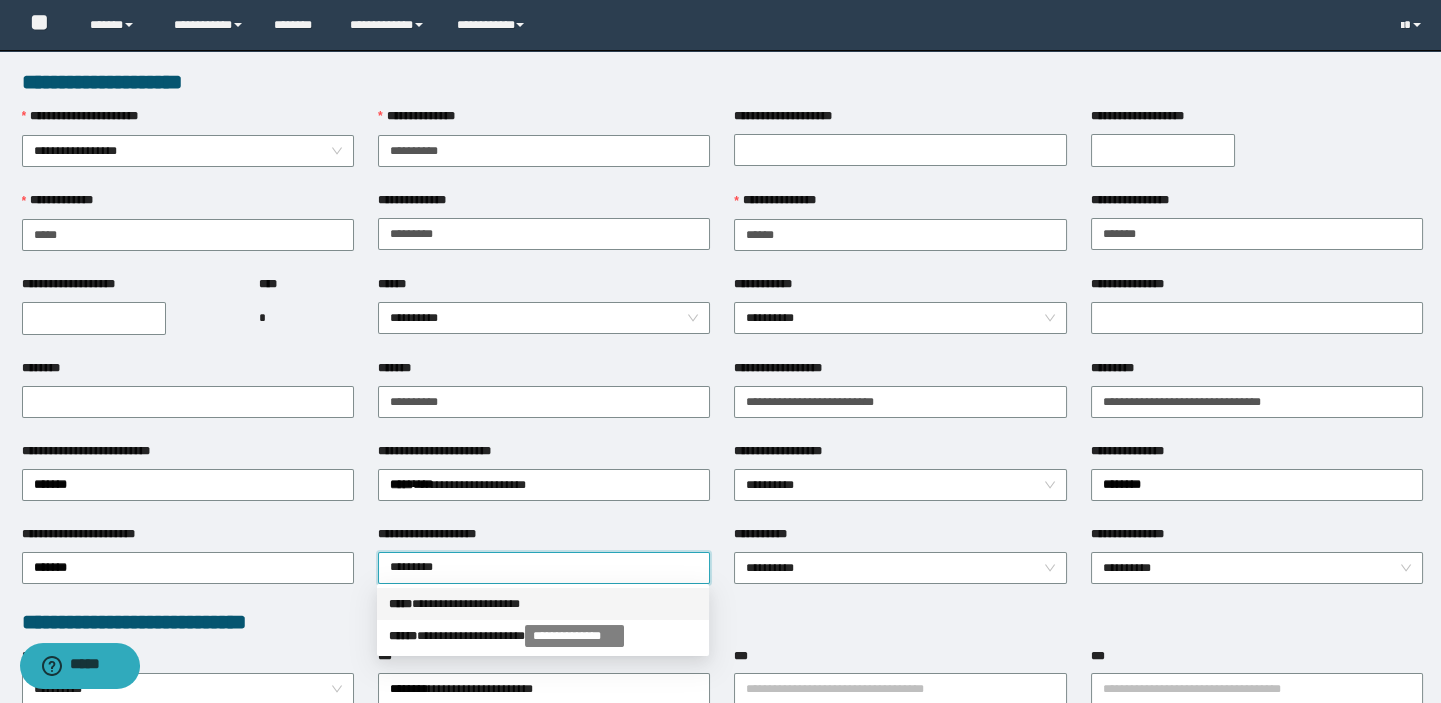 click on "**********" at bounding box center [543, 604] 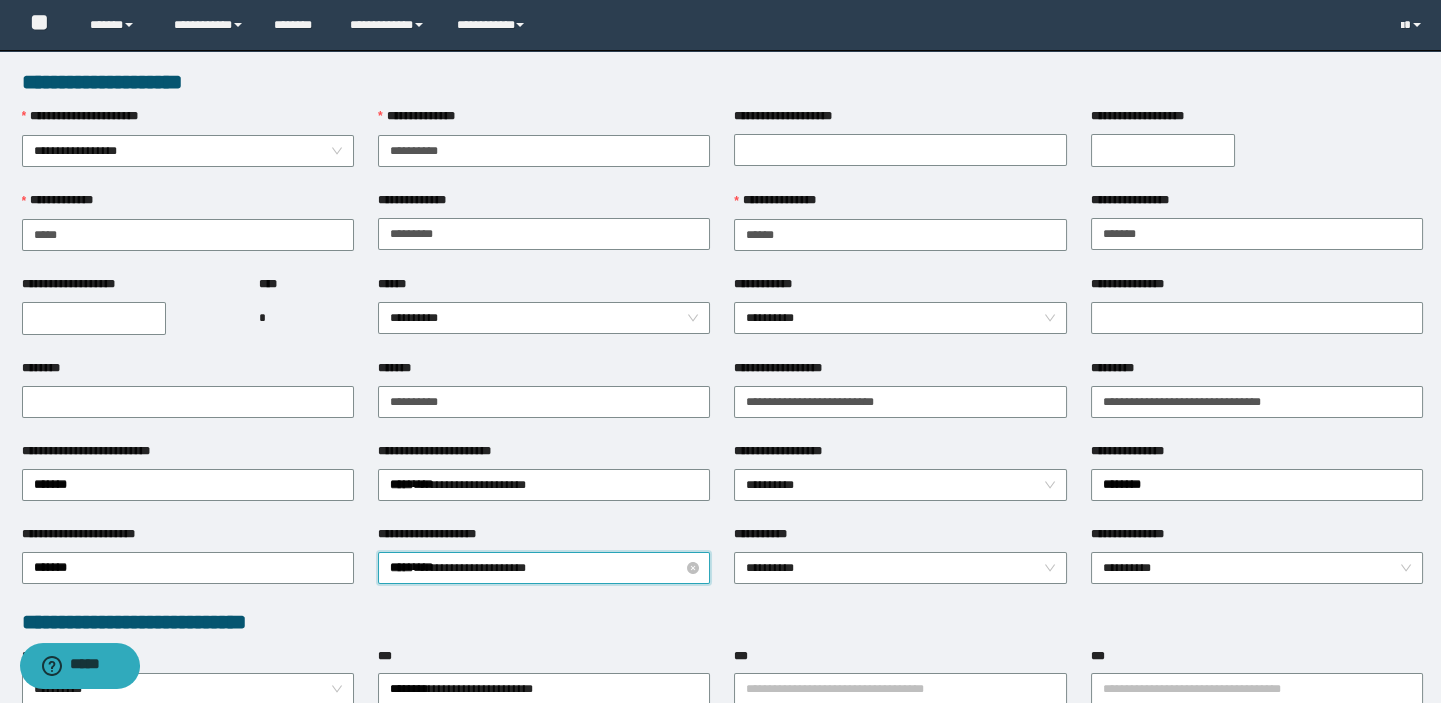 click on "**********" at bounding box center [544, 568] 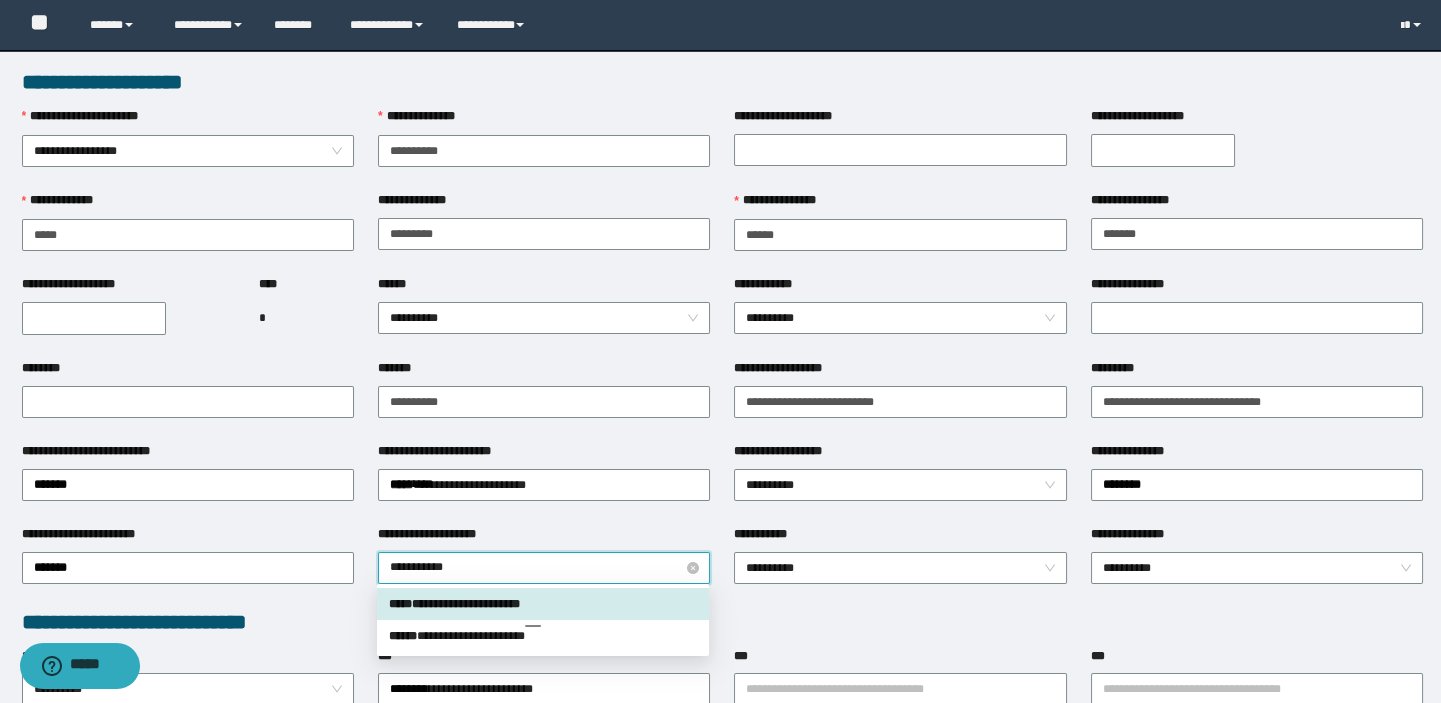 type on "**********" 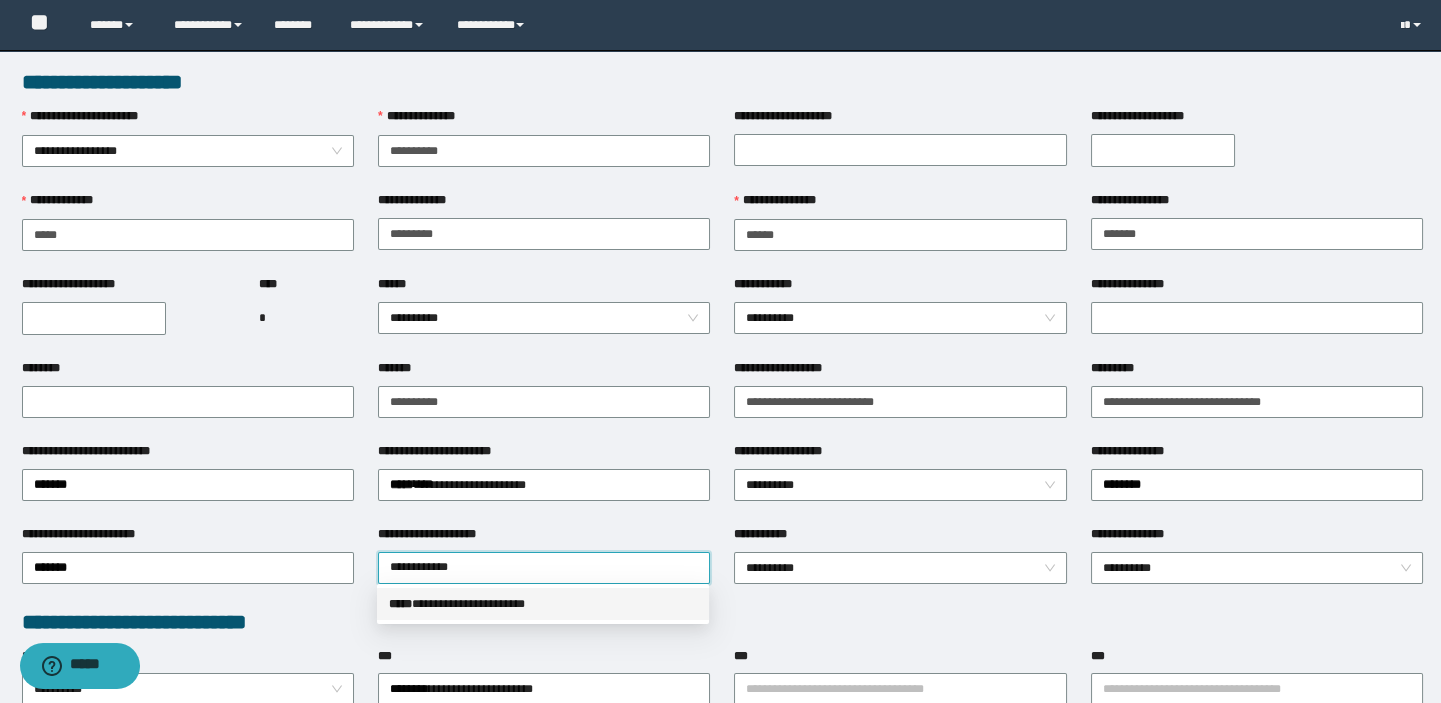 click on "**********" at bounding box center (543, 604) 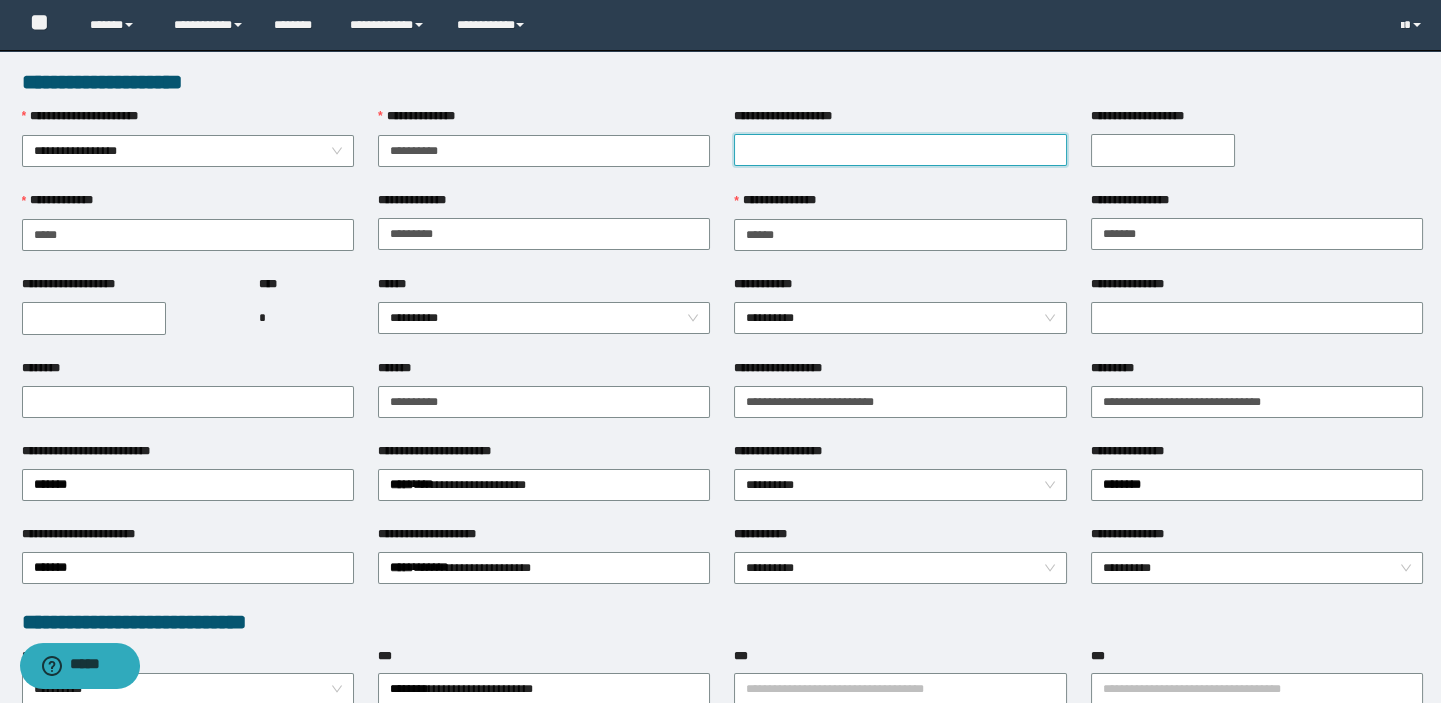 click on "**********" at bounding box center (900, 150) 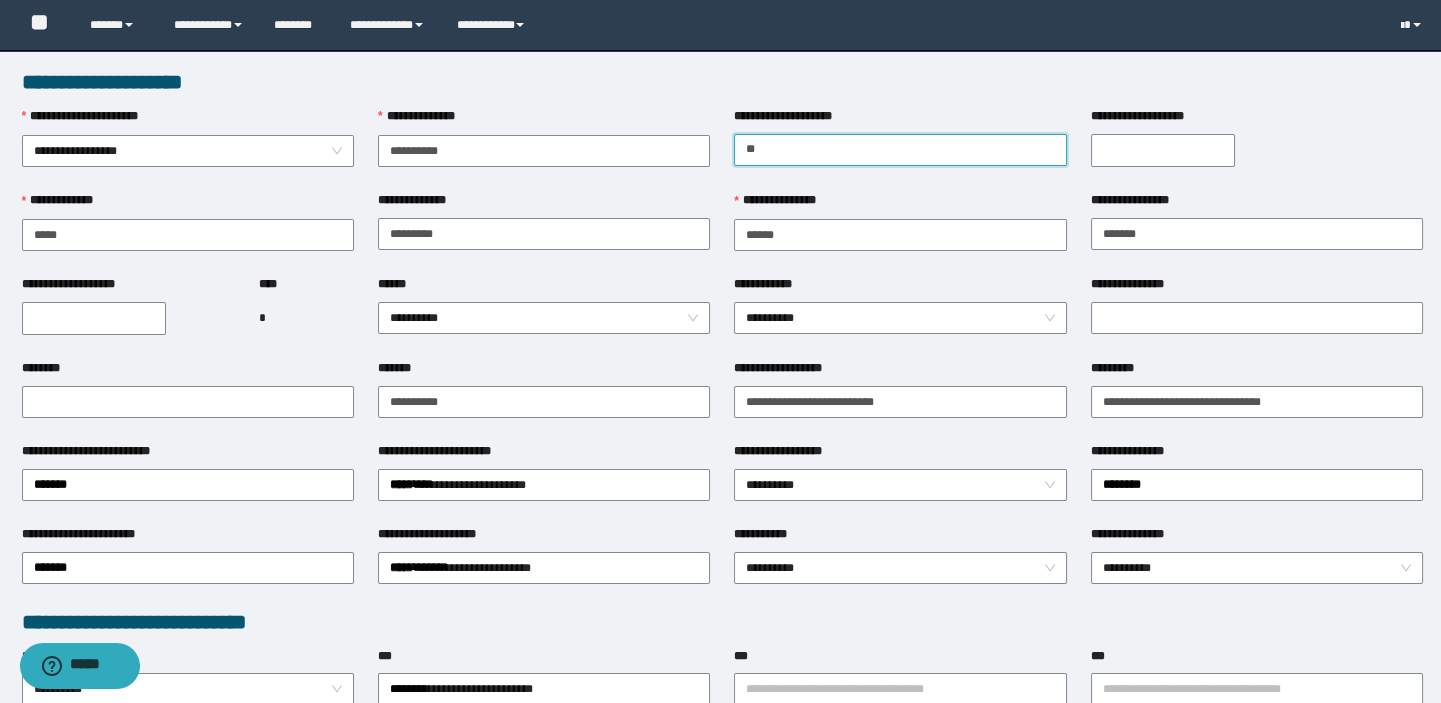 type on "*" 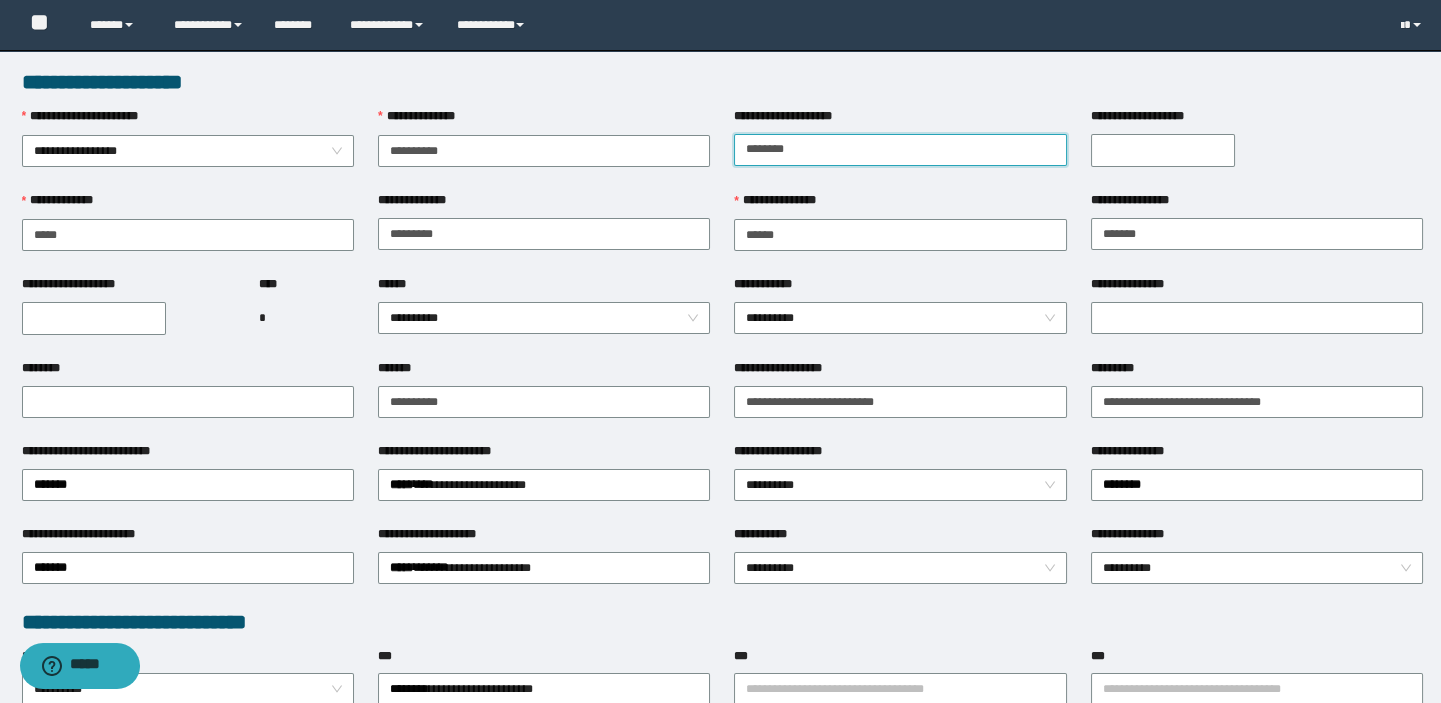 type on "**********" 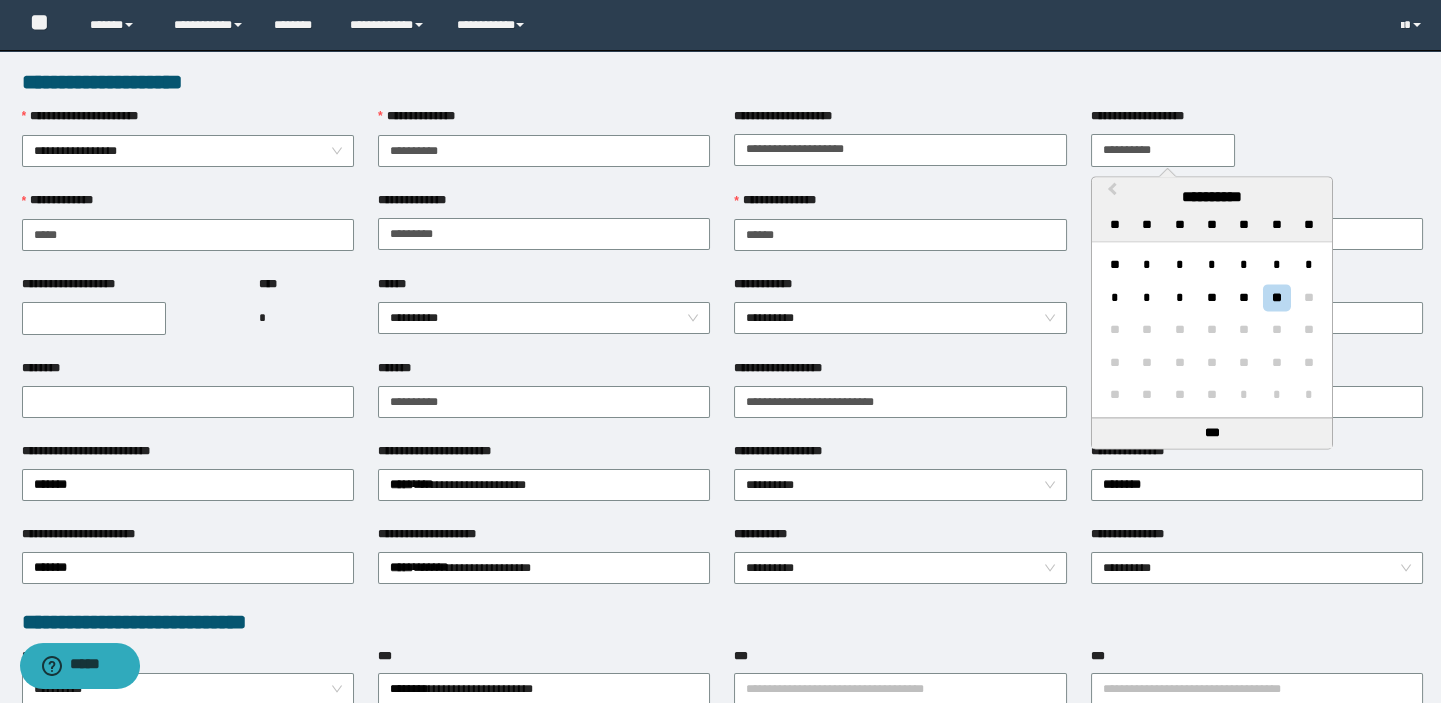 click on "**********" at bounding box center (1163, 150) 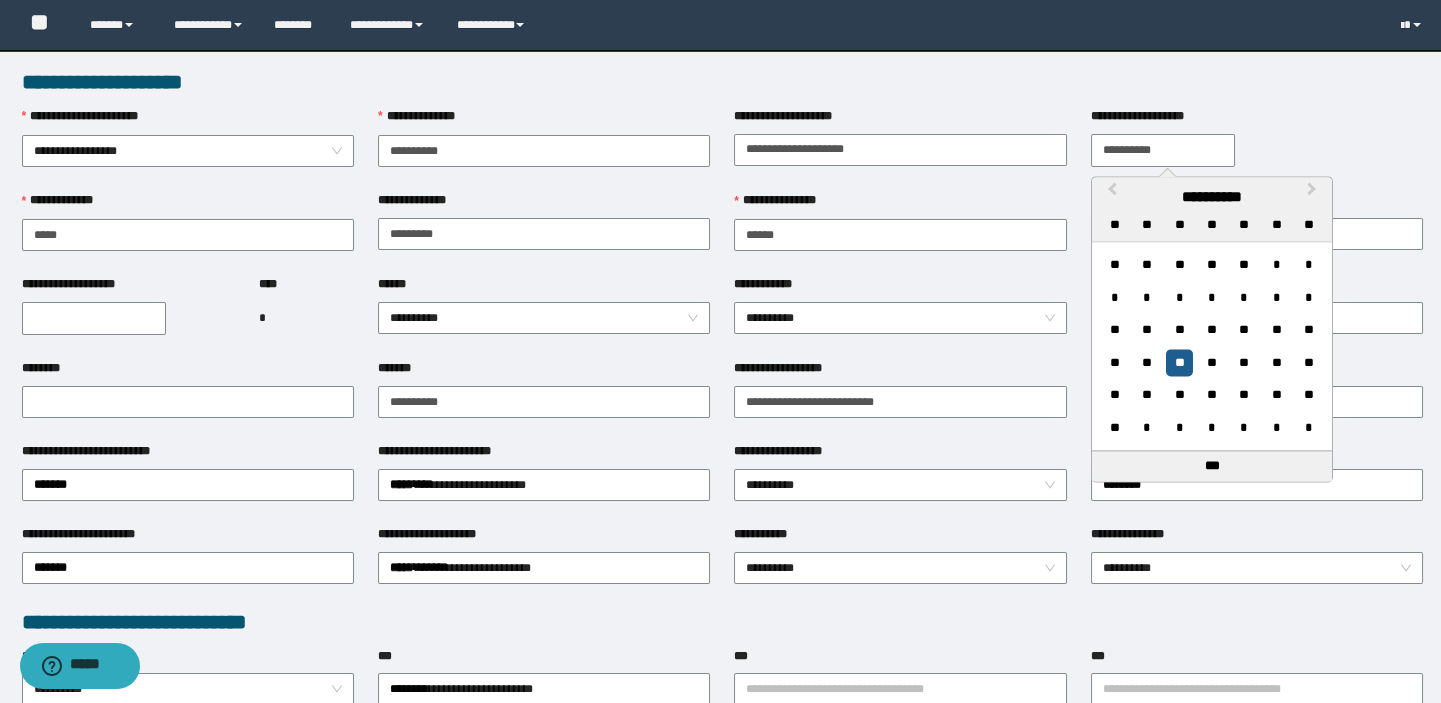 type on "**********" 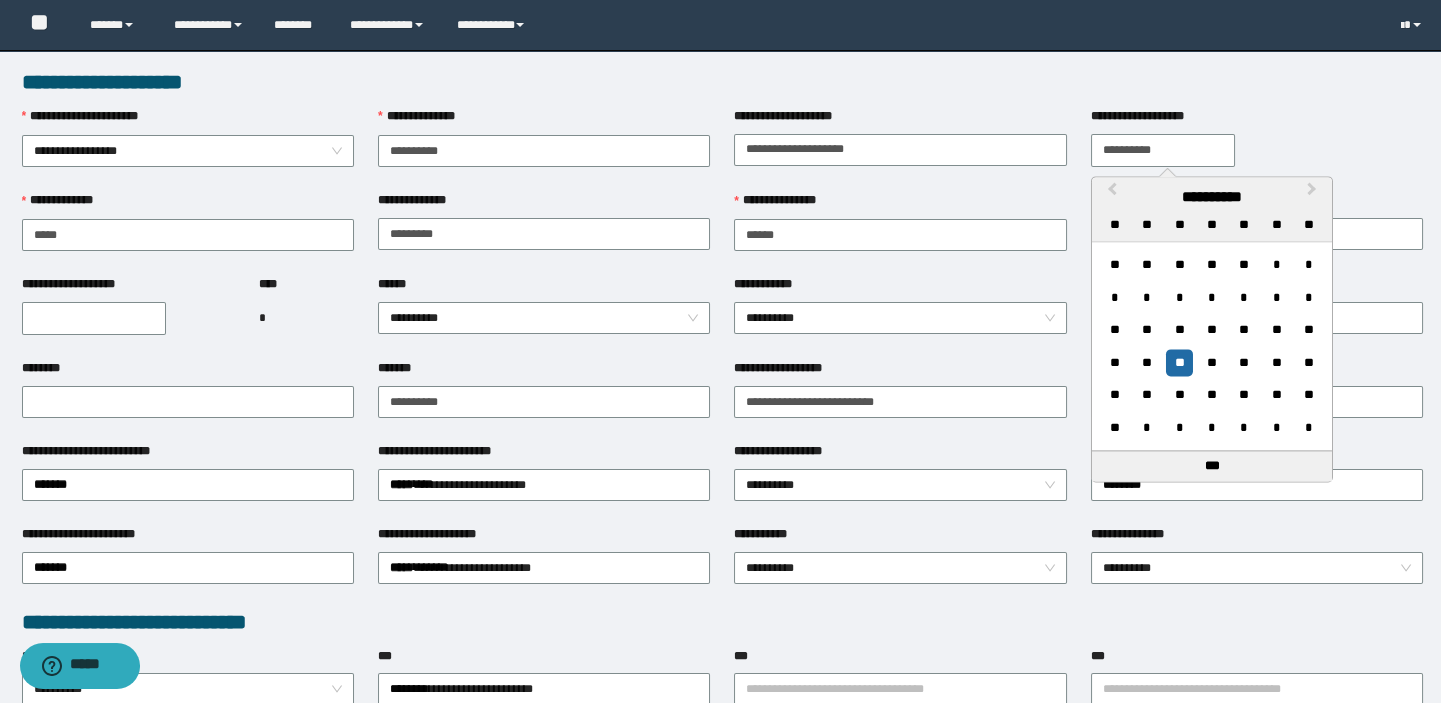 click on "**" at bounding box center [1179, 362] 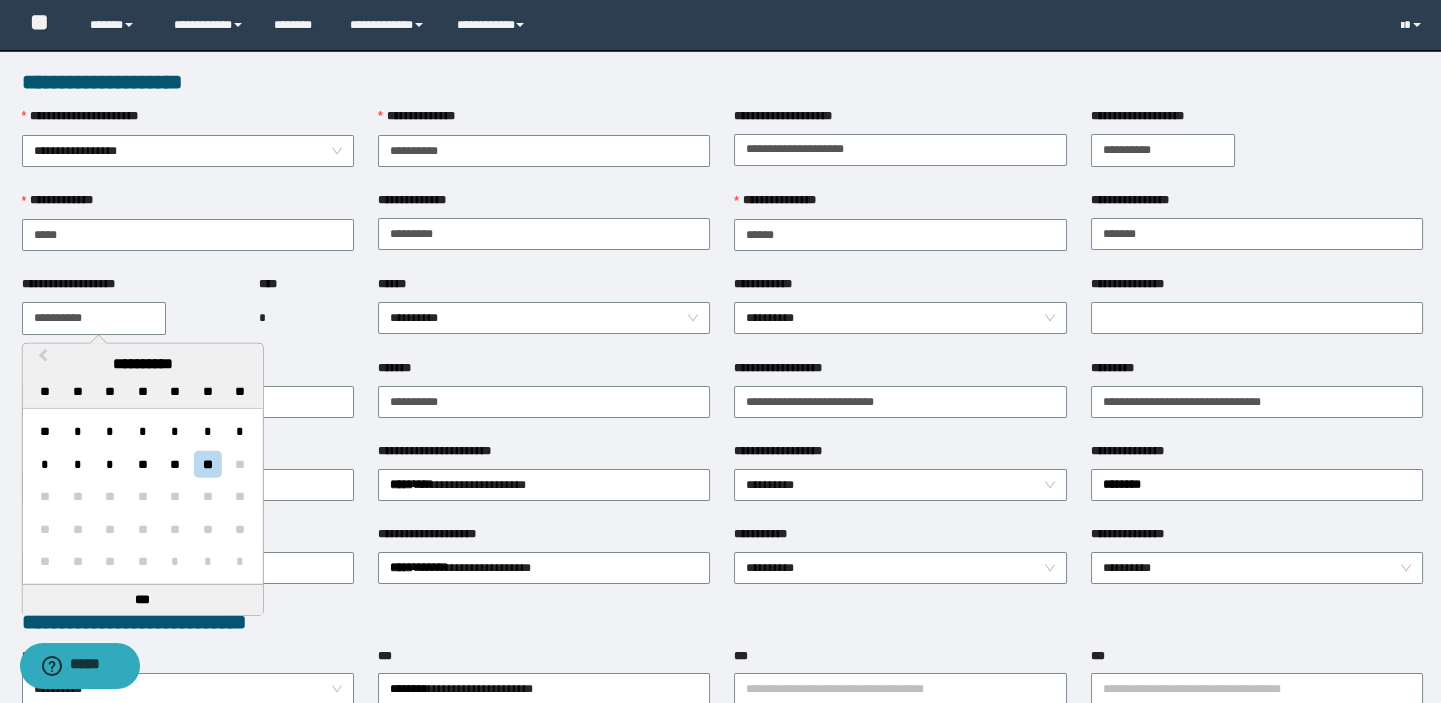click on "**********" at bounding box center [94, 318] 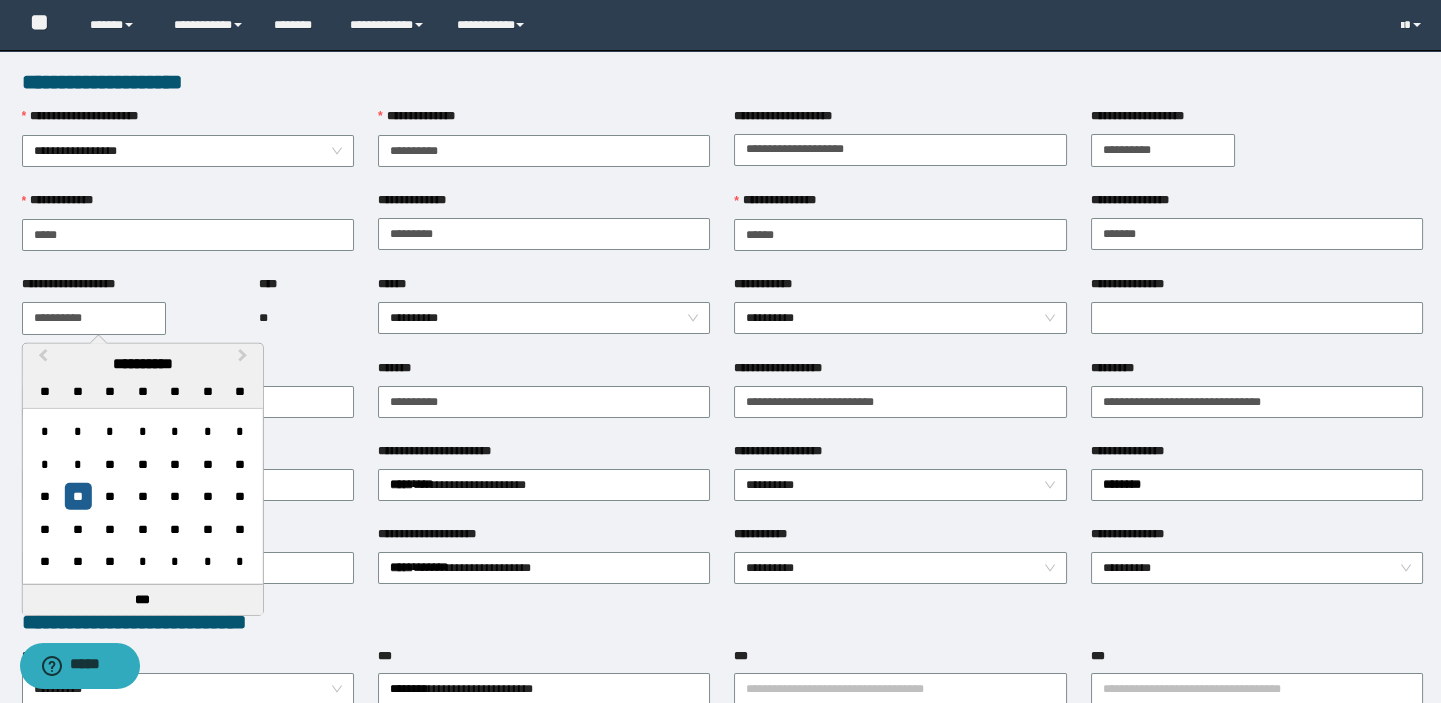 type on "**********" 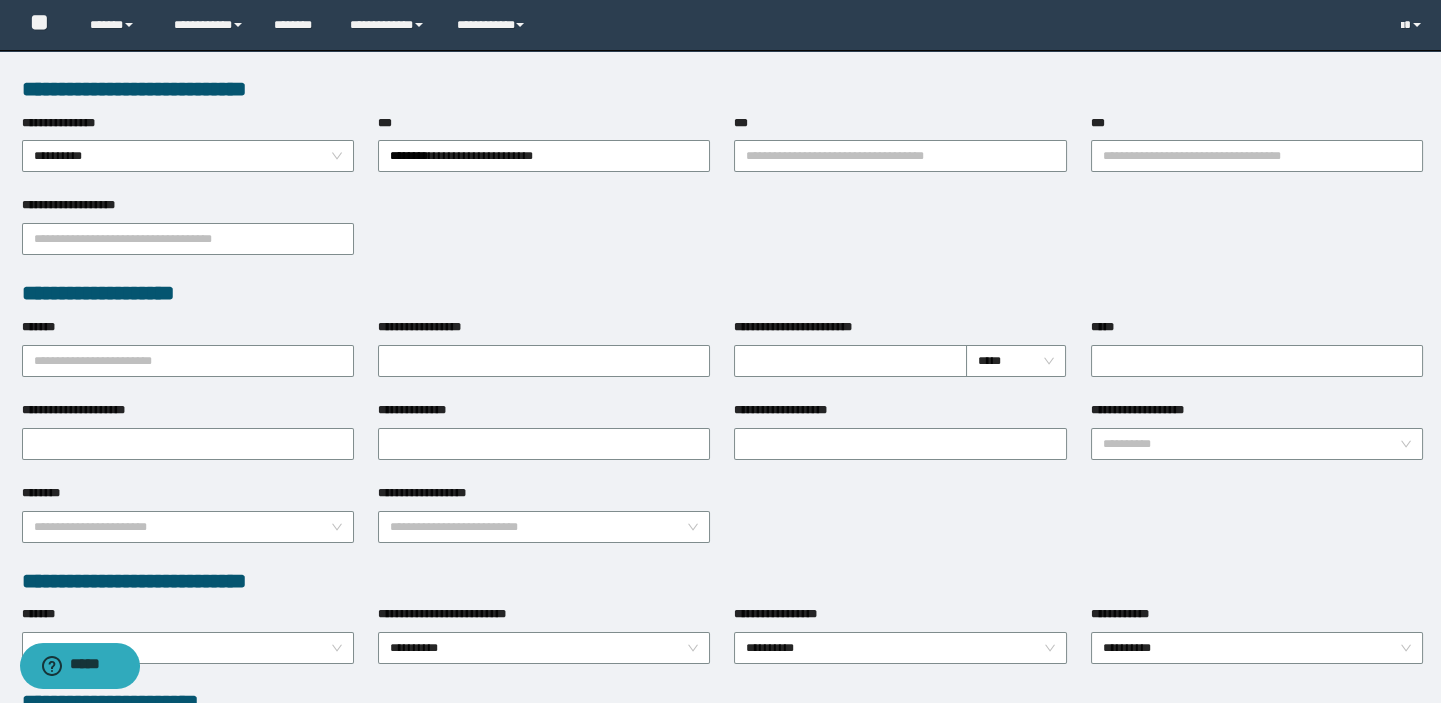 scroll, scrollTop: 363, scrollLeft: 0, axis: vertical 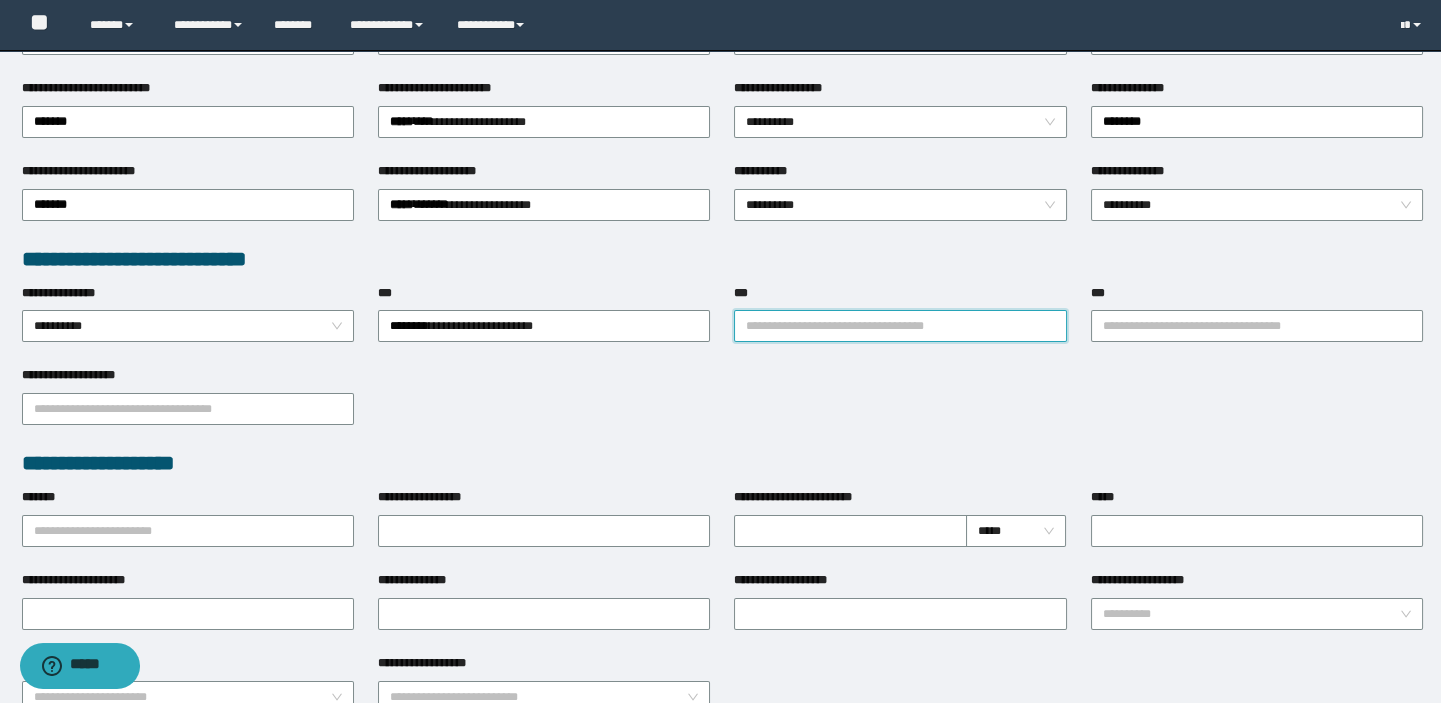 click on "***" at bounding box center [900, 326] 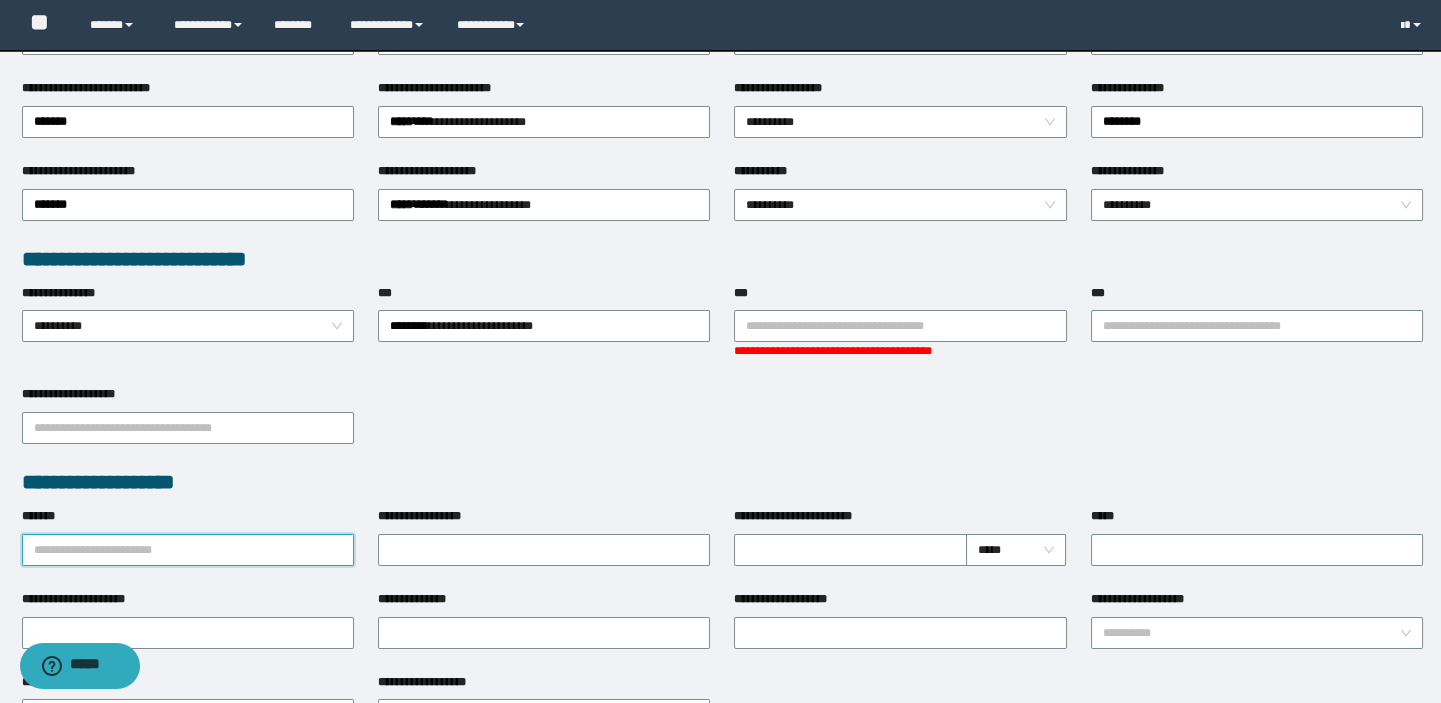 click on "**********" at bounding box center [188, 536] 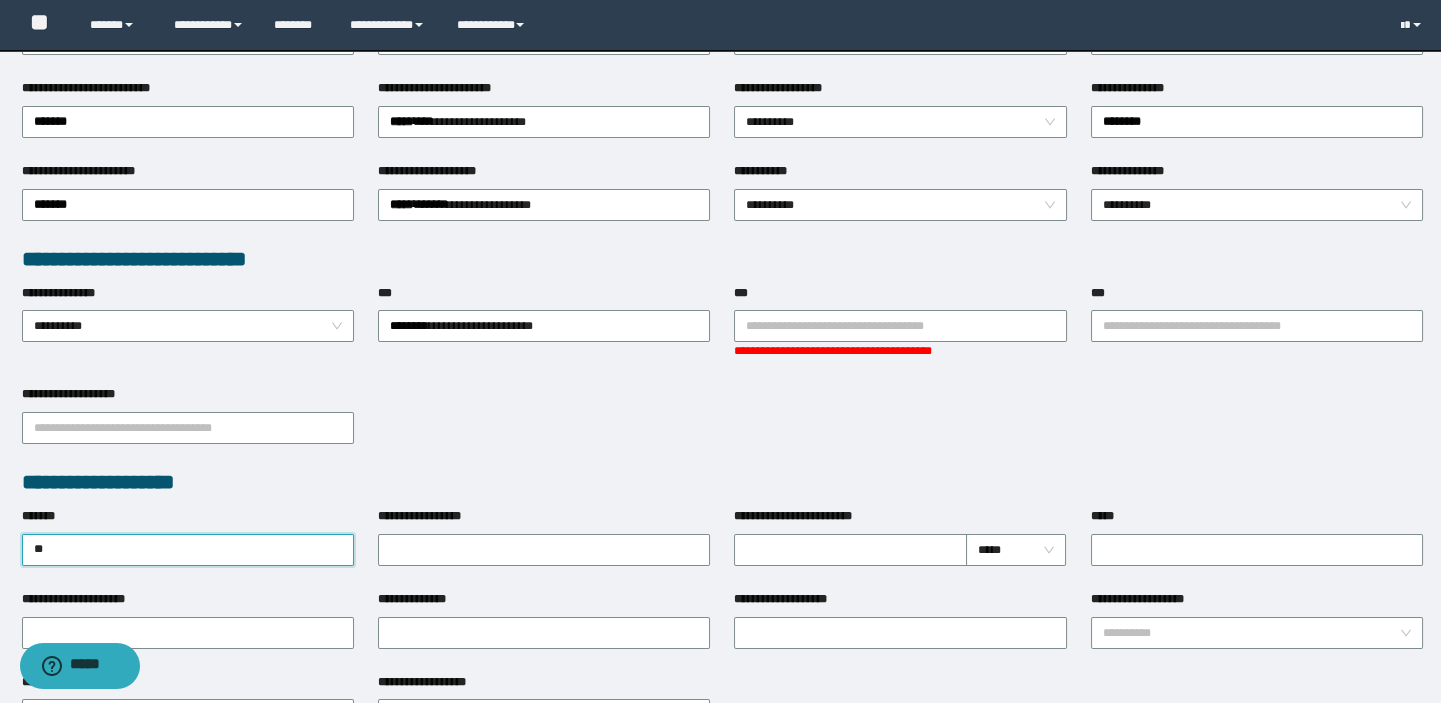 type on "*" 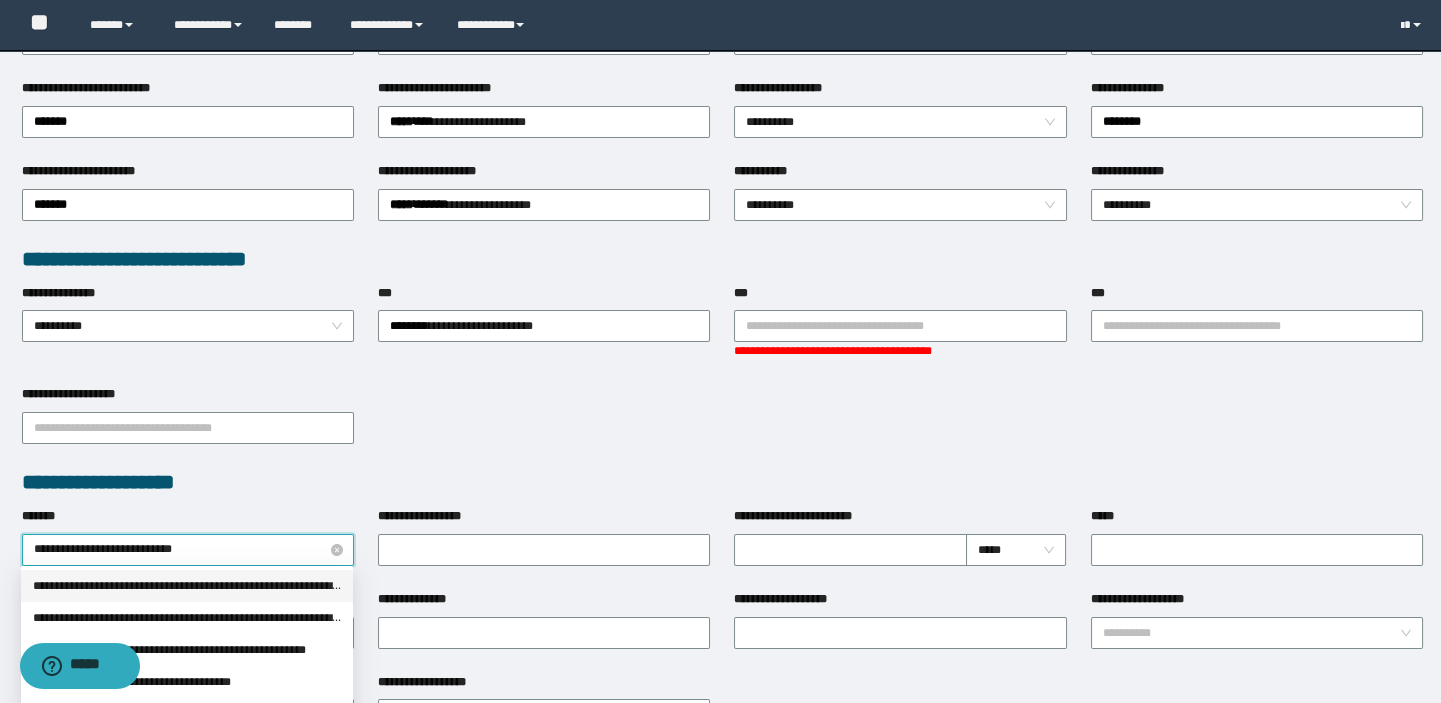 click on "**********" at bounding box center [188, 550] 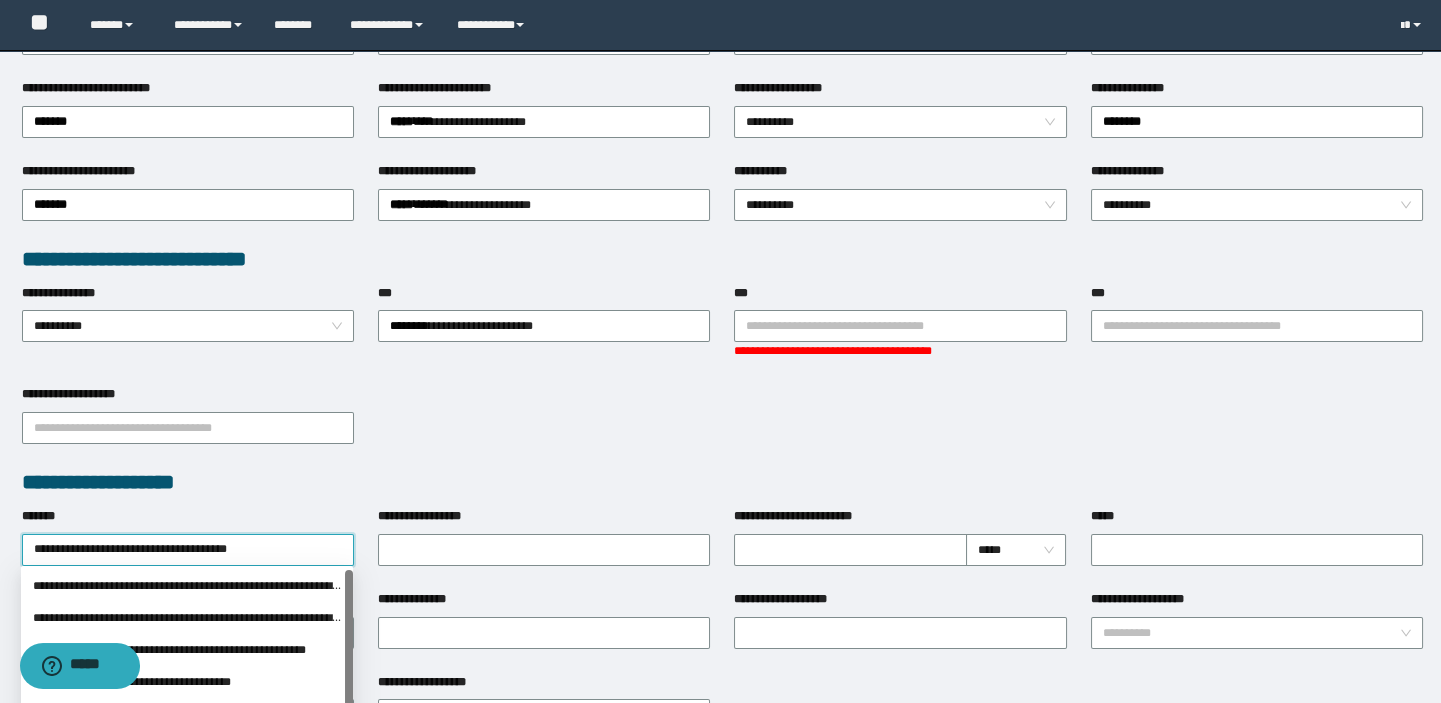 type on "**********" 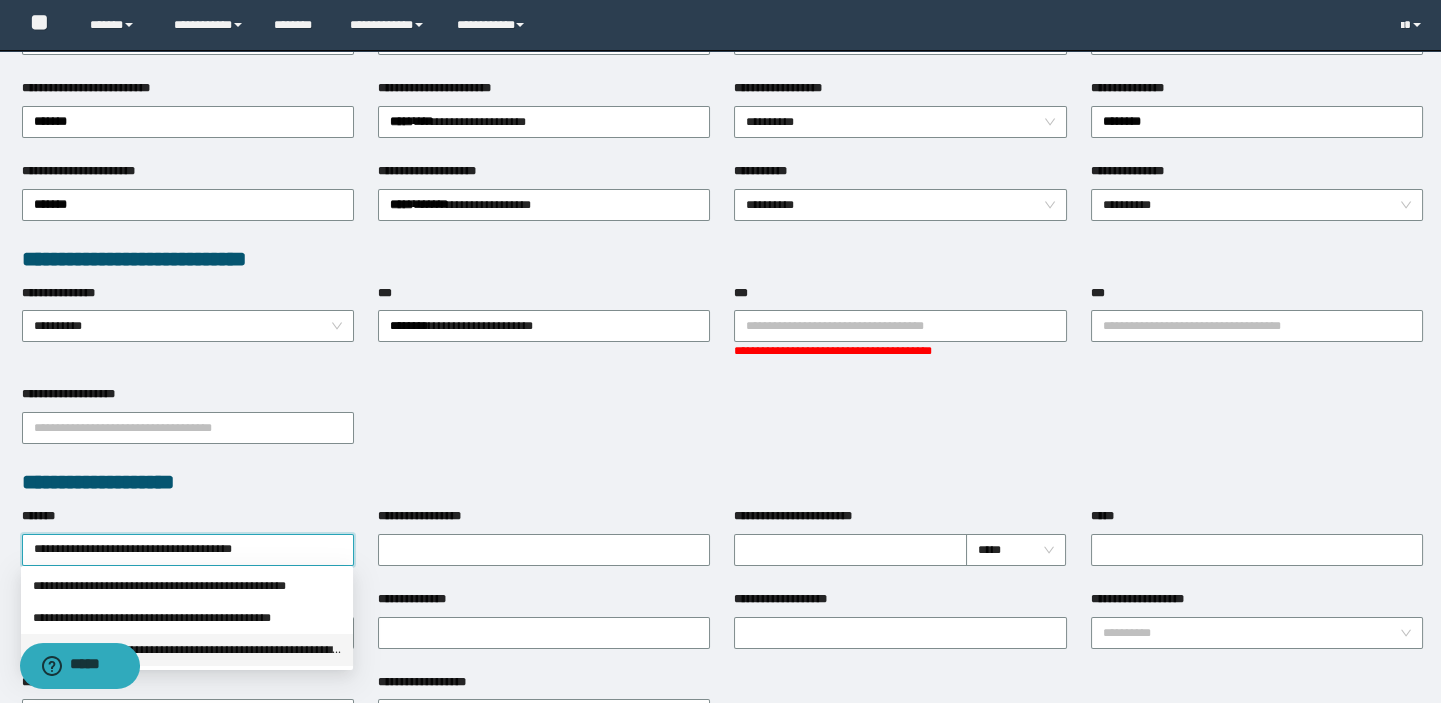 click on "**********" at bounding box center [187, 650] 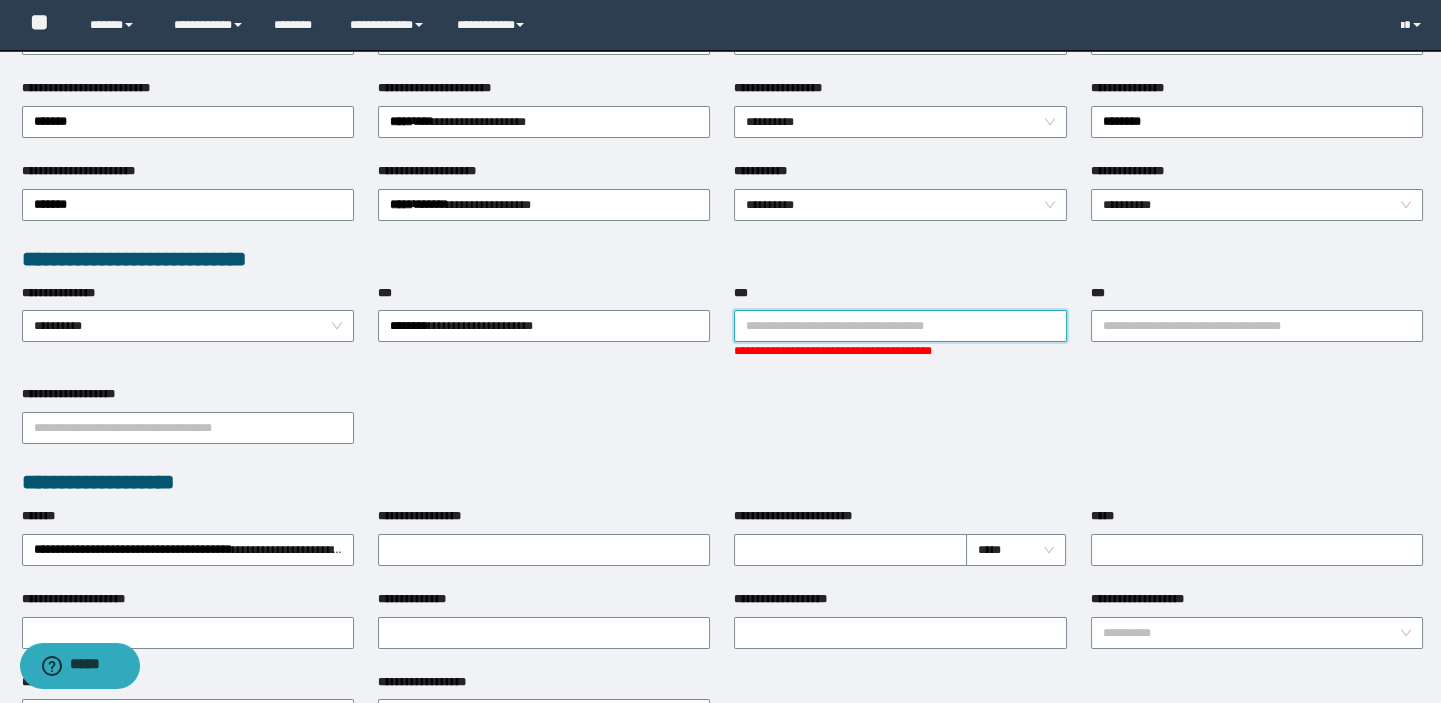 click on "***" at bounding box center (900, 326) 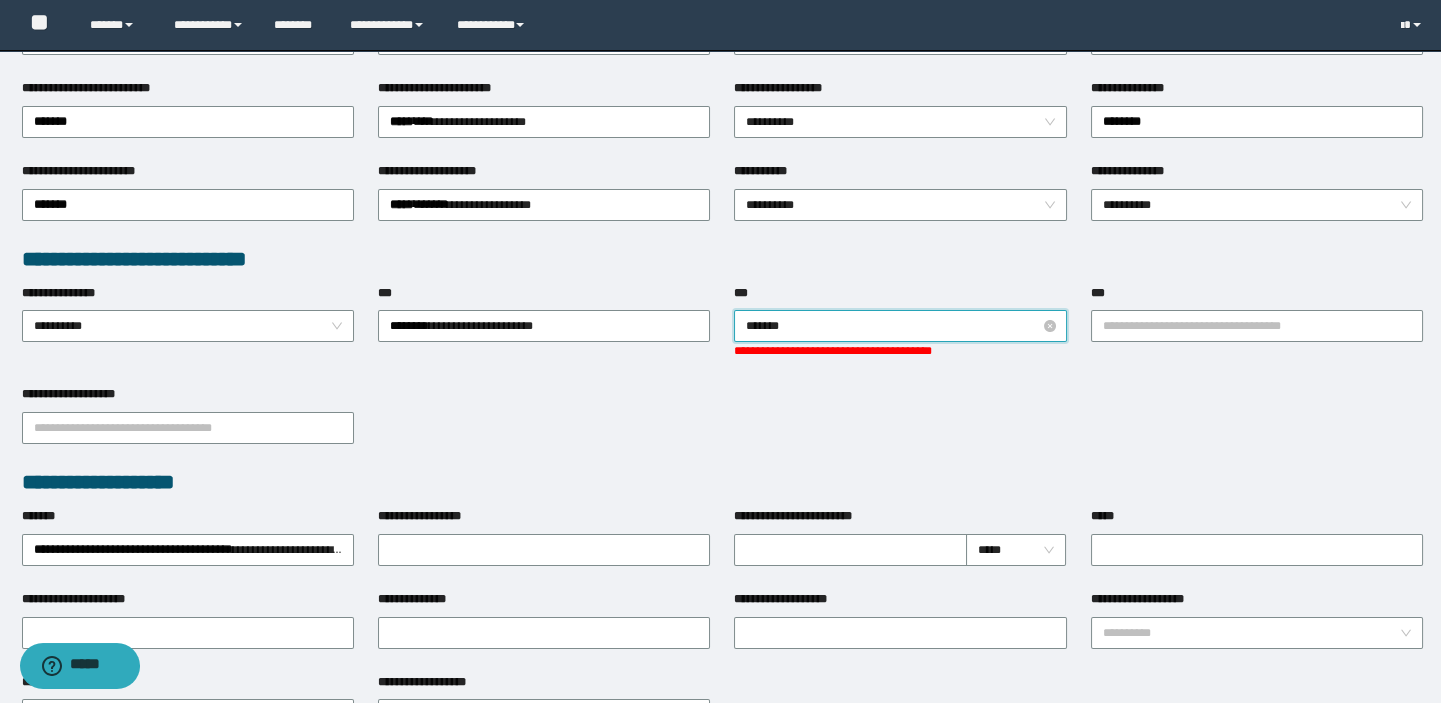 type on "********" 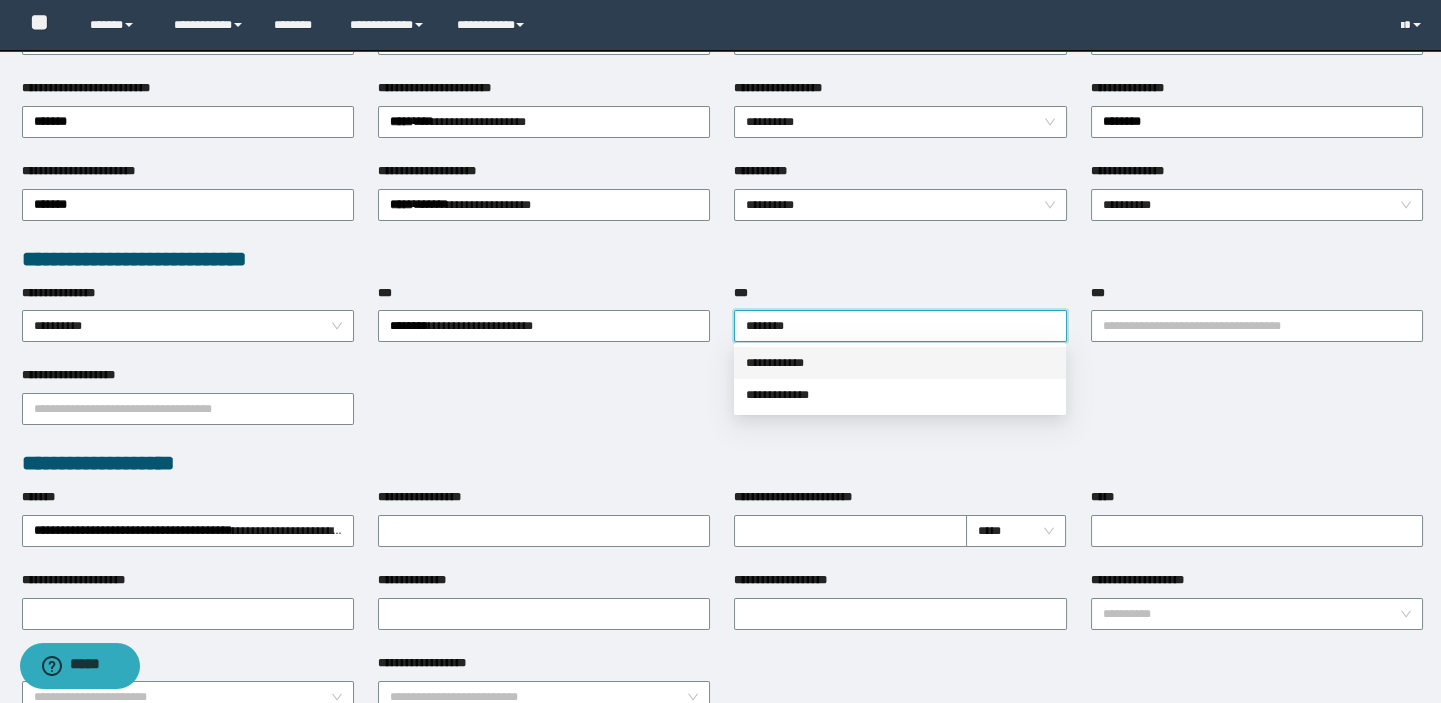 click on "**********" at bounding box center (900, 363) 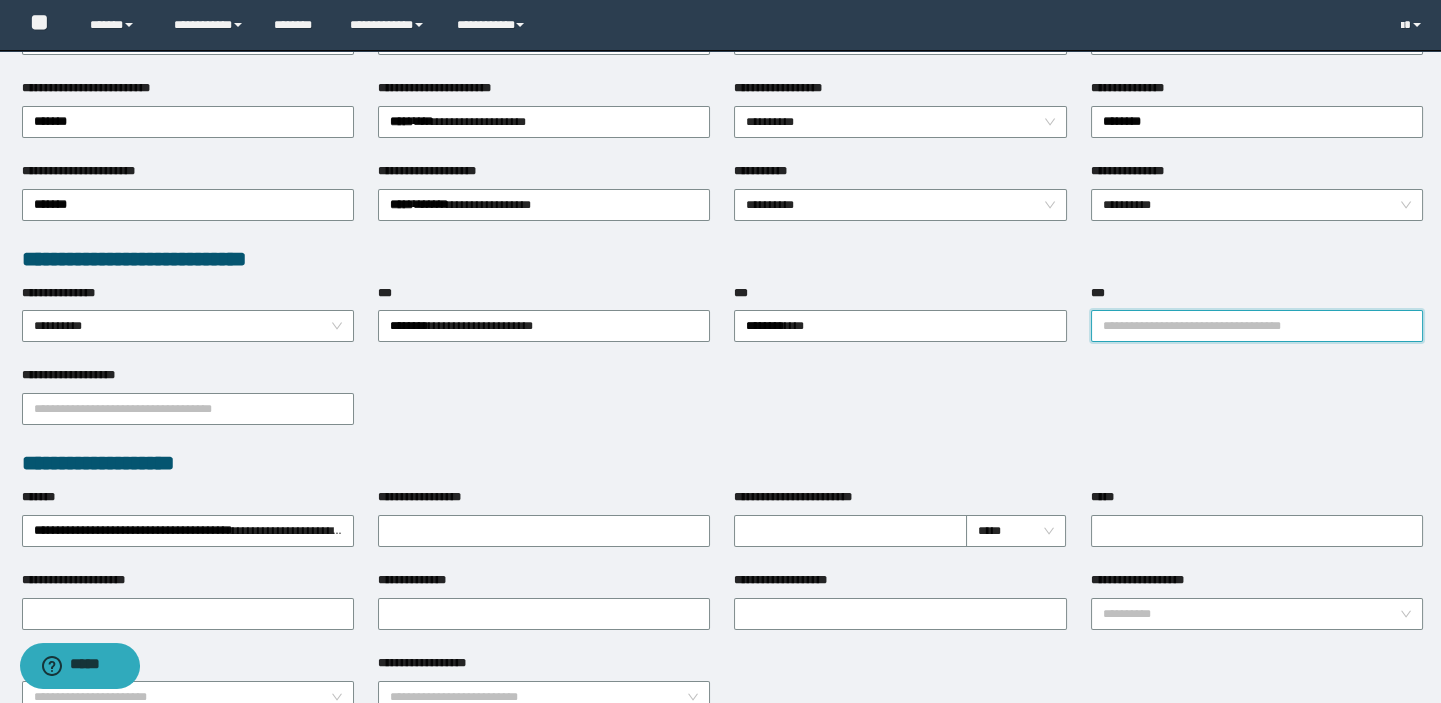 click on "***" at bounding box center (1257, 326) 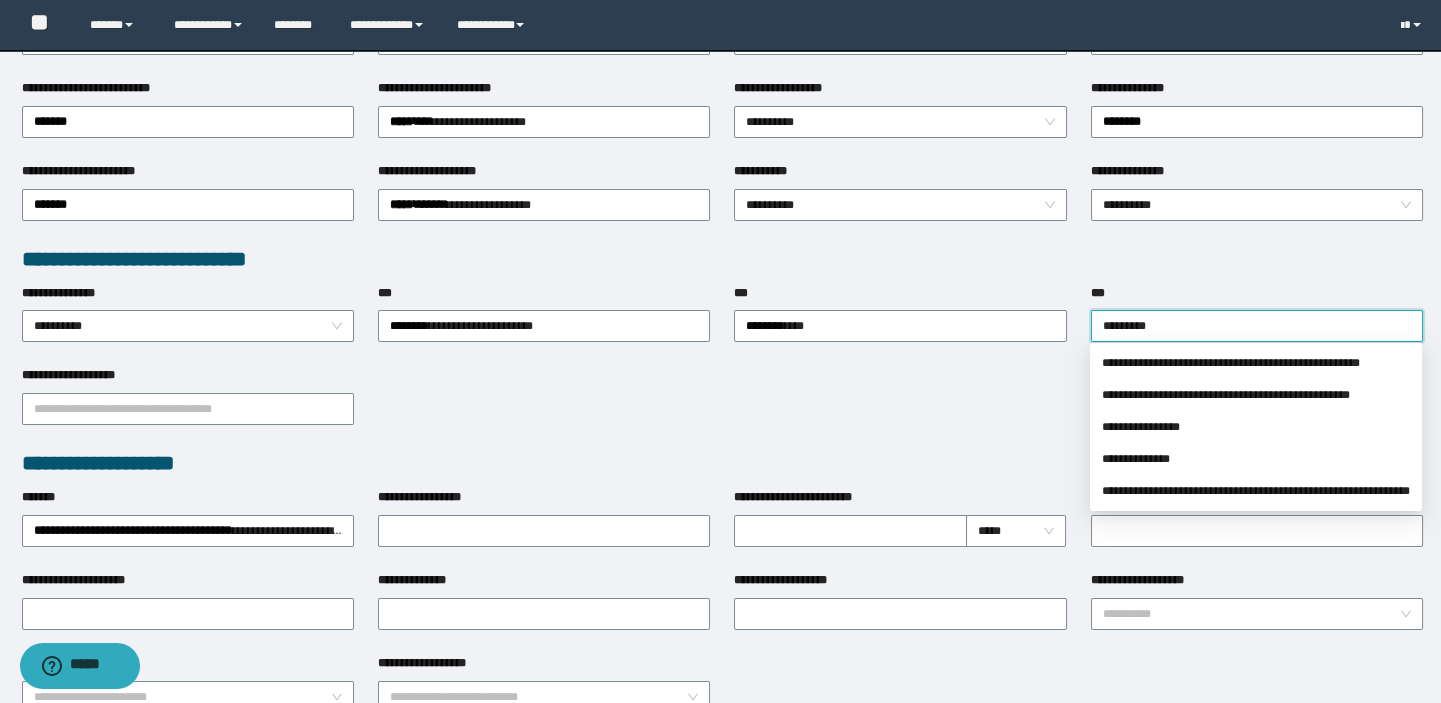 type on "**********" 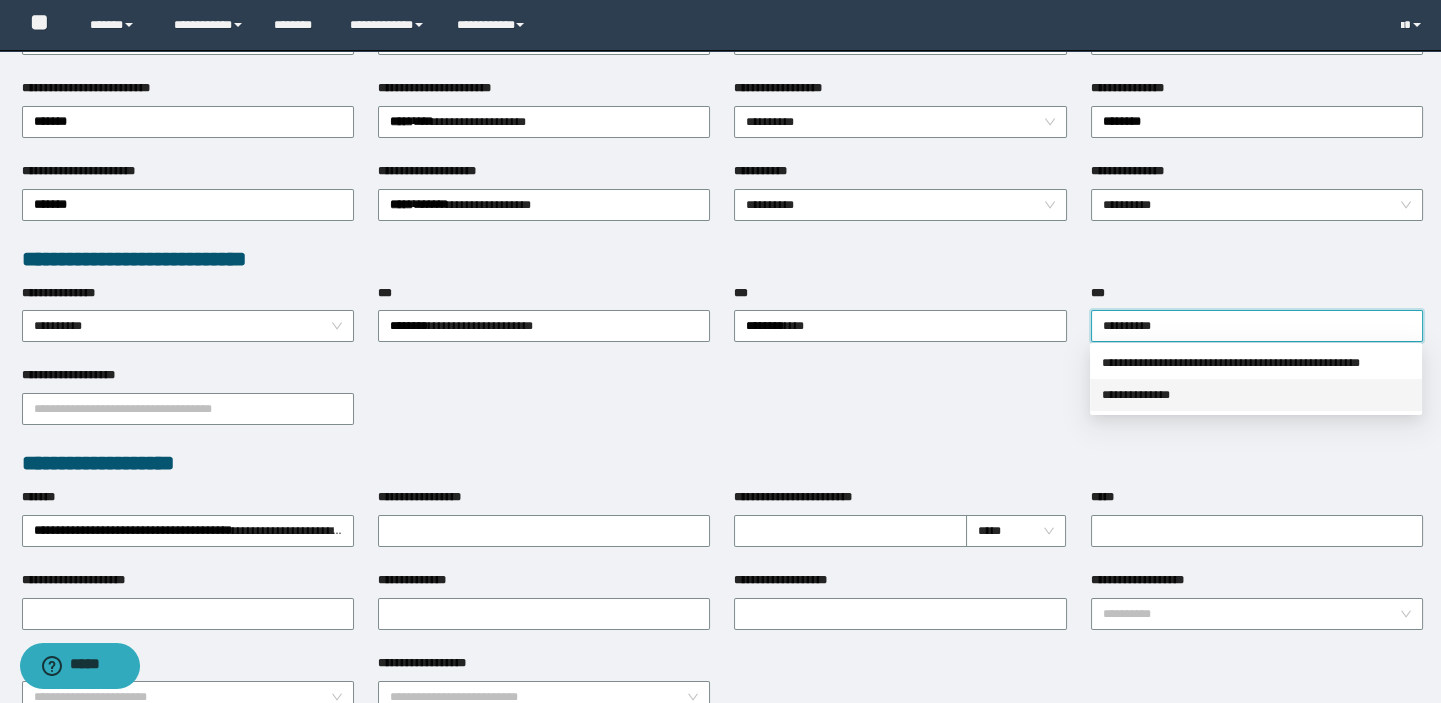 click on "**********" at bounding box center [1256, 395] 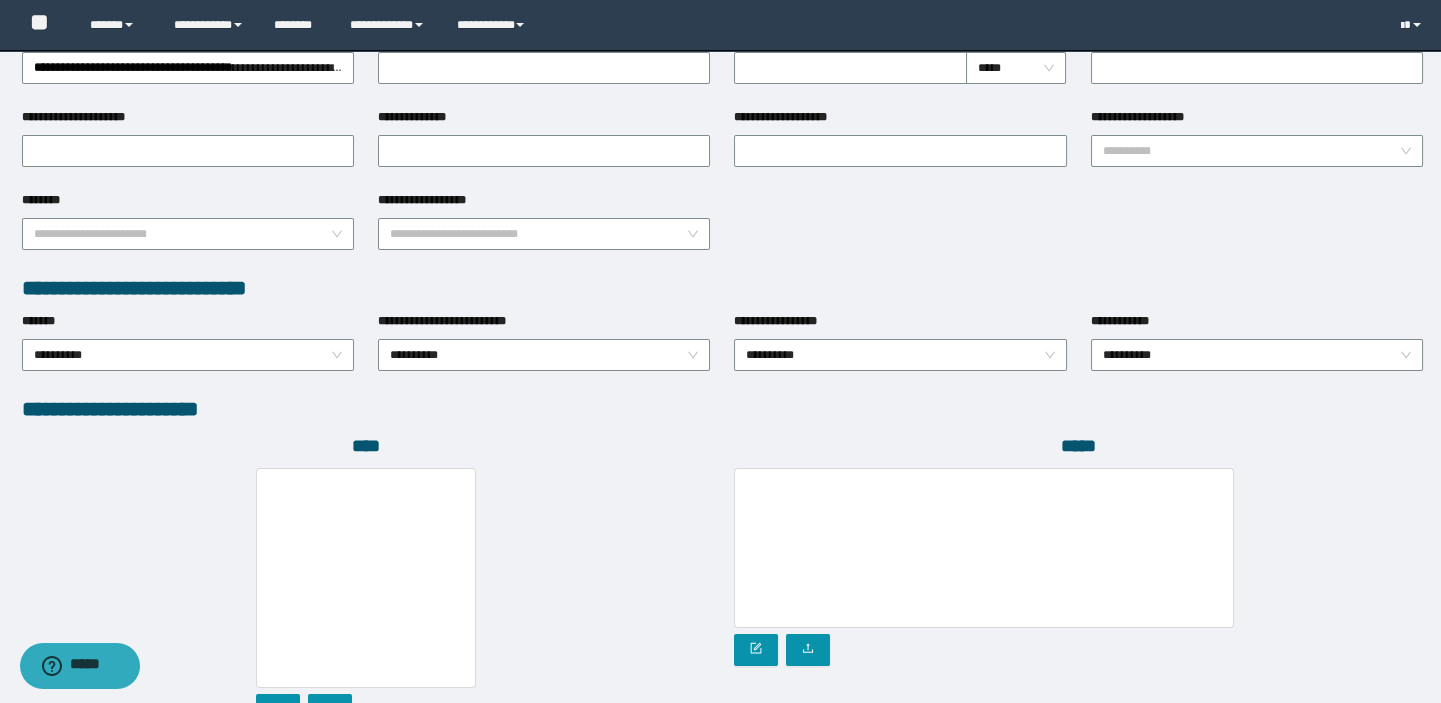 scroll, scrollTop: 999, scrollLeft: 0, axis: vertical 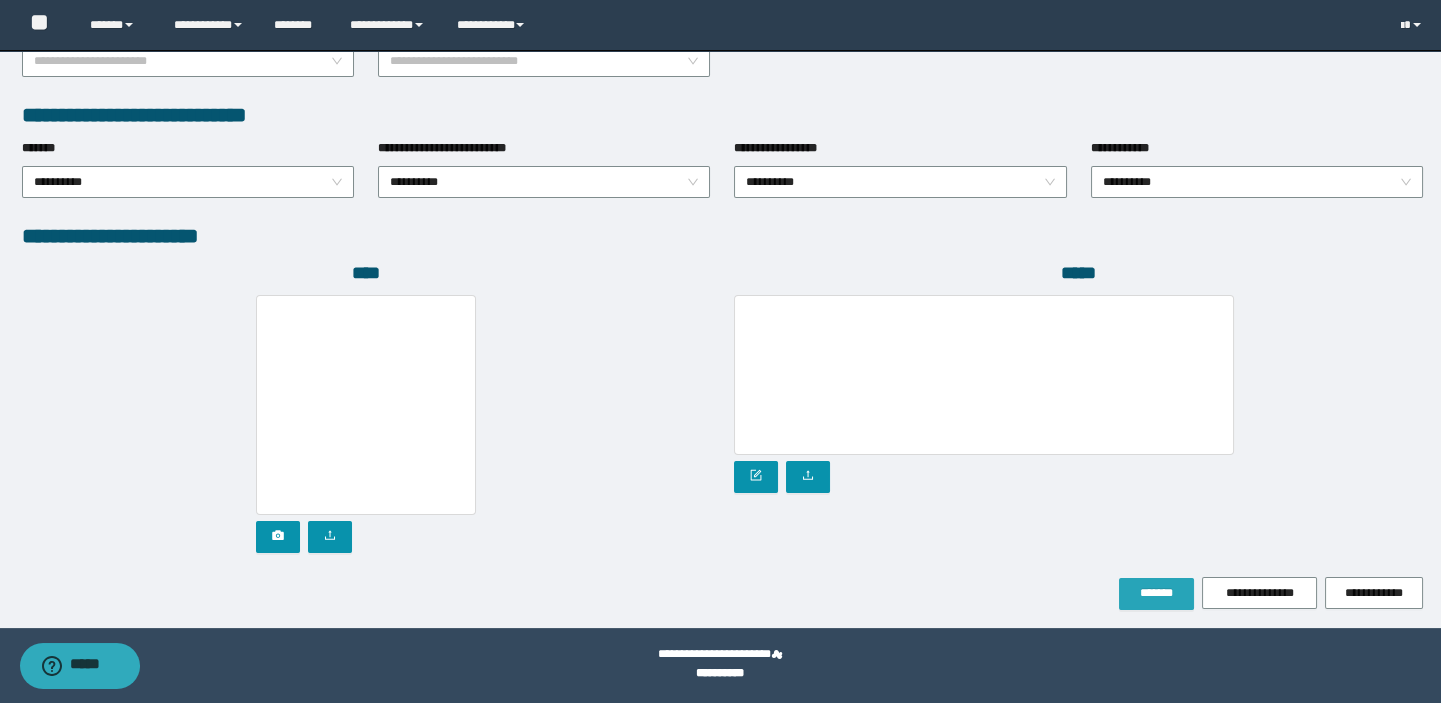 click on "*******" at bounding box center (1156, 594) 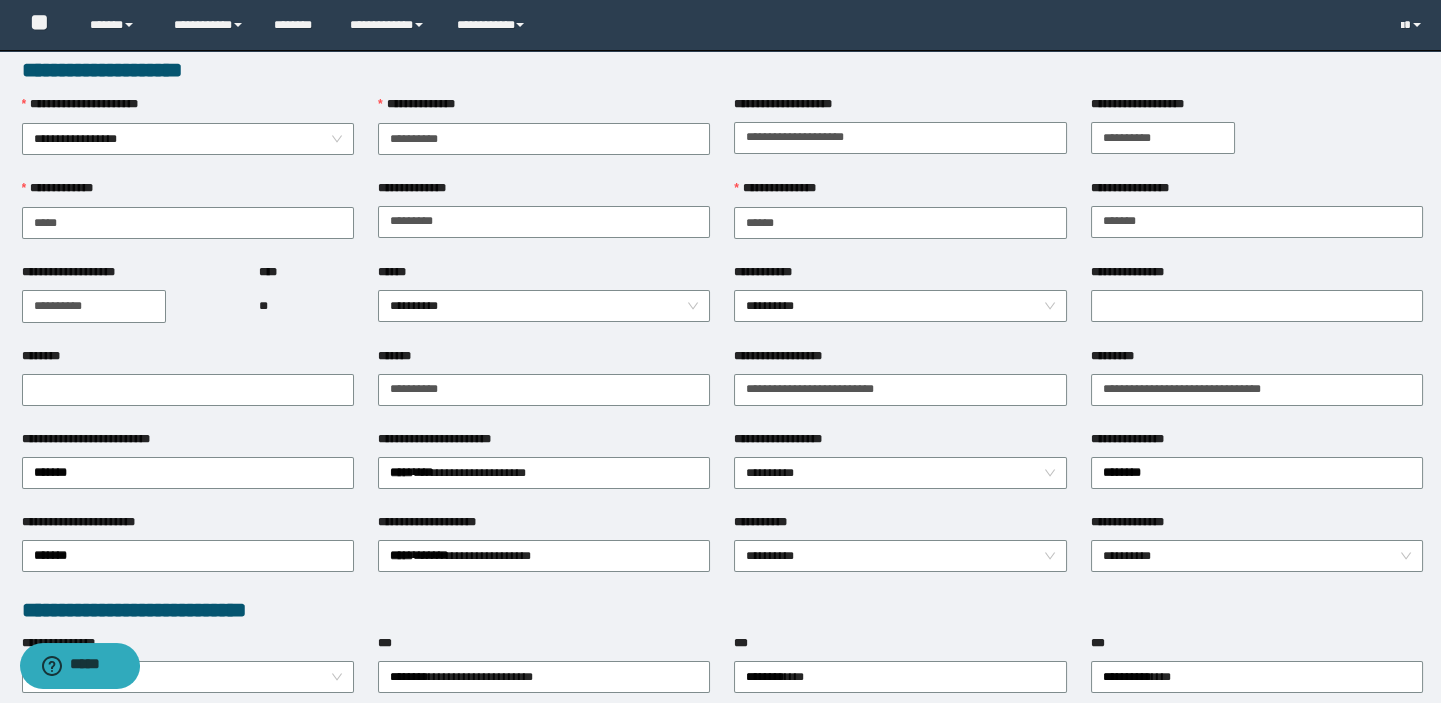 scroll, scrollTop: 0, scrollLeft: 0, axis: both 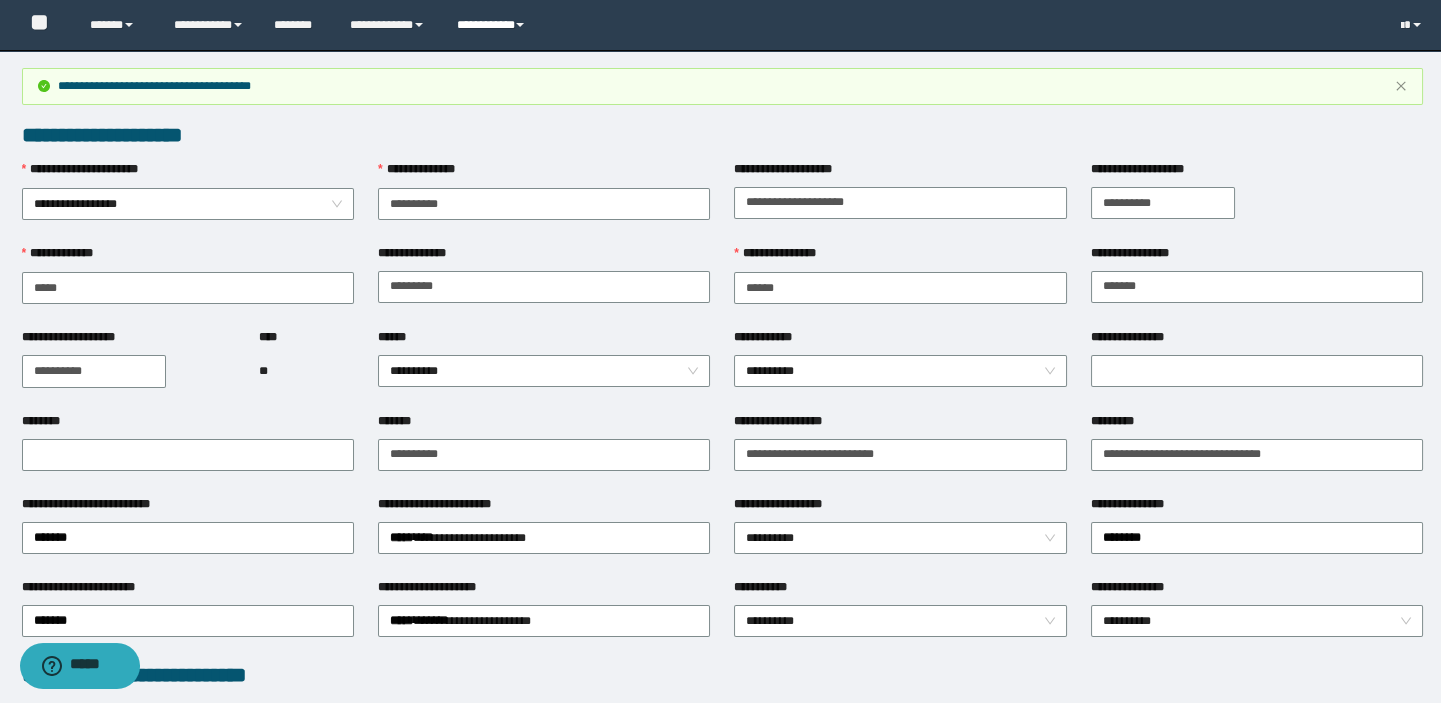 click on "**********" at bounding box center [493, 25] 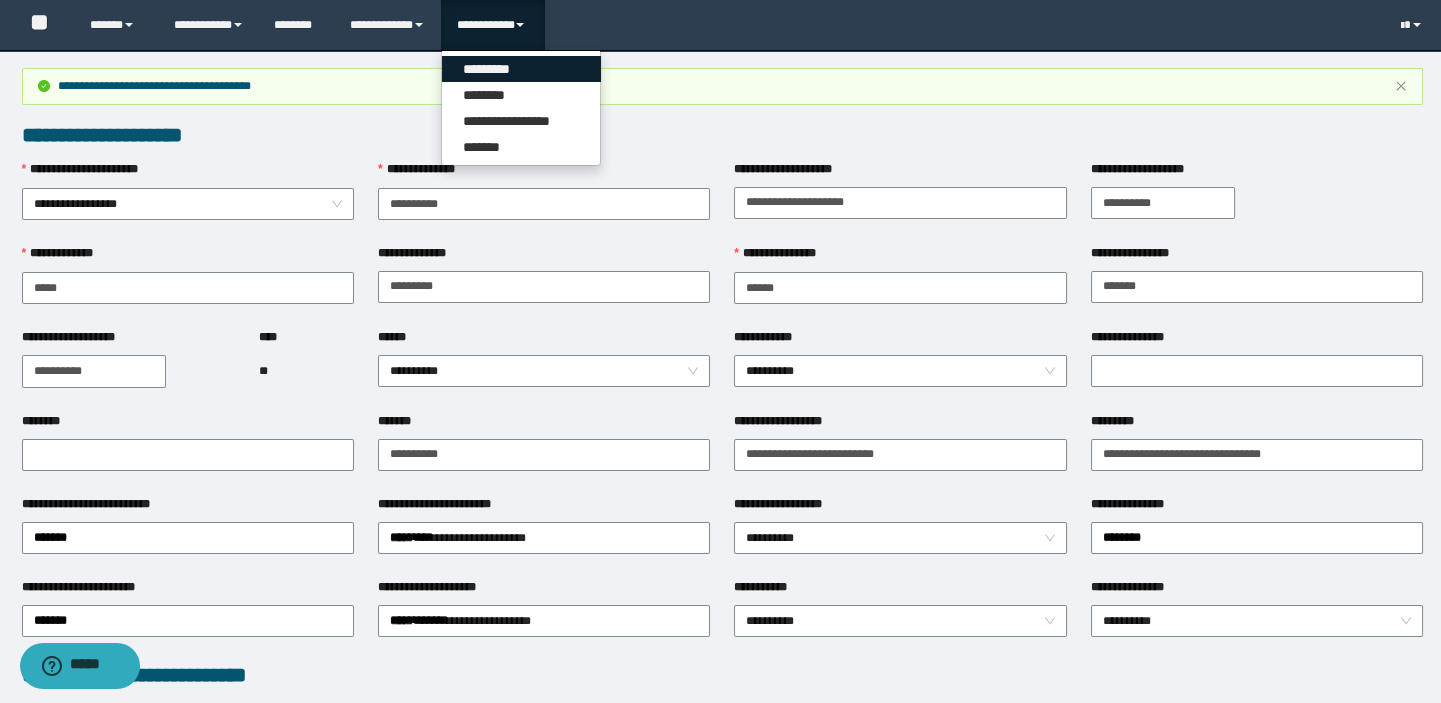 click on "*********" at bounding box center (521, 69) 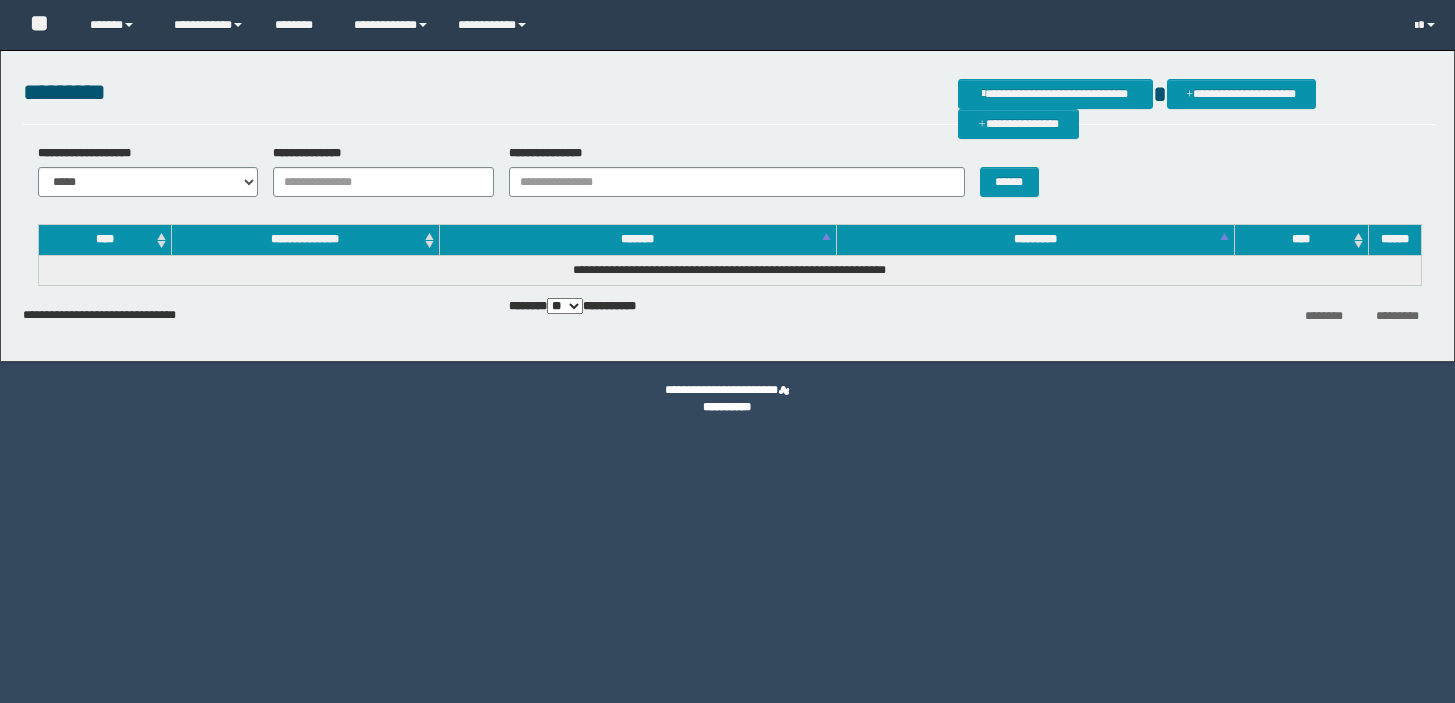 scroll, scrollTop: 0, scrollLeft: 0, axis: both 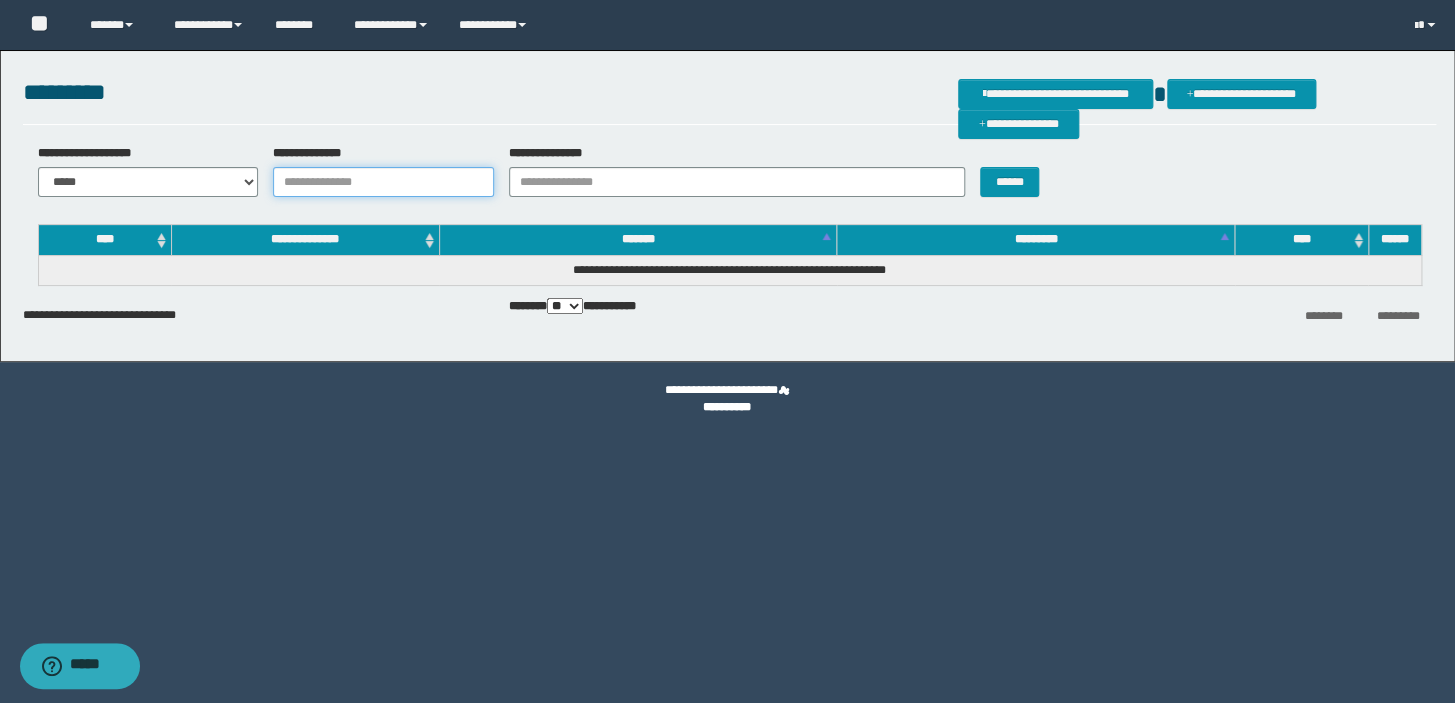 click on "**********" at bounding box center (383, 182) 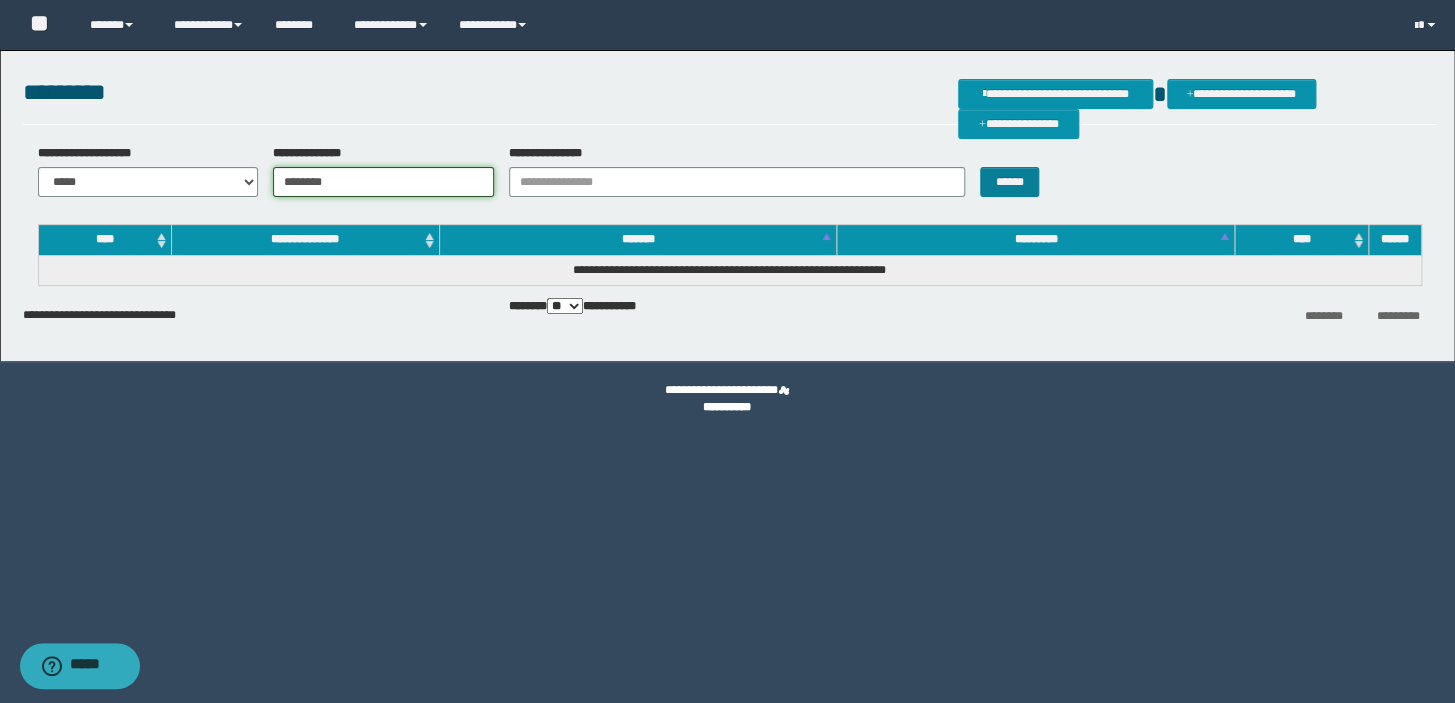 type on "********" 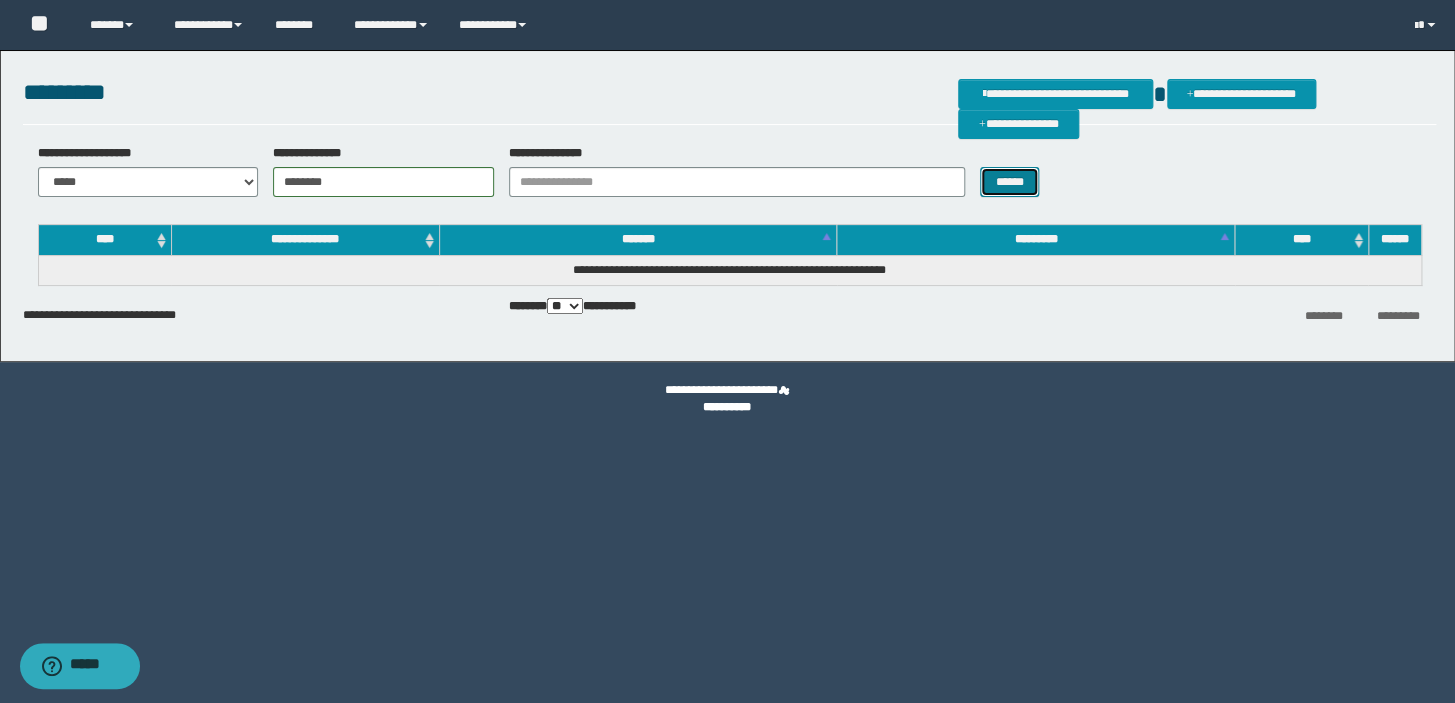 click on "******" at bounding box center (1009, 182) 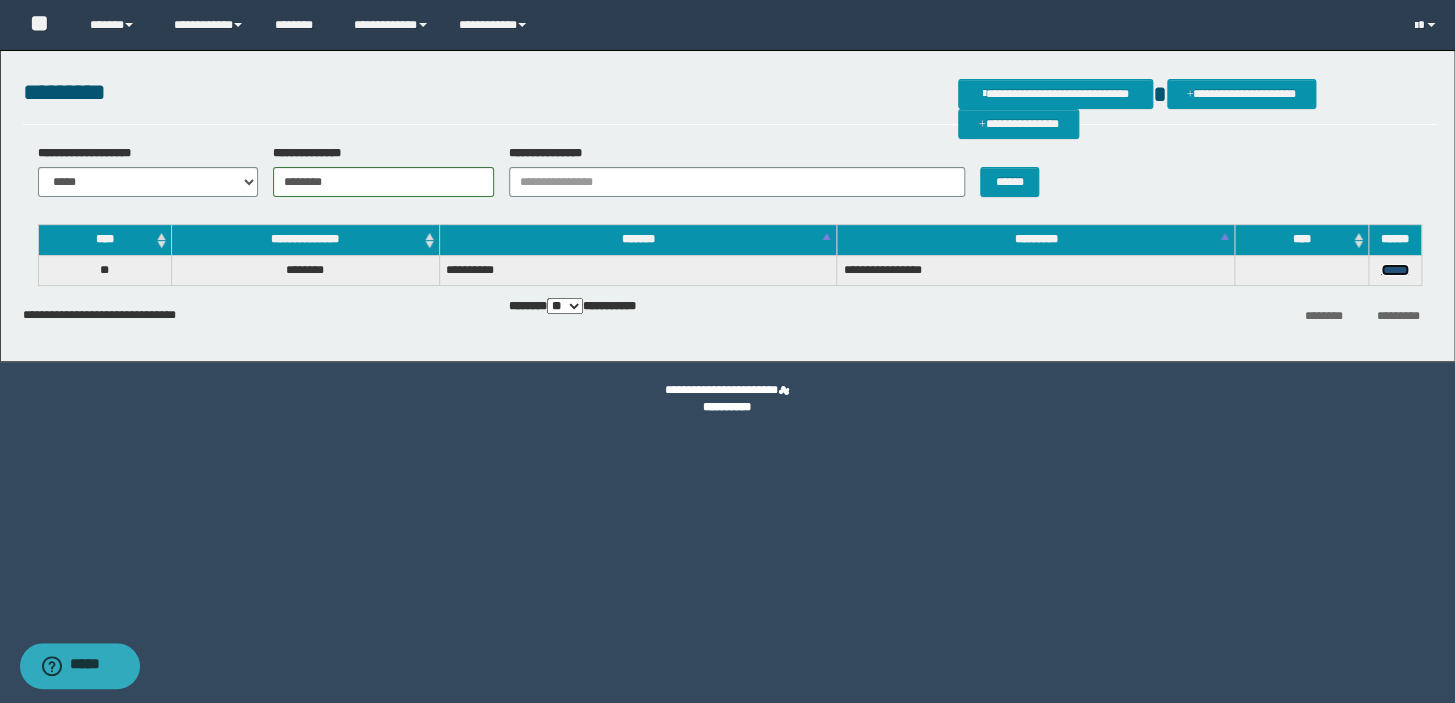click on "******" at bounding box center [1395, 270] 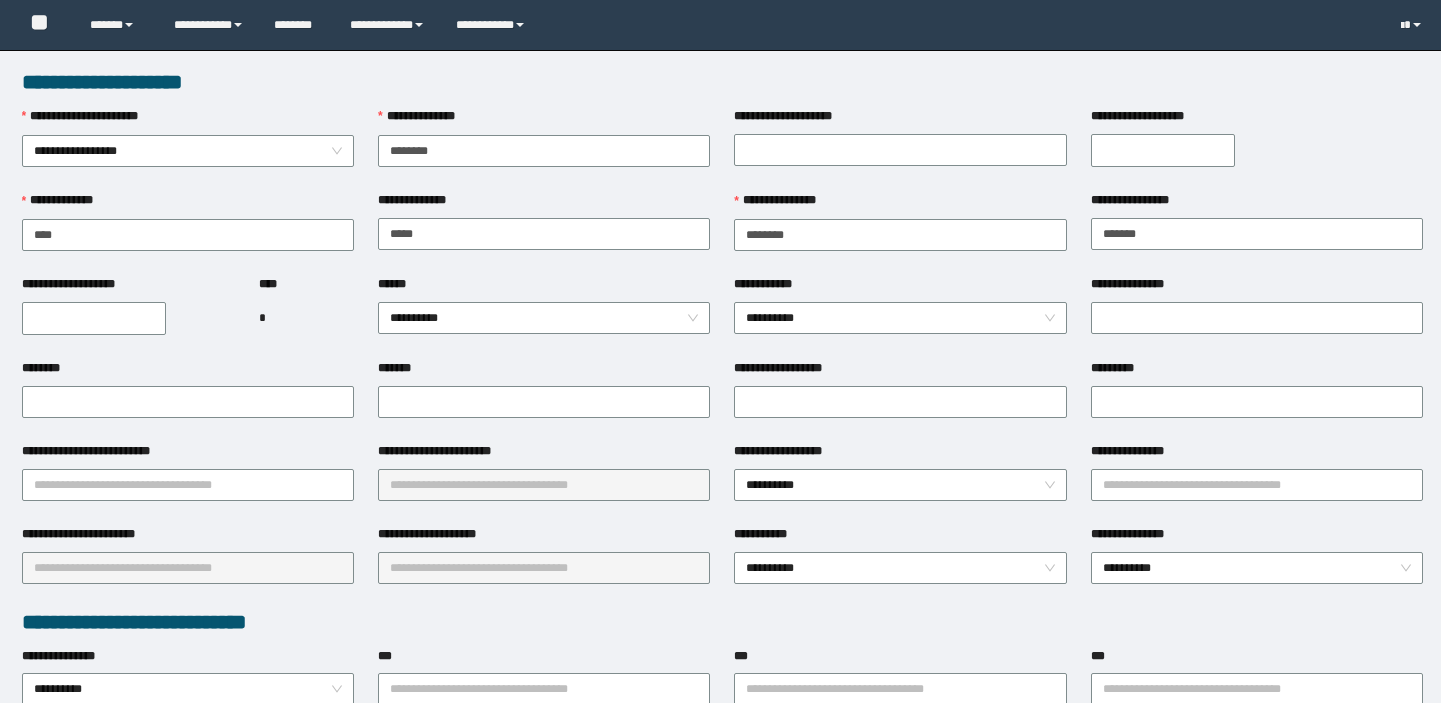 scroll, scrollTop: 0, scrollLeft: 0, axis: both 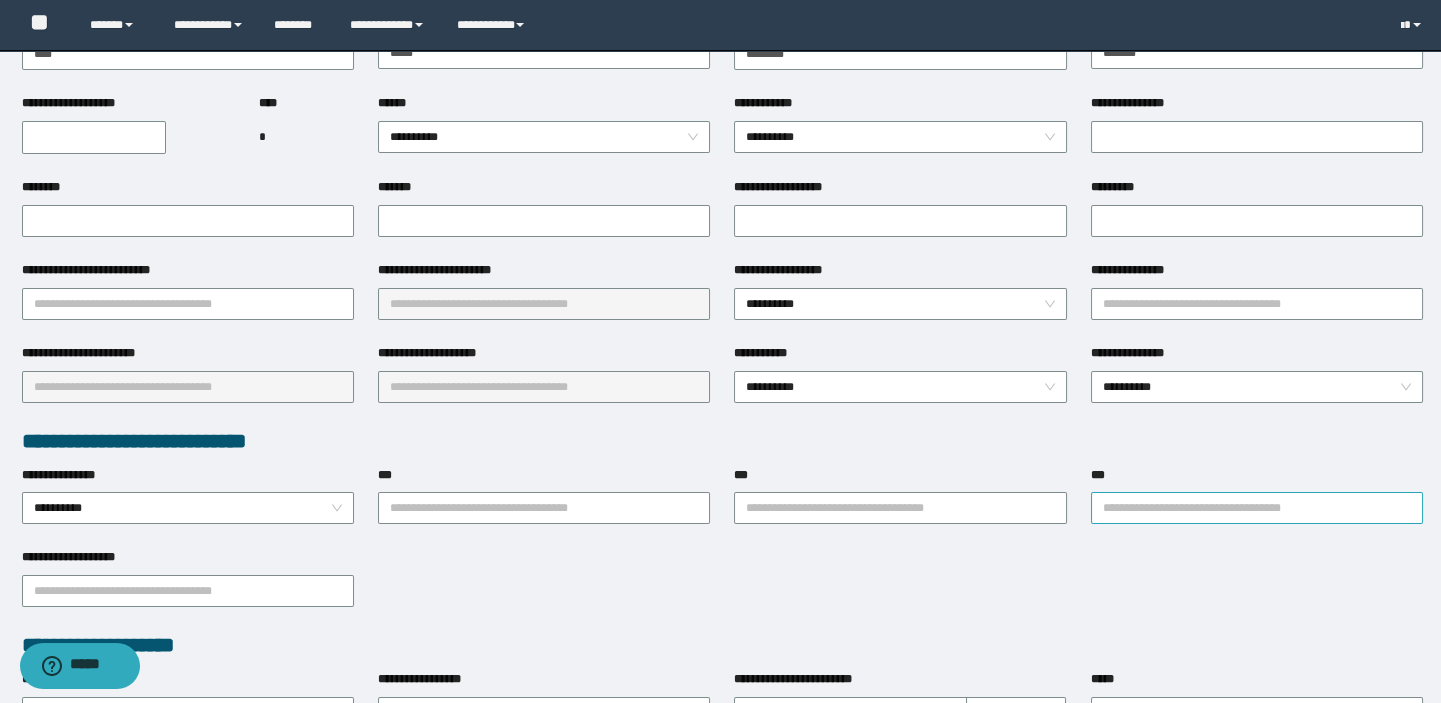 click on "***" at bounding box center [1257, 508] 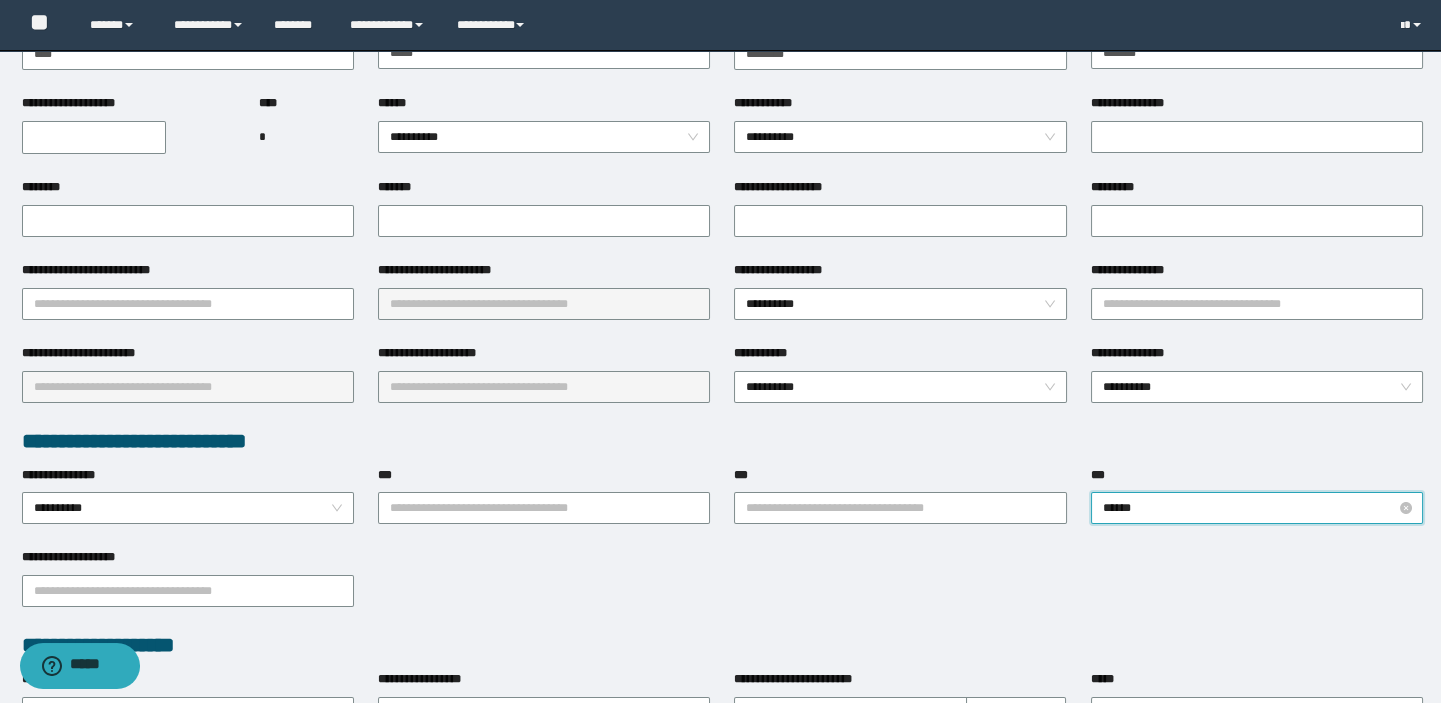 type on "*******" 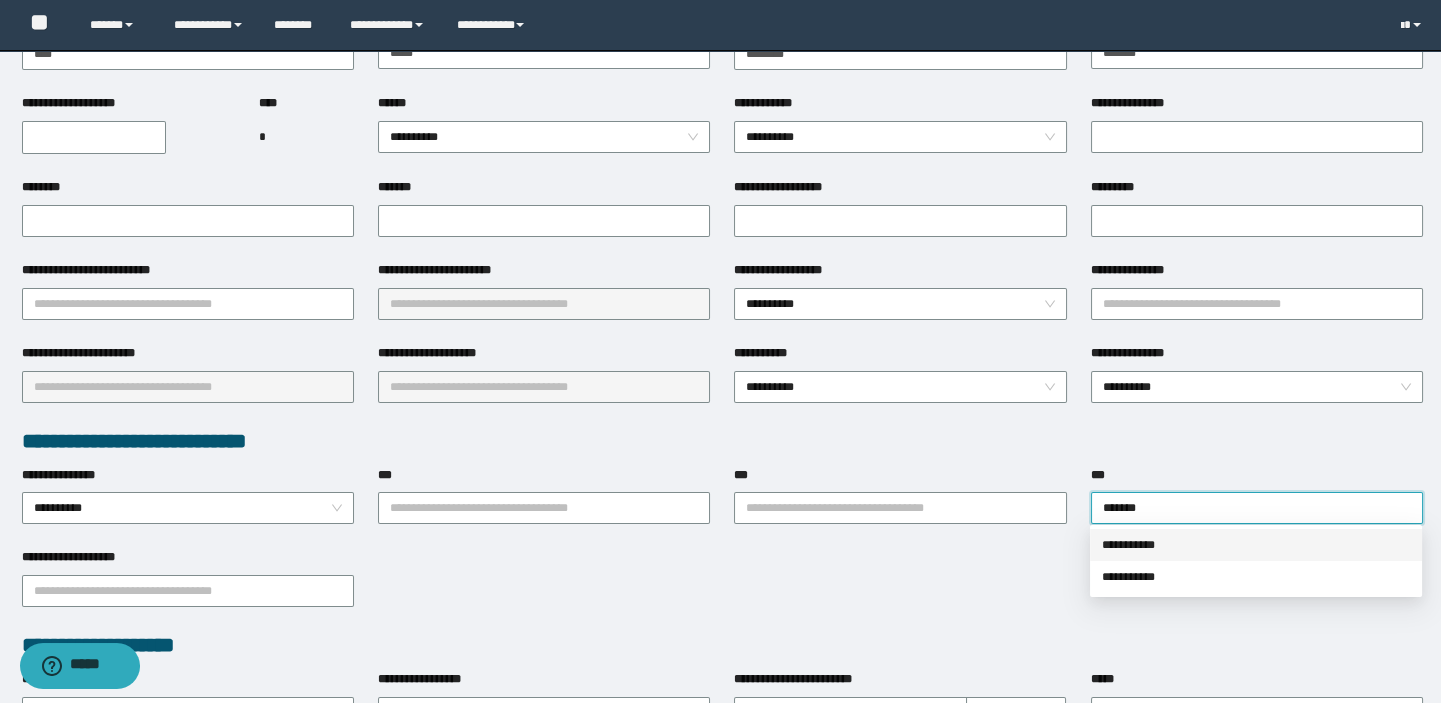 click on "**********" at bounding box center (1256, 545) 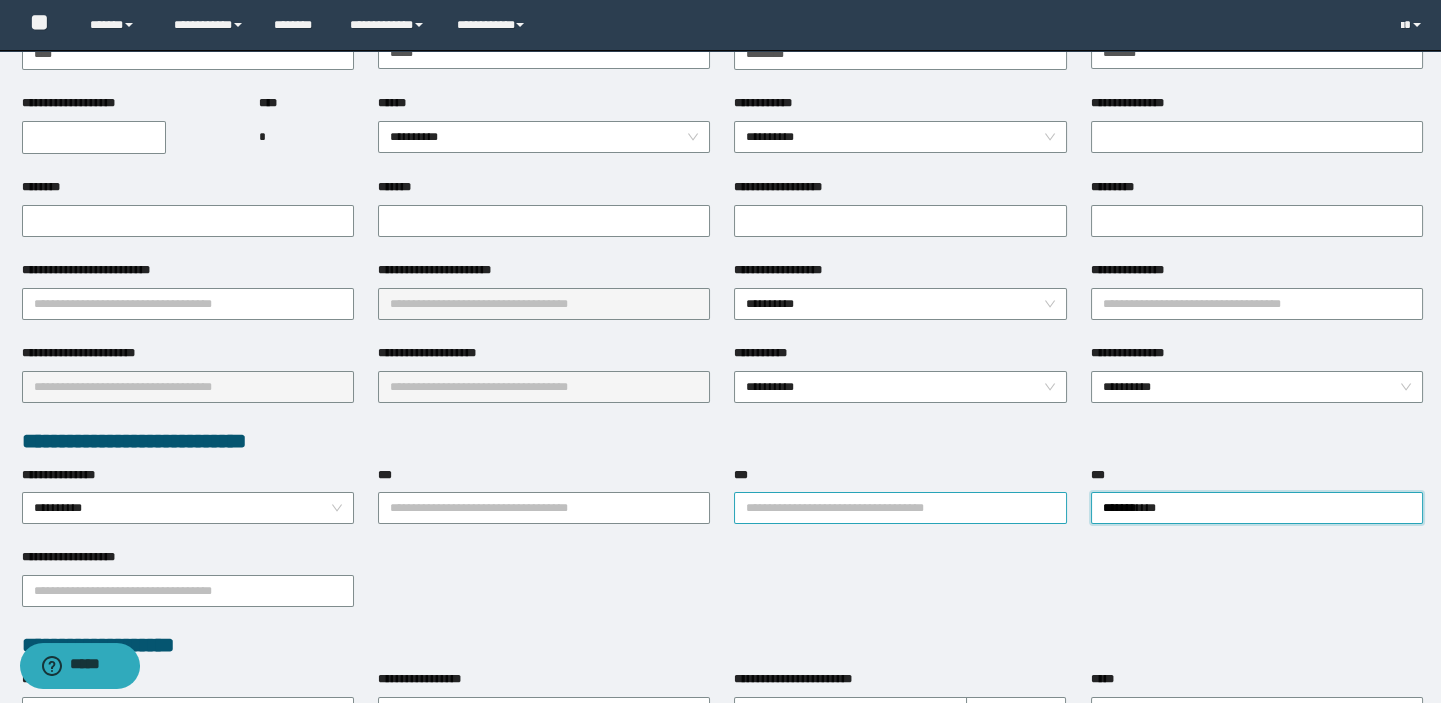 click on "***" at bounding box center [900, 508] 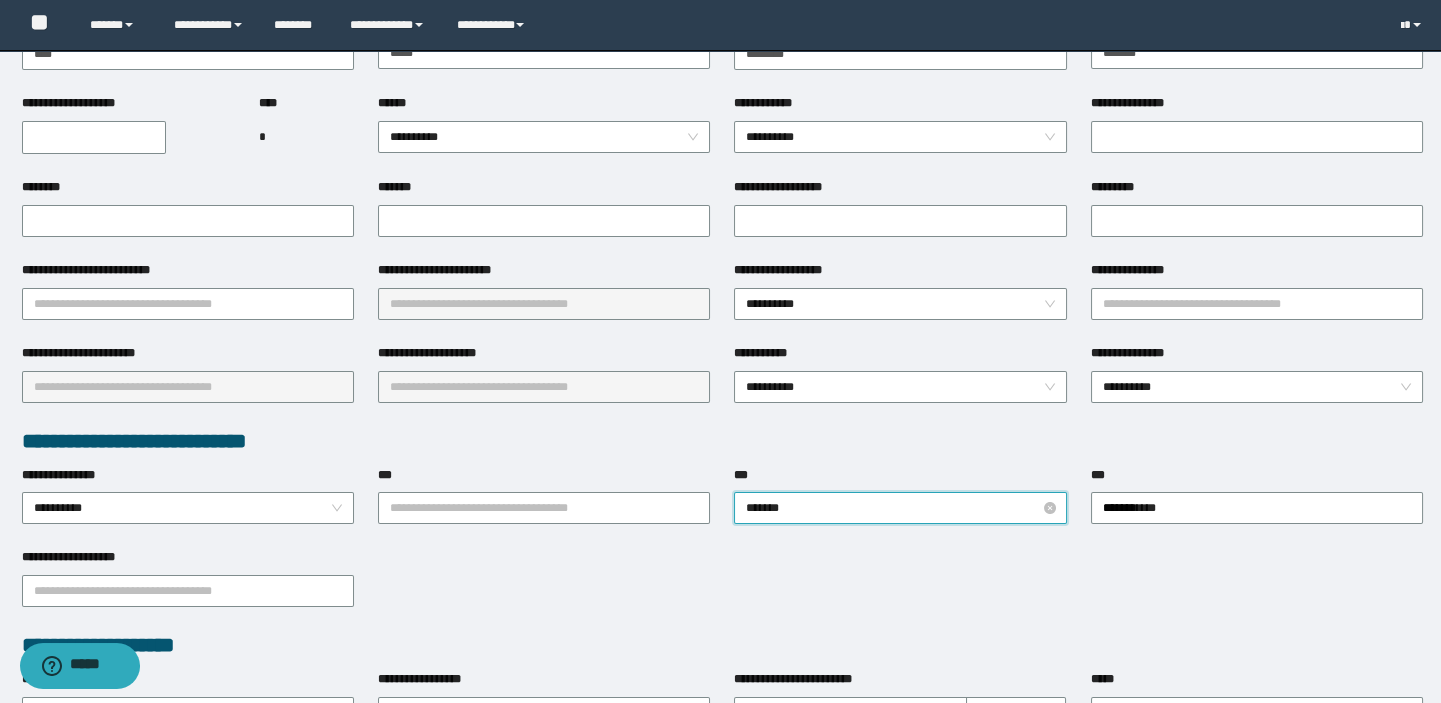 type on "********" 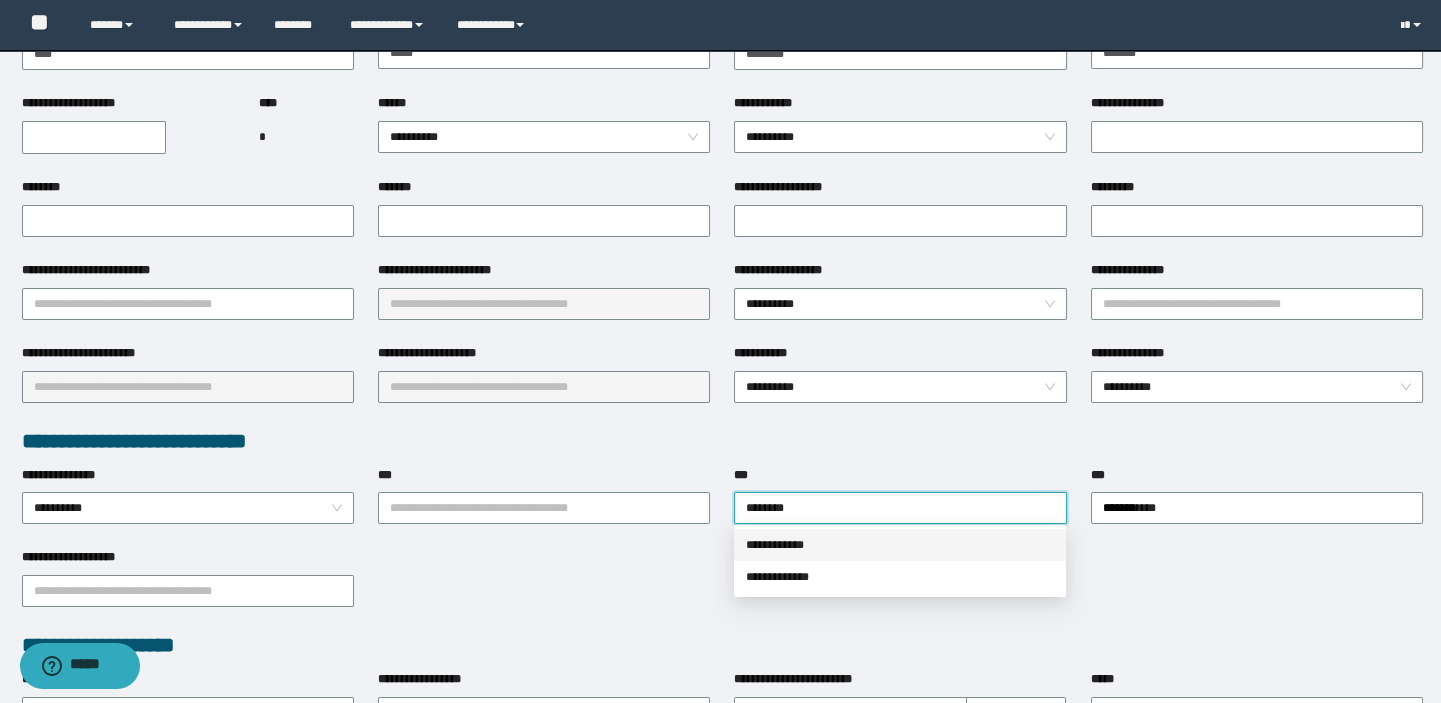 click on "**********" at bounding box center [900, 545] 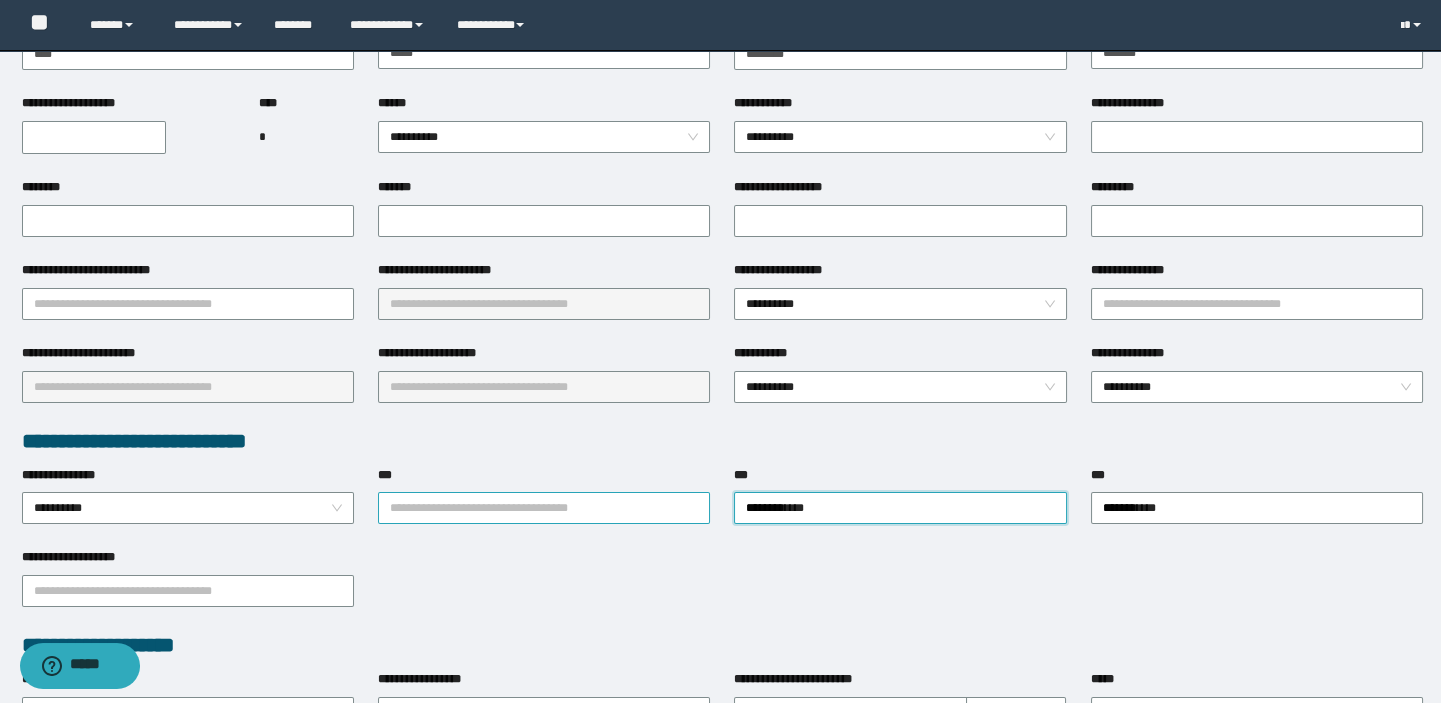 click on "***" at bounding box center (544, 508) 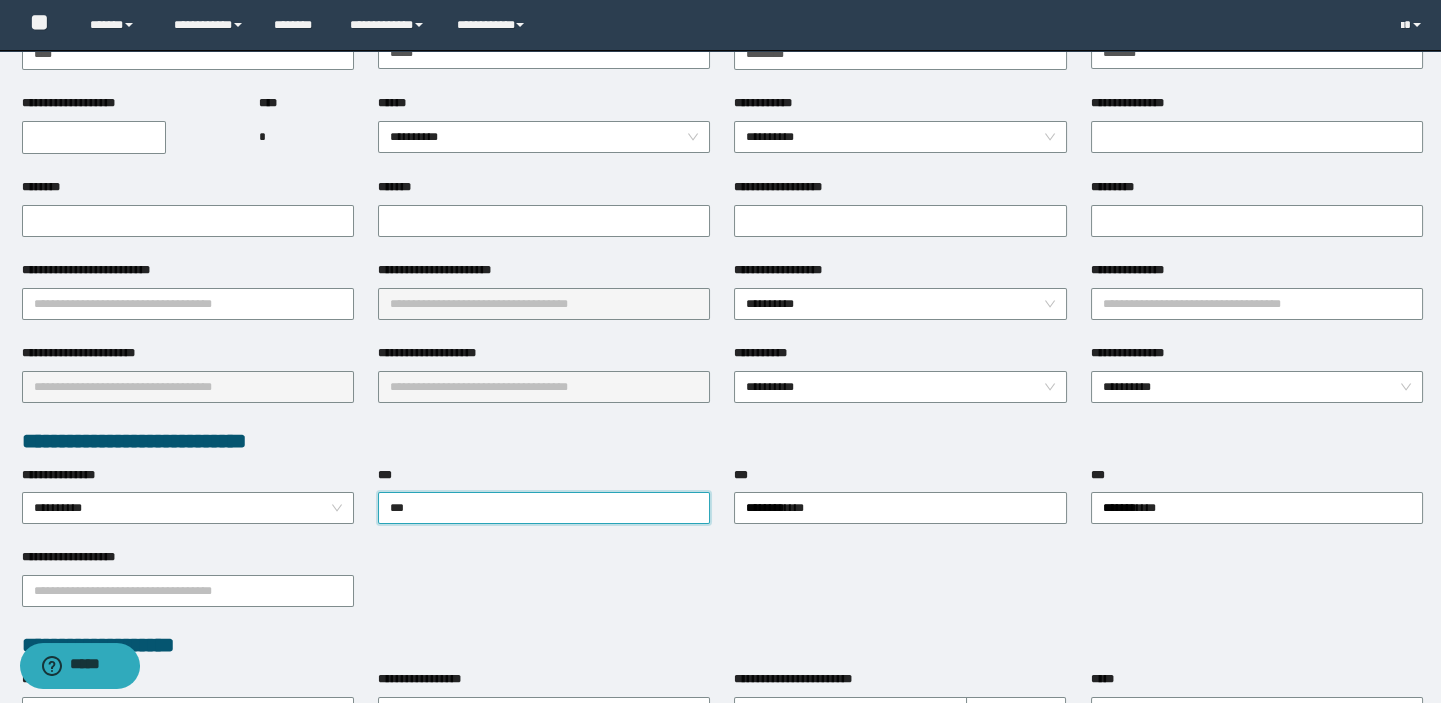 type on "****" 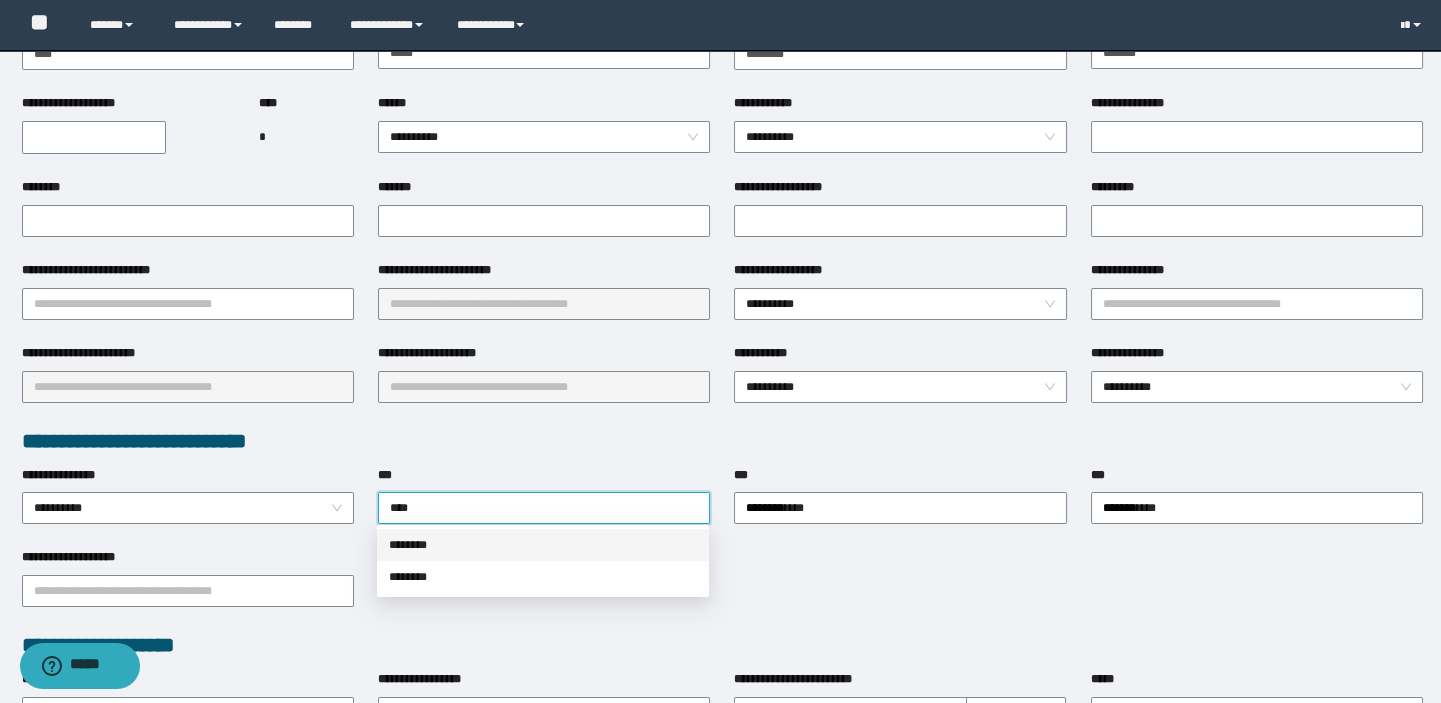 click on "********" at bounding box center (543, 545) 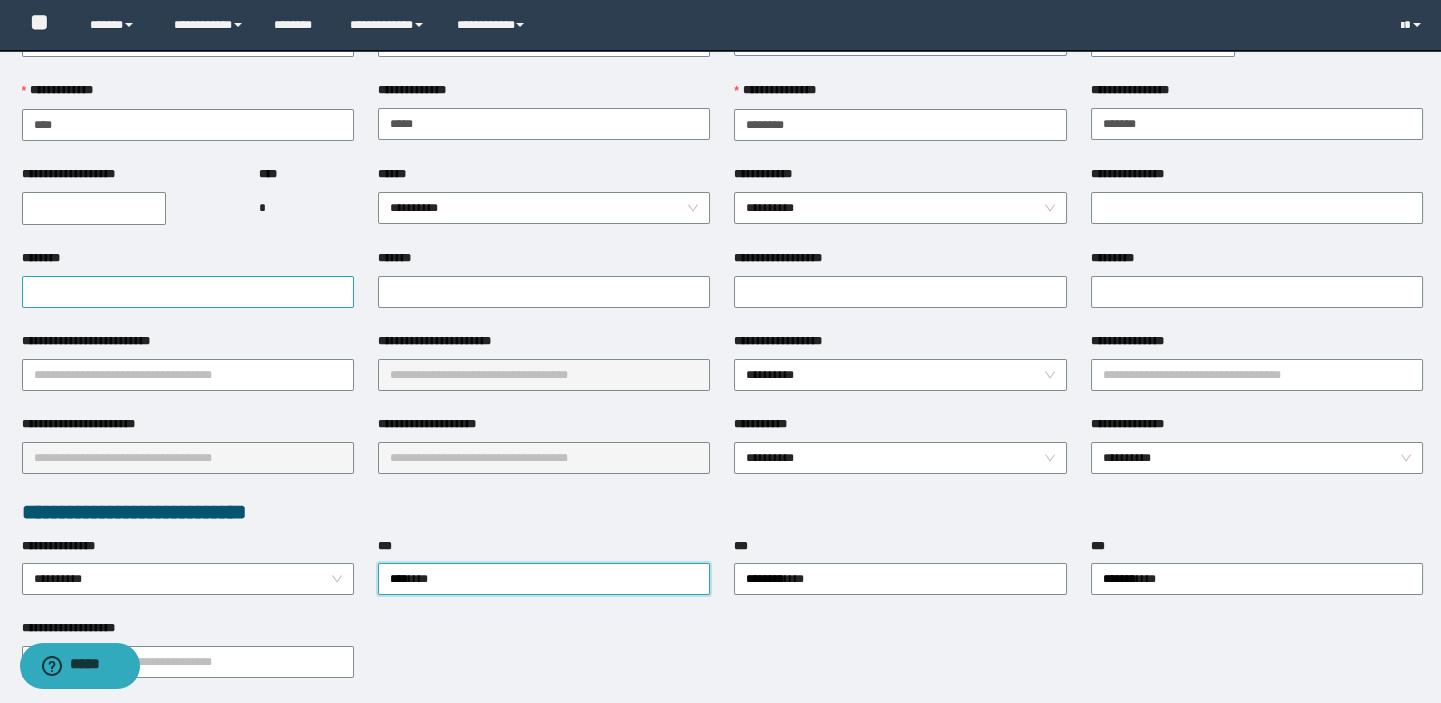scroll, scrollTop: 90, scrollLeft: 0, axis: vertical 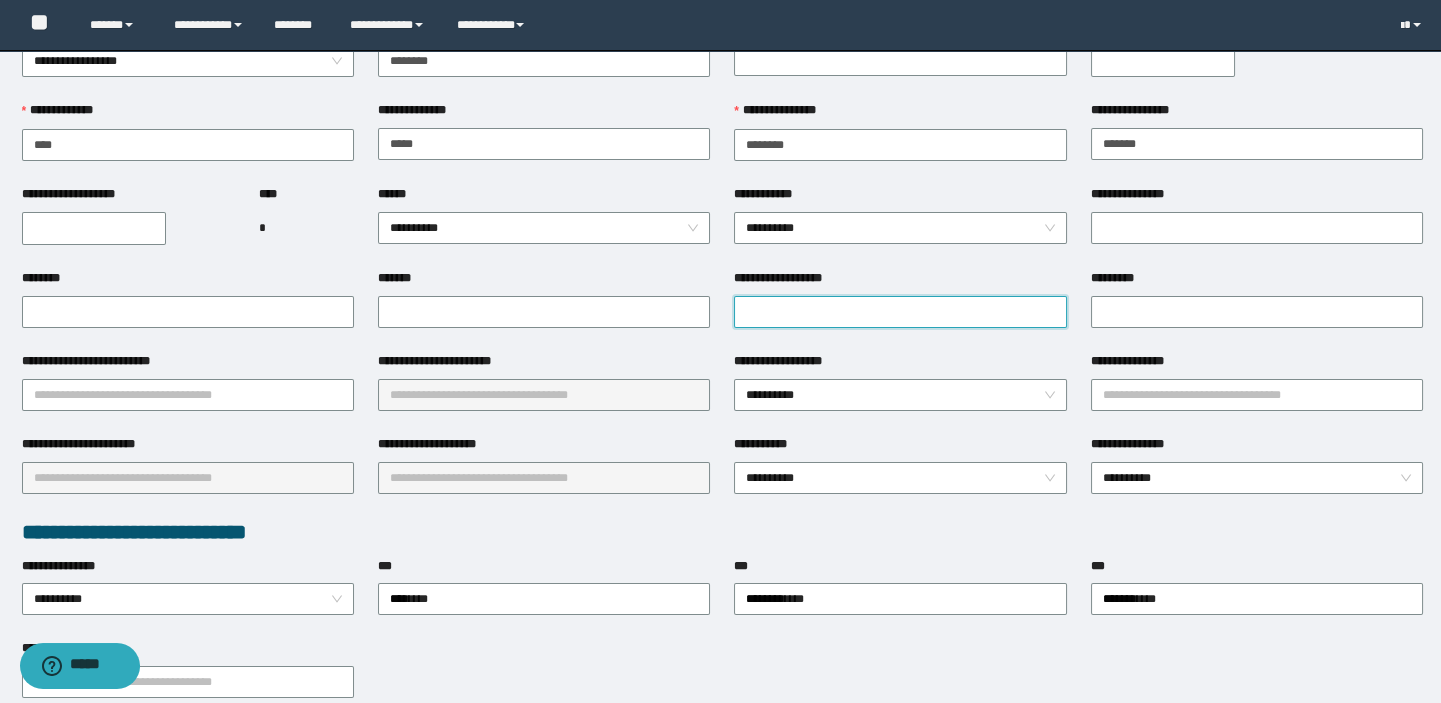 click on "**********" at bounding box center [900, 312] 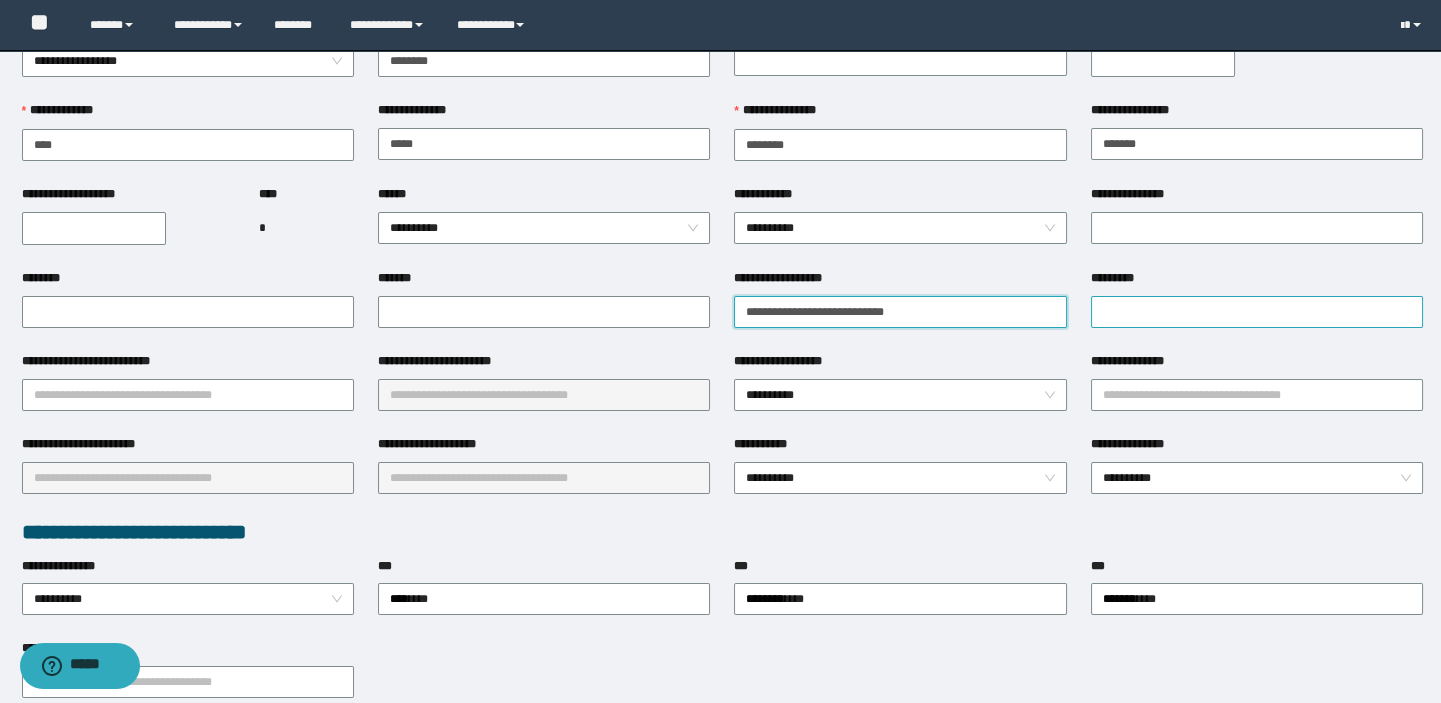 type on "**********" 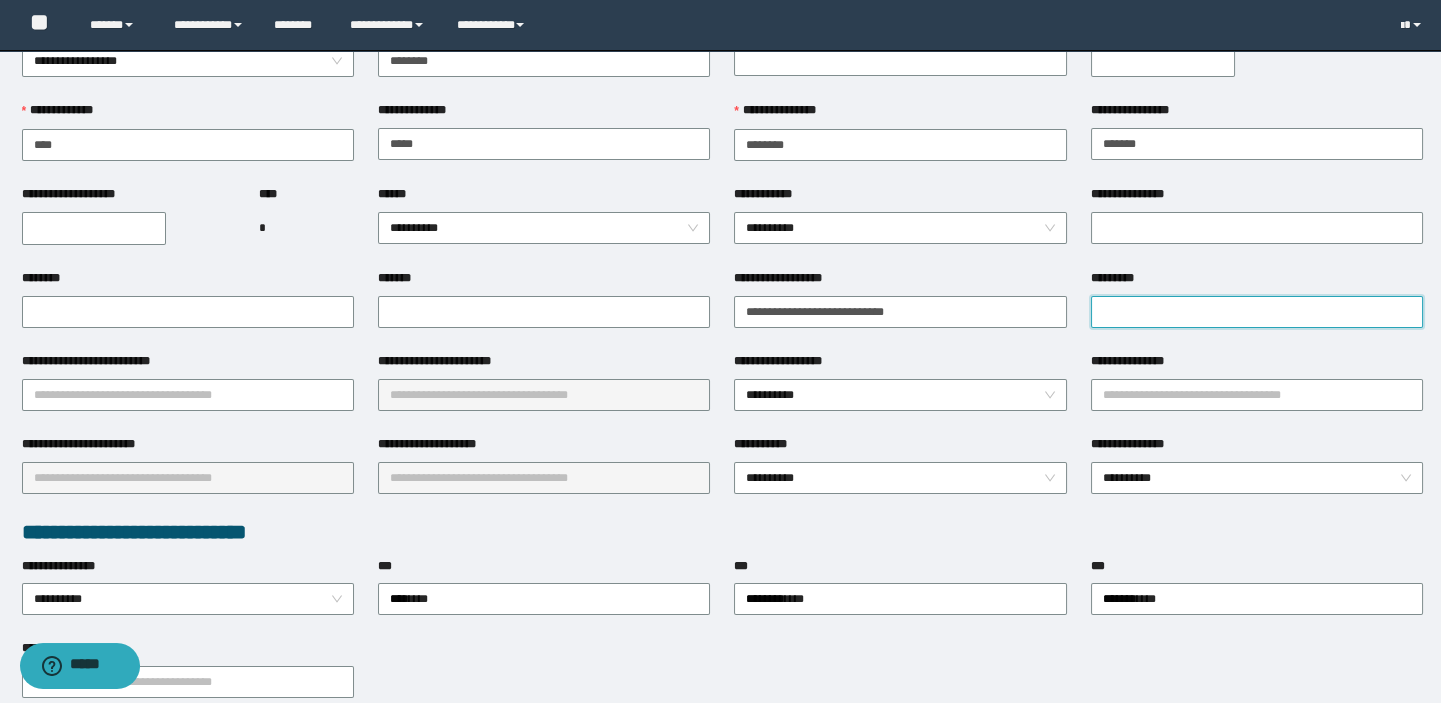 click on "*********" at bounding box center (1257, 312) 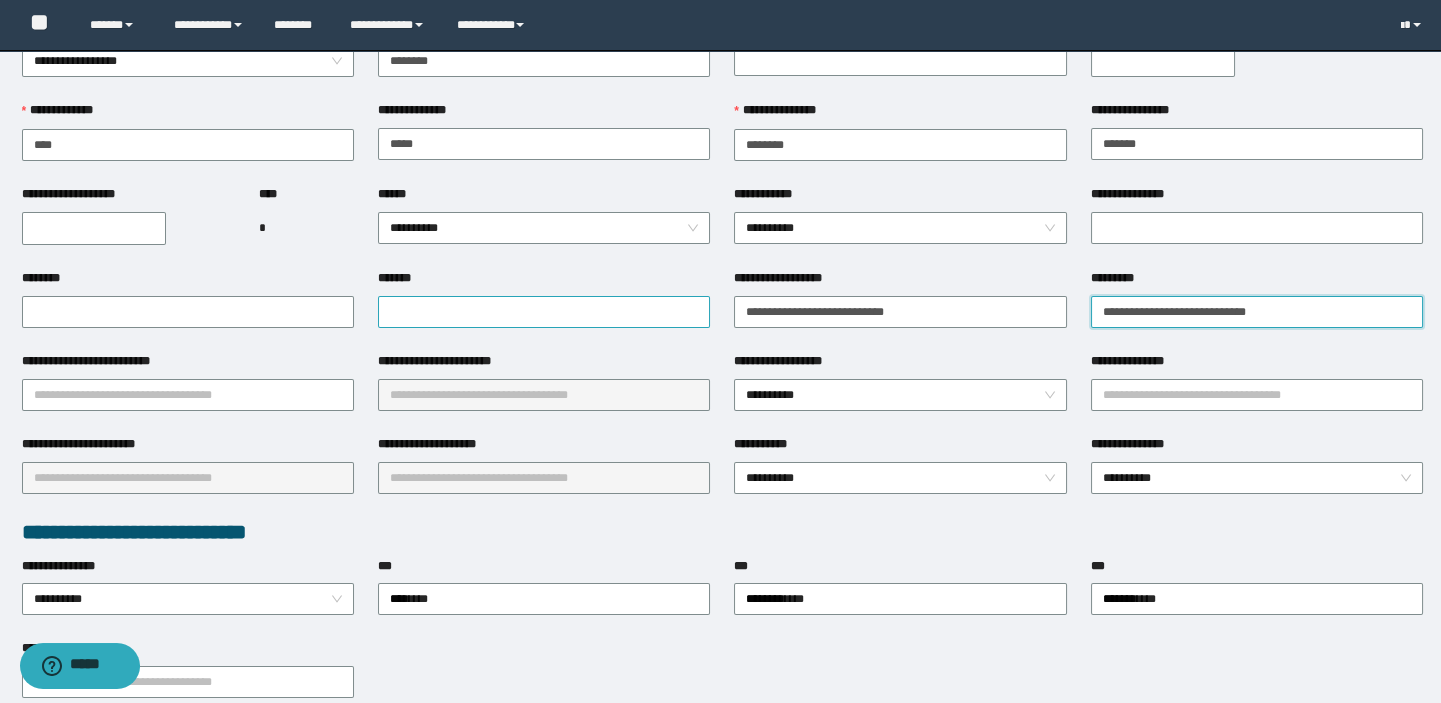 type on "**********" 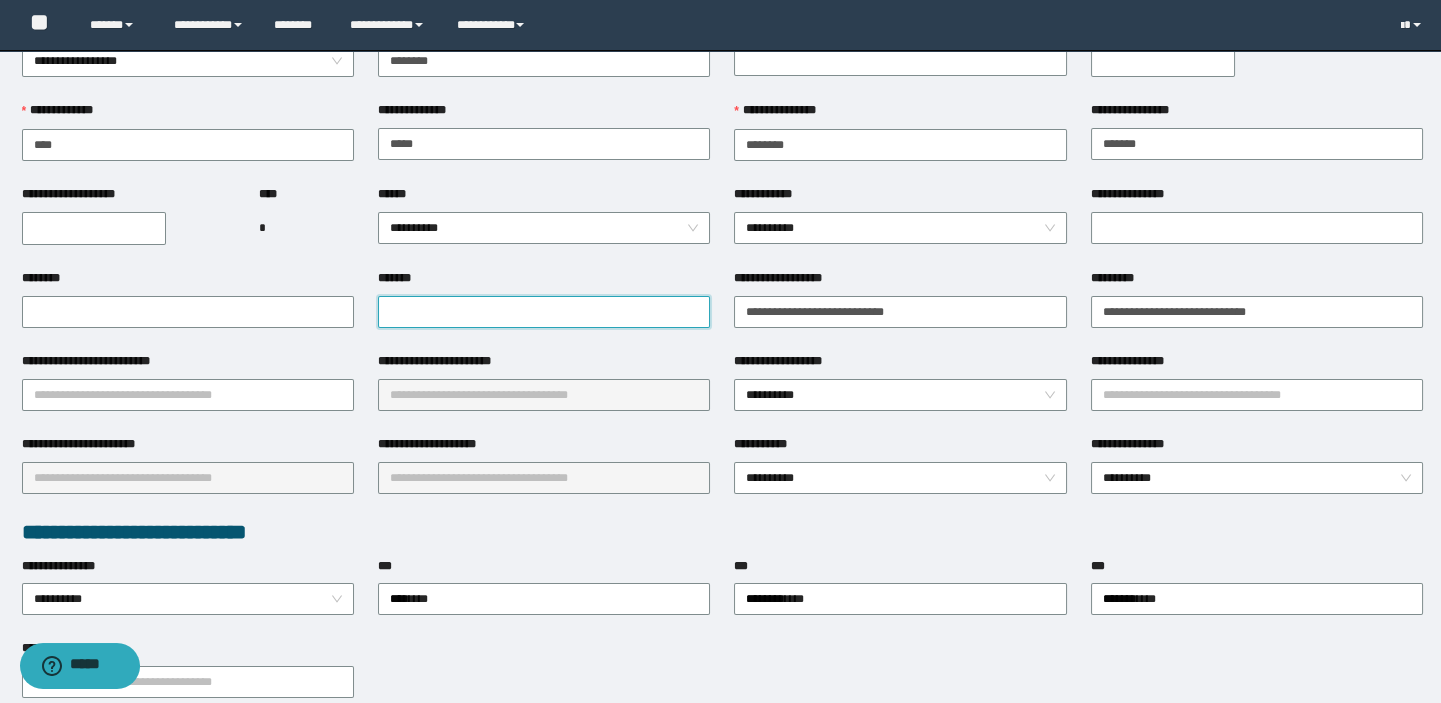 click on "*******" at bounding box center [544, 312] 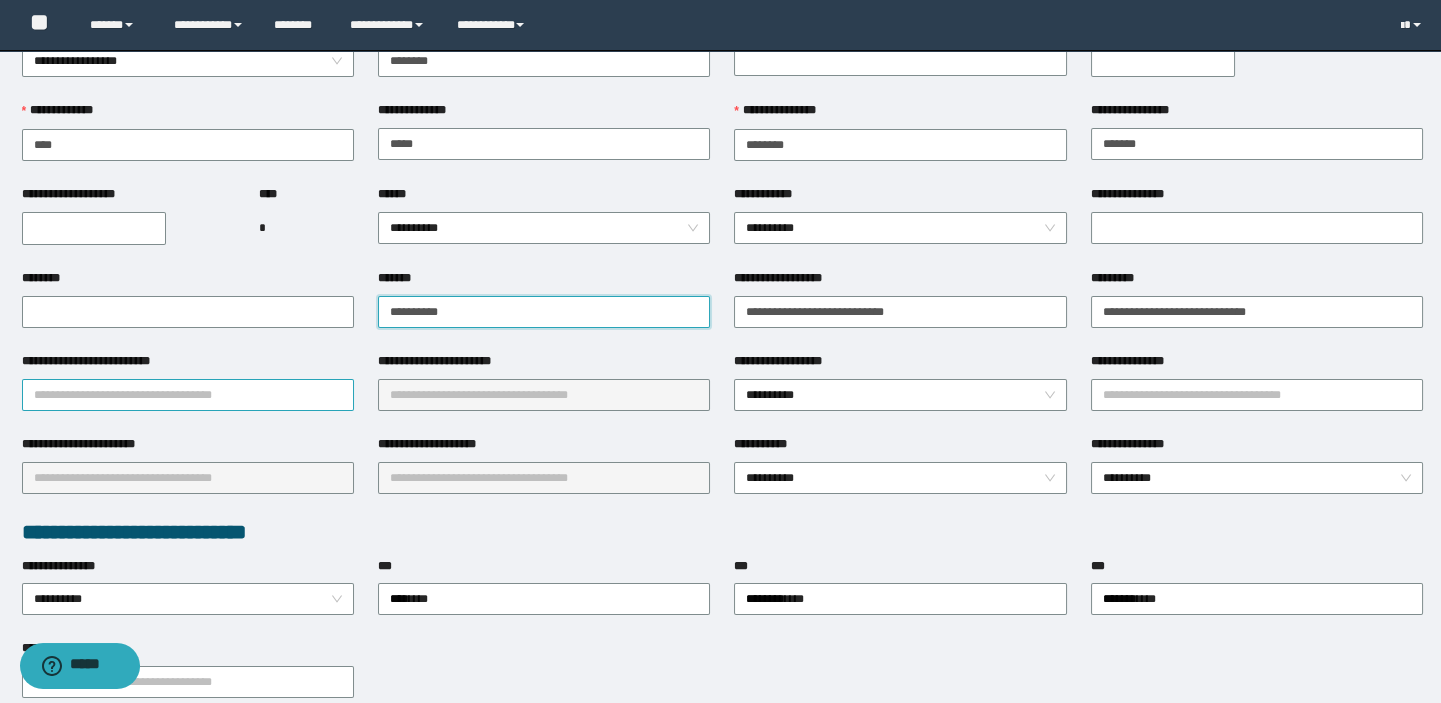 type on "**********" 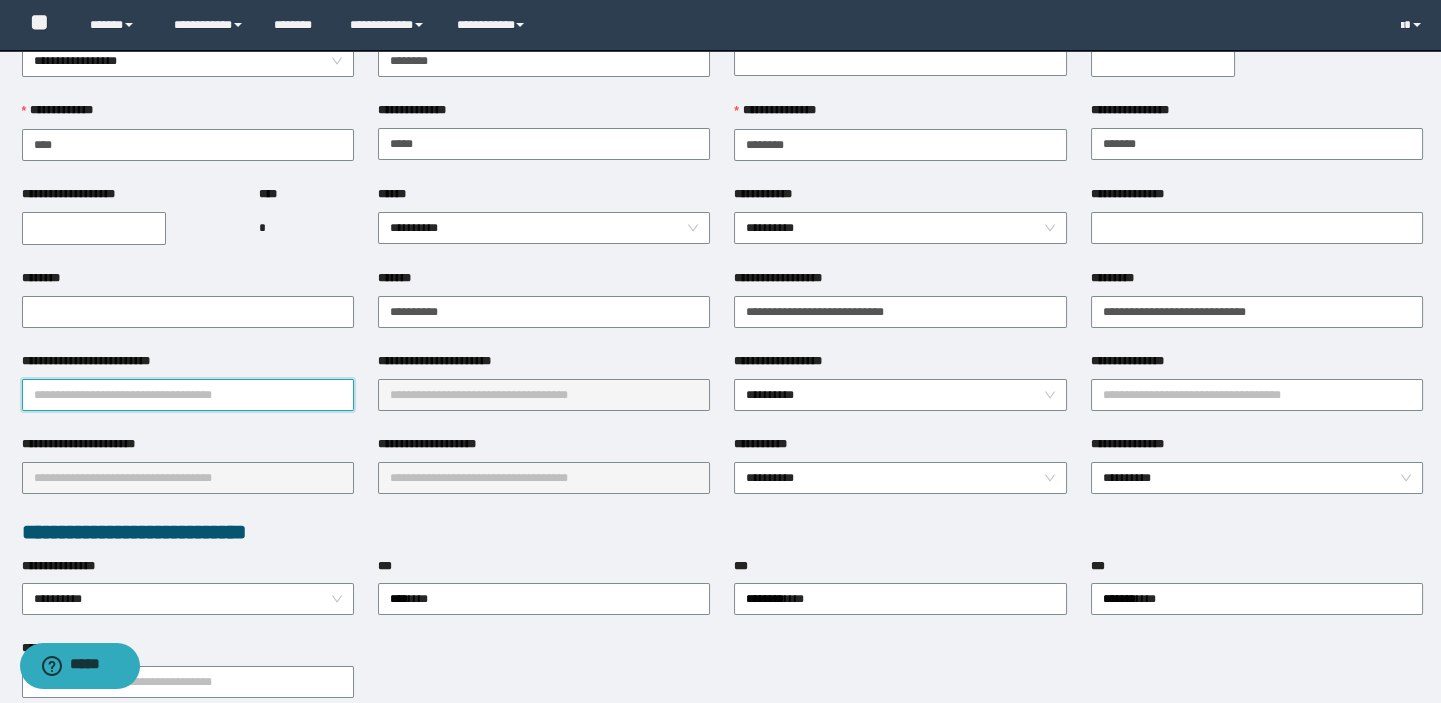click on "**********" at bounding box center [188, 395] 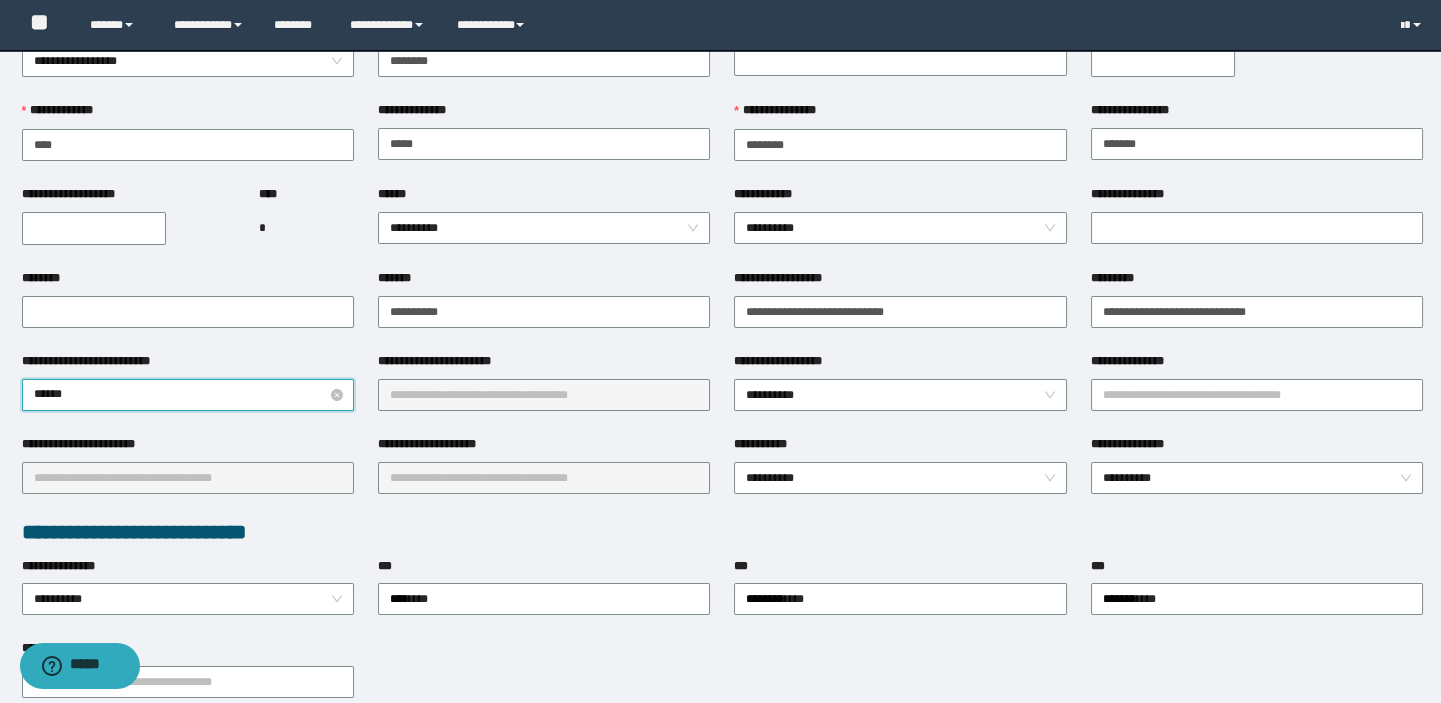 type on "*******" 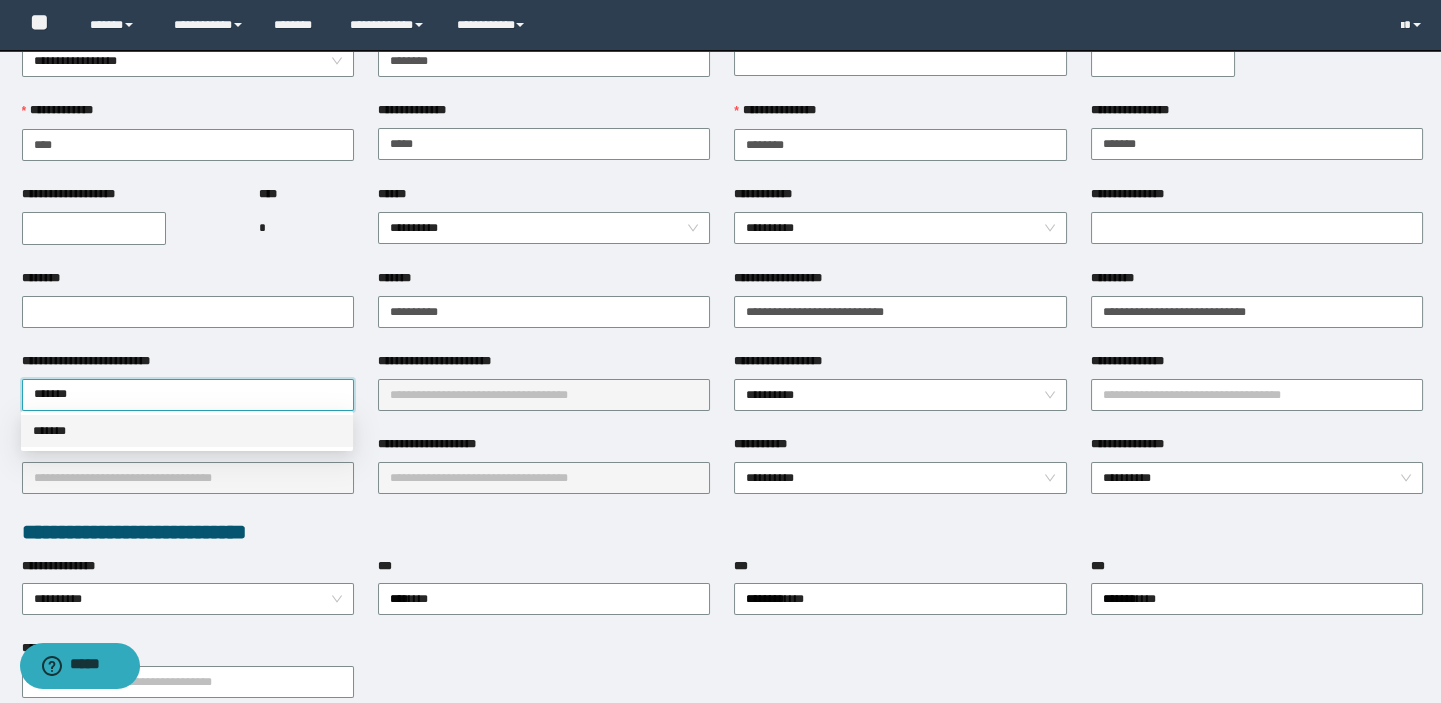 click on "*******" at bounding box center (187, 431) 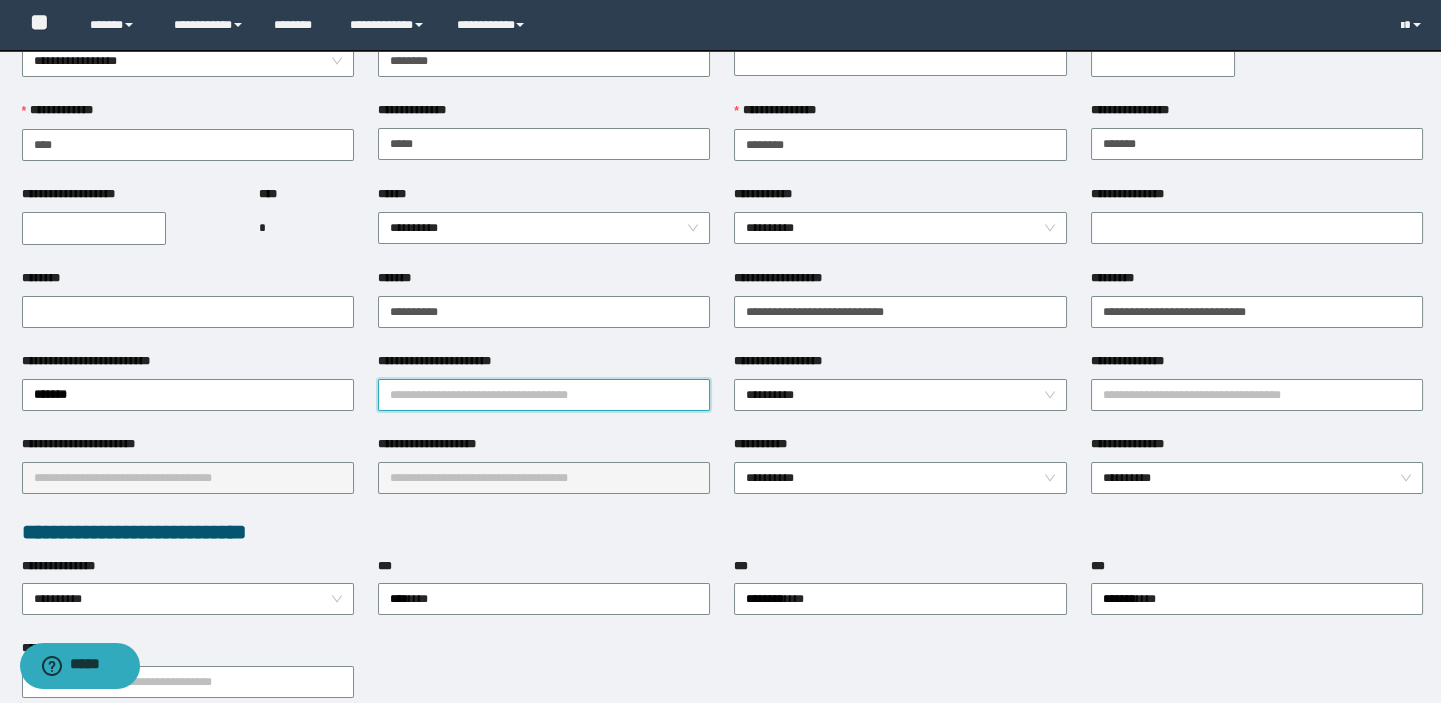 click on "**********" at bounding box center [544, 395] 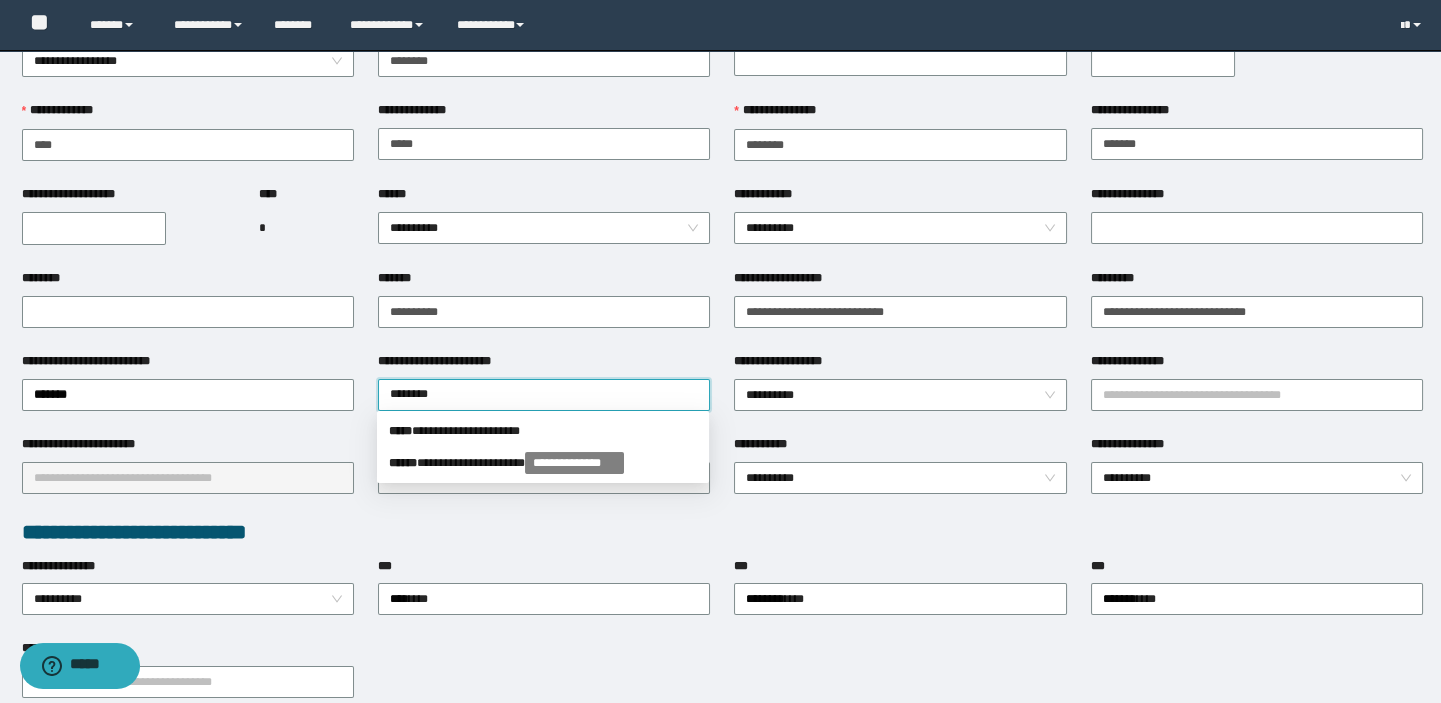 type on "*********" 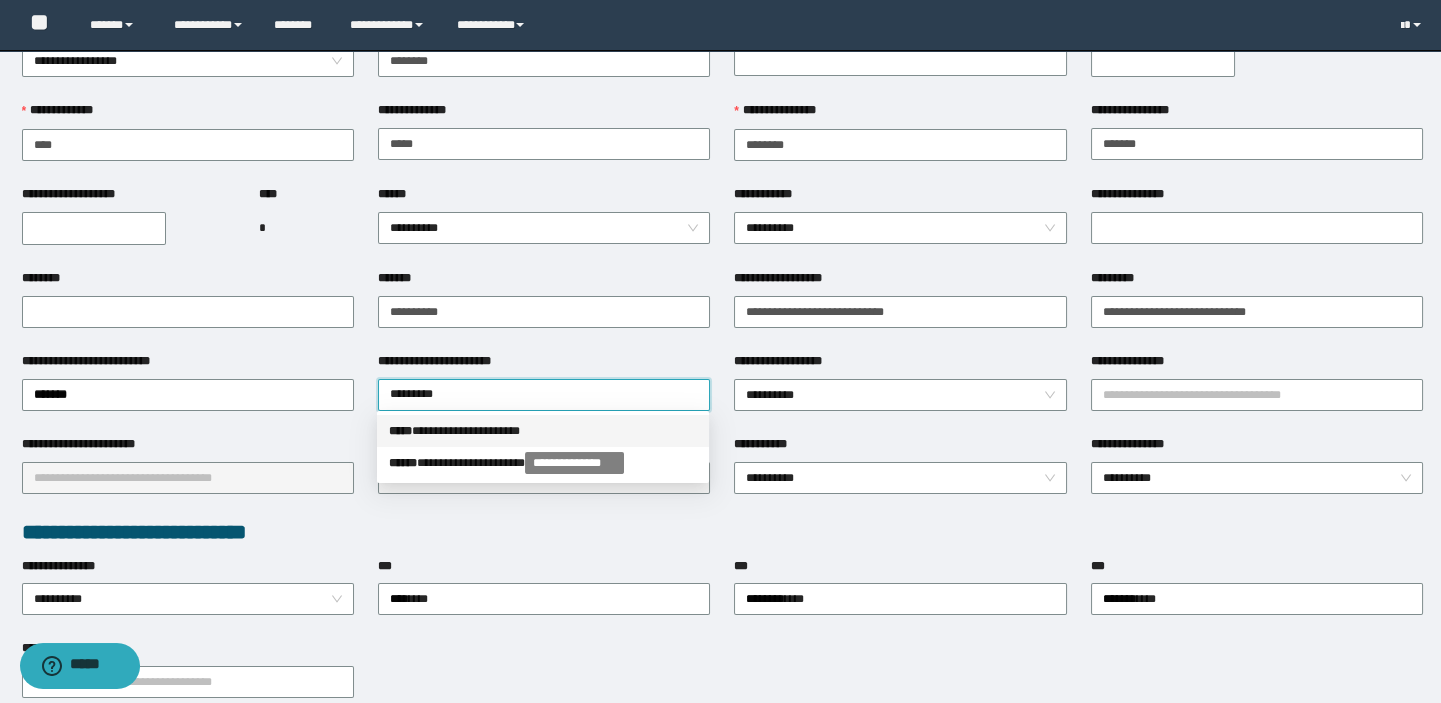 click on "**********" at bounding box center [543, 431] 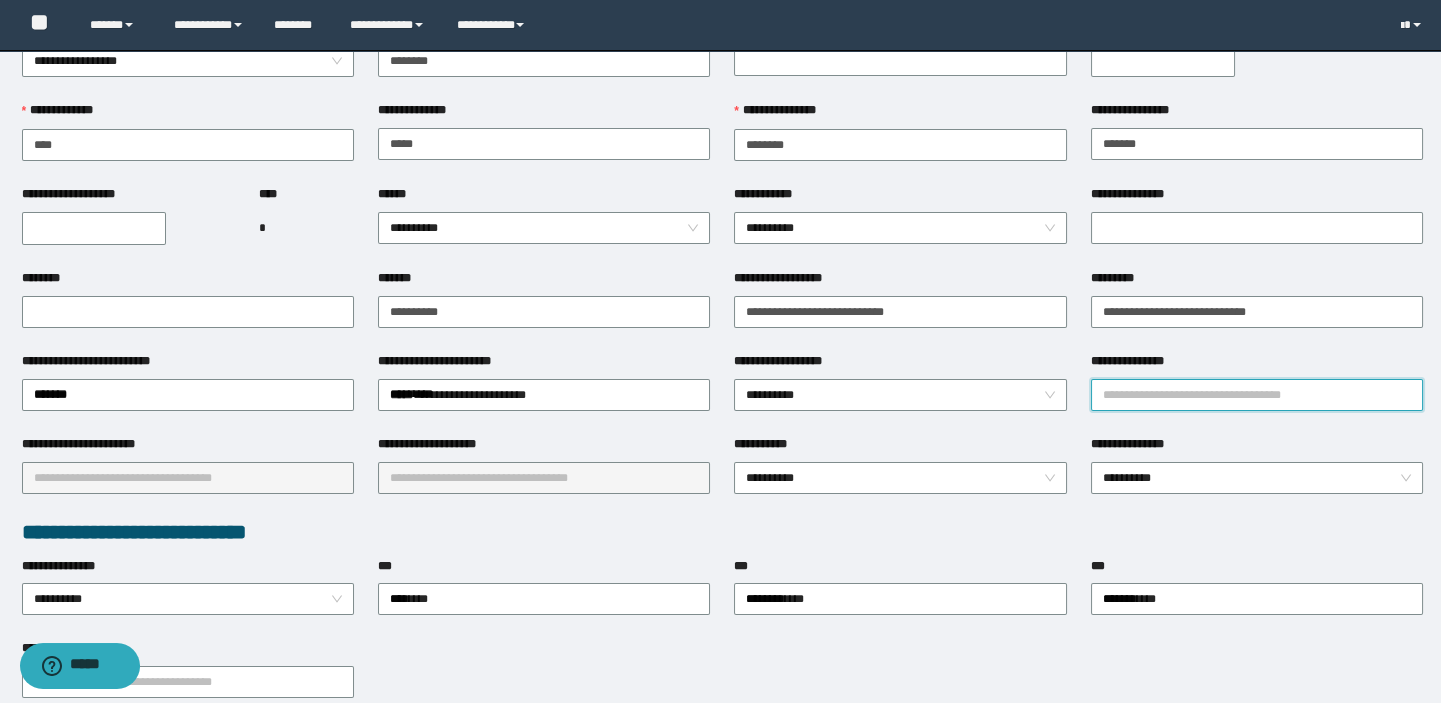 click on "**********" at bounding box center [1257, 395] 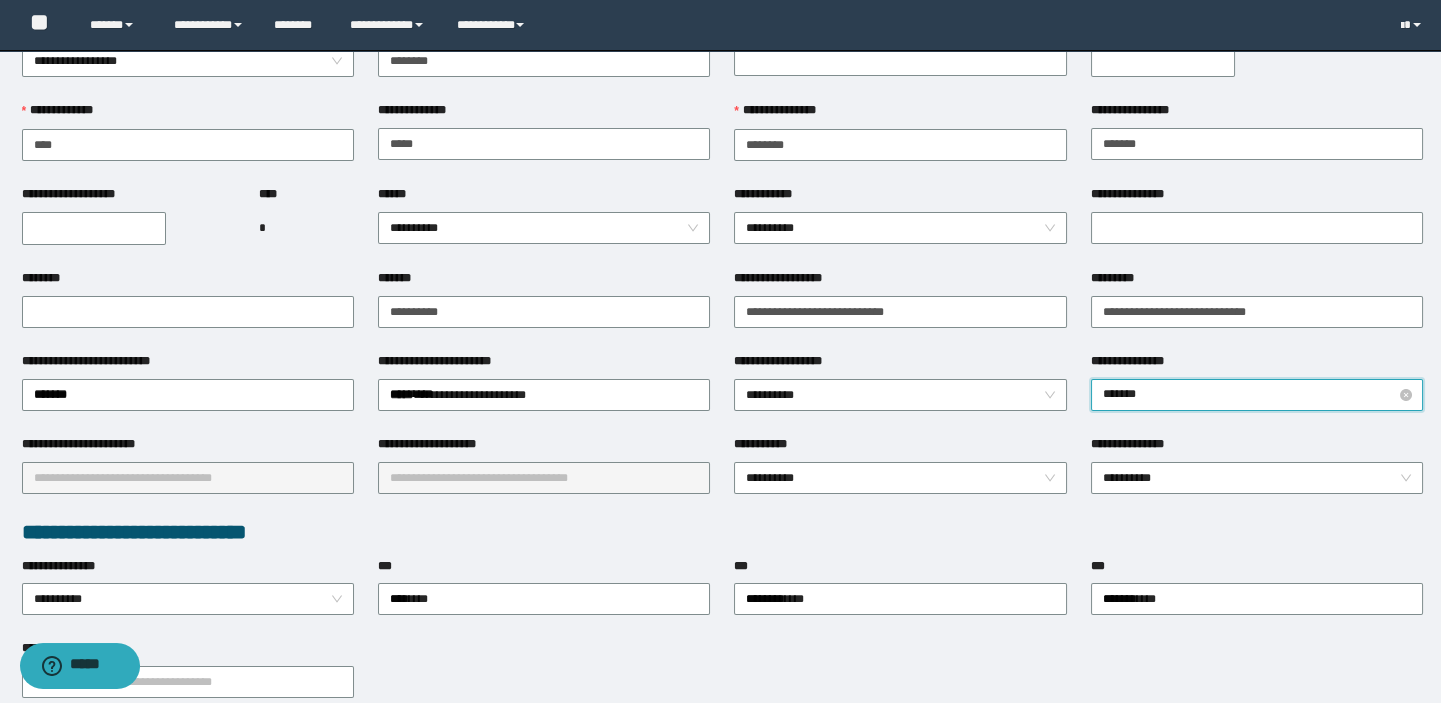 type on "********" 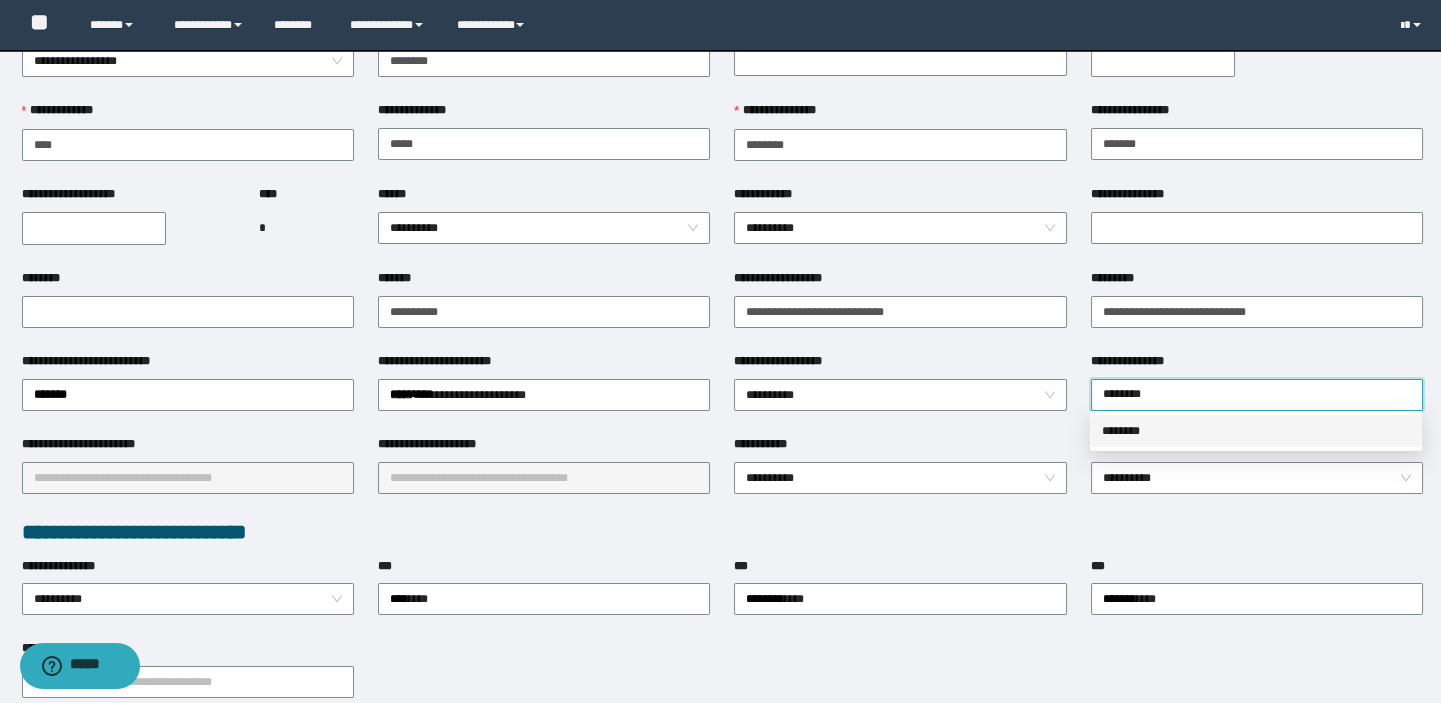 click on "********" at bounding box center (1256, 431) 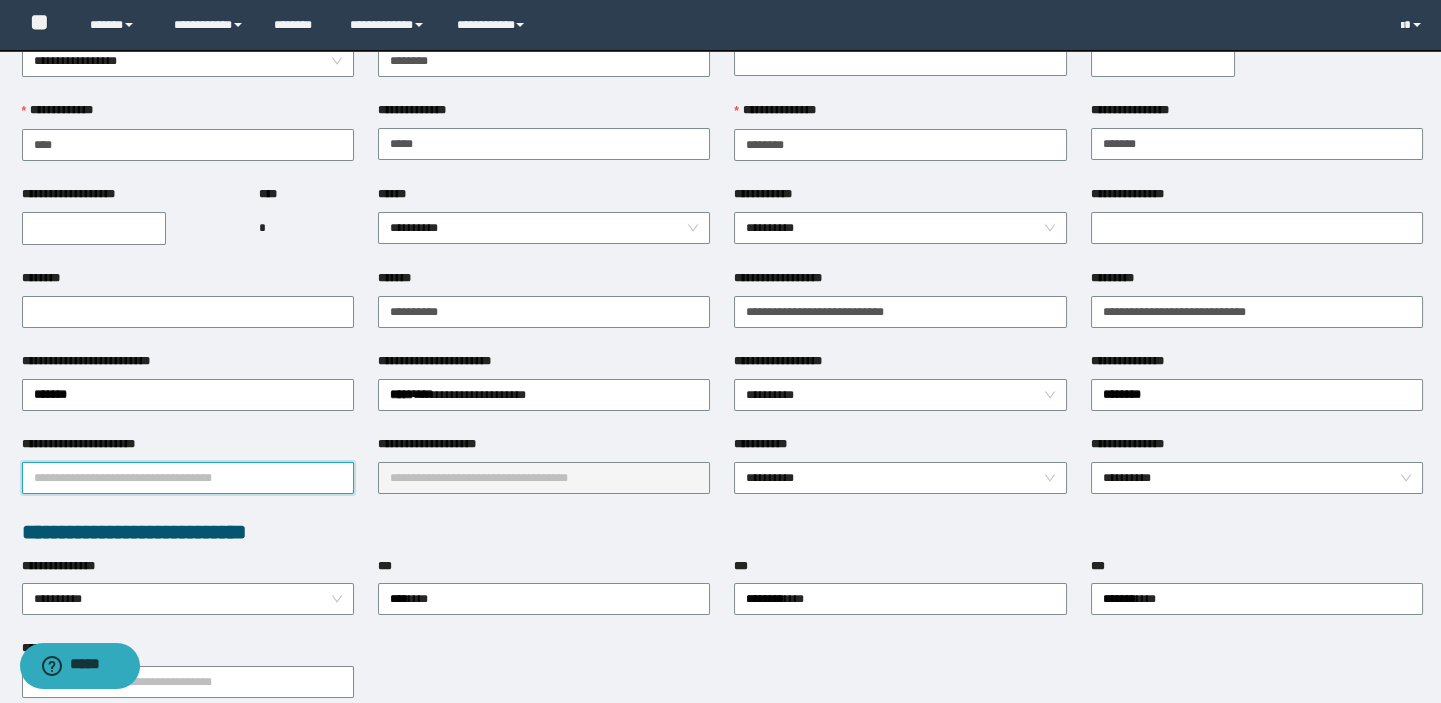 click on "**********" at bounding box center [188, 478] 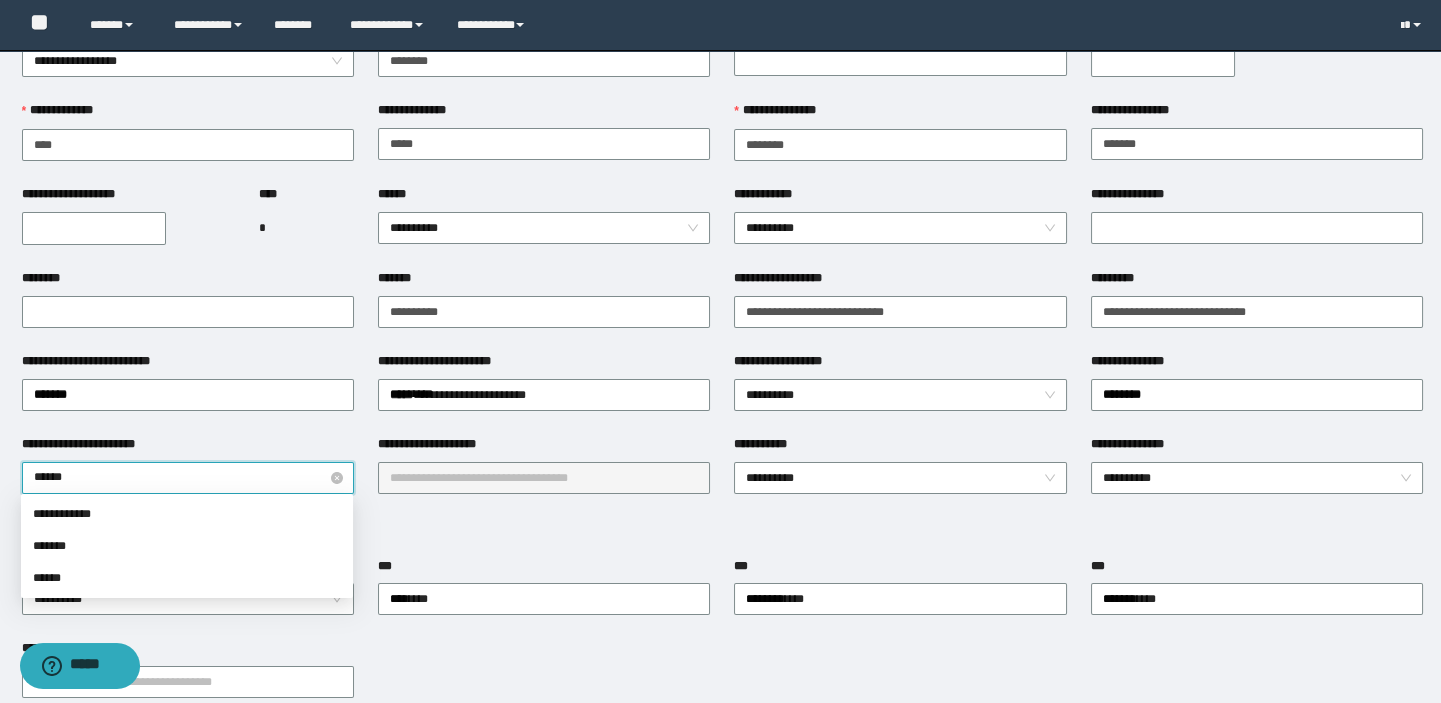 type on "*******" 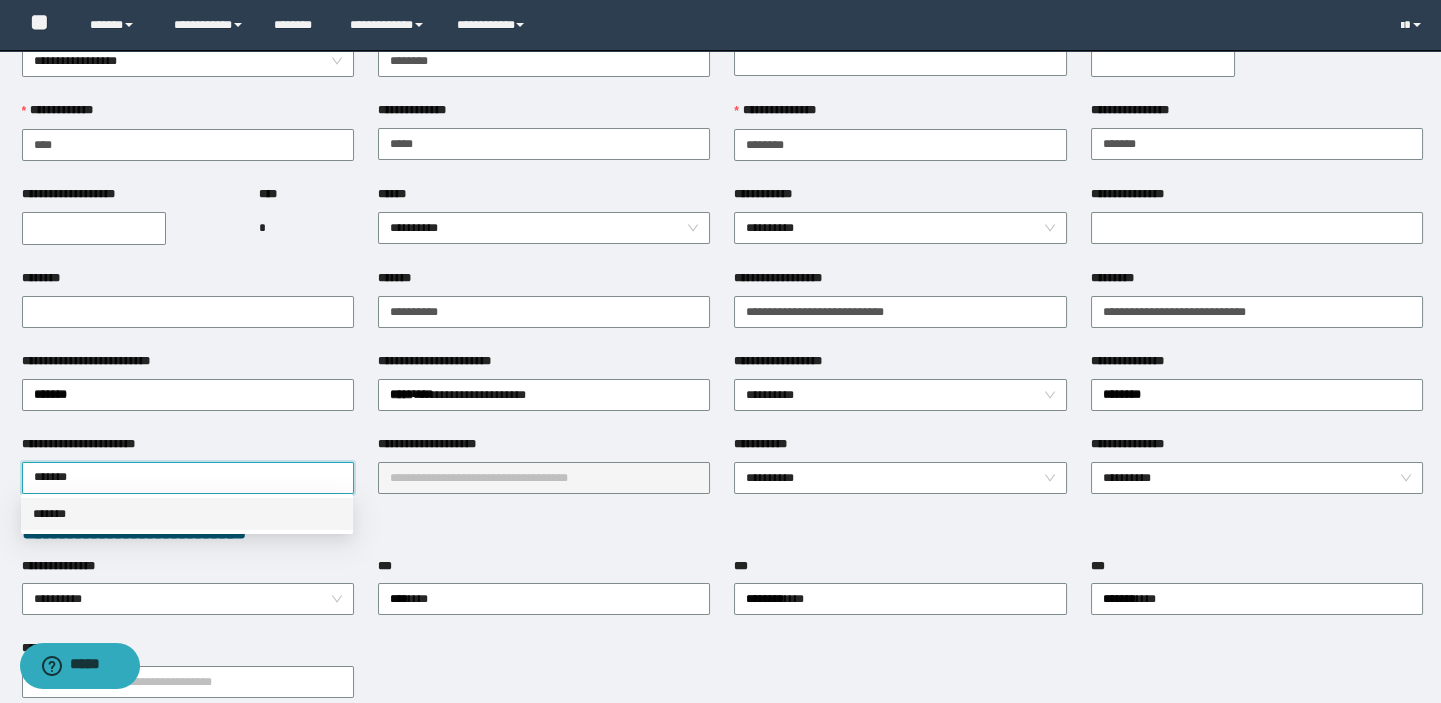 click on "*******" at bounding box center [187, 514] 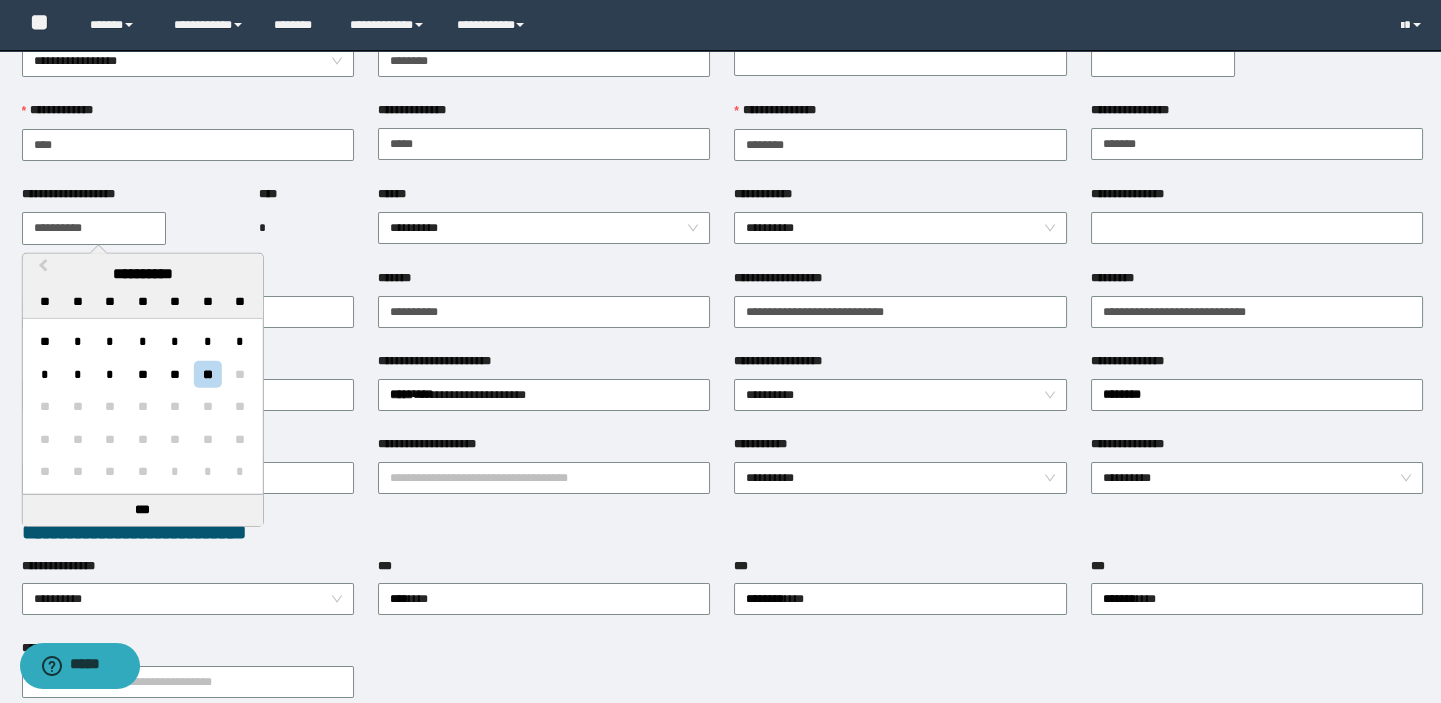 click on "**********" at bounding box center (94, 228) 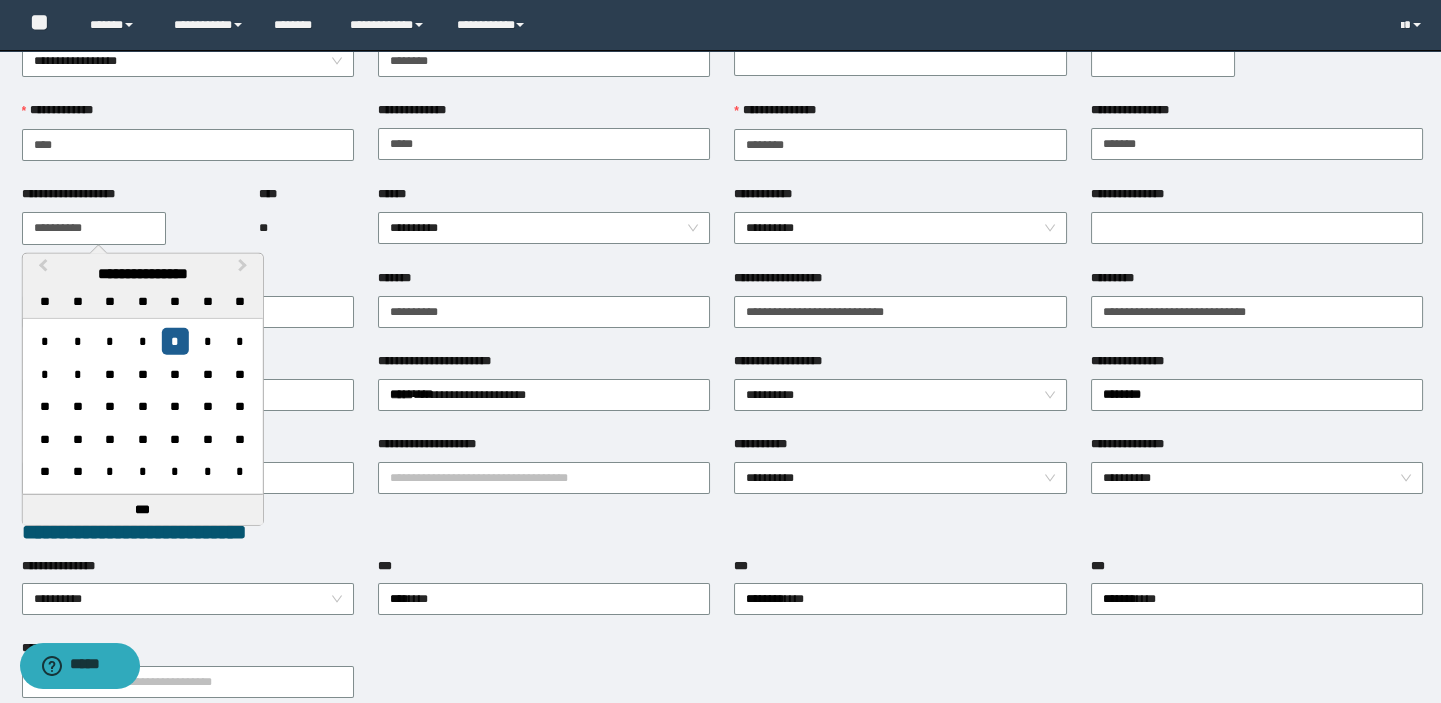 type on "**********" 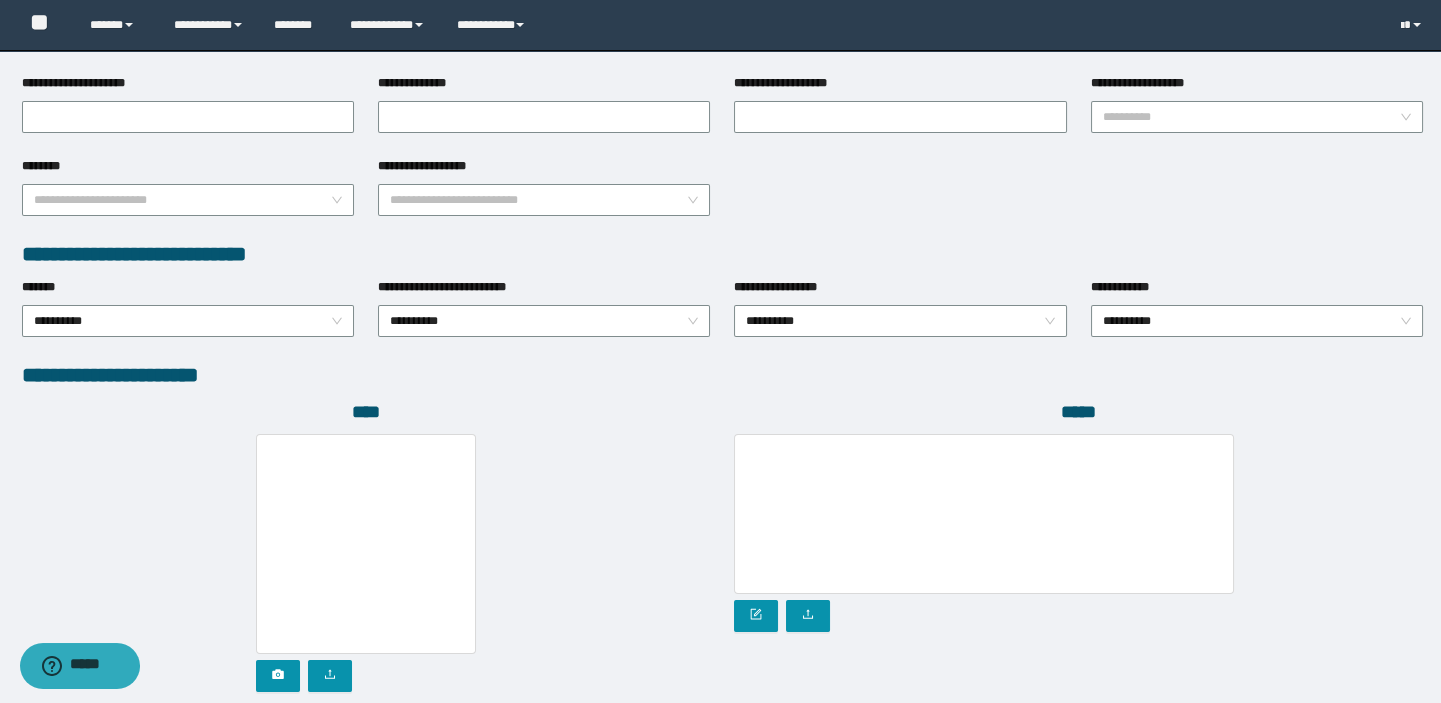 scroll, scrollTop: 999, scrollLeft: 0, axis: vertical 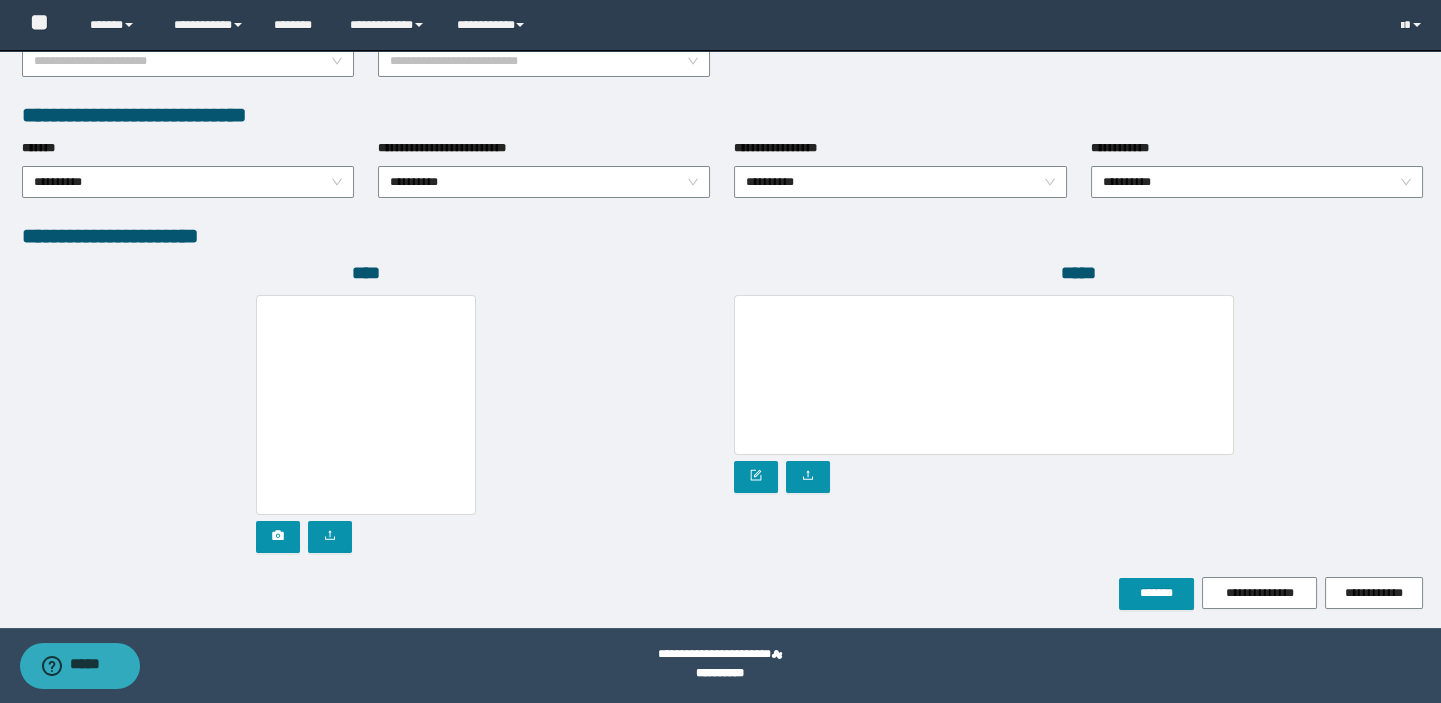click on "*****" at bounding box center [1078, 419] 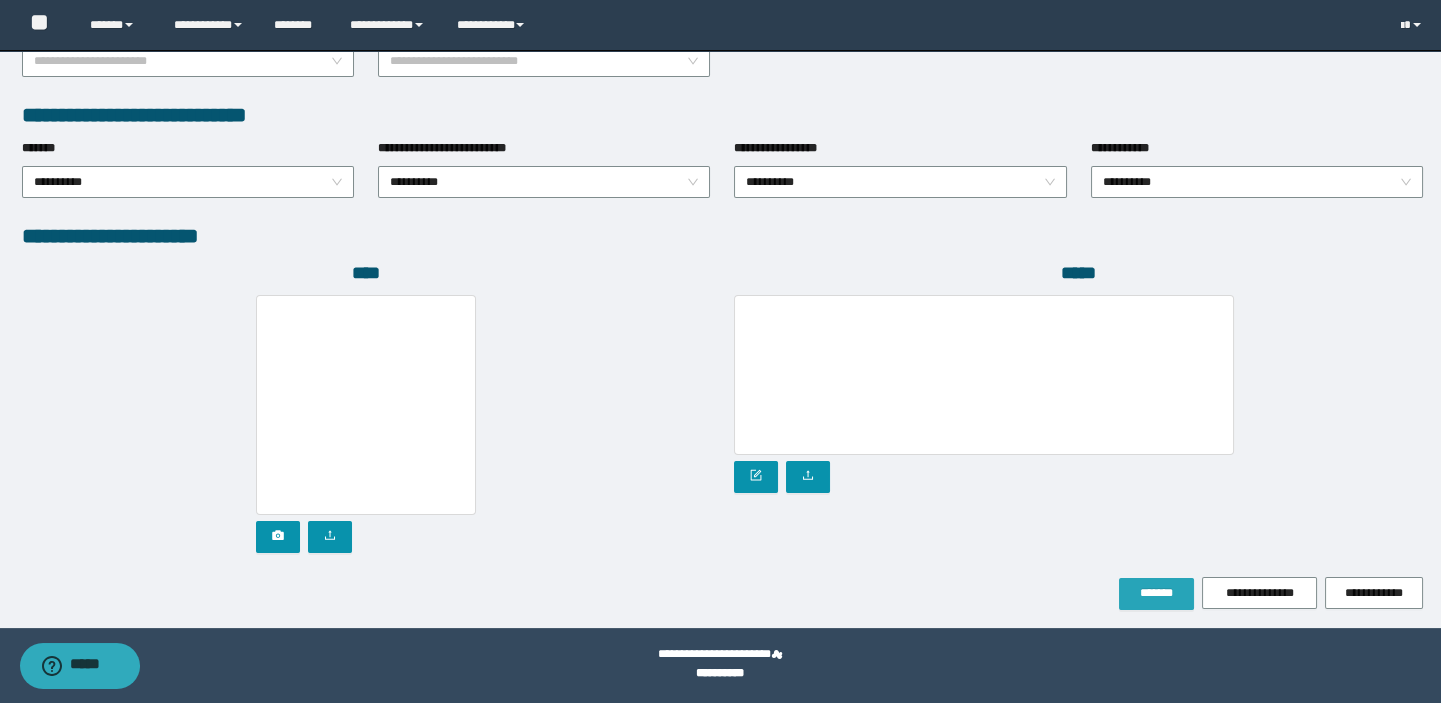 click on "*******" at bounding box center [1156, 594] 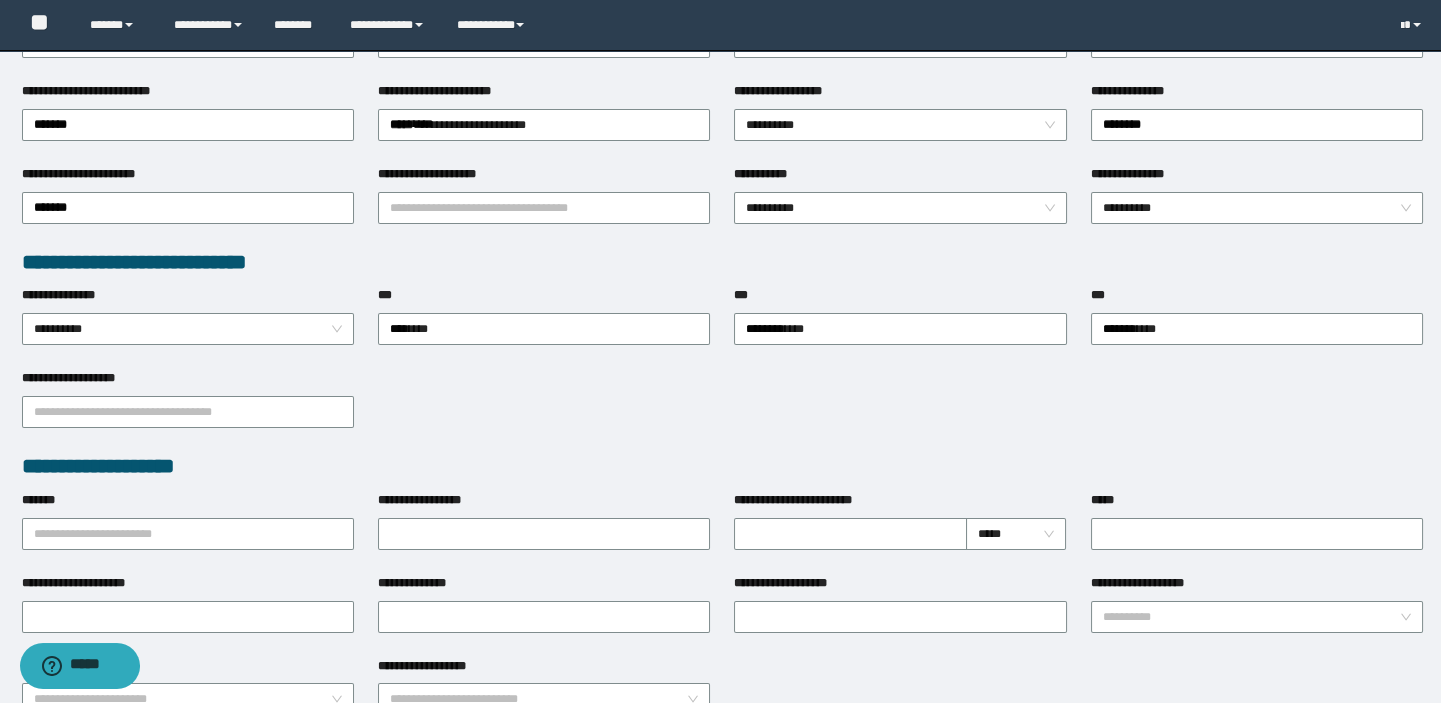 scroll, scrollTop: 415, scrollLeft: 0, axis: vertical 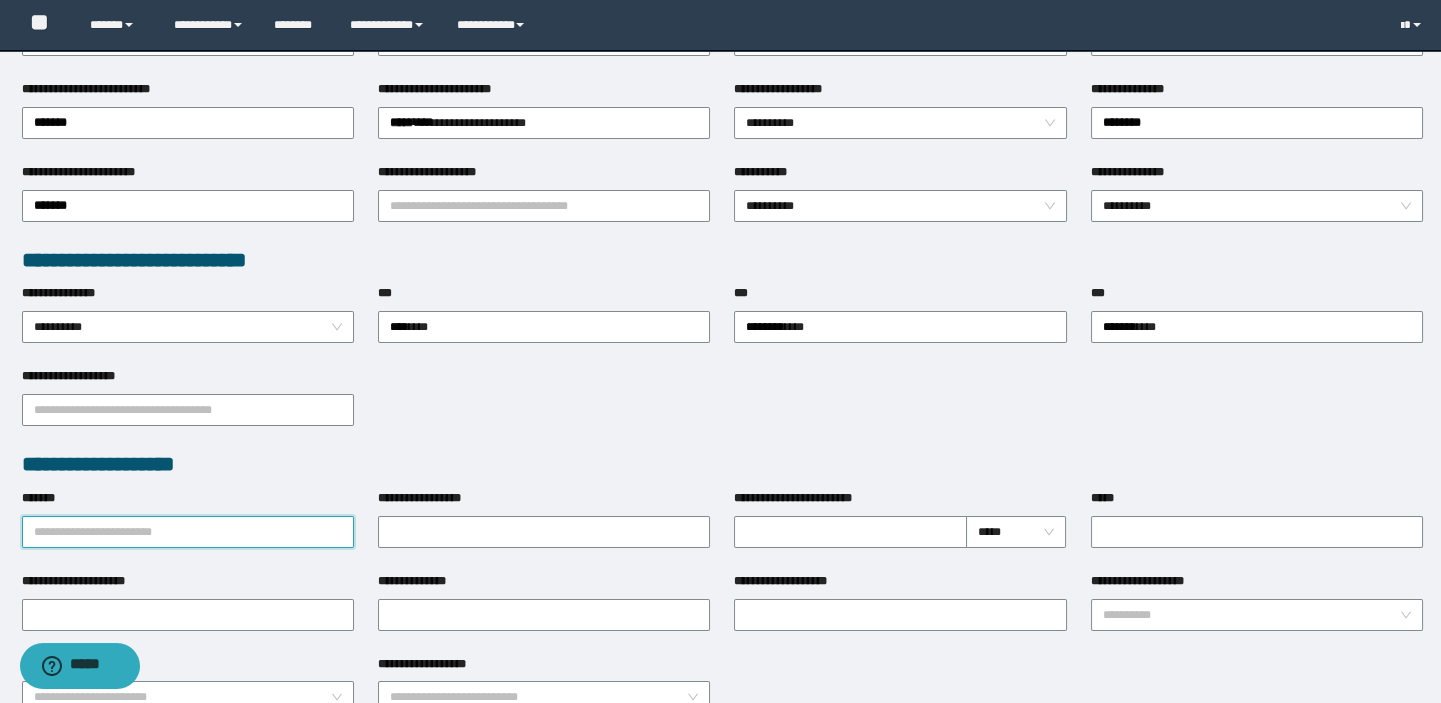 click on "*******" at bounding box center [188, 532] 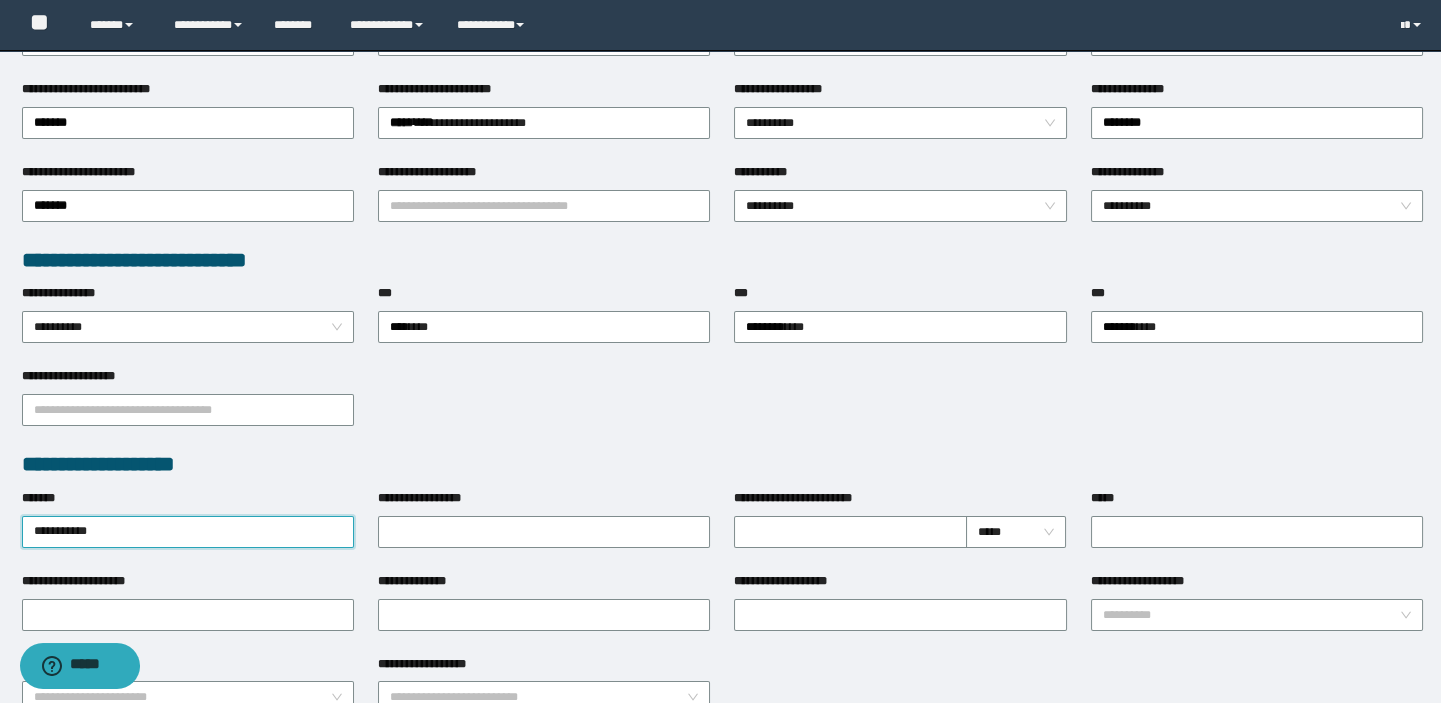 drag, startPoint x: 142, startPoint y: 534, endPoint x: 0, endPoint y: 482, distance: 151.2217 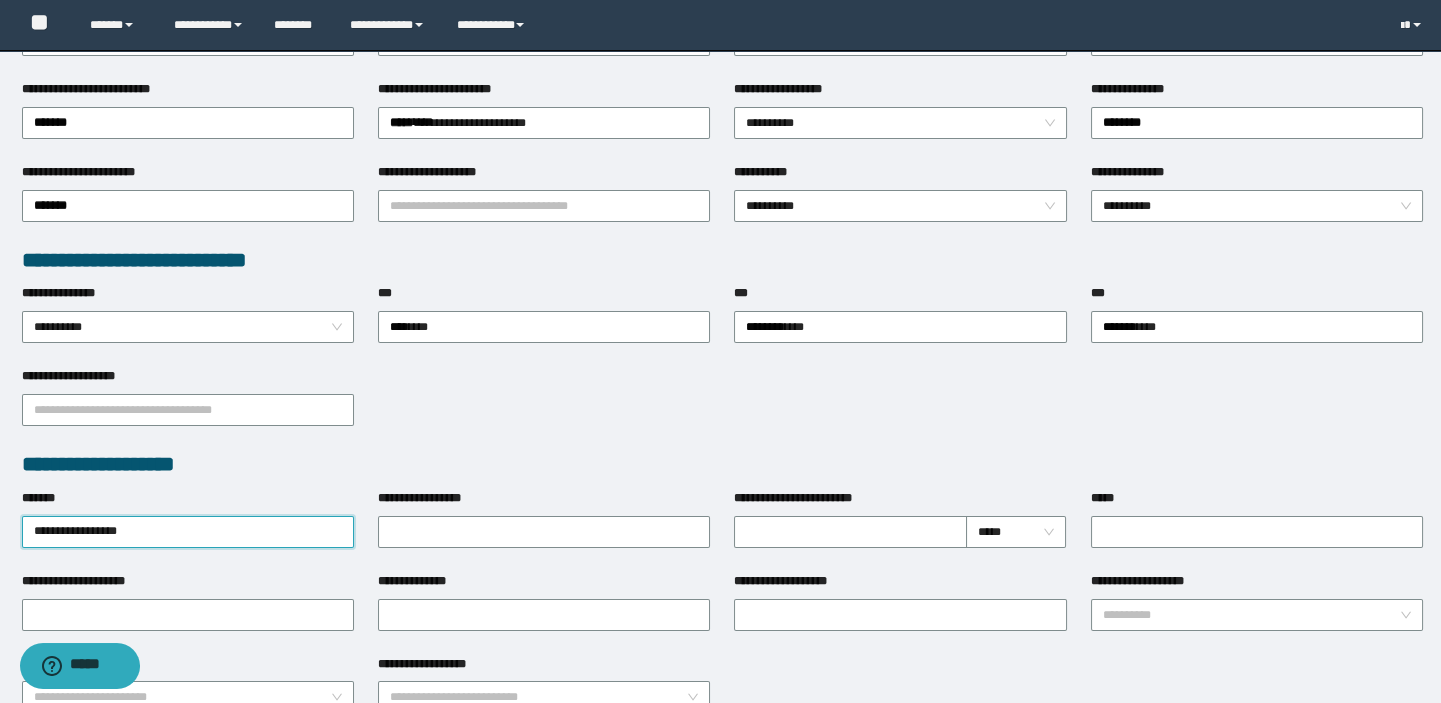 type on "**********" 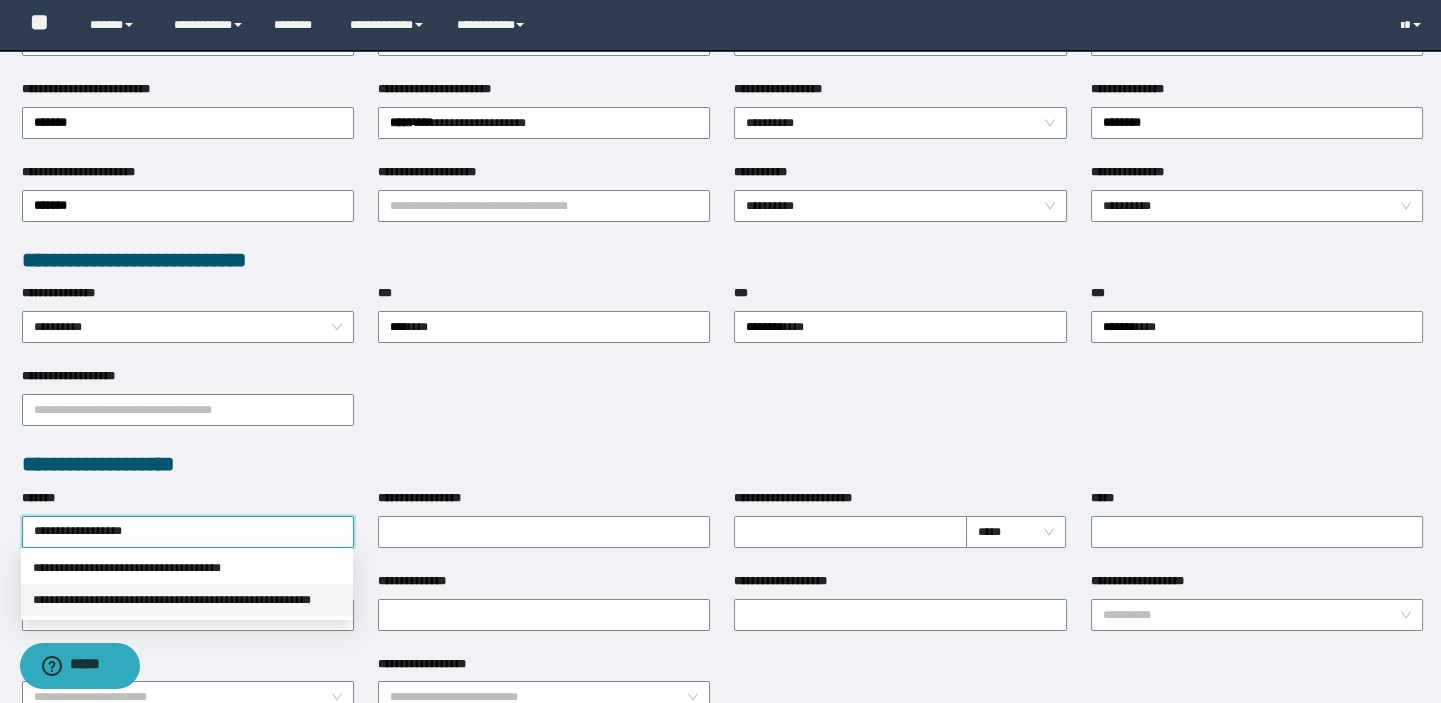 click on "**********" at bounding box center [187, 600] 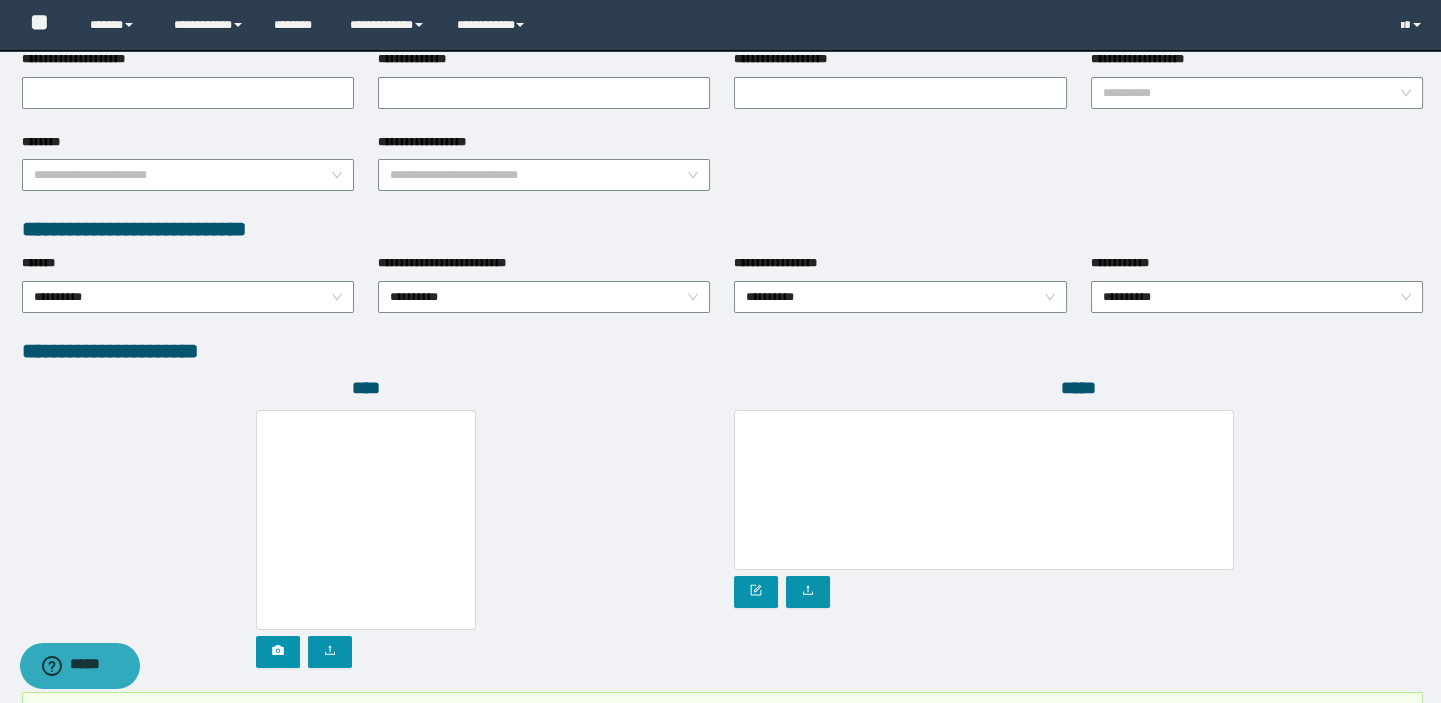 scroll, scrollTop: 1104, scrollLeft: 0, axis: vertical 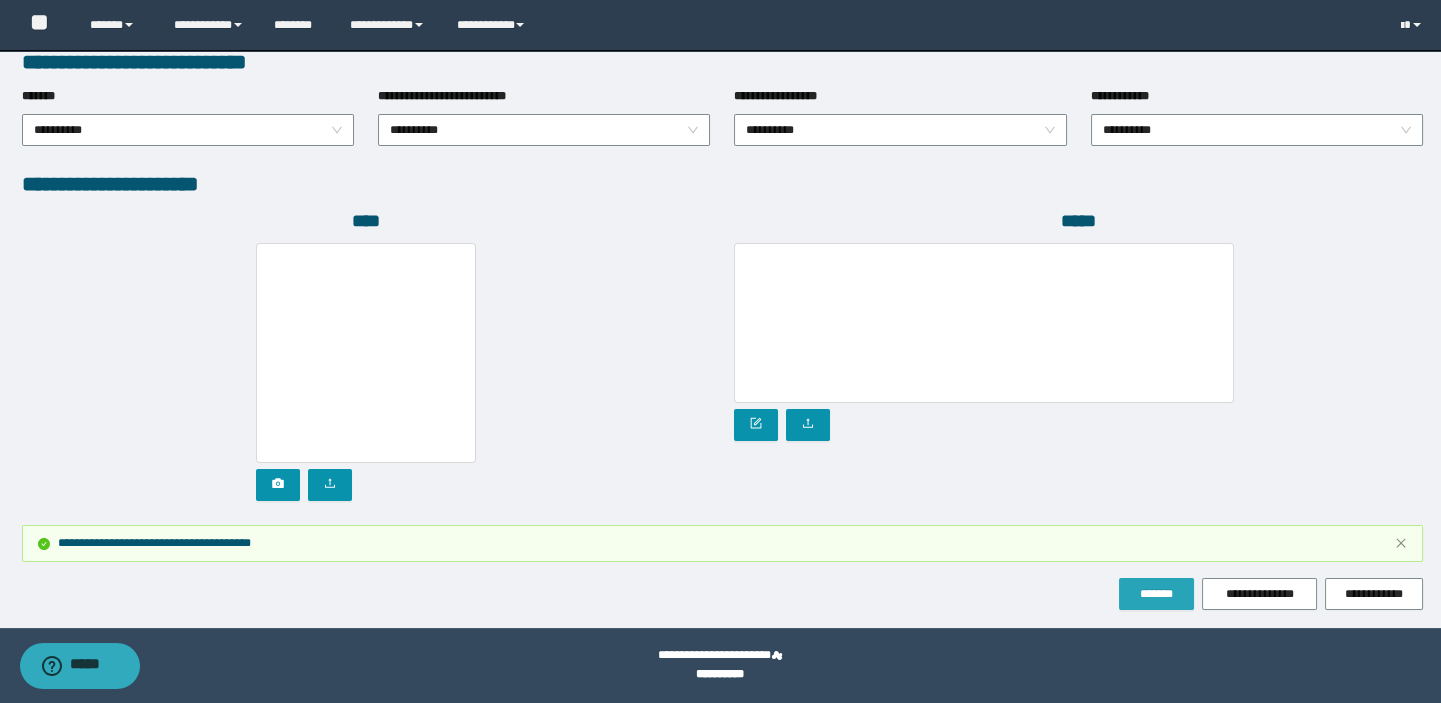 click on "*******" at bounding box center [1156, 594] 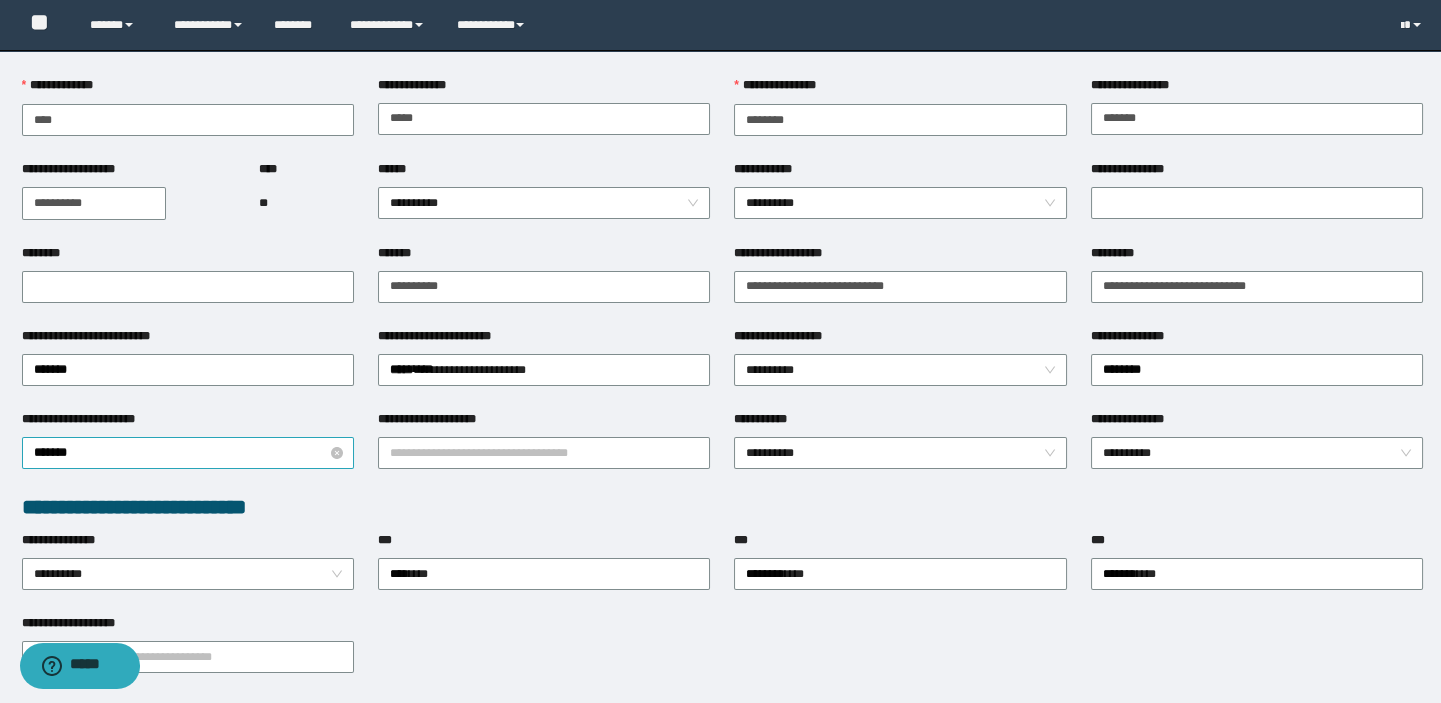 scroll, scrollTop: 286, scrollLeft: 0, axis: vertical 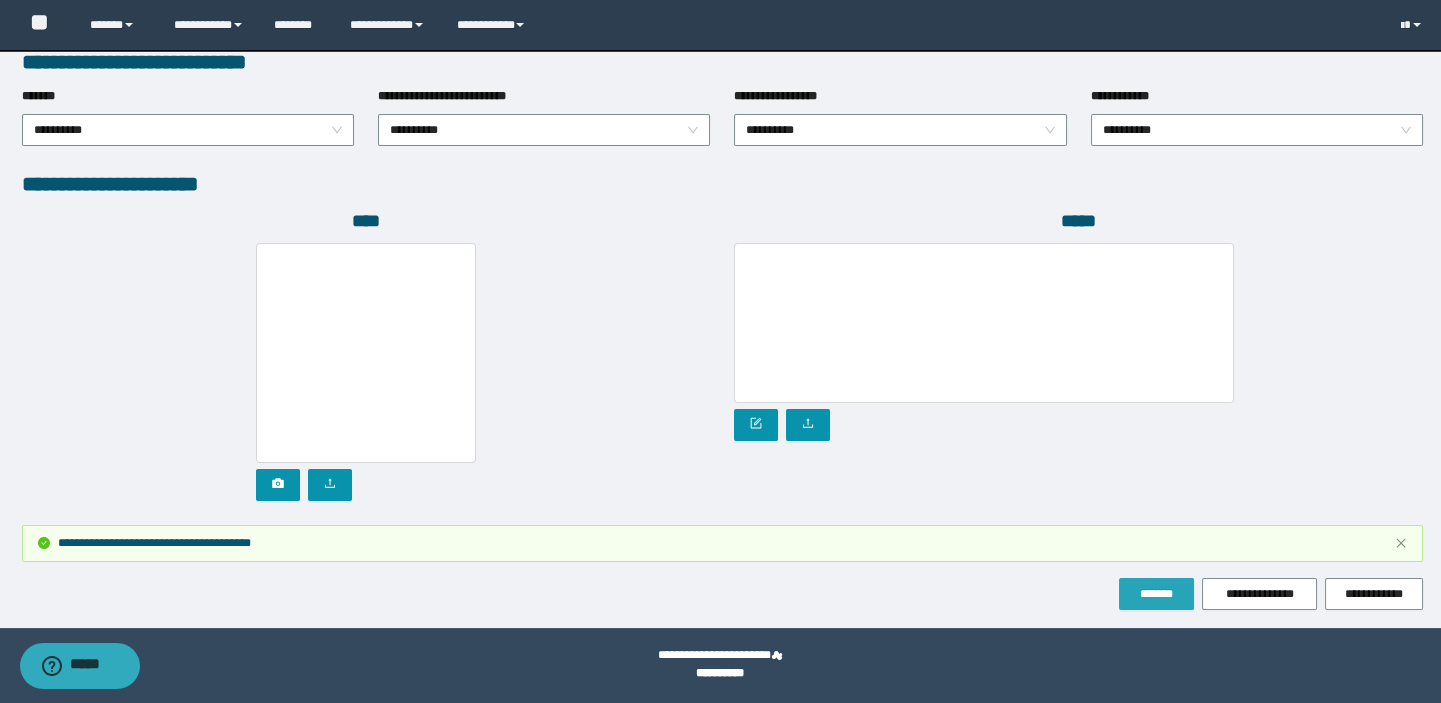 click on "*******" at bounding box center [1156, 594] 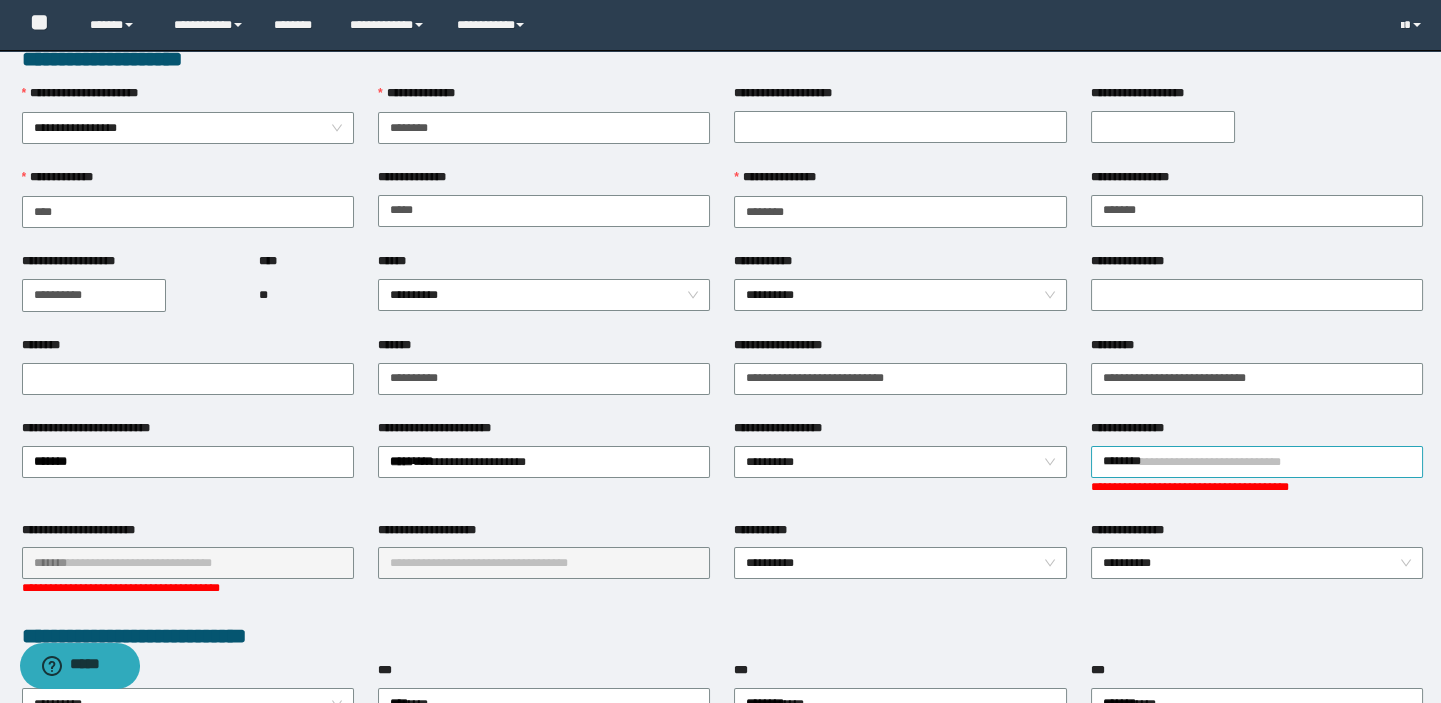 scroll, scrollTop: 0, scrollLeft: 0, axis: both 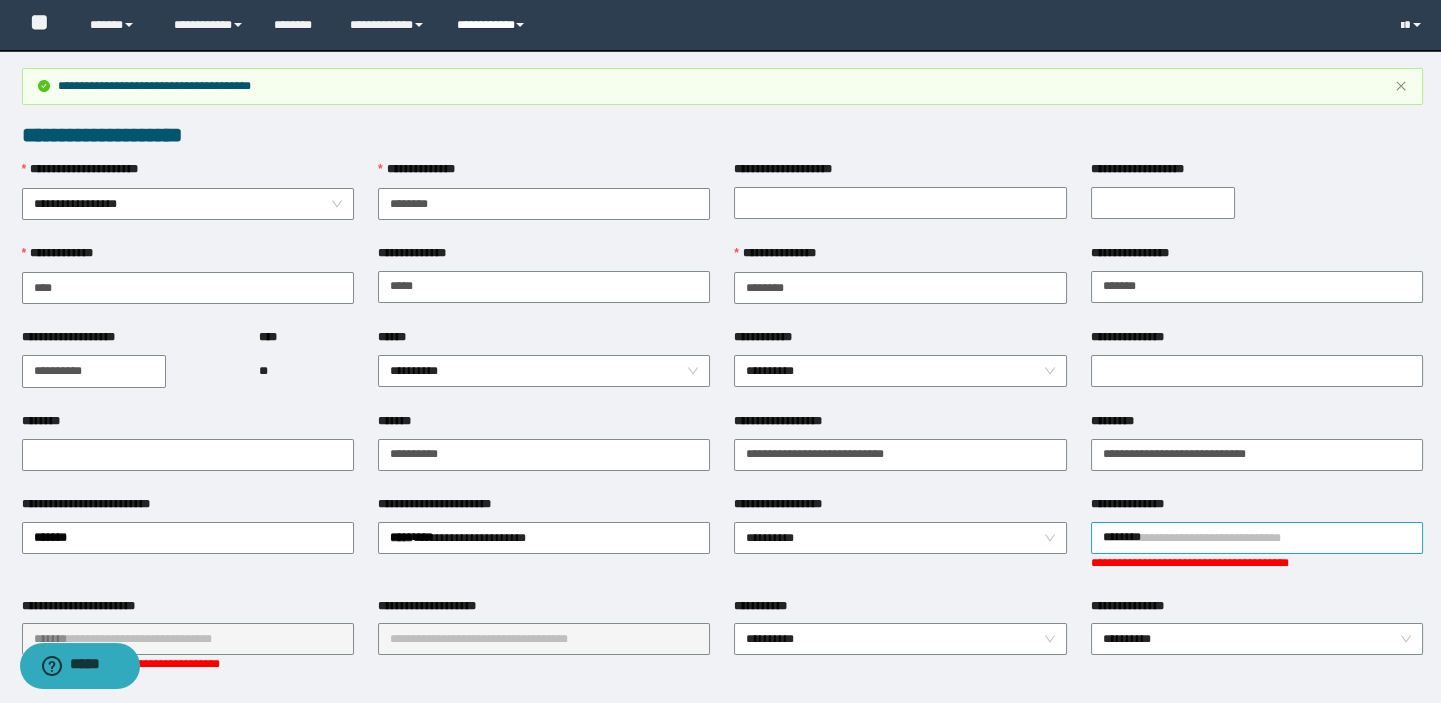click on "**********" at bounding box center (493, 25) 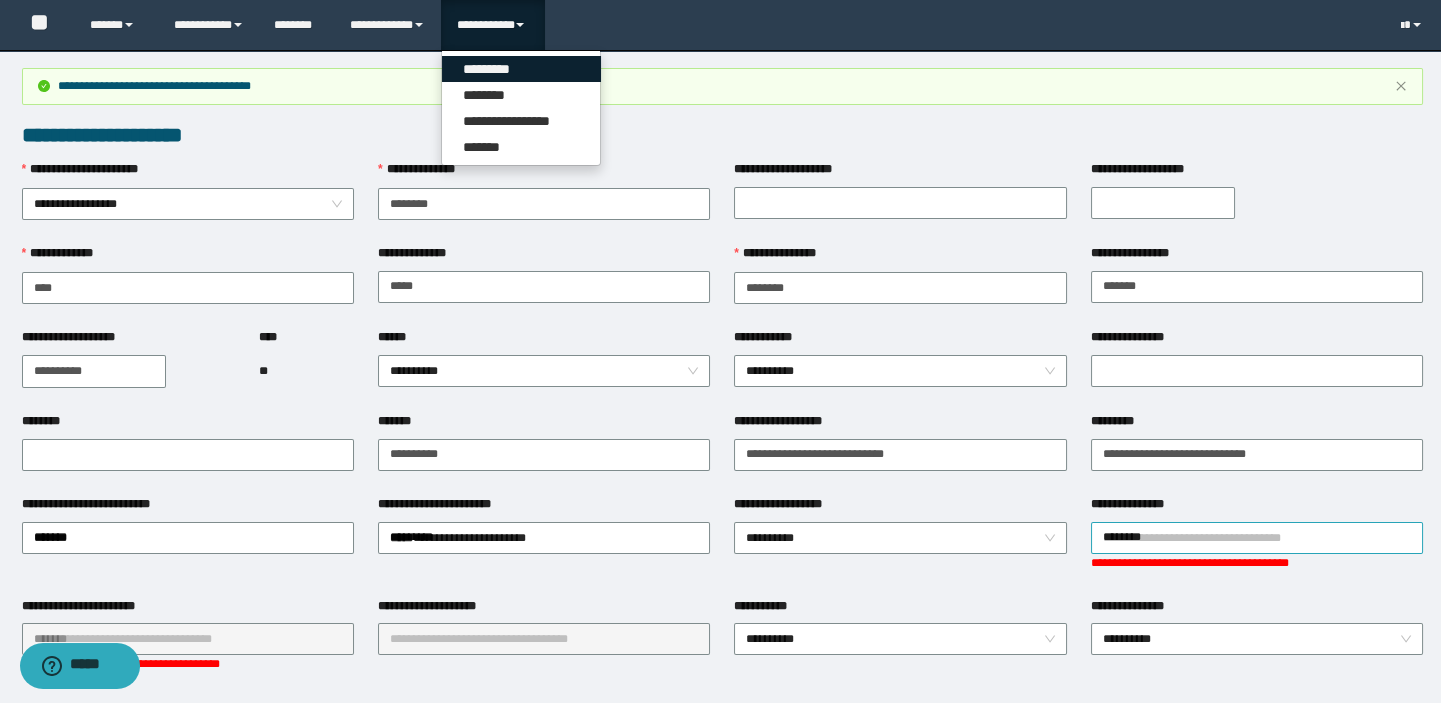 click on "*********" at bounding box center (521, 69) 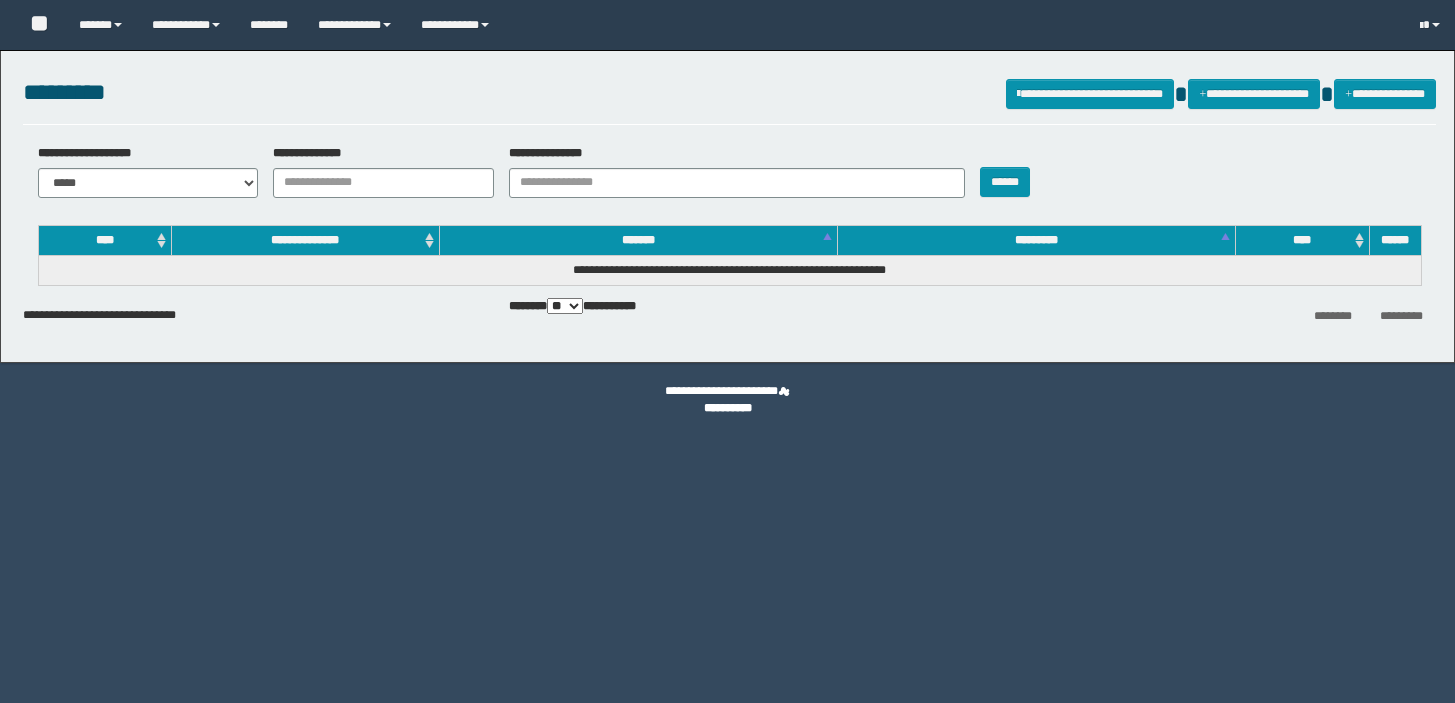 scroll, scrollTop: 0, scrollLeft: 0, axis: both 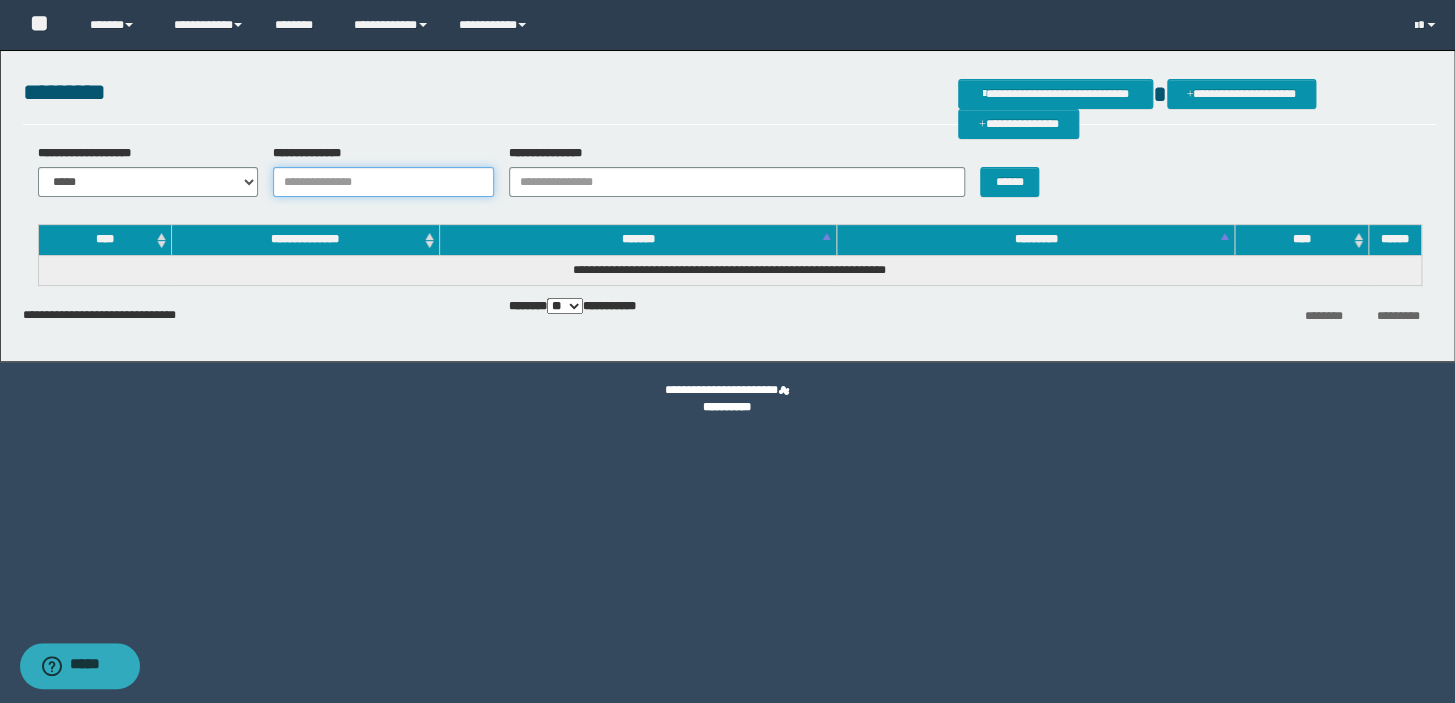 click on "**********" at bounding box center [383, 182] 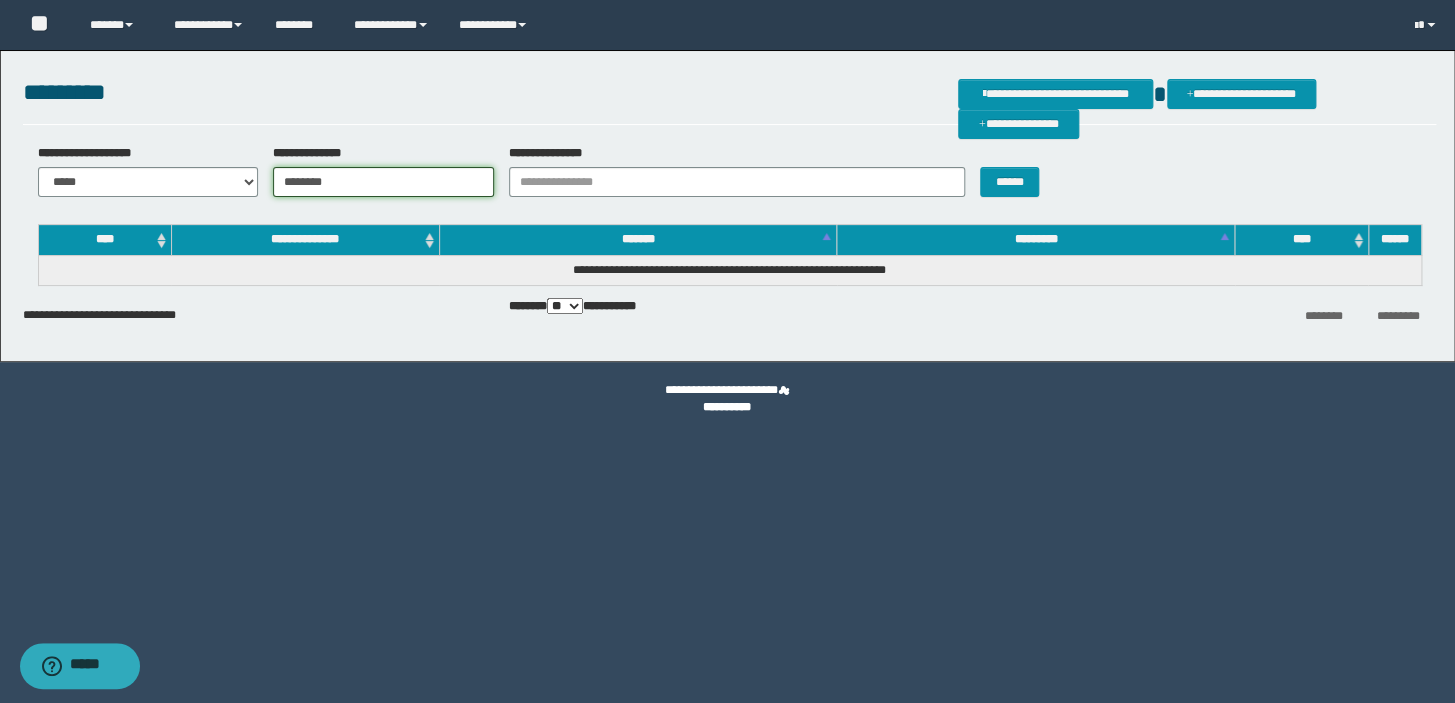 type on "********" 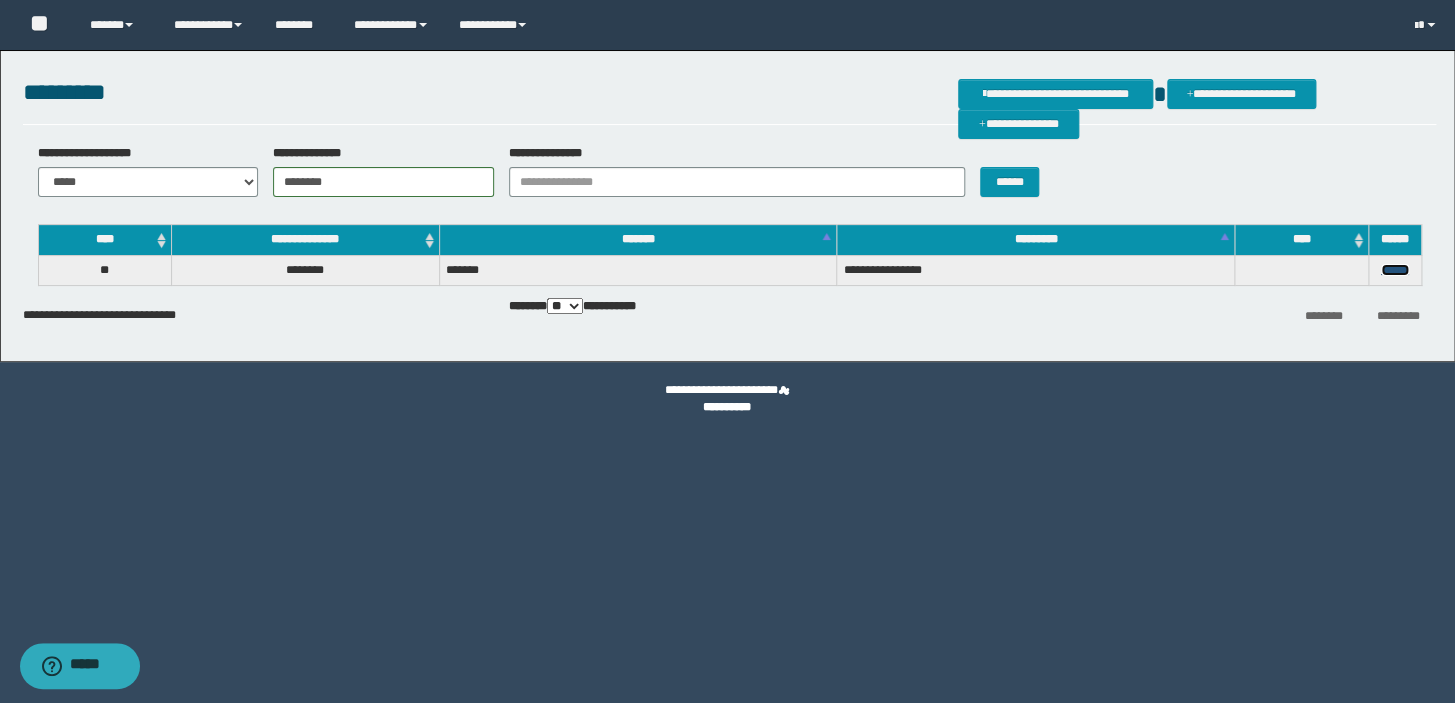 click on "******" at bounding box center [1395, 270] 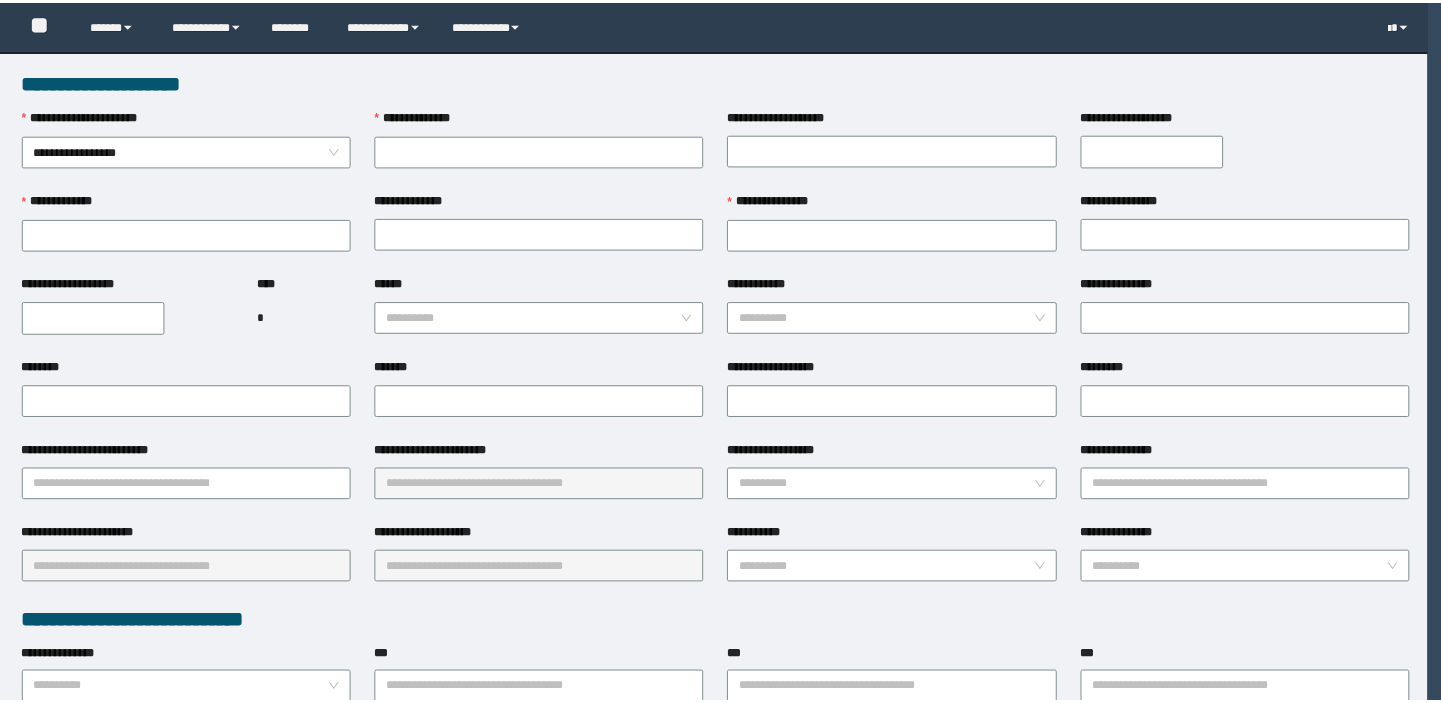 scroll, scrollTop: 0, scrollLeft: 0, axis: both 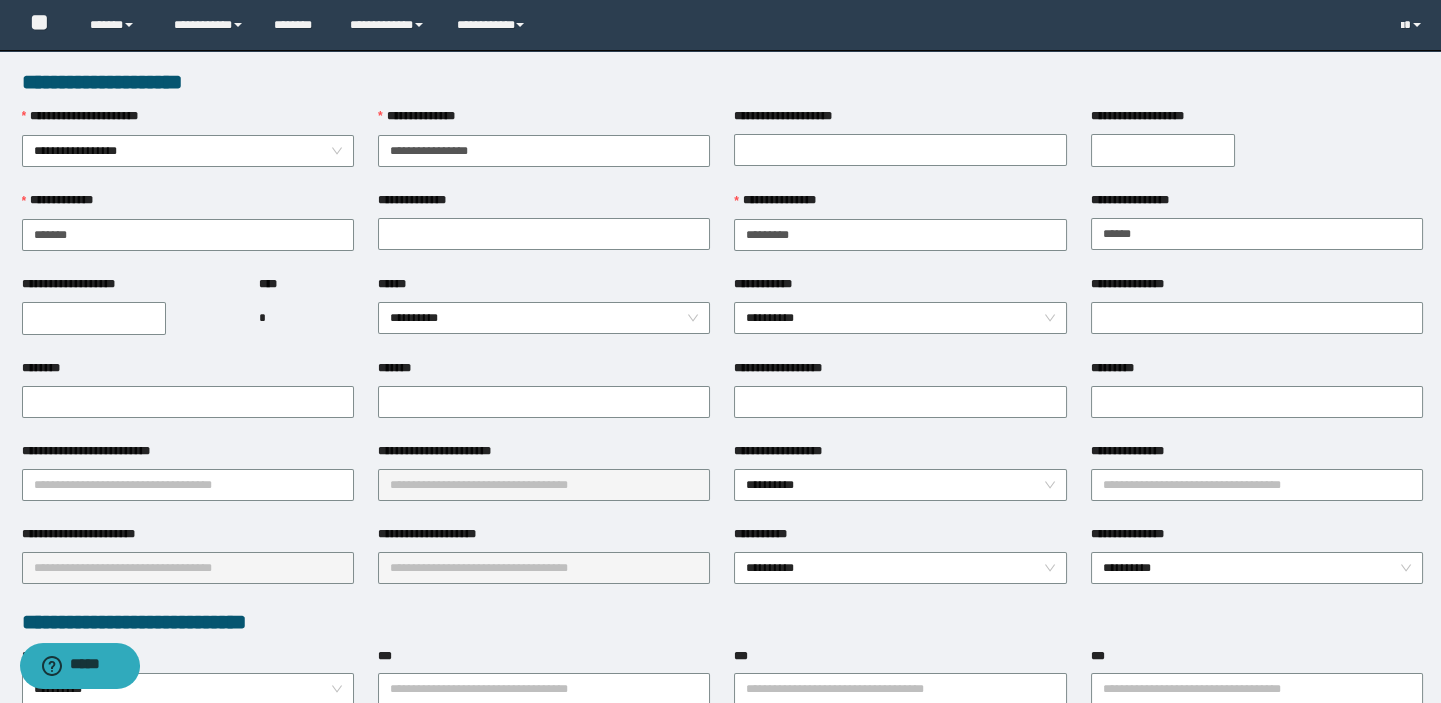 drag, startPoint x: 442, startPoint y: 152, endPoint x: 531, endPoint y: 131, distance: 91.44397 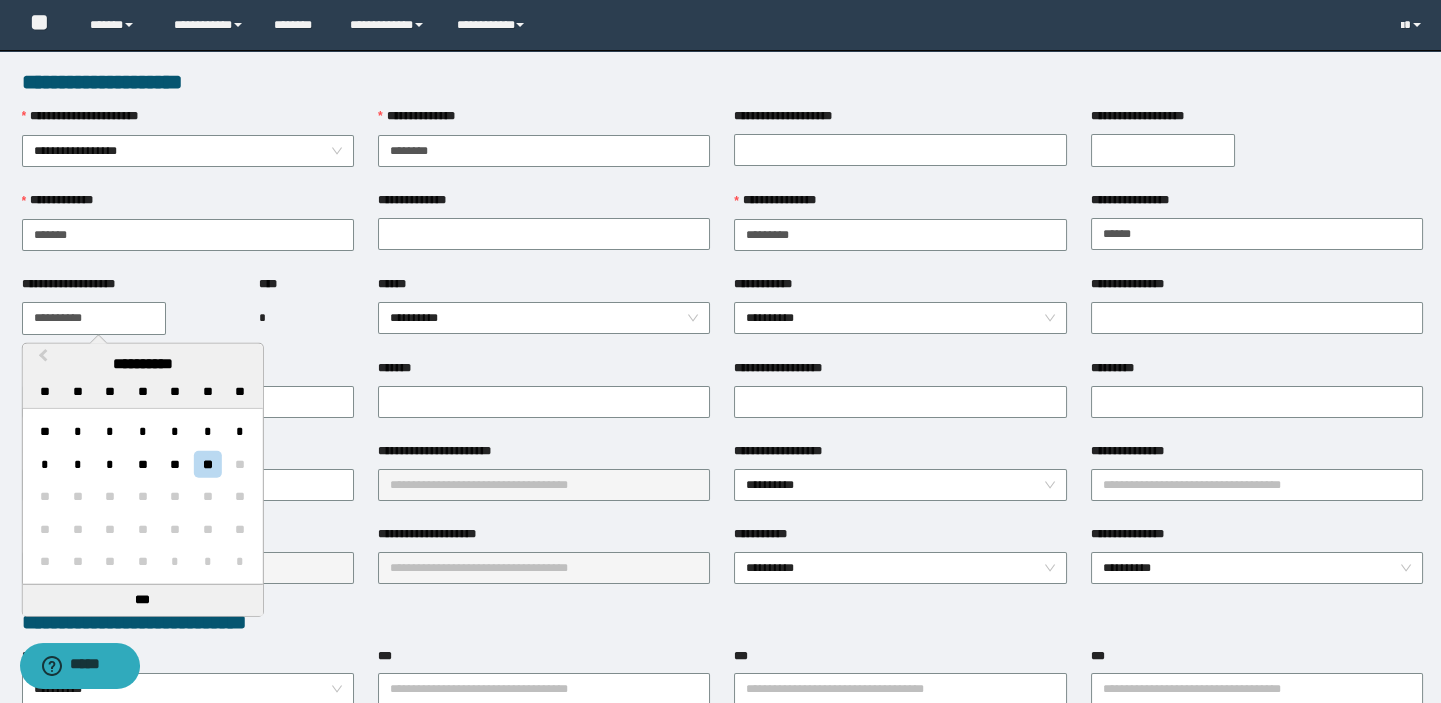click on "**********" at bounding box center (94, 318) 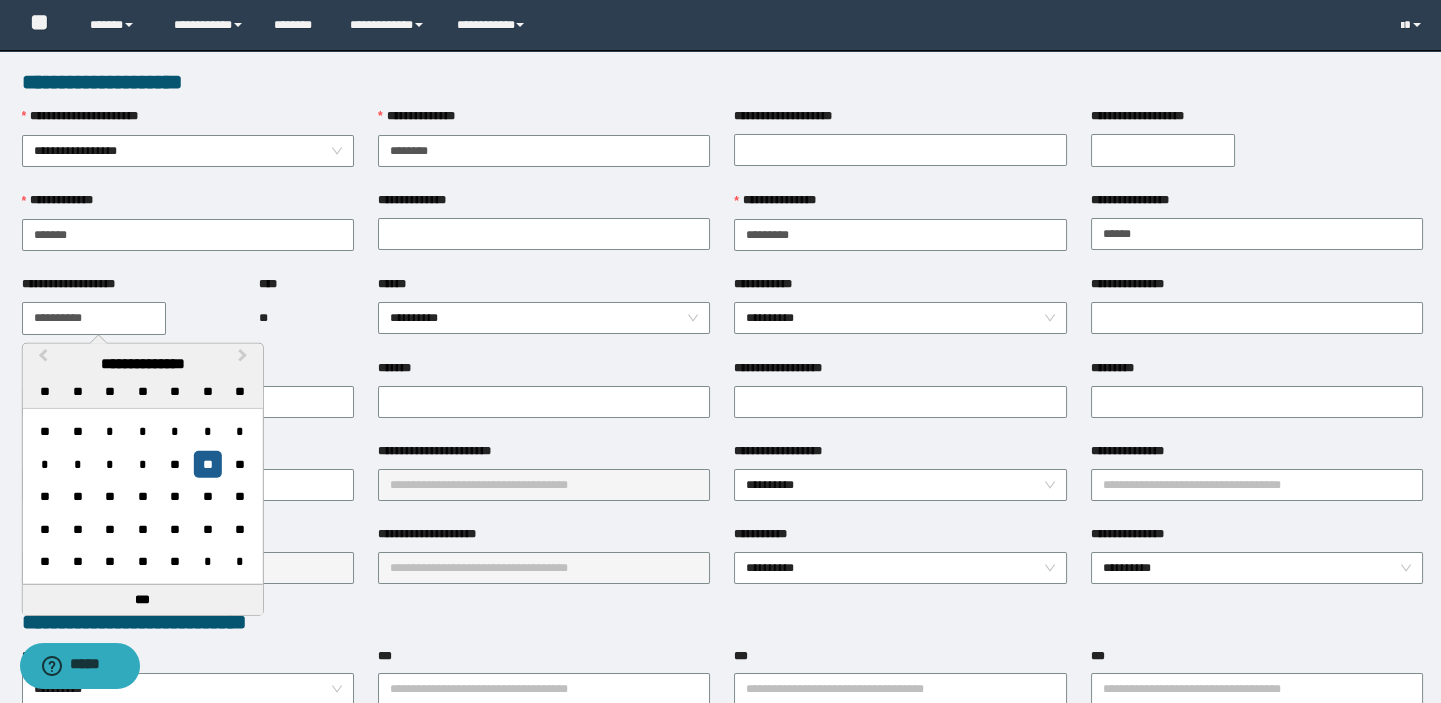 type on "**********" 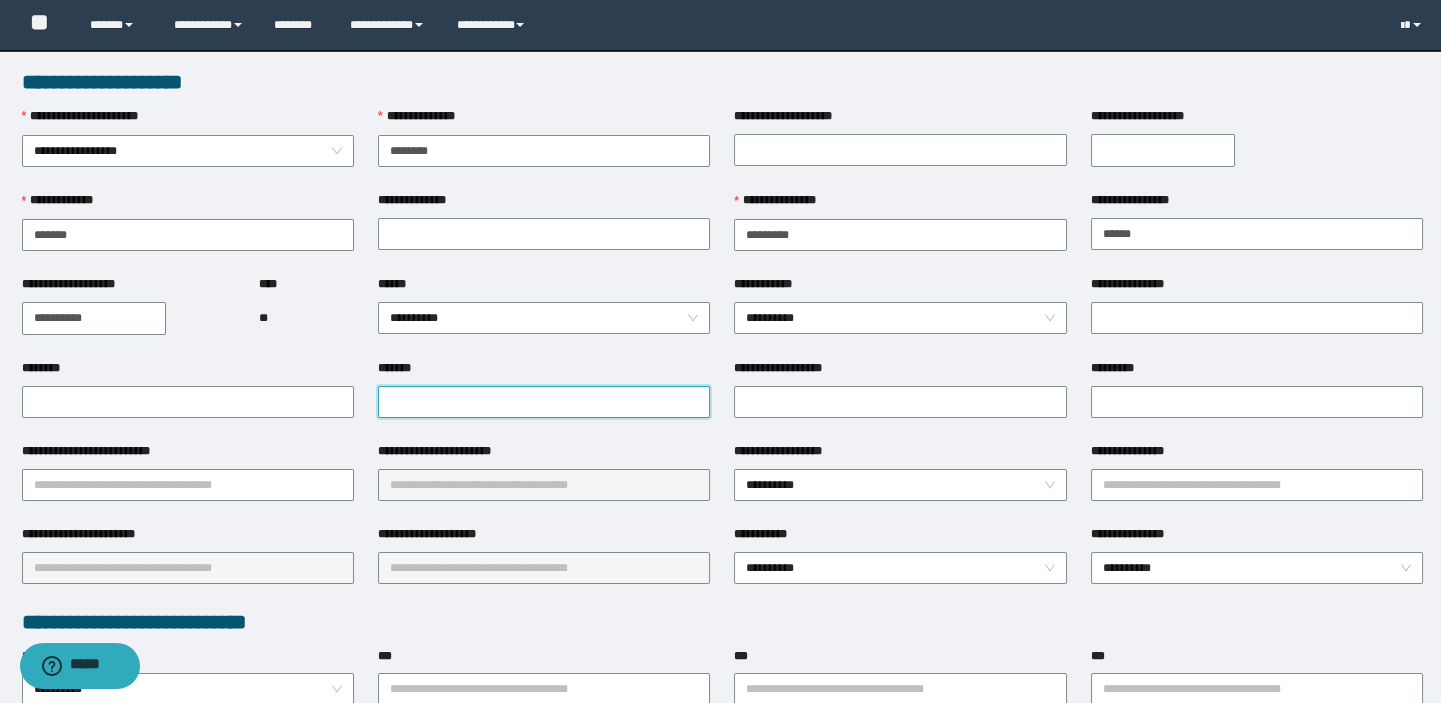 click on "*******" at bounding box center (544, 402) 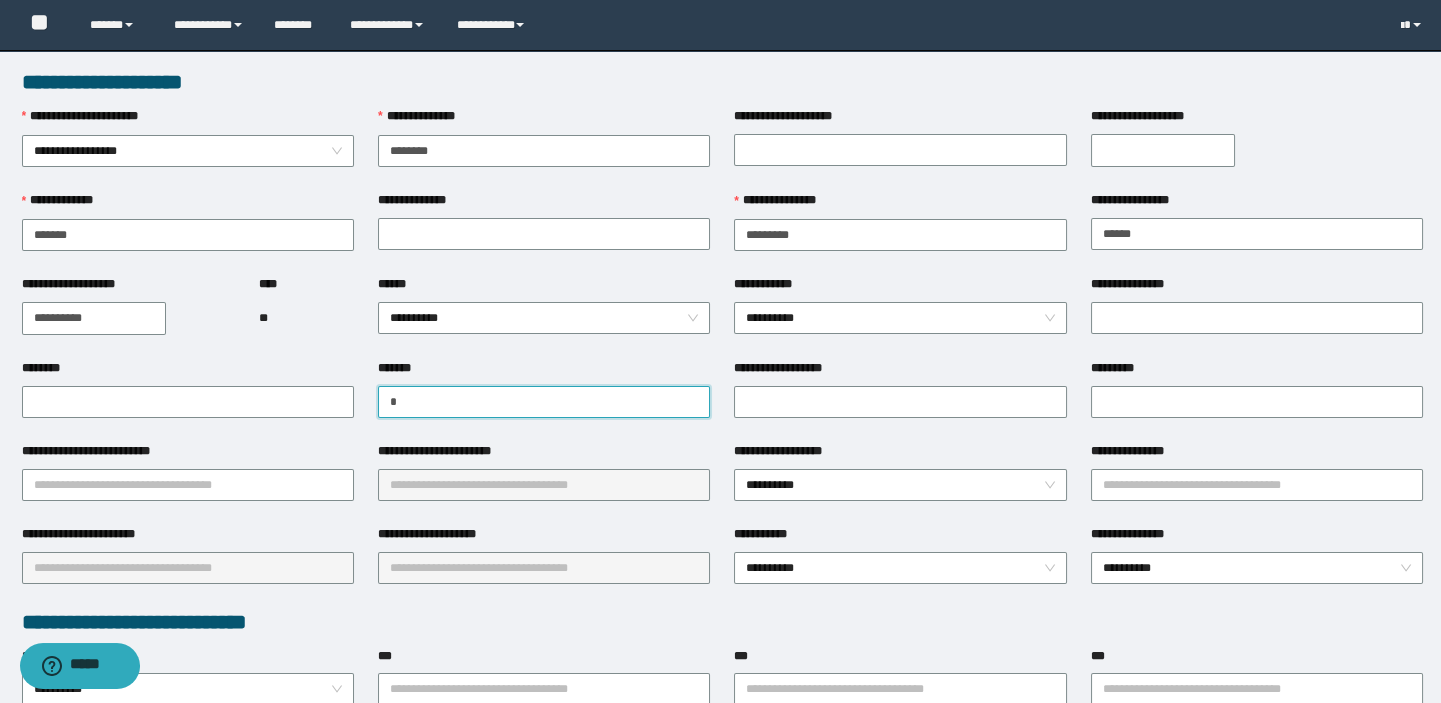 drag, startPoint x: 418, startPoint y: 400, endPoint x: 362, endPoint y: 396, distance: 56.142673 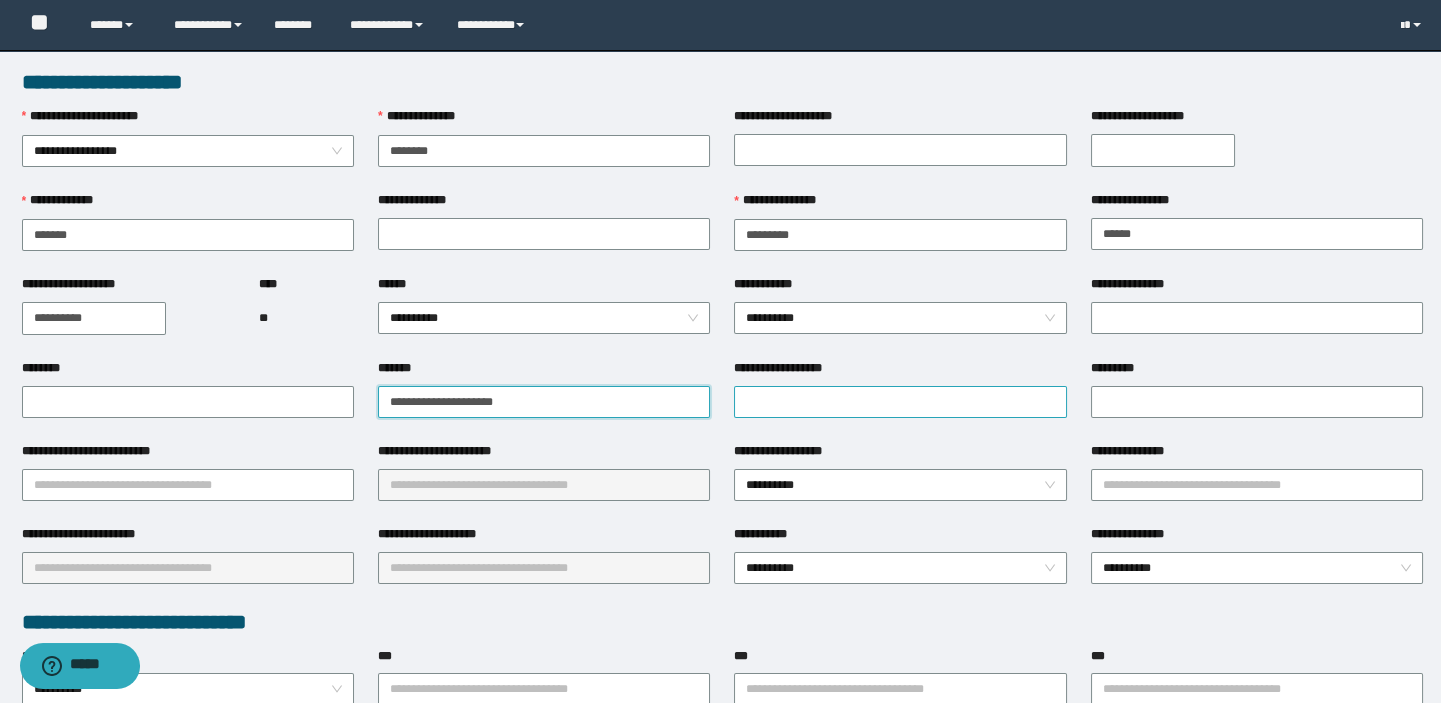 type on "**********" 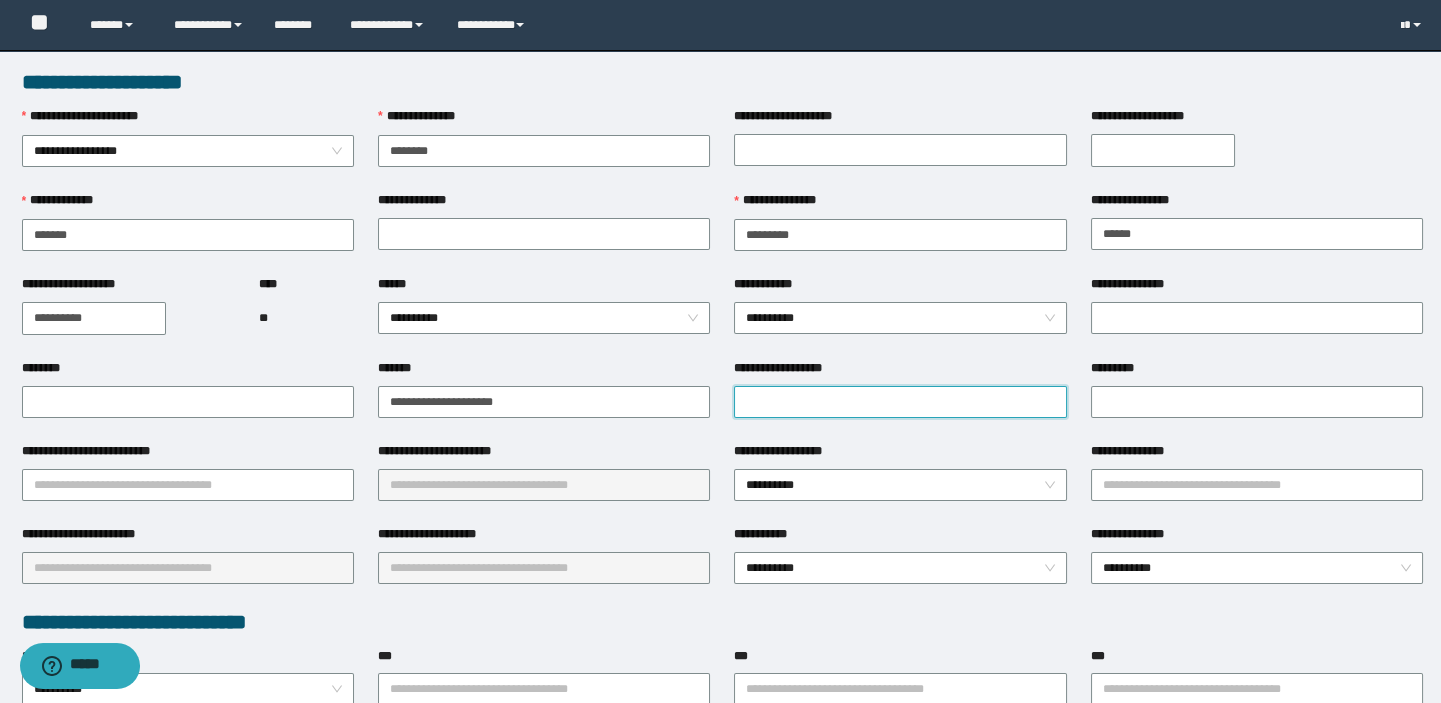 click on "**********" at bounding box center [900, 402] 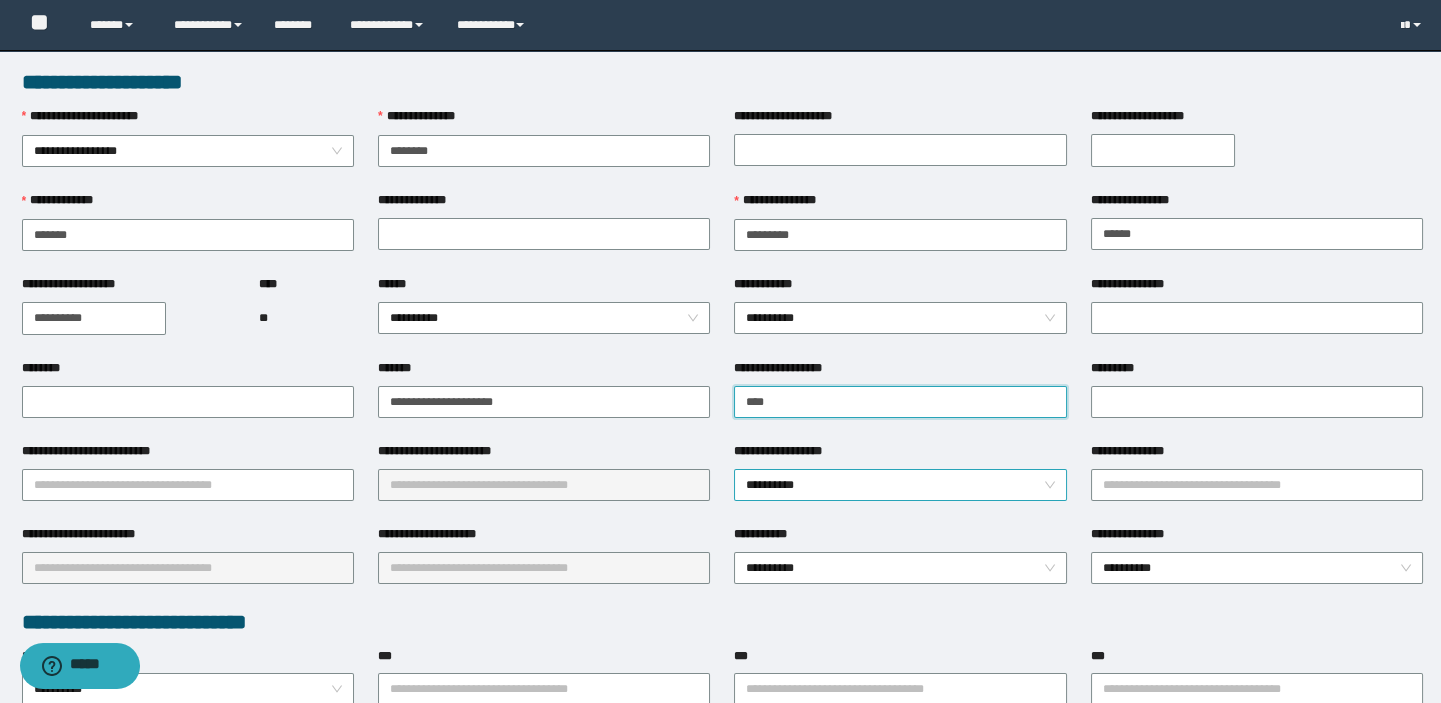 type on "**********" 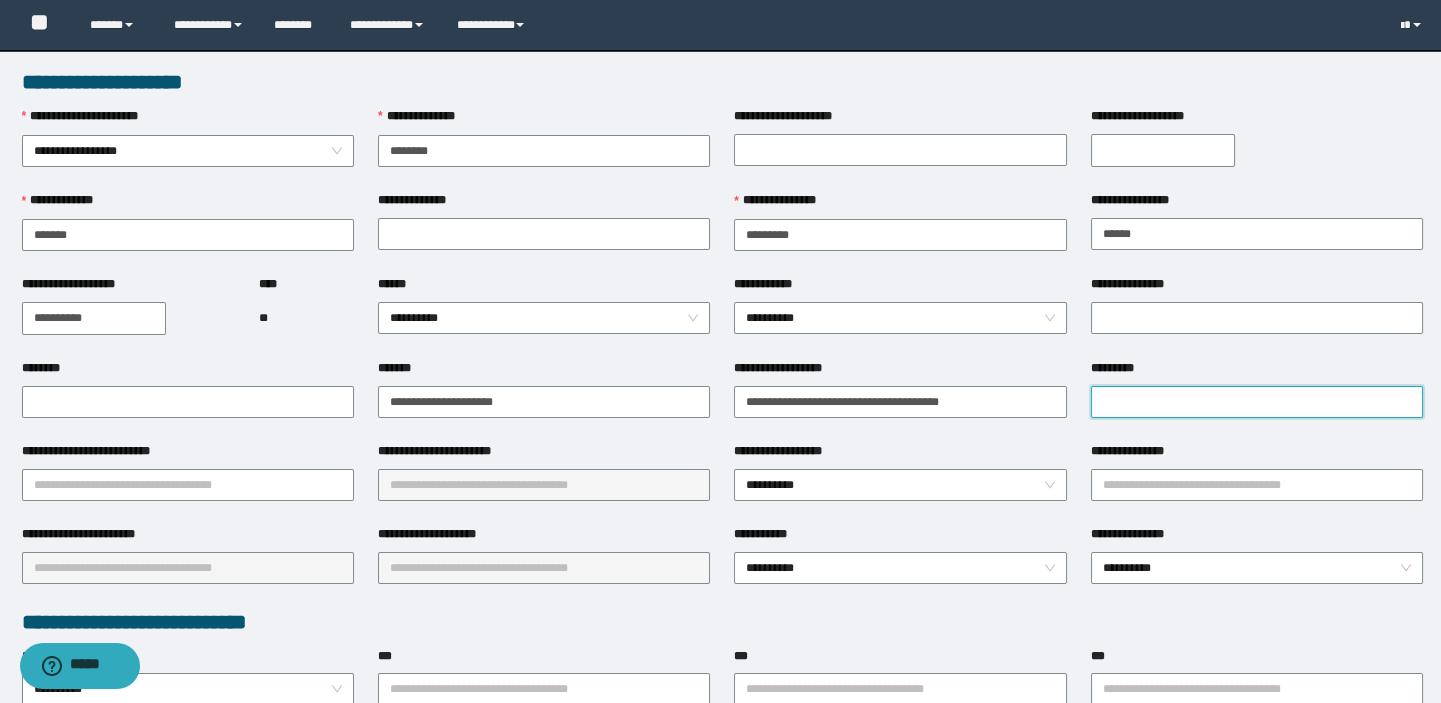click on "*********" at bounding box center (1257, 402) 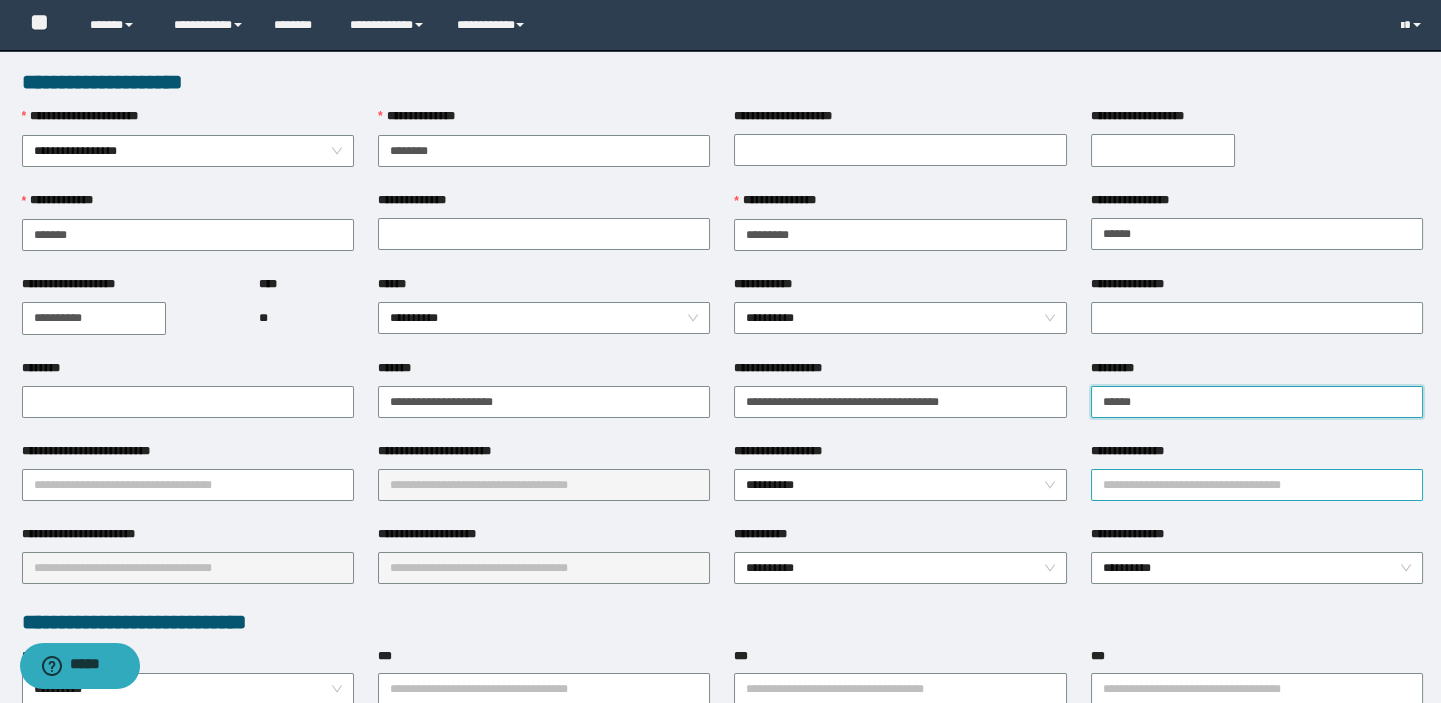 type on "**********" 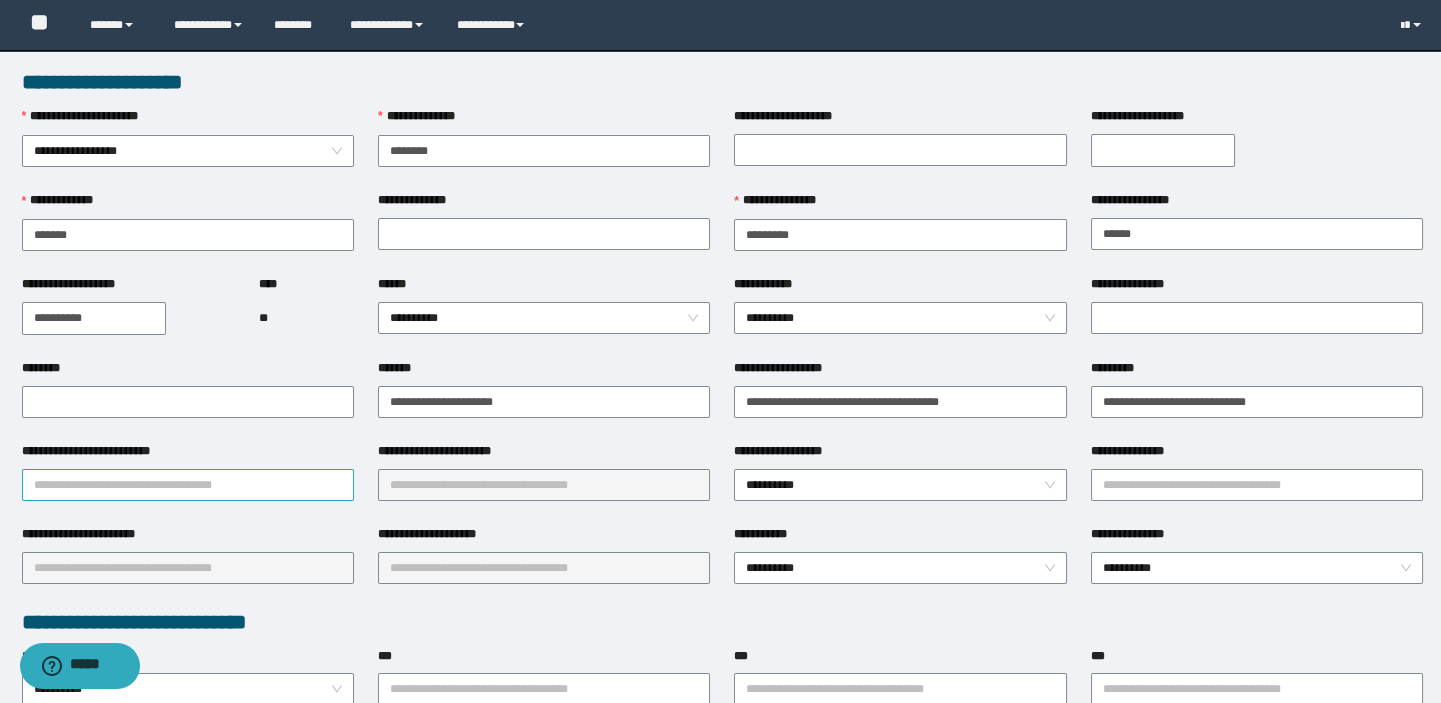 click on "**********" at bounding box center (188, 485) 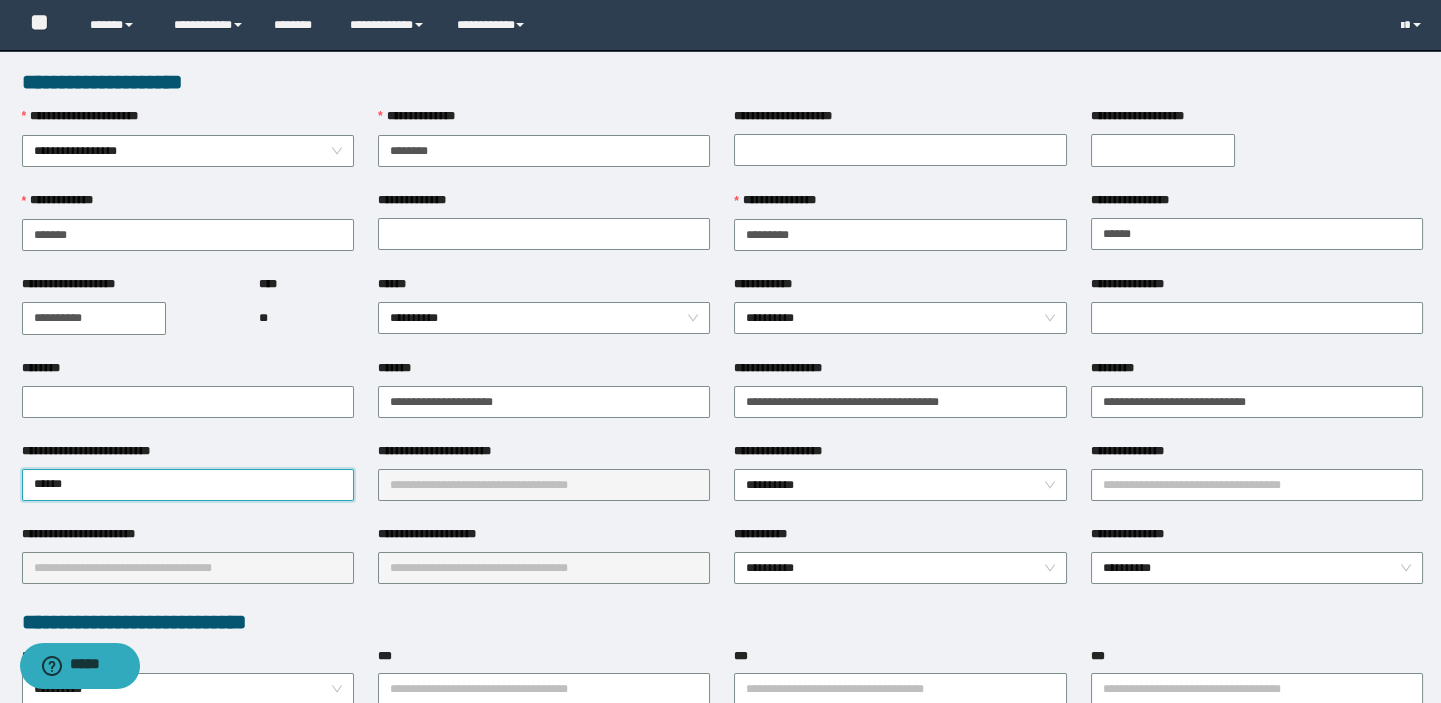 type on "*******" 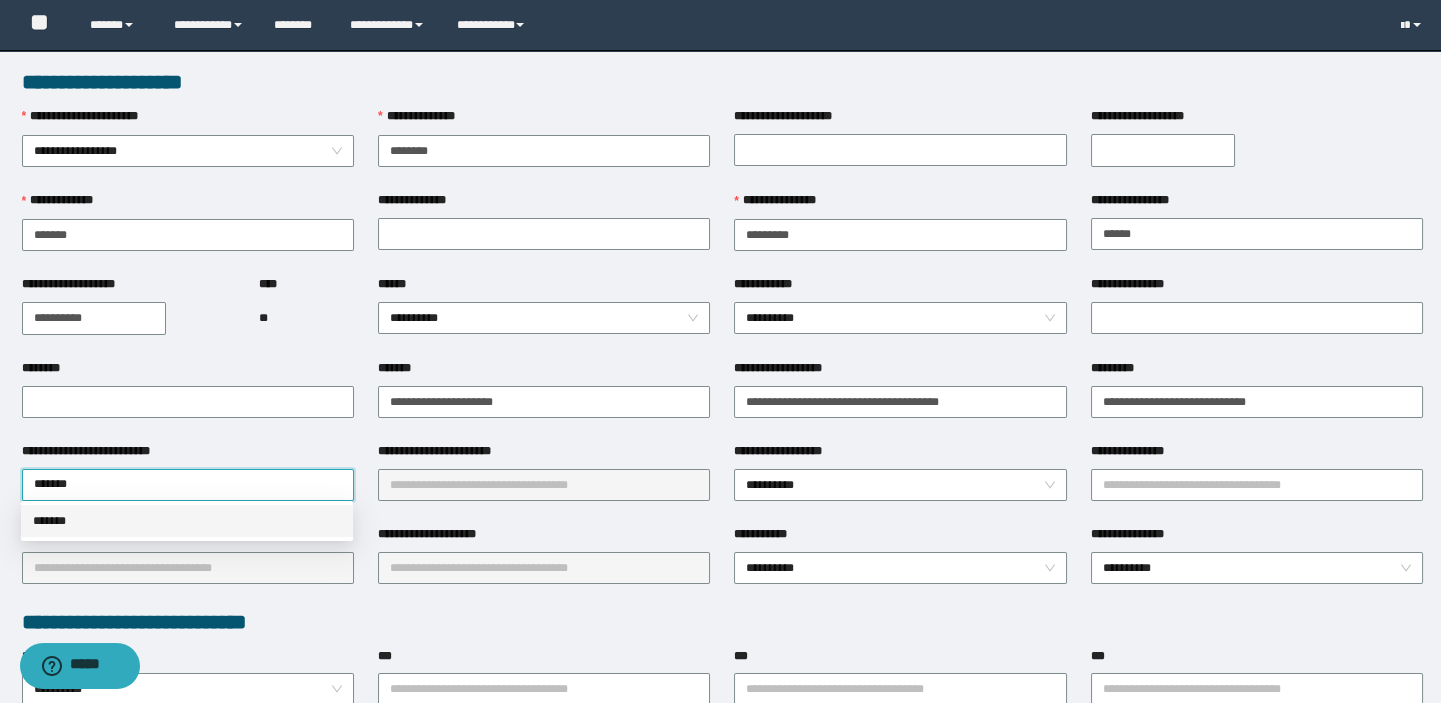 click on "*******" at bounding box center [187, 521] 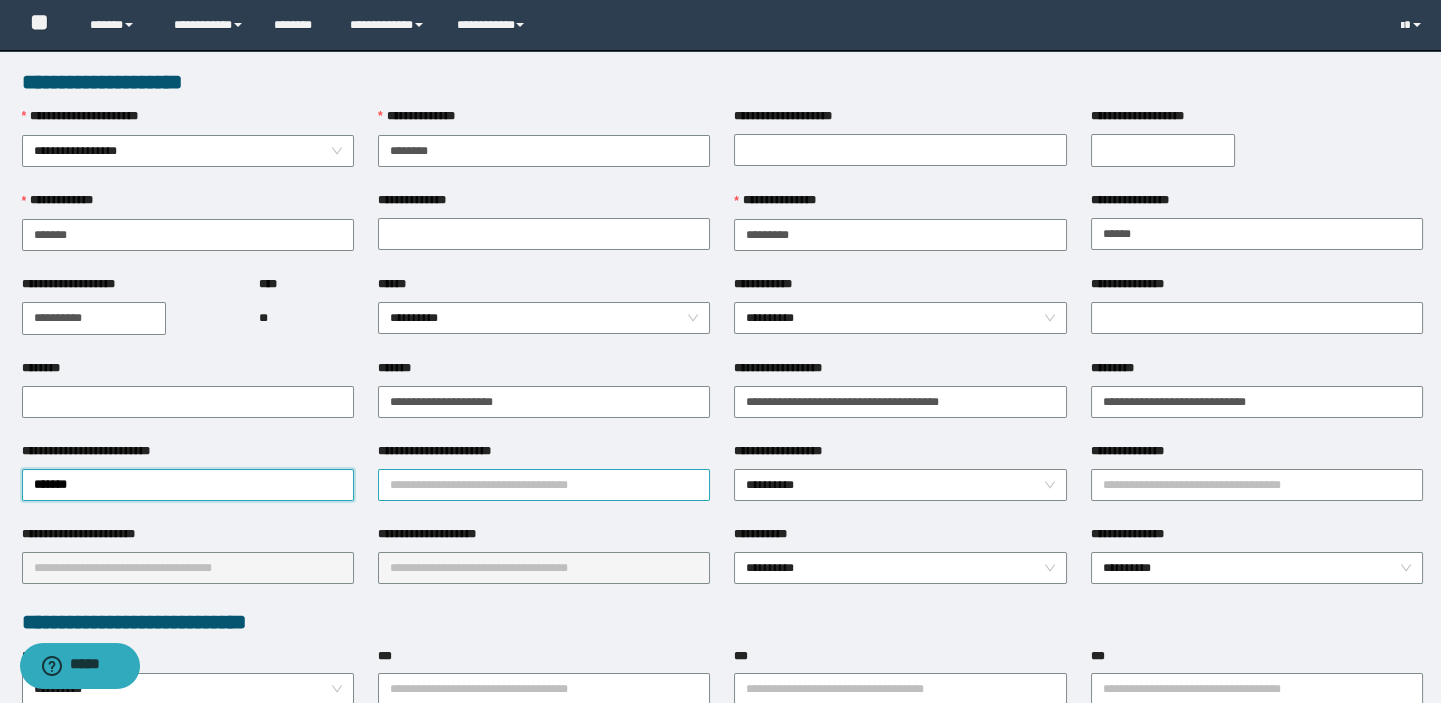 click on "**********" at bounding box center [544, 485] 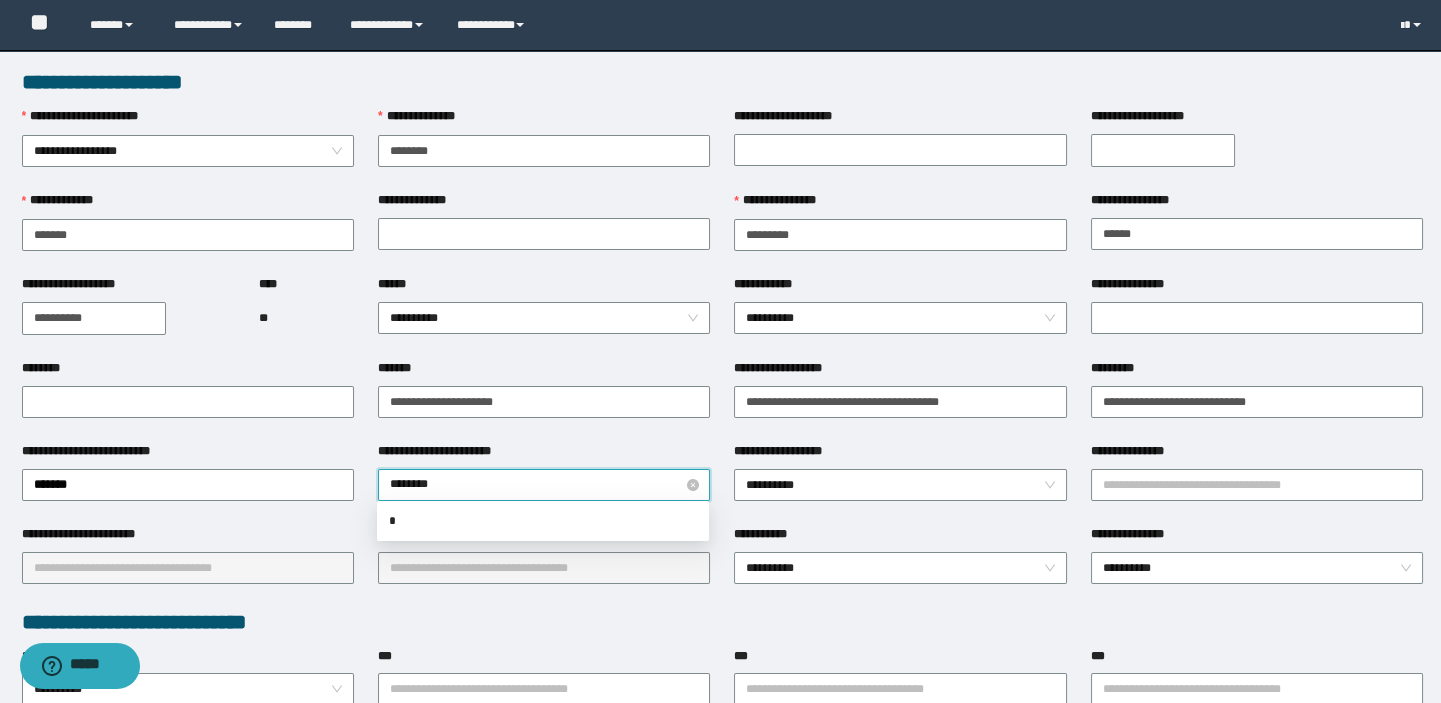 type on "*********" 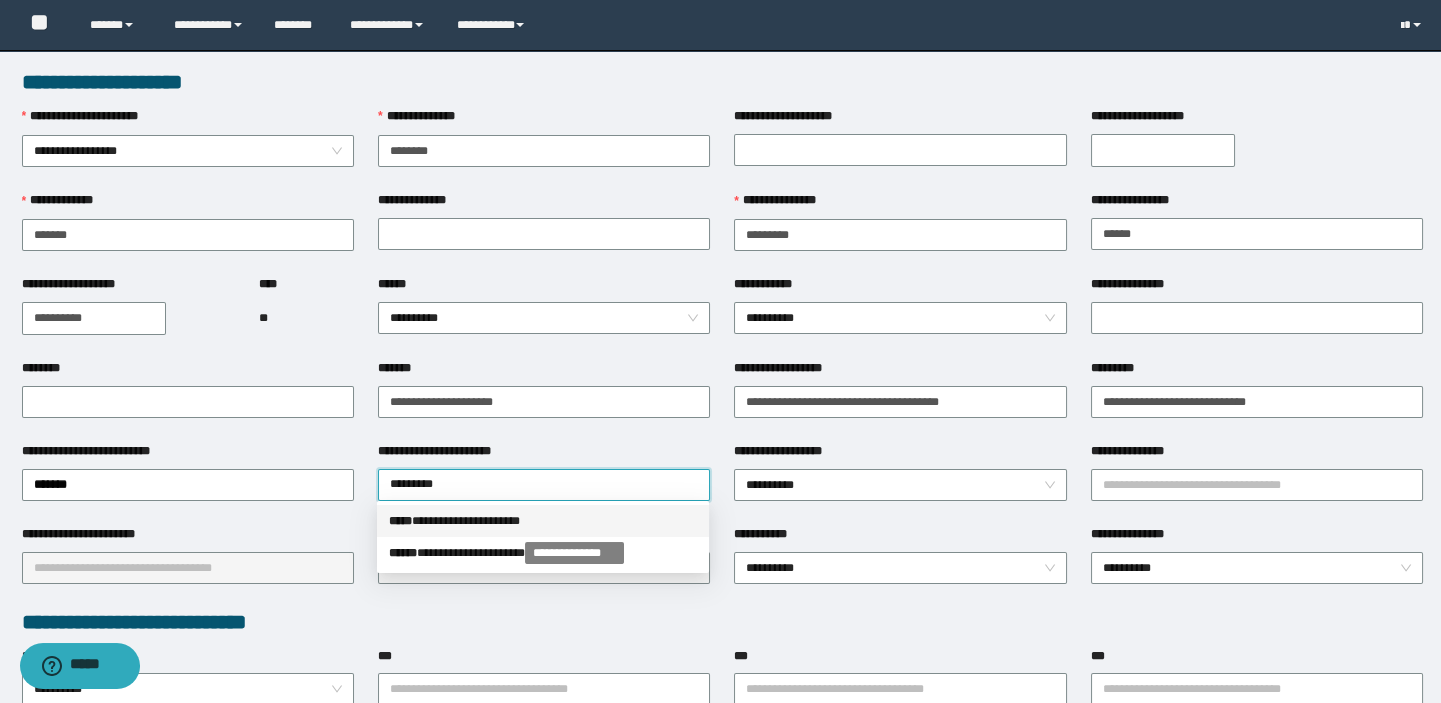 click on "**********" at bounding box center [543, 521] 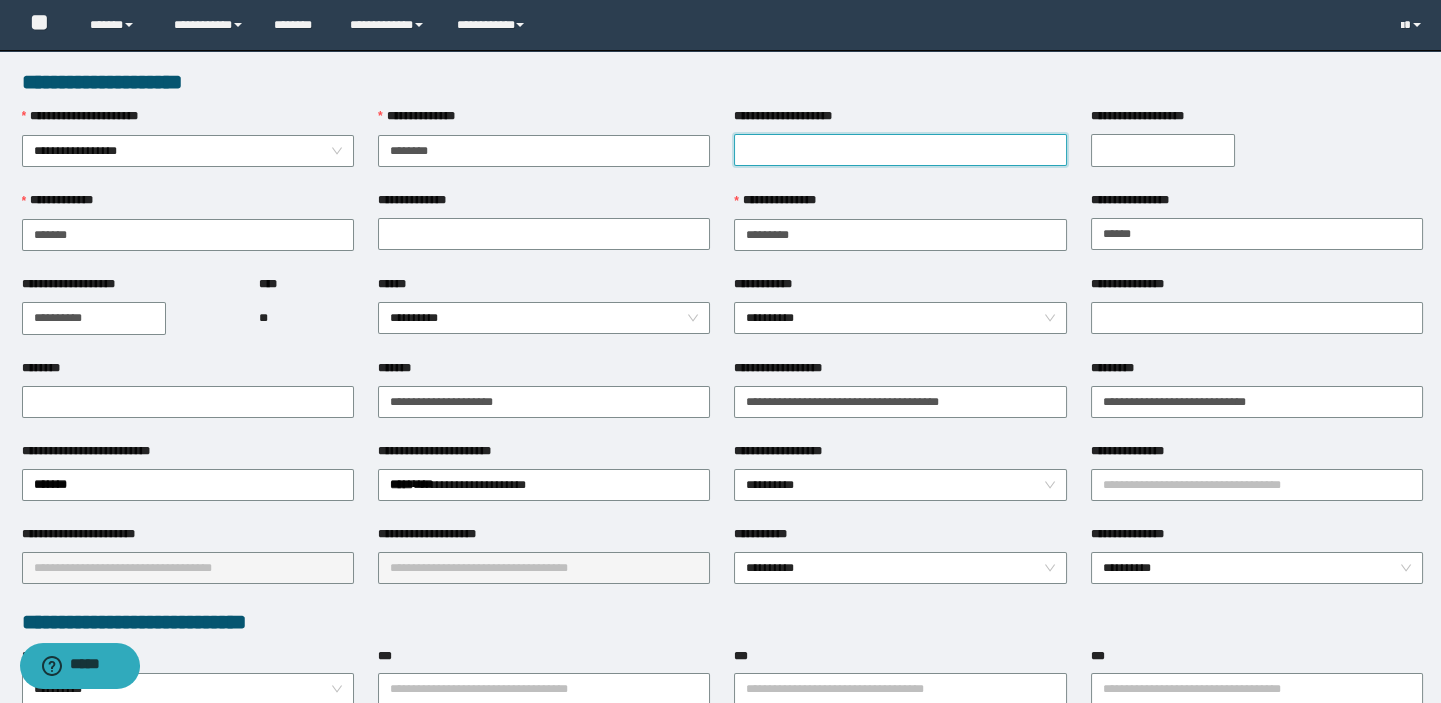 click on "**********" at bounding box center (900, 150) 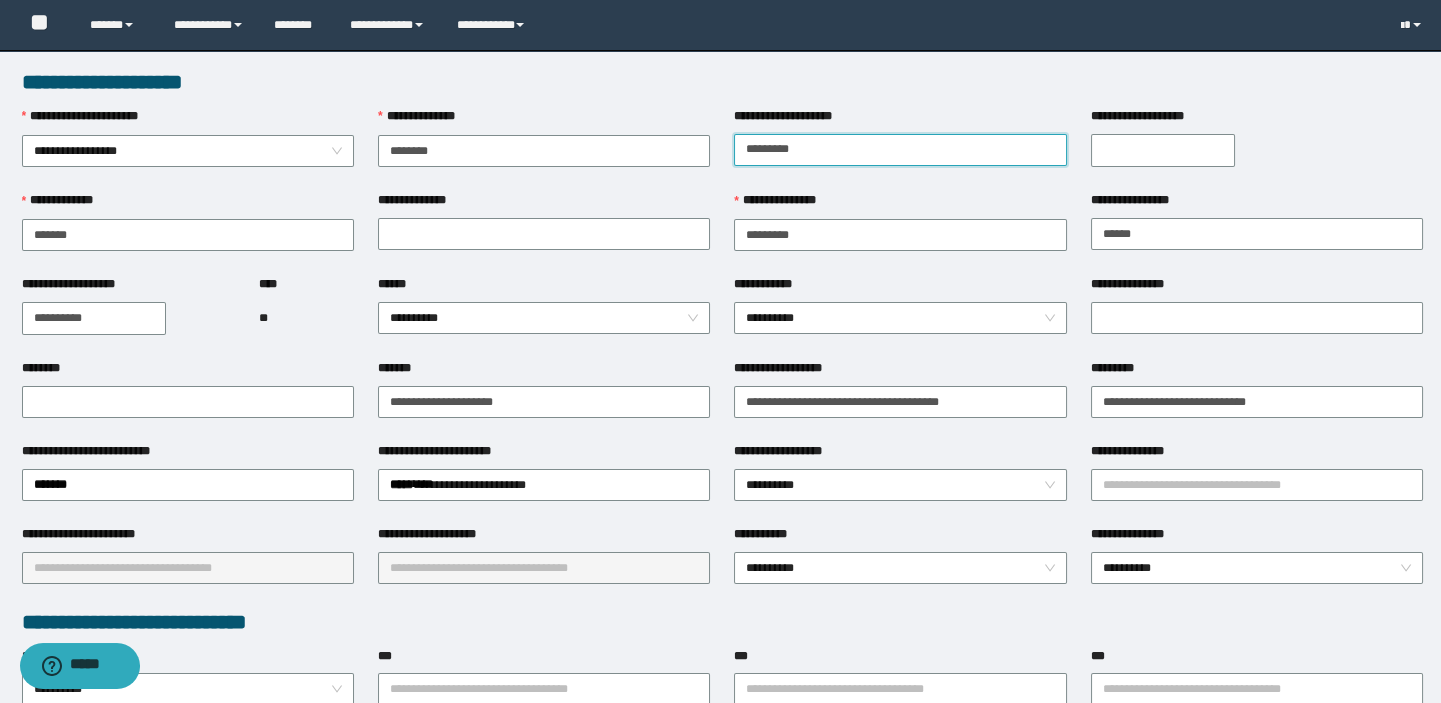type on "*********" 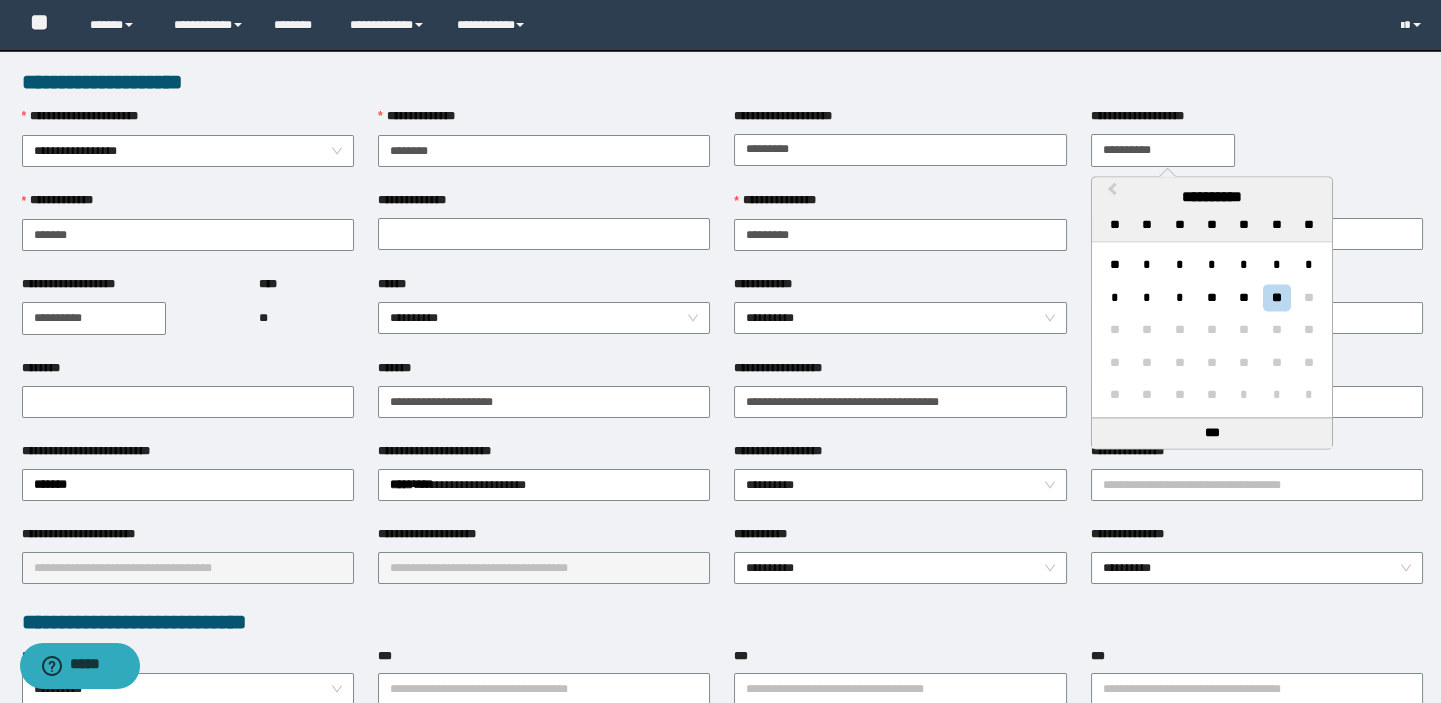 click on "**********" at bounding box center [1163, 150] 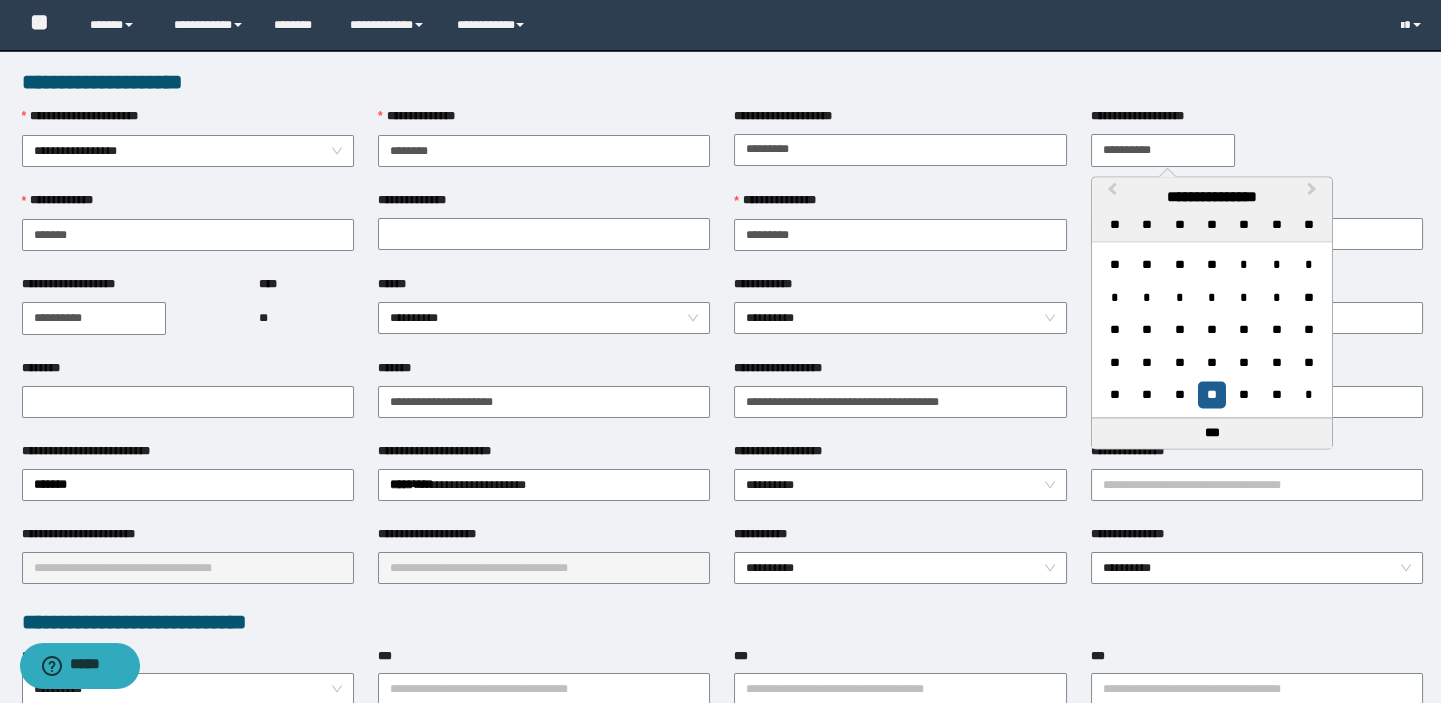 type on "**********" 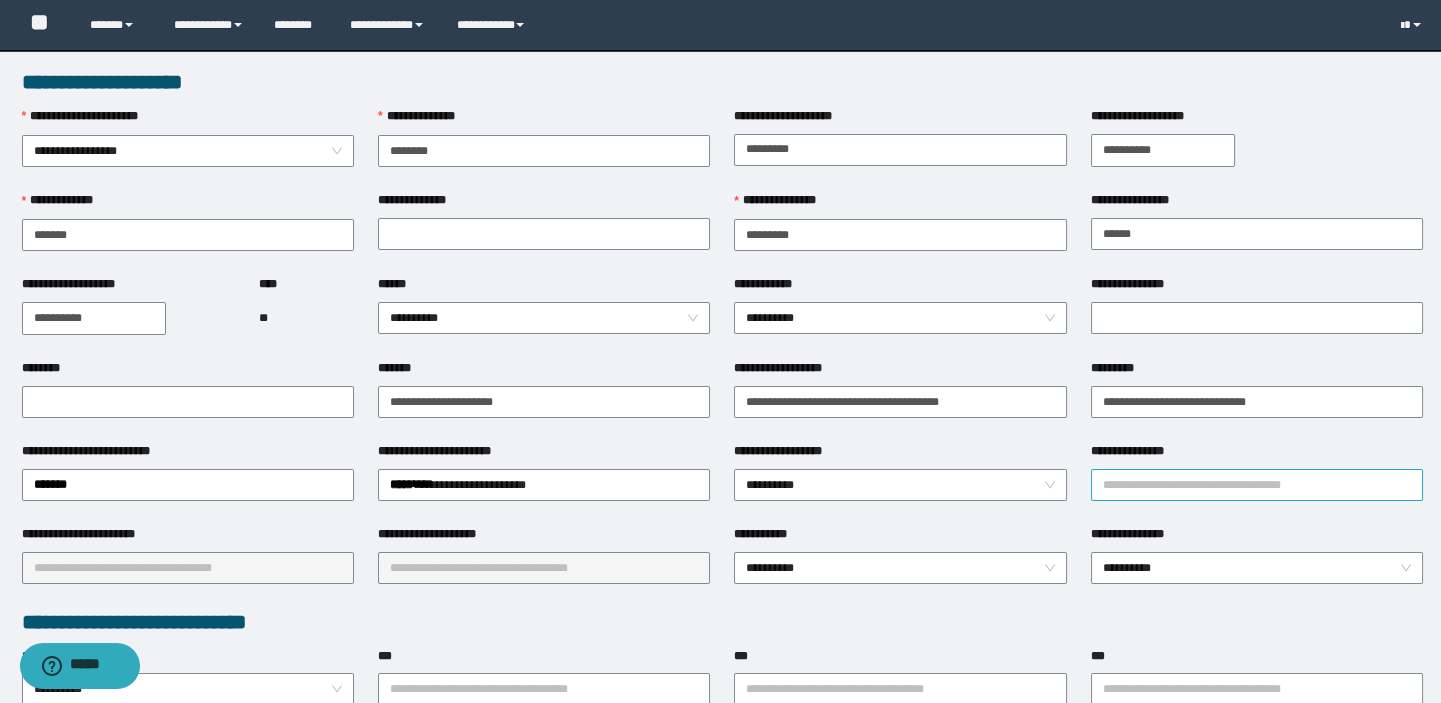 click on "**********" at bounding box center (1257, 485) 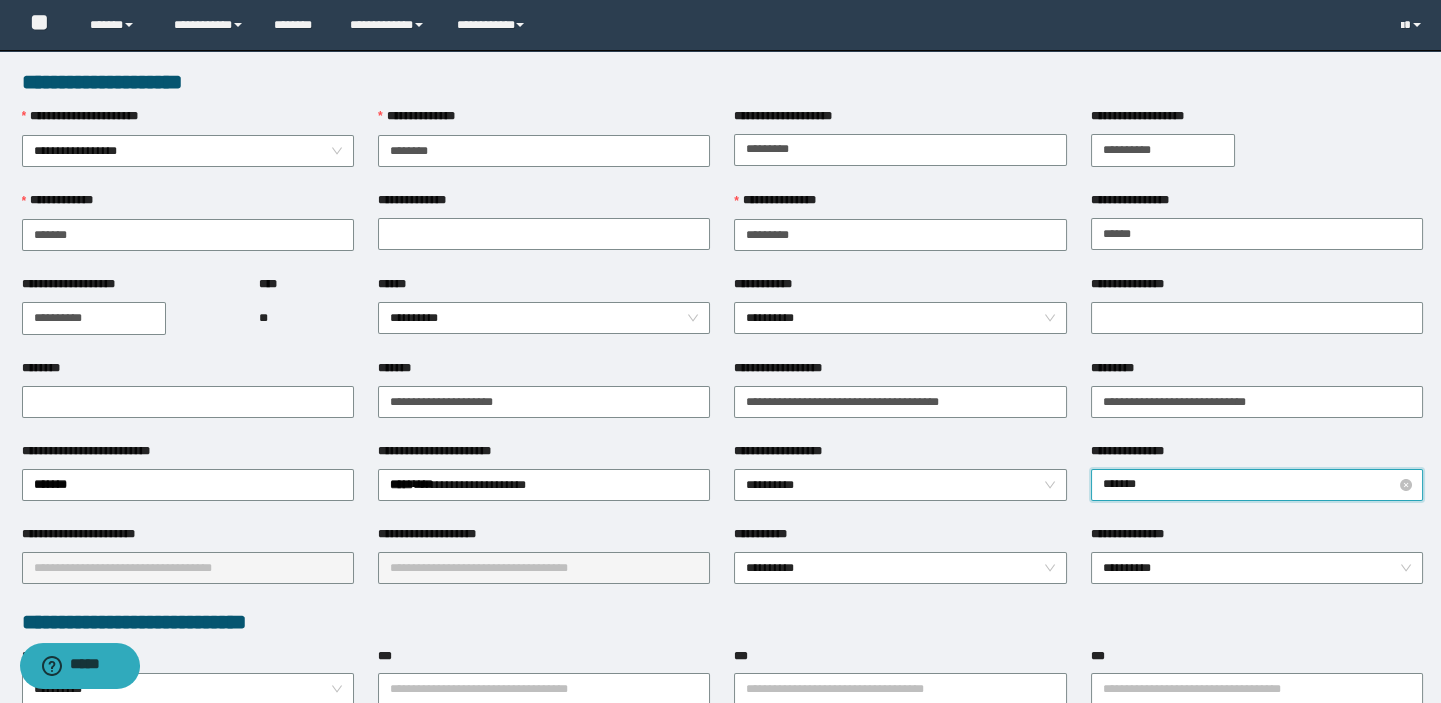 type on "********" 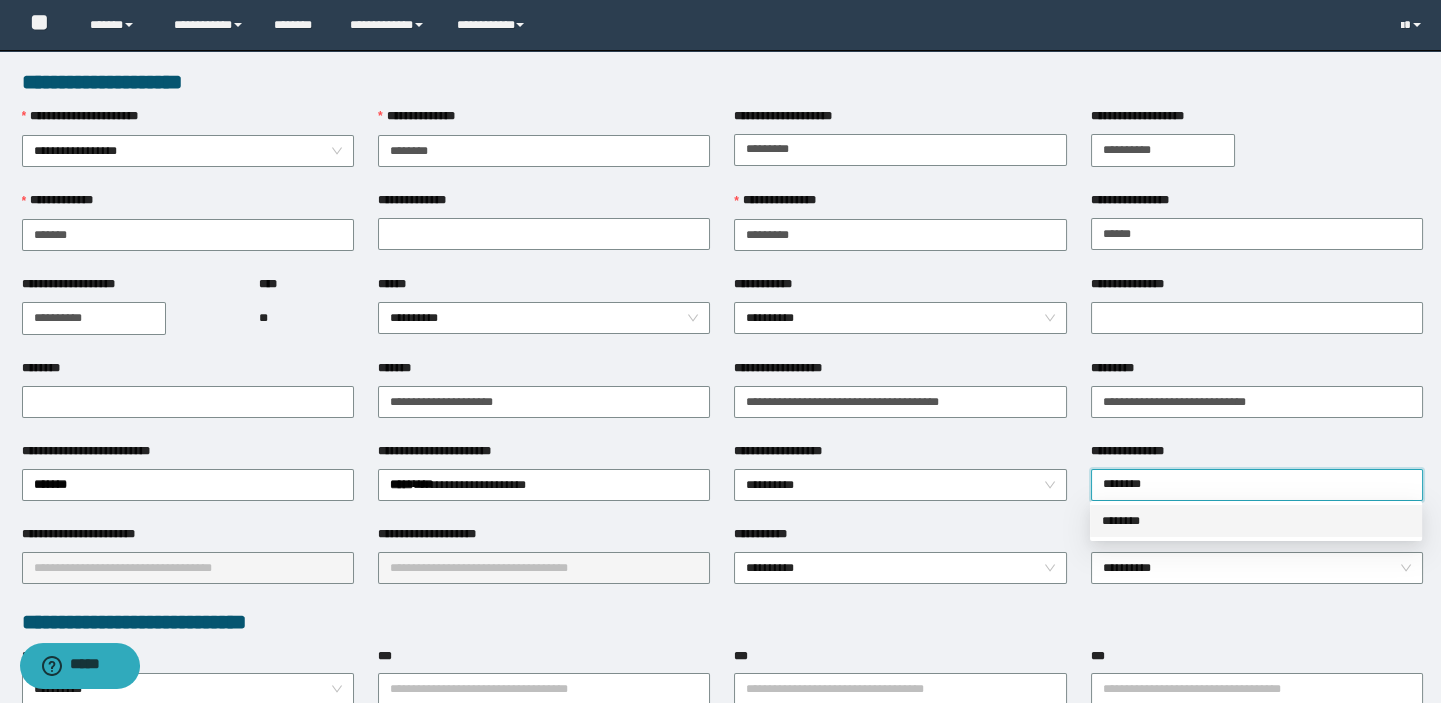 click on "********" at bounding box center (1256, 521) 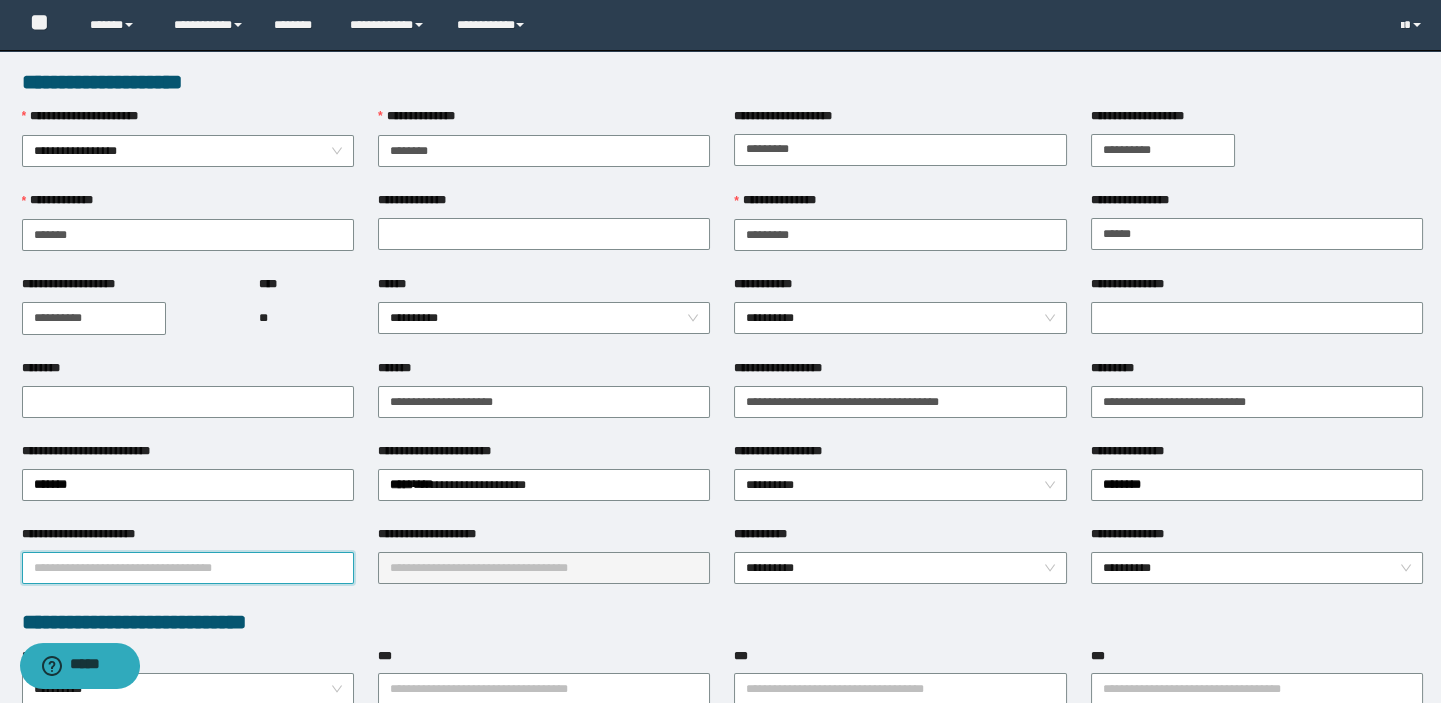 click on "**********" at bounding box center [188, 568] 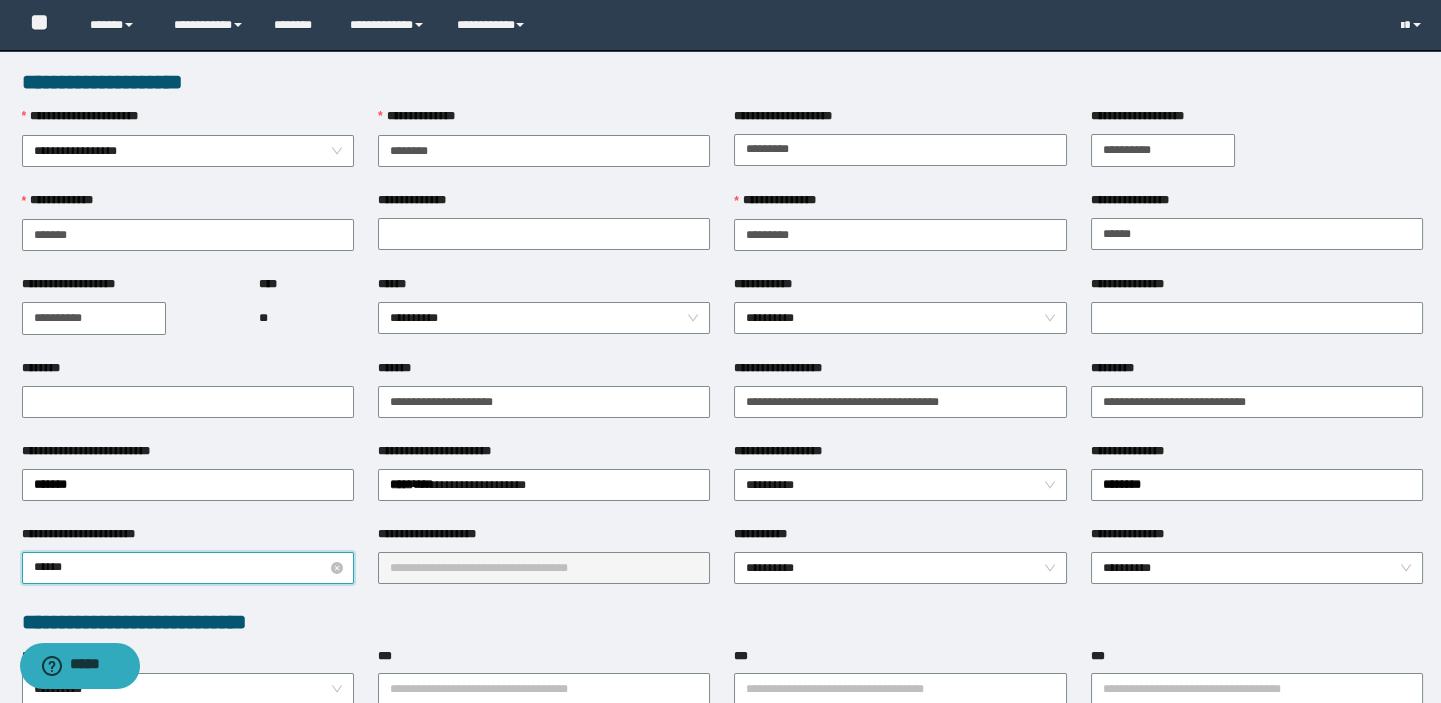 type on "*******" 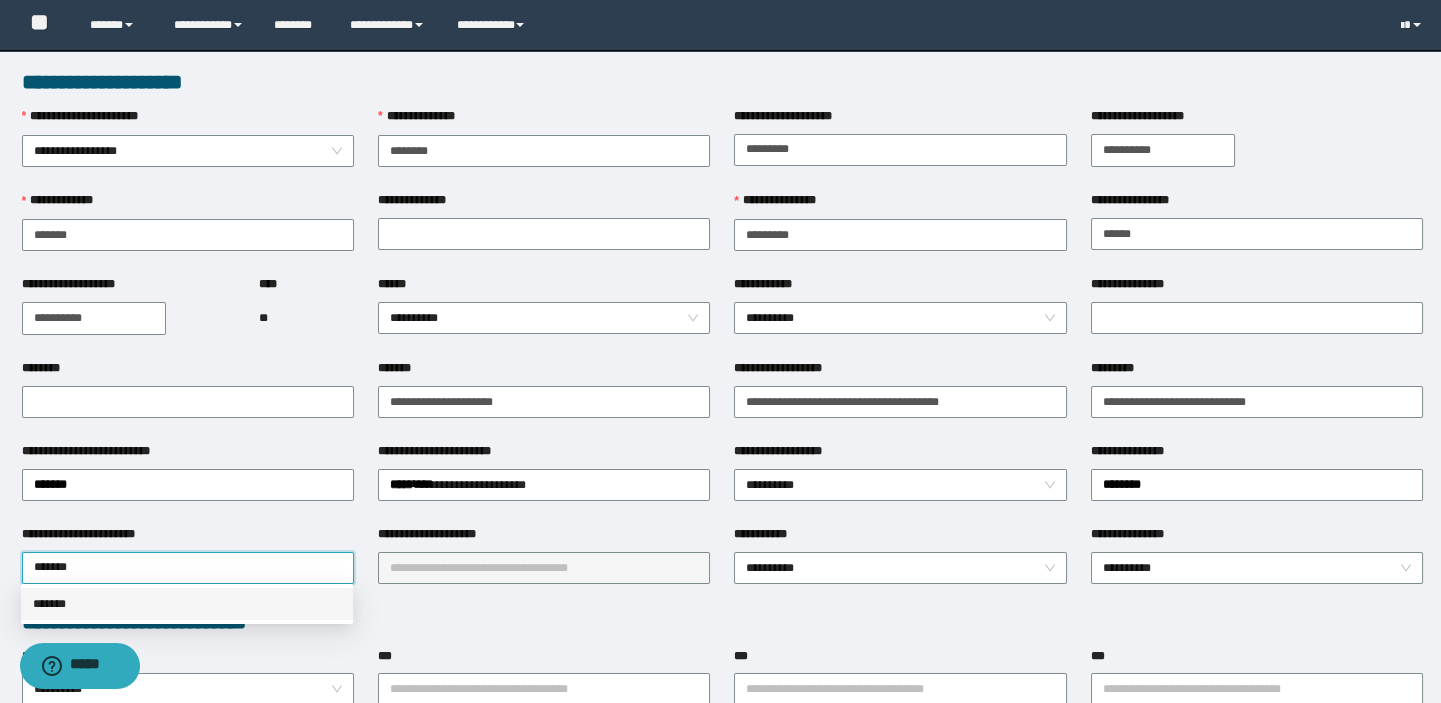 click on "*******" at bounding box center (187, 604) 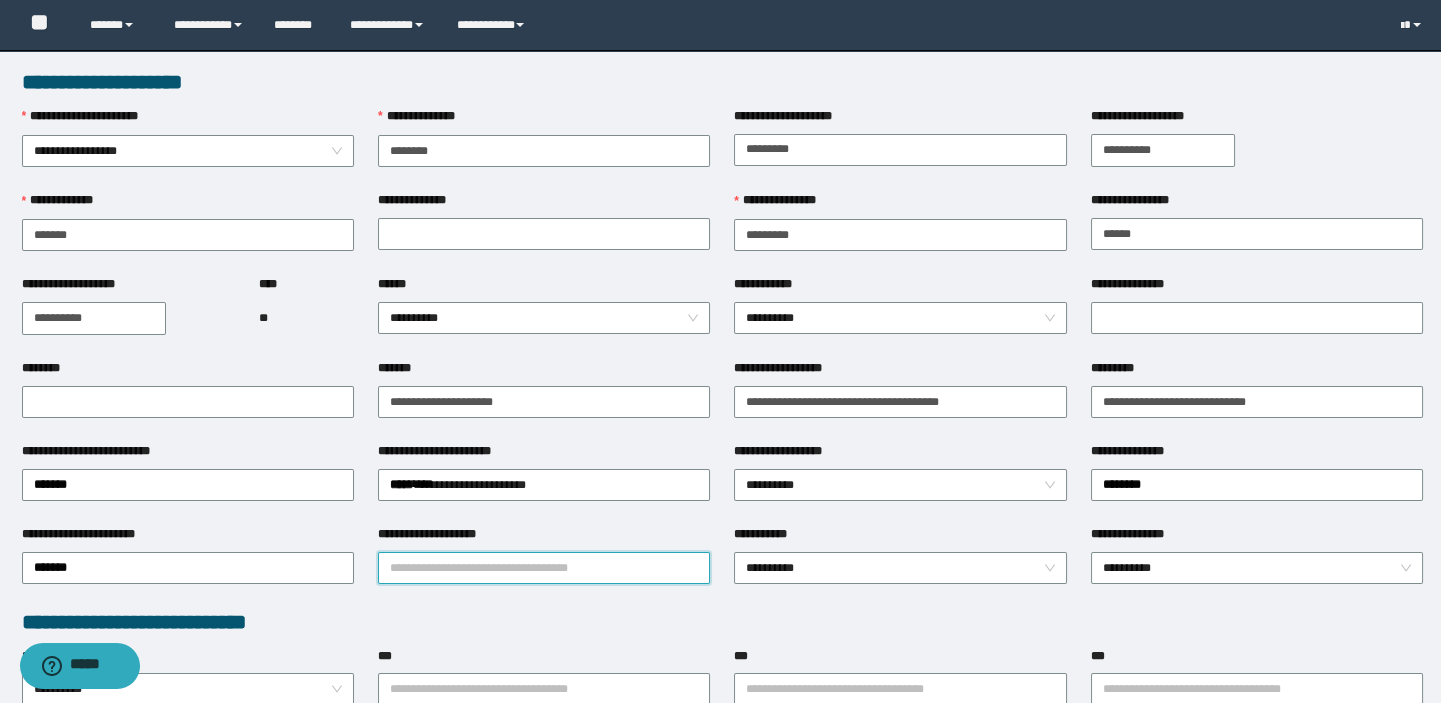click on "**********" at bounding box center [544, 568] 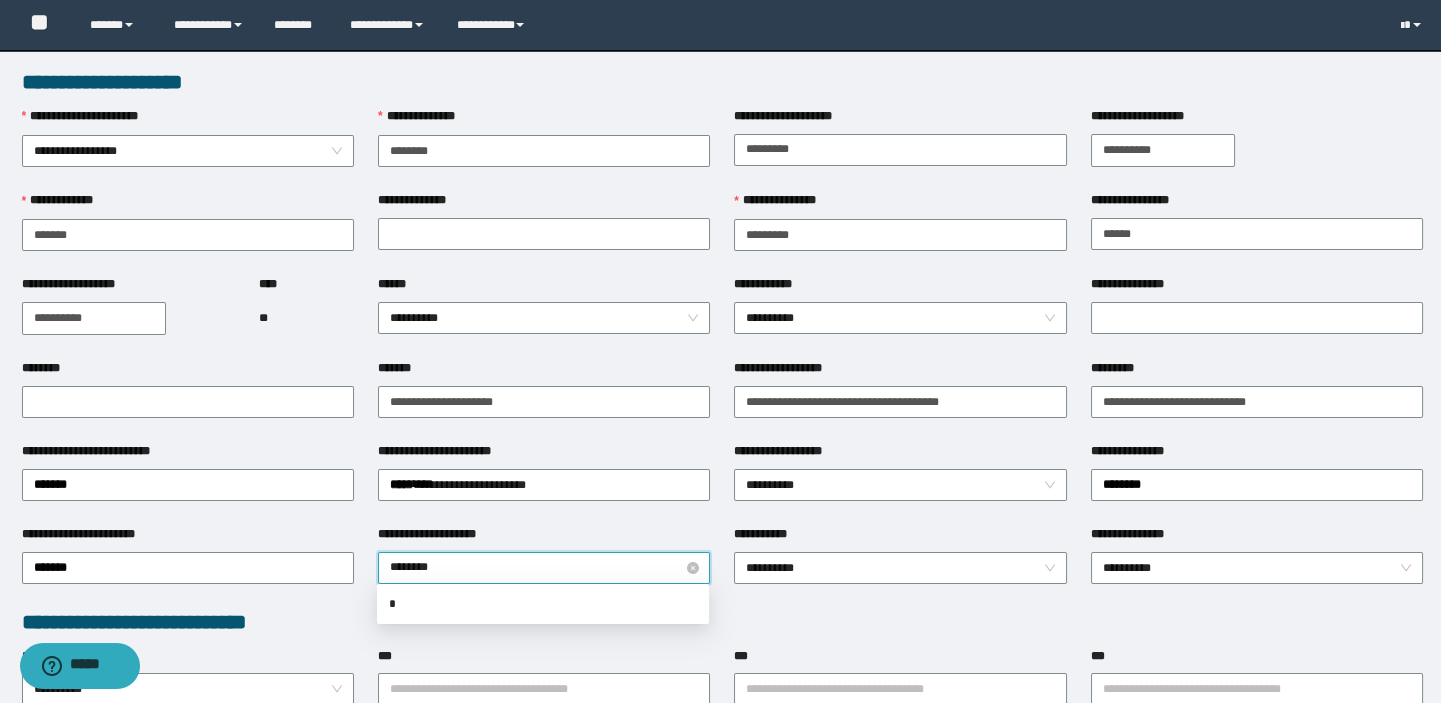type on "*********" 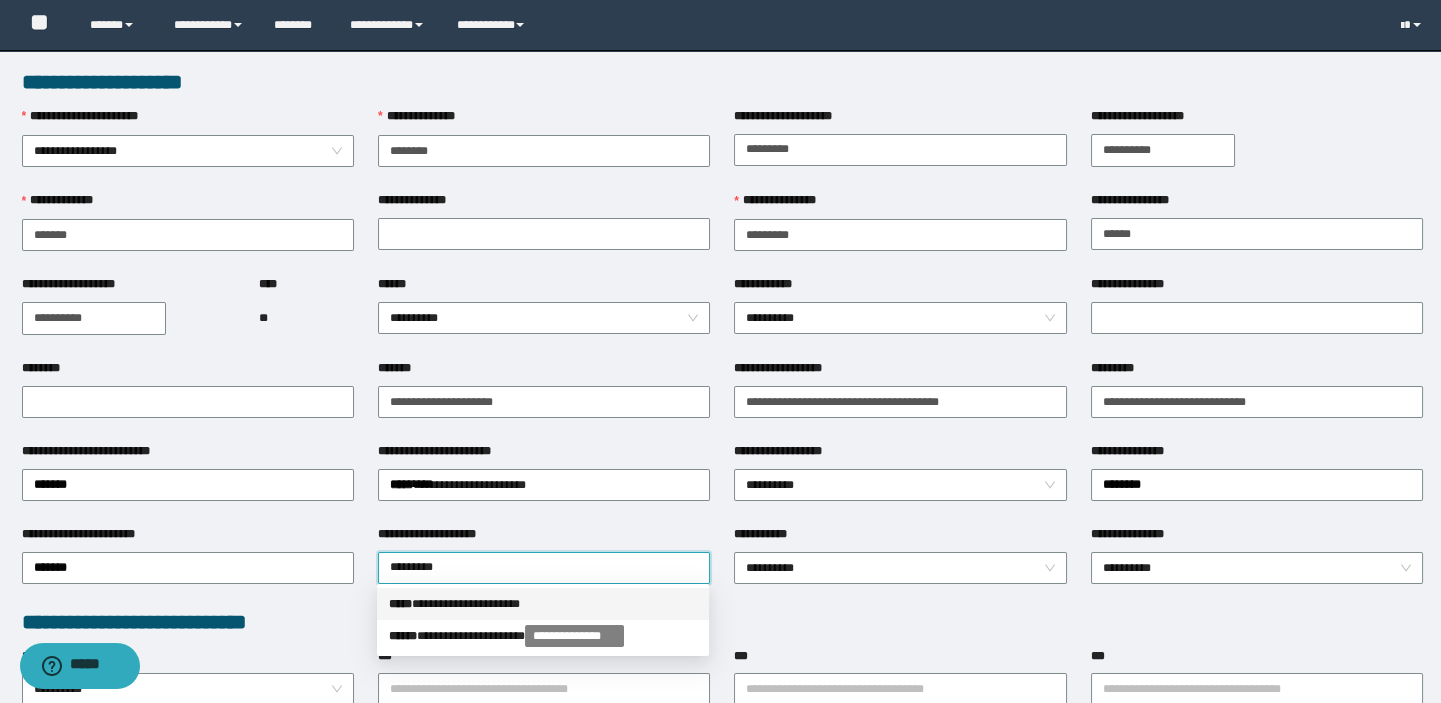 click on "**********" at bounding box center (543, 604) 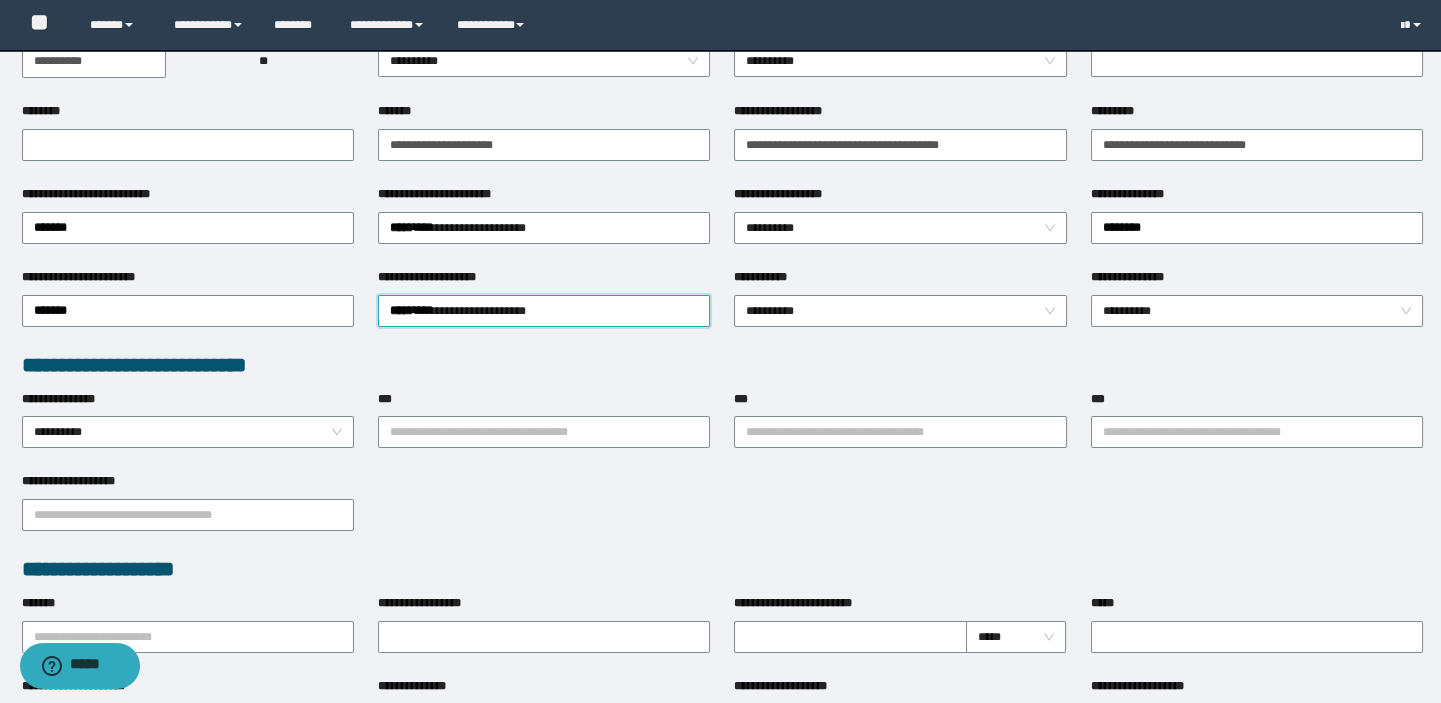 scroll, scrollTop: 363, scrollLeft: 0, axis: vertical 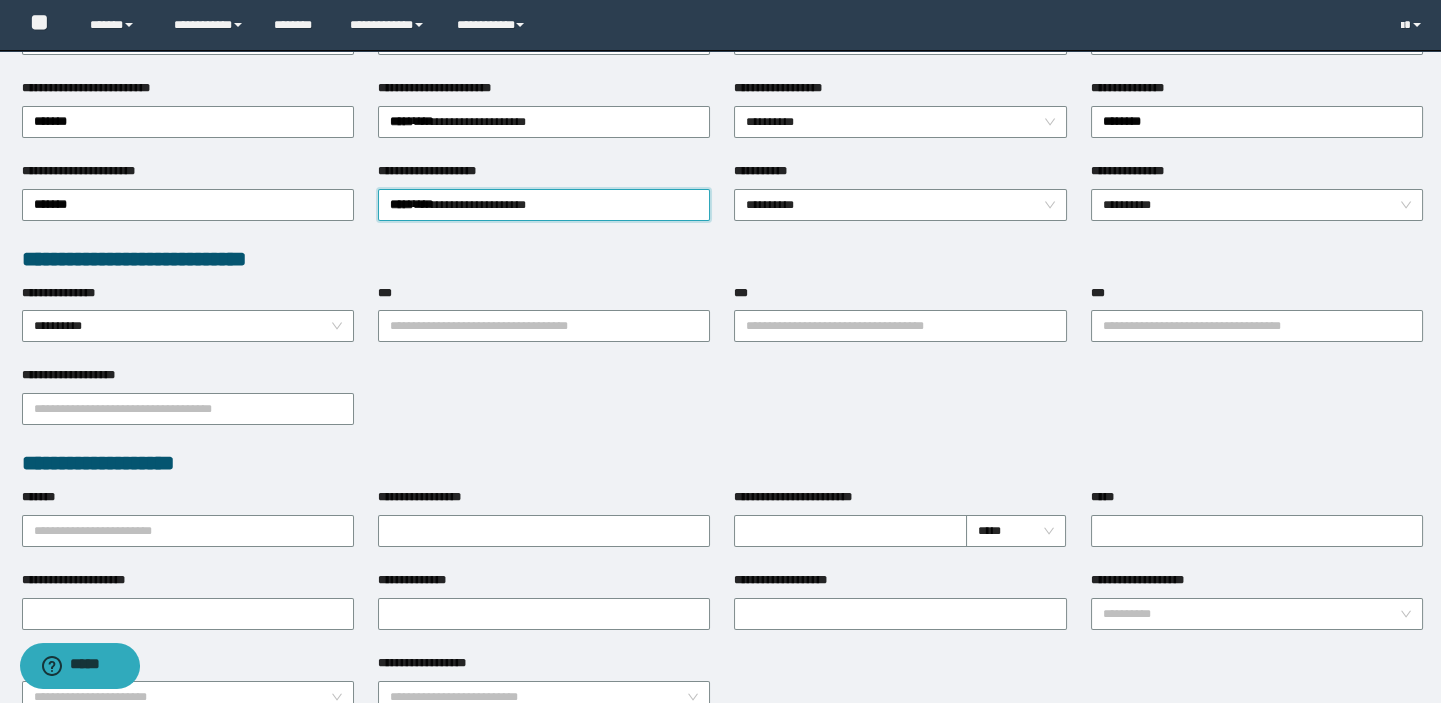 click on "**********" at bounding box center (188, 379) 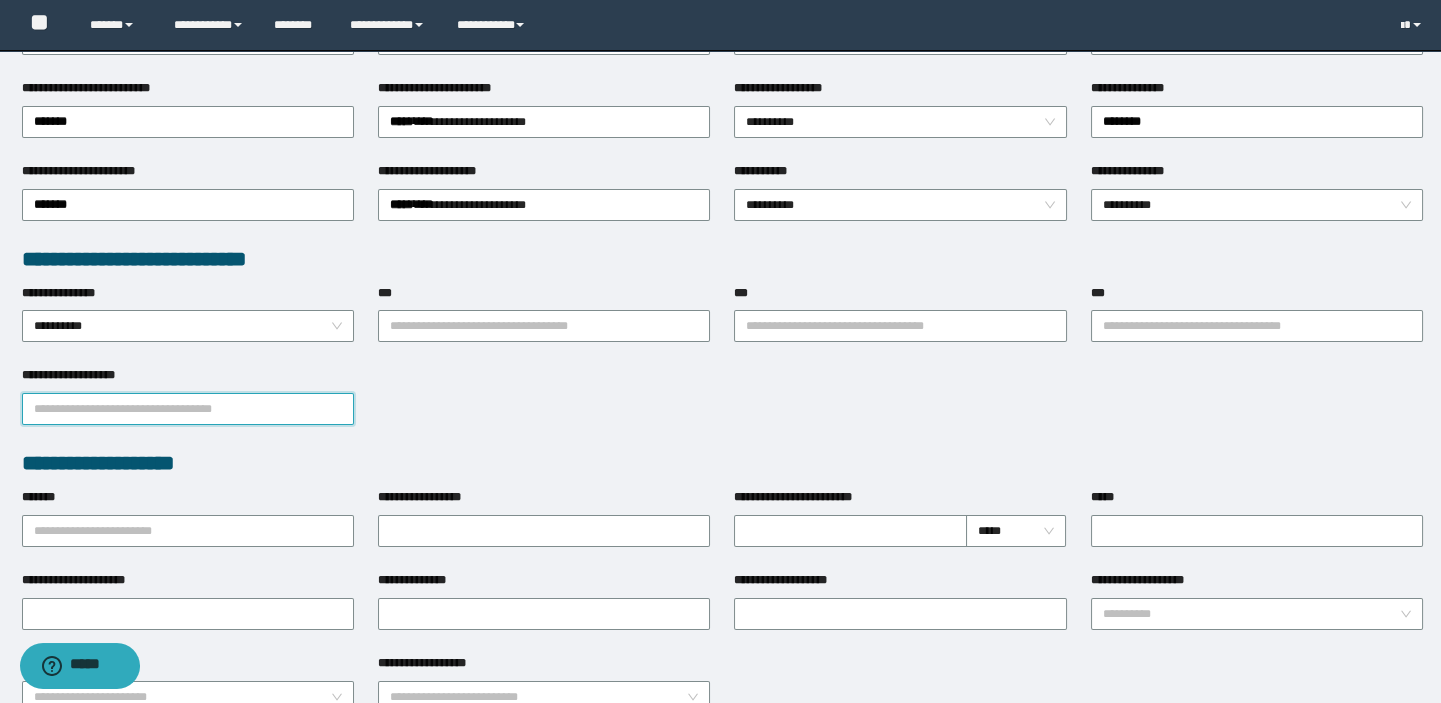 click on "**********" at bounding box center (188, 409) 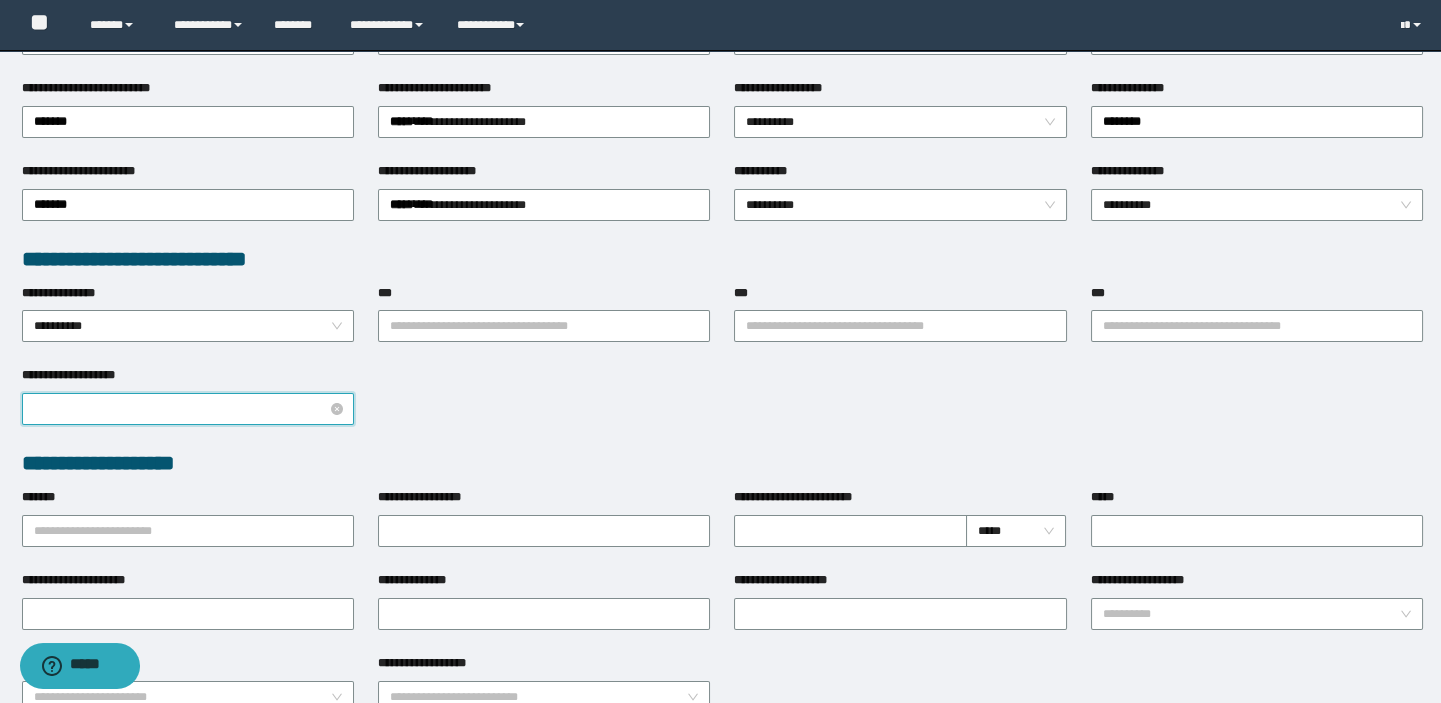 type on "*" 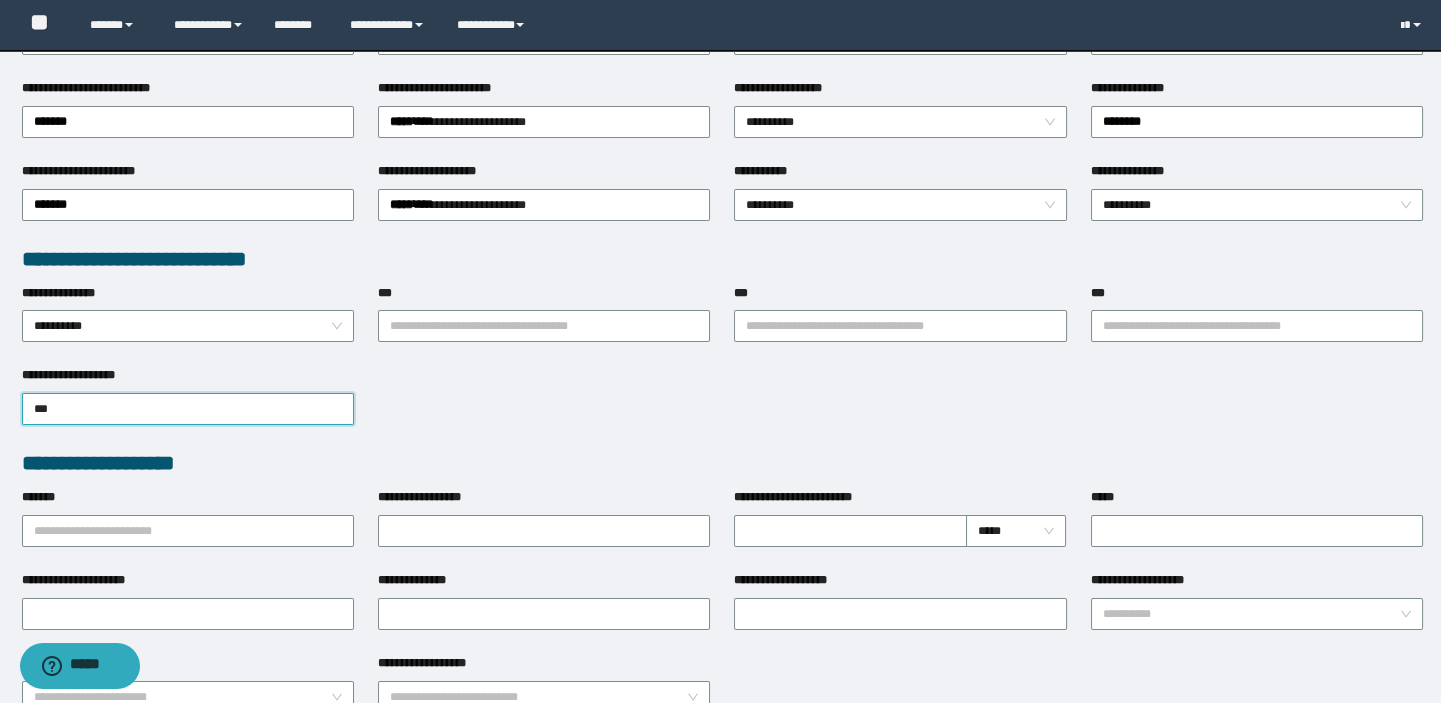 type on "**" 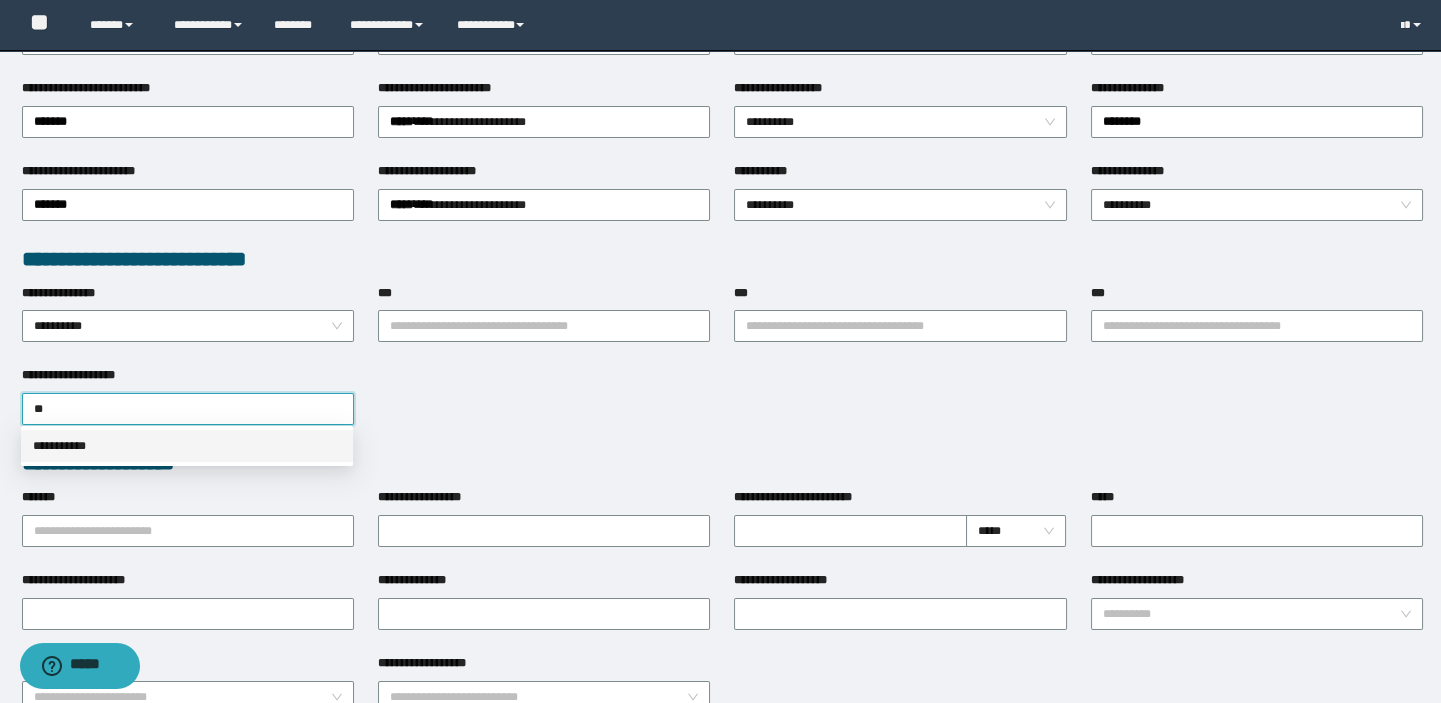 click on "**********" at bounding box center [187, 446] 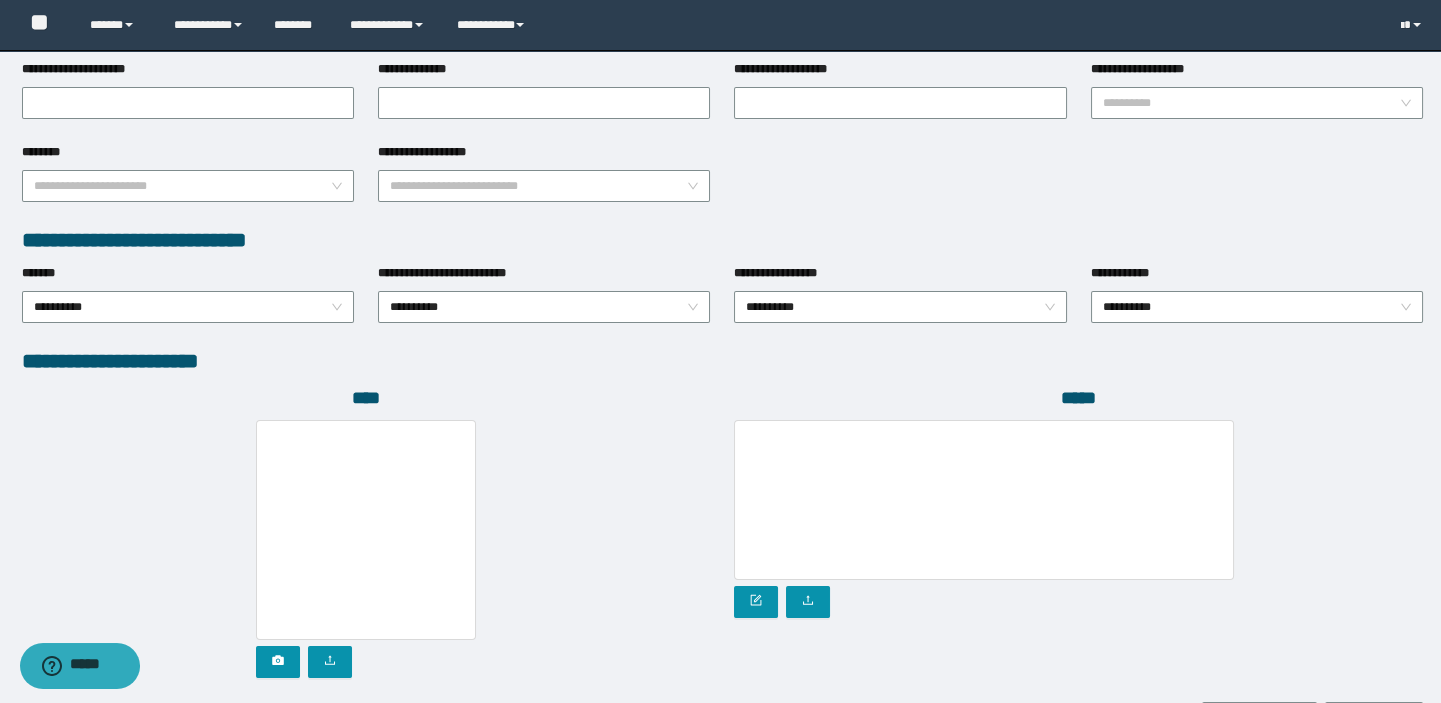 scroll, scrollTop: 999, scrollLeft: 0, axis: vertical 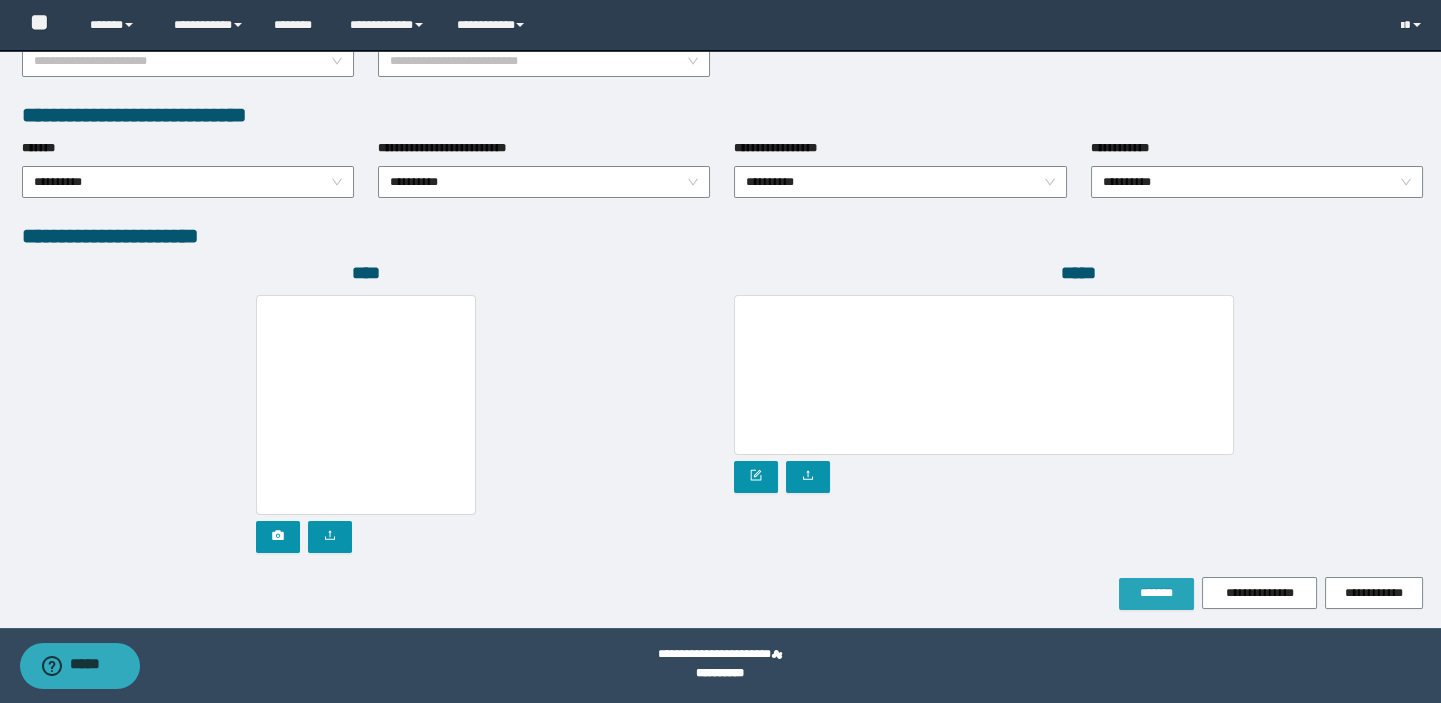 click on "*******" at bounding box center (1156, 593) 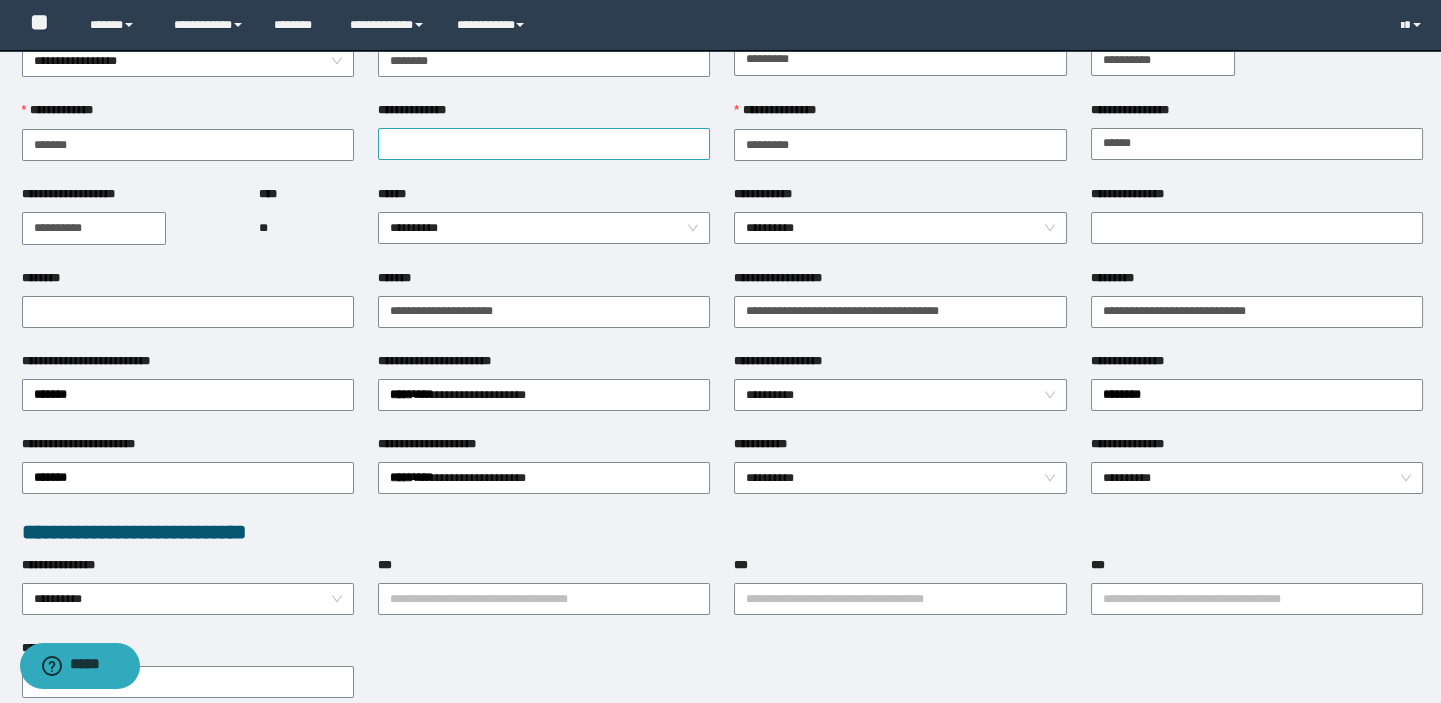 scroll, scrollTop: 142, scrollLeft: 0, axis: vertical 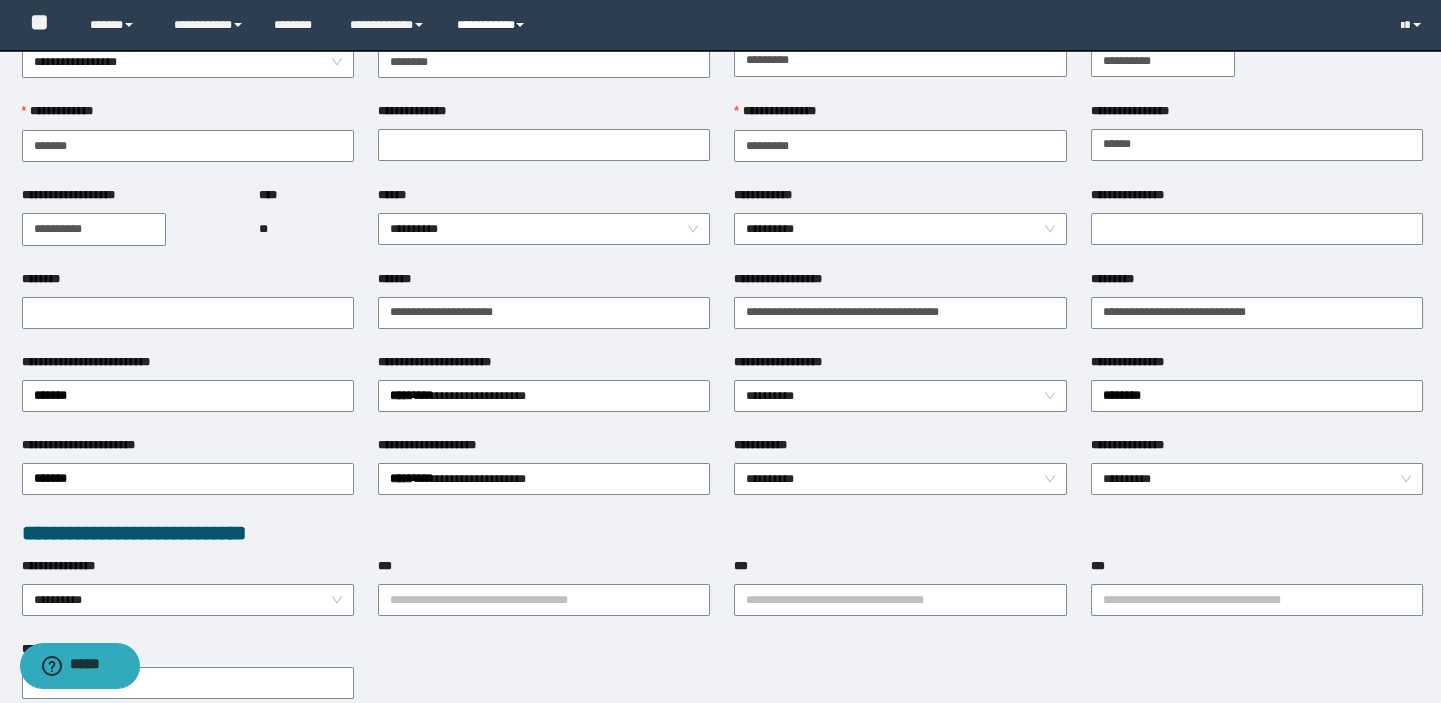 click on "**********" at bounding box center (493, 25) 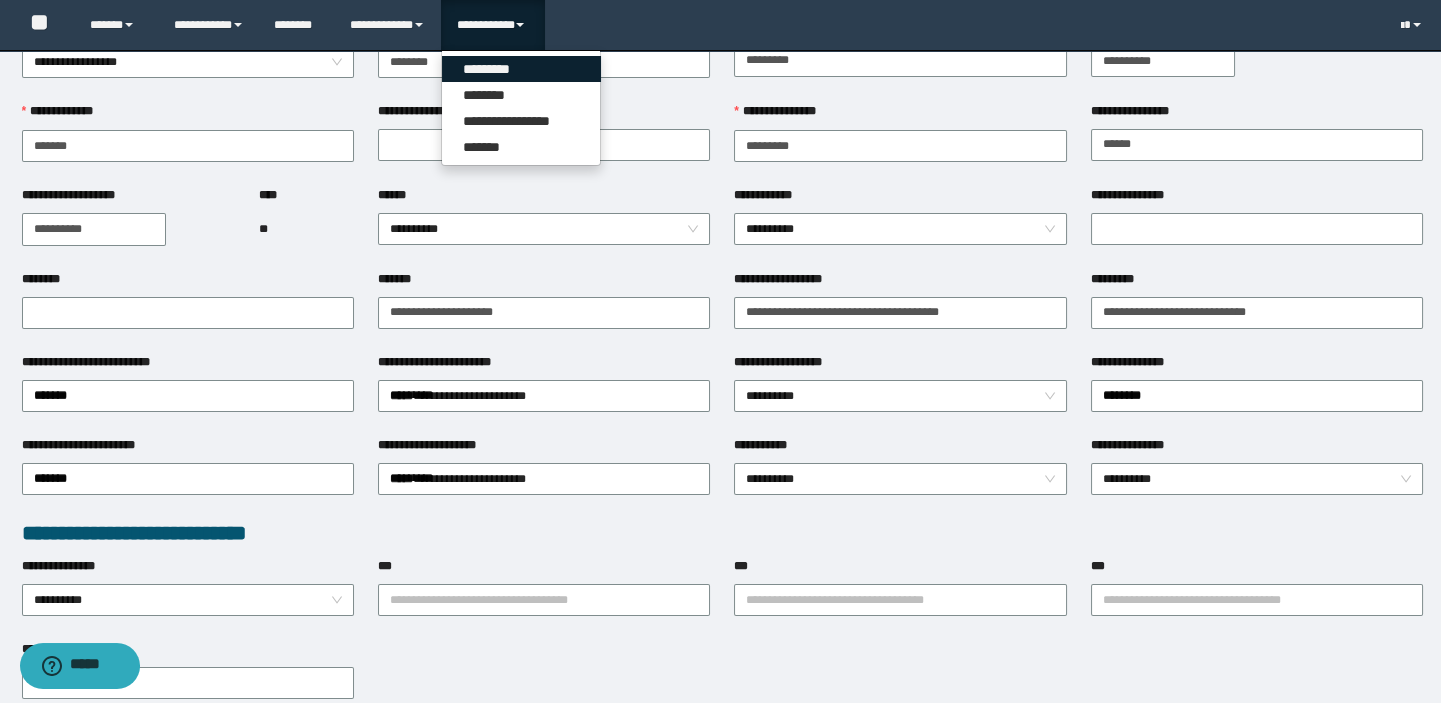 click on "*********" at bounding box center [521, 69] 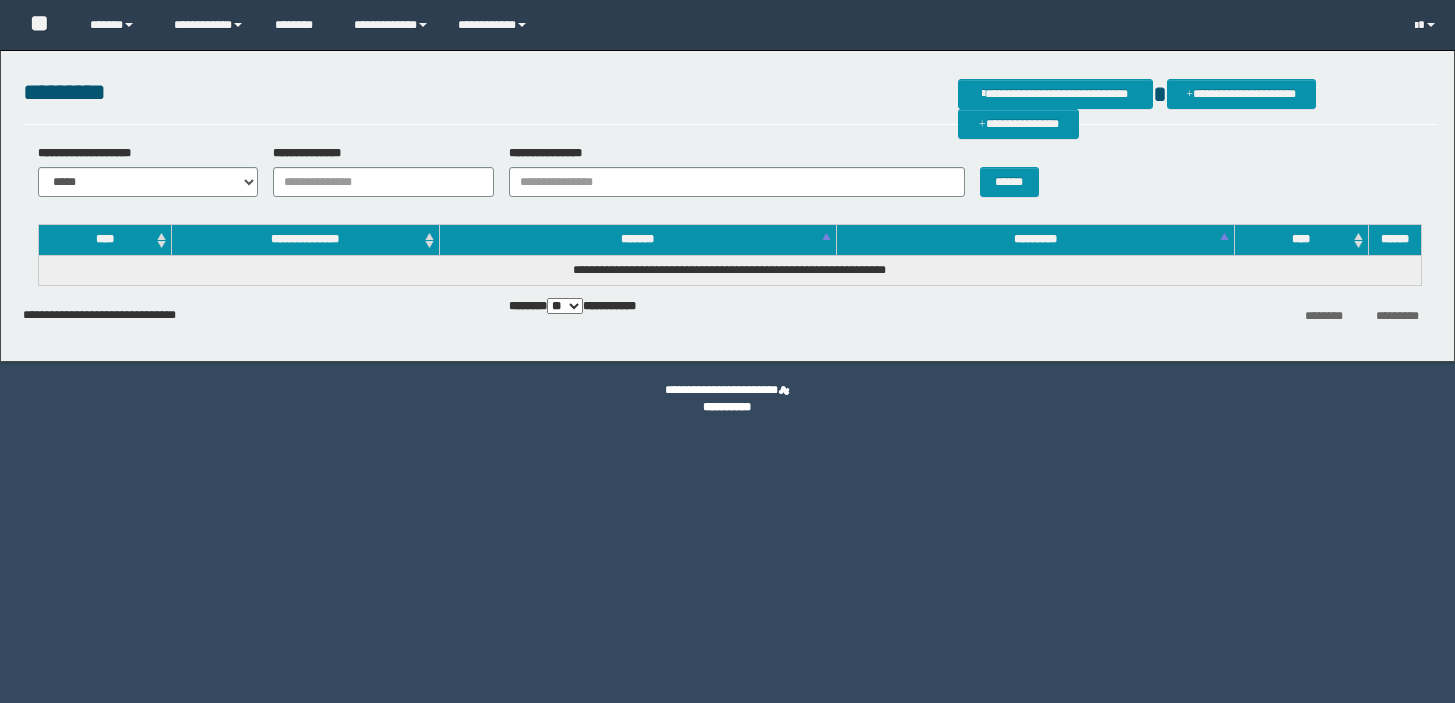 scroll, scrollTop: 0, scrollLeft: 0, axis: both 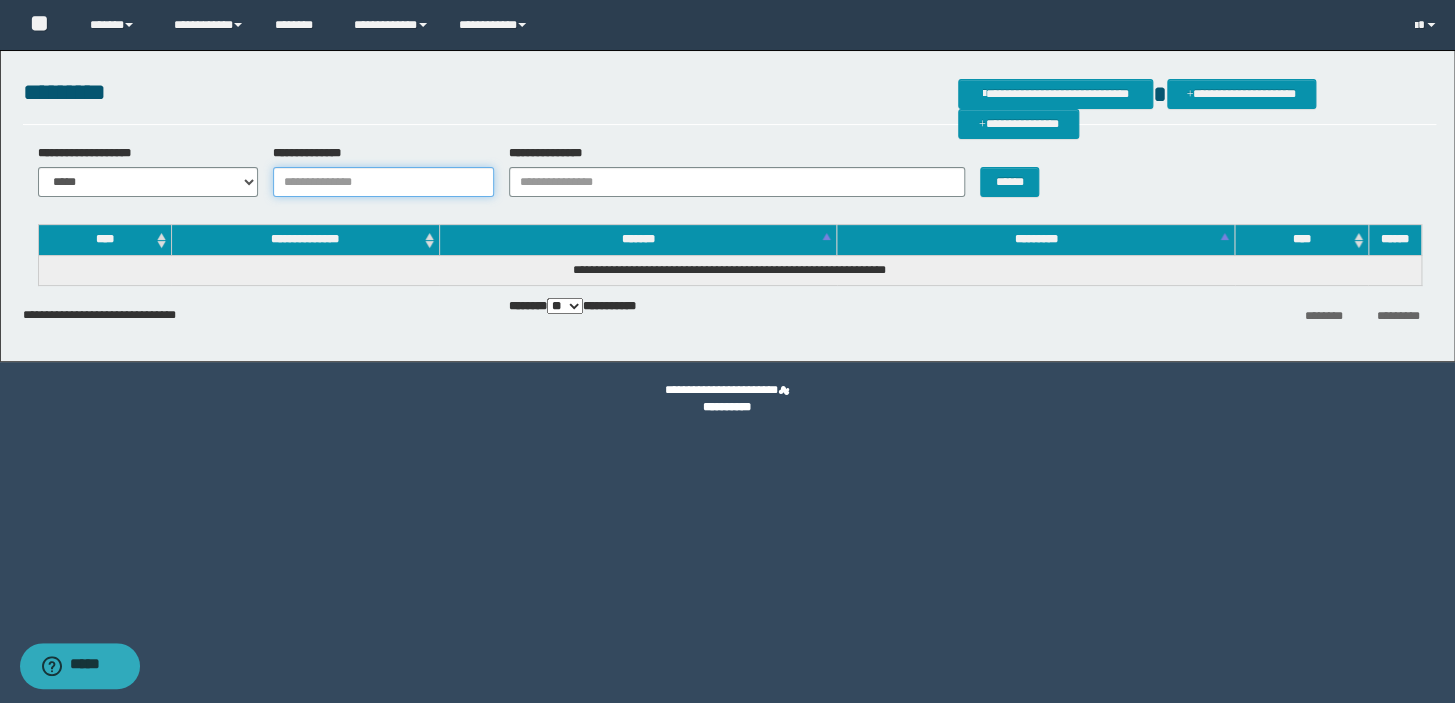 click on "**********" at bounding box center [383, 182] 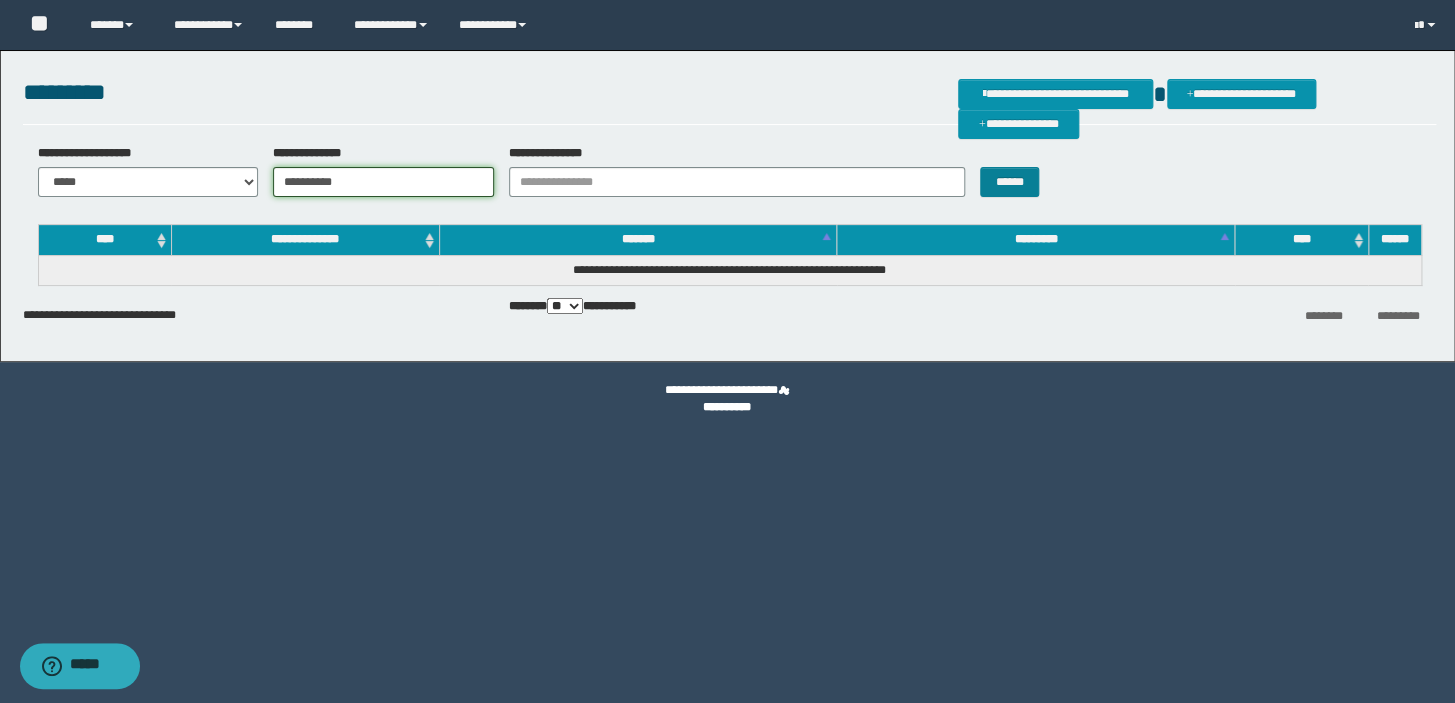 type on "**********" 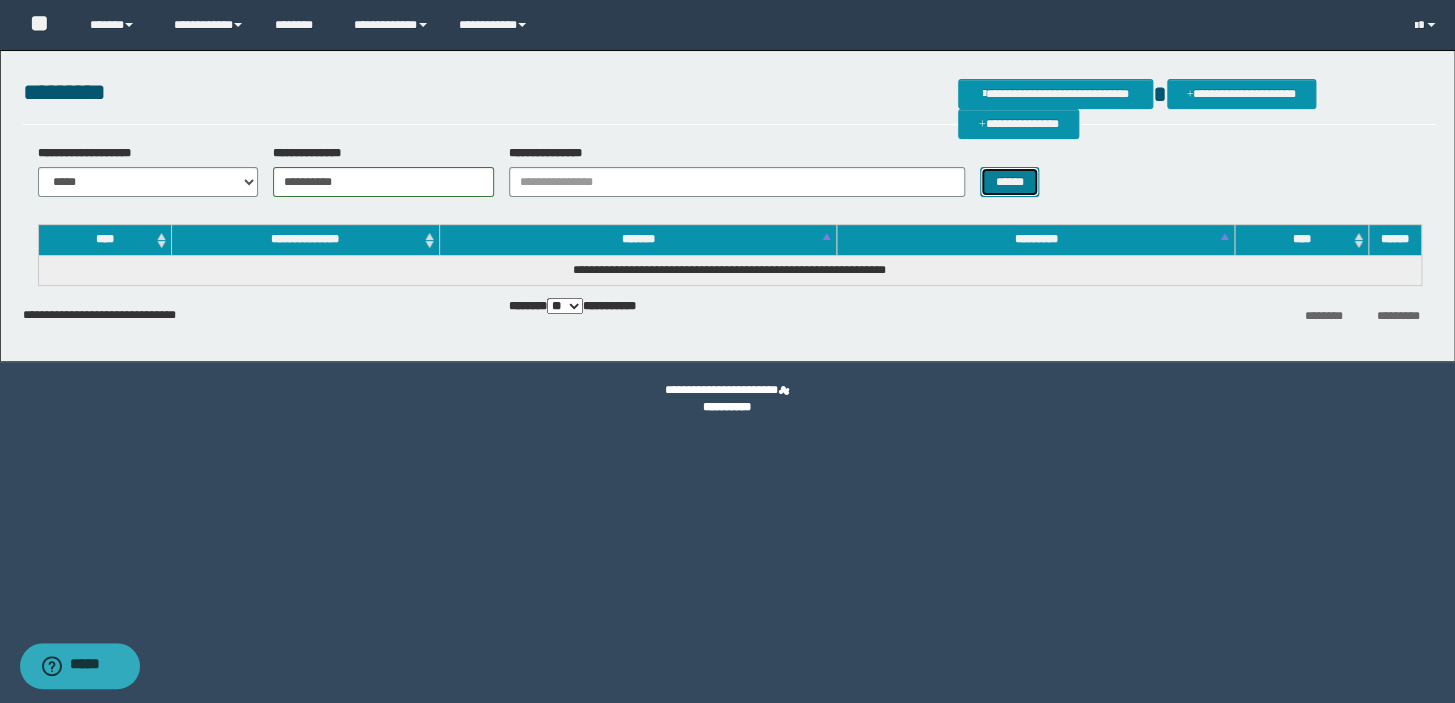 click on "******" at bounding box center [1009, 182] 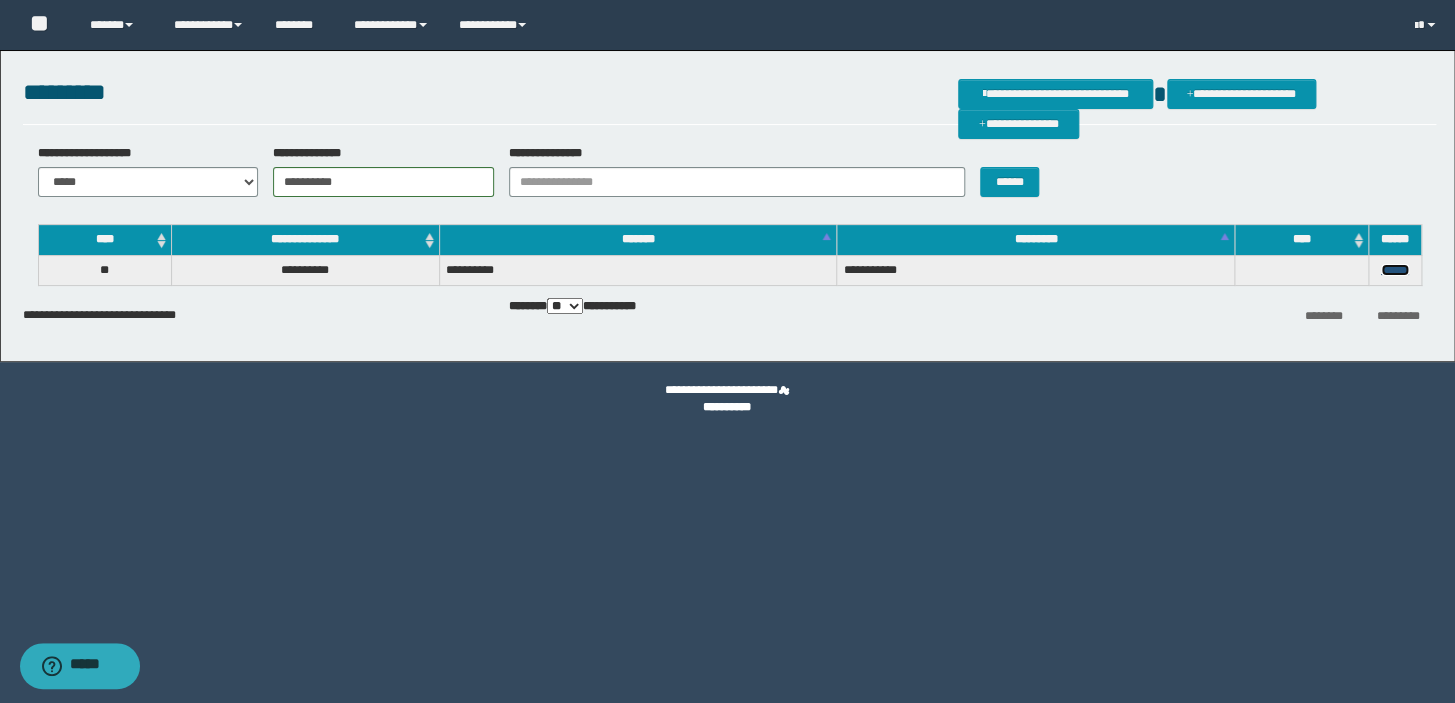 click on "******" at bounding box center [1395, 270] 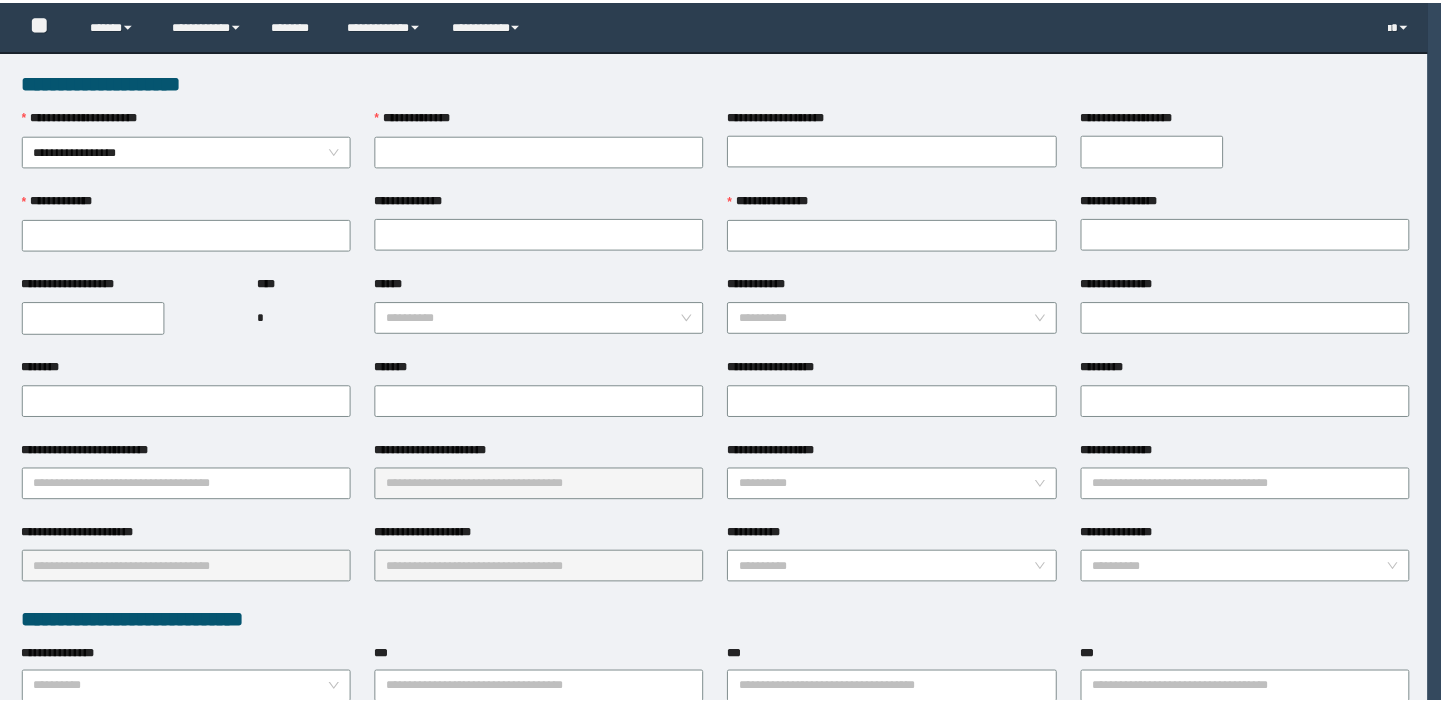 scroll, scrollTop: 0, scrollLeft: 0, axis: both 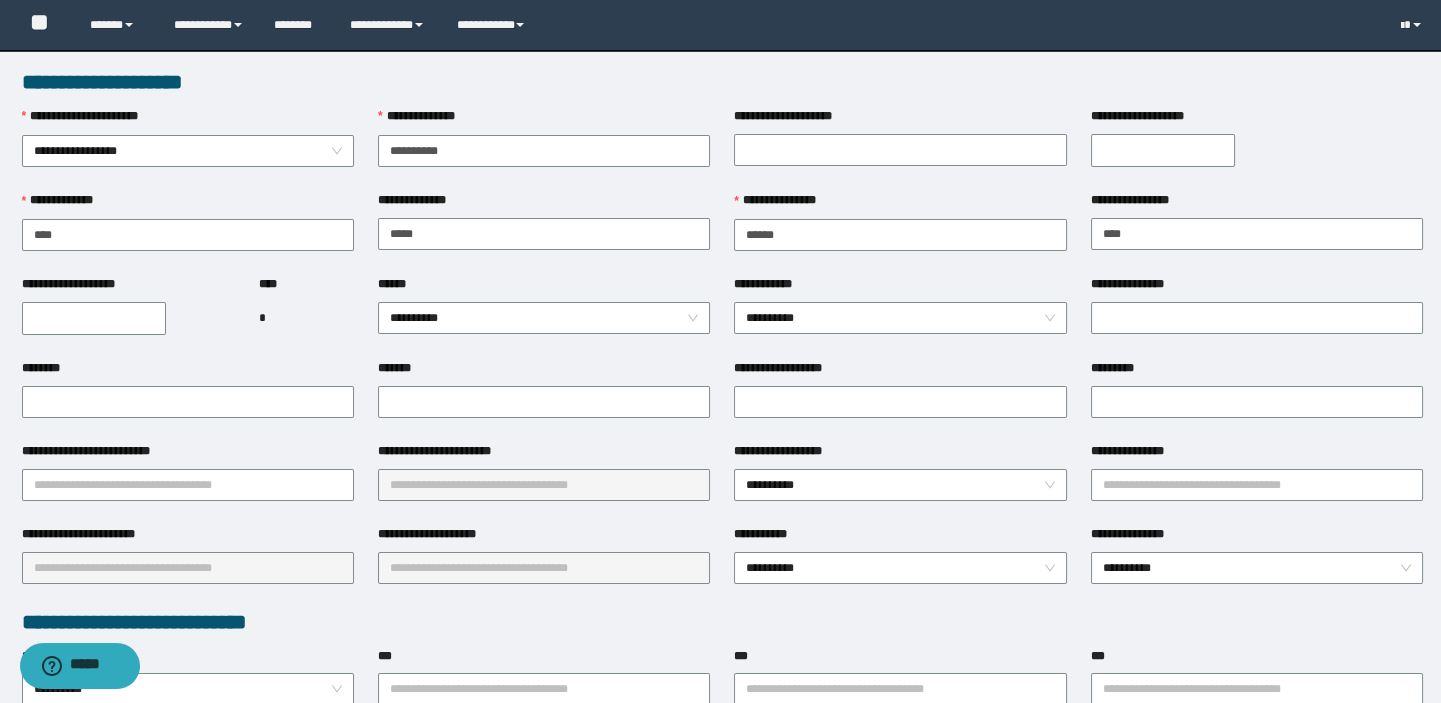 click on "**********" at bounding box center [94, 318] 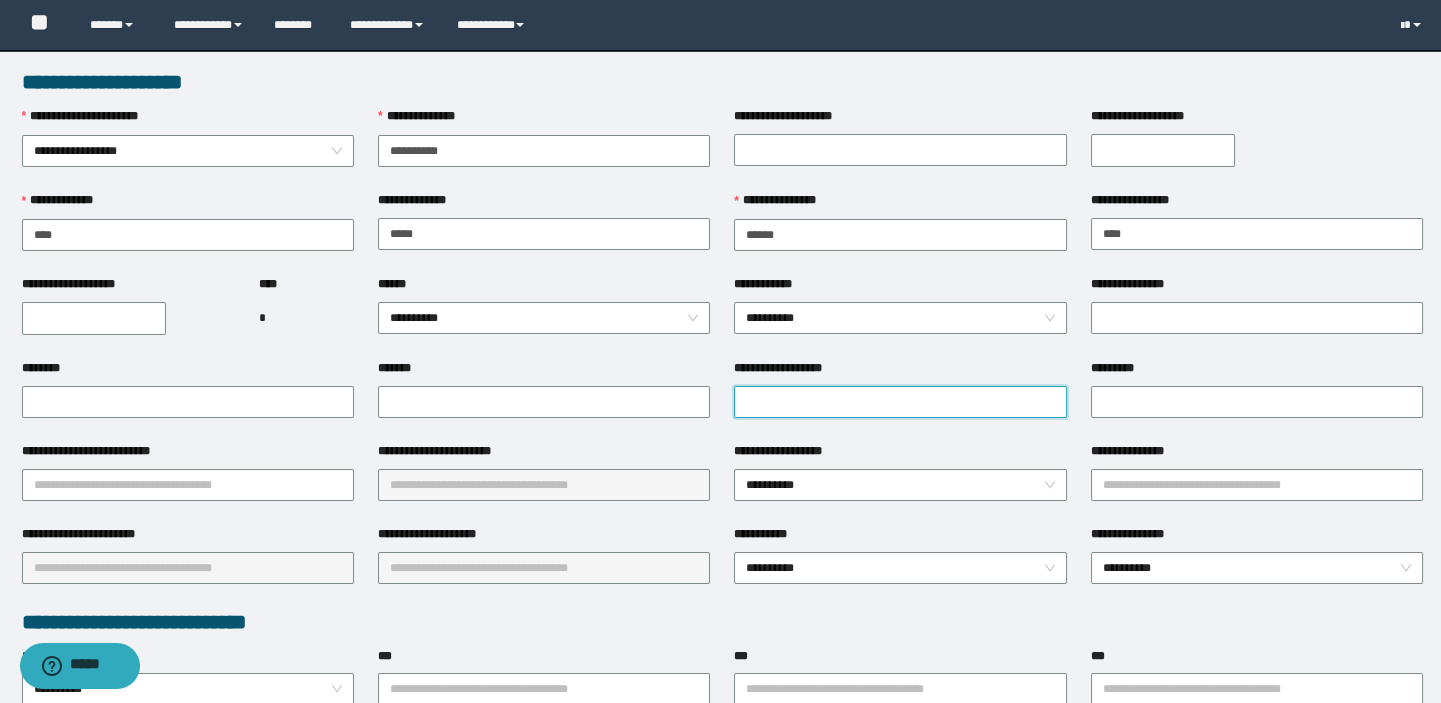 click on "**********" at bounding box center (900, 402) 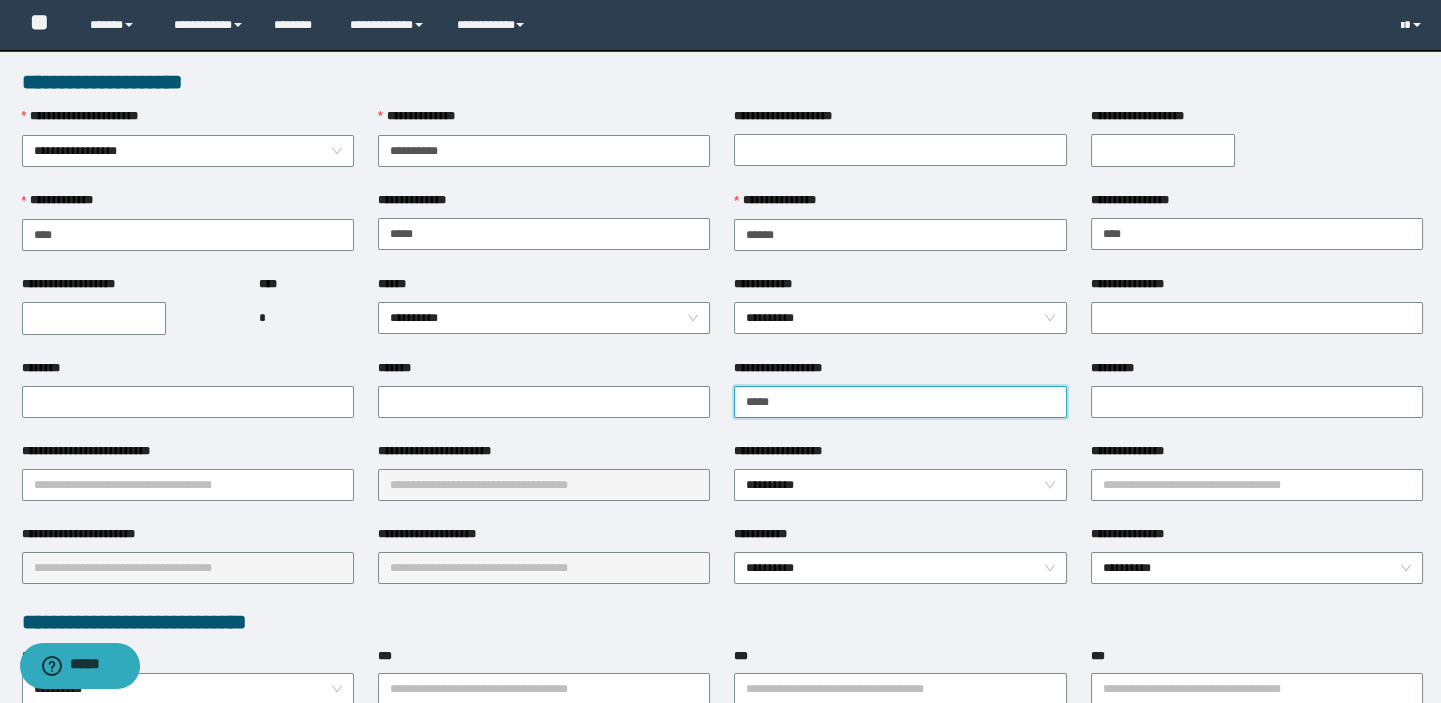 type on "**********" 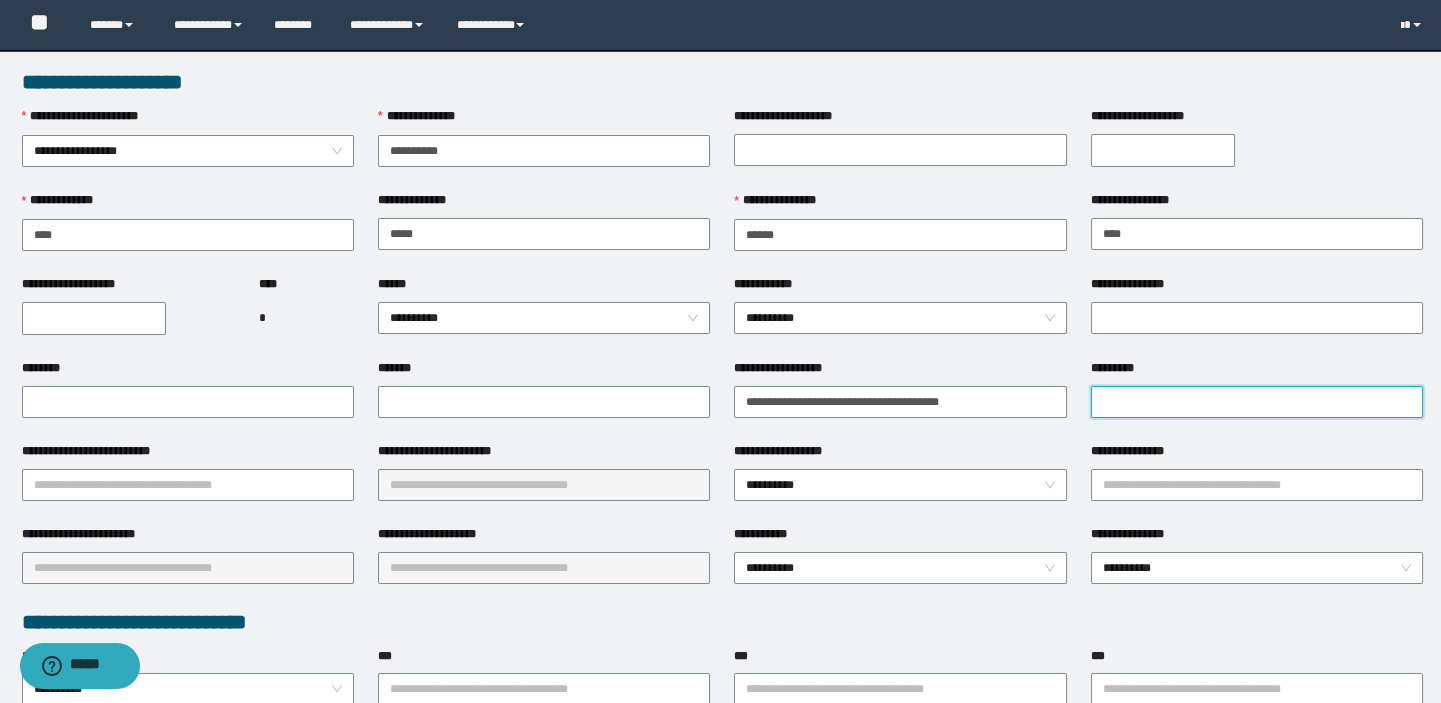 click on "*********" at bounding box center [1257, 402] 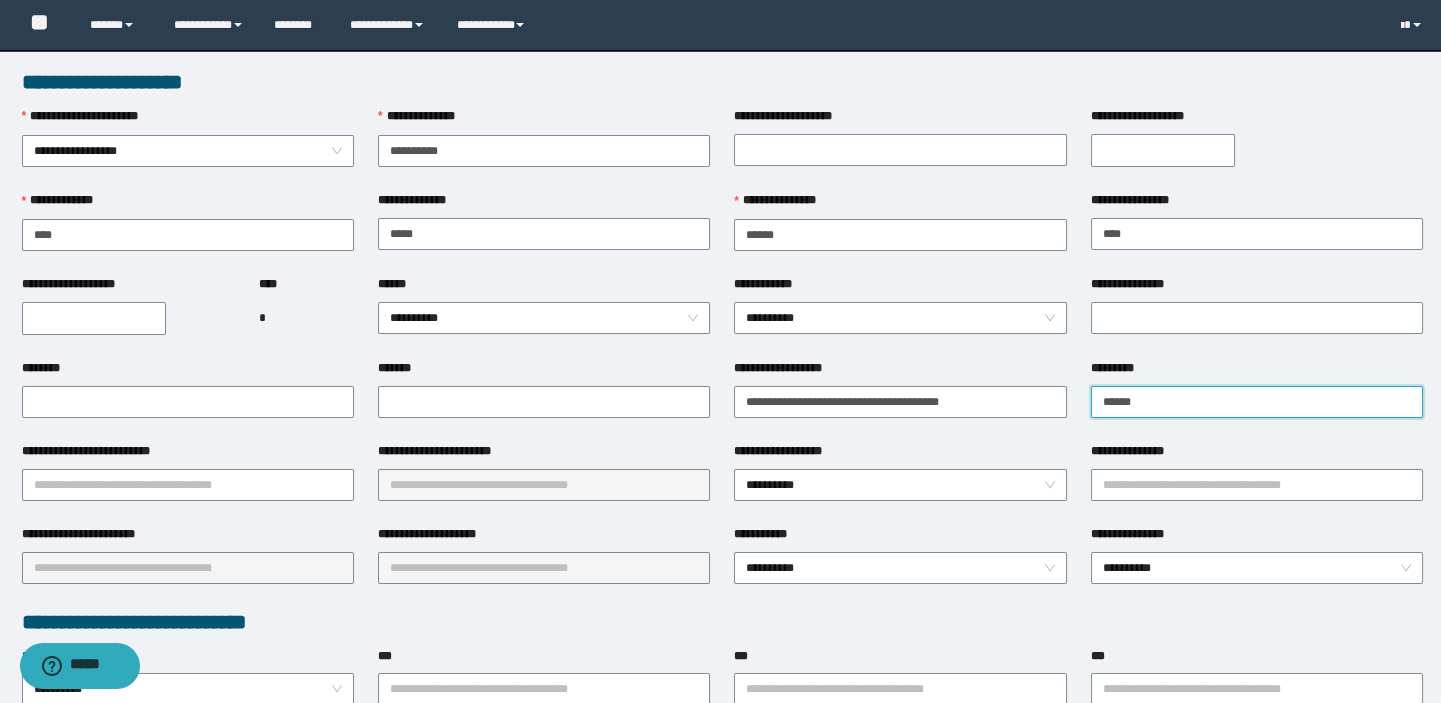 type on "**********" 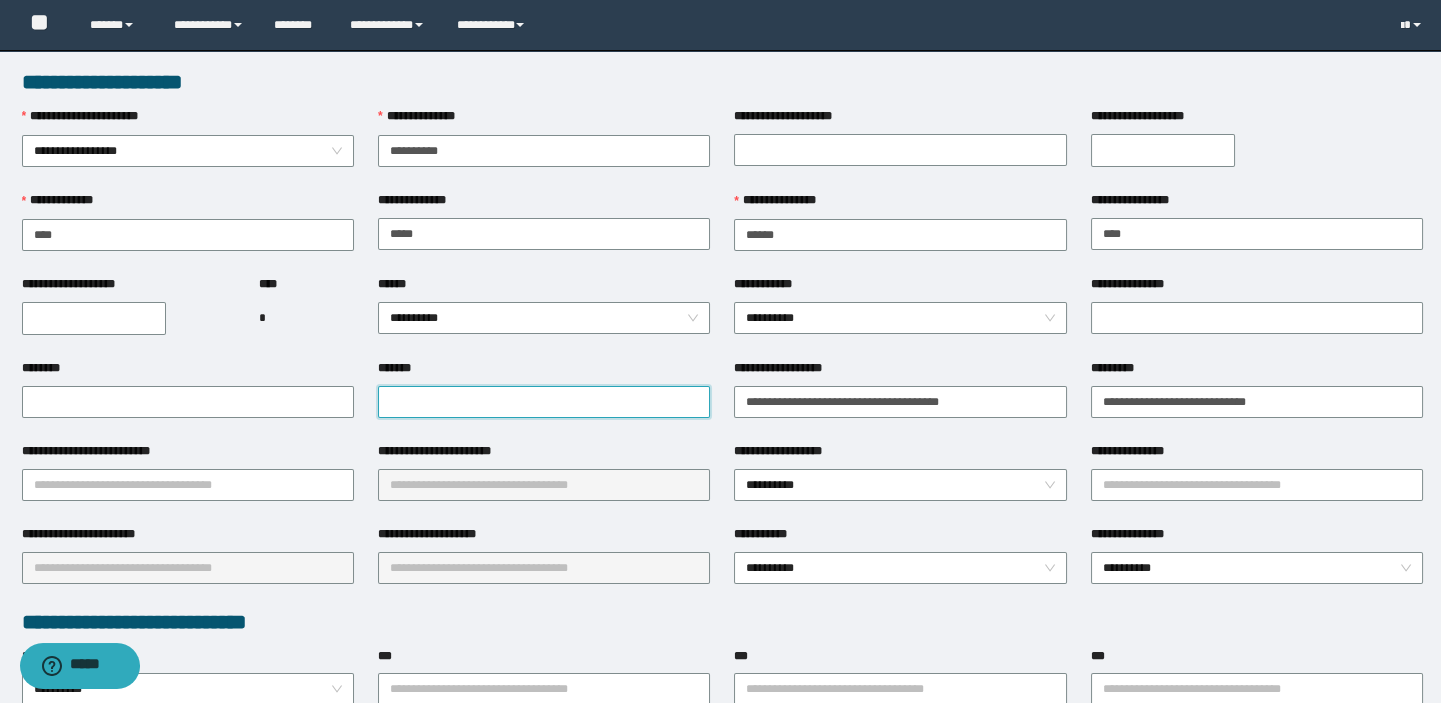 click on "*******" at bounding box center (544, 402) 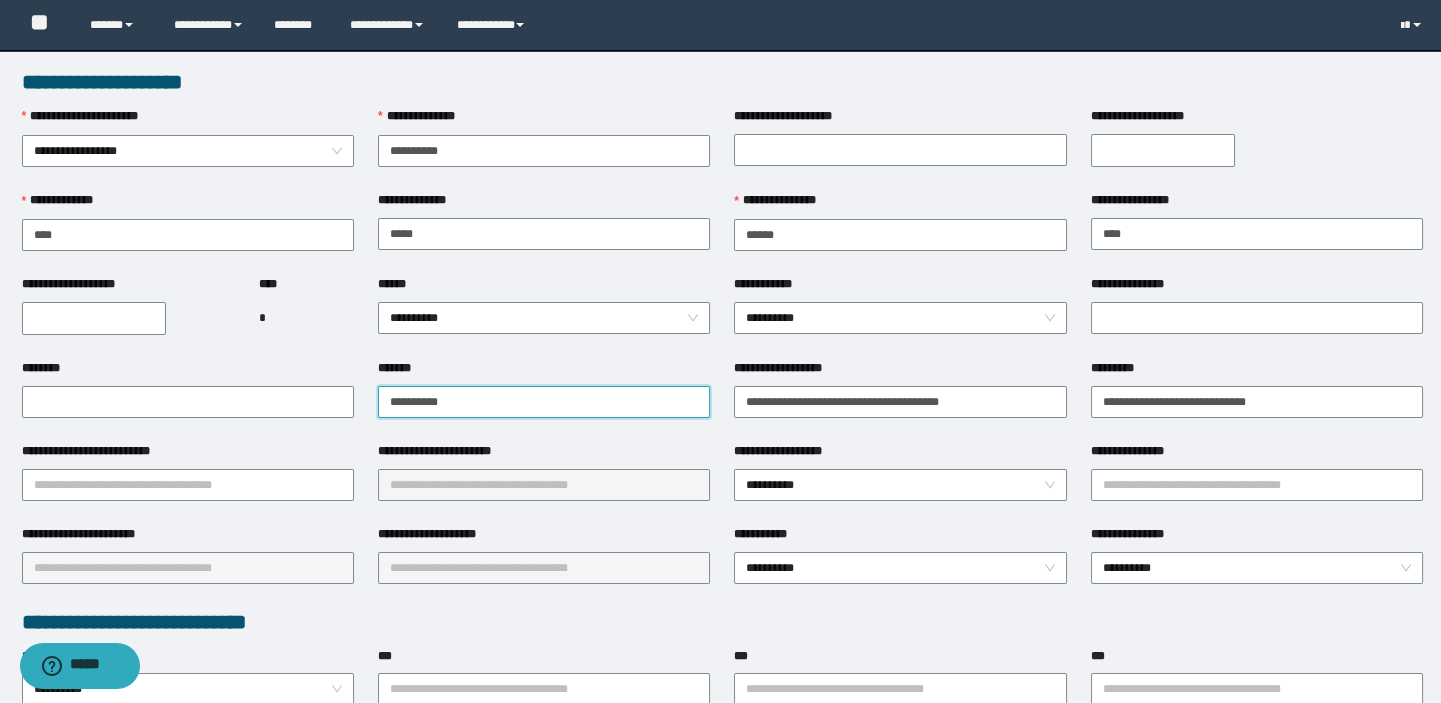 type on "**********" 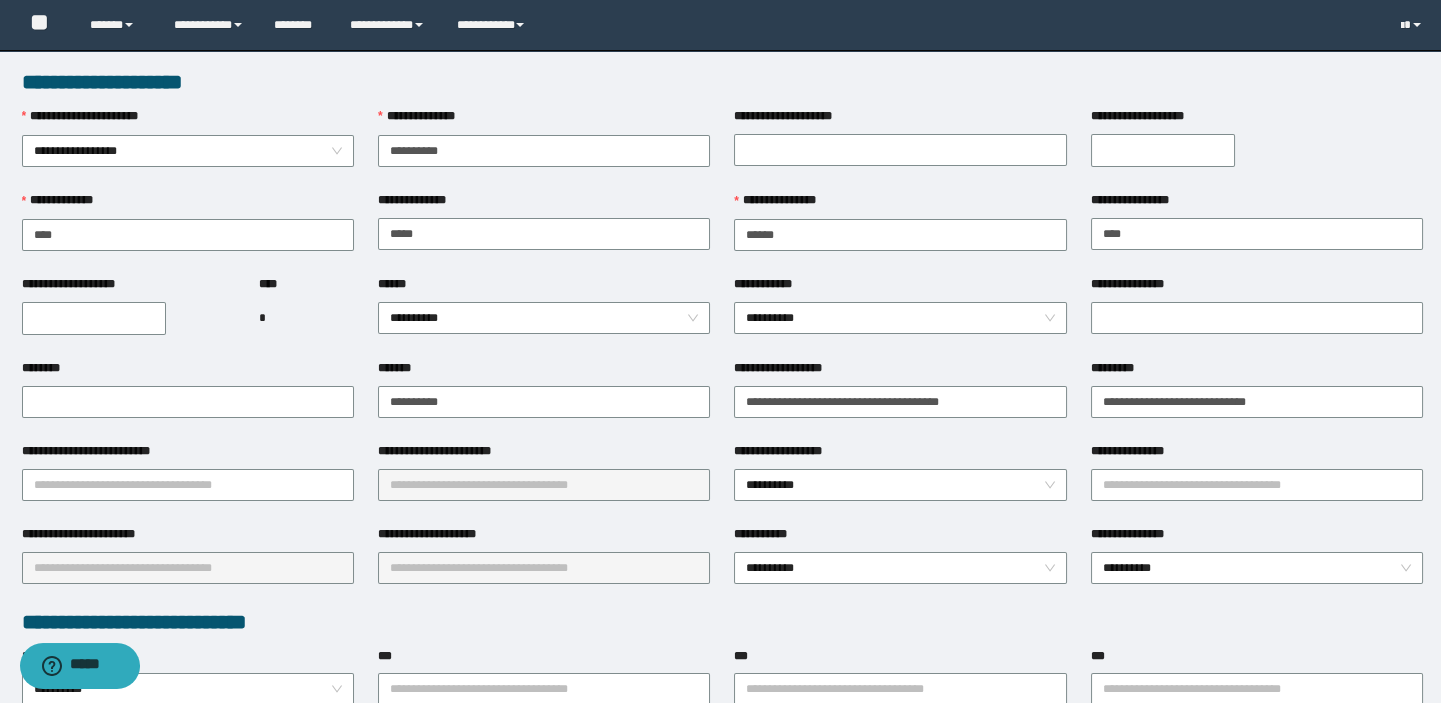 click on "**********" at bounding box center [94, 318] 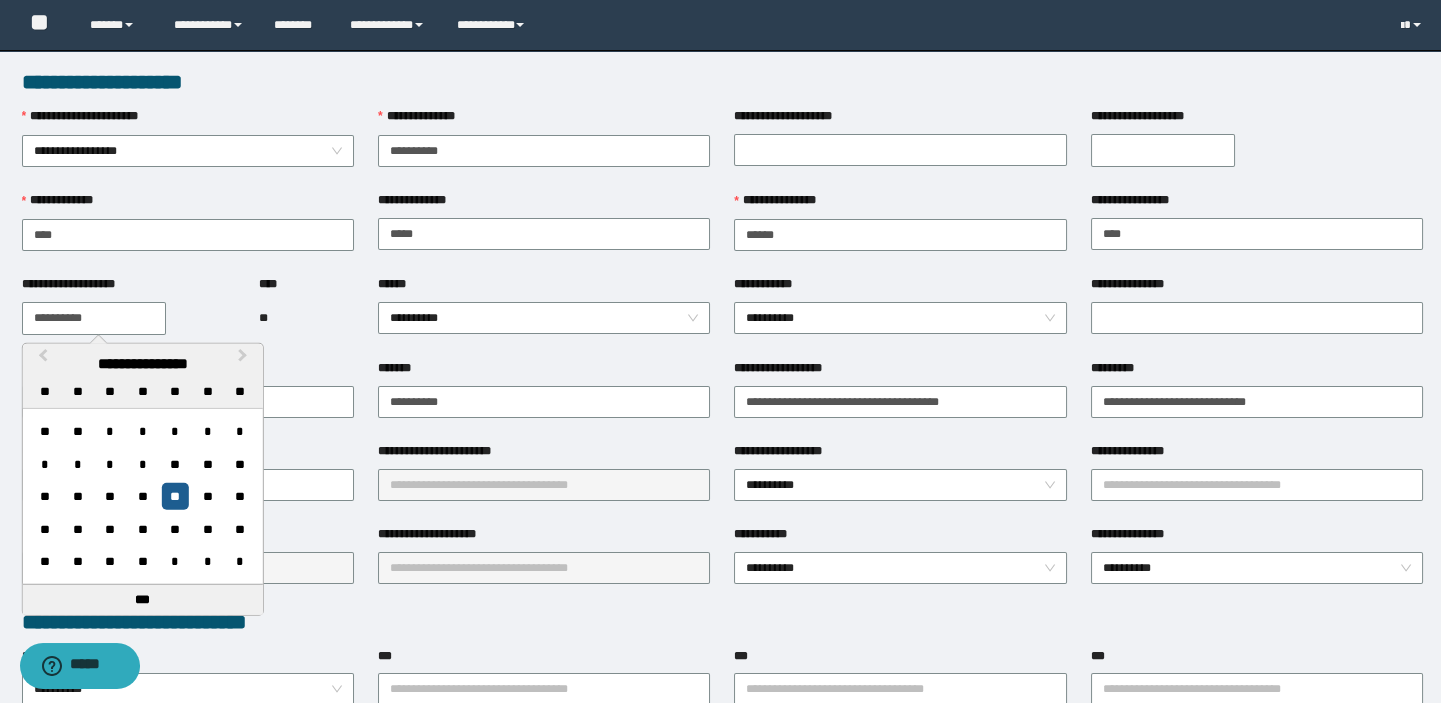 type on "**********" 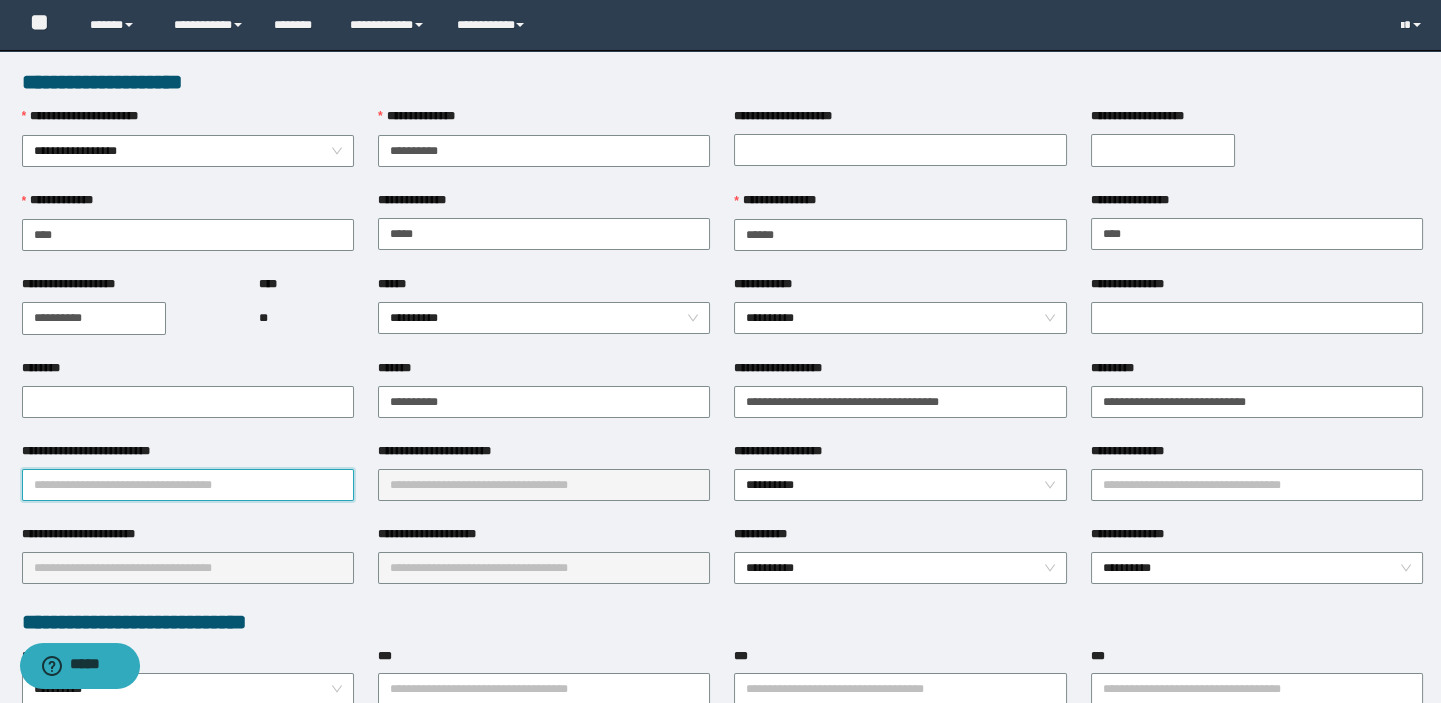 click on "**********" at bounding box center (188, 485) 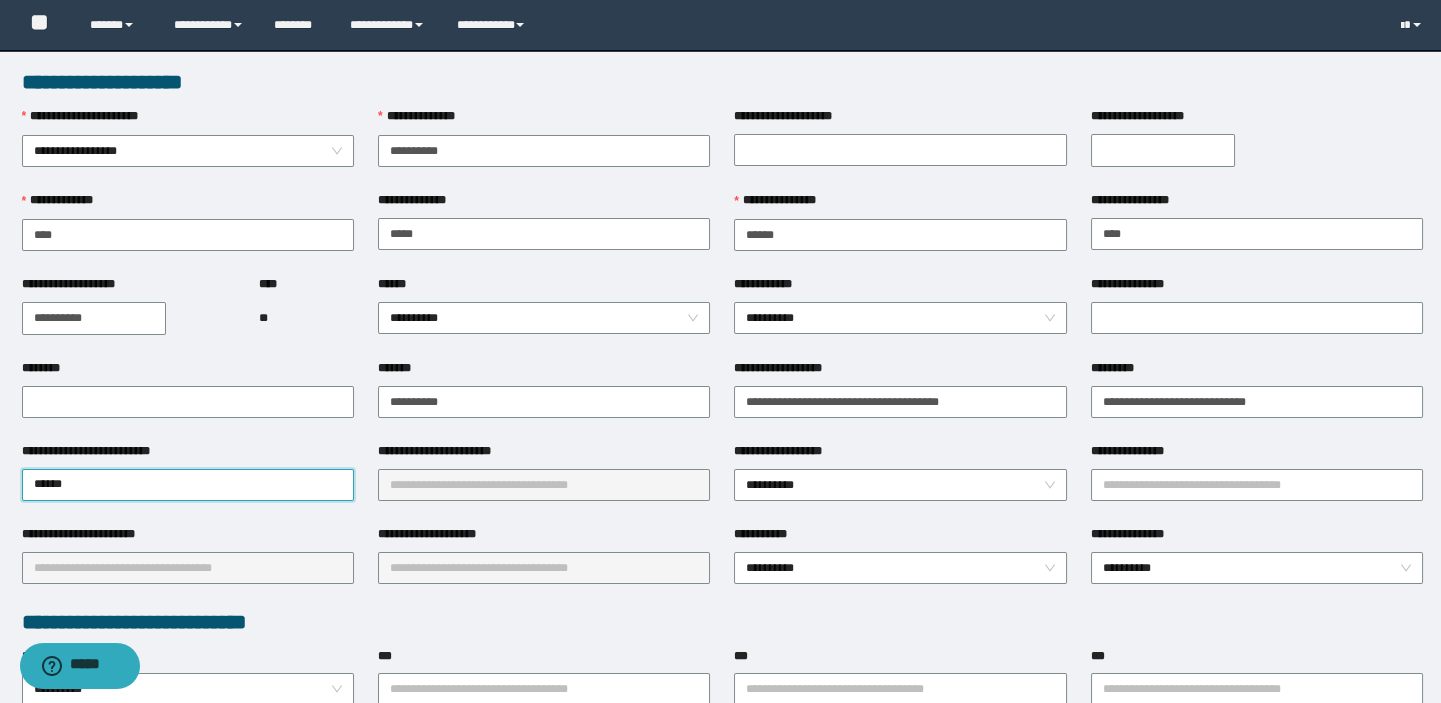 type on "*******" 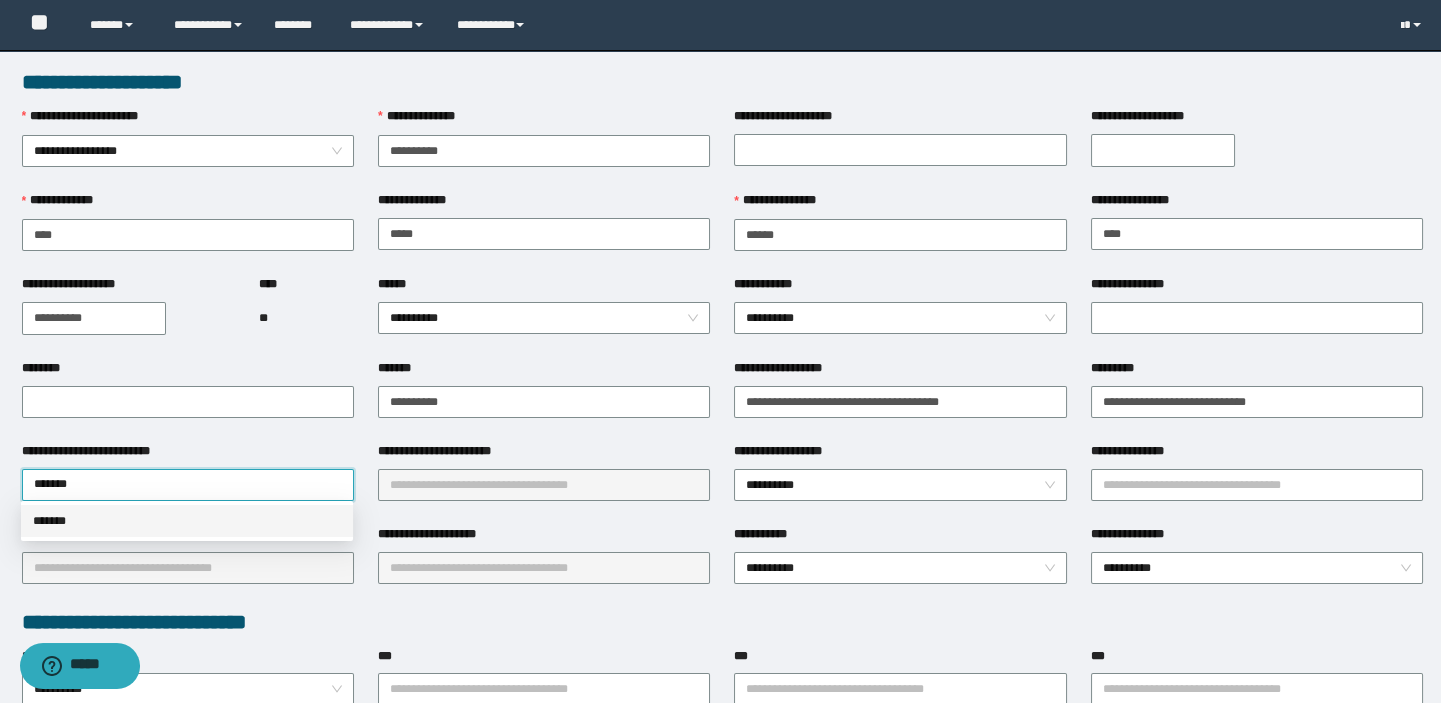 click on "*******" at bounding box center [187, 521] 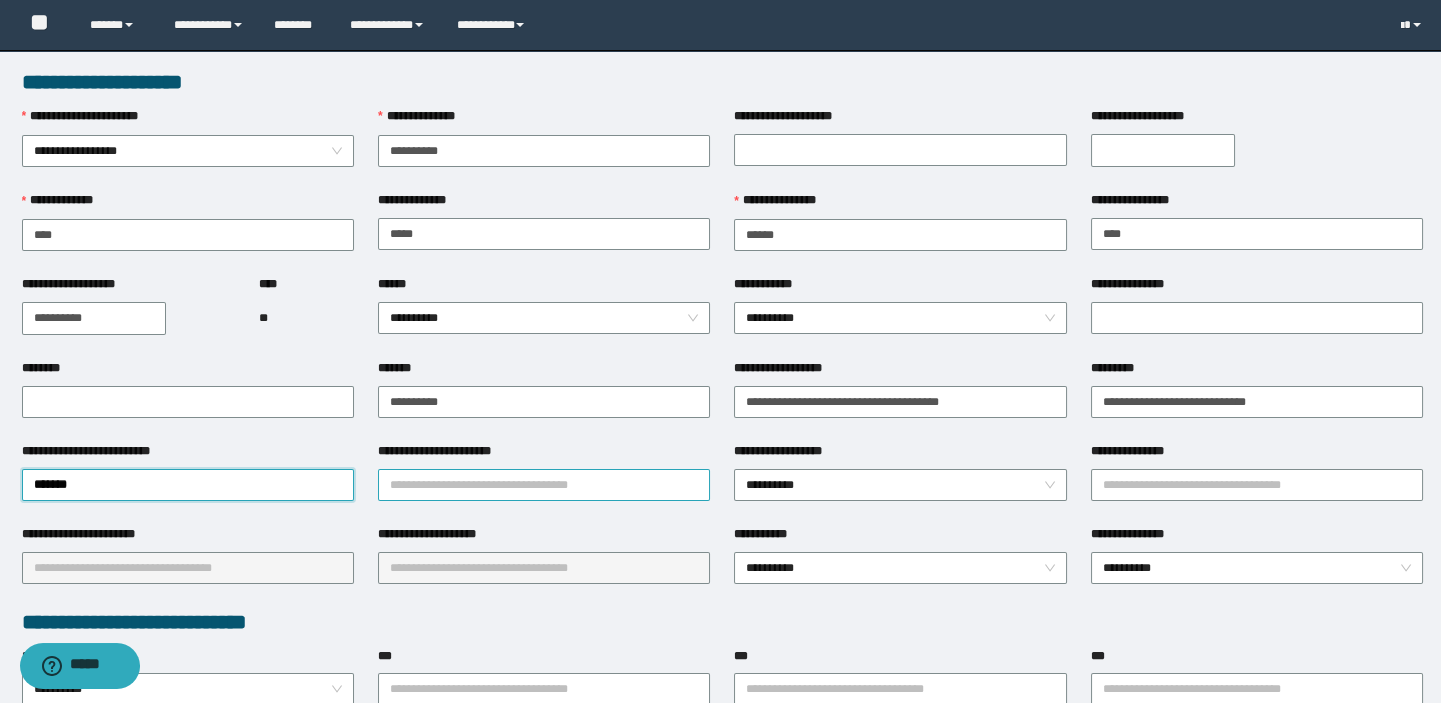click on "**********" at bounding box center [544, 485] 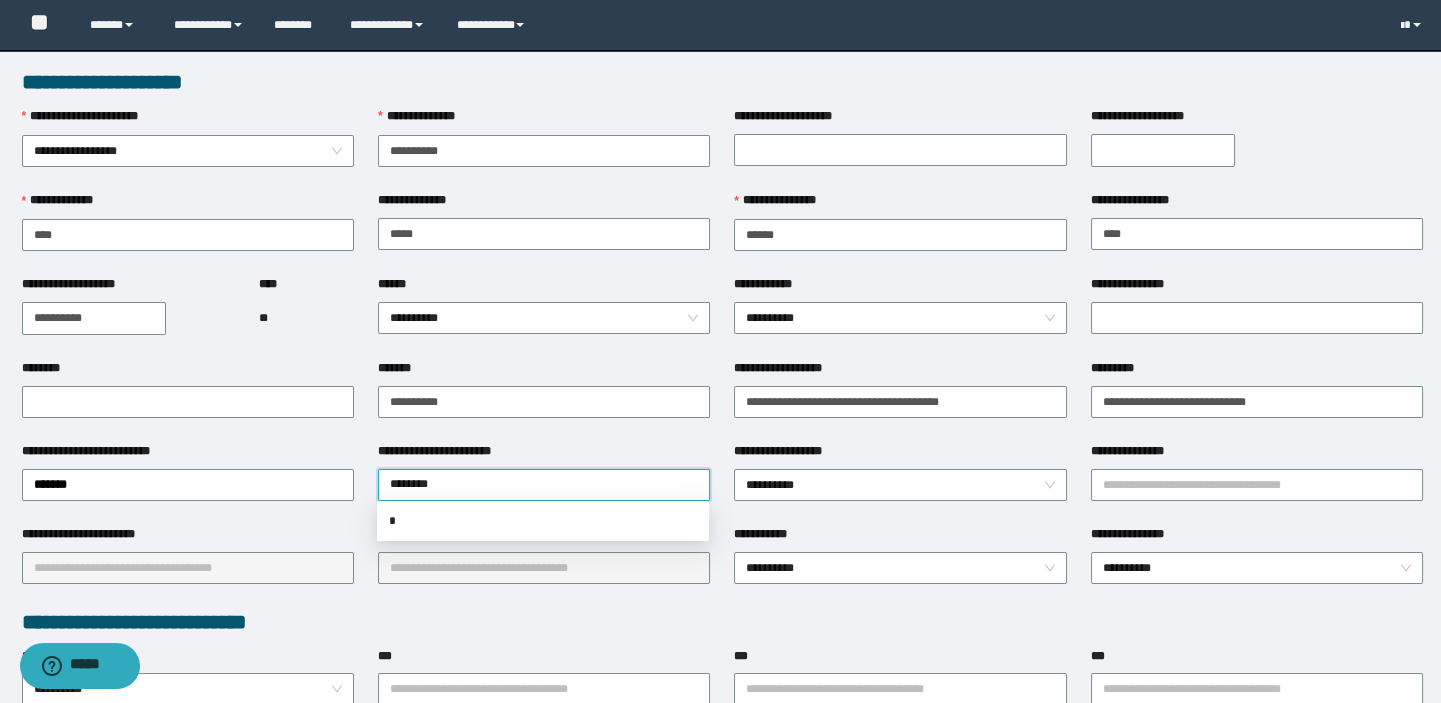 type on "*********" 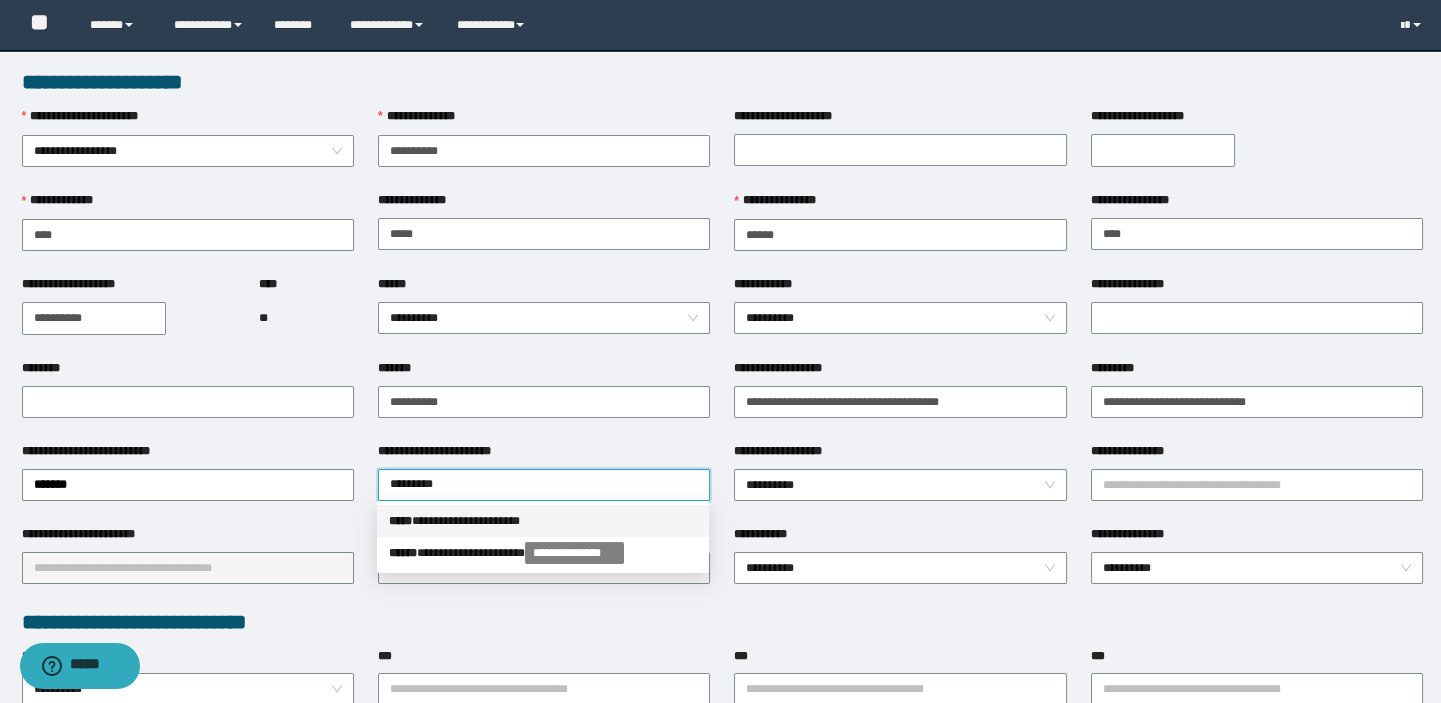 click on "**********" at bounding box center (543, 521) 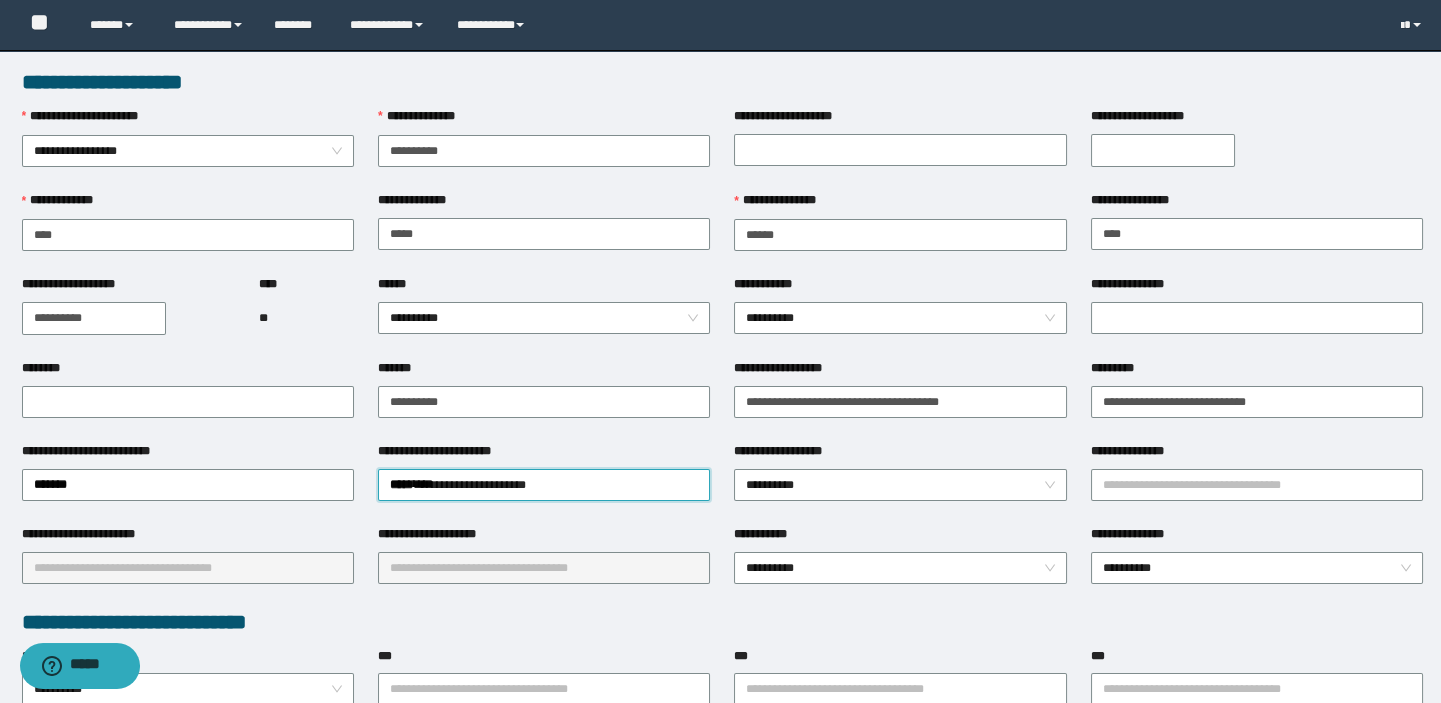 click on "**********" at bounding box center (900, 149) 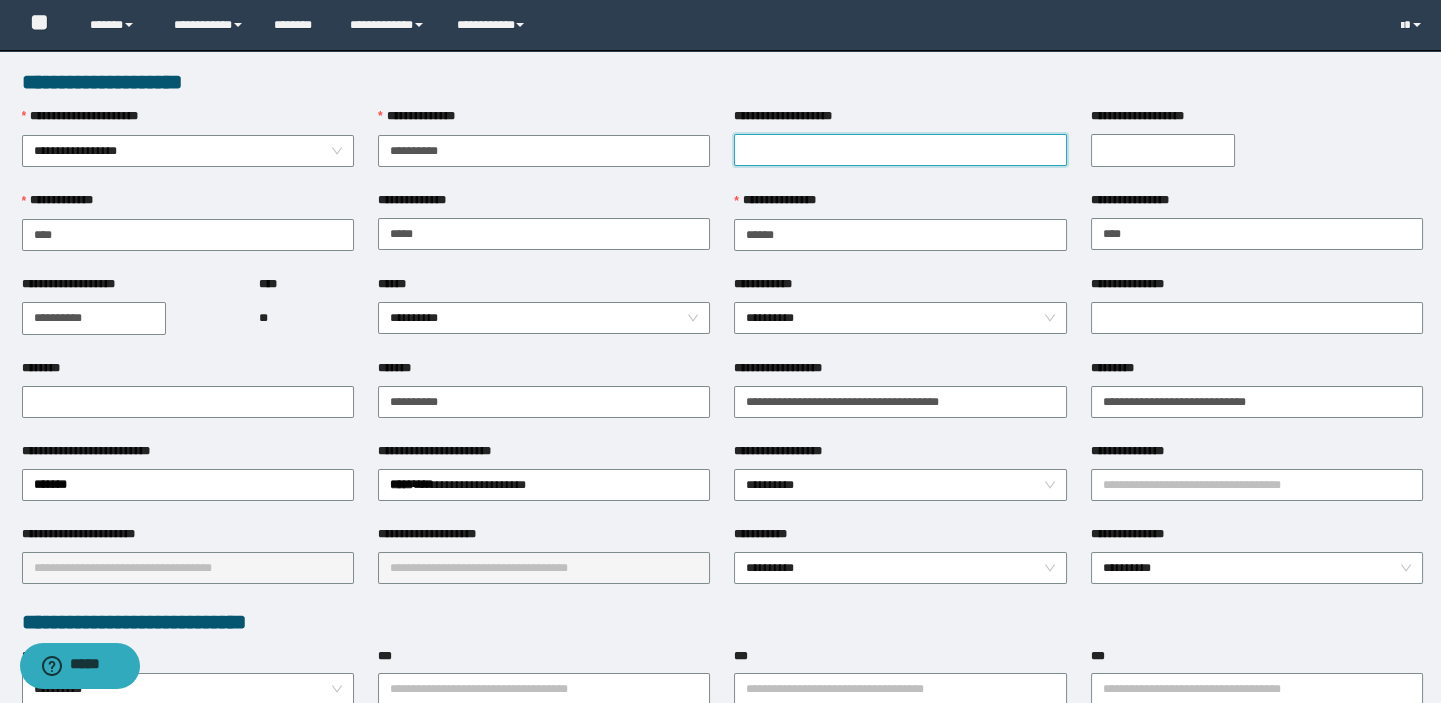 click on "**********" at bounding box center (900, 150) 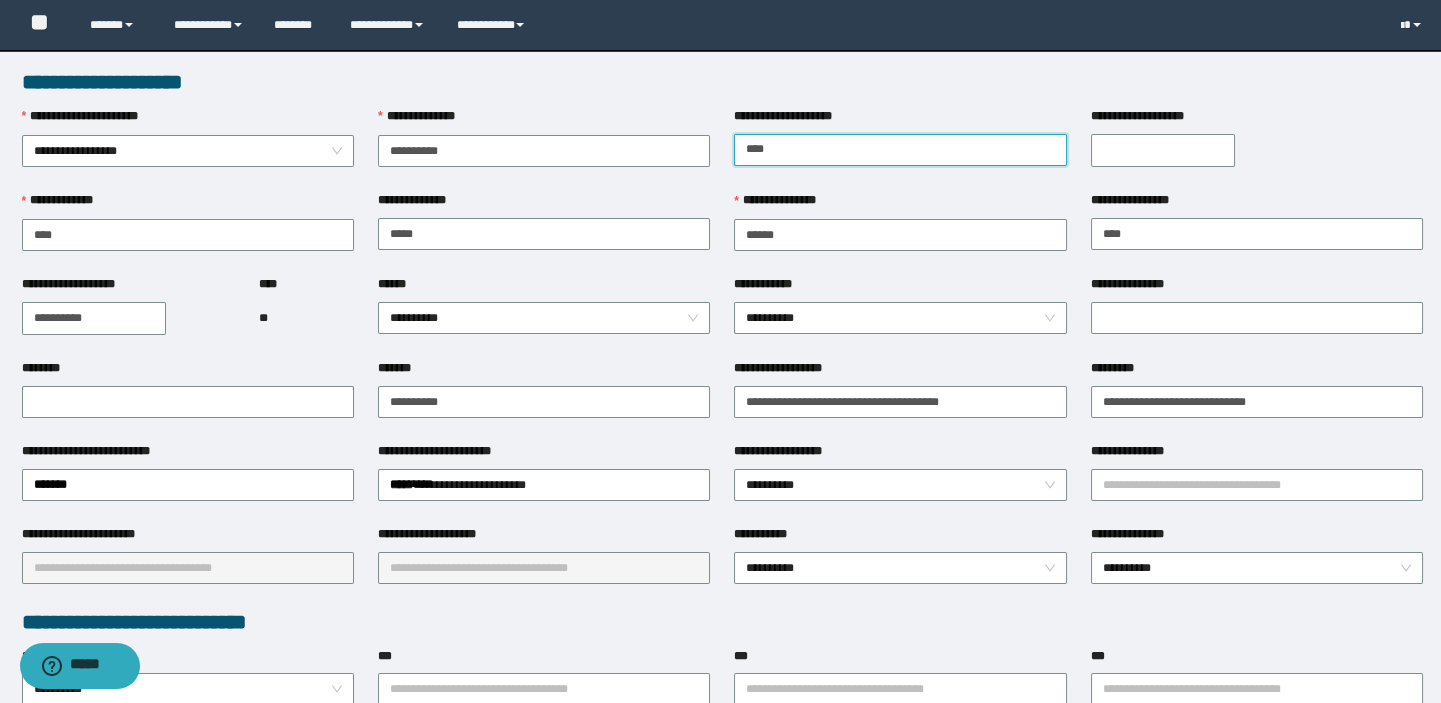 type on "****" 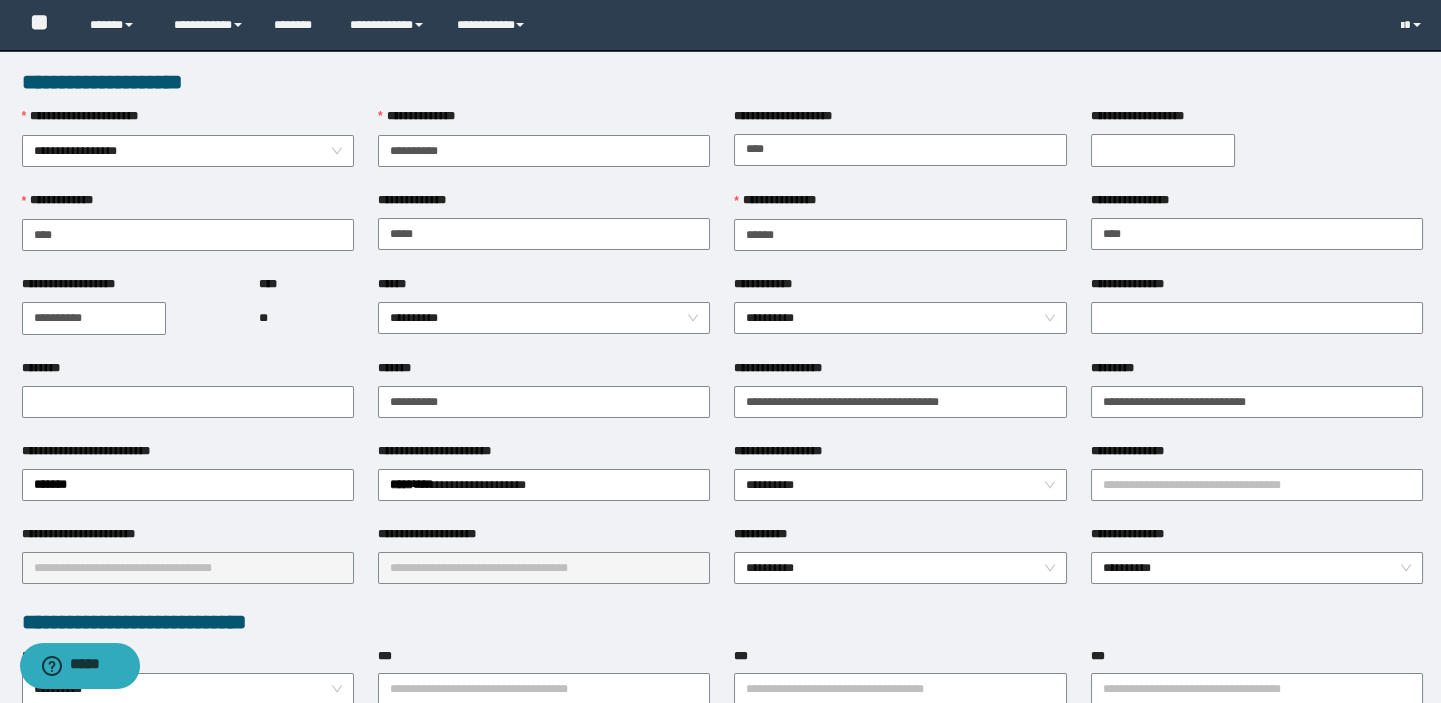 click on "**********" at bounding box center (1163, 150) 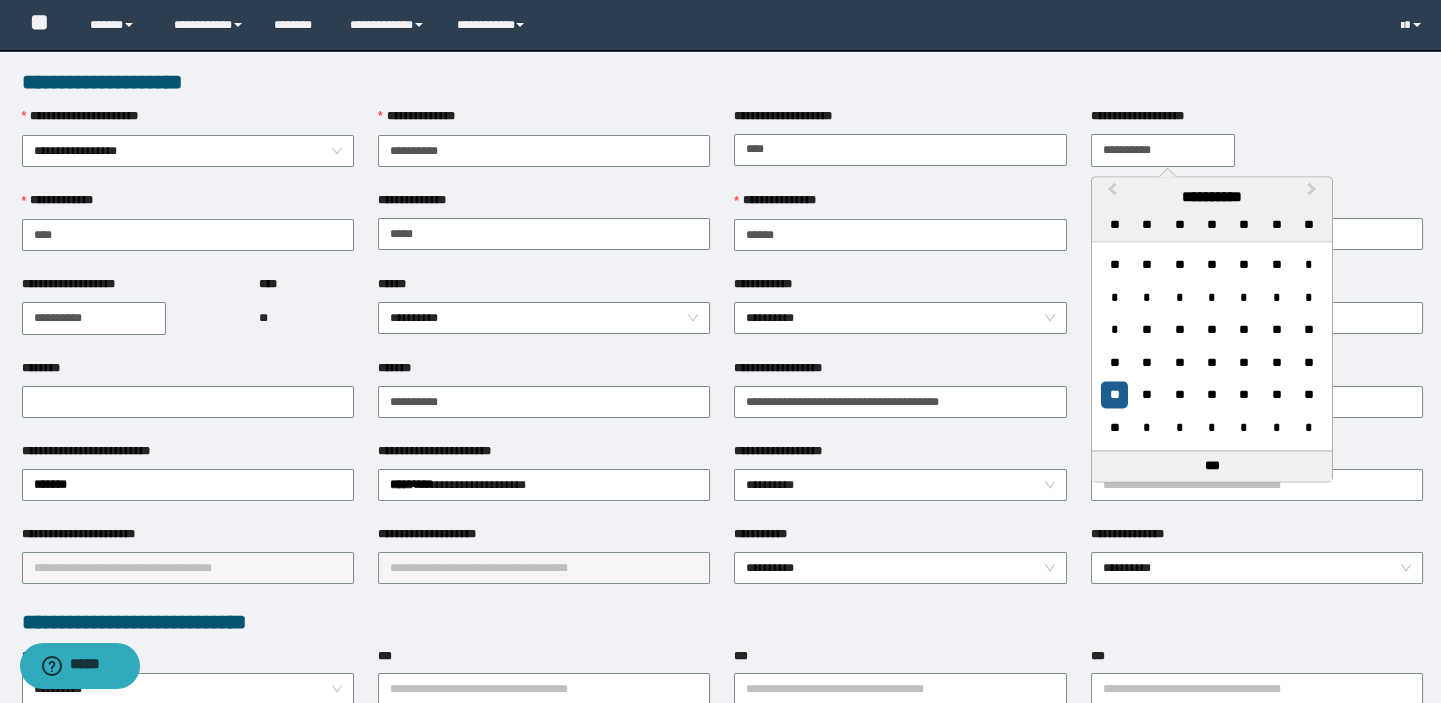 type on "**********" 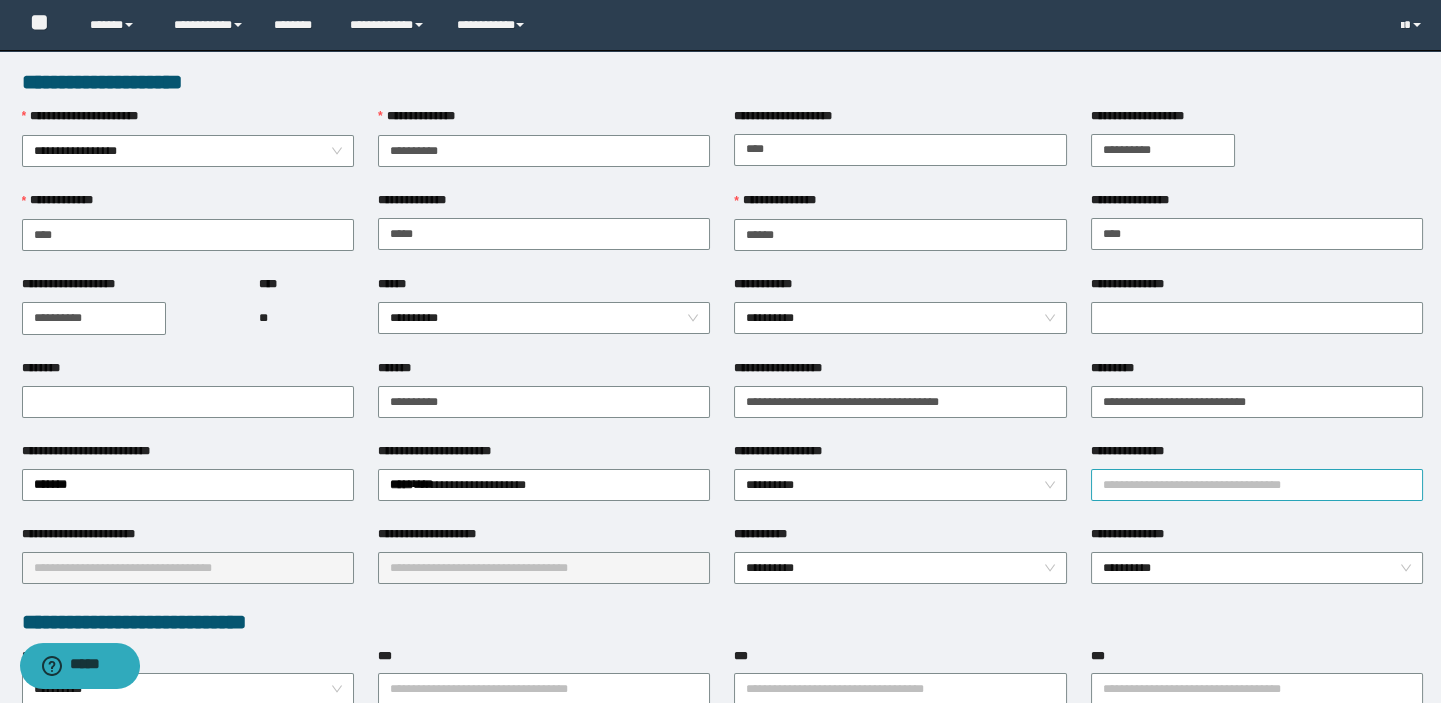 click on "**********" at bounding box center (1257, 485) 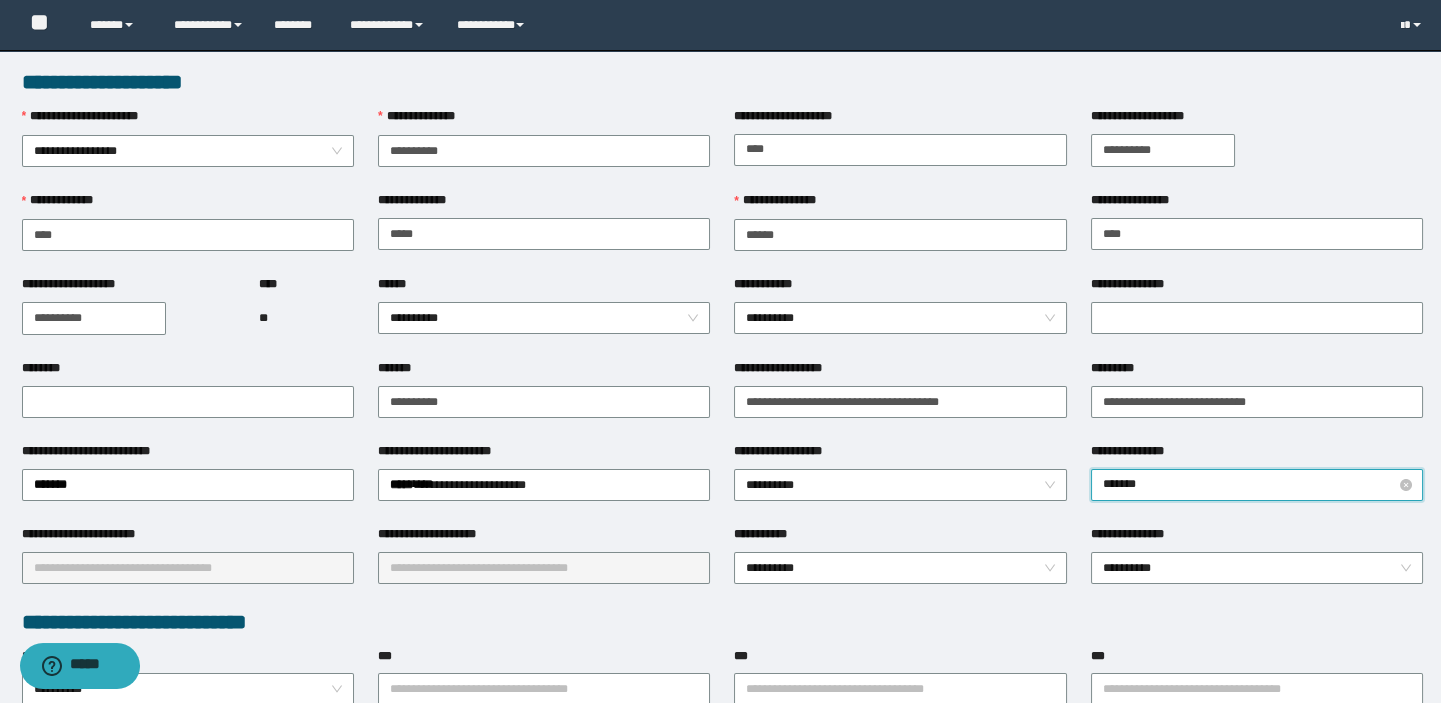 type on "********" 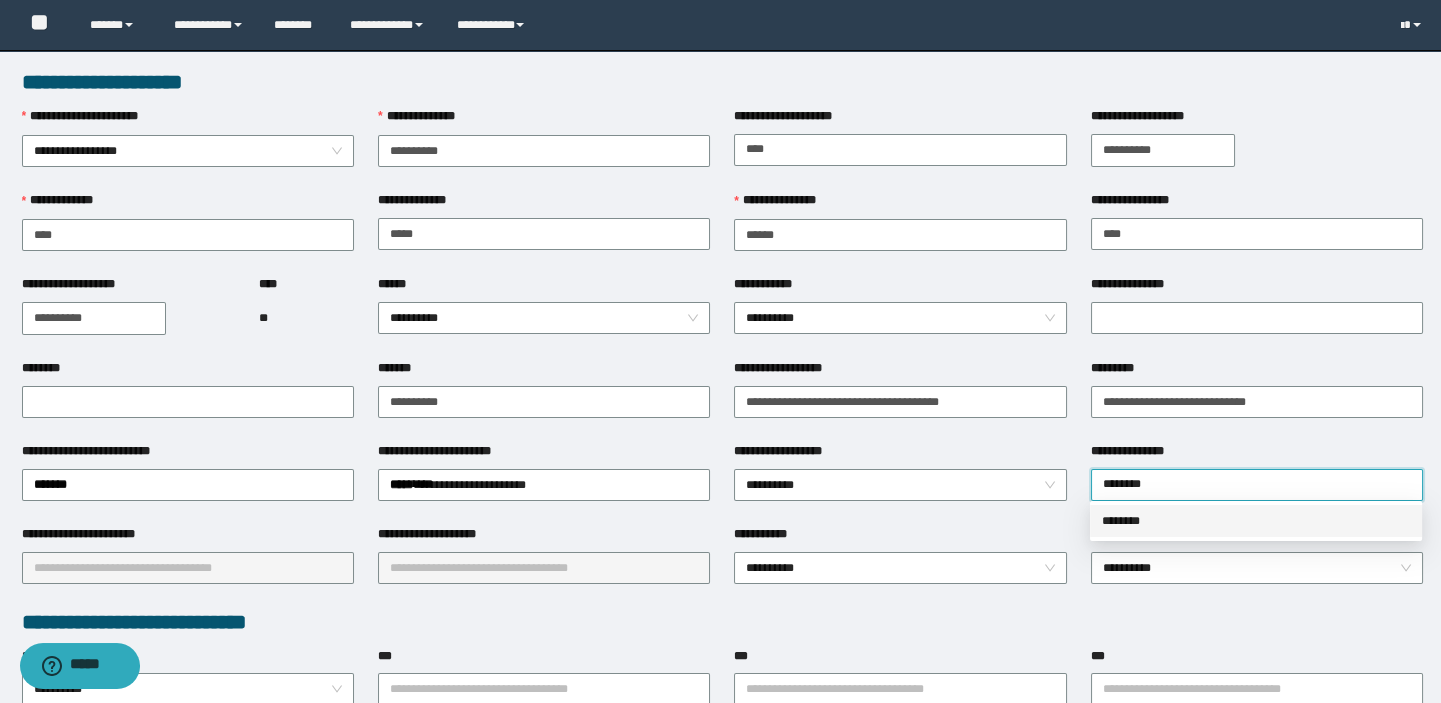 click on "********" at bounding box center [1256, 521] 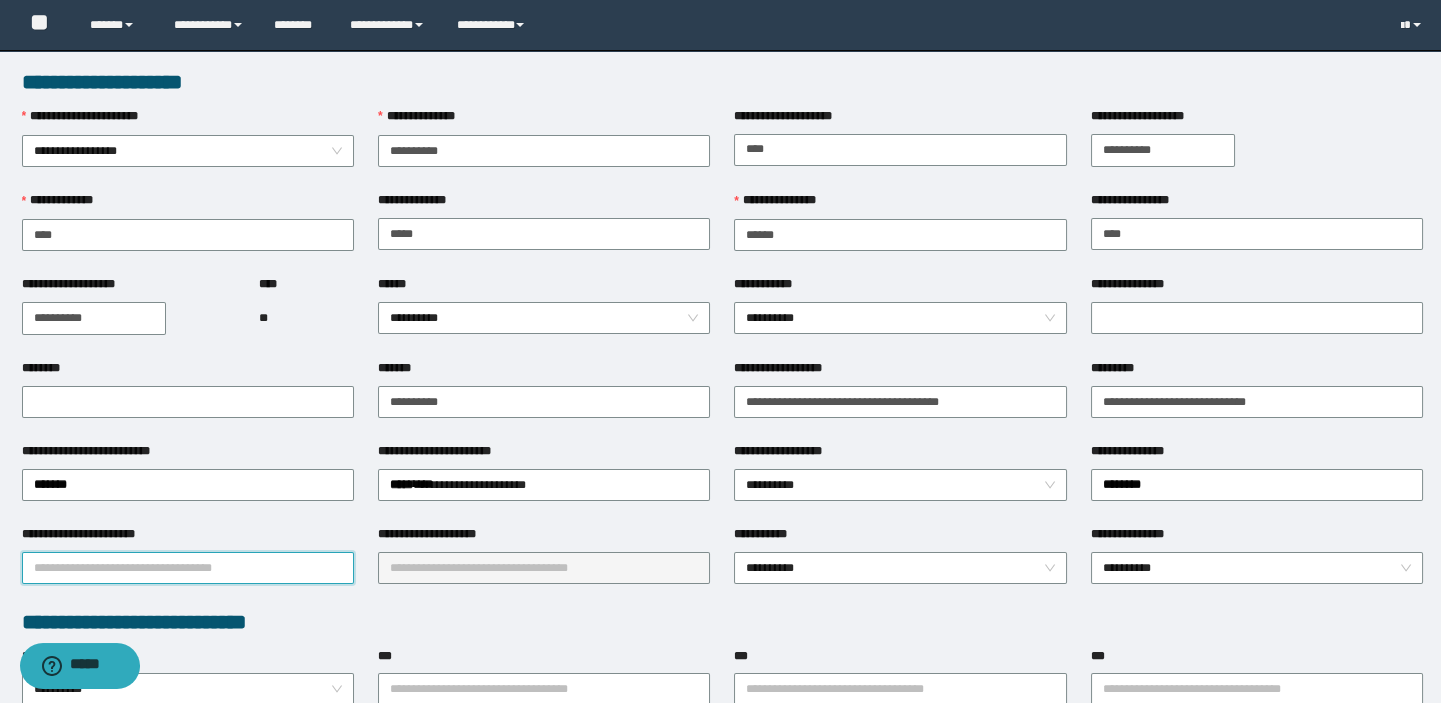 click on "**********" at bounding box center [188, 568] 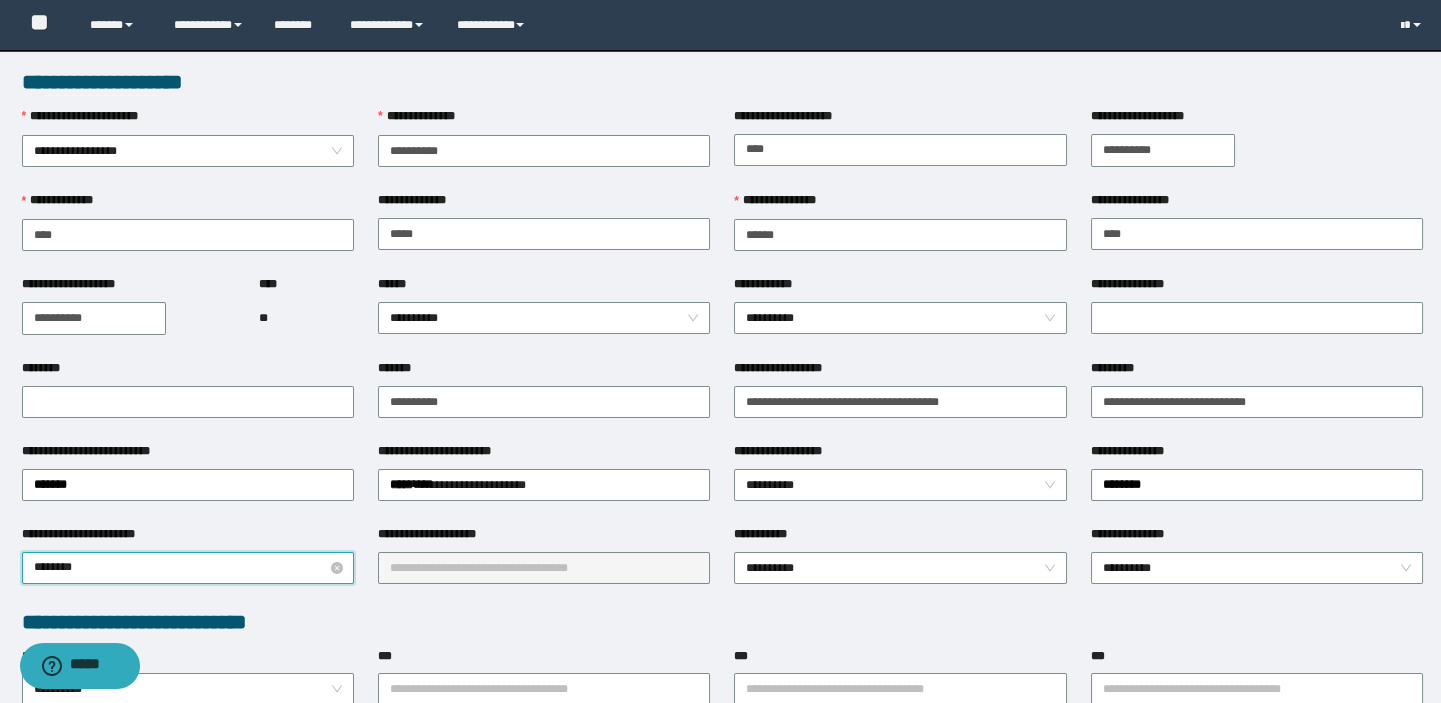 click on "********" at bounding box center [188, 568] 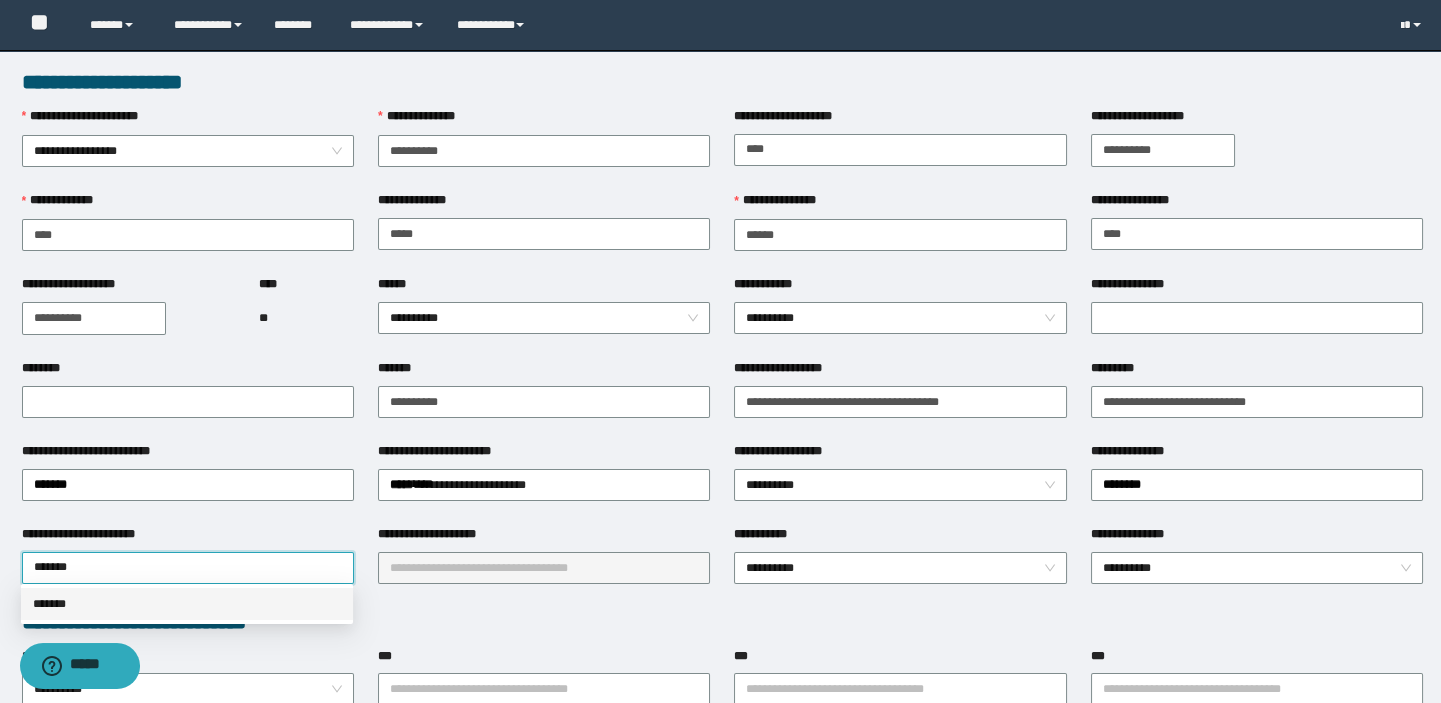 click on "*******" at bounding box center (187, 604) 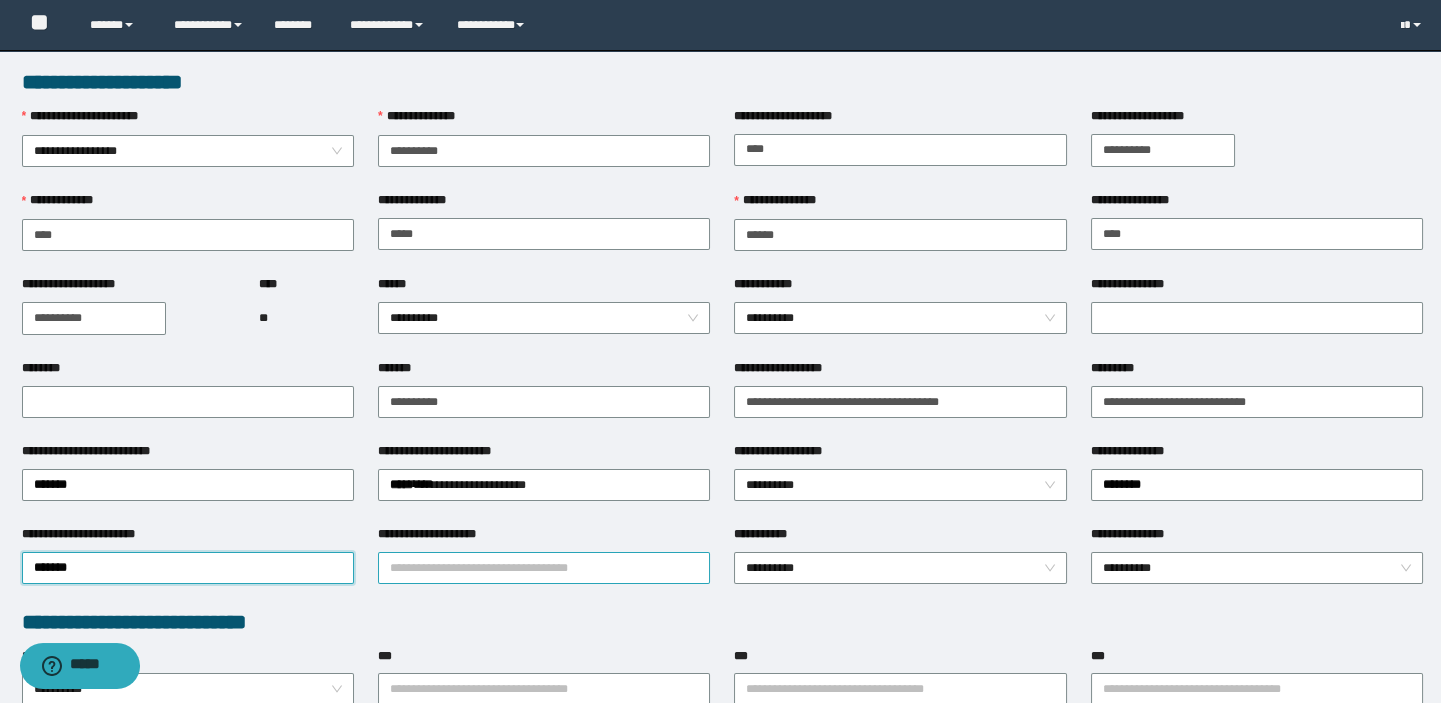 click on "**********" at bounding box center [544, 568] 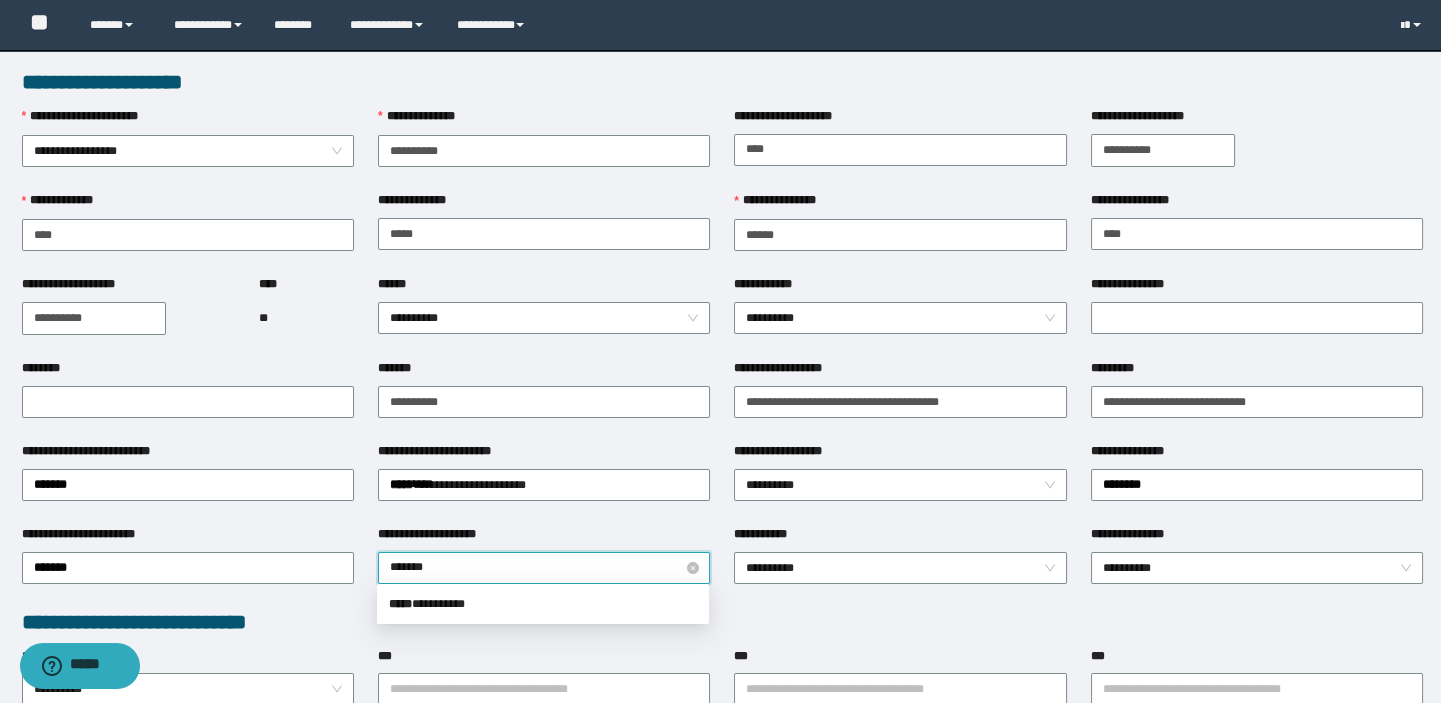 type on "********" 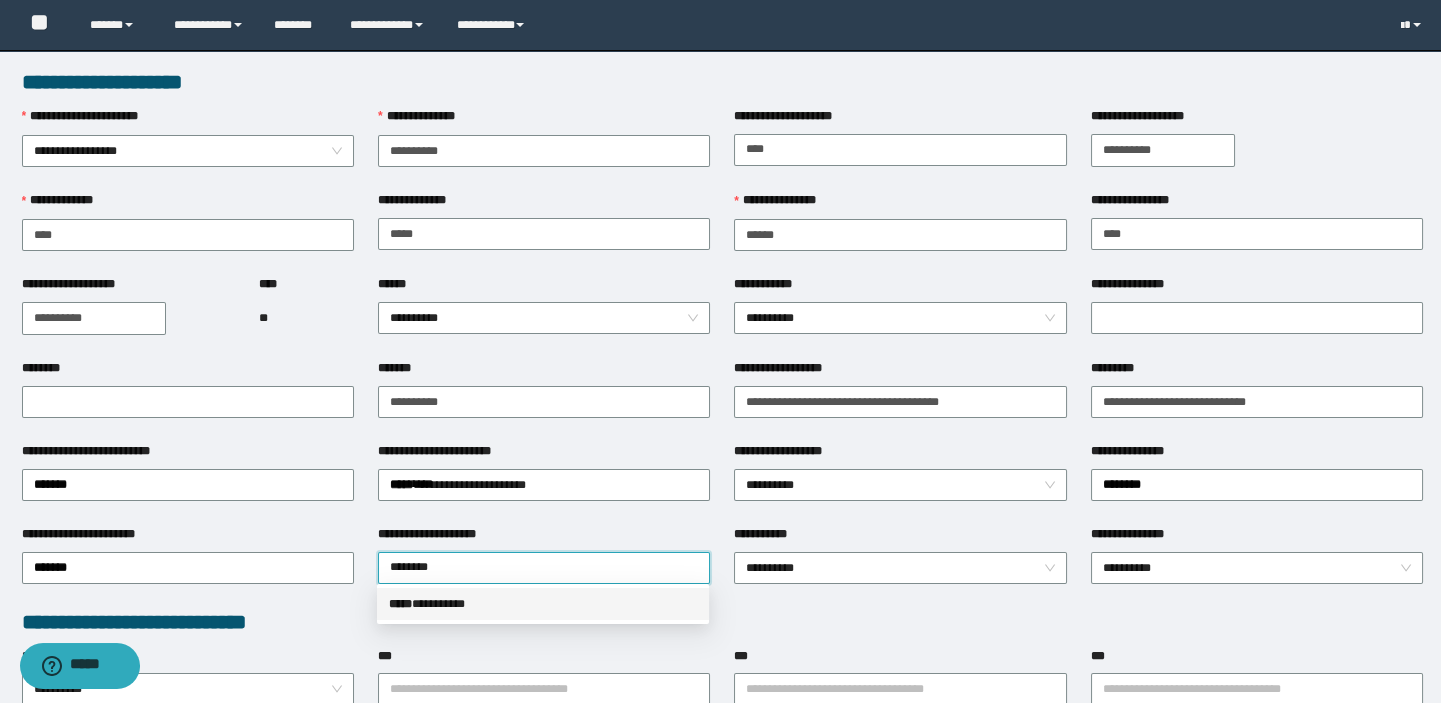 click on "***** * ********" at bounding box center (543, 604) 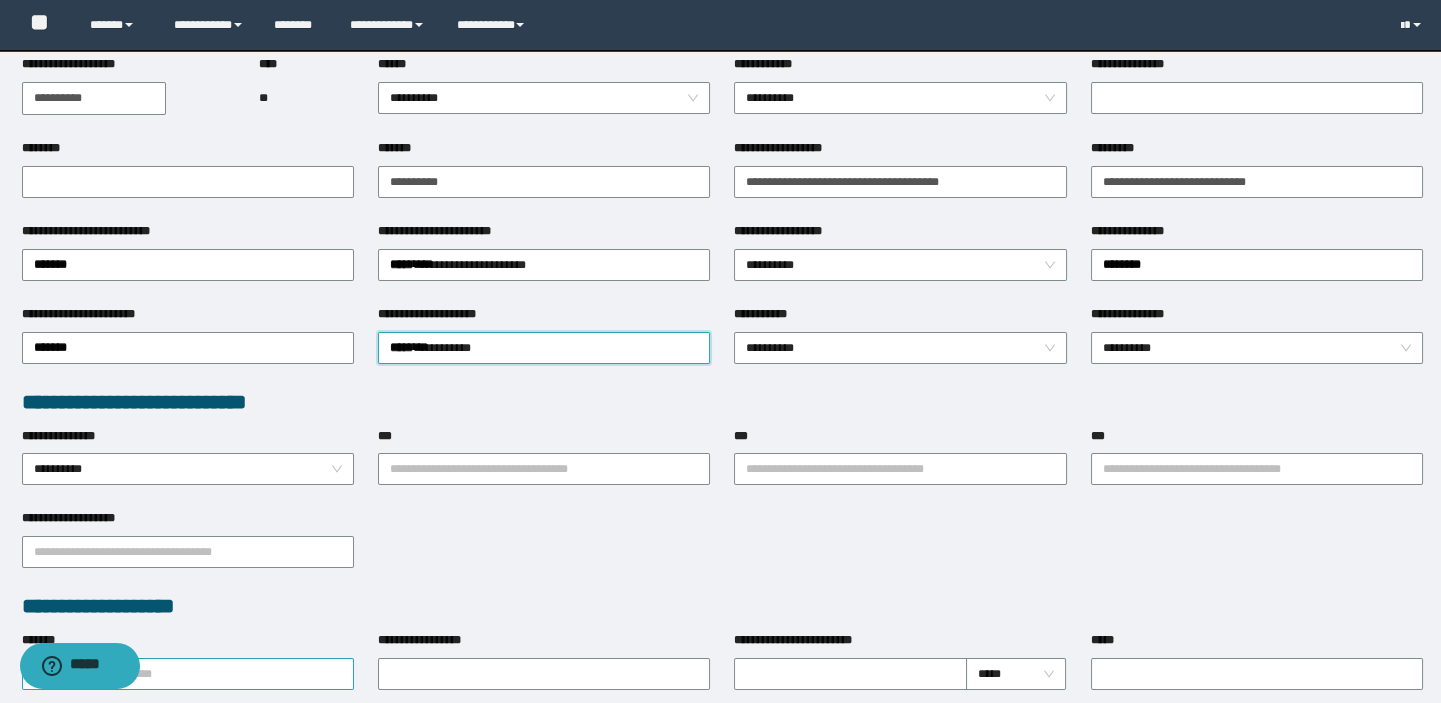 scroll, scrollTop: 363, scrollLeft: 0, axis: vertical 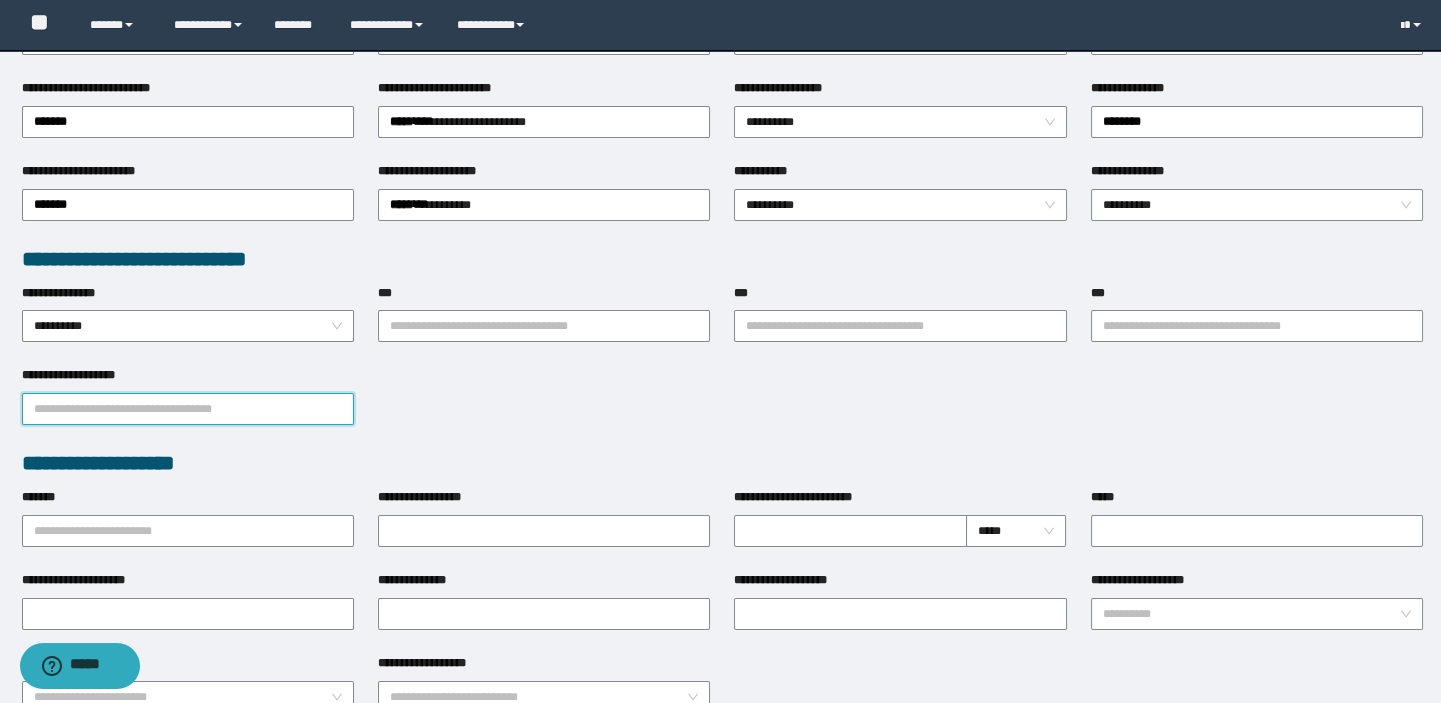 click on "**********" at bounding box center (188, 409) 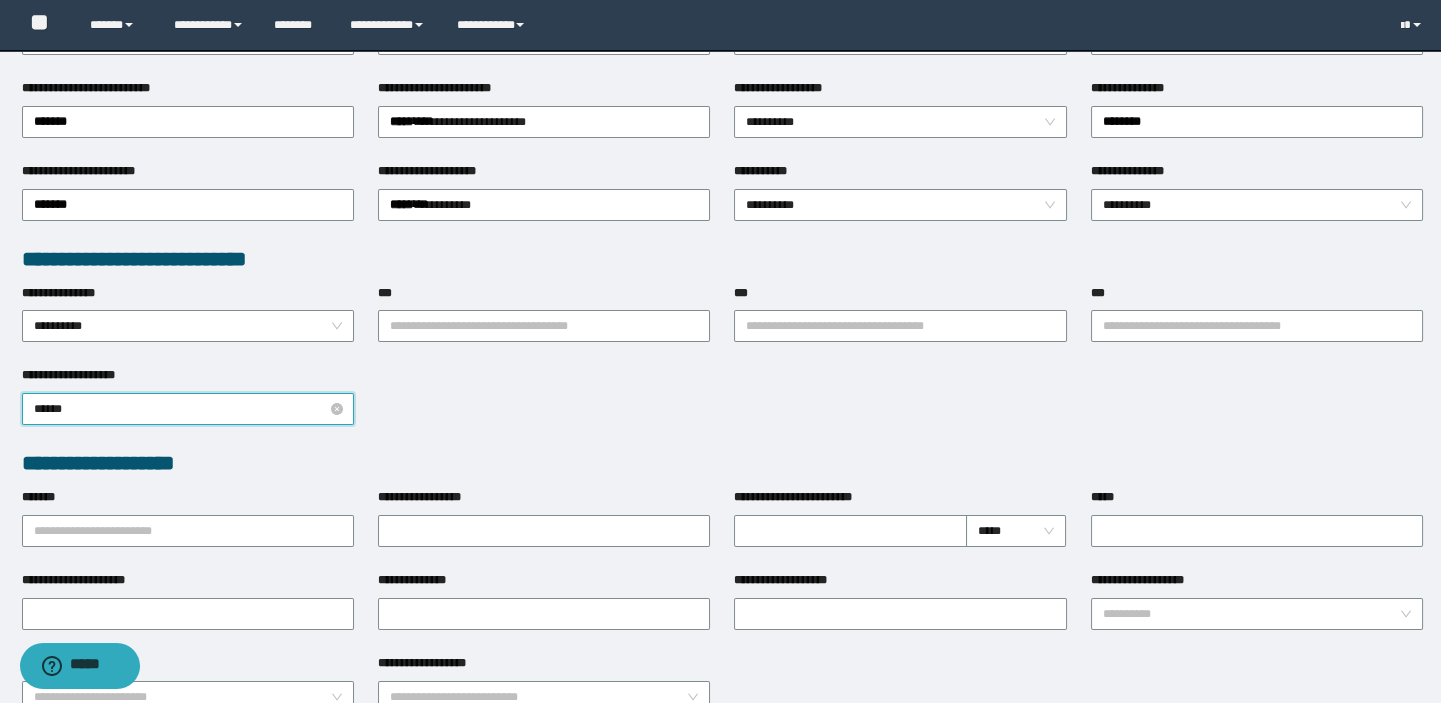 type on "*******" 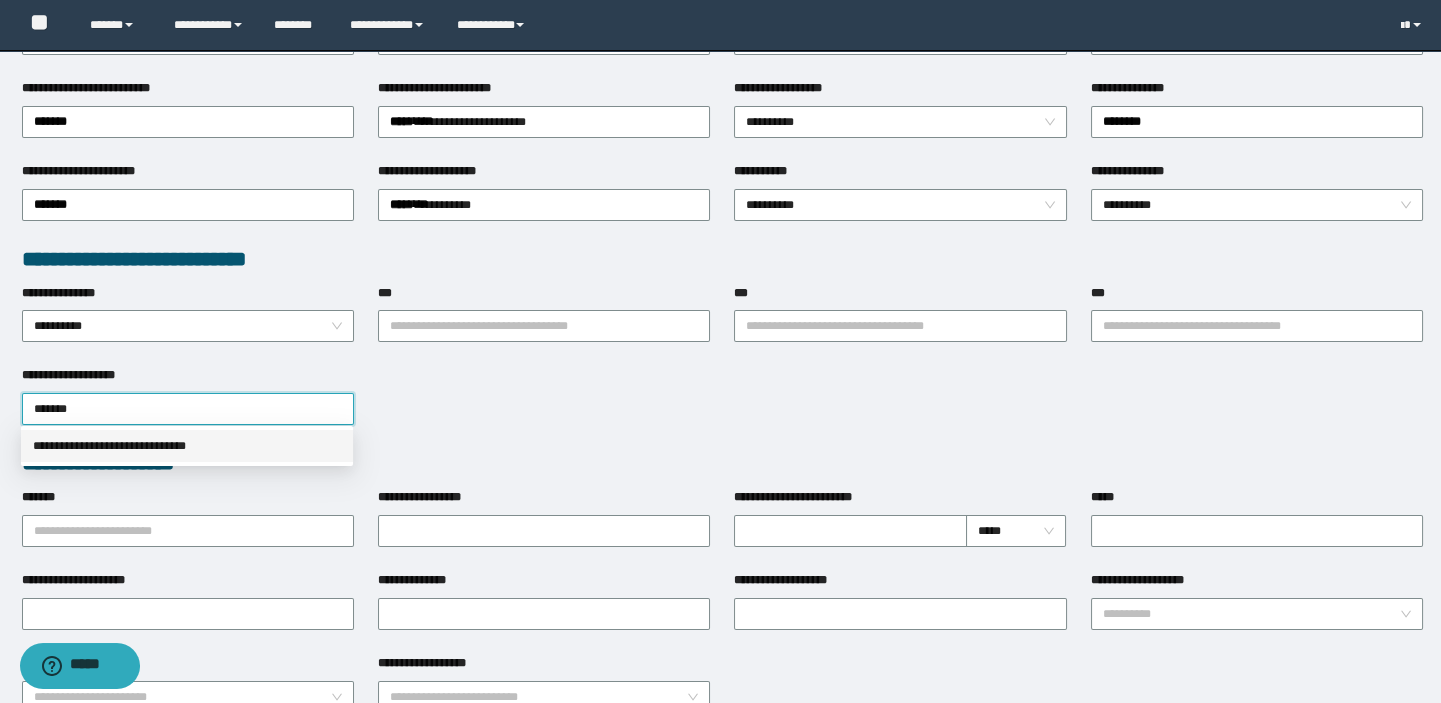 click on "**********" at bounding box center [187, 446] 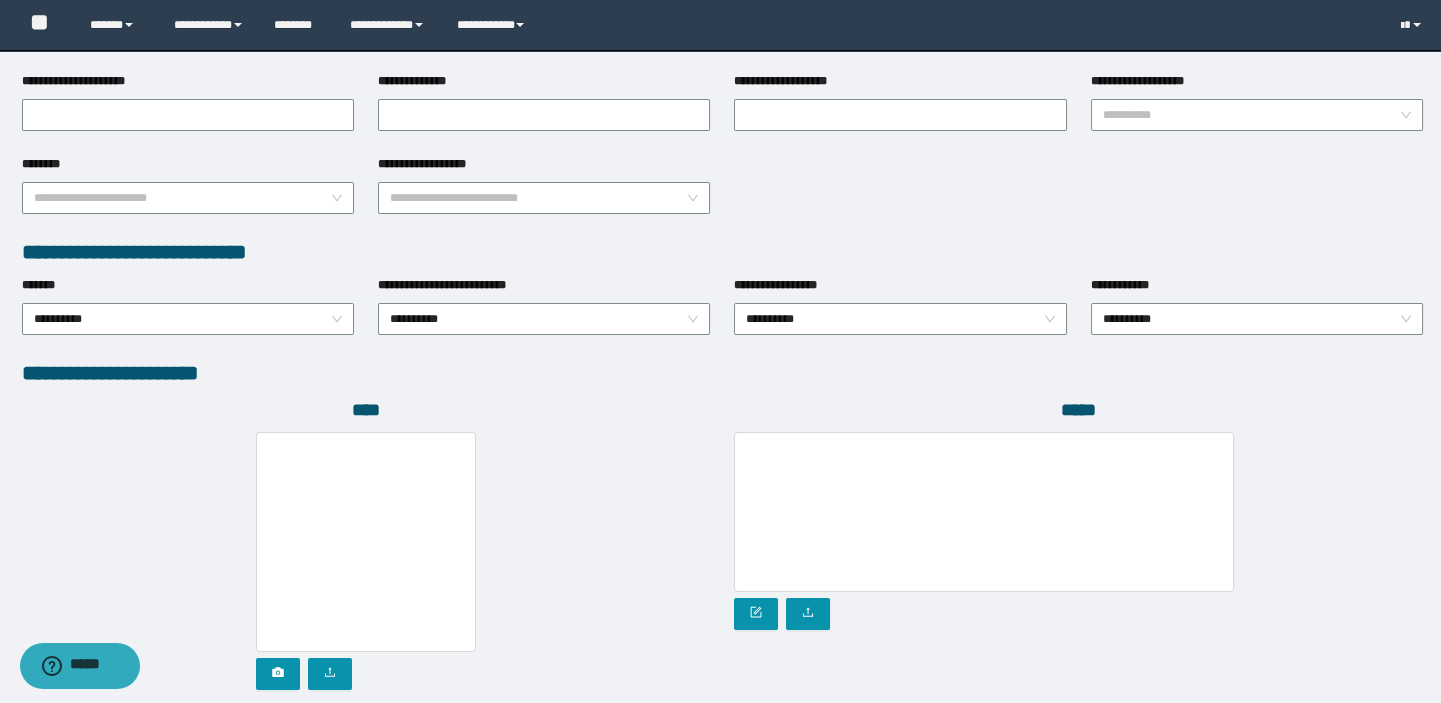 scroll, scrollTop: 999, scrollLeft: 0, axis: vertical 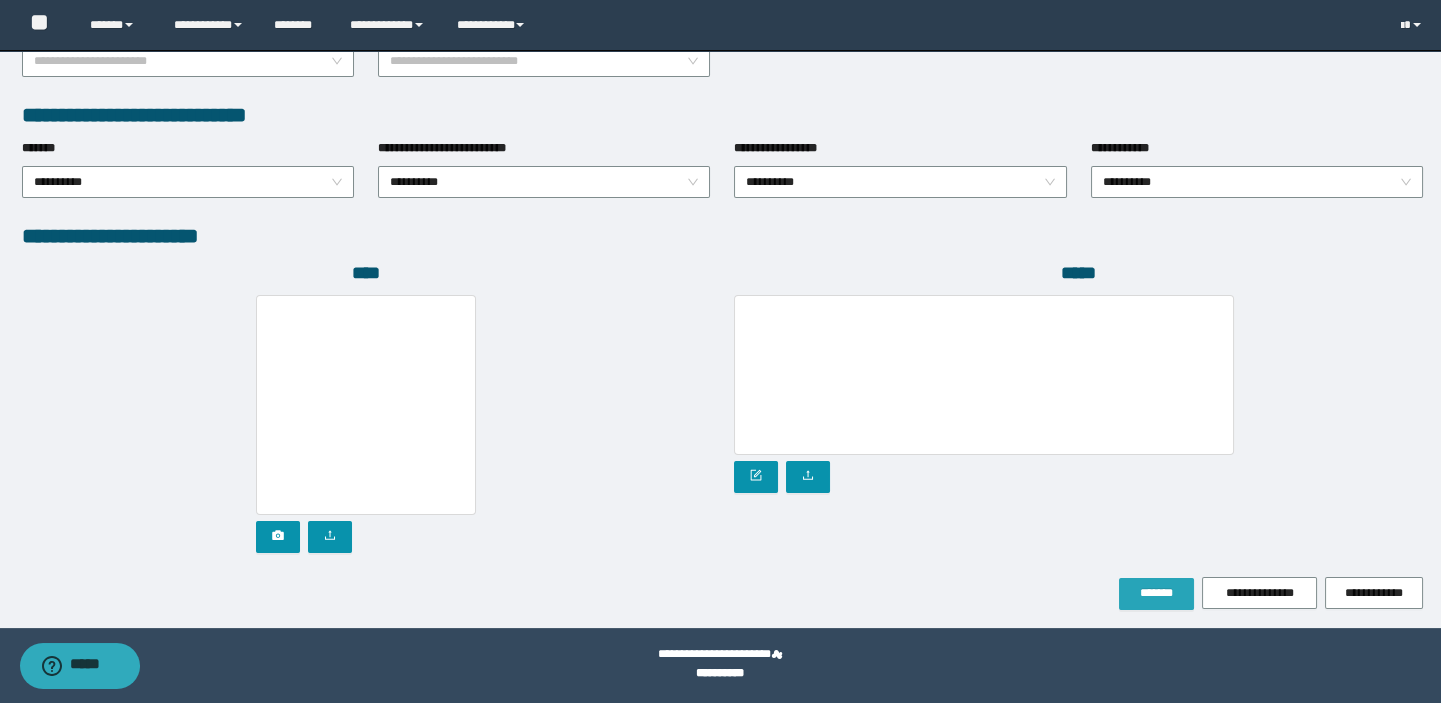 click on "*******" at bounding box center (1156, 594) 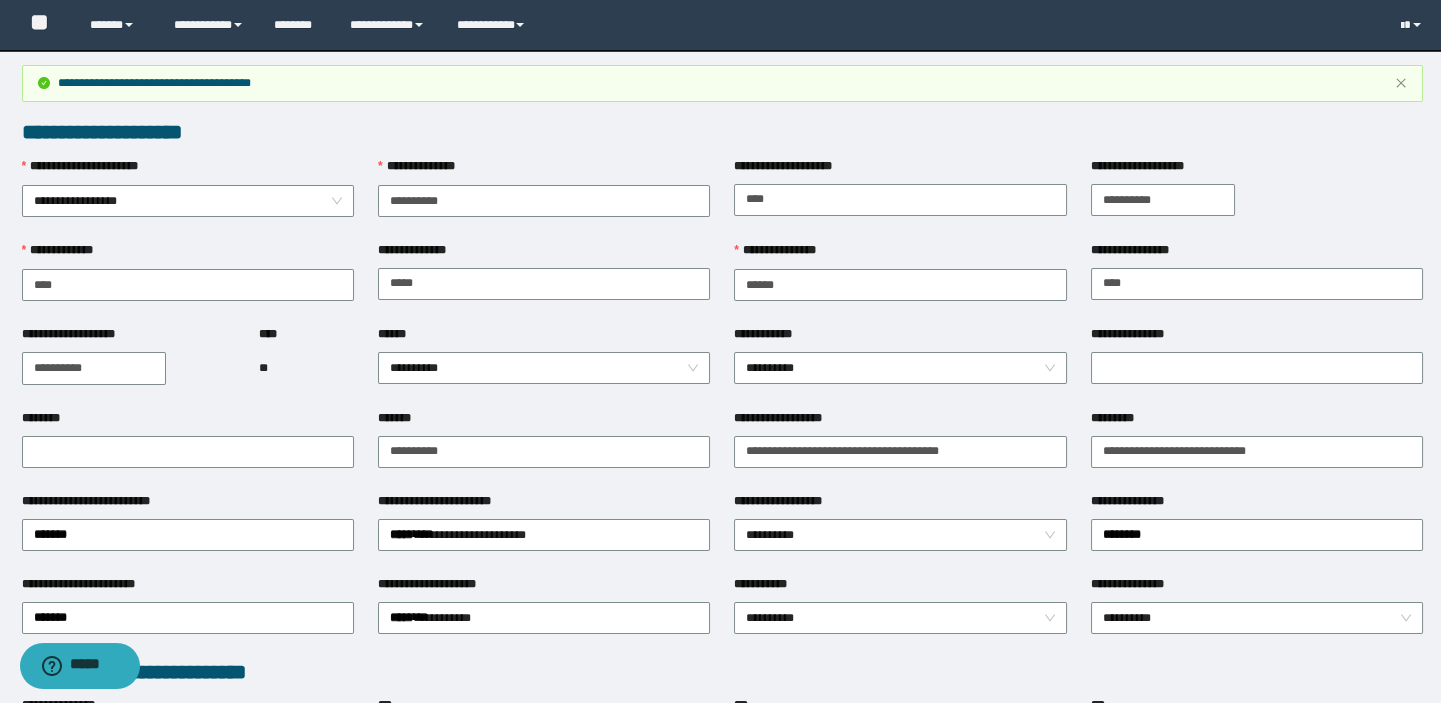 scroll, scrollTop: 0, scrollLeft: 0, axis: both 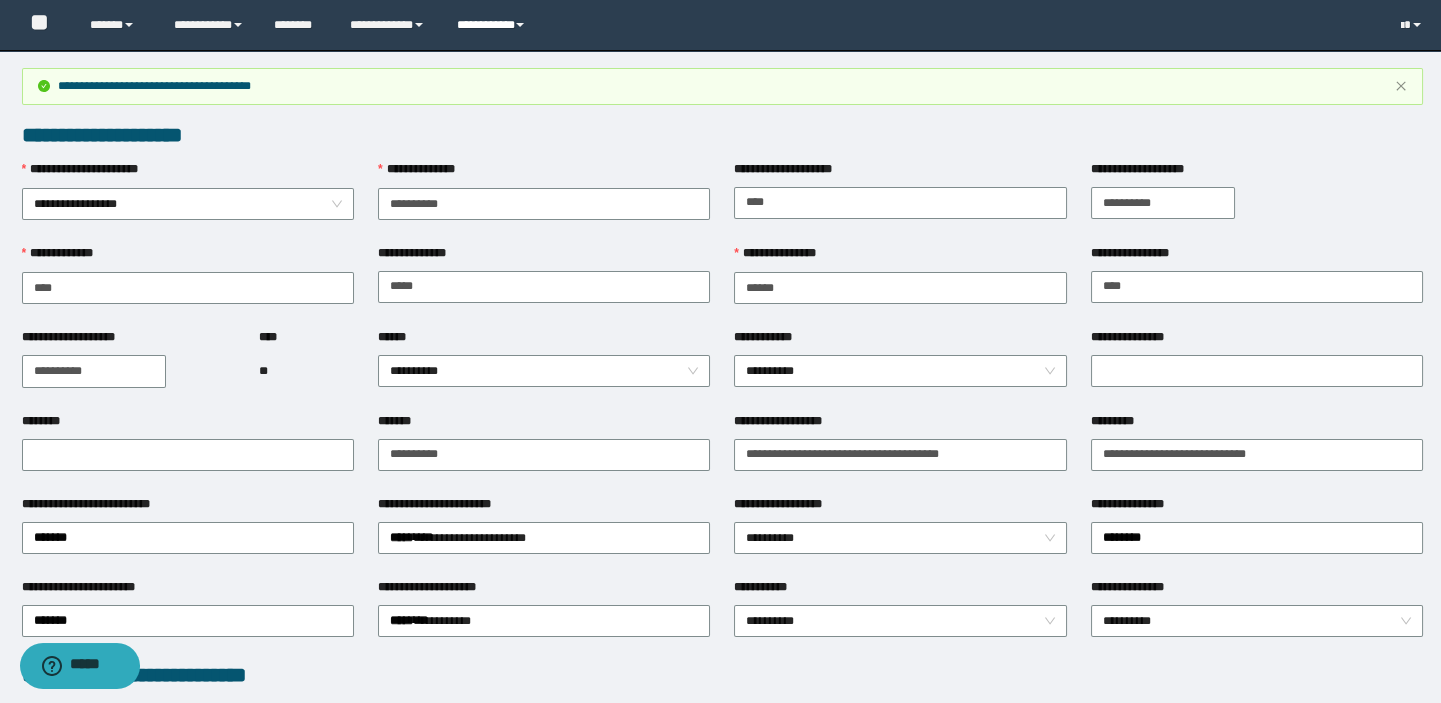 click on "**********" at bounding box center [493, 25] 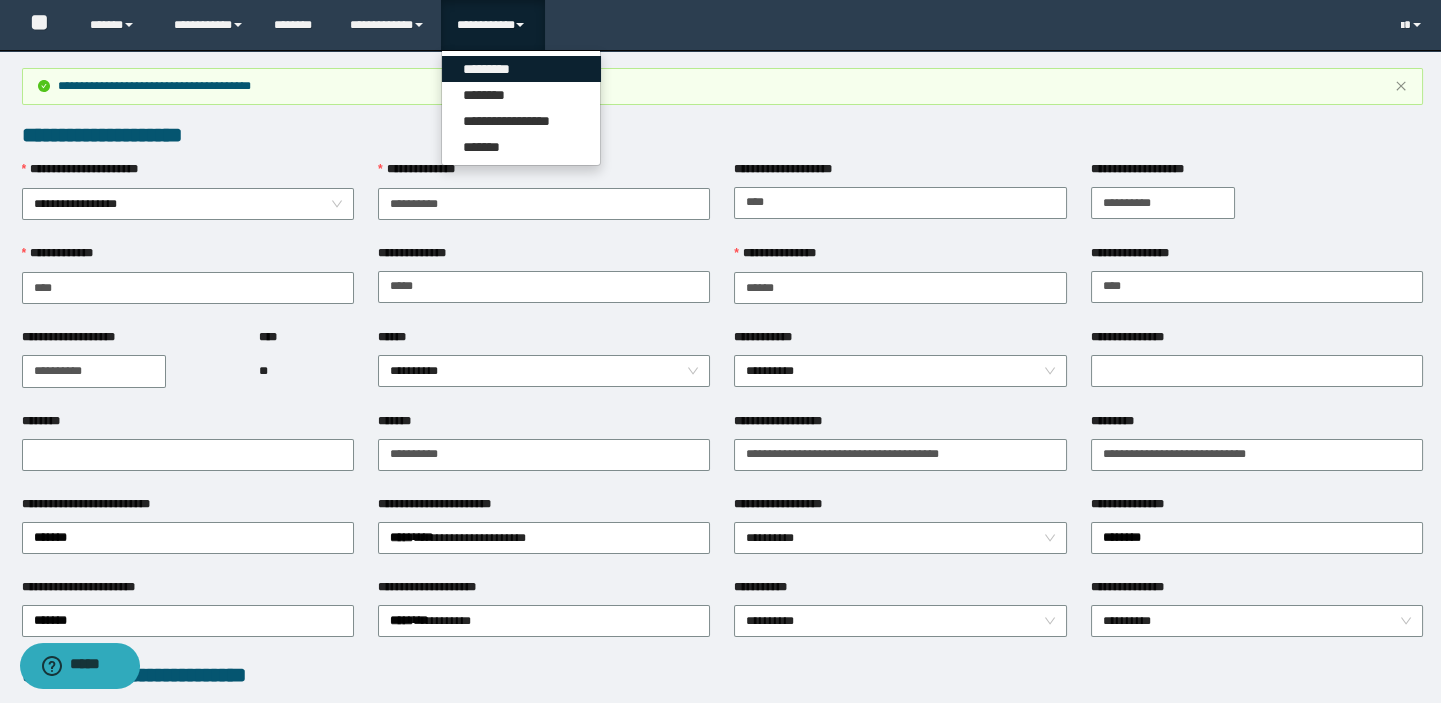 click on "*********" at bounding box center [521, 69] 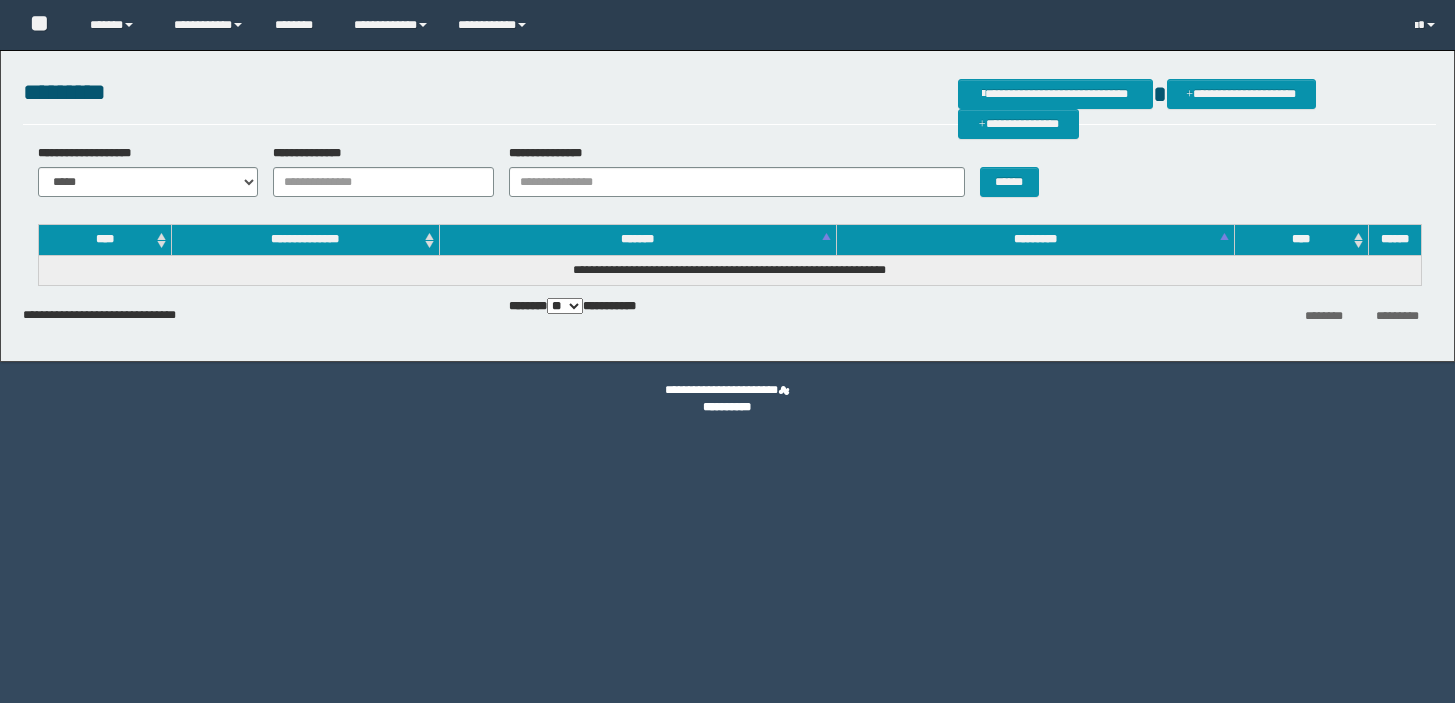 scroll, scrollTop: 0, scrollLeft: 0, axis: both 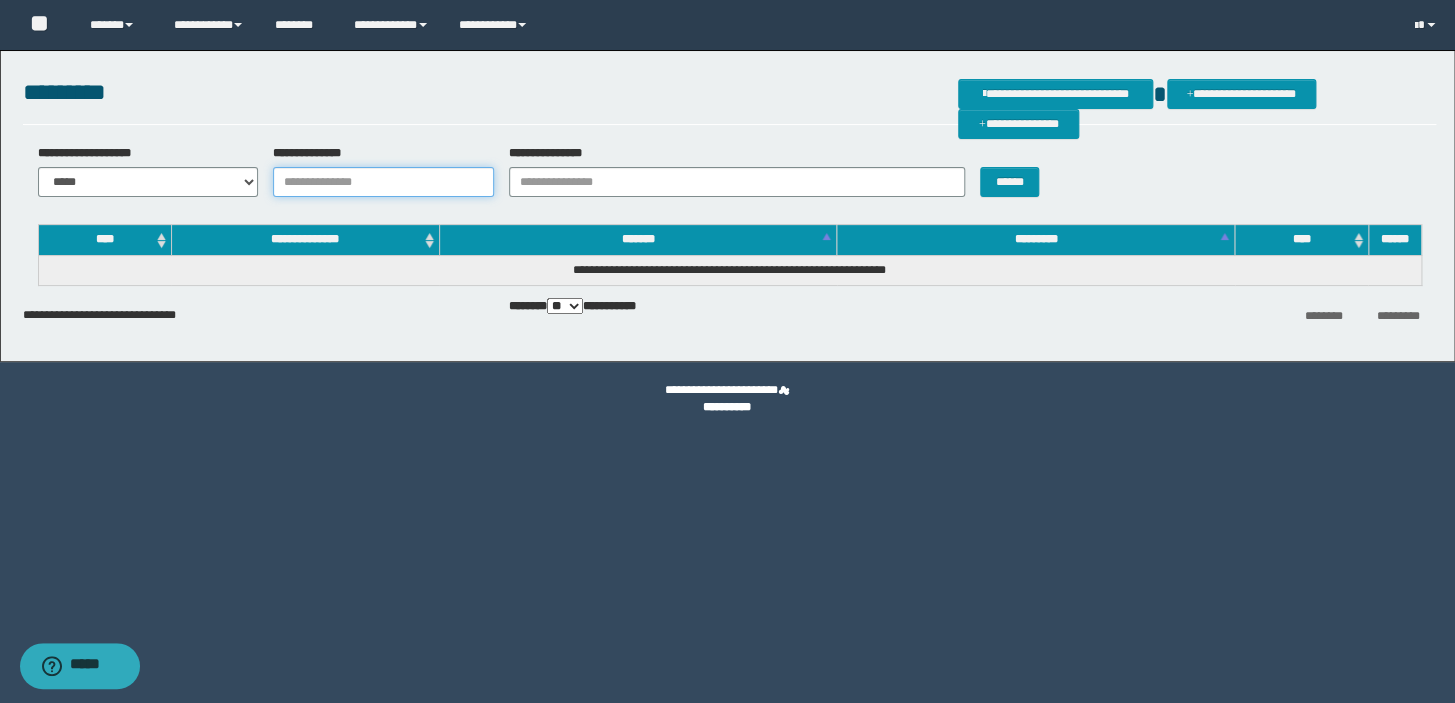 click on "**********" at bounding box center (383, 182) 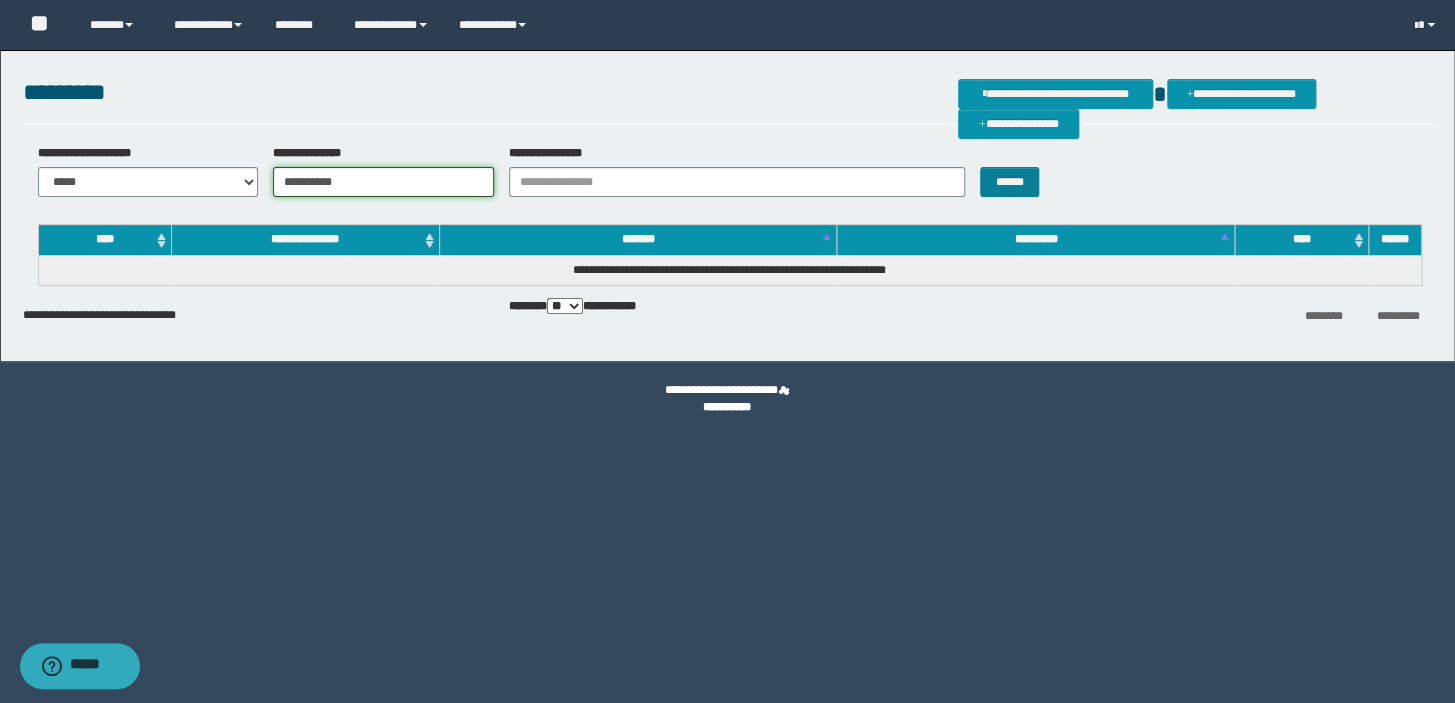 type on "**********" 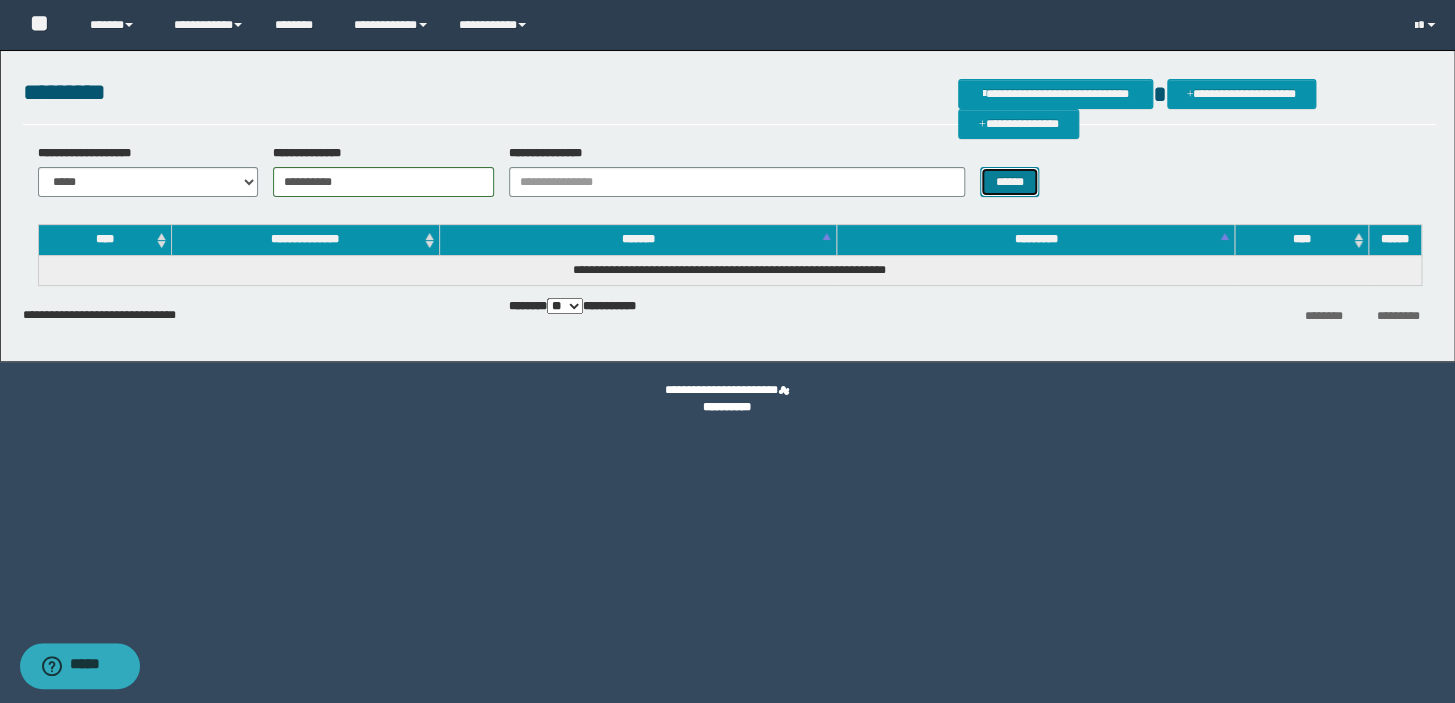 click on "******" at bounding box center [1009, 182] 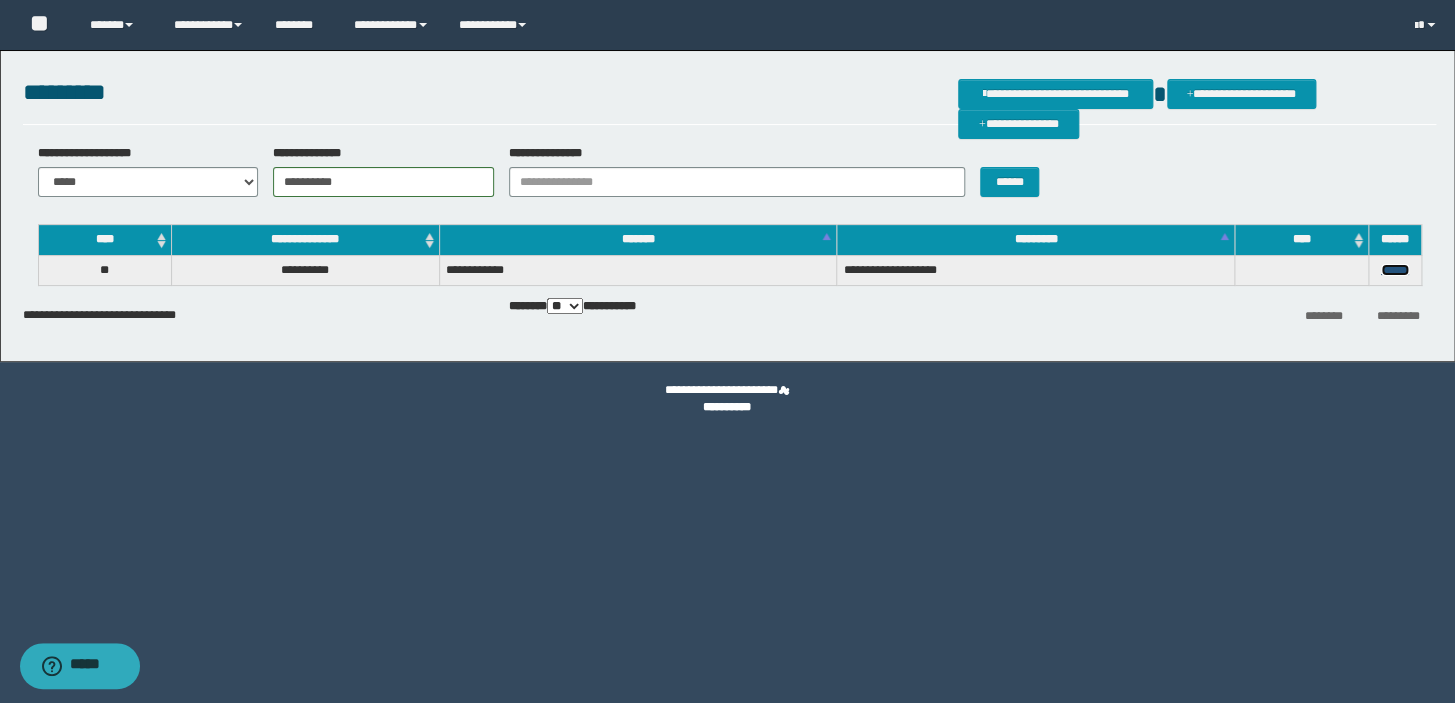 click on "******" at bounding box center [1395, 270] 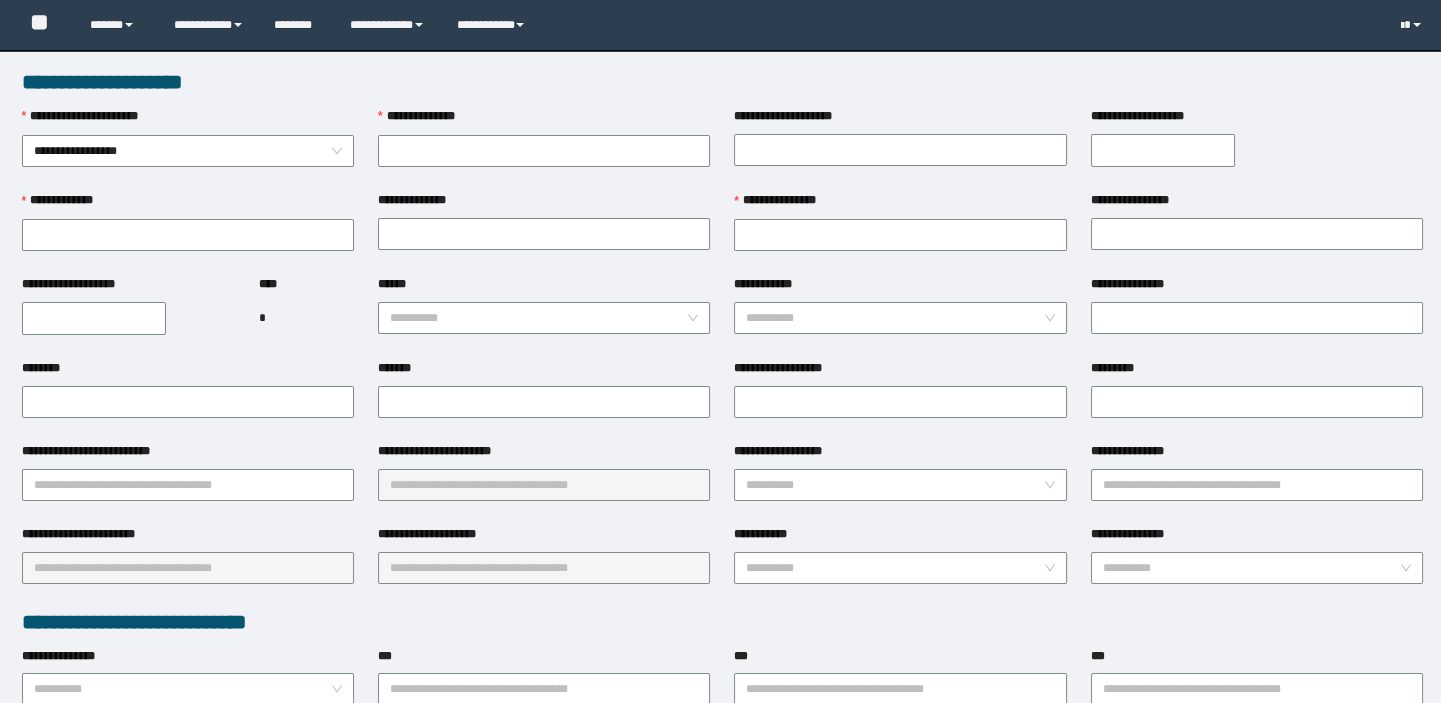 scroll, scrollTop: 0, scrollLeft: 0, axis: both 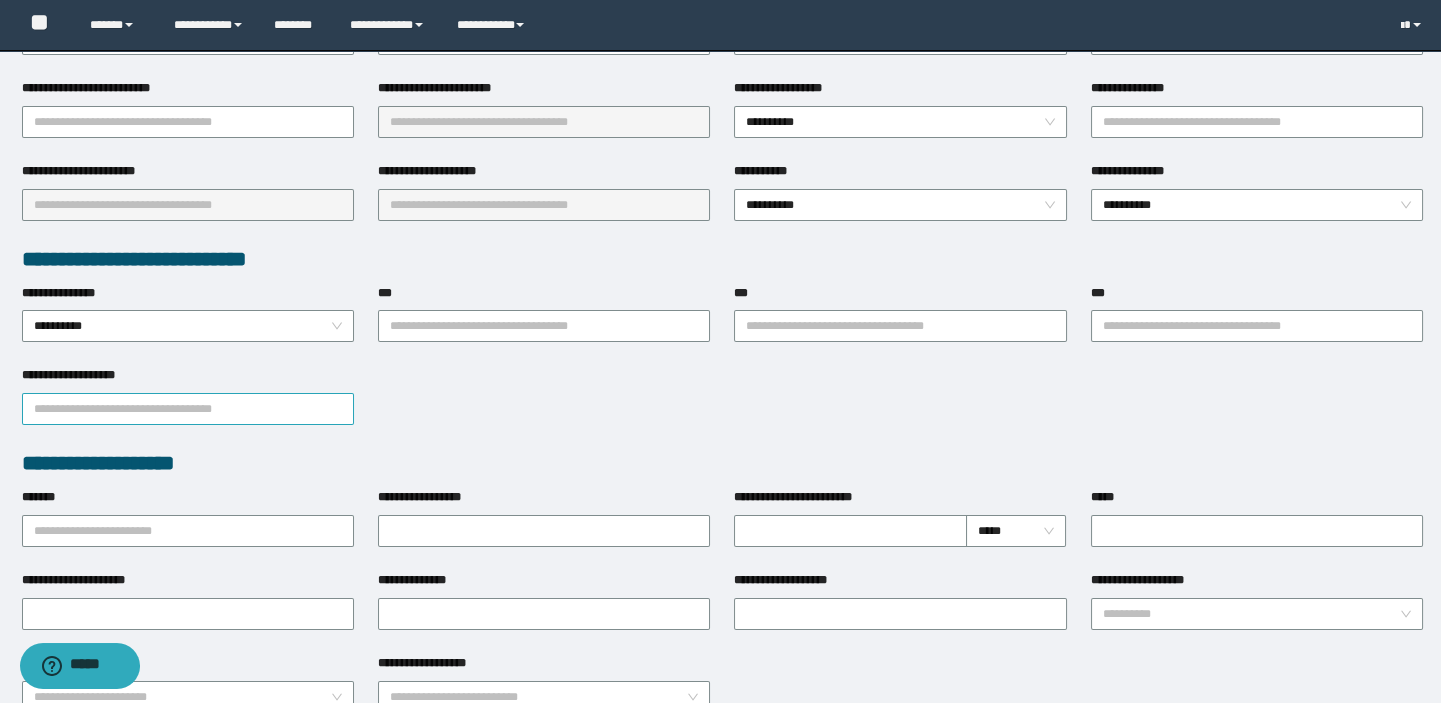 click on "**********" at bounding box center (188, 409) 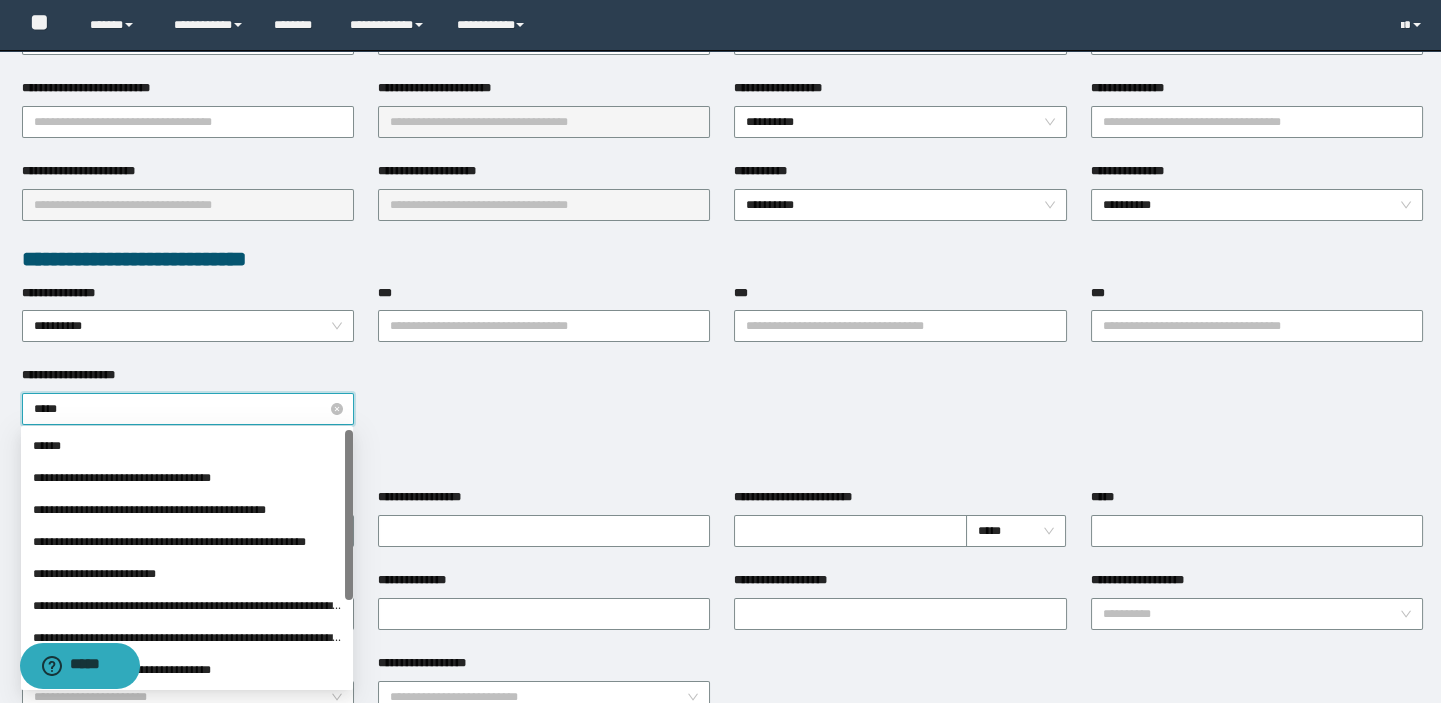 type on "******" 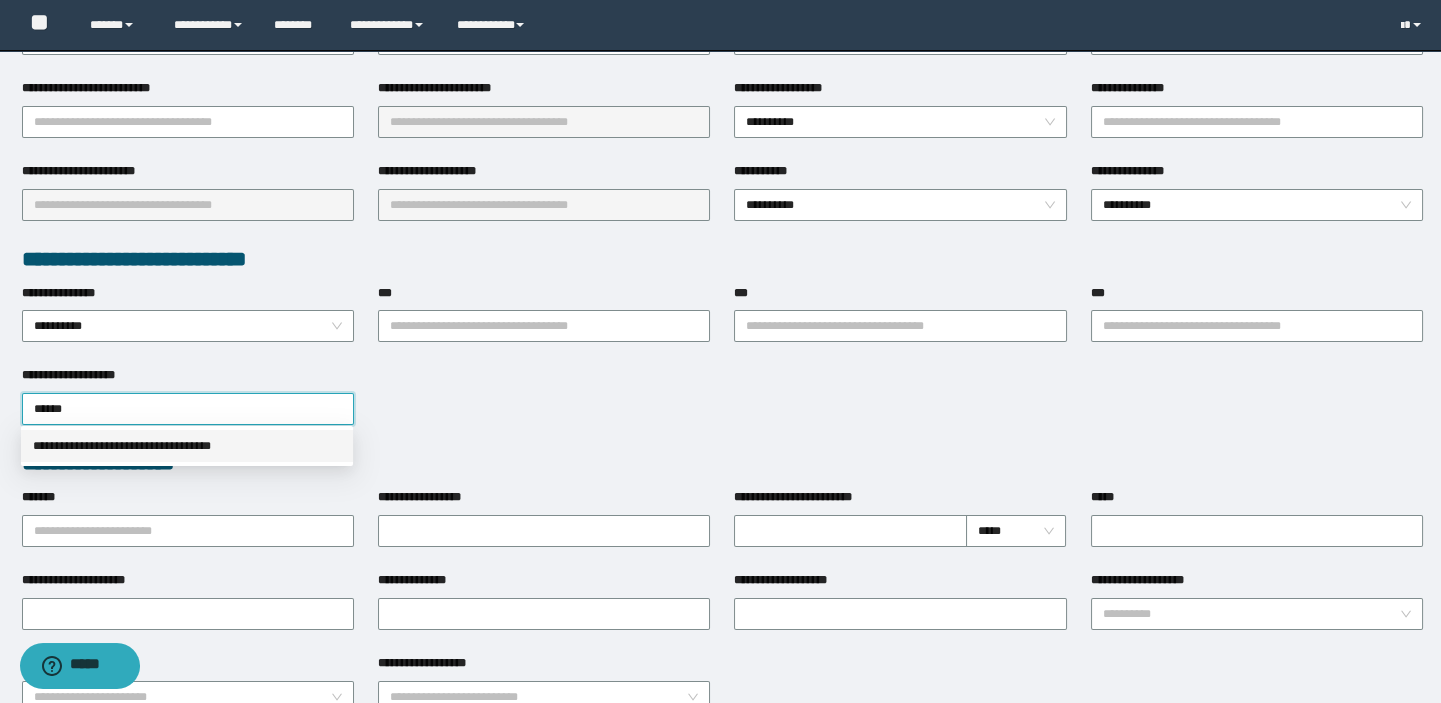 click on "**********" at bounding box center (187, 446) 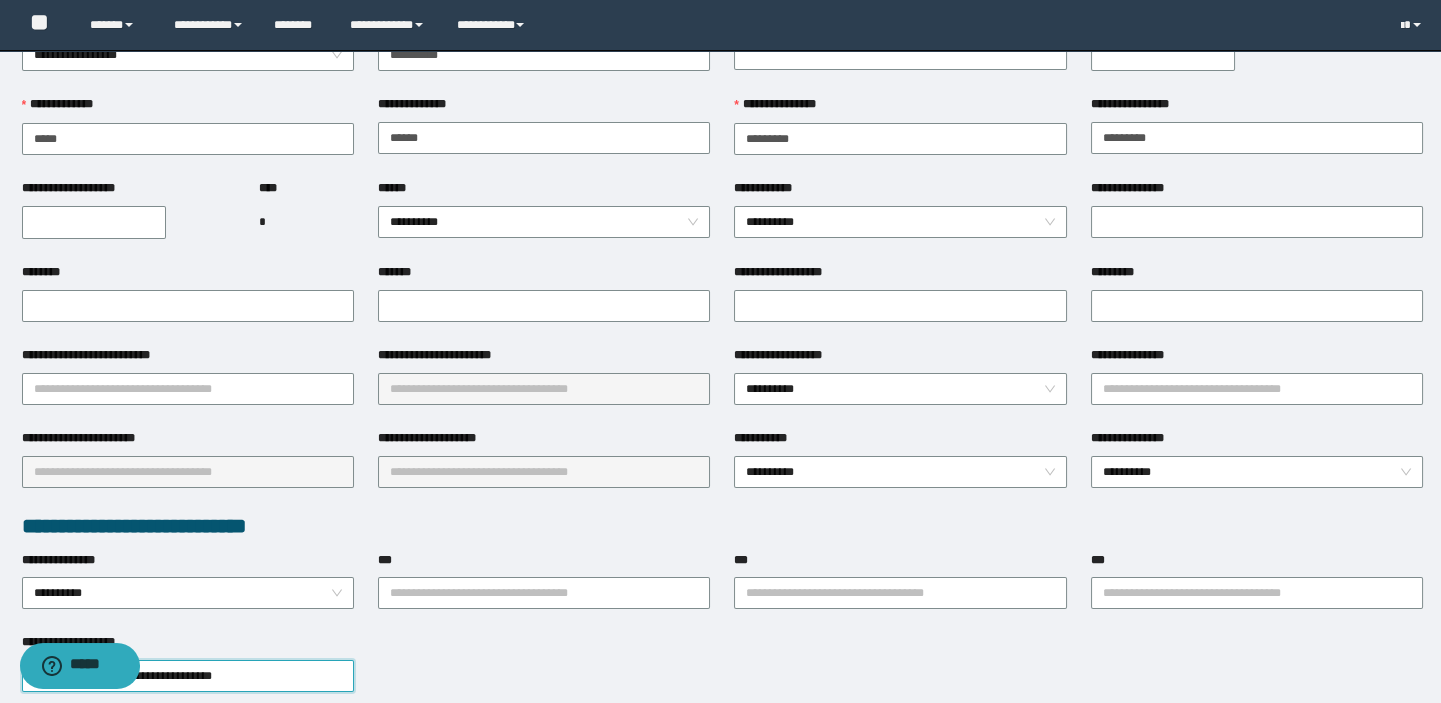 scroll, scrollTop: 0, scrollLeft: 0, axis: both 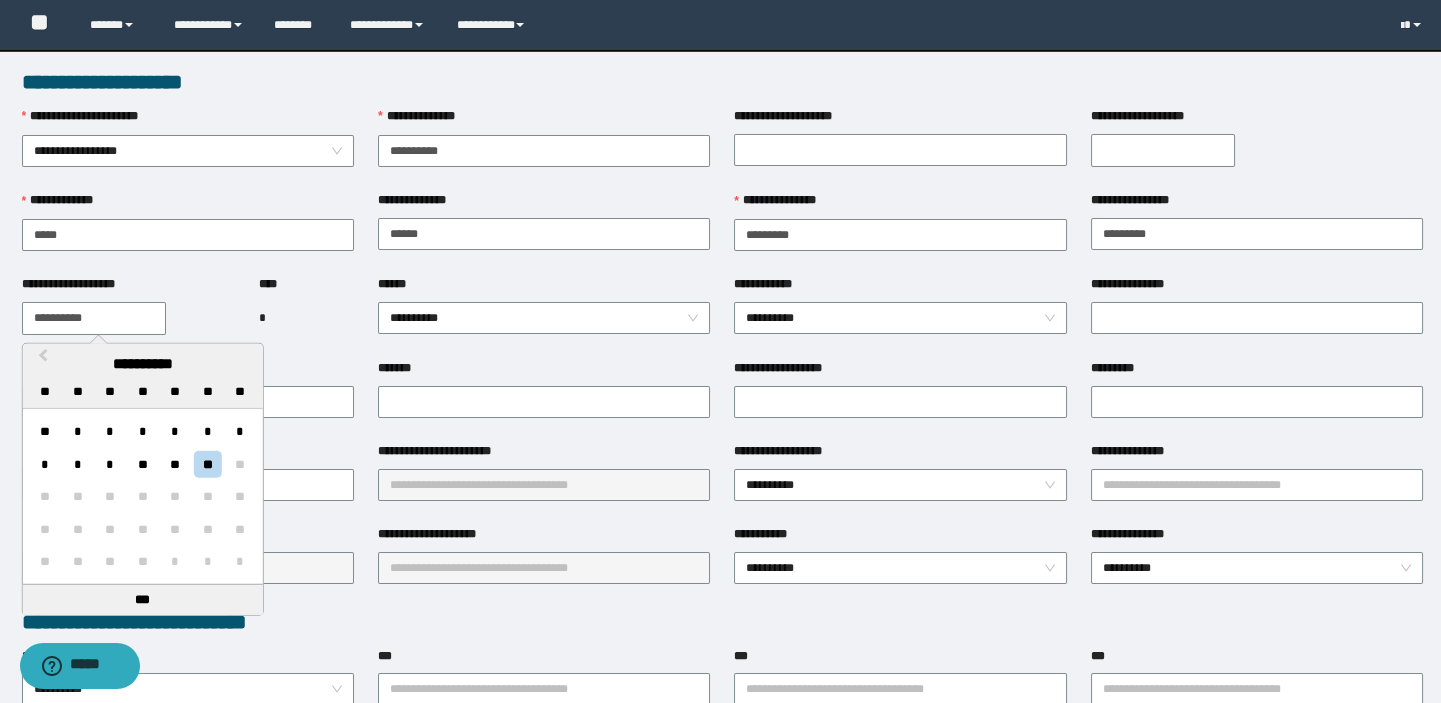 click on "**********" at bounding box center (94, 318) 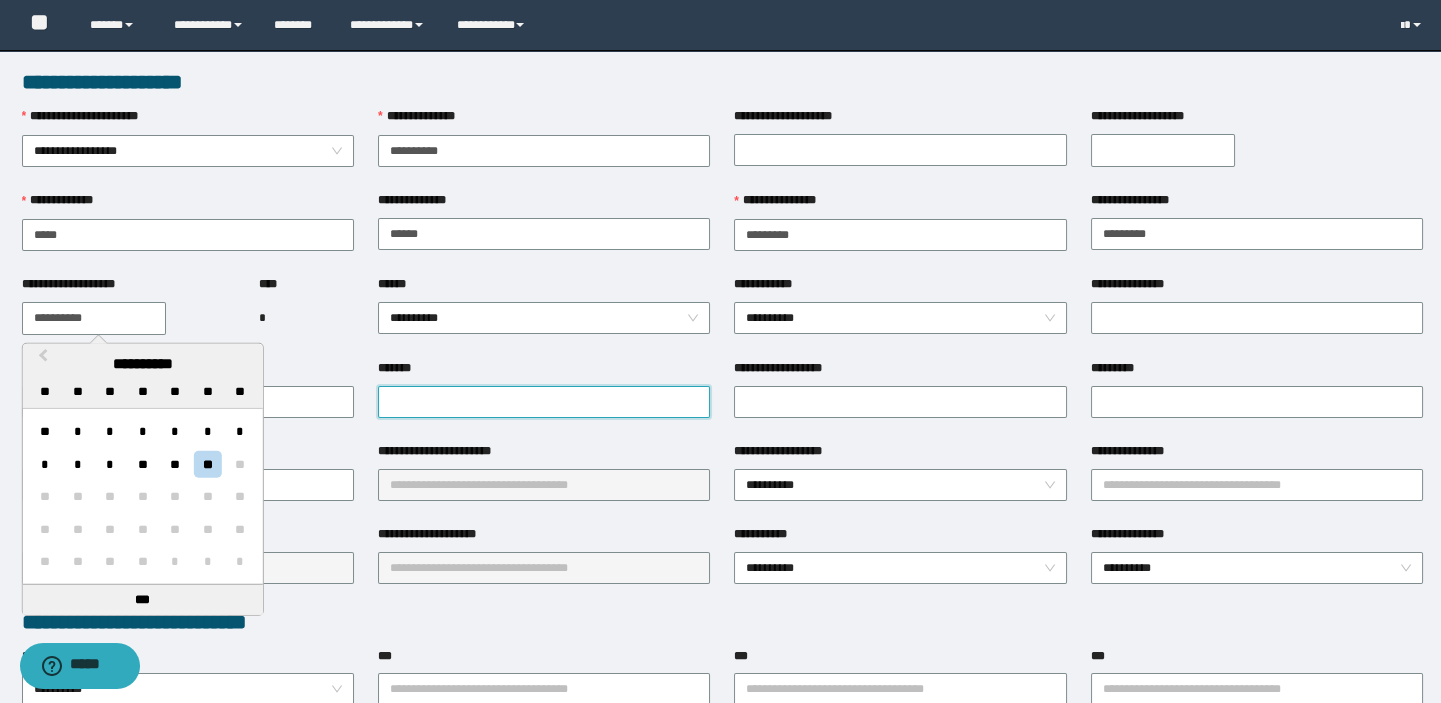 click on "*******" at bounding box center (544, 402) 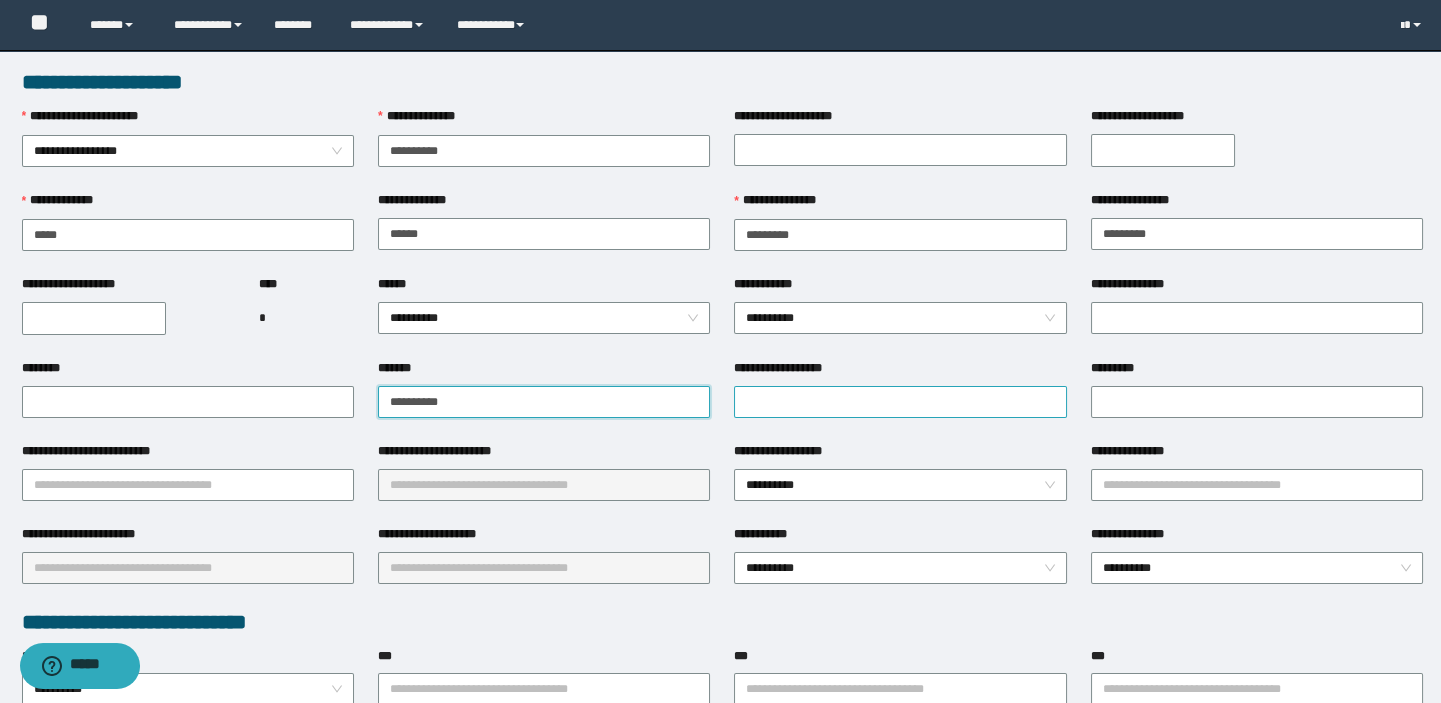 type on "**********" 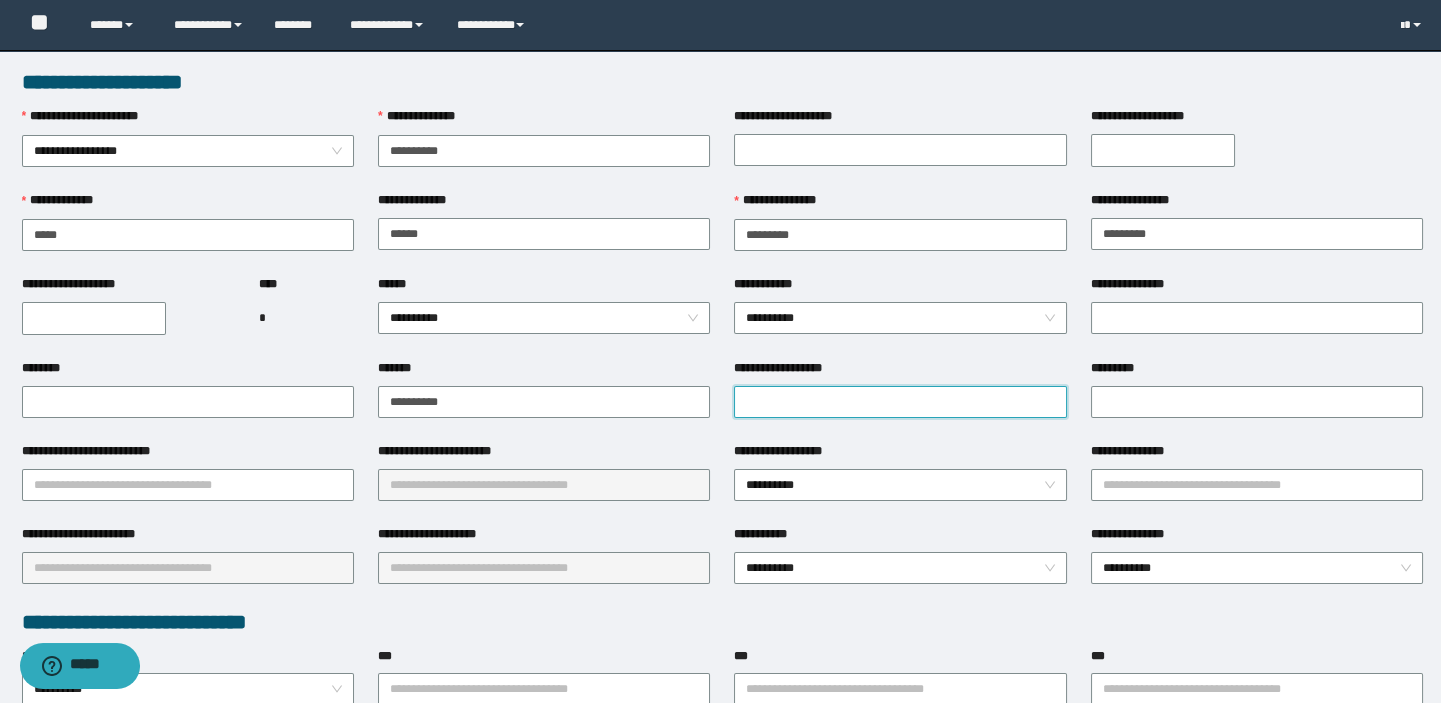 click on "**********" at bounding box center (900, 402) 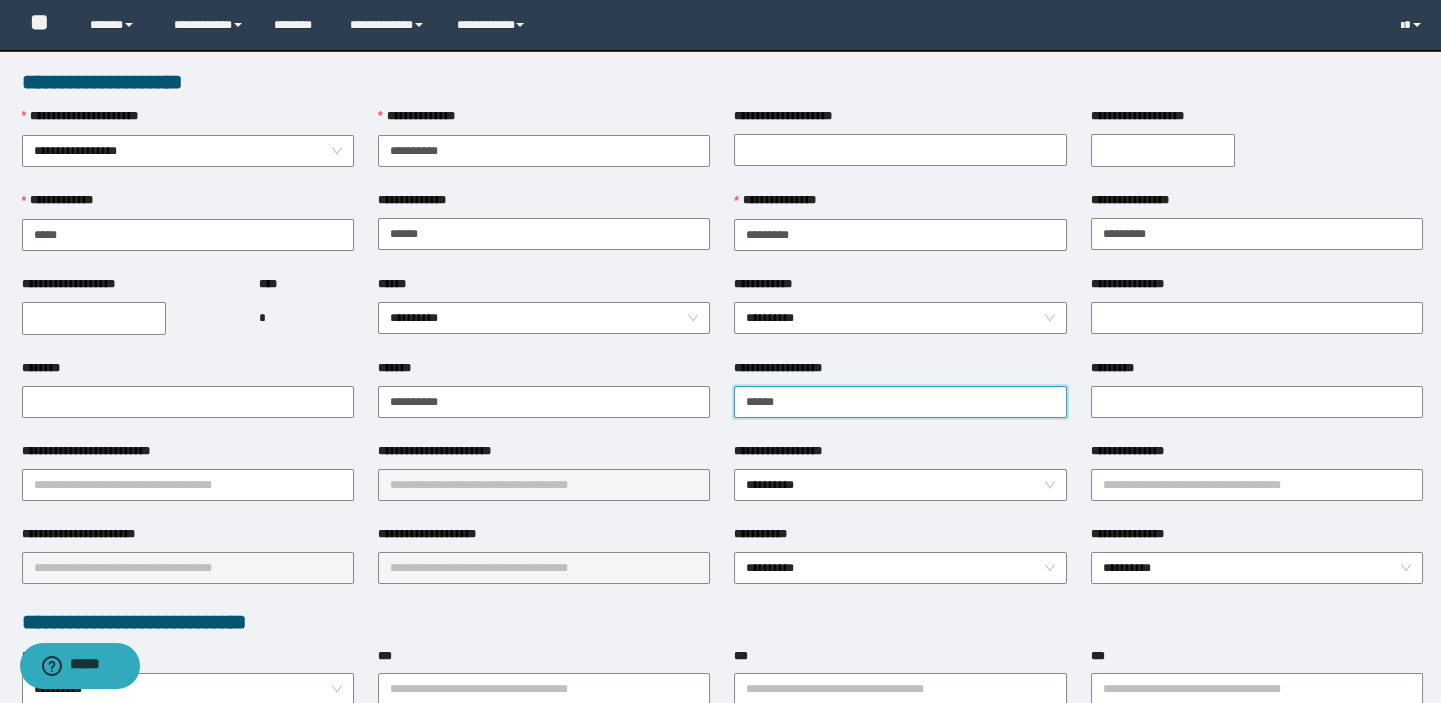 type on "**********" 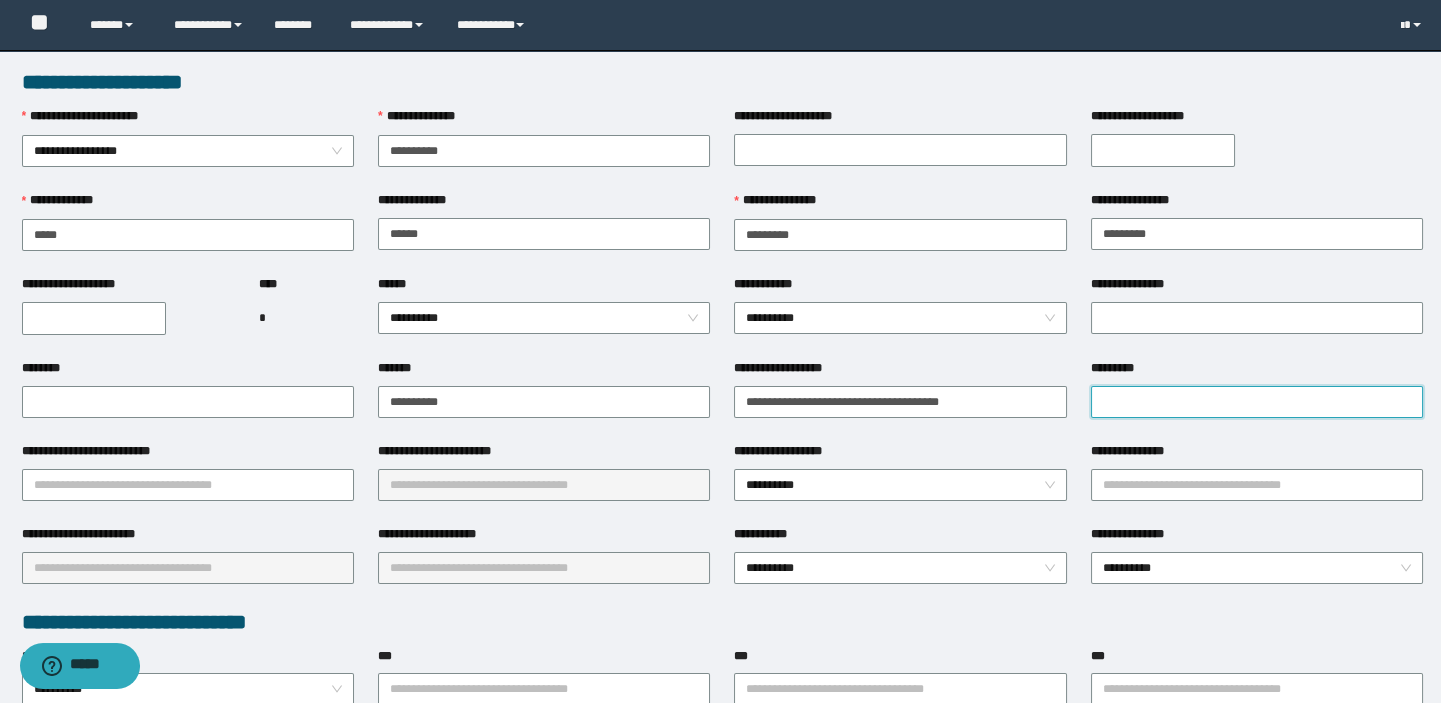 click on "*********" at bounding box center (1257, 402) 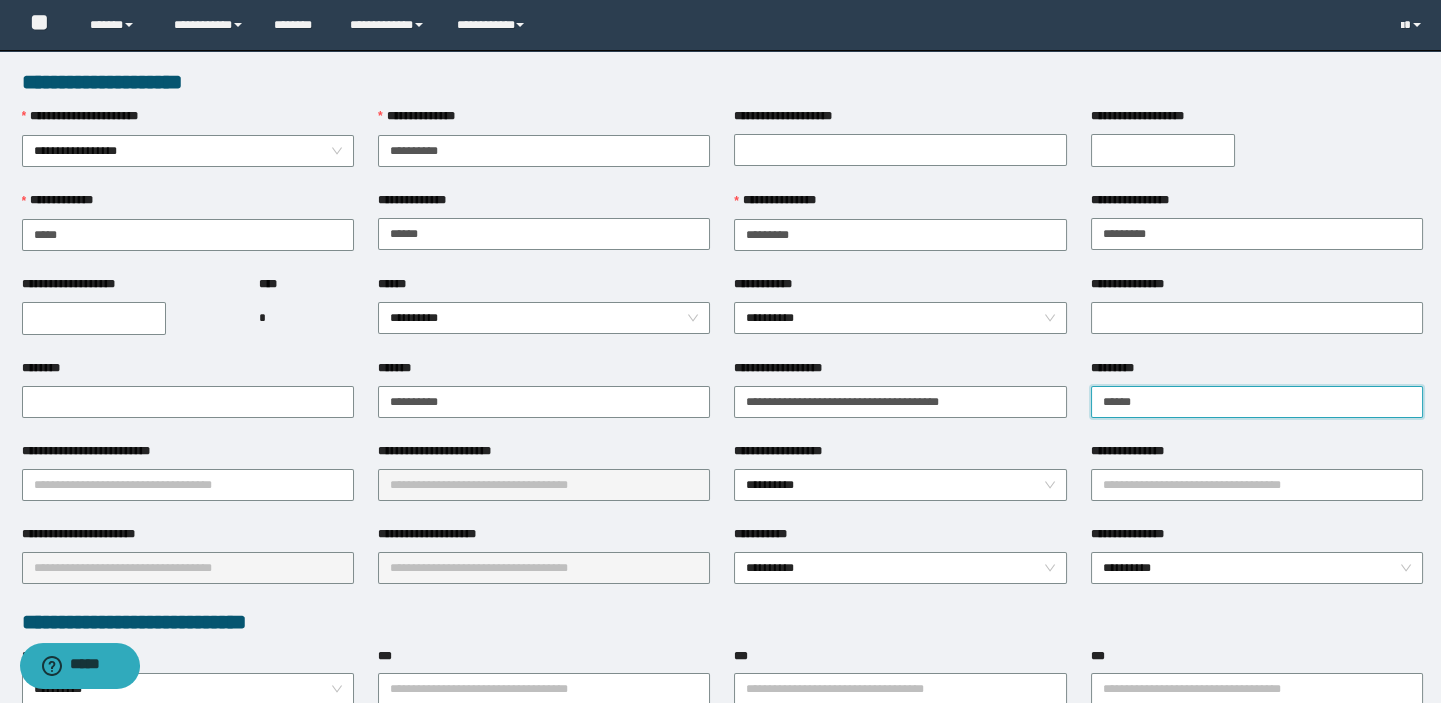 type on "**********" 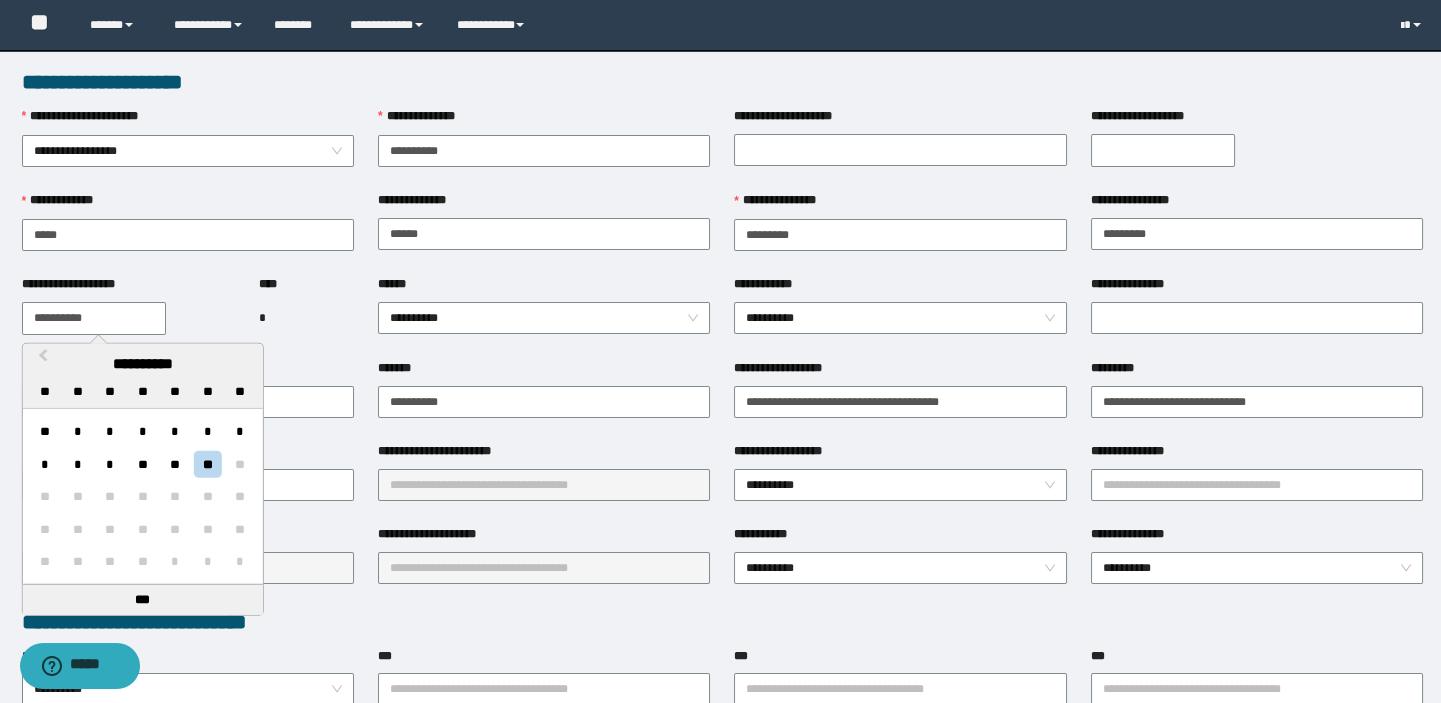 click on "**********" at bounding box center [94, 318] 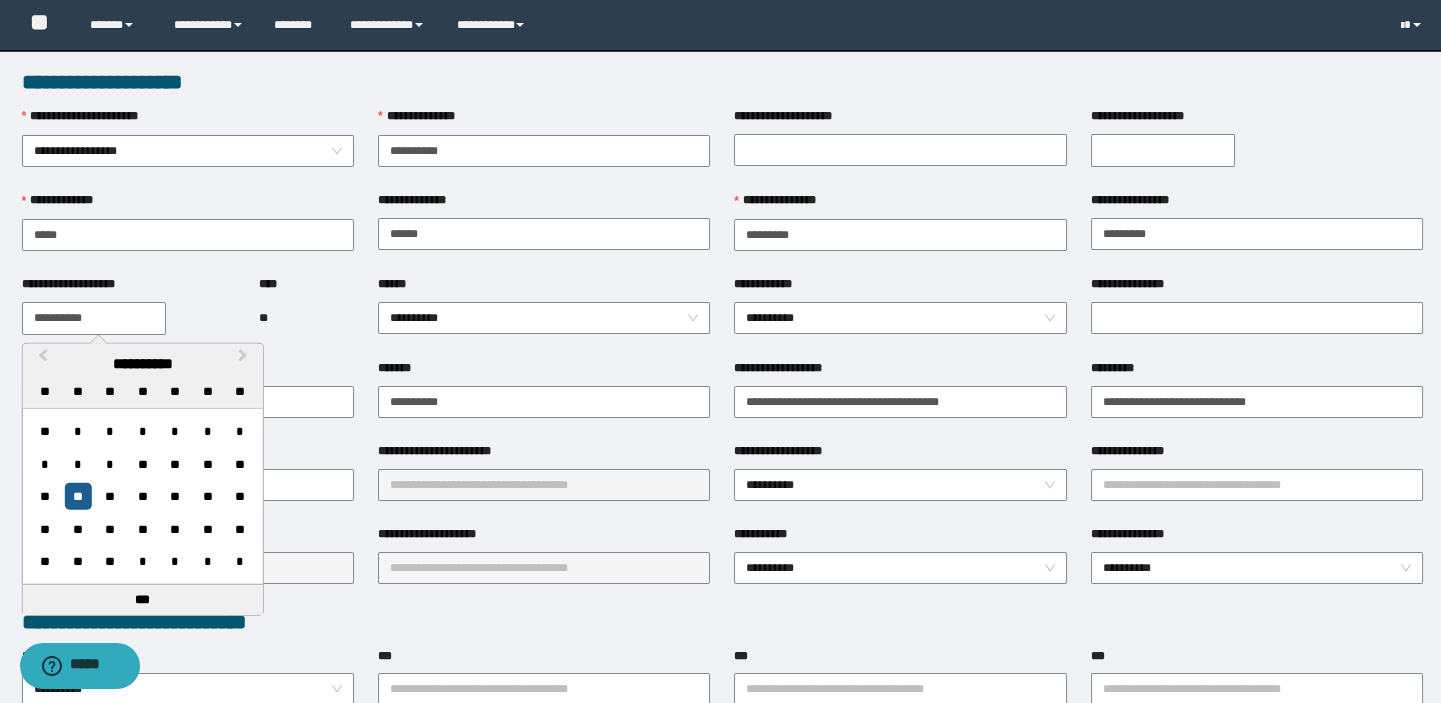 type on "**********" 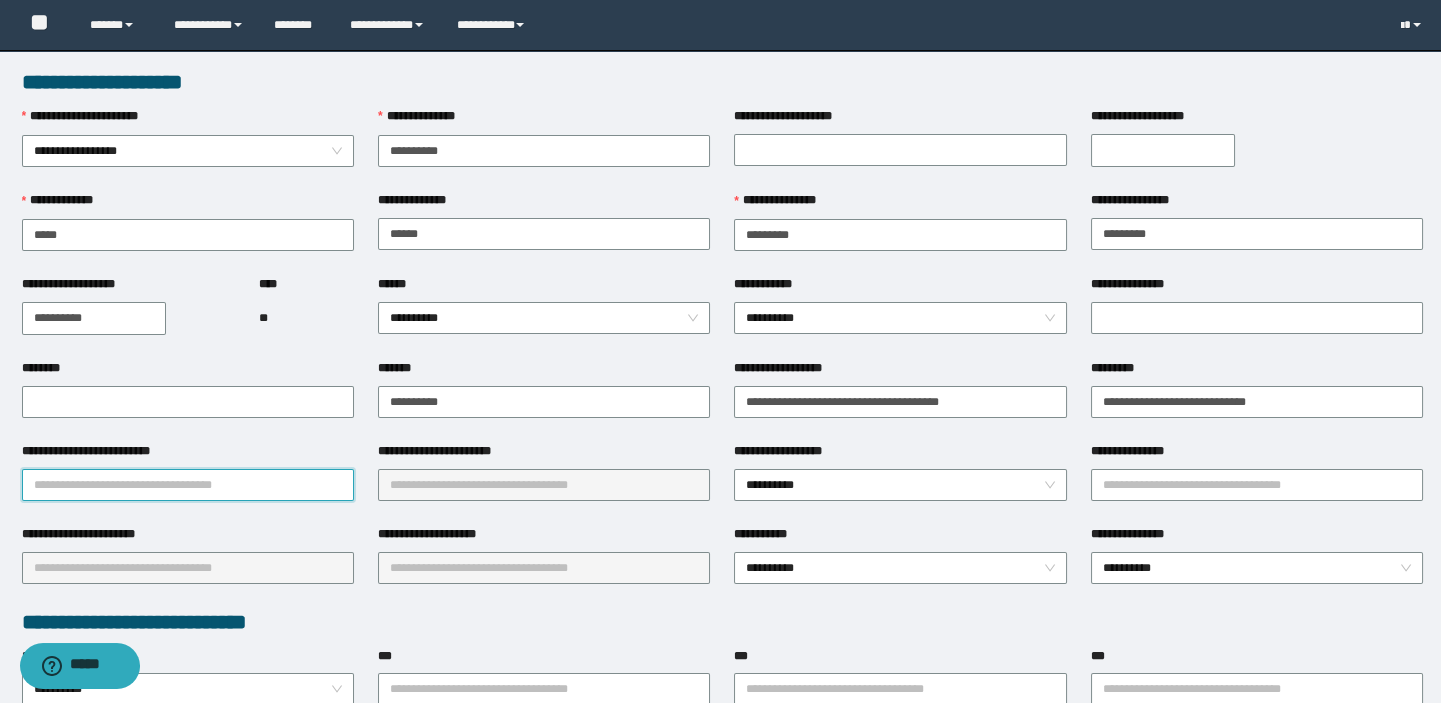 click on "**********" at bounding box center (188, 485) 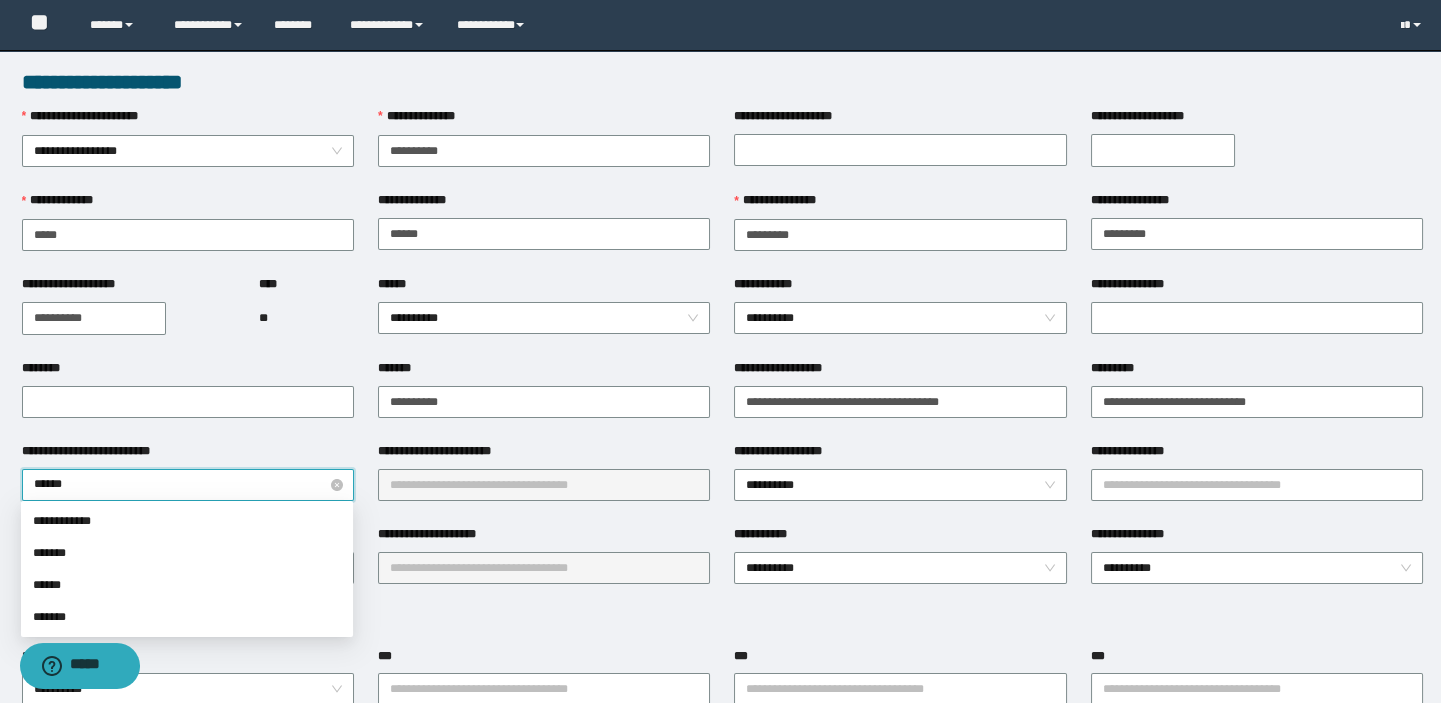 type on "*******" 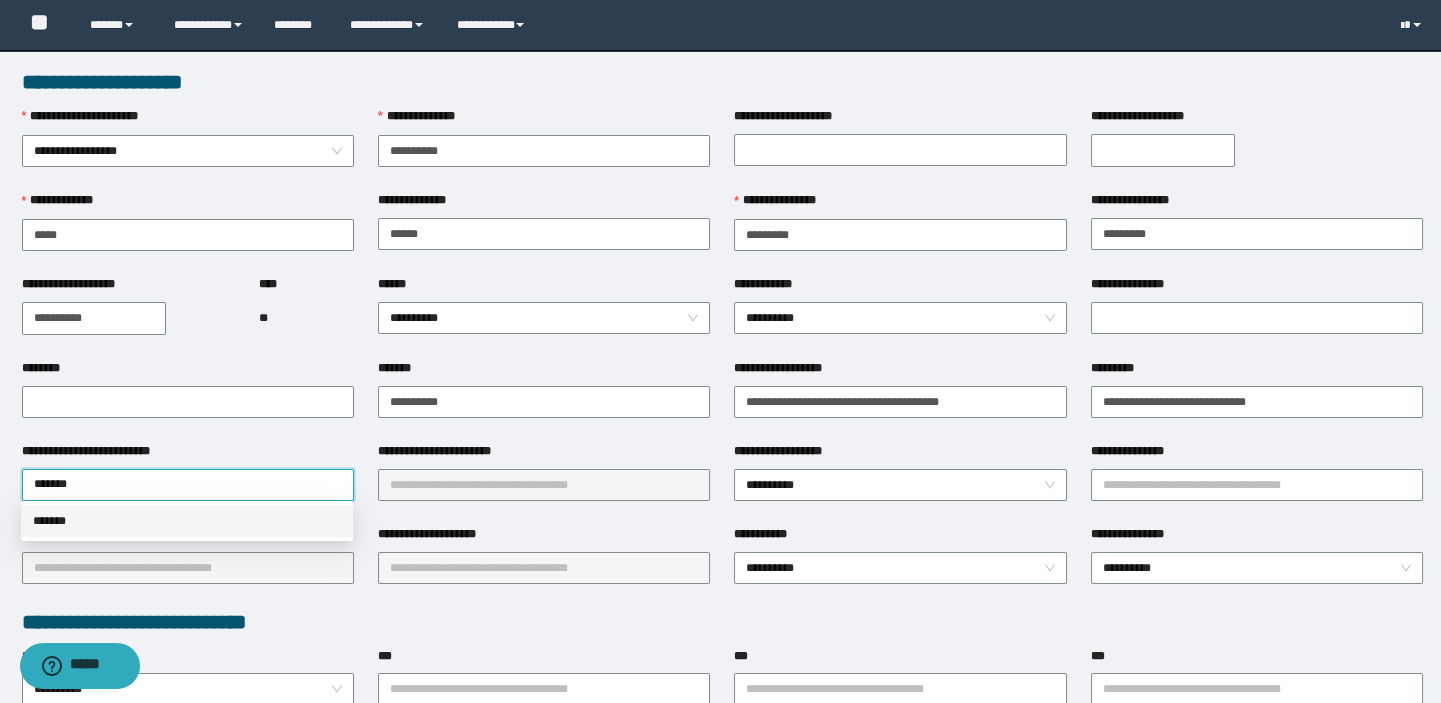 click on "*******" at bounding box center [187, 521] 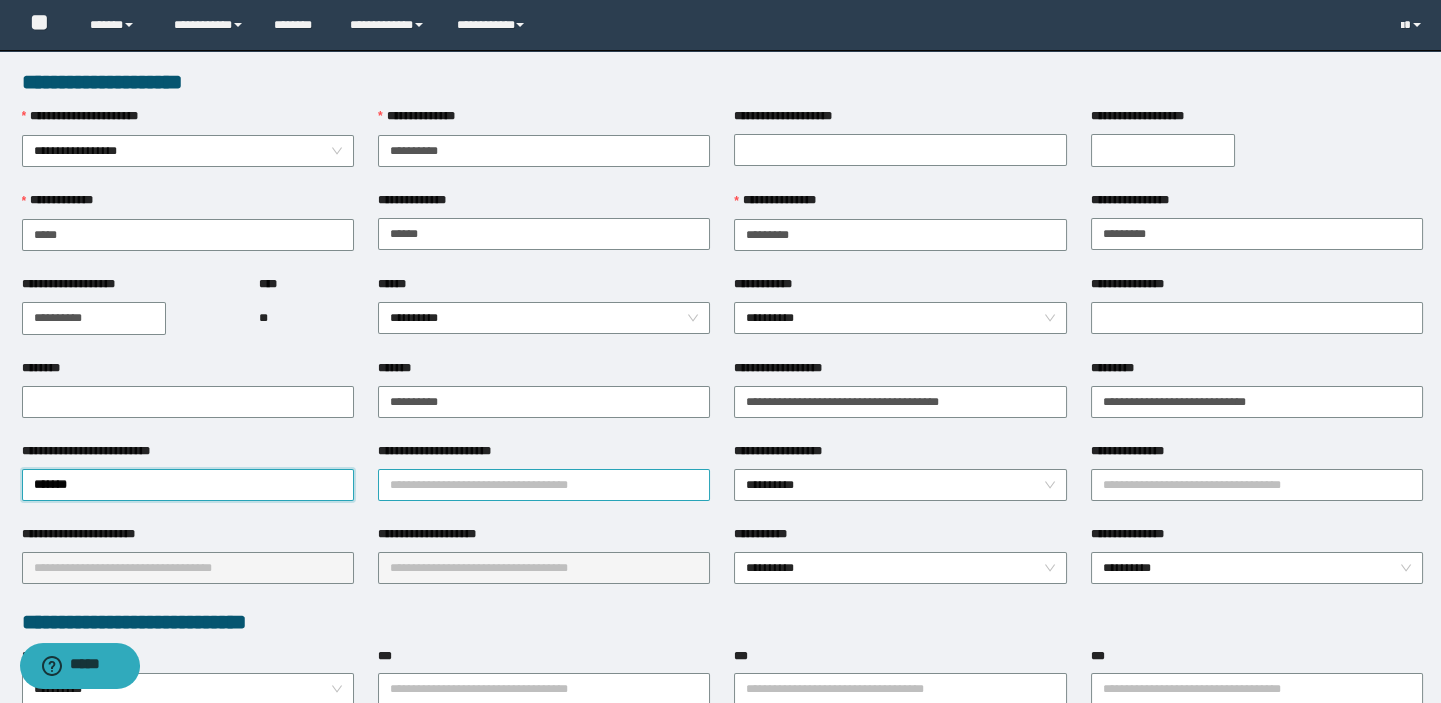 click on "**********" at bounding box center (544, 485) 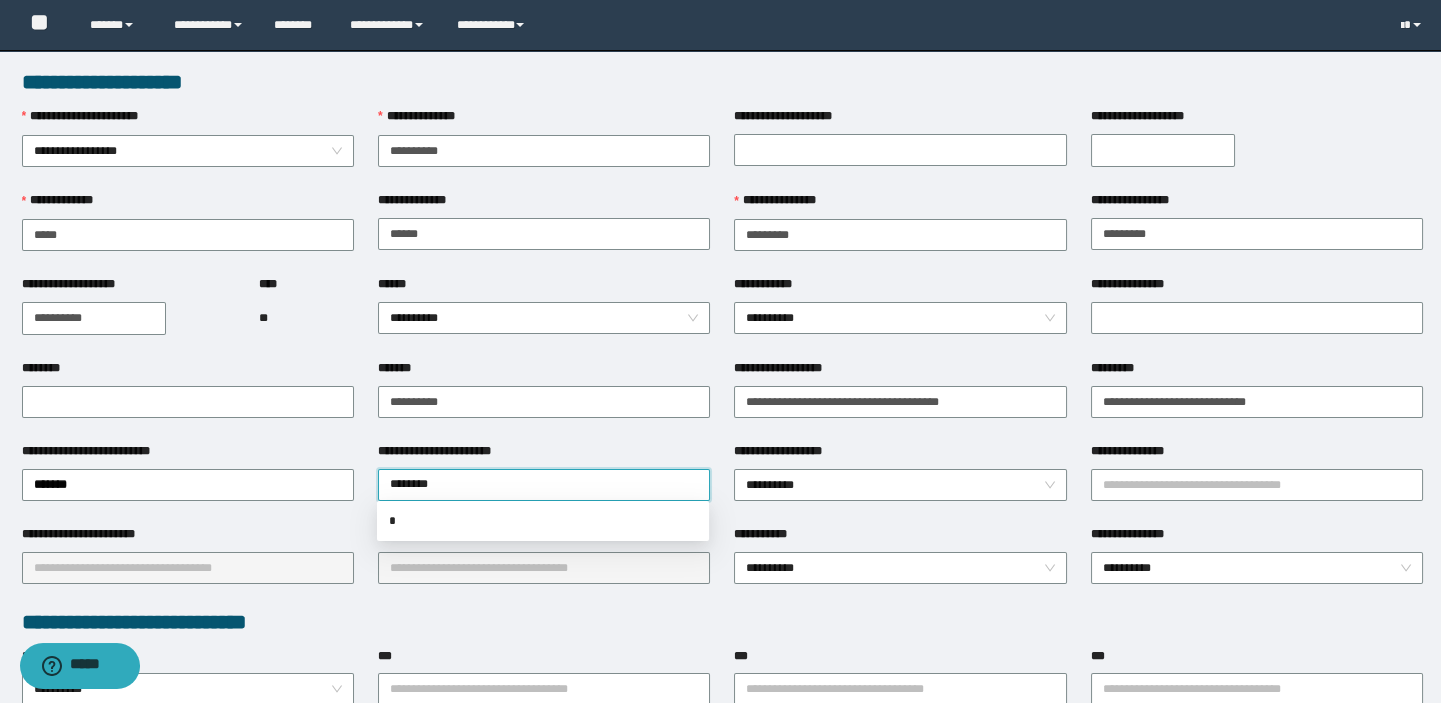type on "*********" 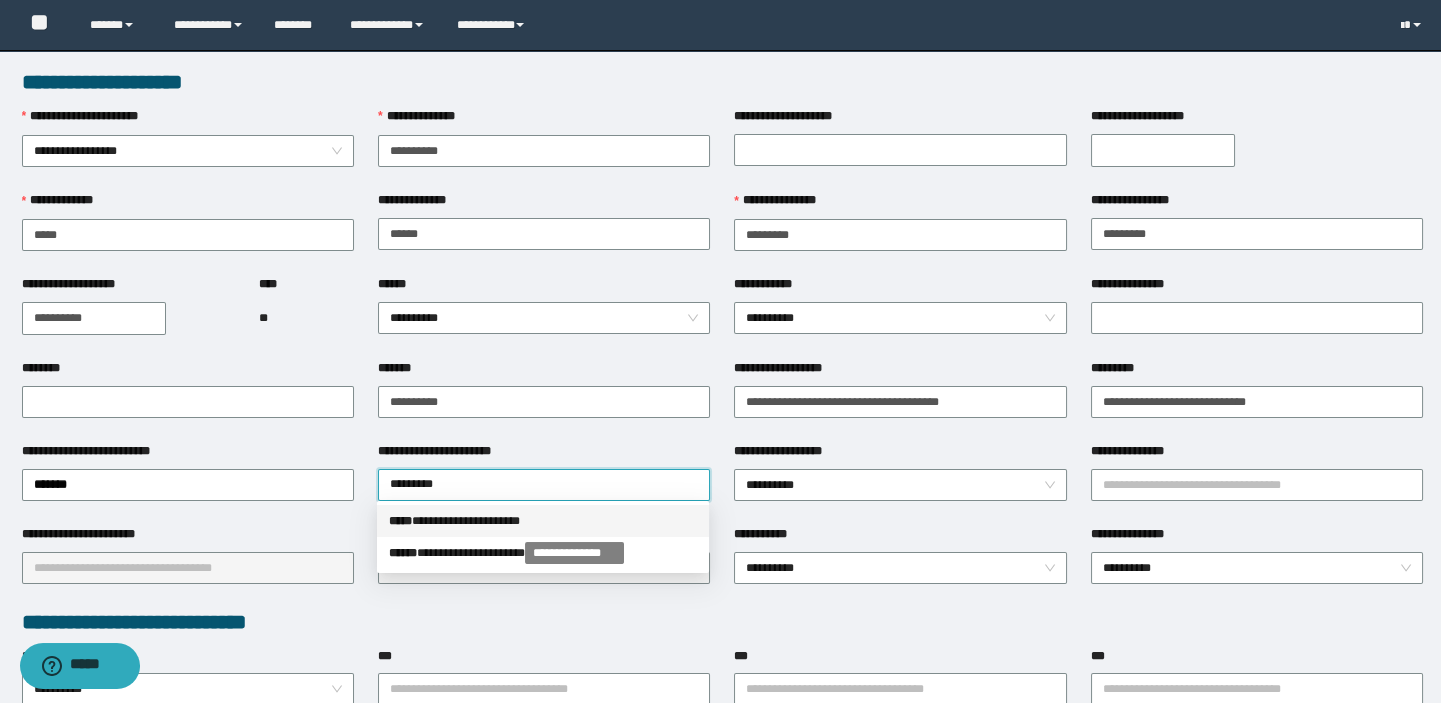 click on "**********" at bounding box center (543, 521) 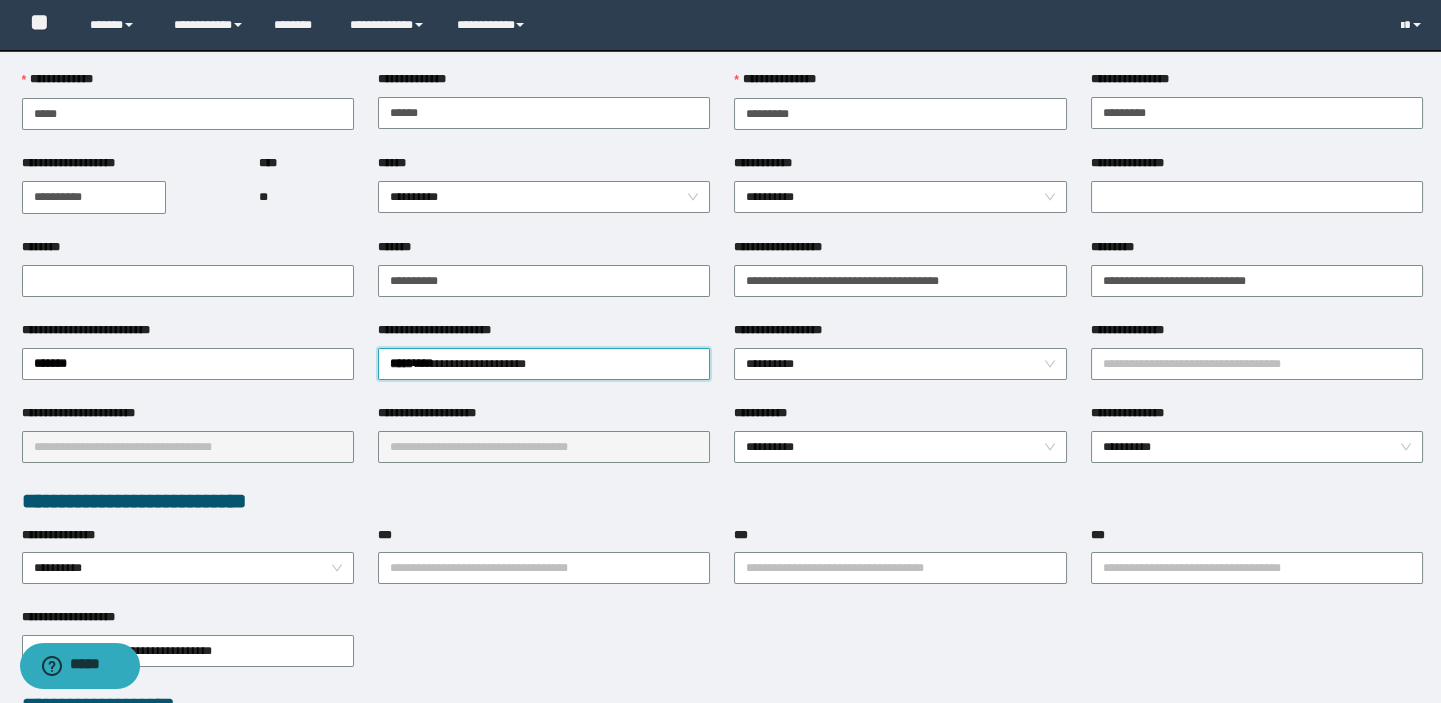 scroll, scrollTop: 0, scrollLeft: 0, axis: both 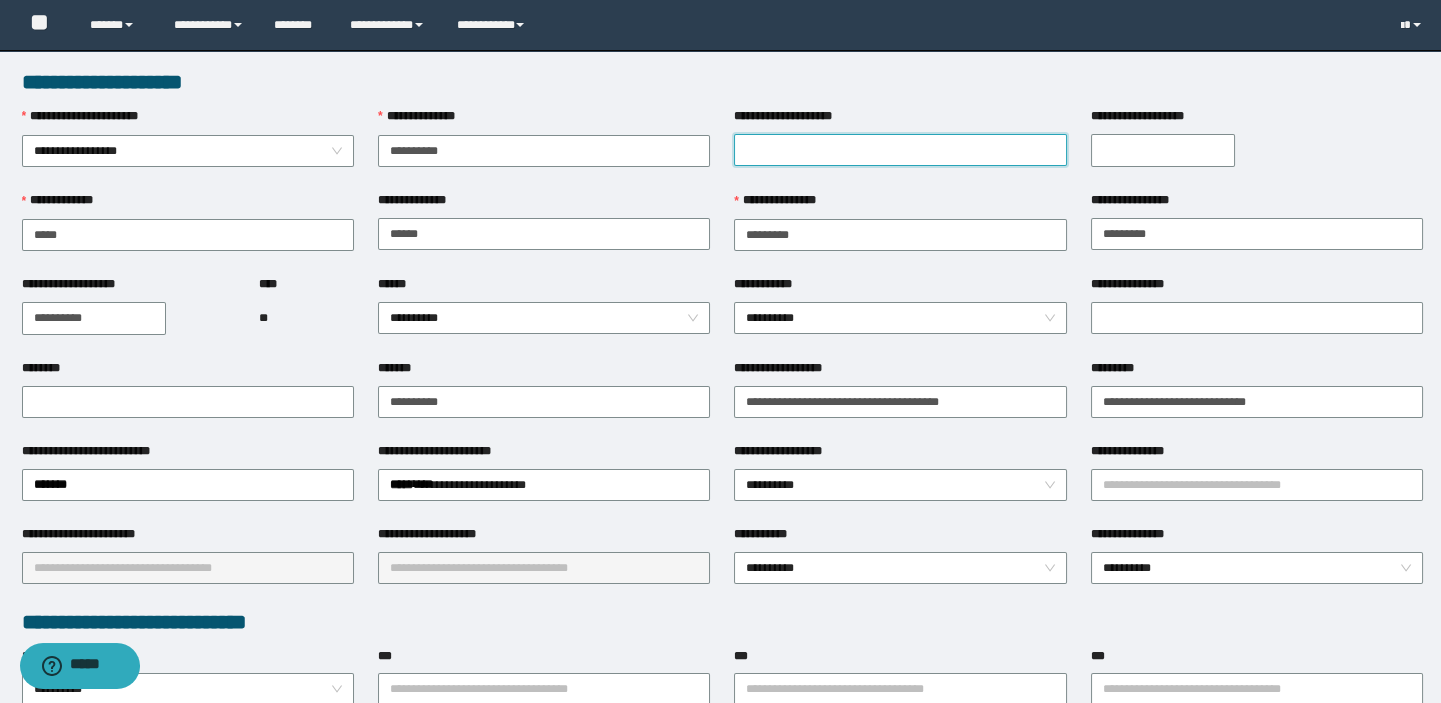 click on "**********" at bounding box center [900, 150] 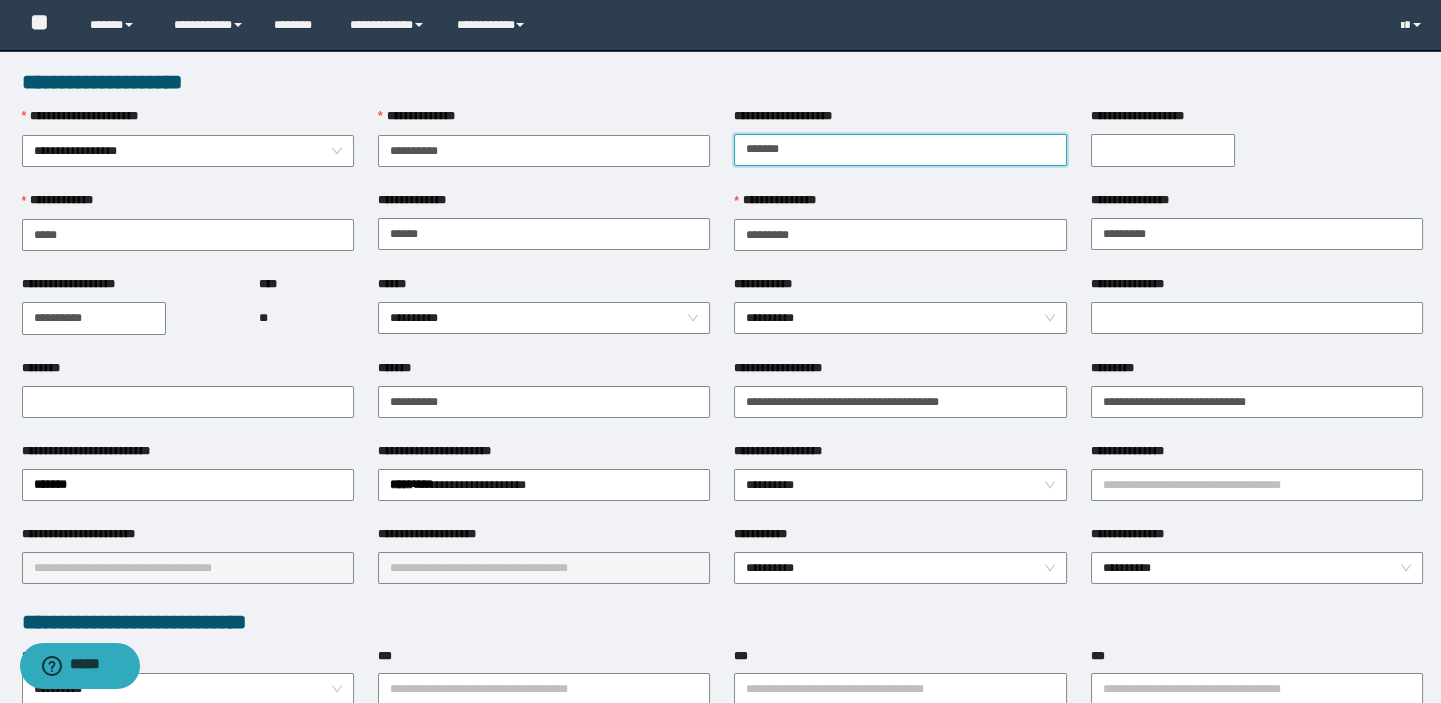 type on "*******" 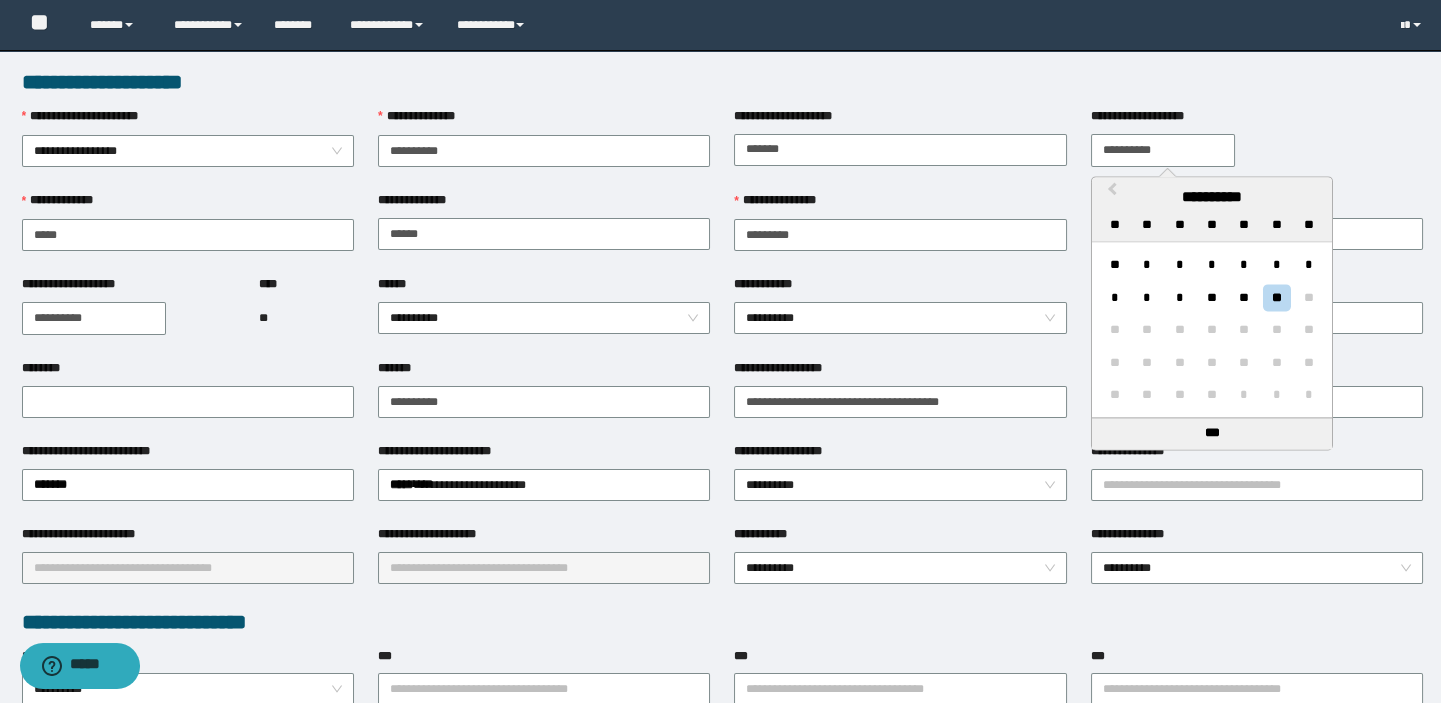 click on "**********" at bounding box center [1163, 150] 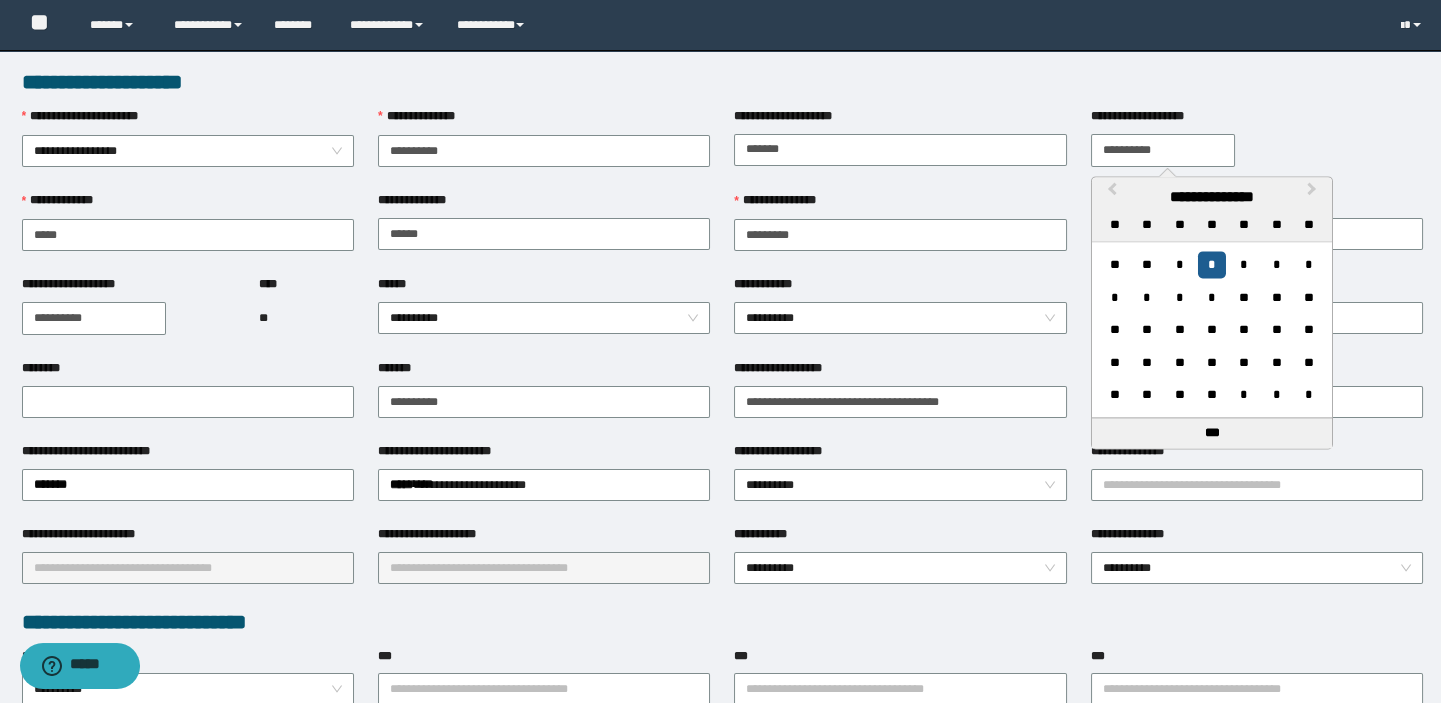 type on "**********" 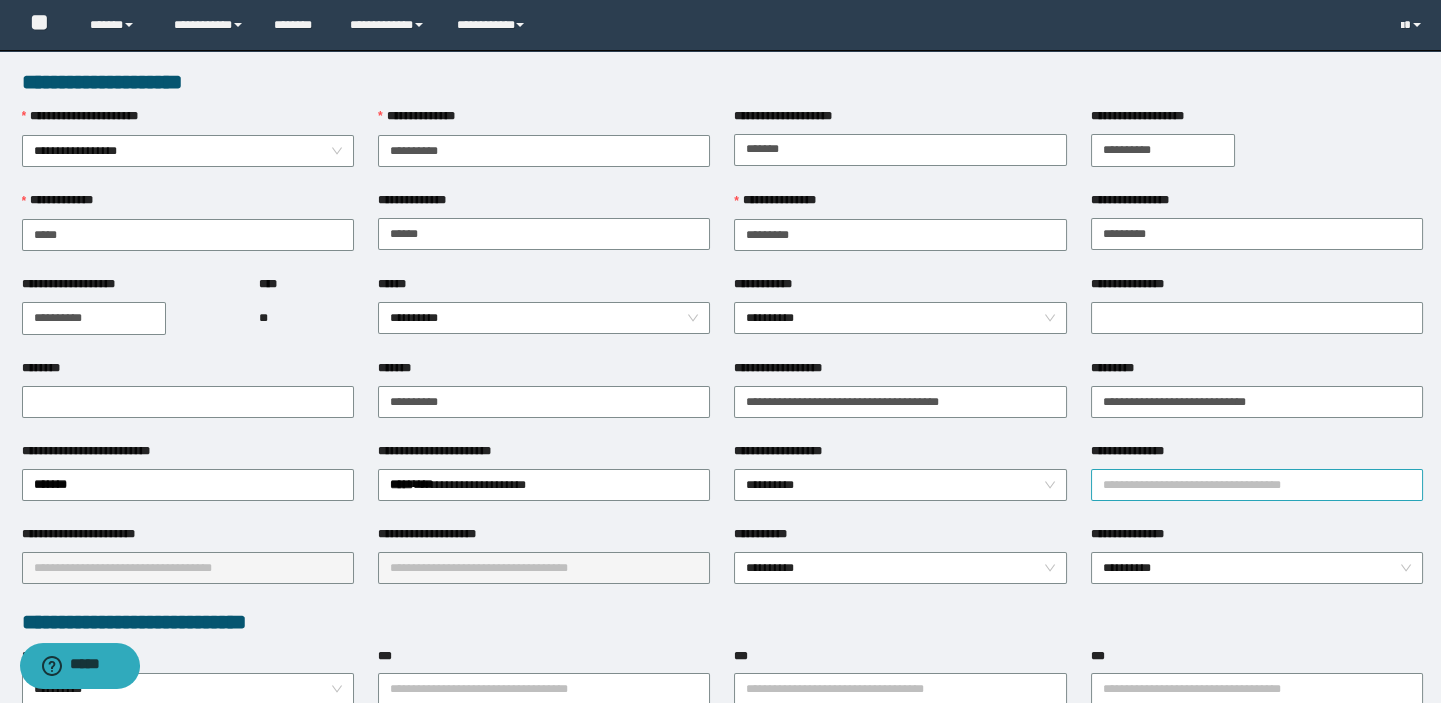 click on "**********" at bounding box center (1257, 485) 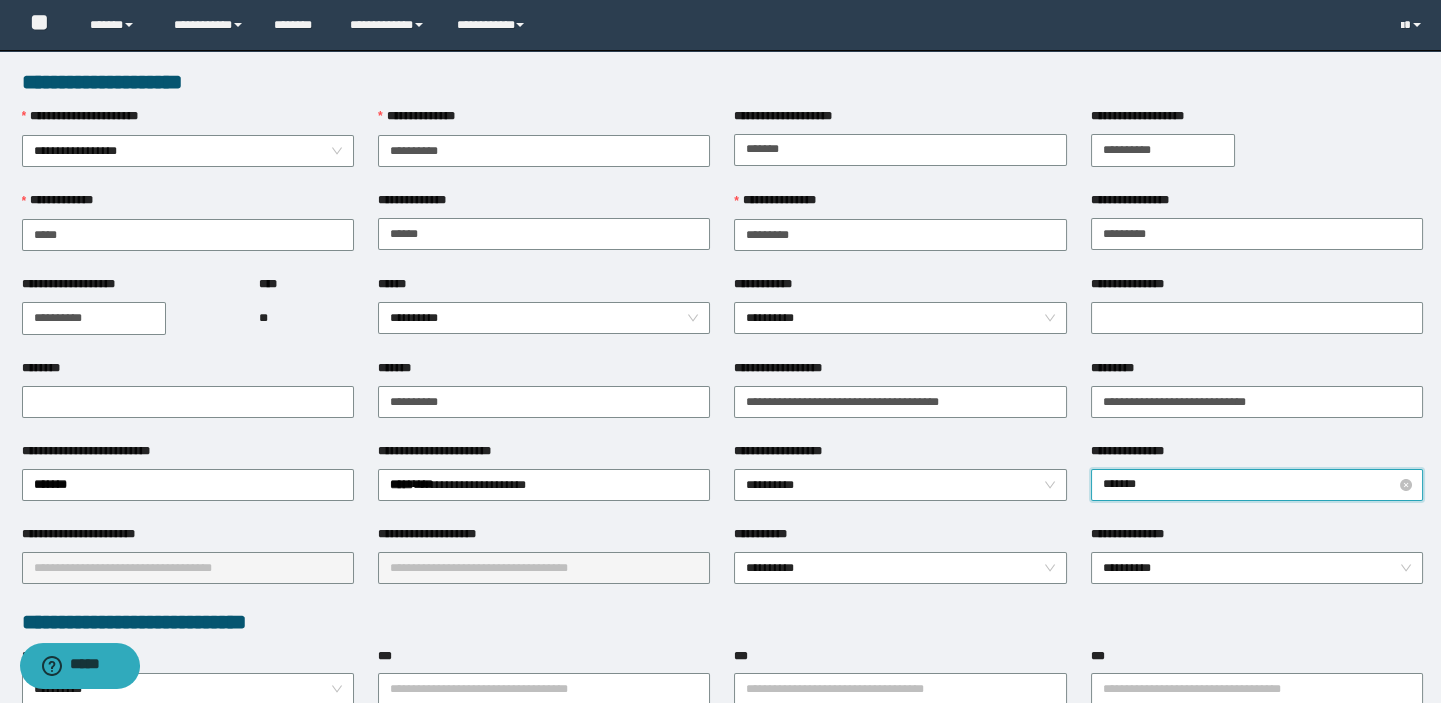 type on "********" 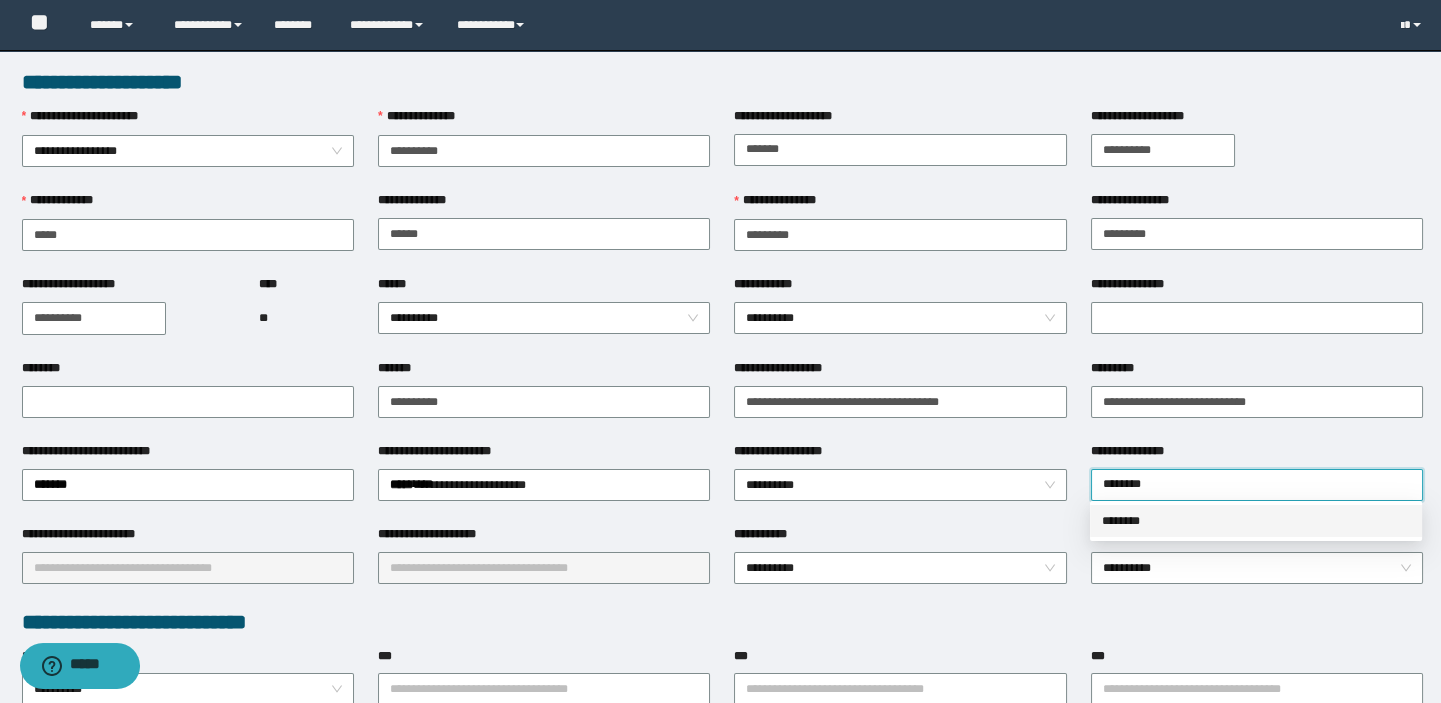 click on "********" at bounding box center [1256, 521] 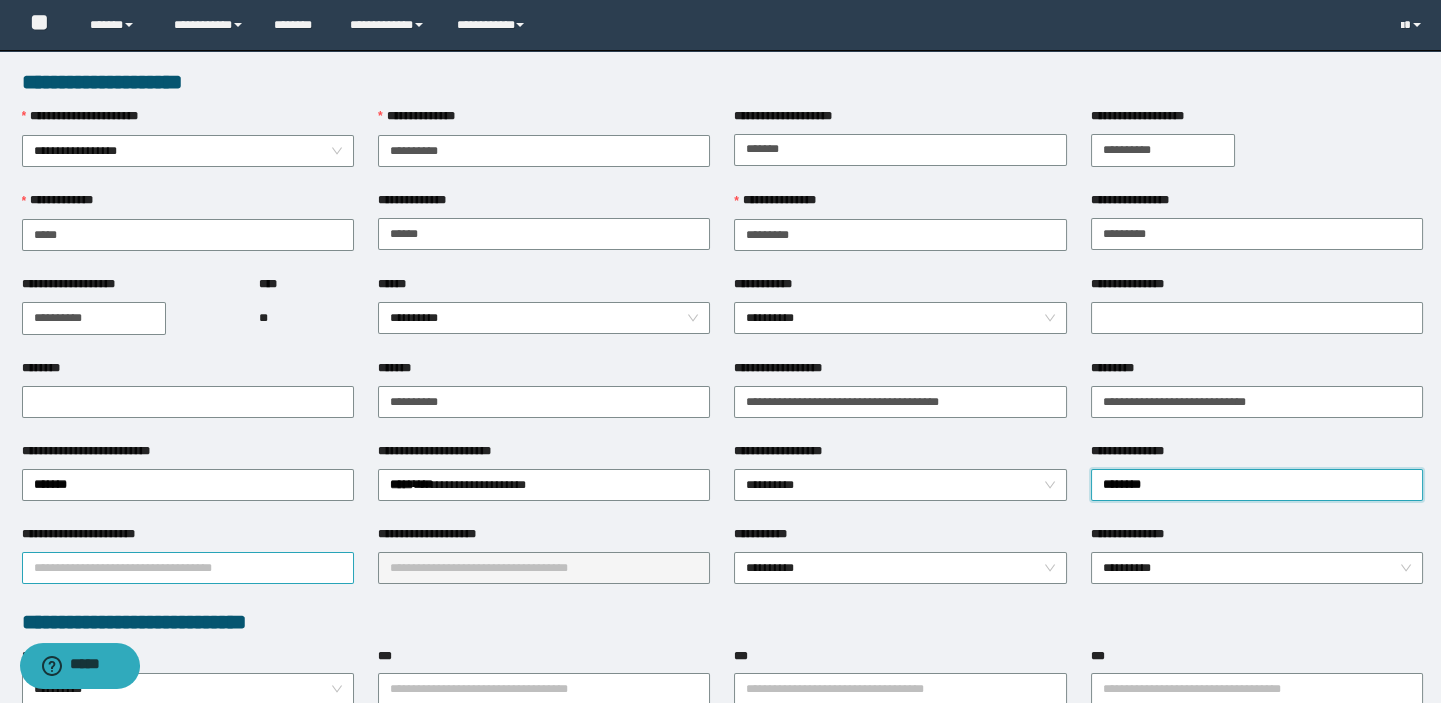 click on "**********" at bounding box center (188, 568) 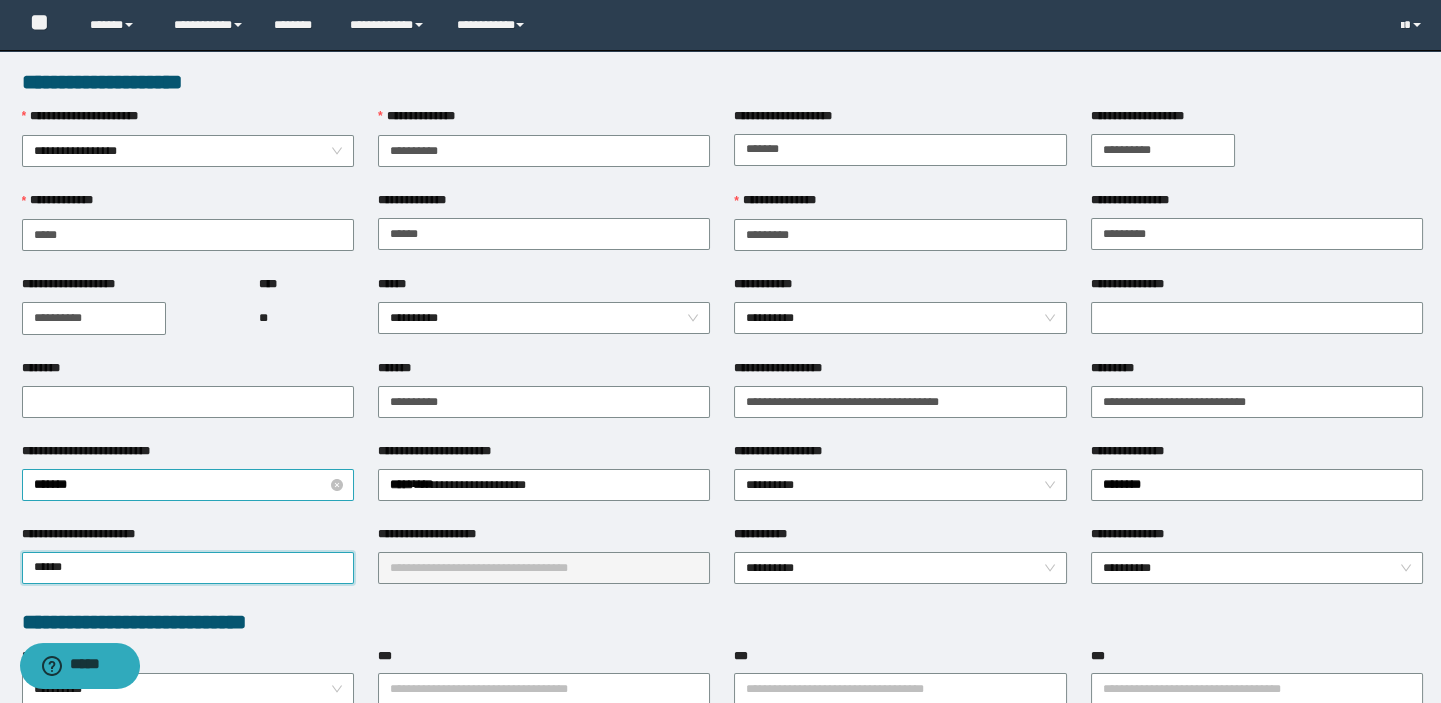 type on "*******" 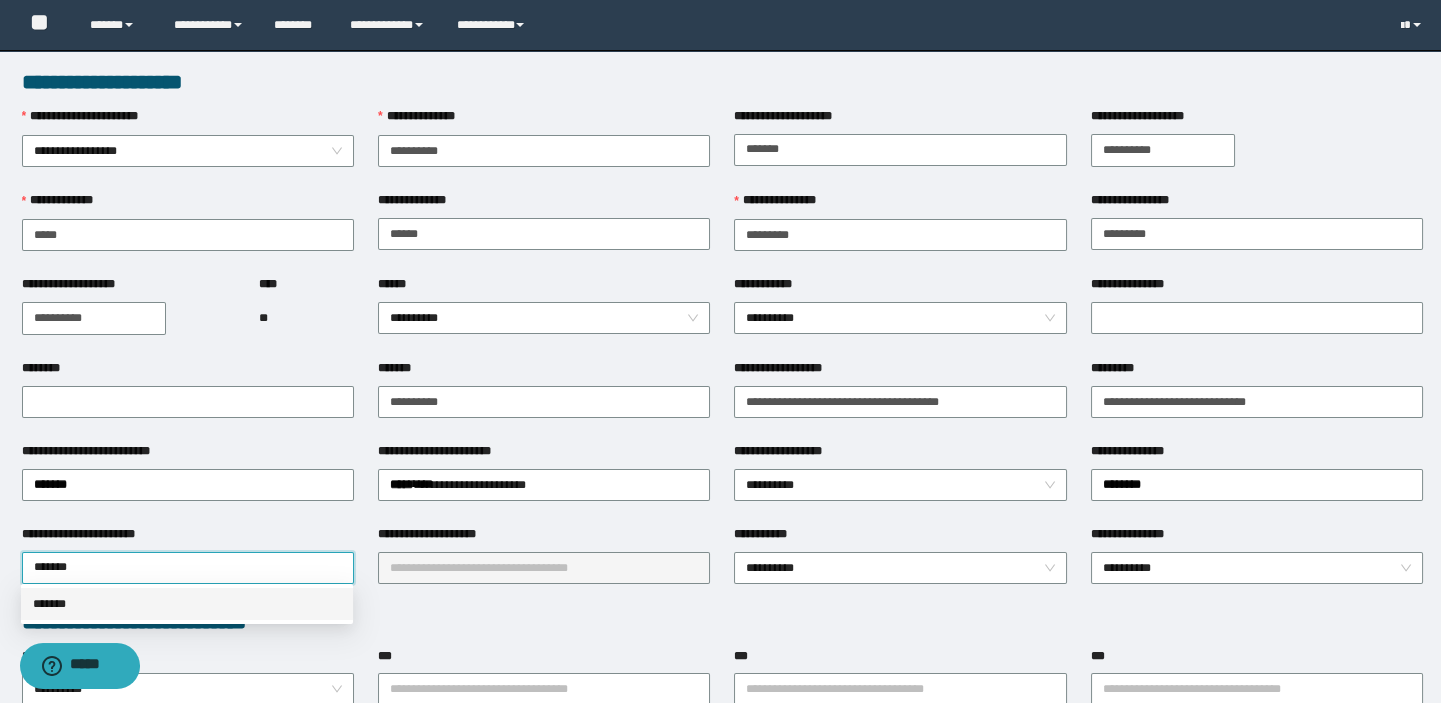 click on "*******" at bounding box center [187, 604] 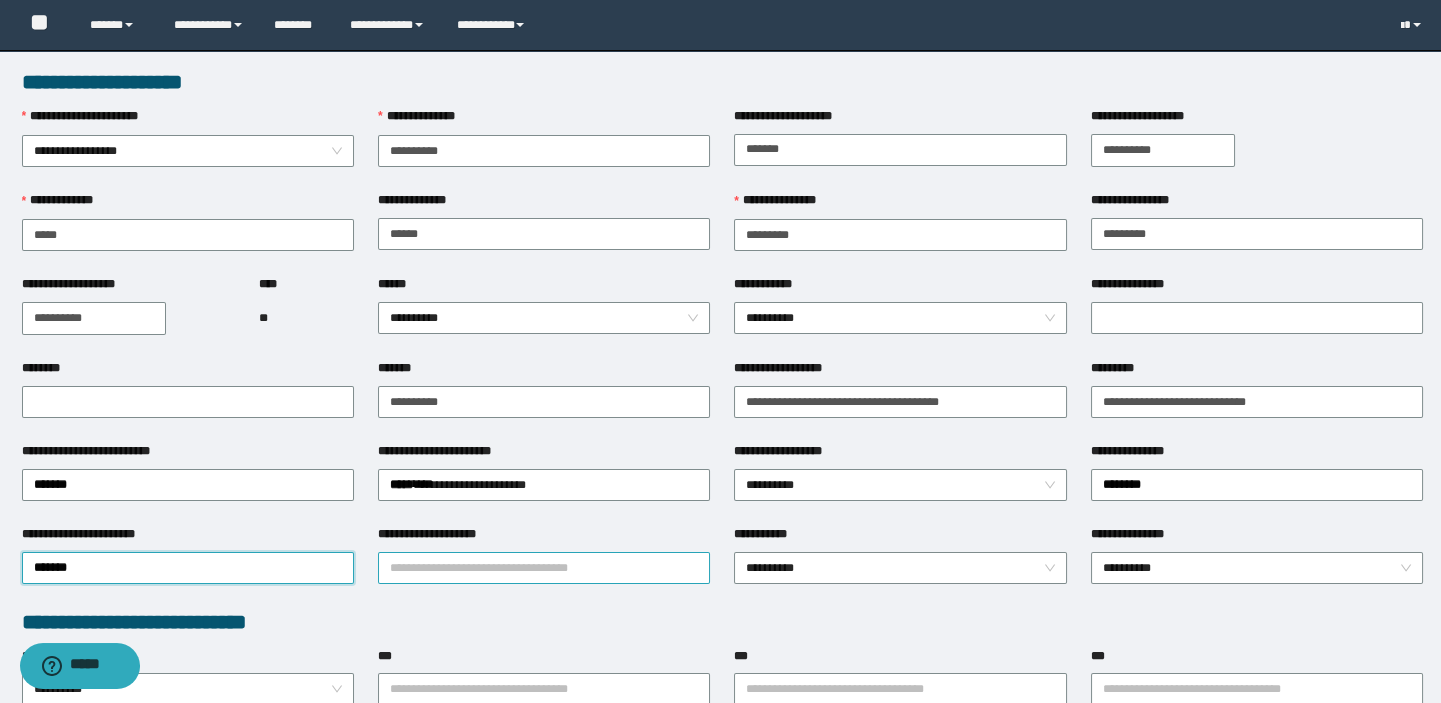 click on "**********" at bounding box center [544, 568] 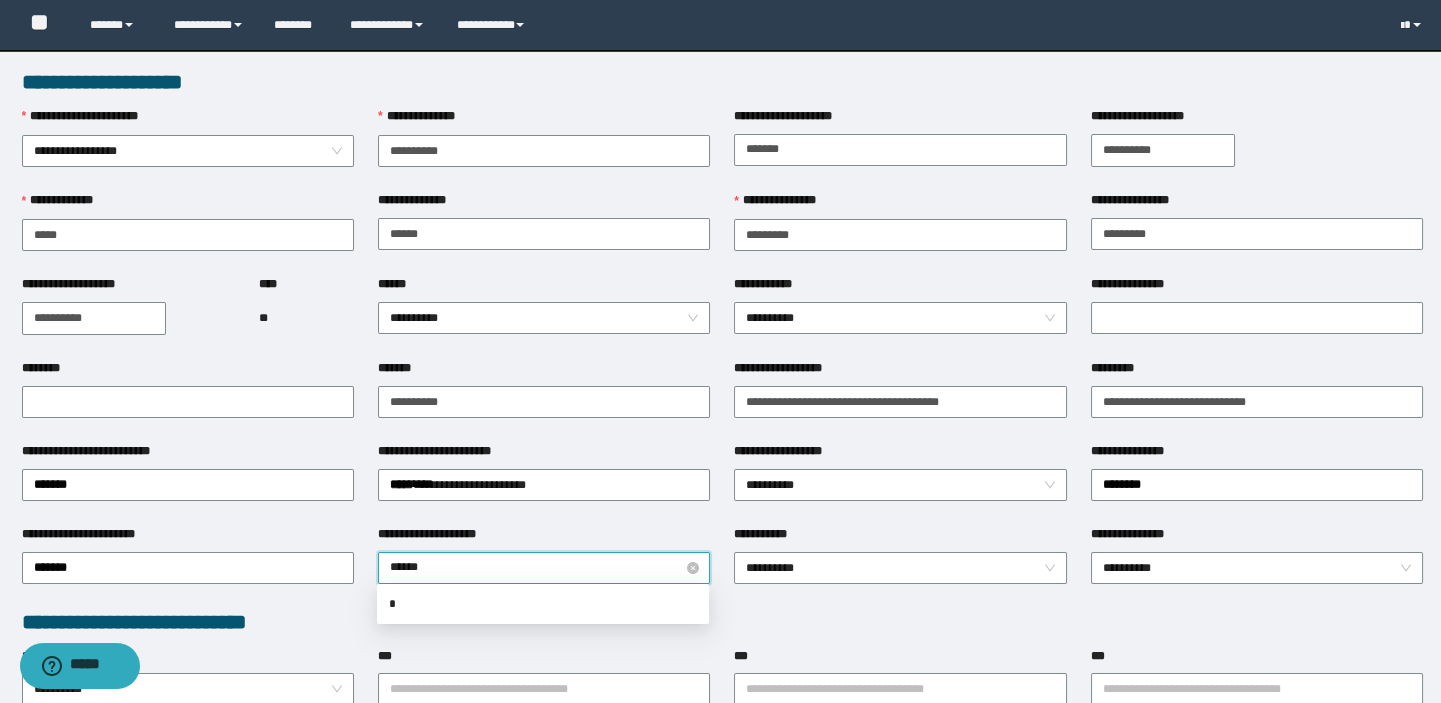 type on "*******" 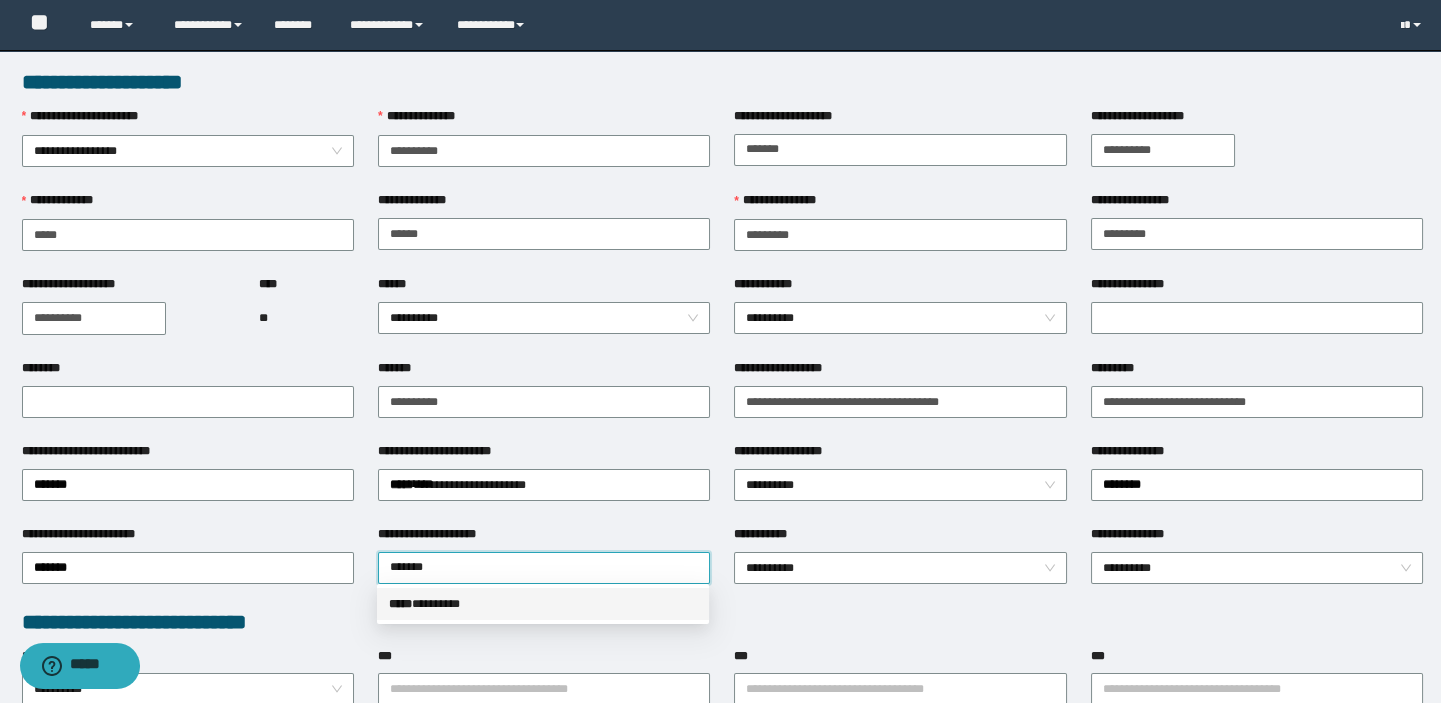 click on "***** * *******" at bounding box center (543, 604) 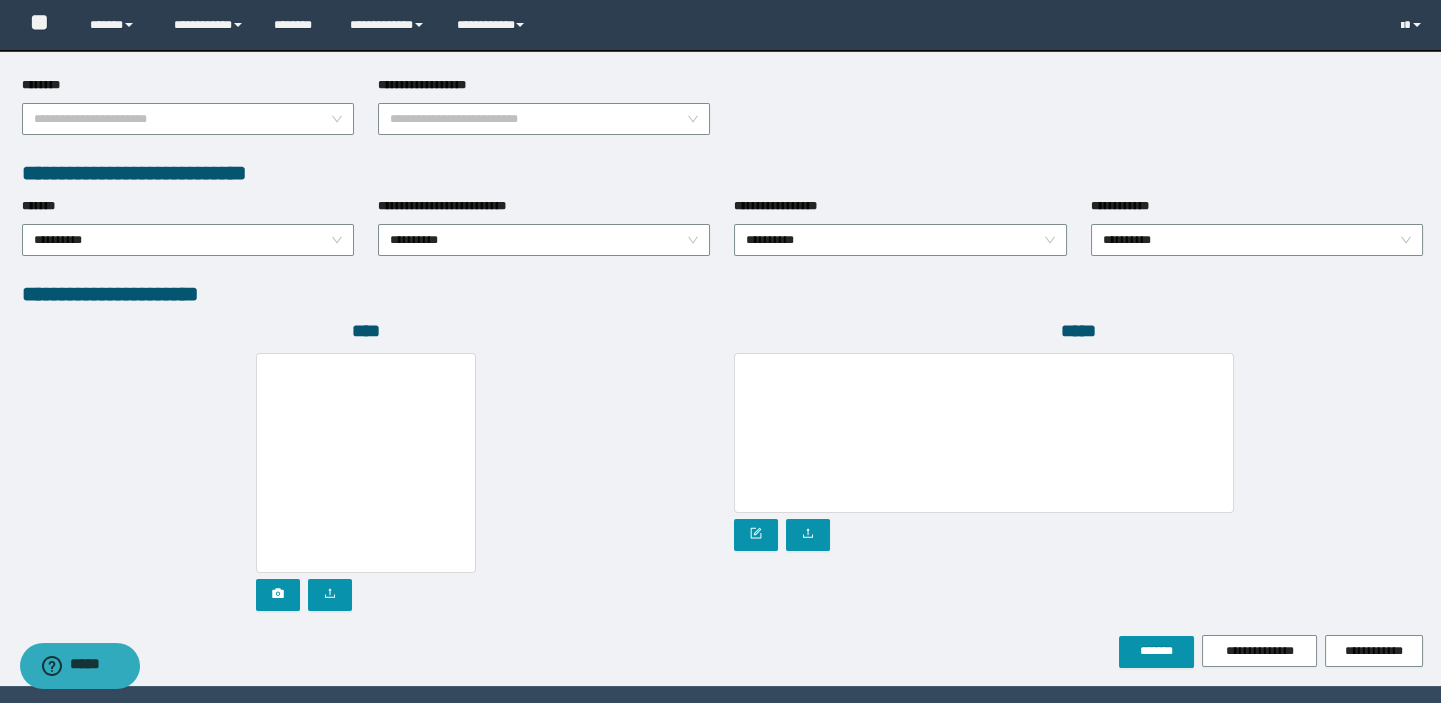 scroll, scrollTop: 999, scrollLeft: 0, axis: vertical 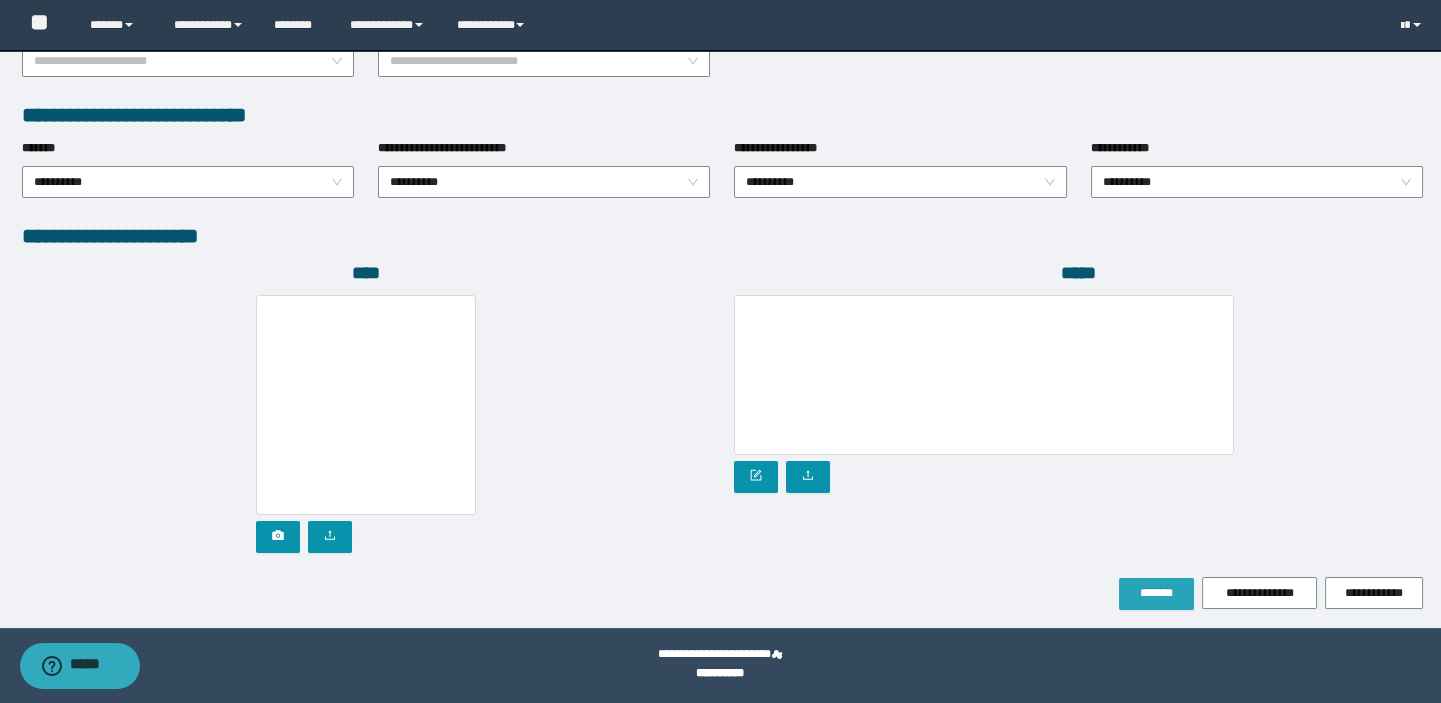 click on "*******" at bounding box center (1156, 593) 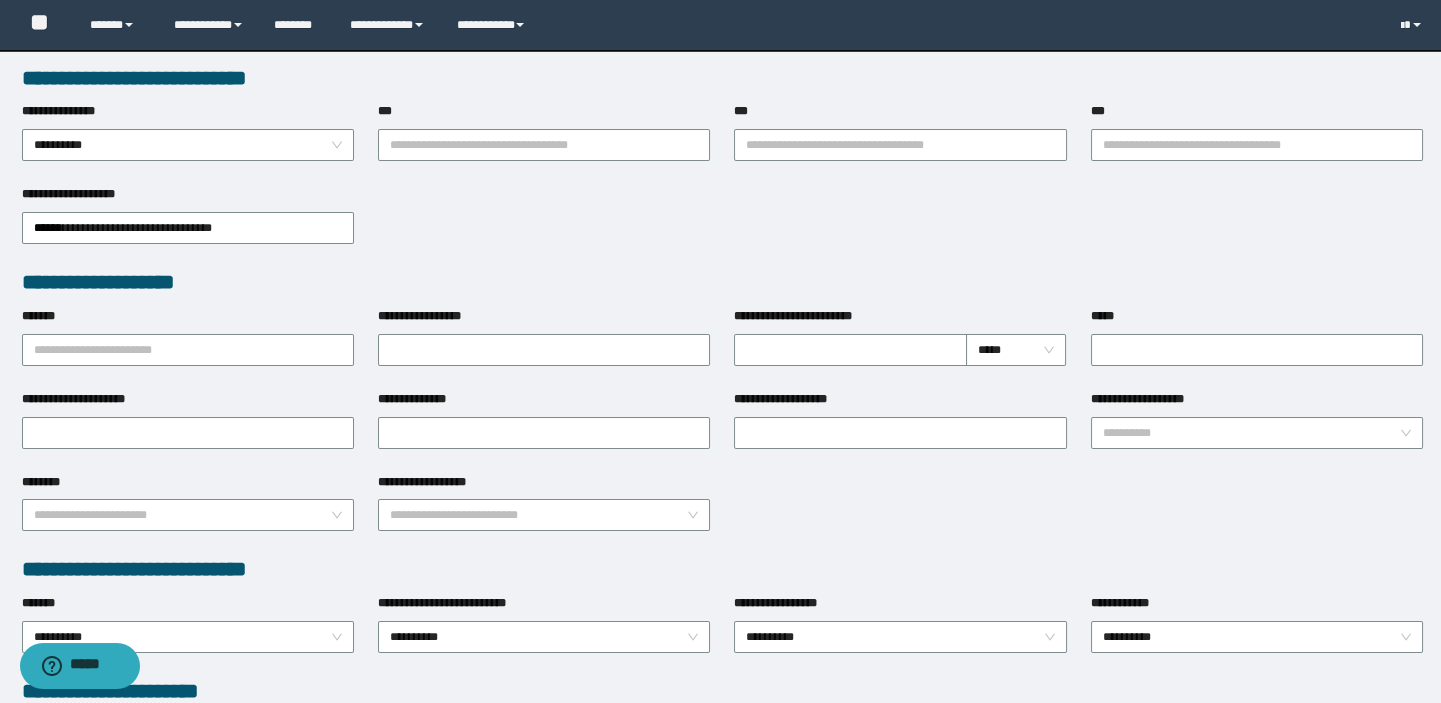 scroll, scrollTop: 233, scrollLeft: 0, axis: vertical 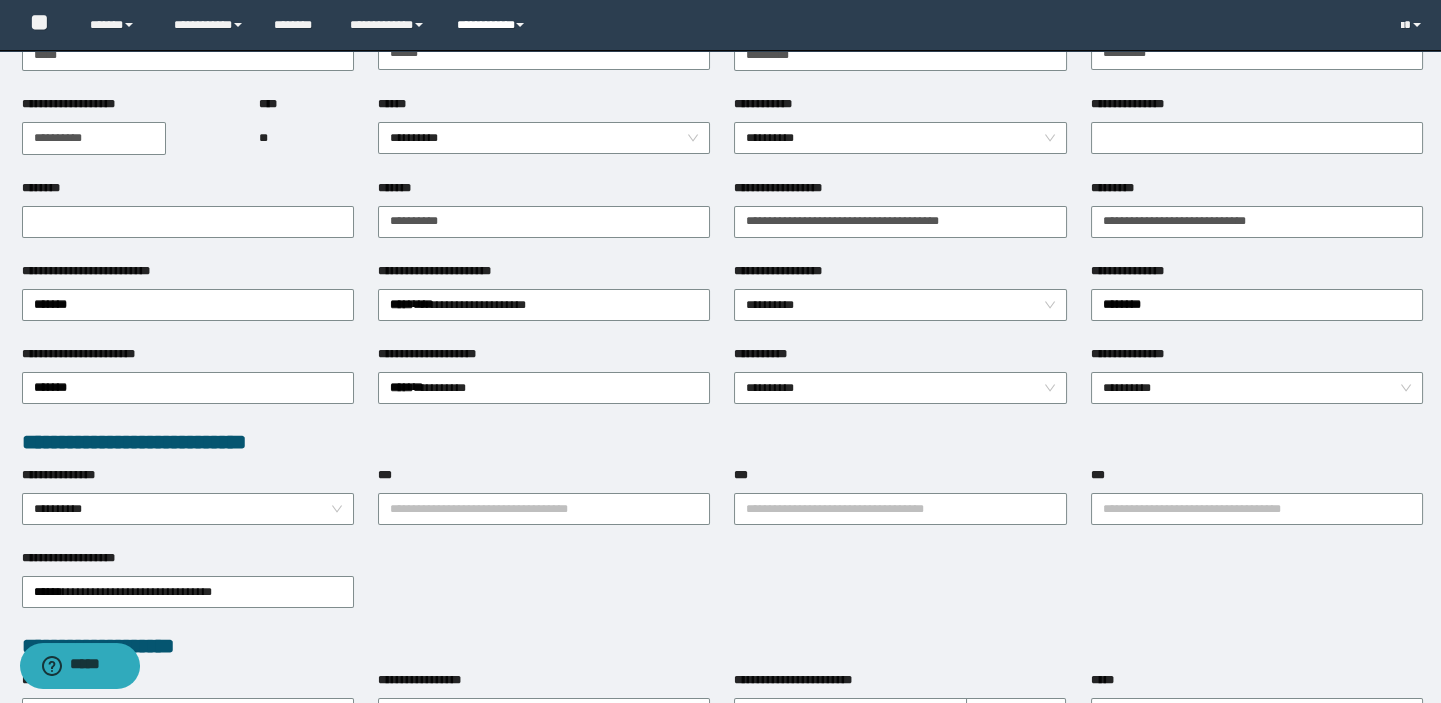 click on "**********" at bounding box center (493, 25) 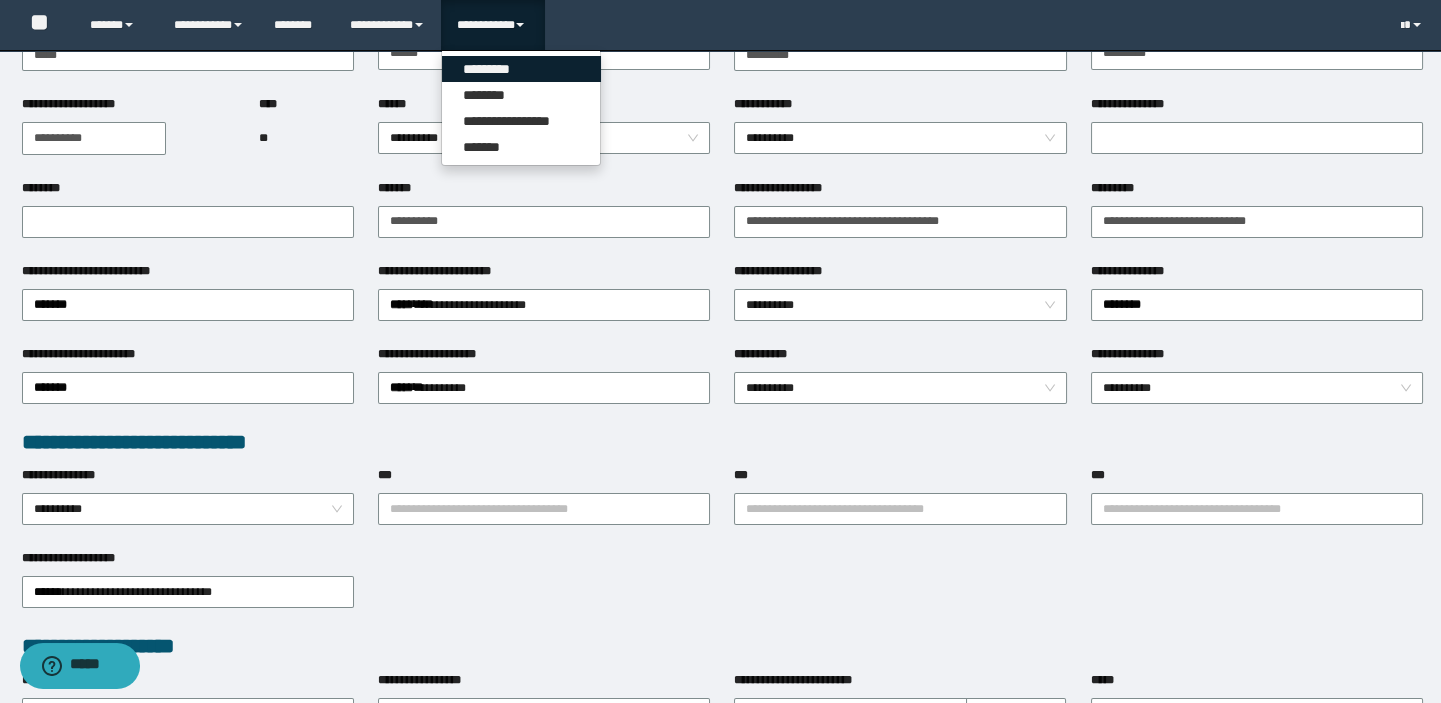 click on "*********" at bounding box center [521, 69] 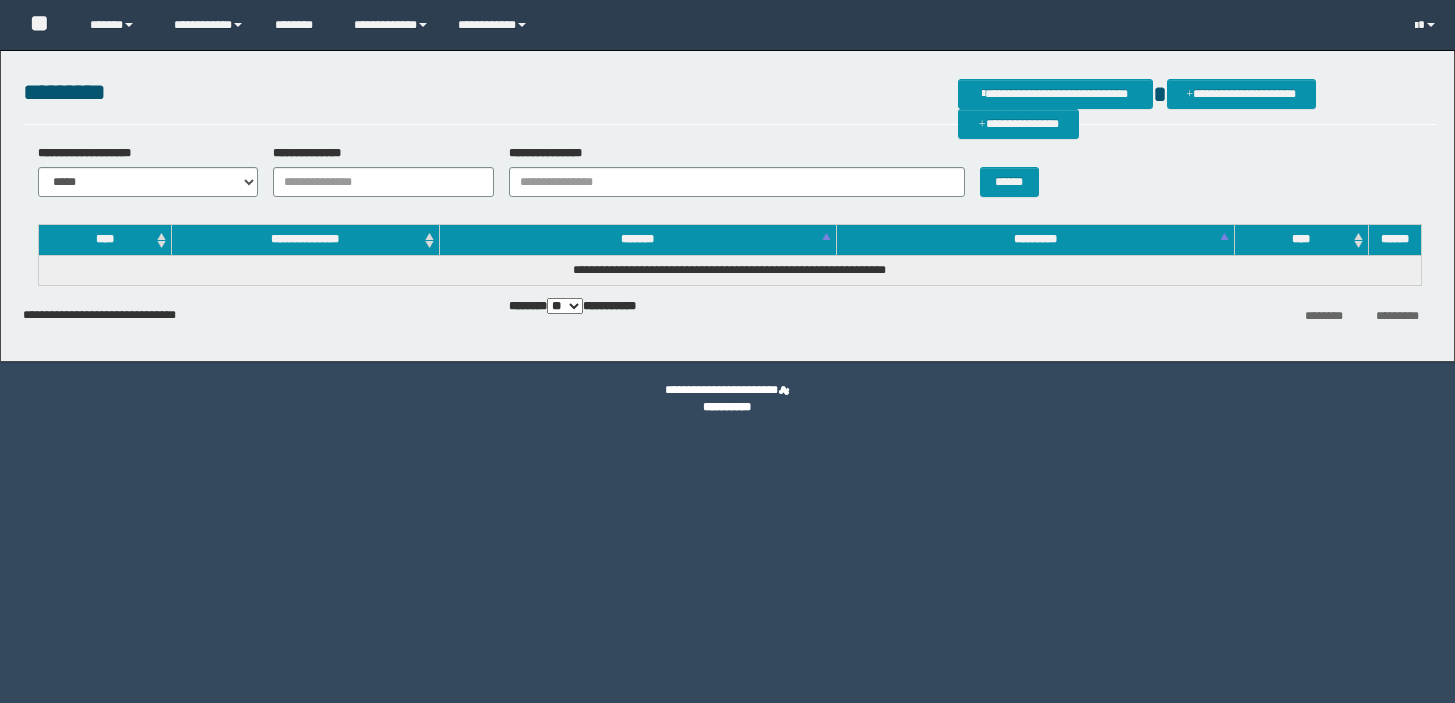 scroll, scrollTop: 0, scrollLeft: 0, axis: both 